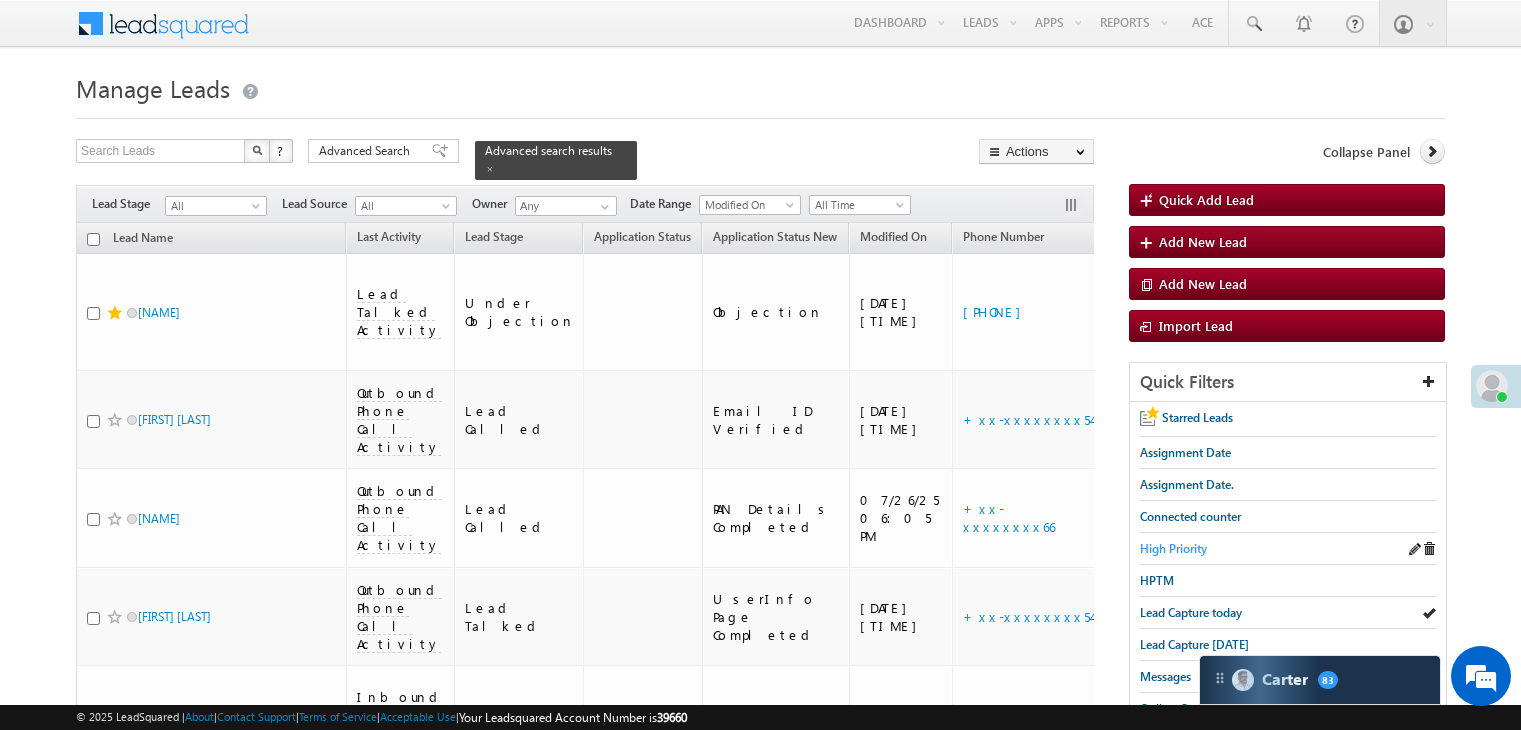 scroll, scrollTop: 0, scrollLeft: 0, axis: both 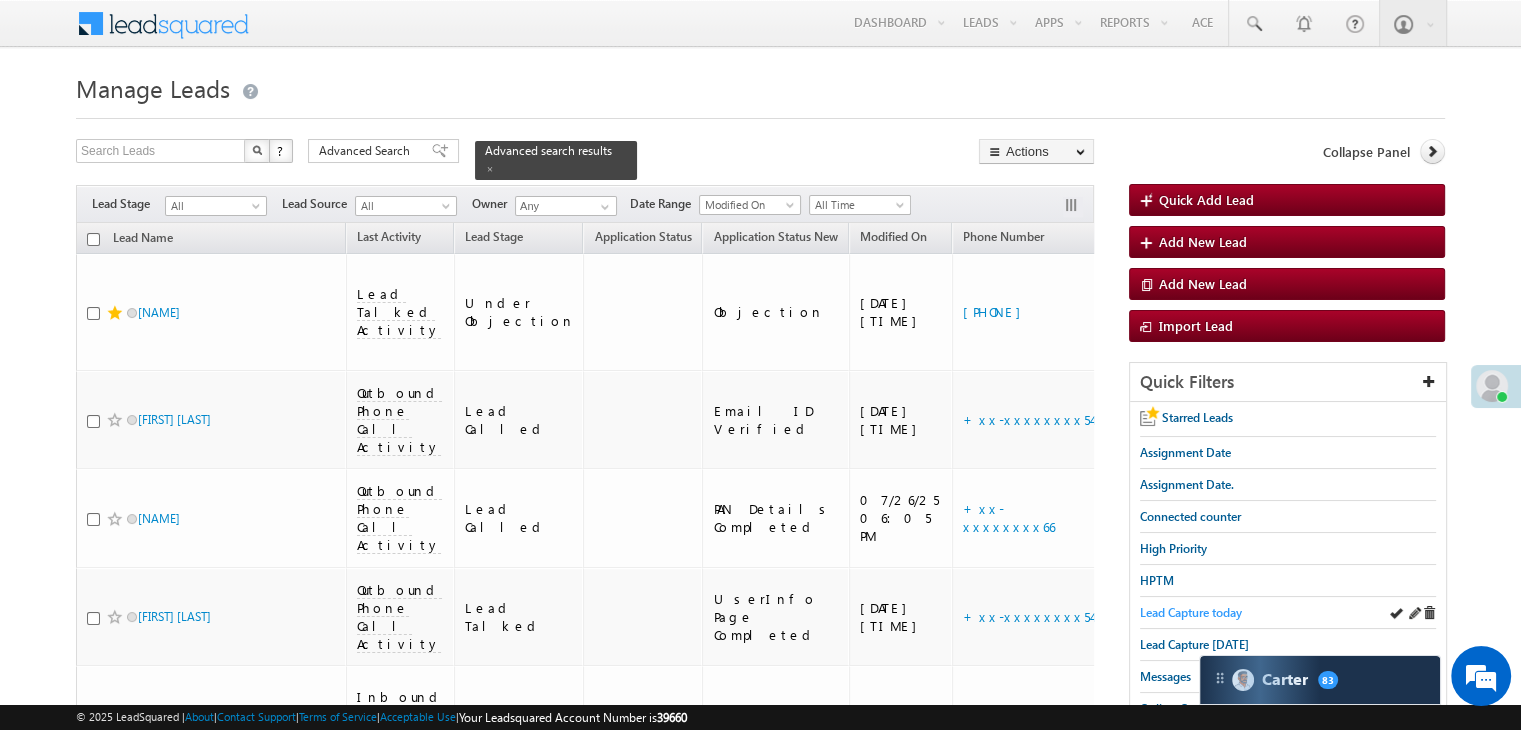 click on "Lead Capture today" at bounding box center [1191, 612] 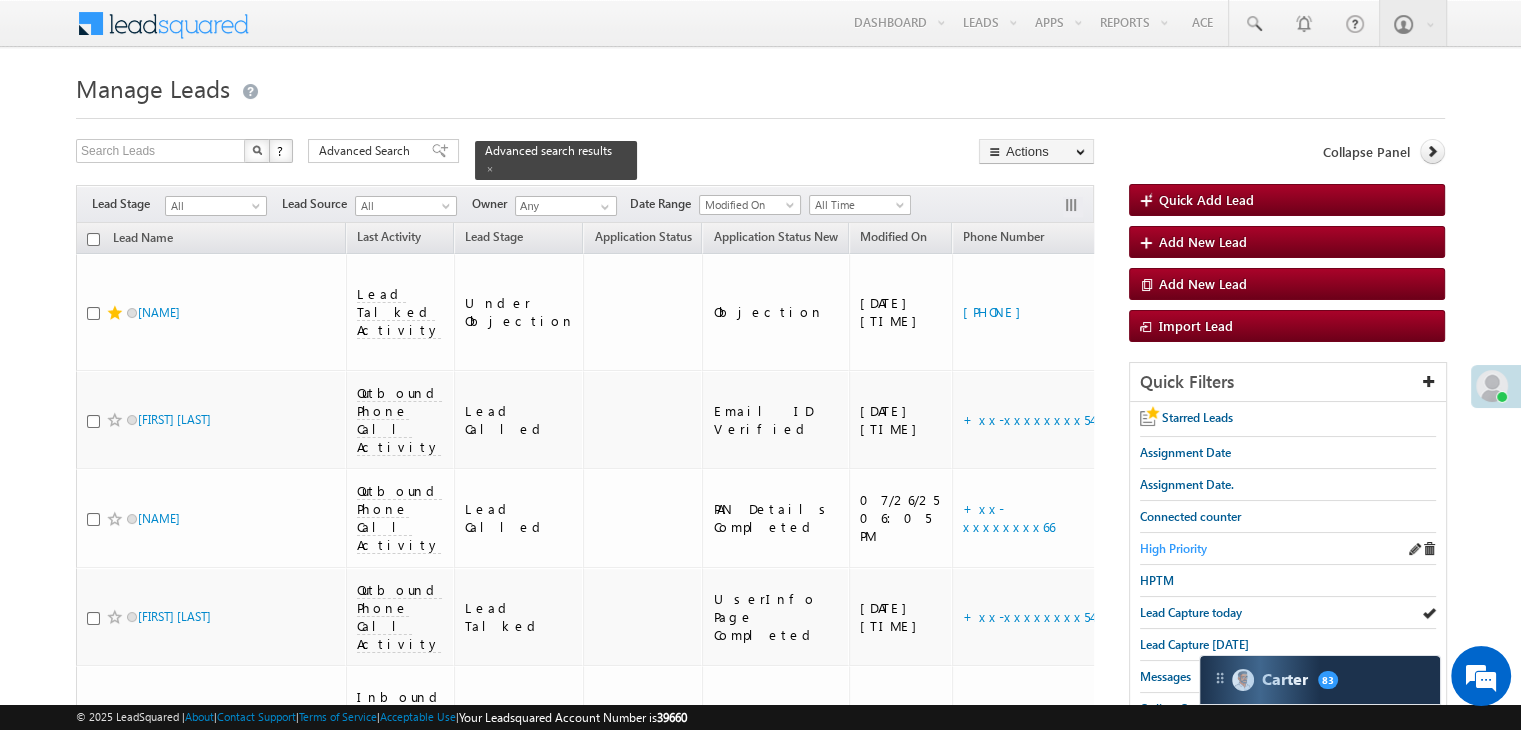 click on "High Priority" at bounding box center [1173, 548] 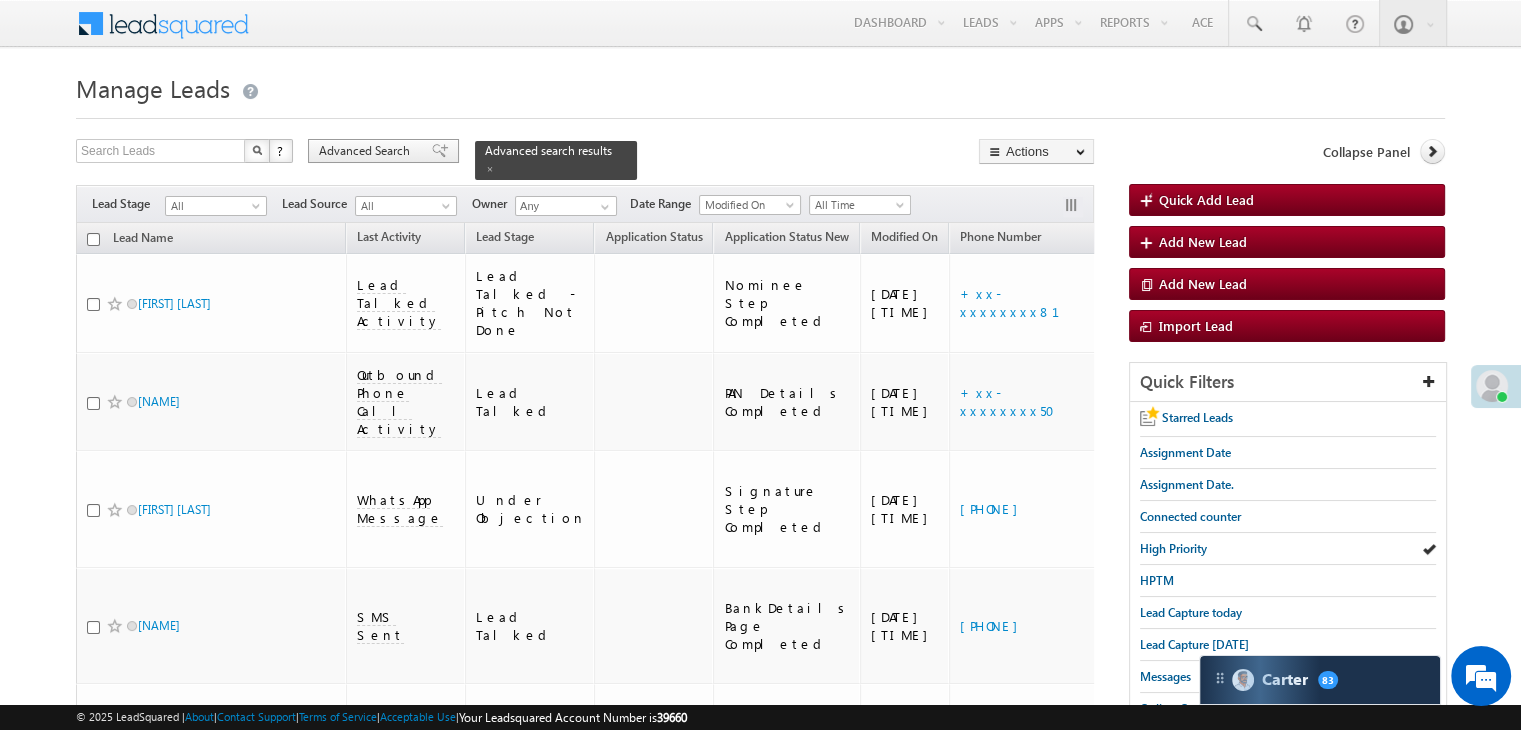 click on "Advanced Search" at bounding box center [367, 151] 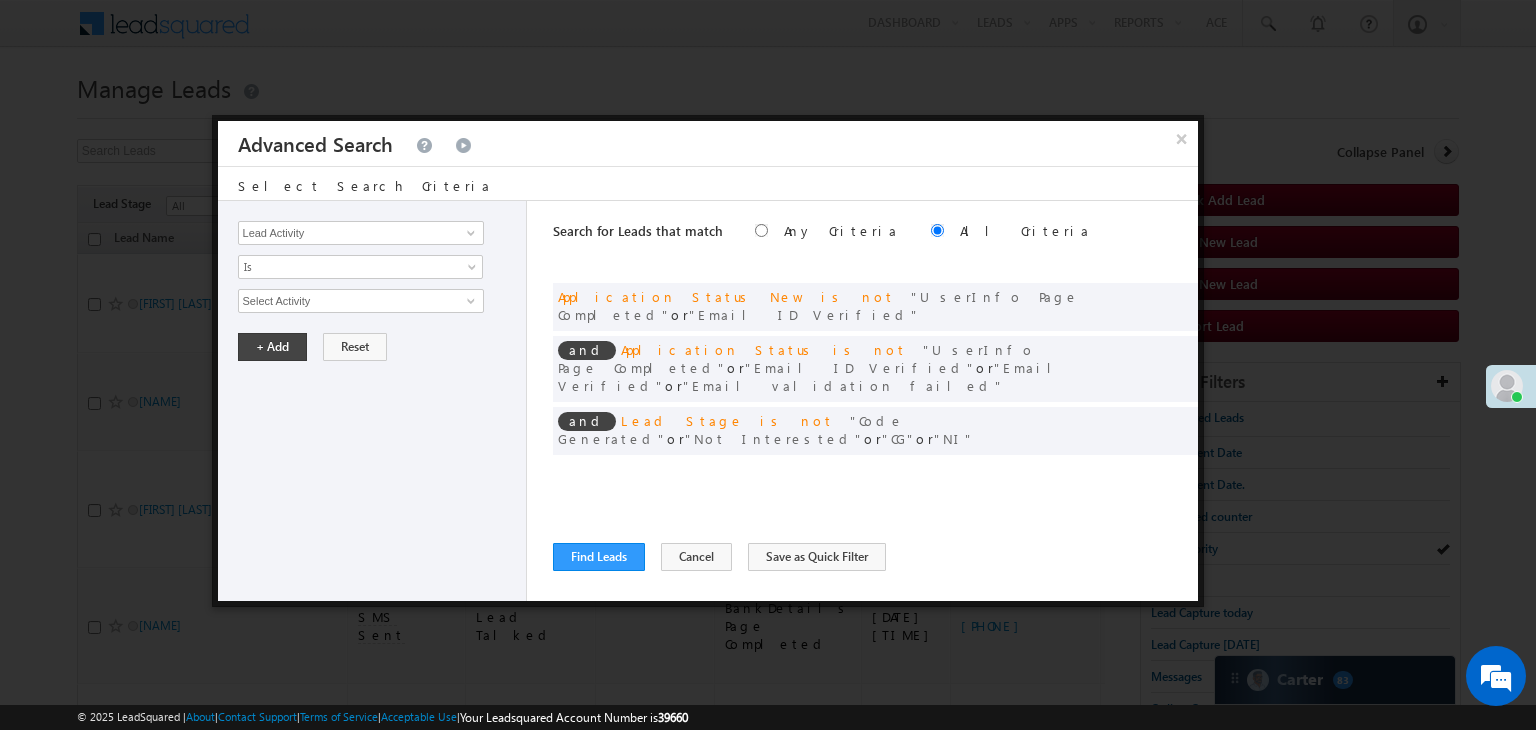 click at bounding box center [1169, 474] 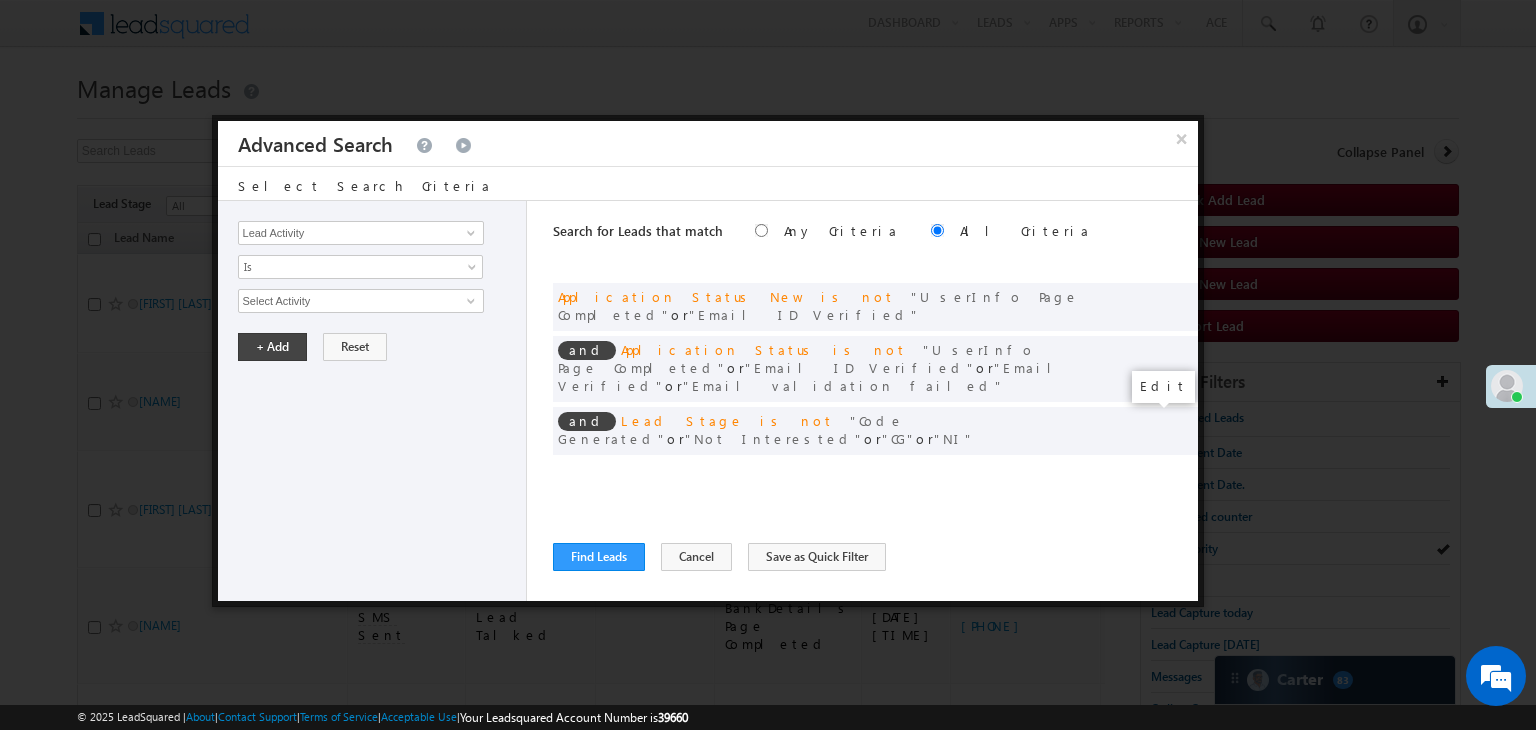 click at bounding box center [1152, 472] 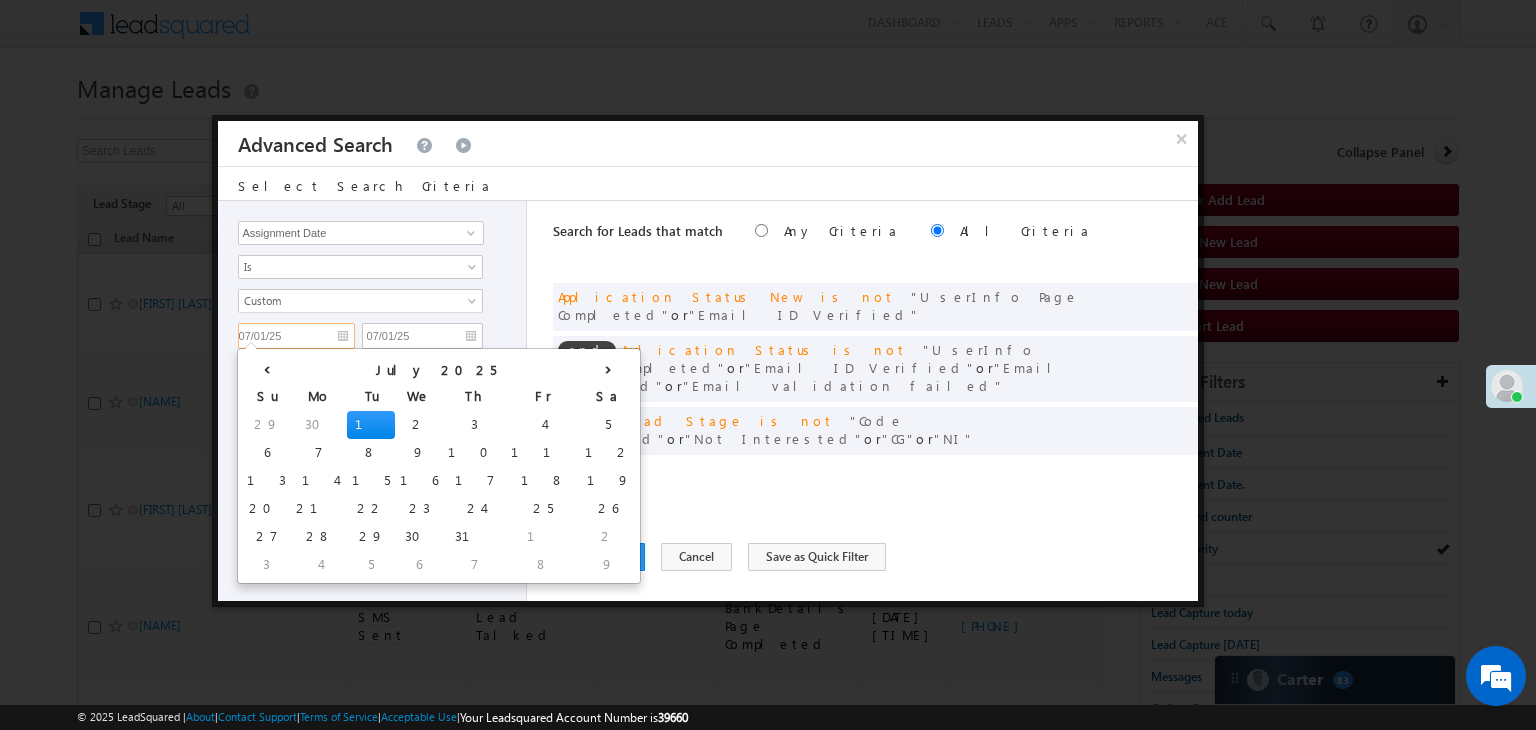 click on "07/01/25" at bounding box center (296, 336) 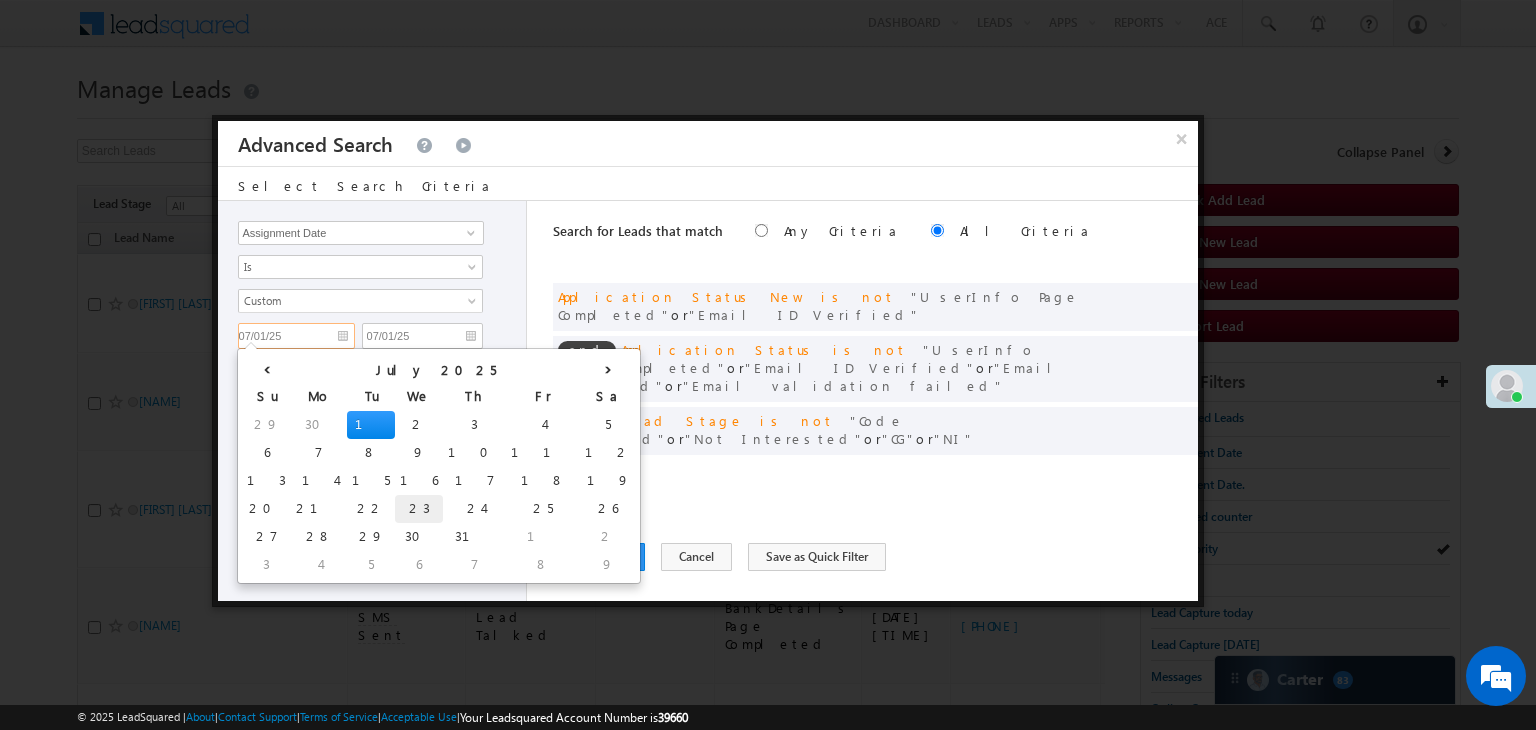 click on "23" at bounding box center (419, 509) 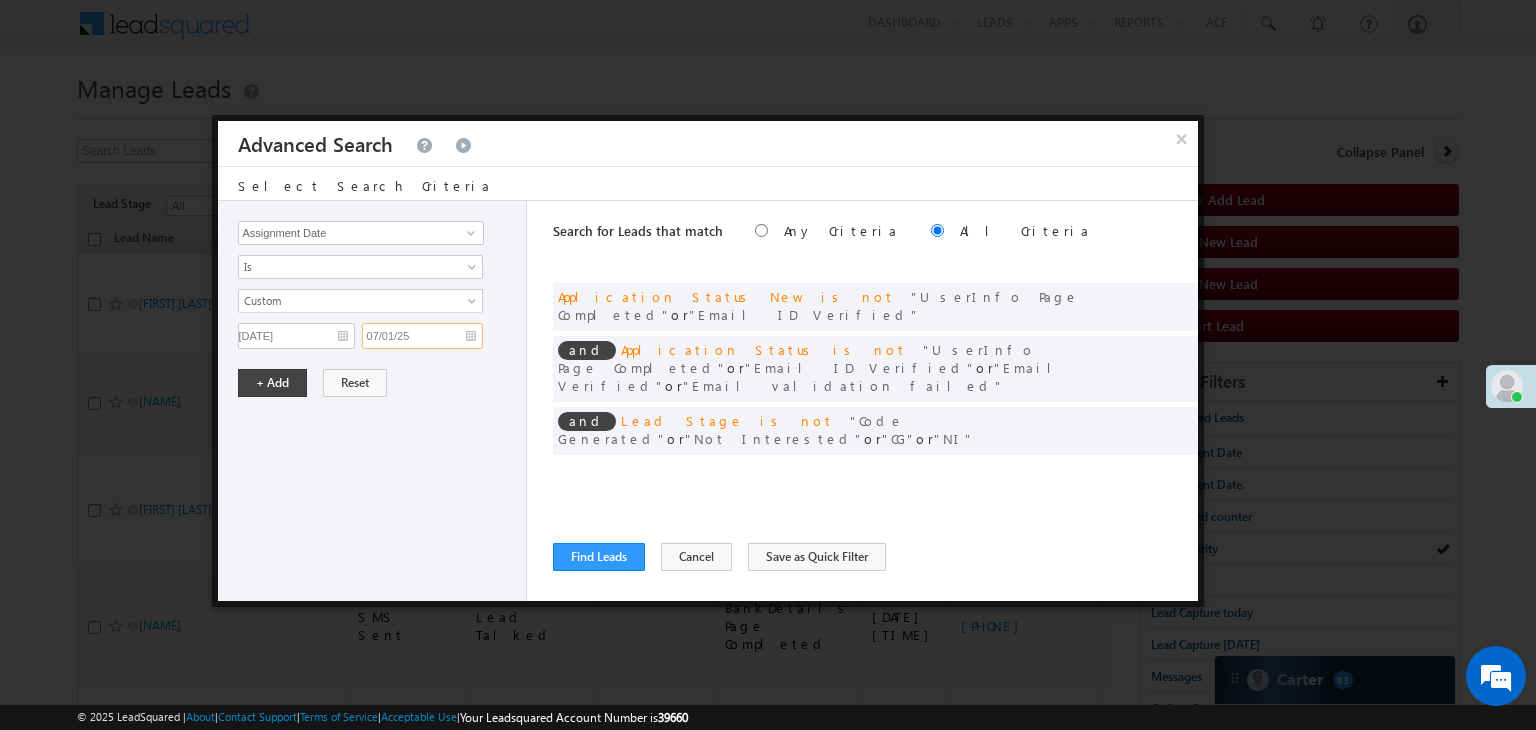 click on "07/01/25" at bounding box center [422, 336] 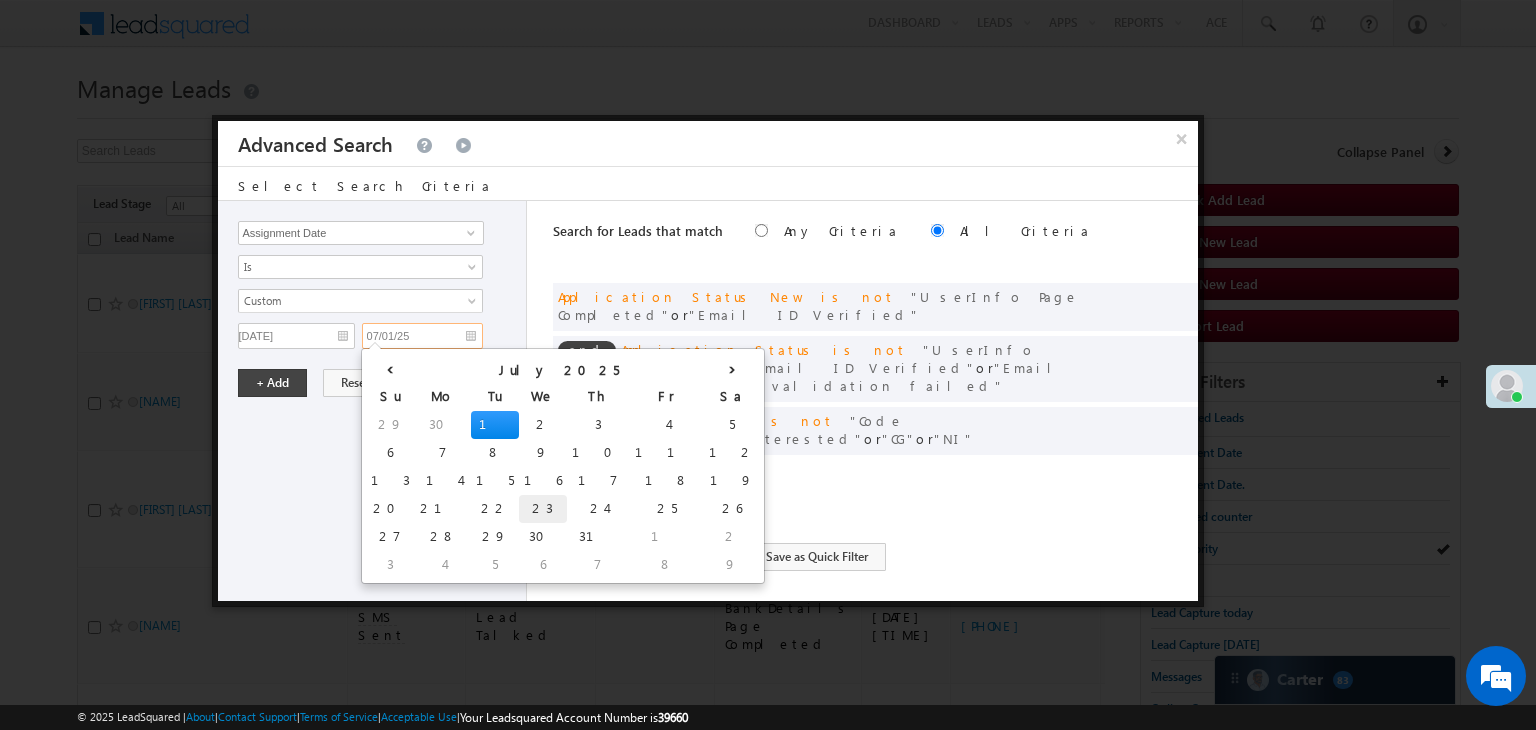 click on "23" at bounding box center [543, 509] 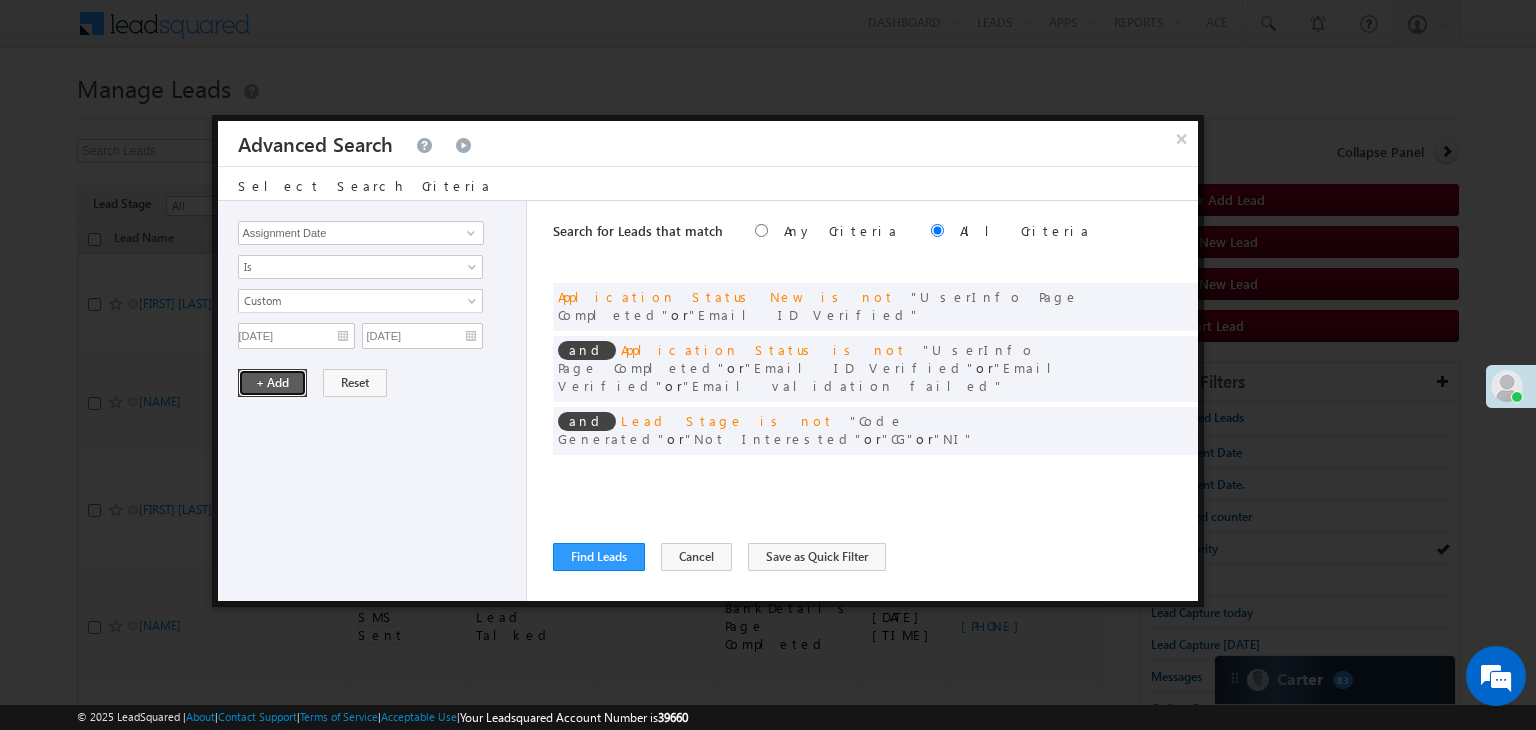 click on "+ Add" at bounding box center [272, 383] 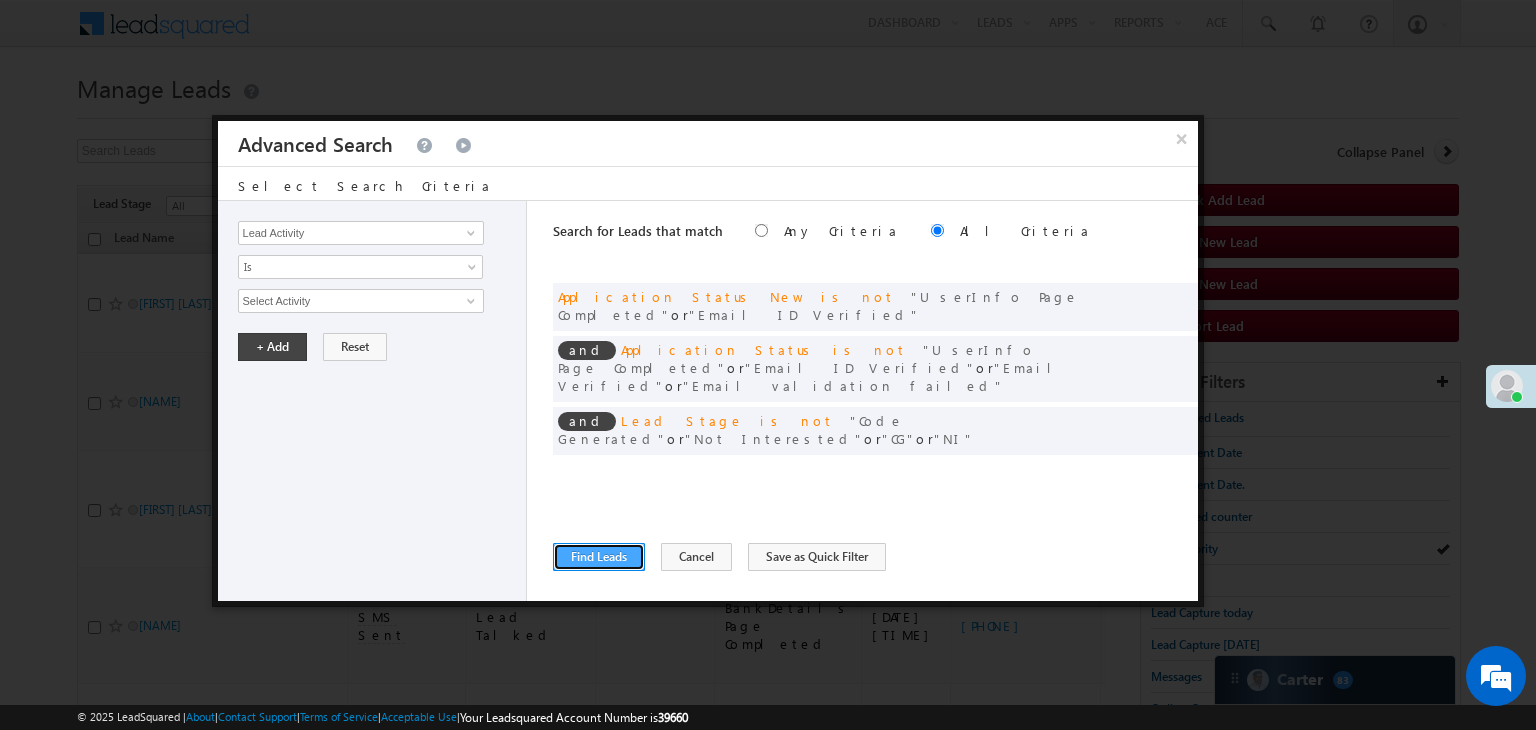 click on "Find Leads" at bounding box center (599, 557) 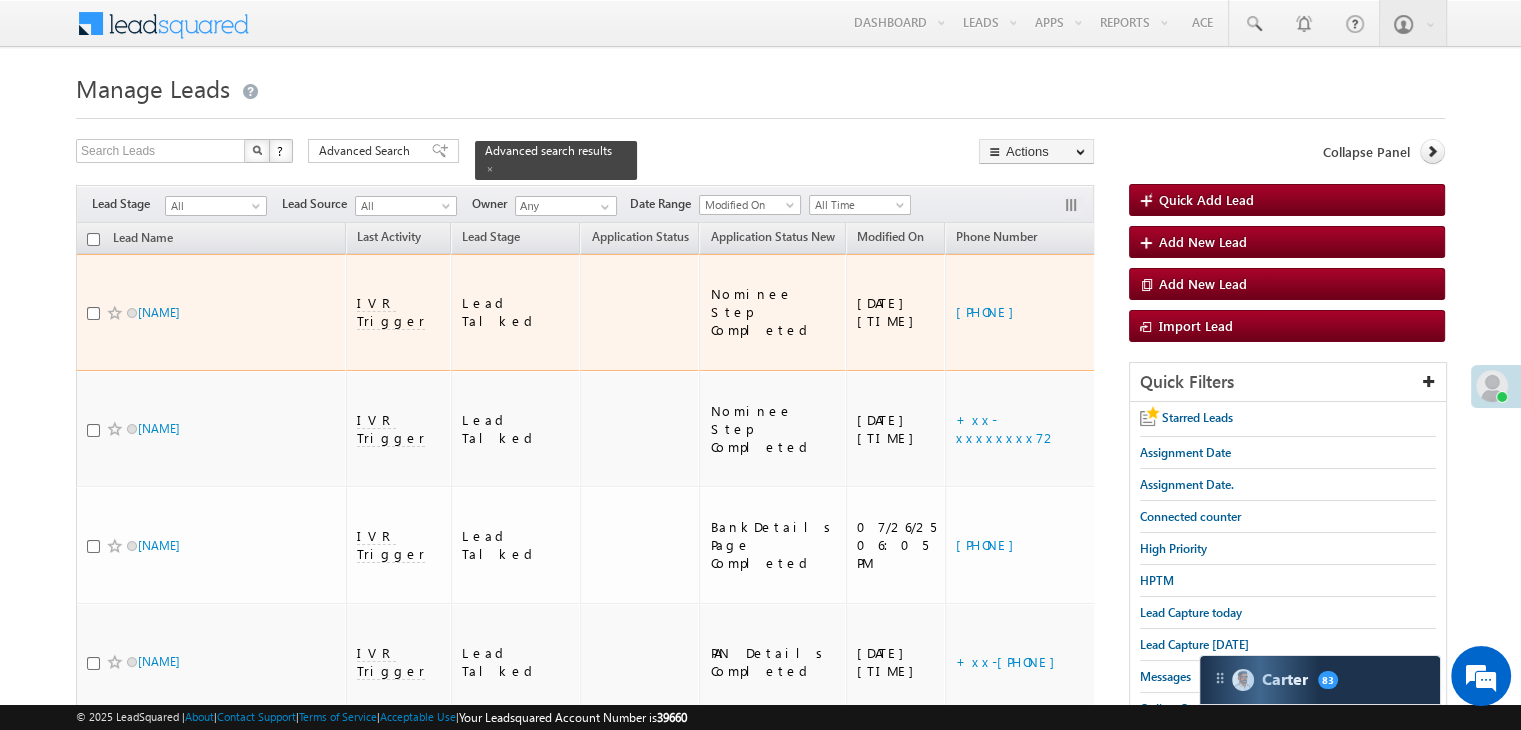 click on "https://angelbroking1-pk3em7sa.customui-test.leadsquared.com?leadId=a4ddf88c-4d6b-4612-b07d-a79c8dbcd8e0" at bounding box center (1239, 312) 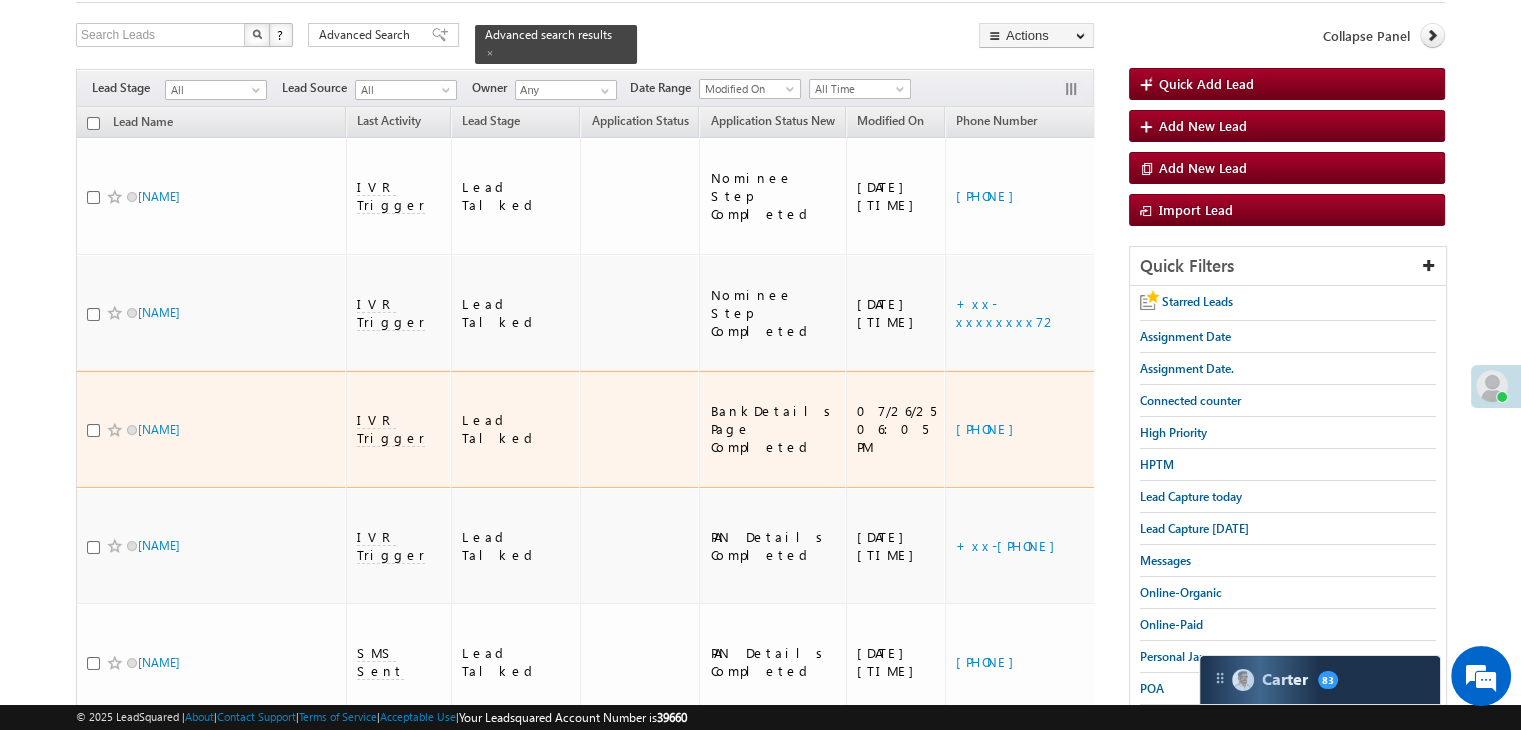 scroll, scrollTop: 200, scrollLeft: 0, axis: vertical 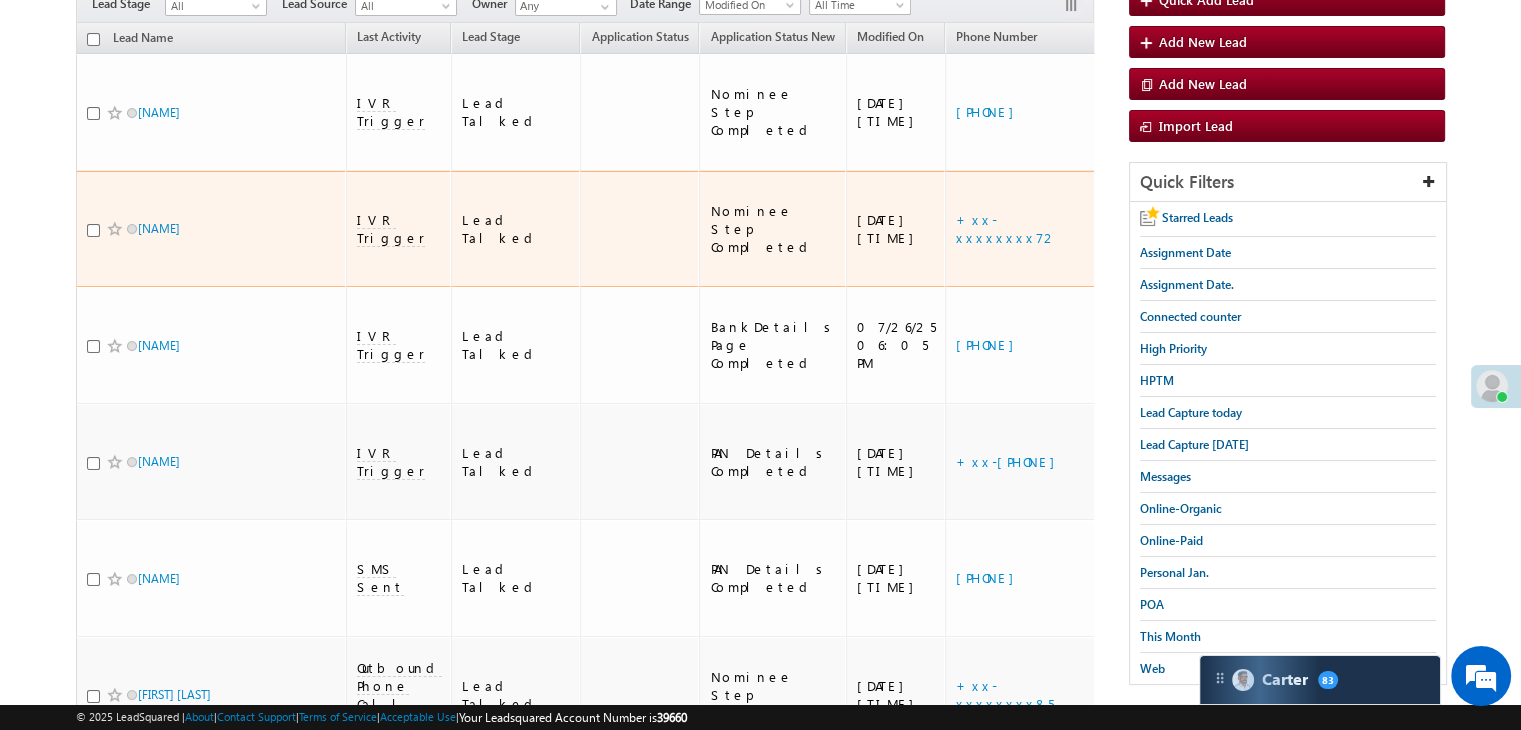 click on "https://angelbroking1-pk3em7sa.customui-test.leadsquared.com?leadId=adf4f9c9-7608-4700-a4a9-1ffb5c79fa1c" at bounding box center (1239, 229) 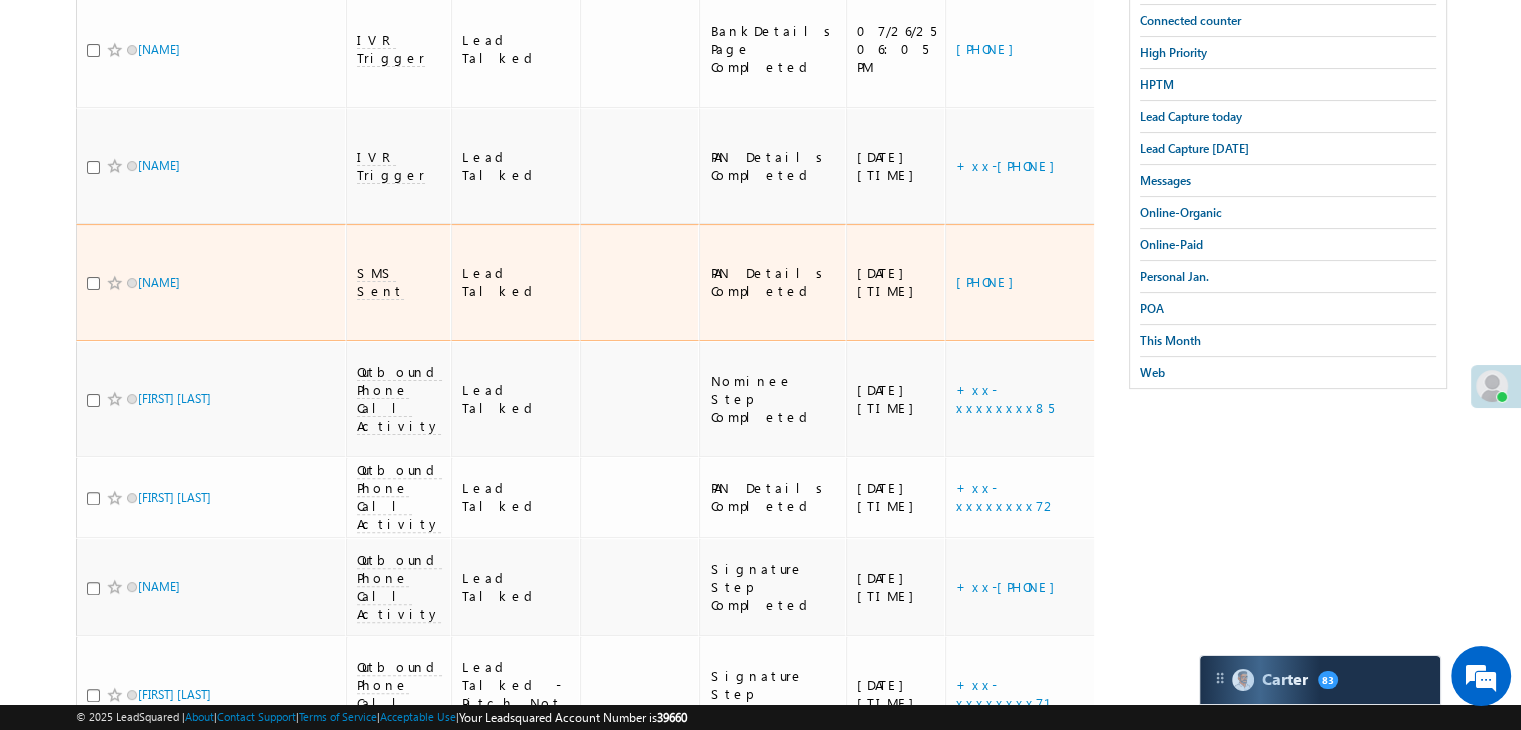 scroll, scrollTop: 500, scrollLeft: 0, axis: vertical 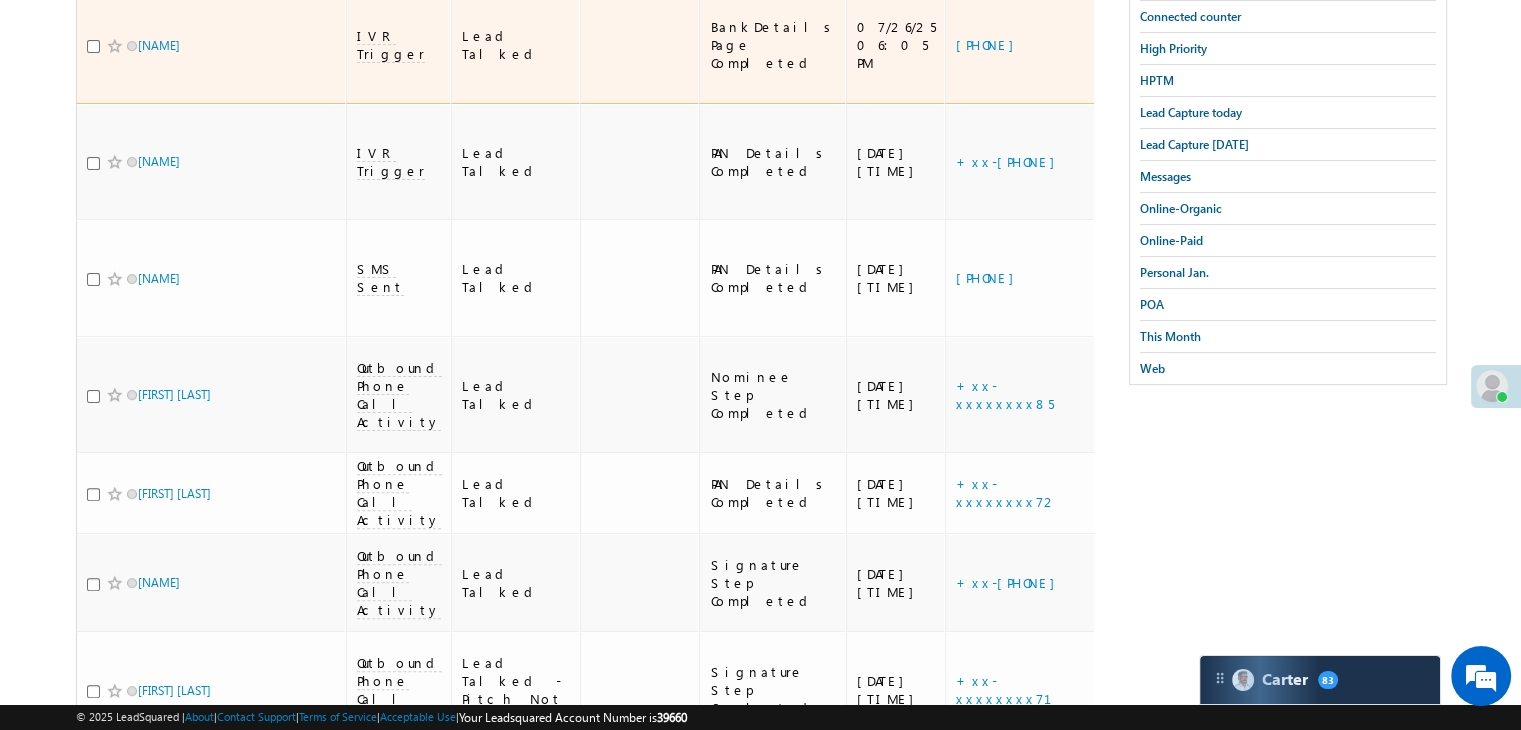 click on "https://angelbroking1-pk3em7sa.customui-test.leadsquared.com?leadId=b6d661f1-b59c-4946-85b2-52d28e7cd9f2" at bounding box center (1239, 45) 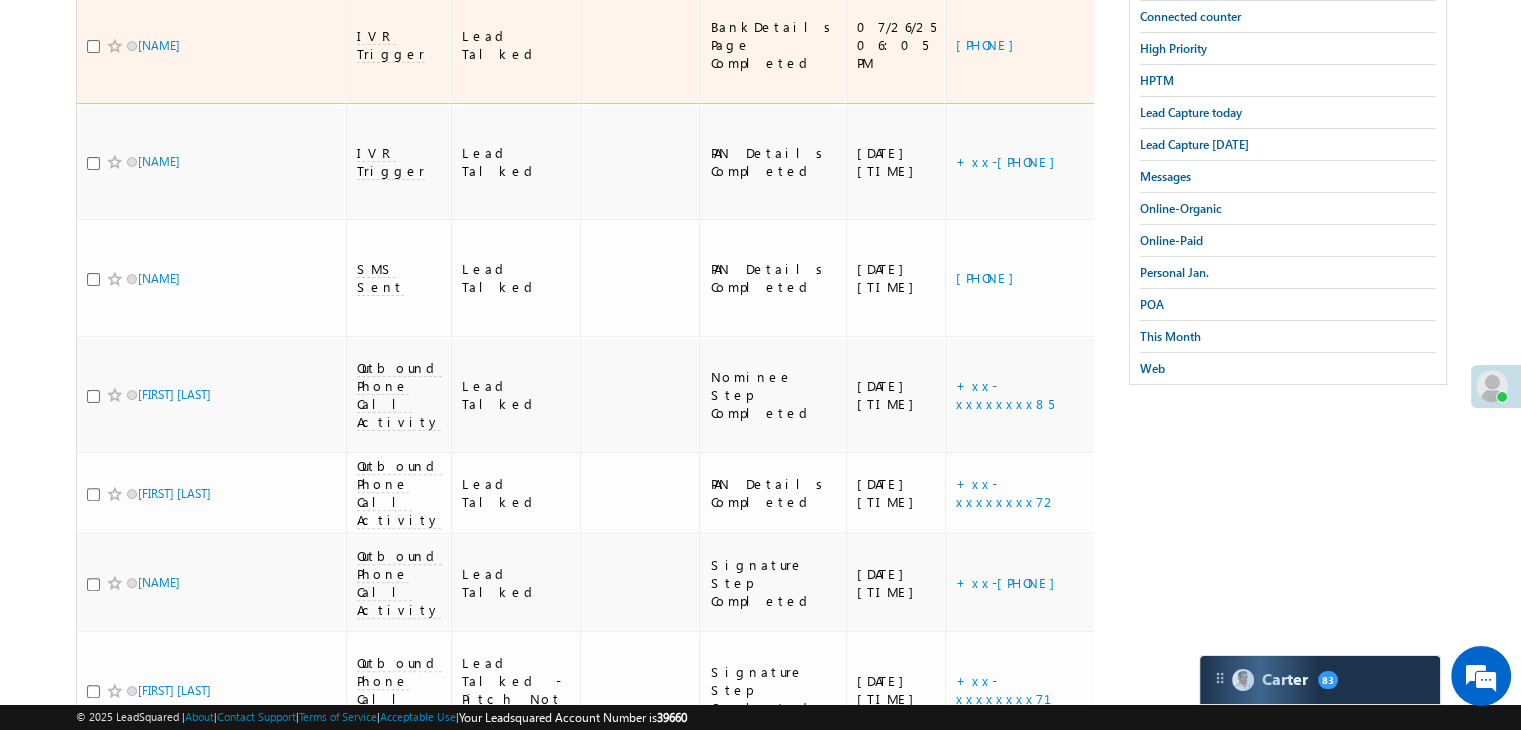 click on "https://angelbroking1-pk3em7sa.customui-test.leadsquared.com?leadId=b6d661f1-b59c-4946-85b2-52d28e7cd9f2" at bounding box center [1239, 45] 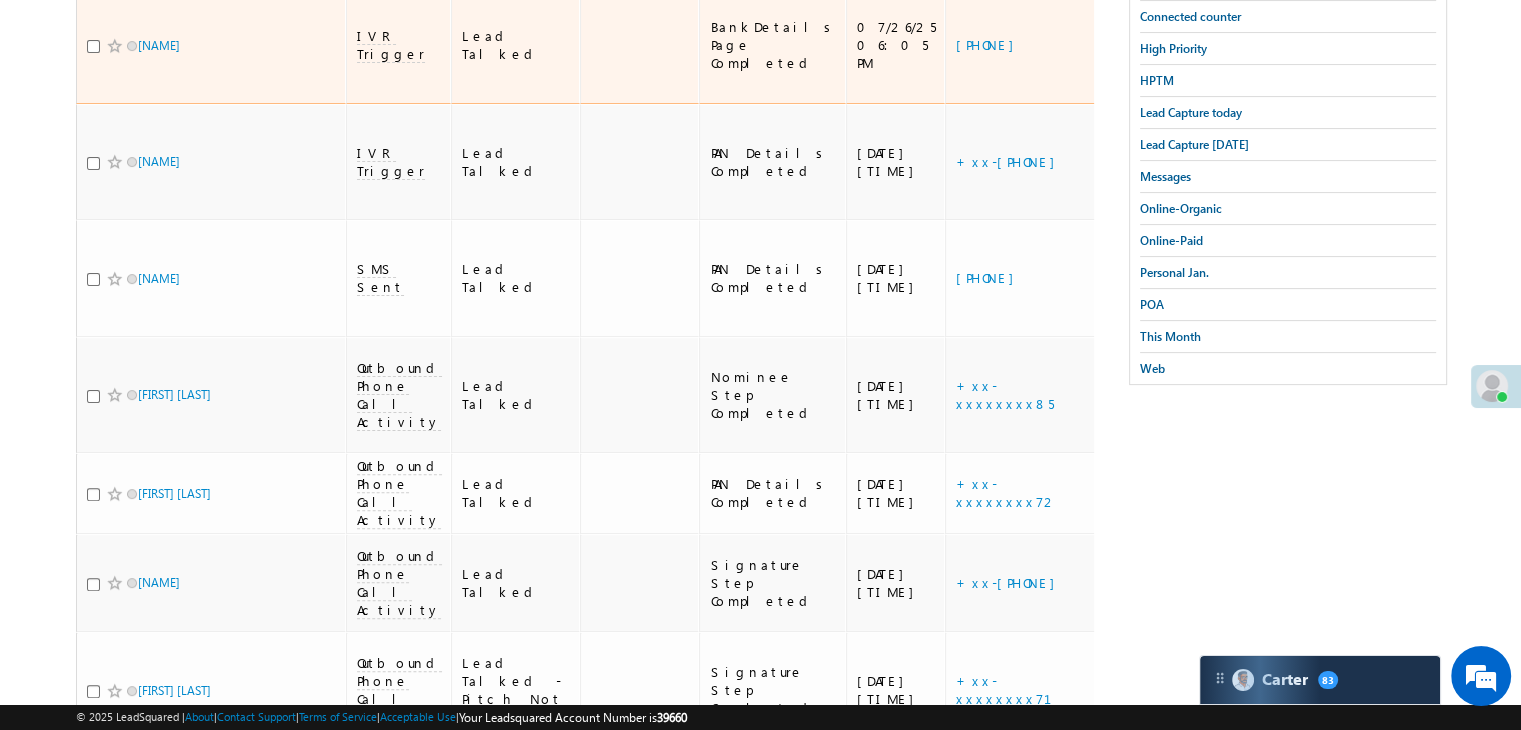 click on "https://angelbroking1-pk3em7sa.customui-test.leadsquared.com?leadId=b6d661f1-b59c-4946-85b2-52d28e7cd9f2" at bounding box center [1239, 45] 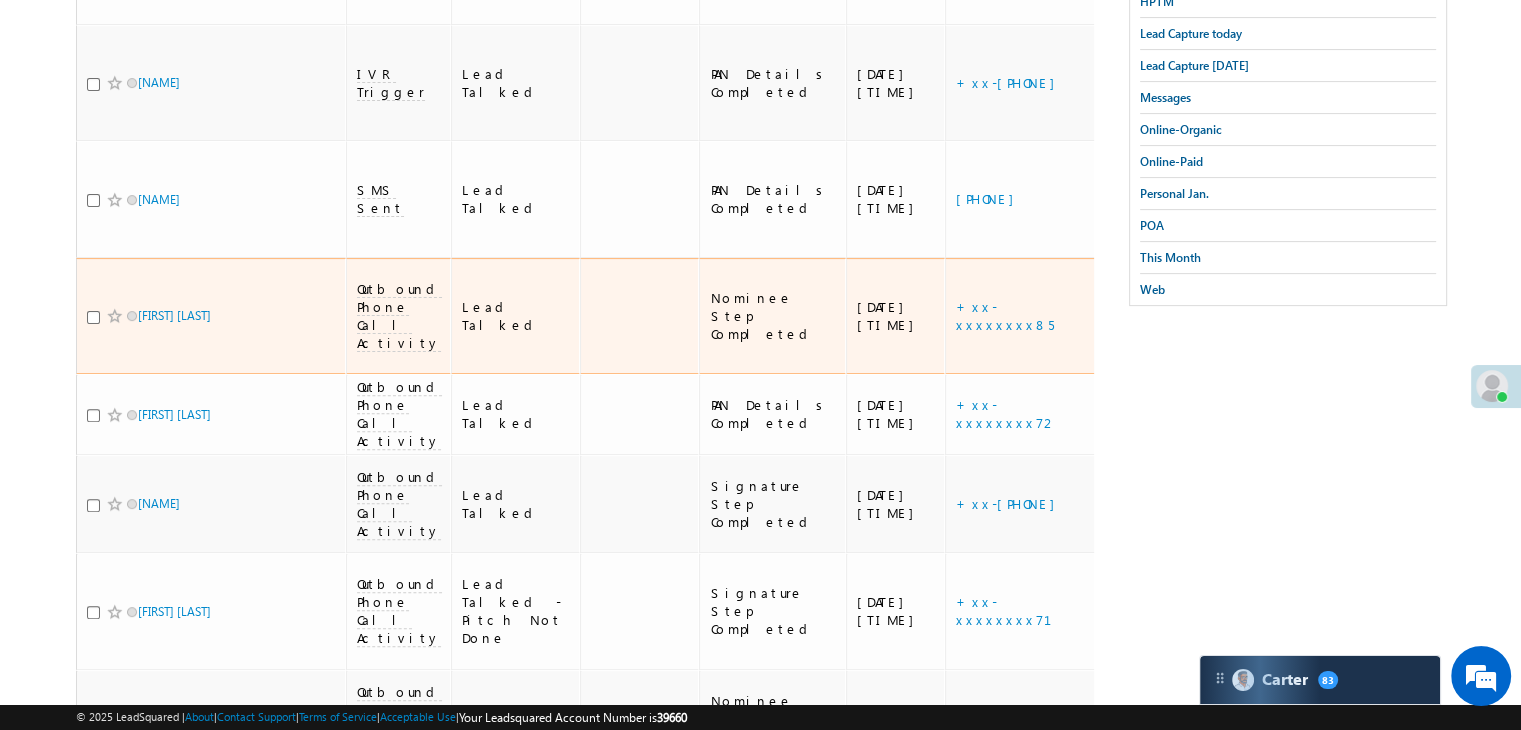 scroll, scrollTop: 600, scrollLeft: 0, axis: vertical 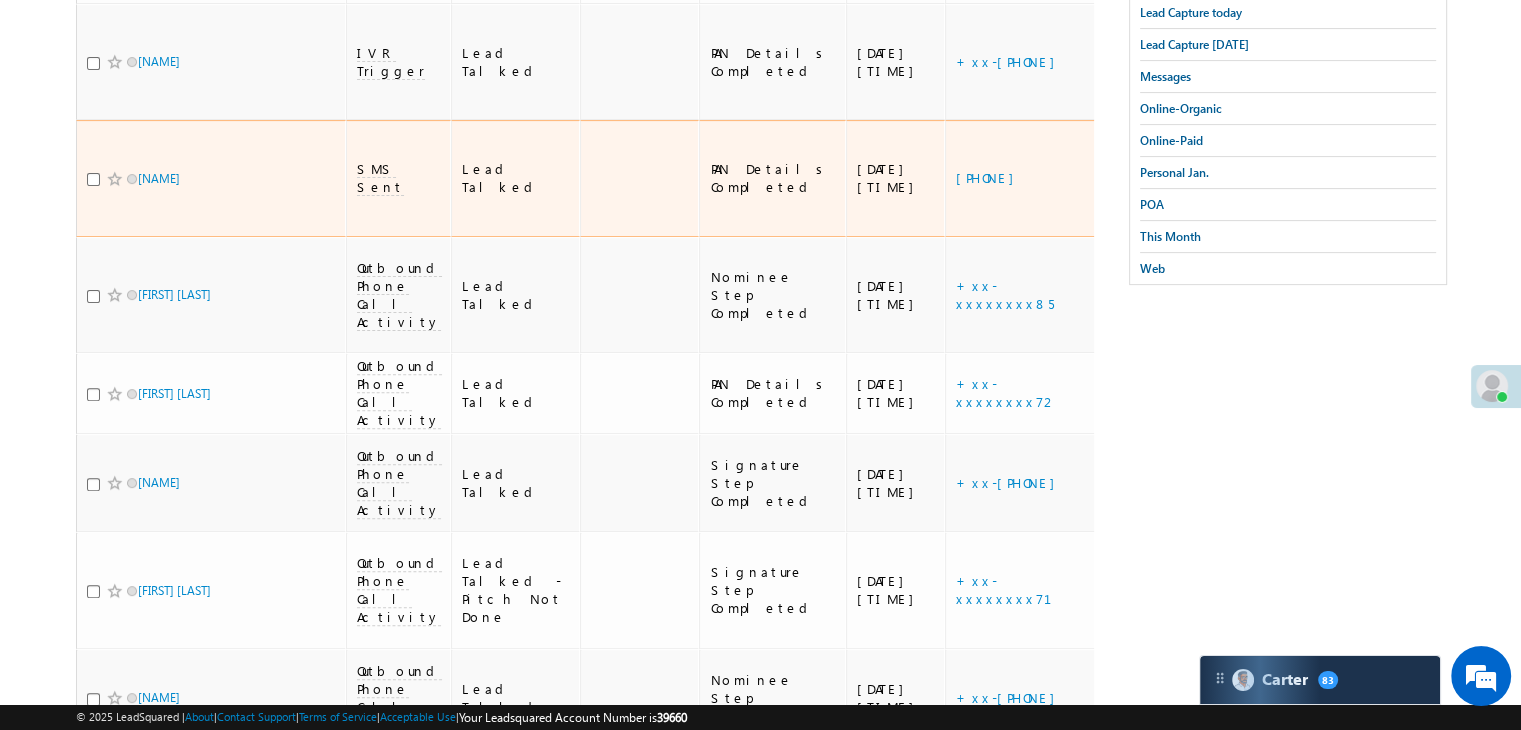 click on "https://angelbroking1-pk3em7sa.customui-test.leadsquared.com?leadId=10c54e5c-b0c2-4910-9a0b-237ff2ce6456" at bounding box center [1239, 178] 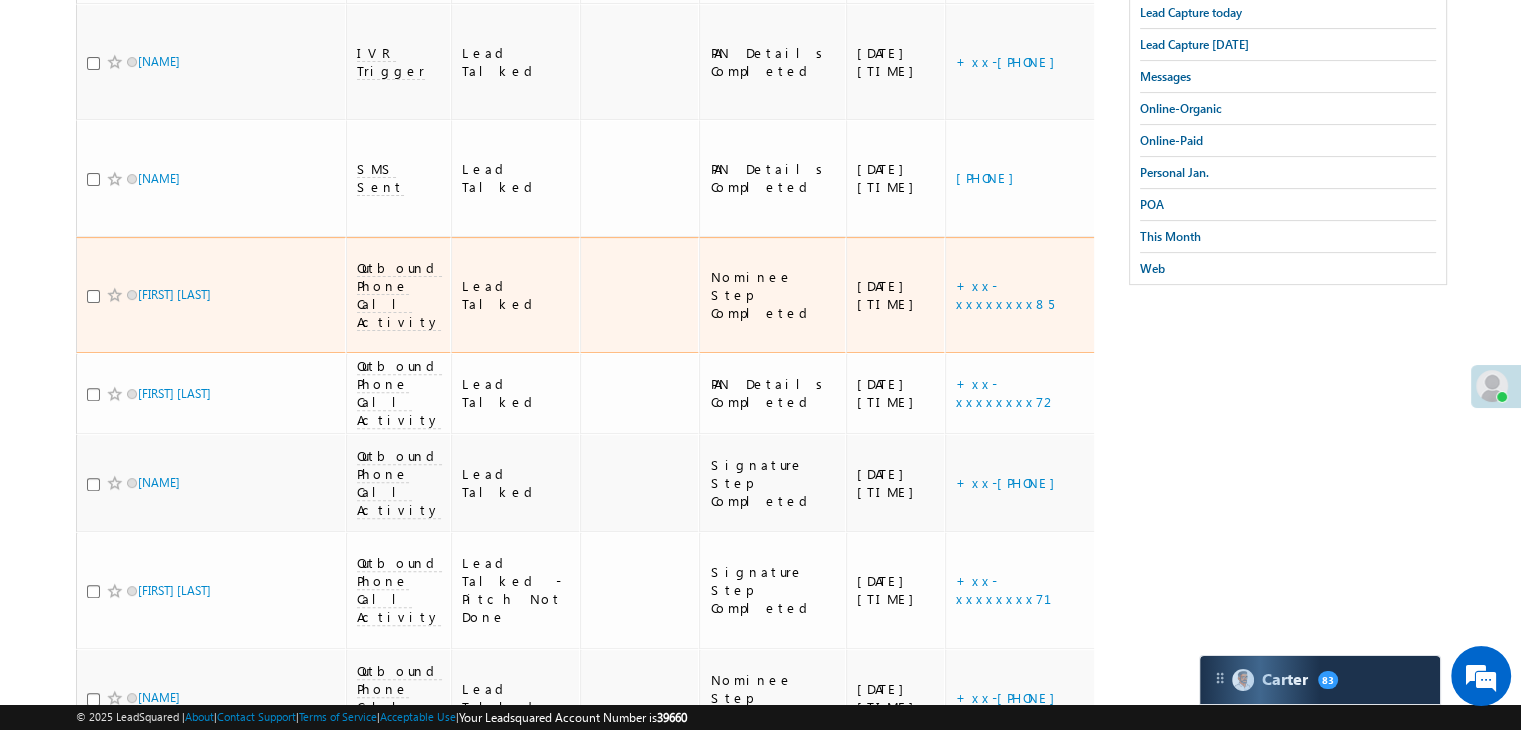 click on "https://angelbroking1-pk3em7sa.customui-test.leadsquared.com?leadId=c611bd67-c752-49d8-b6f5-a3c1af9261b9" at bounding box center (1239, 295) 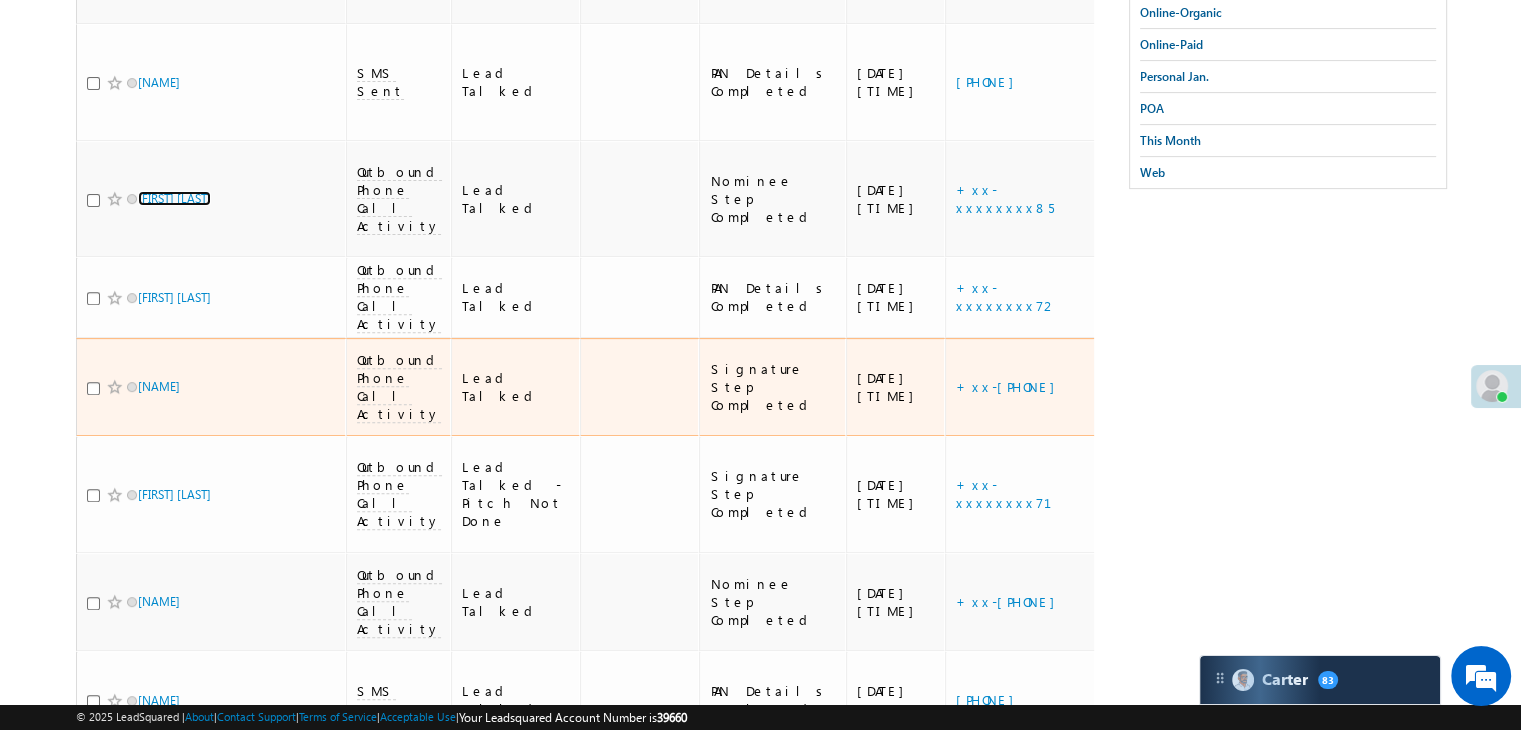 scroll, scrollTop: 800, scrollLeft: 0, axis: vertical 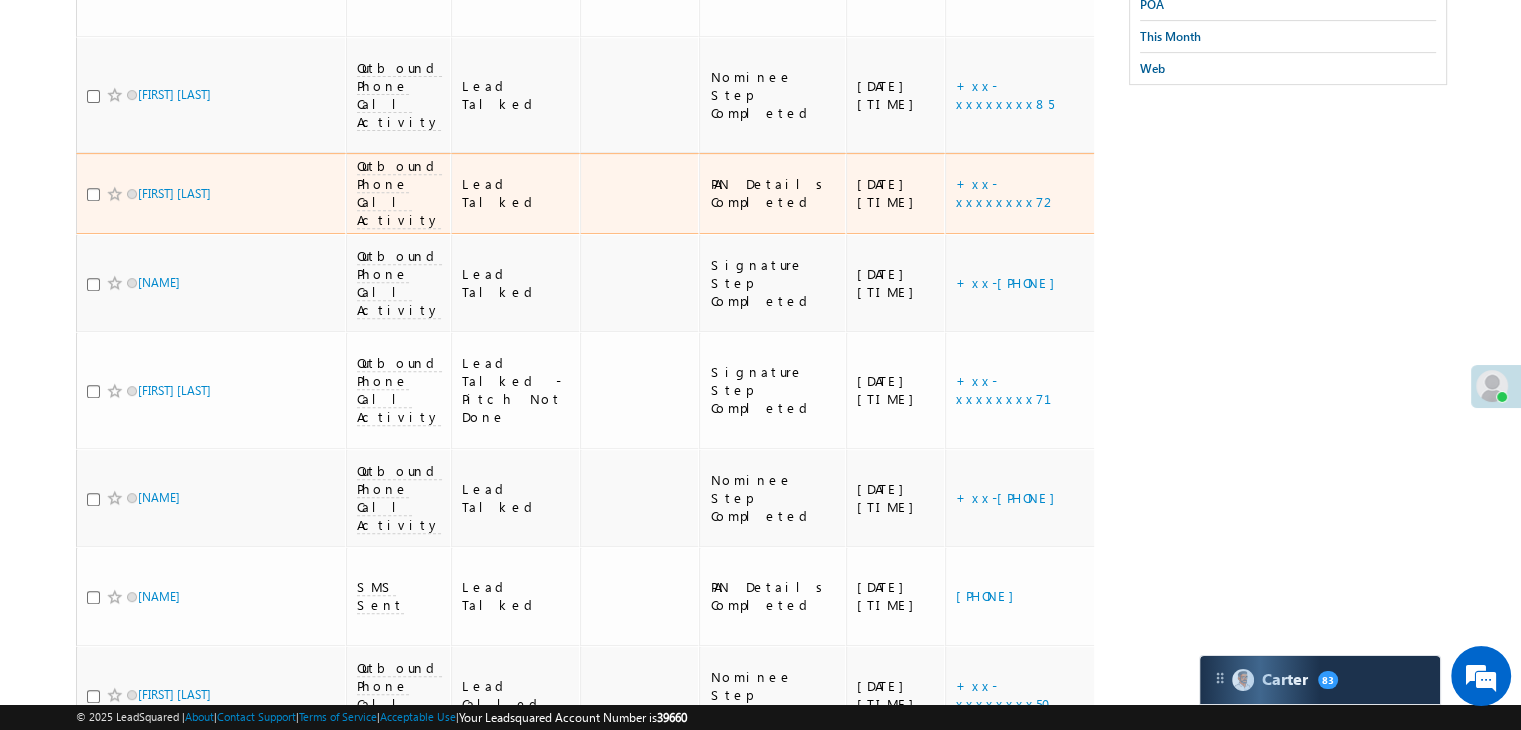 click on "https://angelbroking1-pk3em7sa.customui-test.leadsquared.com?leadId=[UUID]" at bounding box center (1239, 193) 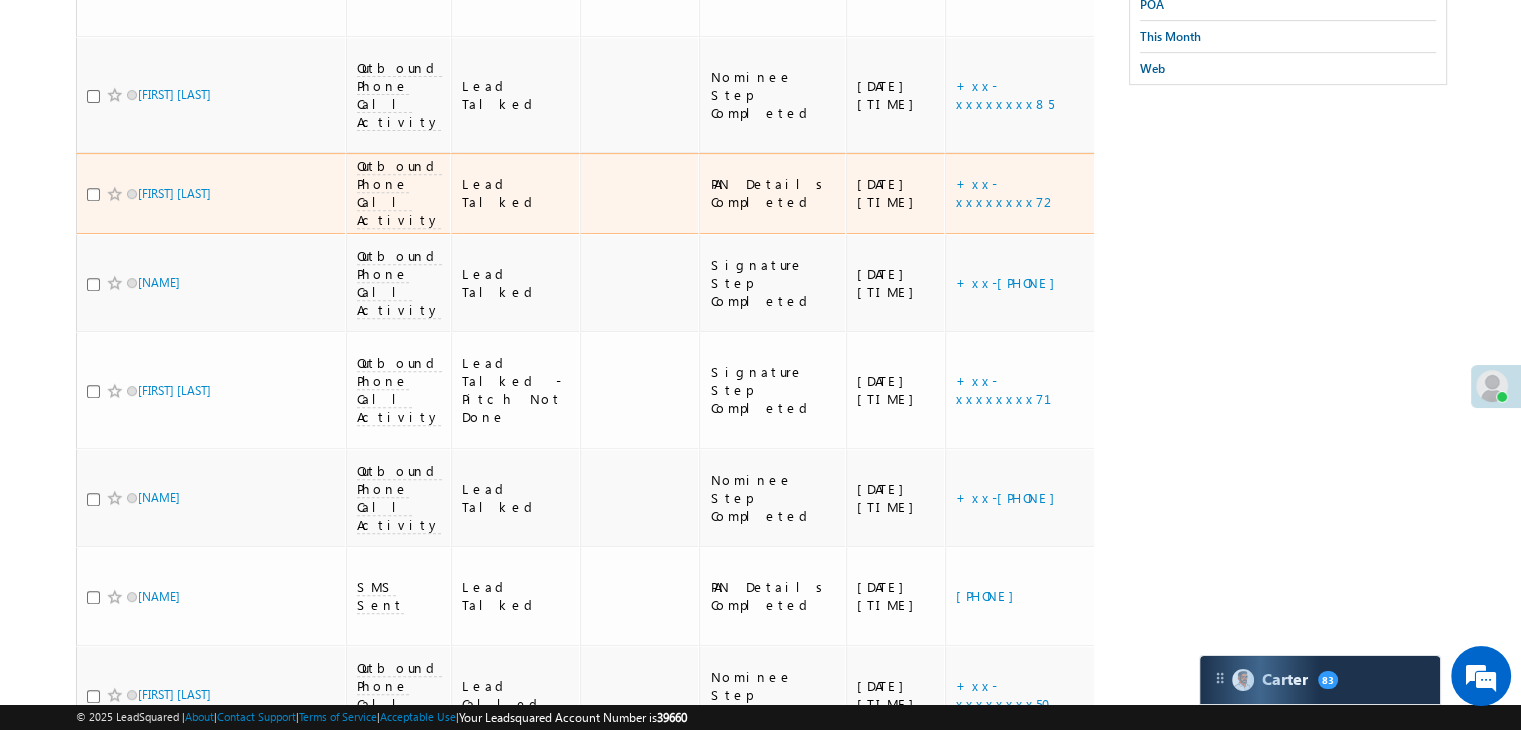 click on "https://angelbroking1-pk3em7sa.customui-test.leadsquared.com?leadId=[UUID]" at bounding box center (1239, 193) 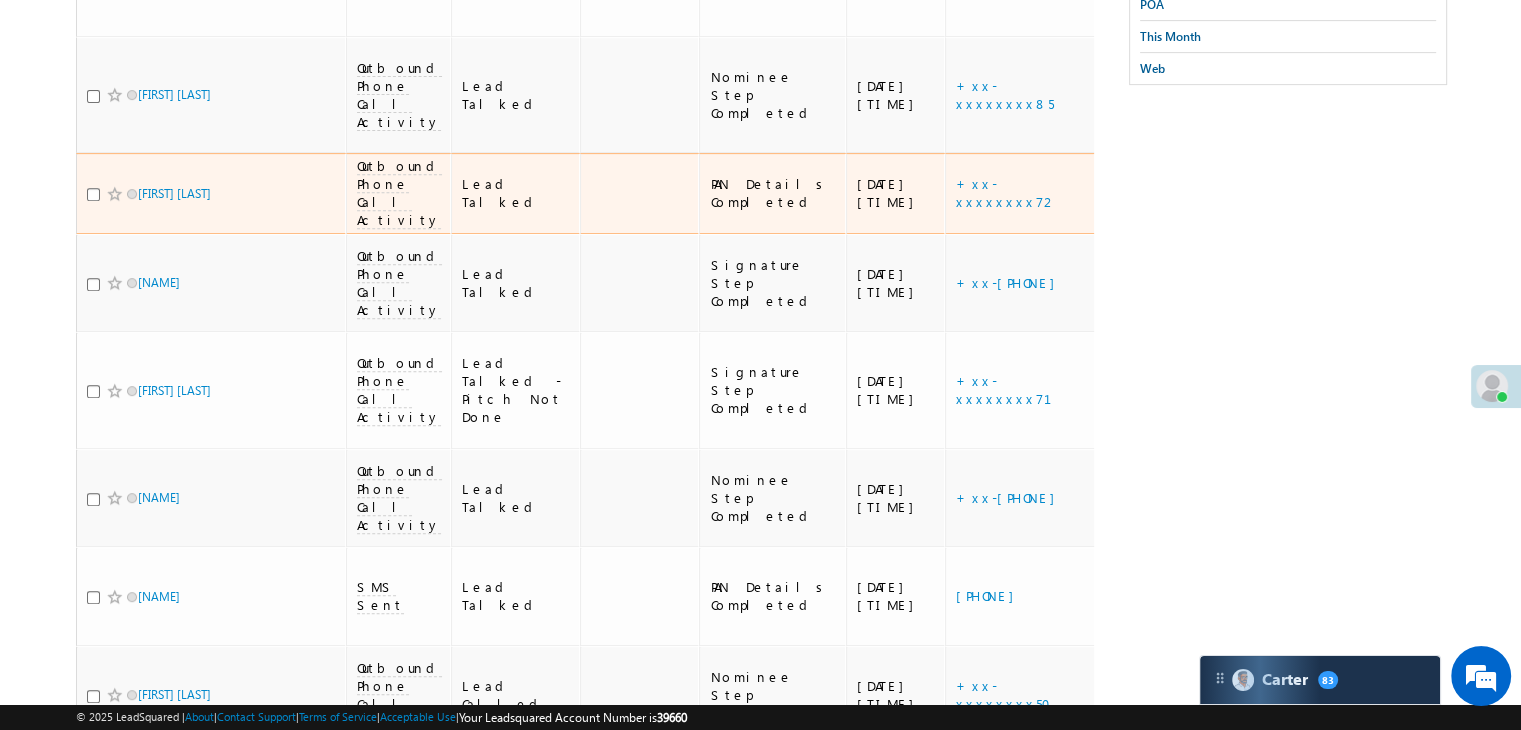 click on "https://angelbroking1-pk3em7sa.customui-test.leadsquared.com?leadId=[UUID]" at bounding box center [1239, 193] 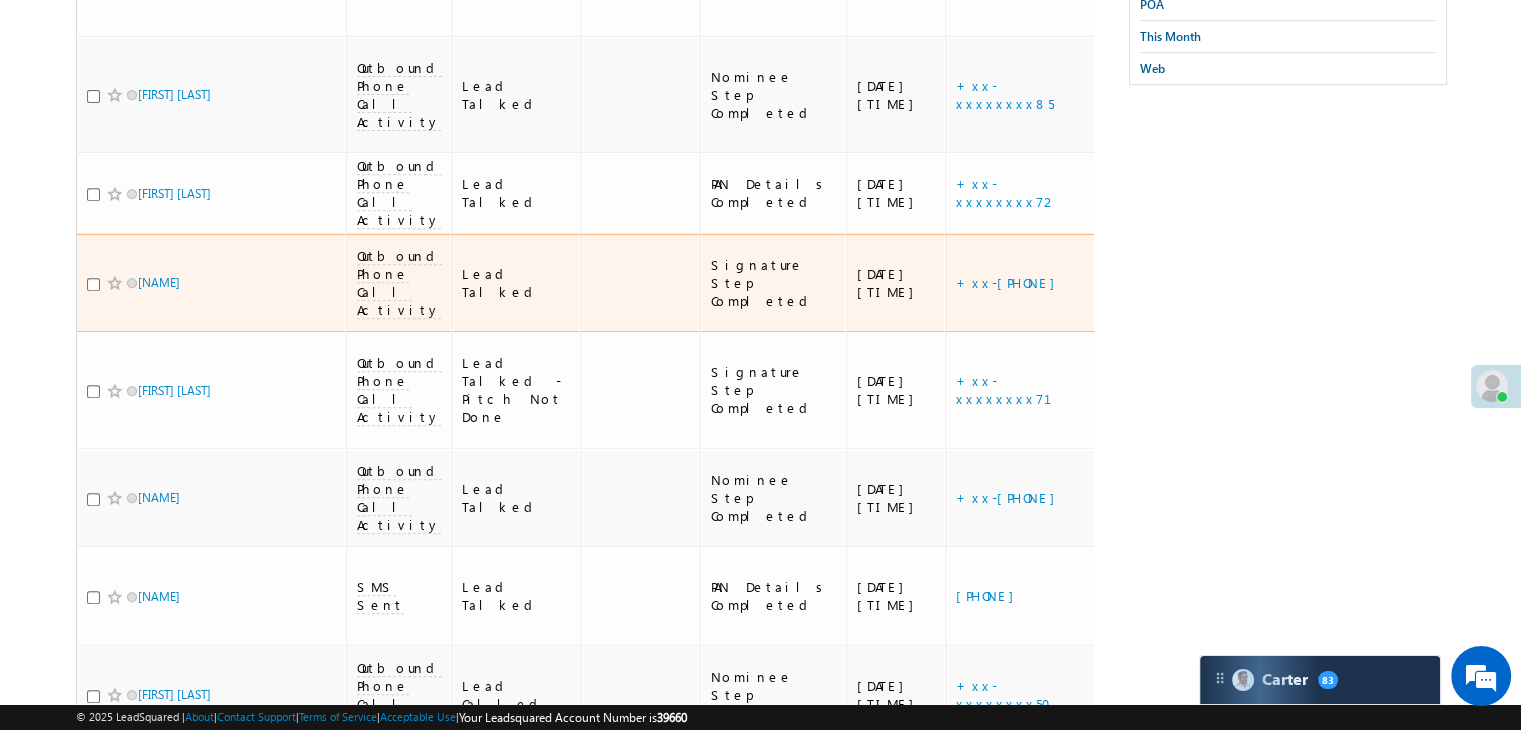 click on "https://angelbroking1-pk3em7sa.customui-test.leadsquared.com?leadId=331635a8-a1ea-433e-8570-3bbaf9a693a2" at bounding box center [1239, 283] 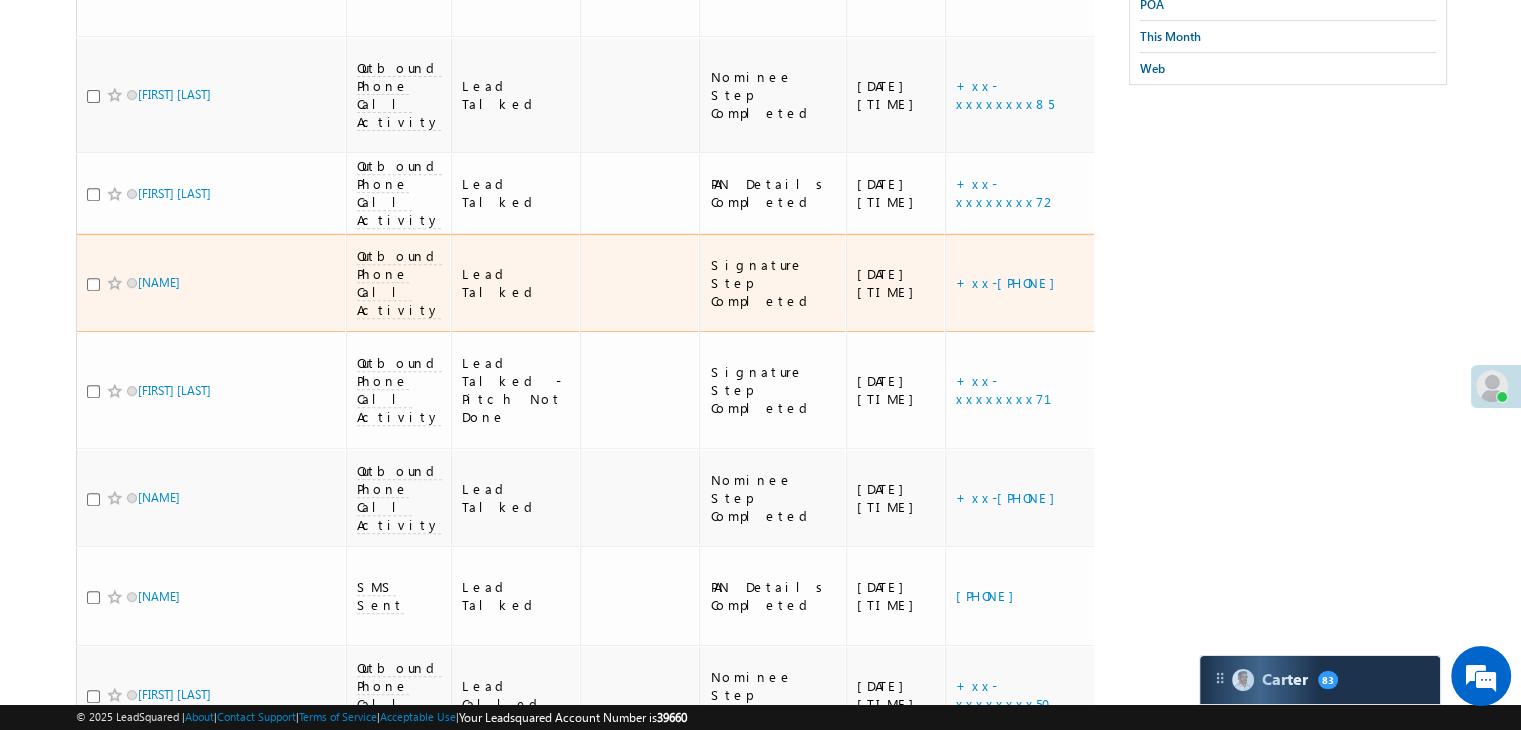click on "https://angelbroking1-pk3em7sa.customui-test.leadsquared.com?leadId=331635a8-a1ea-433e-8570-3bbaf9a693a2" at bounding box center [1239, 283] 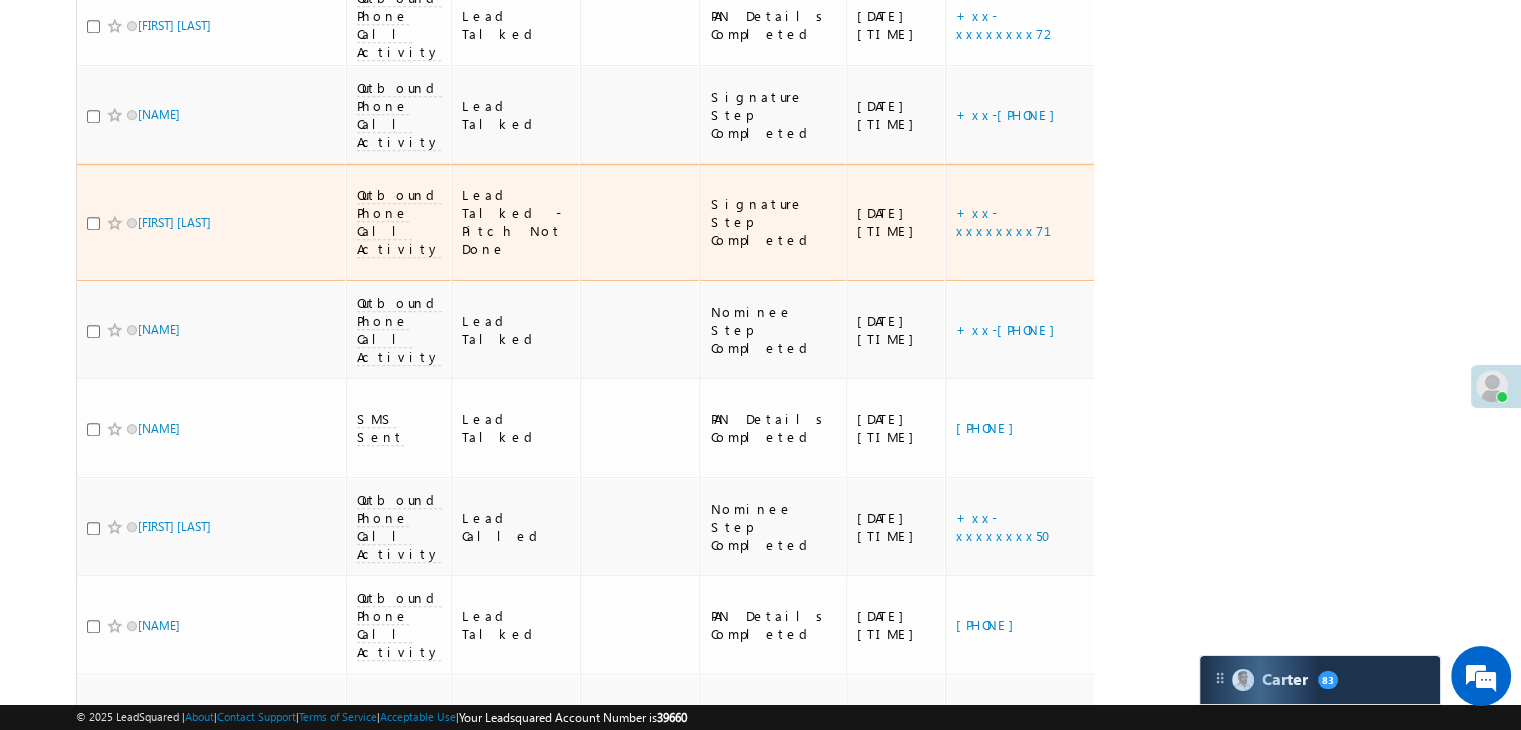 scroll, scrollTop: 1000, scrollLeft: 0, axis: vertical 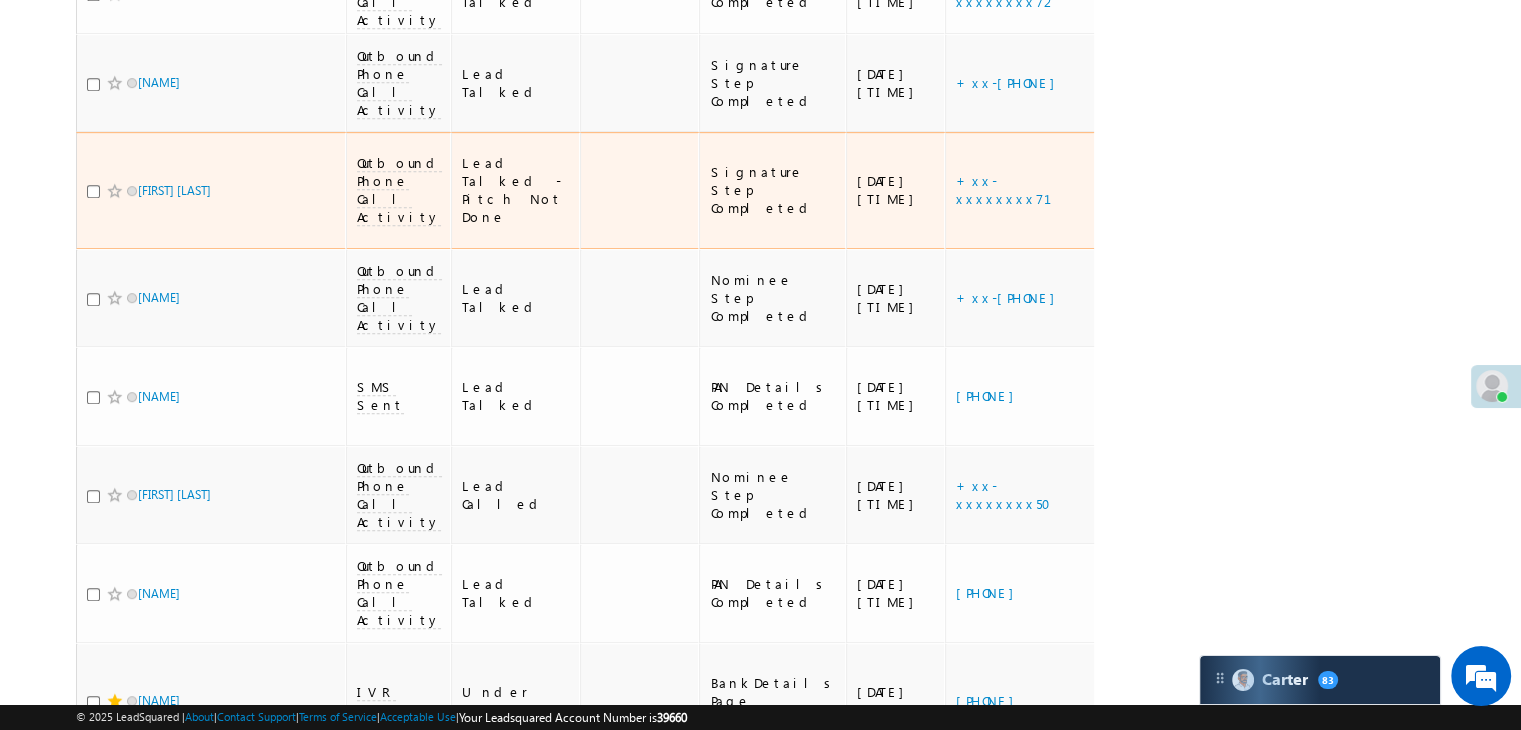 click on "https://angelbroking1-pk3em7sa.customui-test.leadsquared.com?leadId=8f06a81c-c9c7-4205-8d91-ce191aa80f59" at bounding box center (1239, 190) 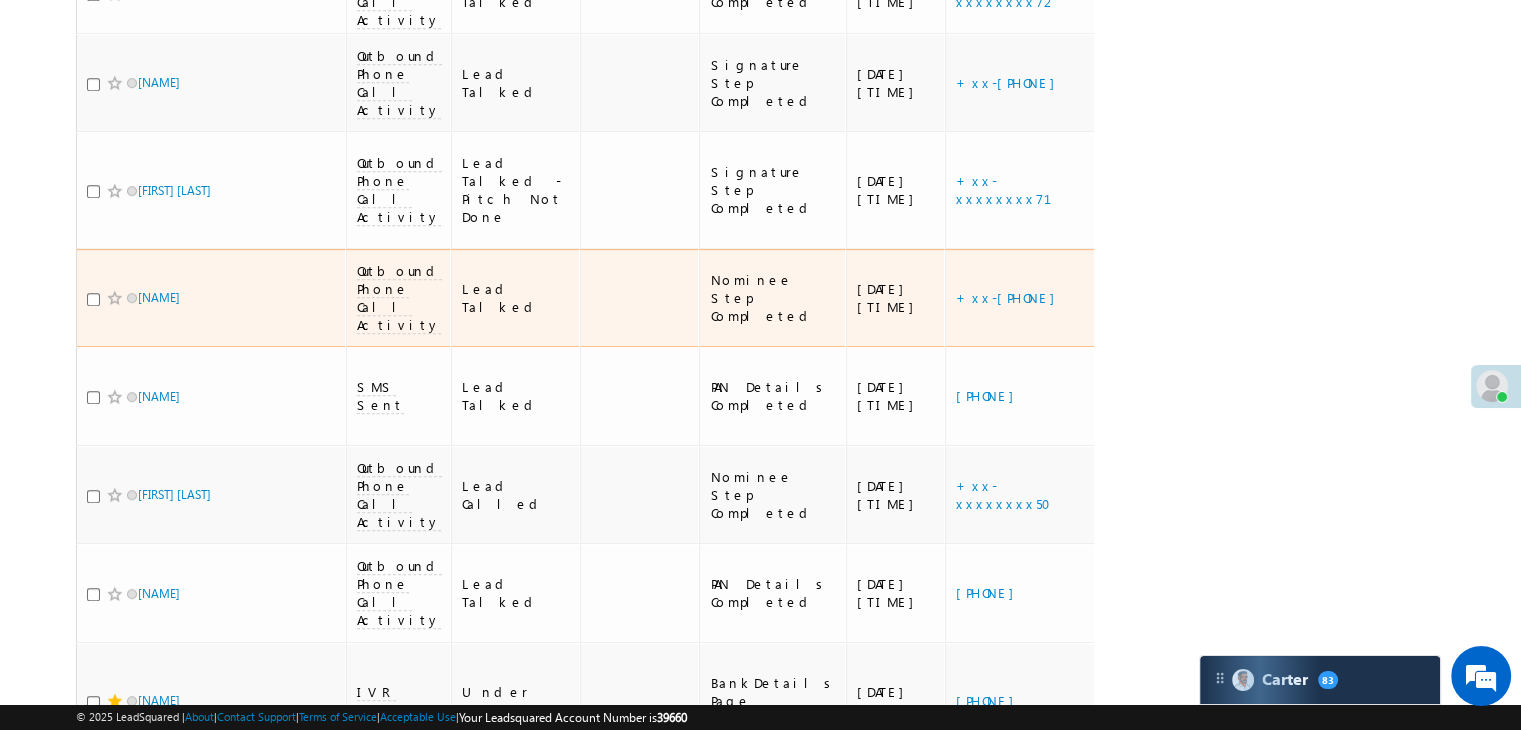 click on "https://angelbroking1-pk3em7sa.customui-test.leadsquared.com?leadId=[UUID]" at bounding box center [1239, 298] 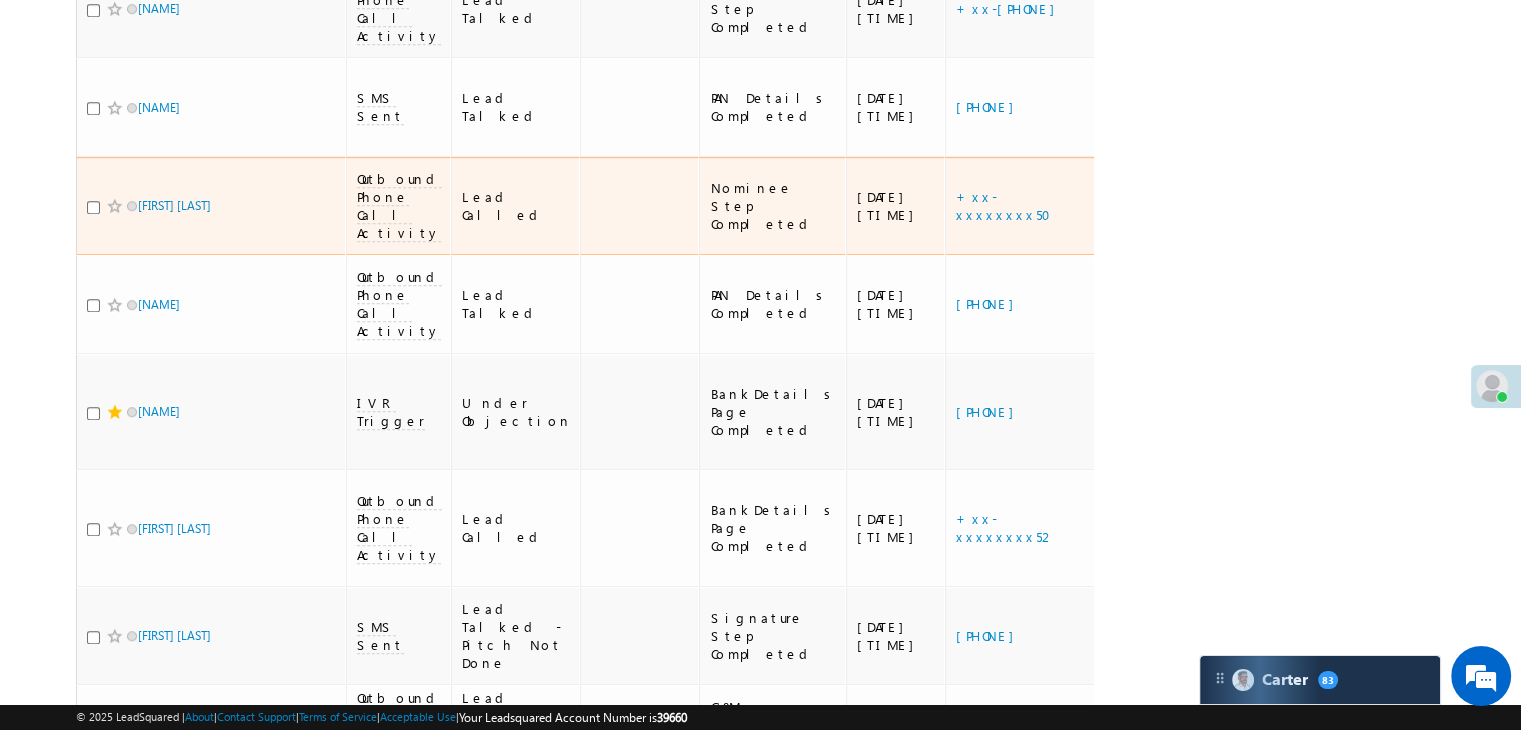 scroll, scrollTop: 1300, scrollLeft: 0, axis: vertical 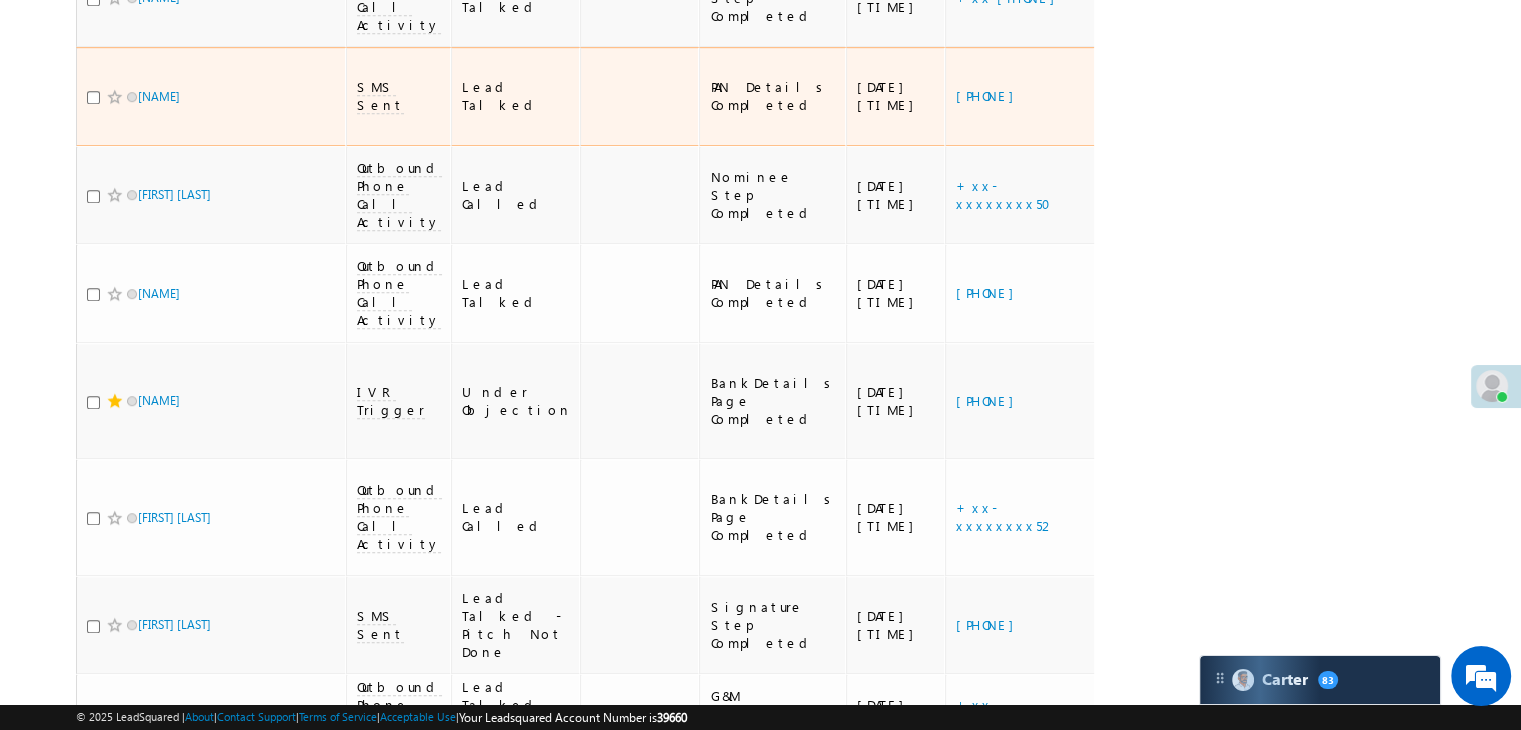 click on "https://angelbroking1-pk3em7sa.customui-test.leadsquared.com?leadId=f706ab76-229a-4277-a2f6-309eb3443241" at bounding box center [1239, 96] 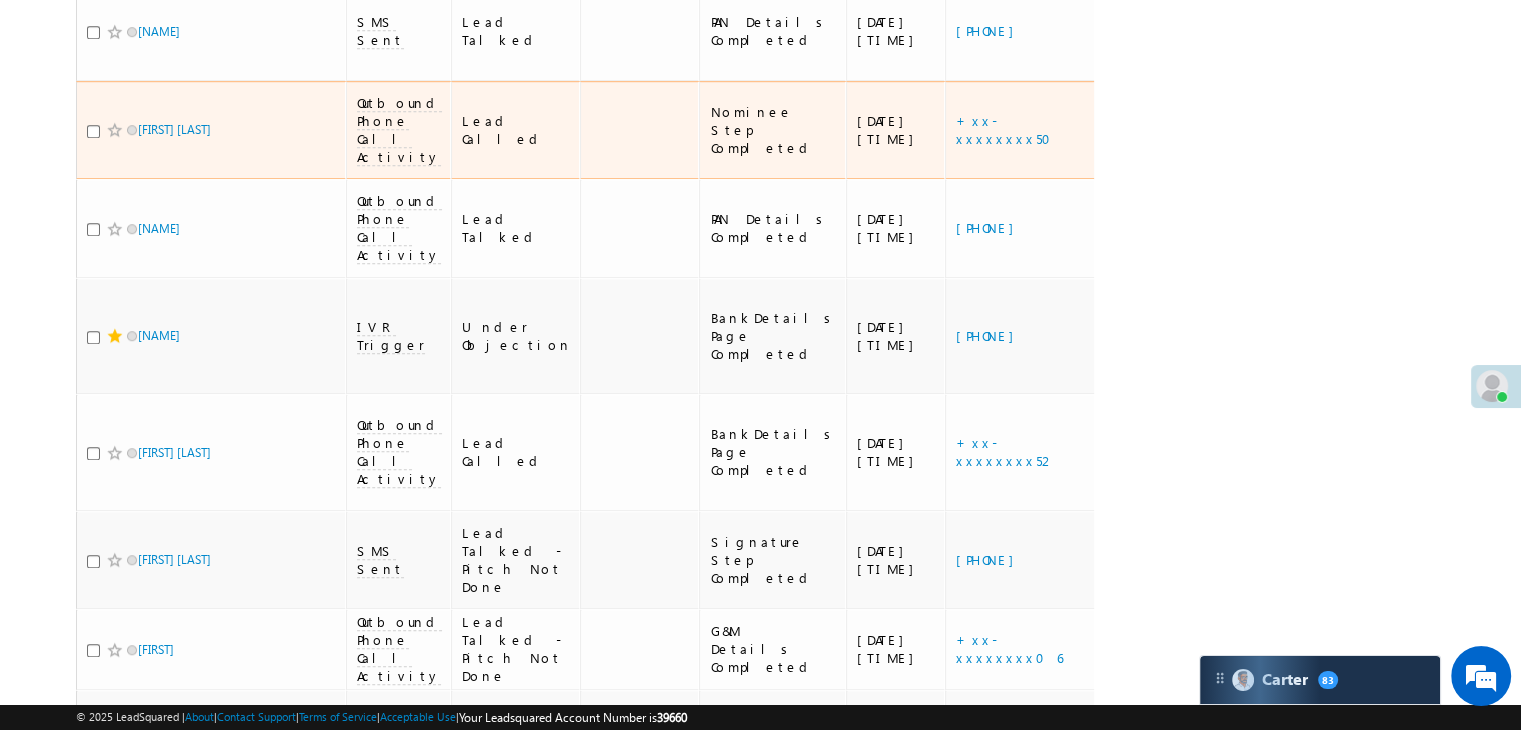 scroll, scrollTop: 1400, scrollLeft: 0, axis: vertical 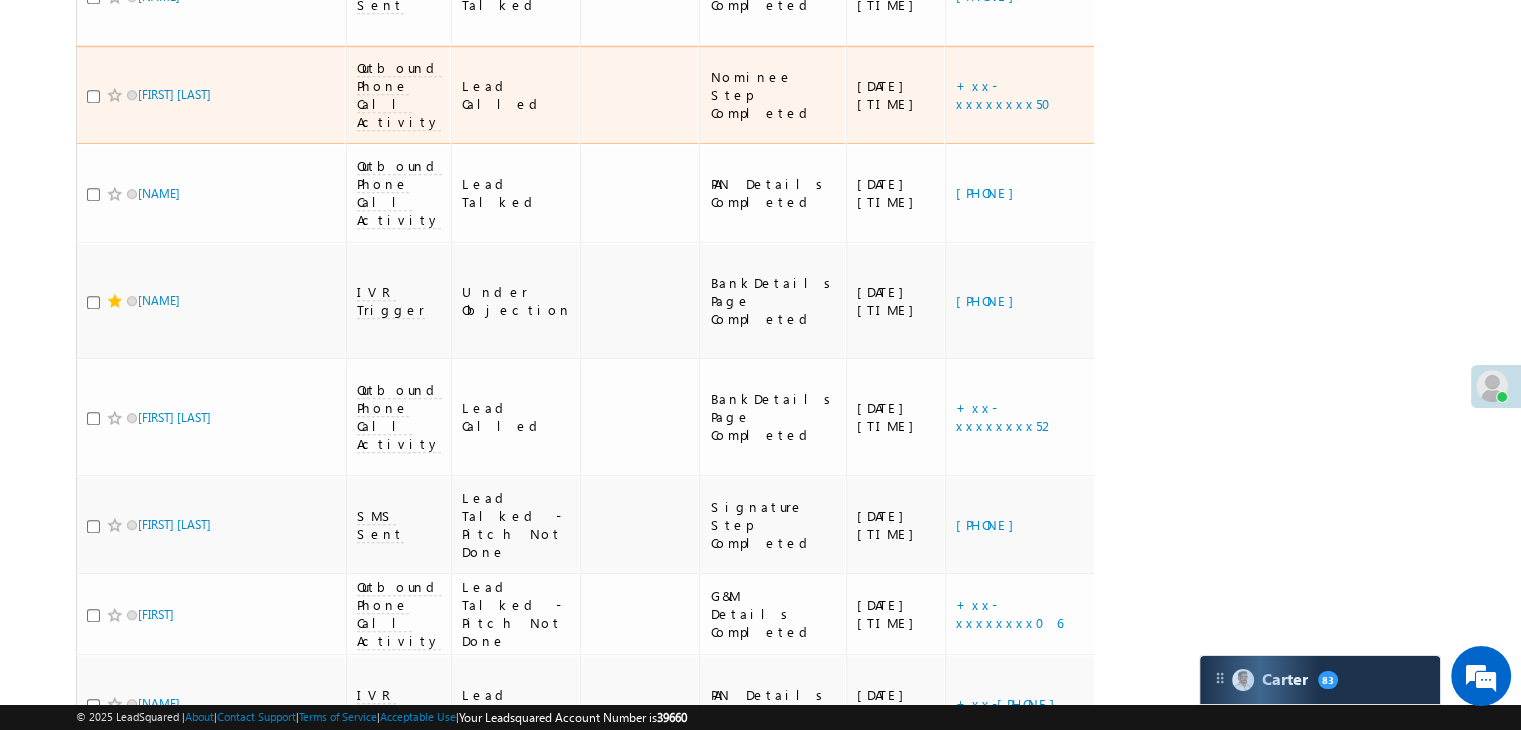 click on "https://angelbroking1-pk3em7sa.customui-test.leadsquared.com?leadId=30fb4977-cd62-444b-9cca-63d042ed2628" at bounding box center [1239, 95] 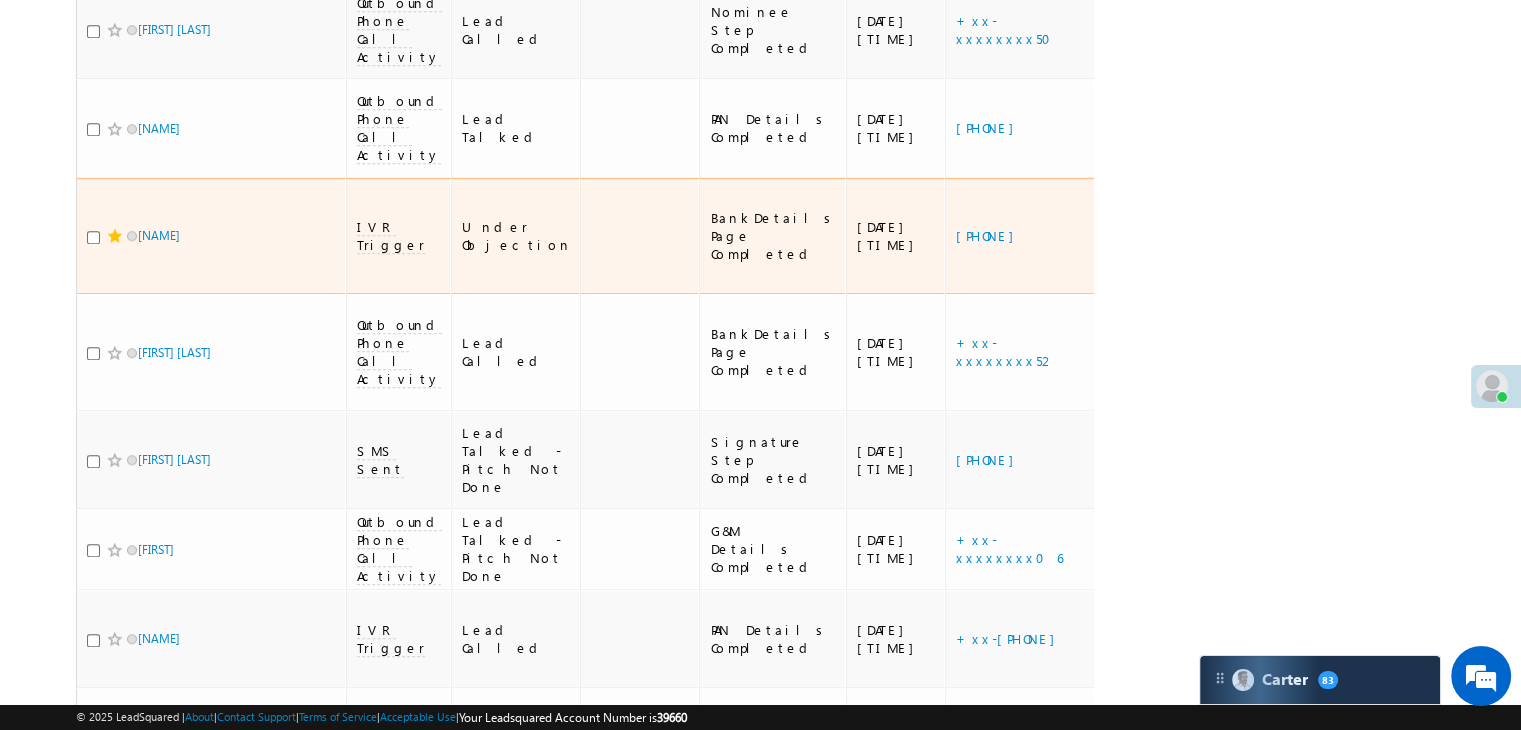 scroll, scrollTop: 1500, scrollLeft: 0, axis: vertical 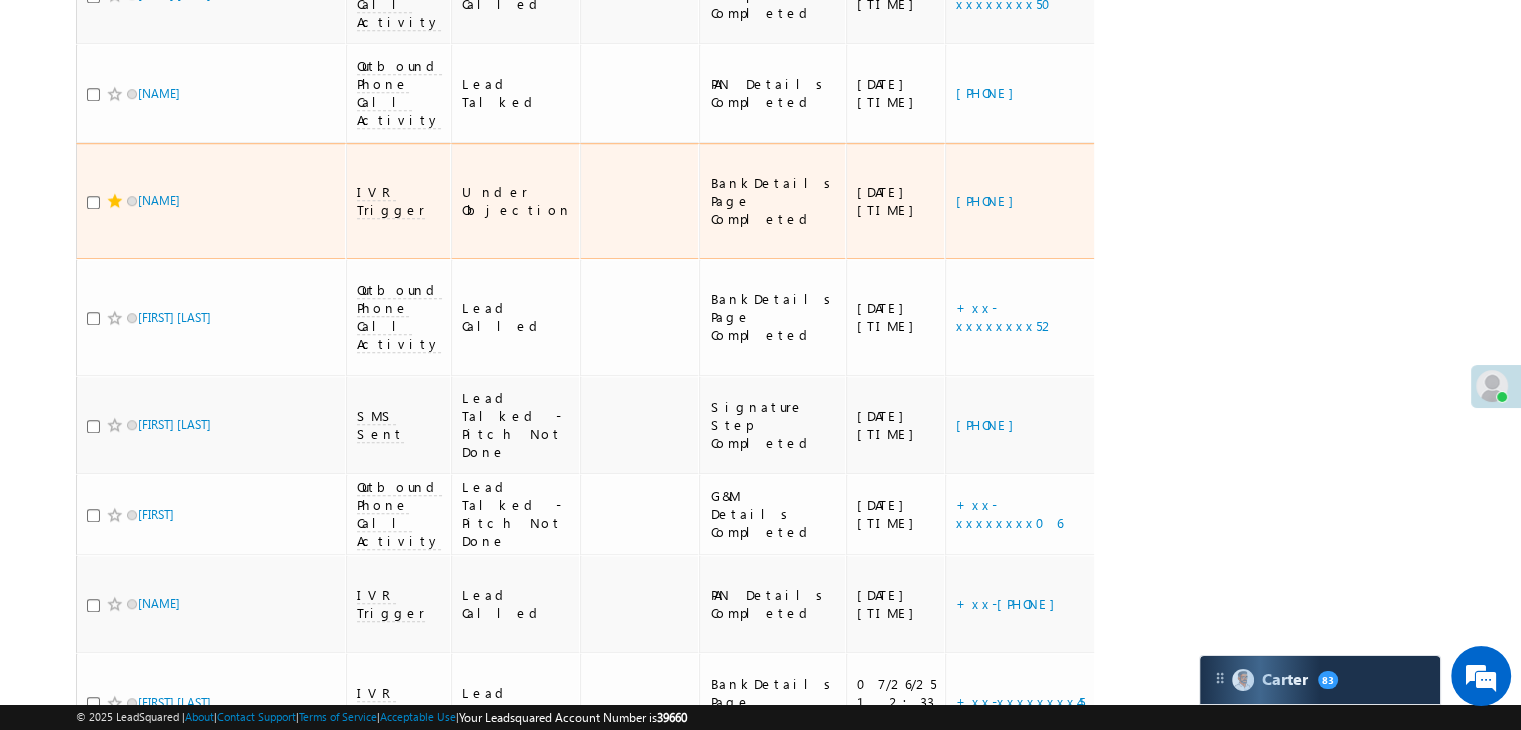 click on "https://angelbroking1-pk3em7sa.customui-test.leadsquared.com?leadId=70b461b1-2b37-437f-b6f1-ab35fc7fac17" at bounding box center [1239, 201] 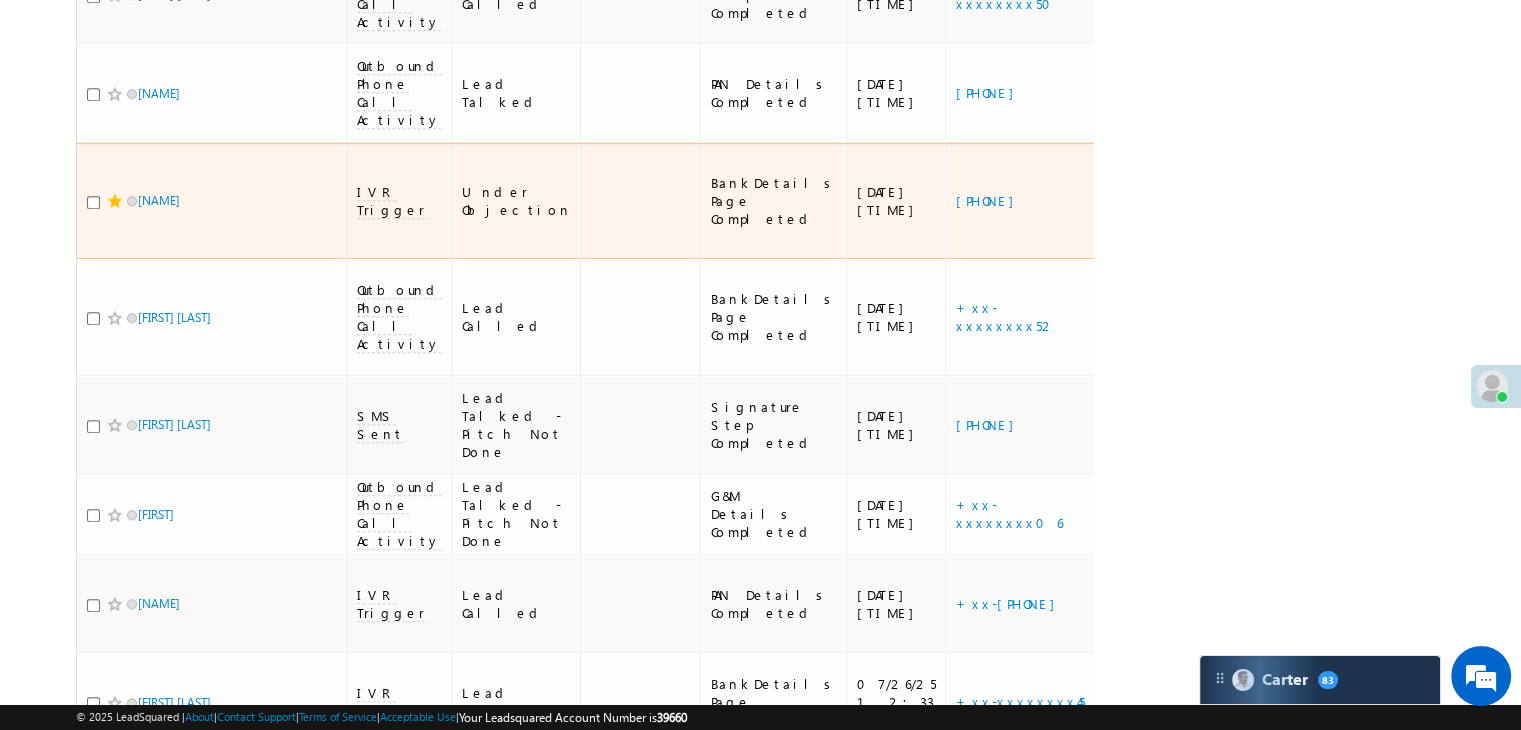 click on "https://angelbroking1-pk3em7sa.customui-test.leadsquared.com?leadId=70b461b1-2b37-437f-b6f1-ab35fc7fac17" at bounding box center [1239, 201] 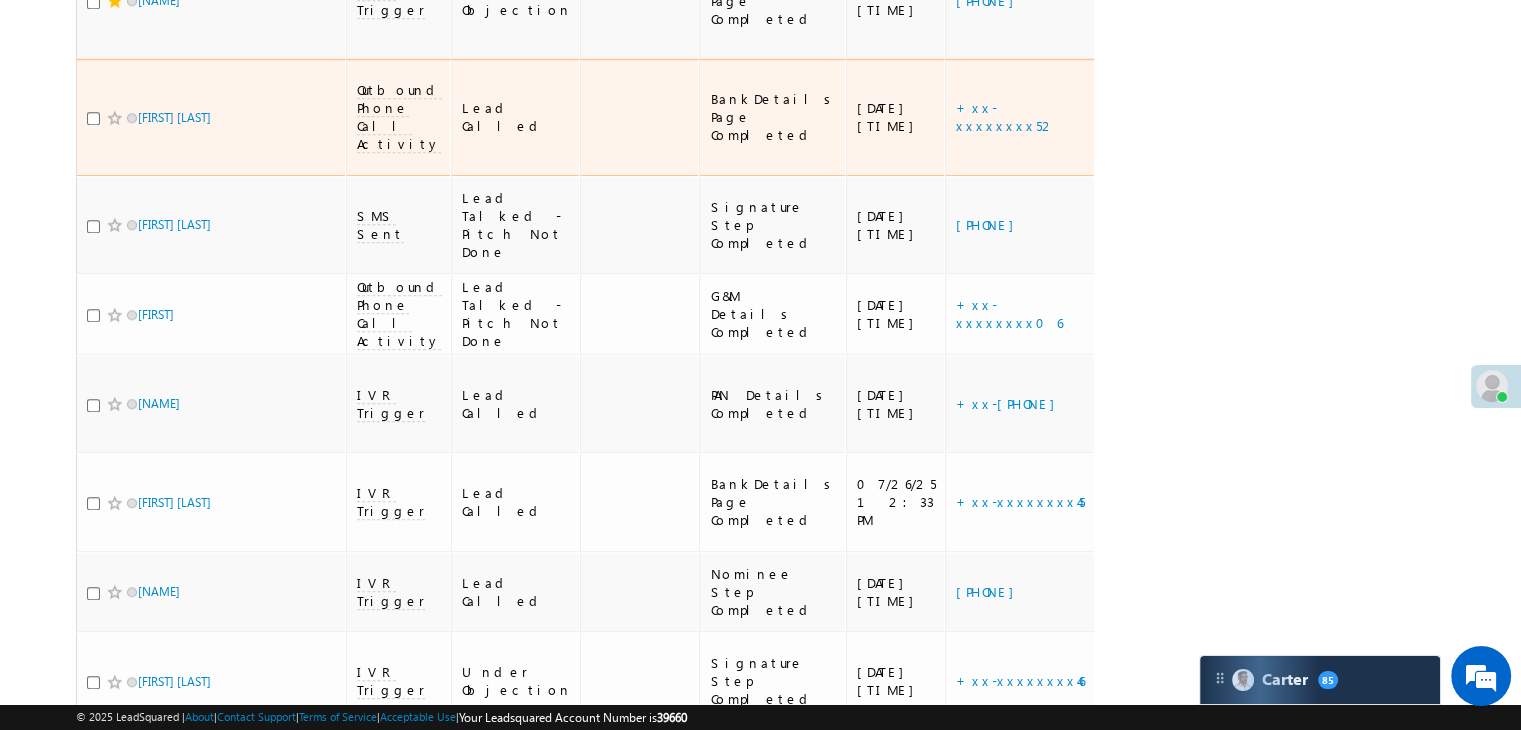 scroll, scrollTop: 1800, scrollLeft: 0, axis: vertical 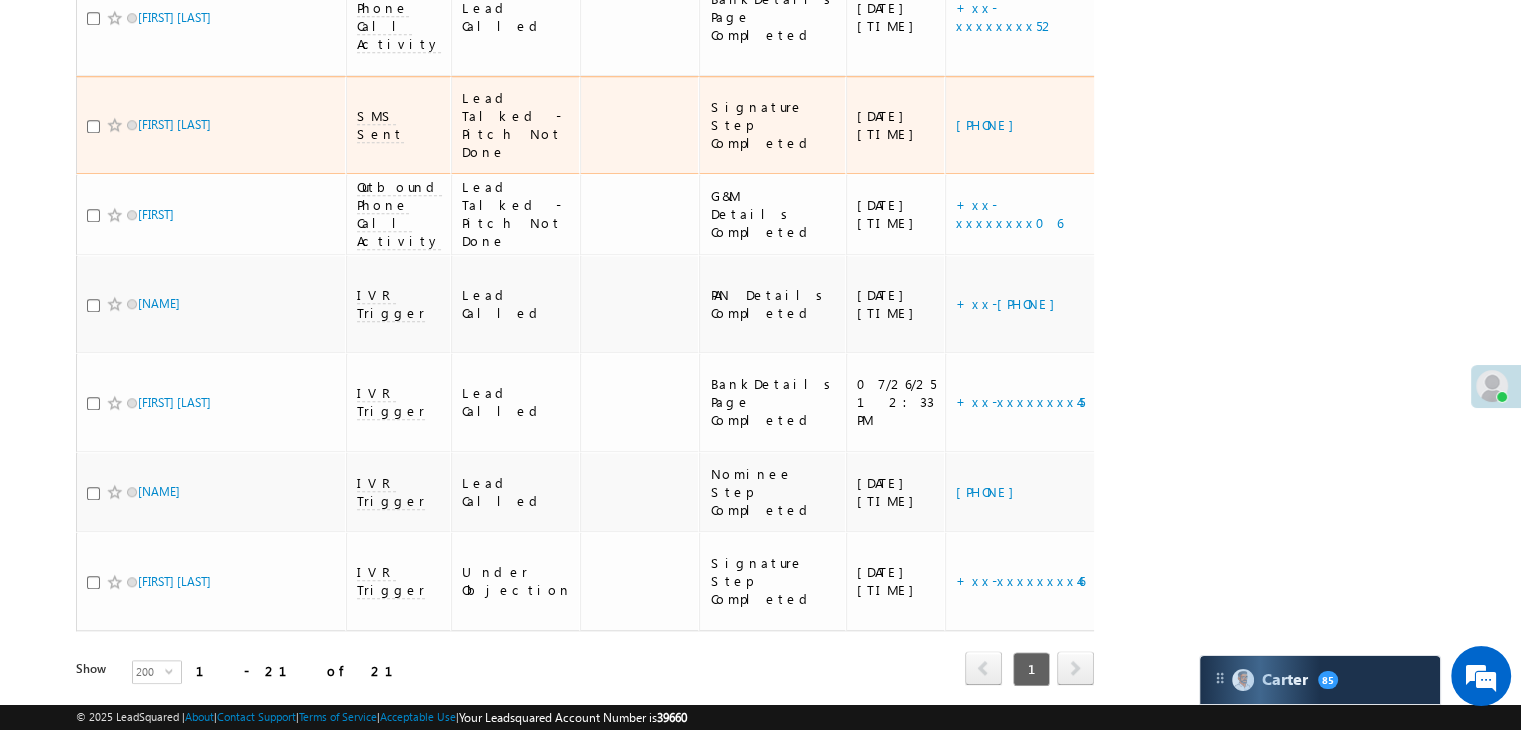 click on "https://angelbroking1-pk3em7sa.customui-test.leadsquared.com?leadId=d95c988a-b75d-4461-9f06-8965c8752c71" at bounding box center (1239, 125) 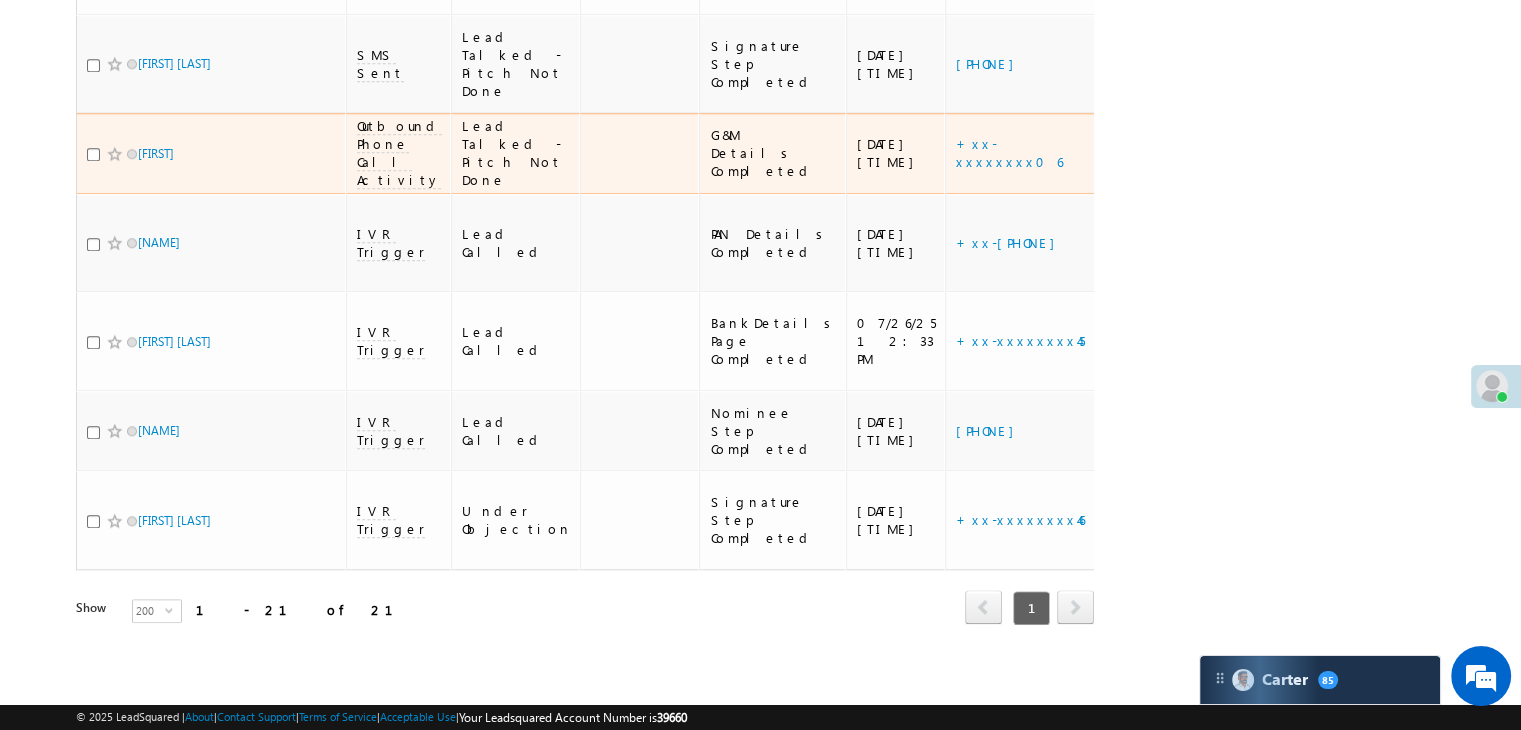 scroll, scrollTop: 1900, scrollLeft: 0, axis: vertical 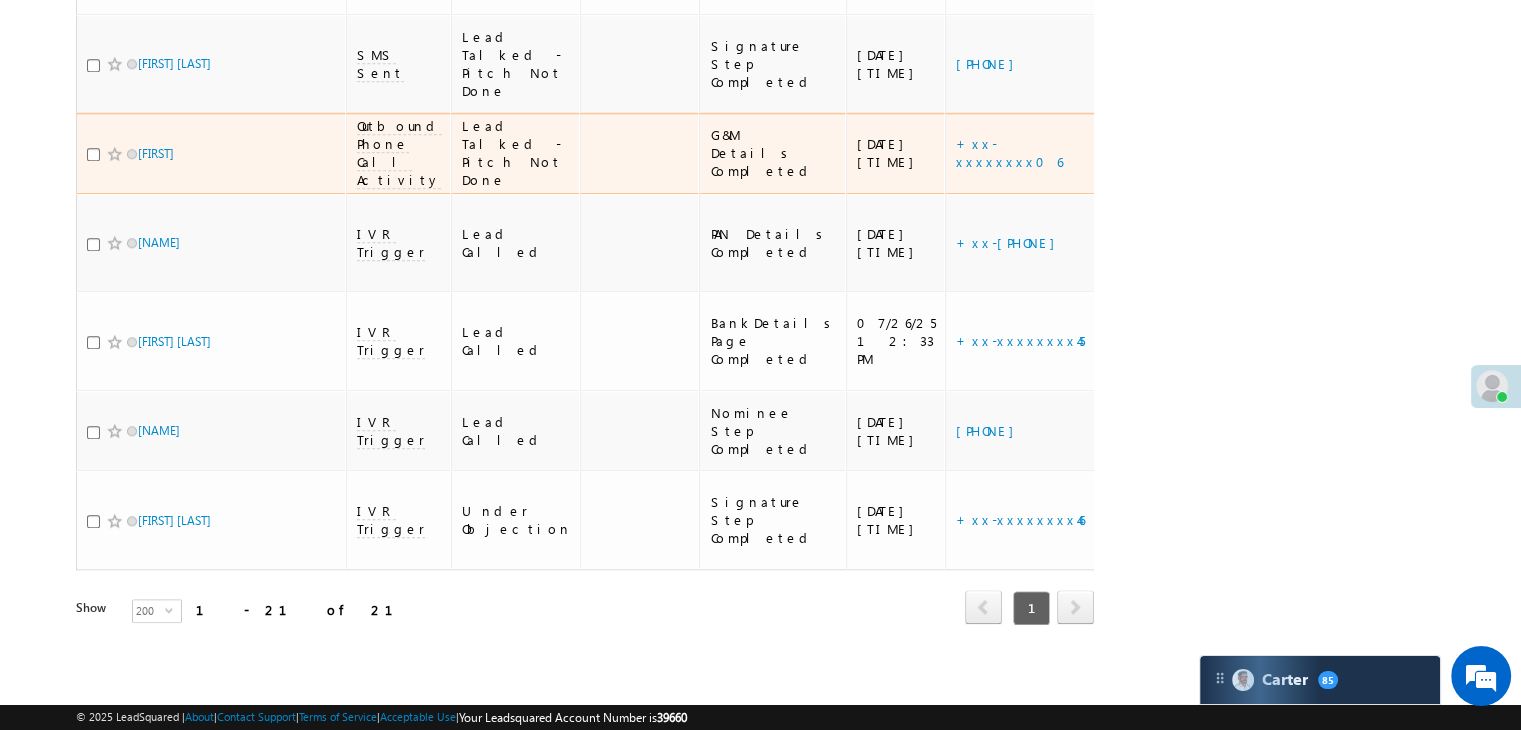 click on "https://angelbroking1-pk3em7sa.customui-test.leadsquared.com?leadId=[UUID]" at bounding box center (1239, 153) 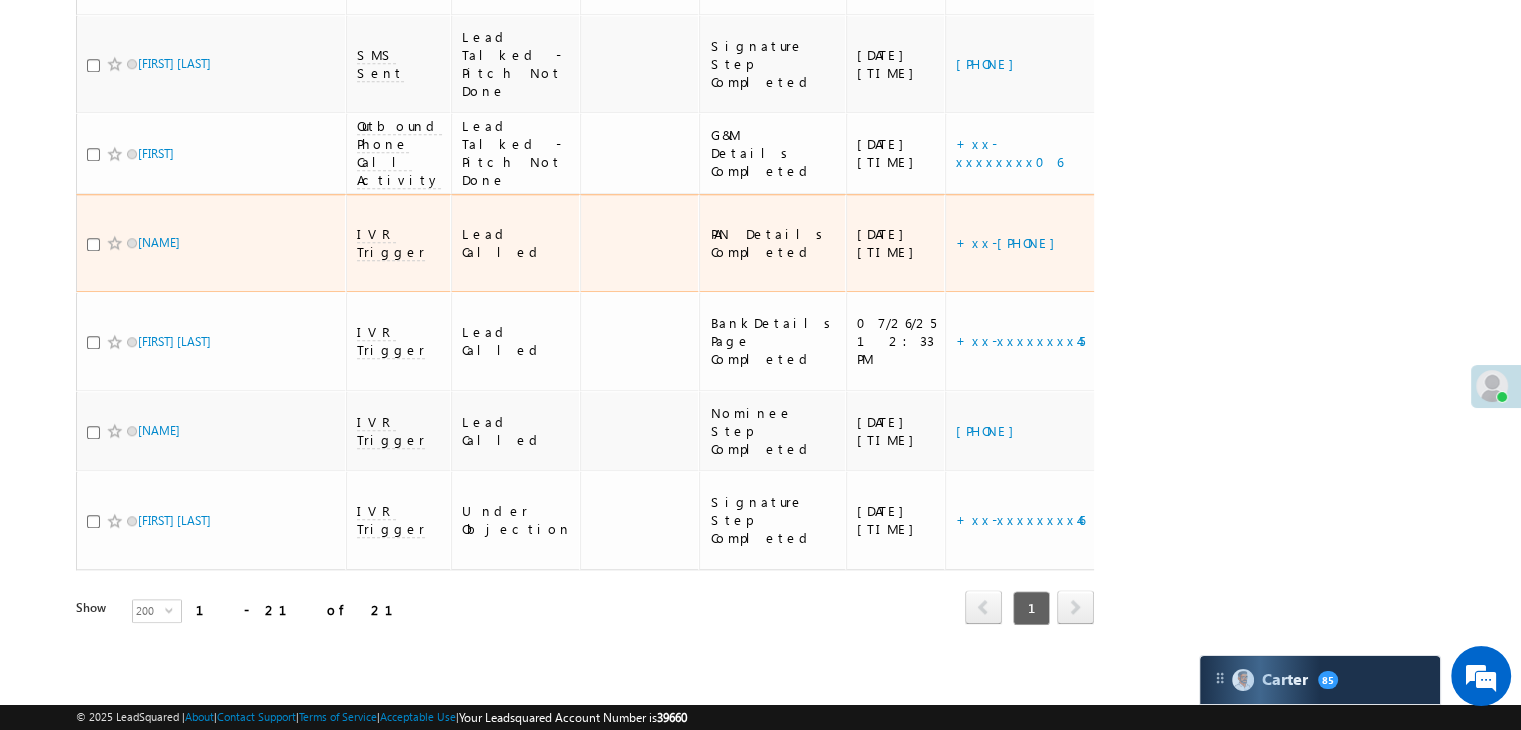 scroll, scrollTop: 2124, scrollLeft: 0, axis: vertical 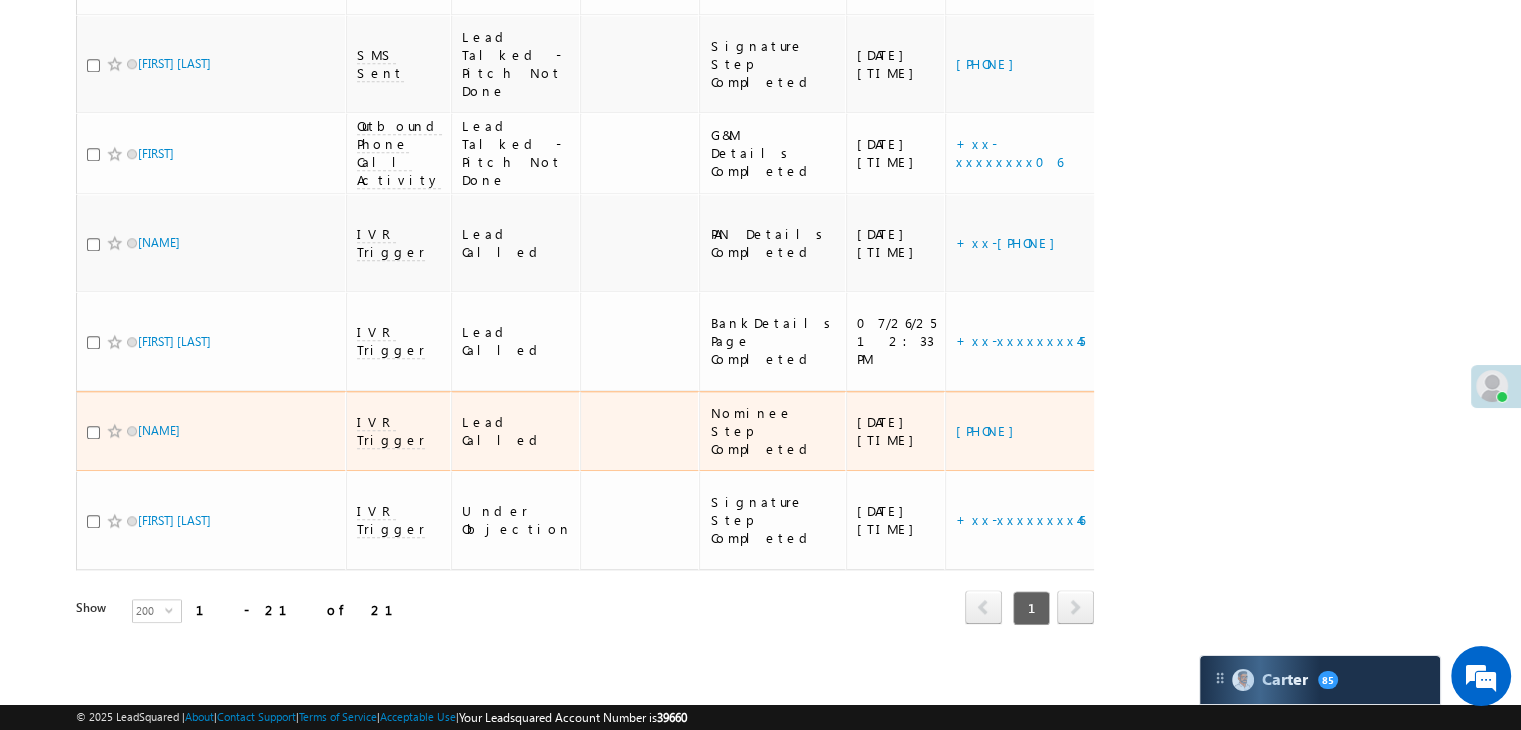 click on "https://angelbroking1-pk3em7sa.customui-test.leadsquared.com?leadId=4bac0e16-2818-4de0-a0dc-ba0e3e991b4f" at bounding box center (1239, 431) 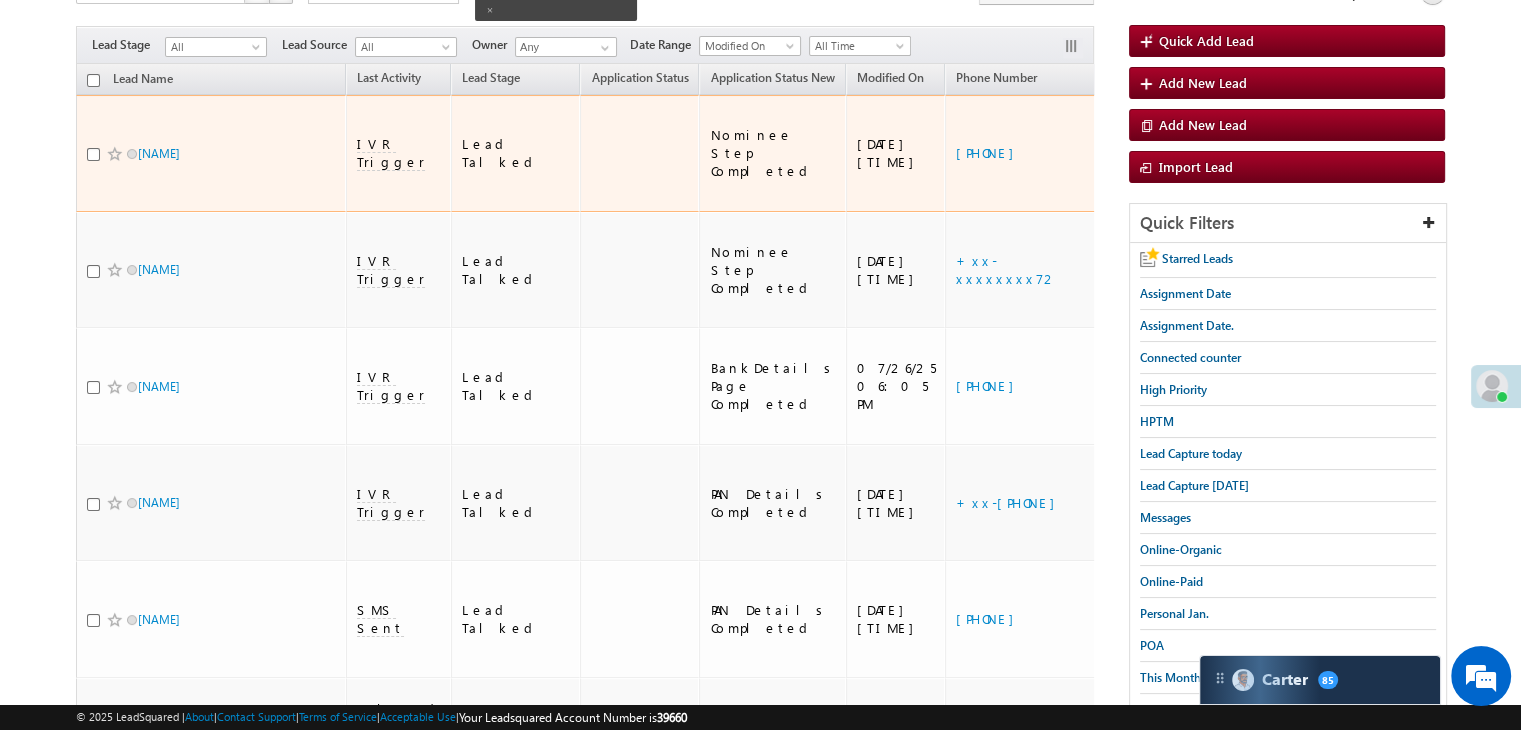 scroll, scrollTop: 0, scrollLeft: 0, axis: both 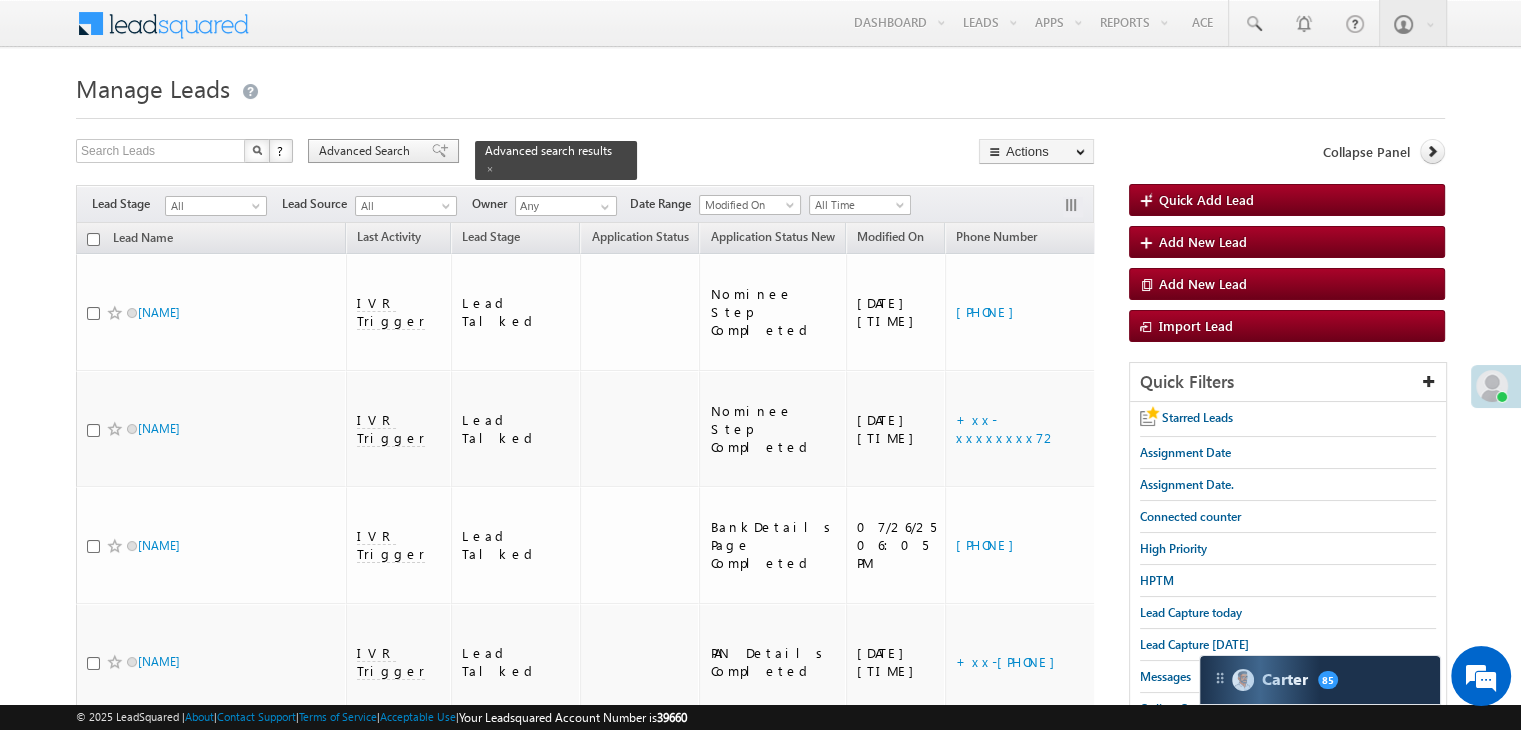 click on "Advanced Search" at bounding box center (367, 151) 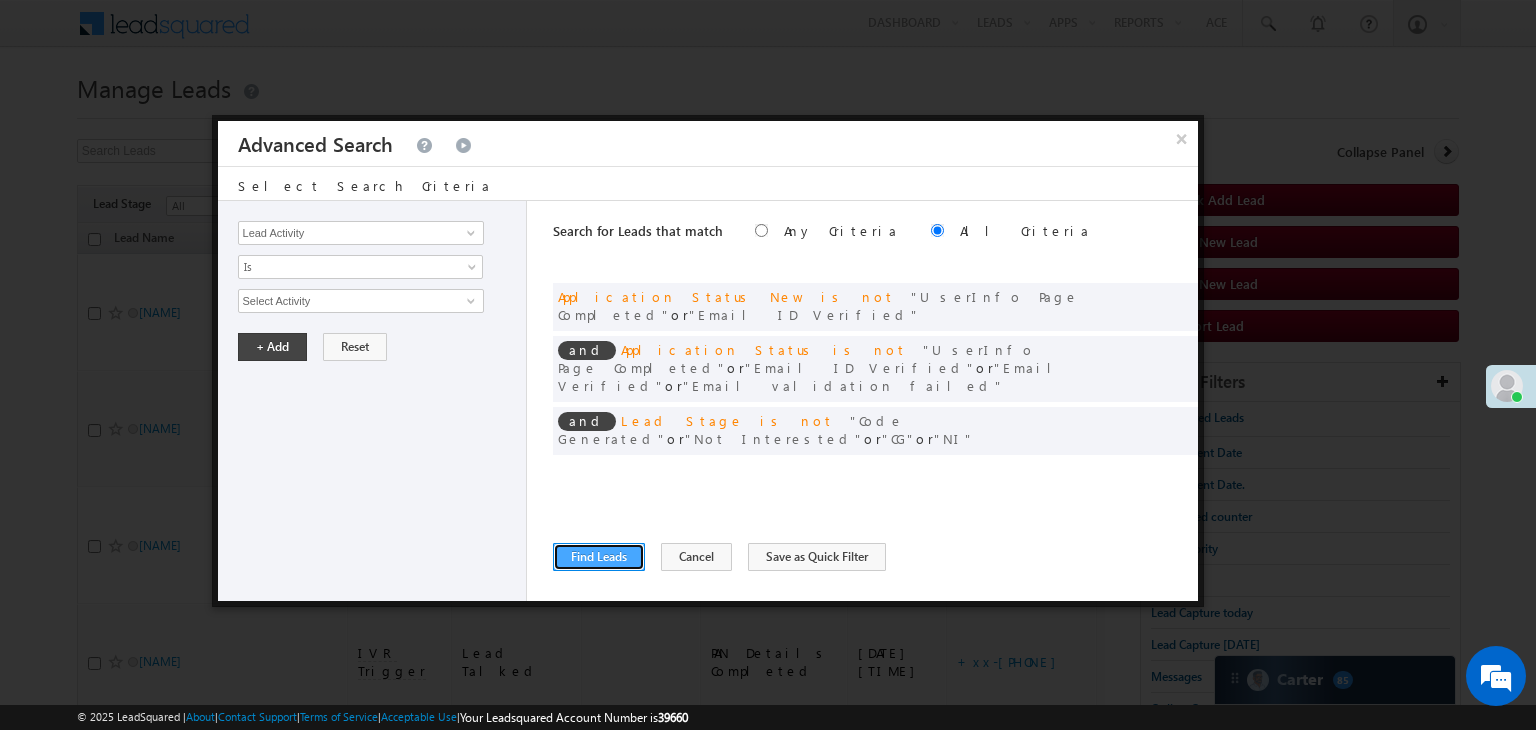 click on "Find Leads" at bounding box center (599, 557) 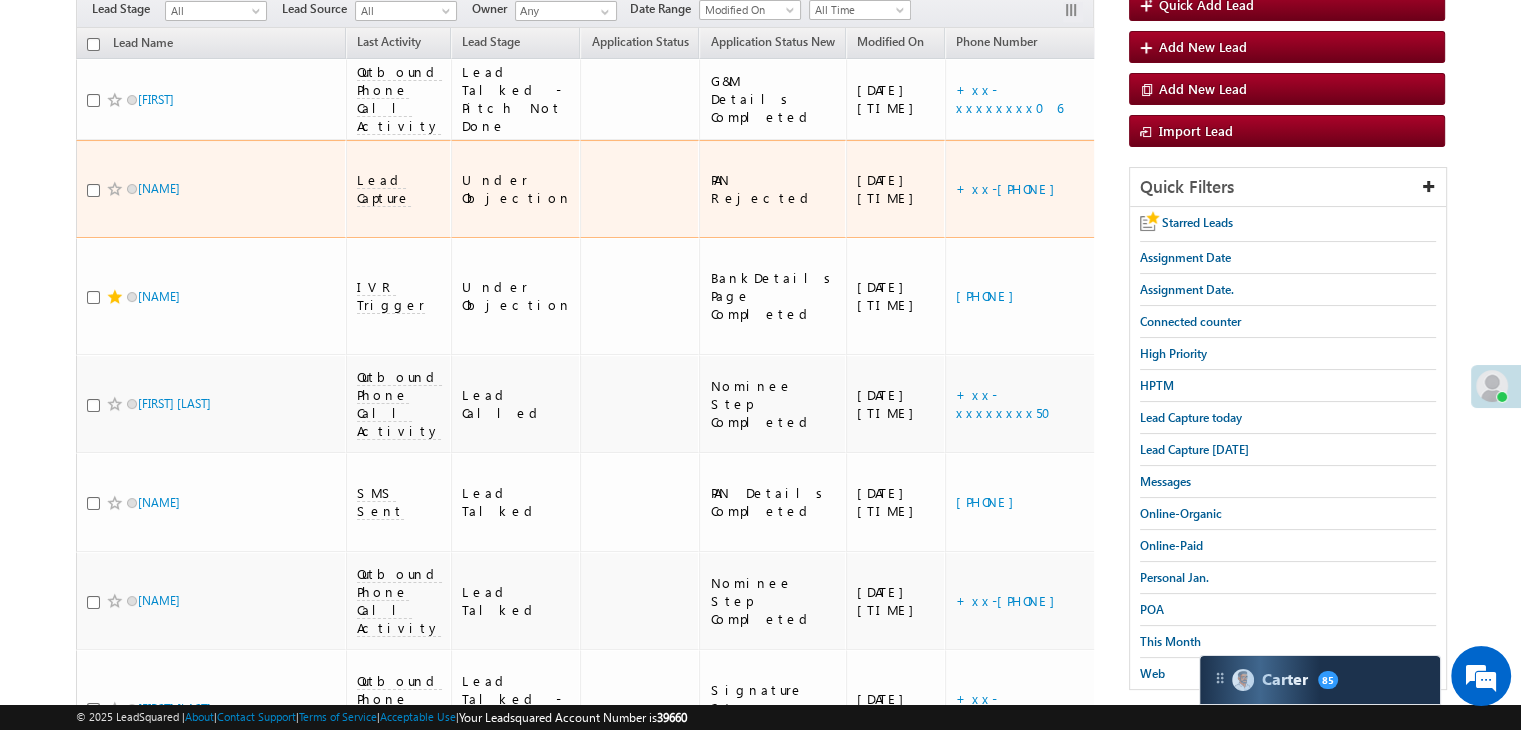 scroll, scrollTop: 24, scrollLeft: 0, axis: vertical 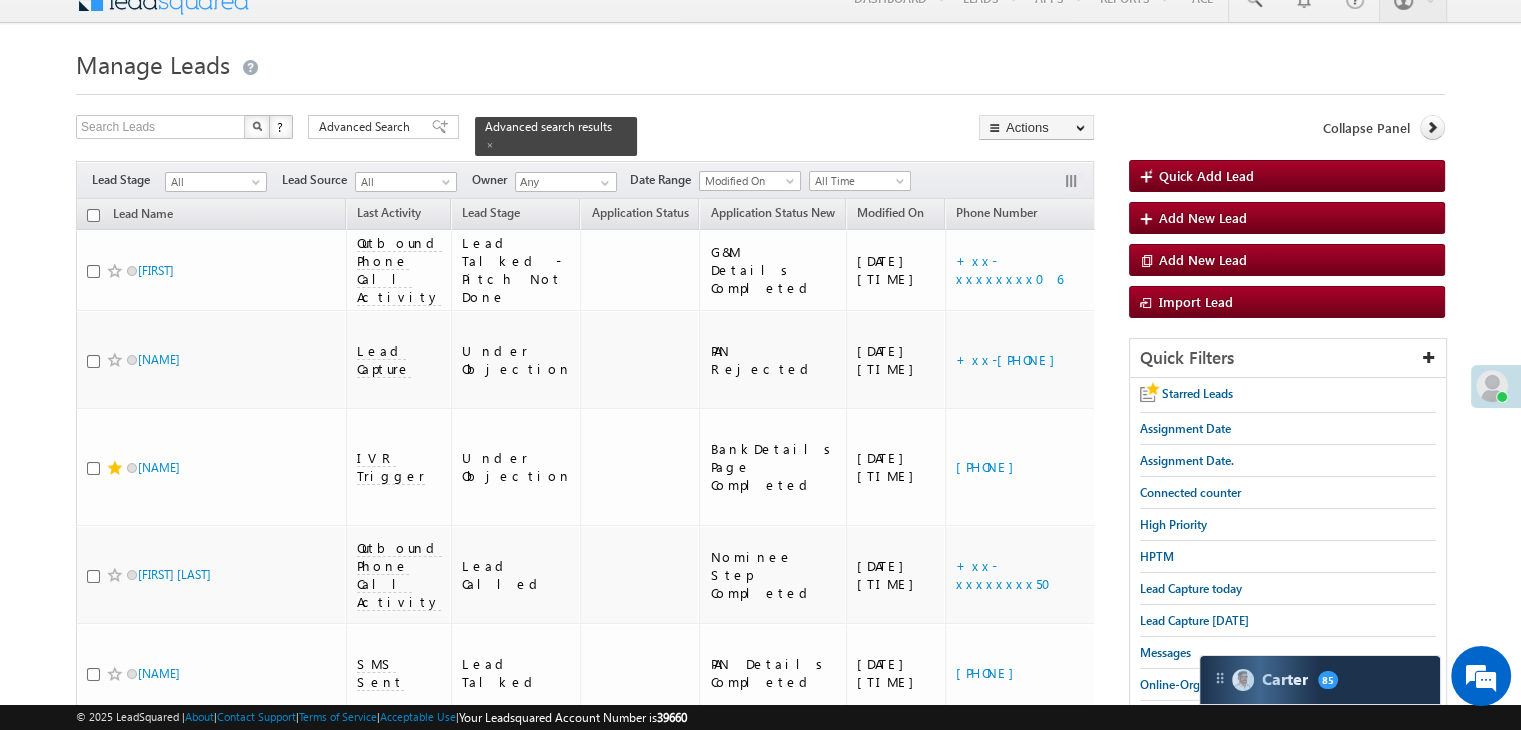 click at bounding box center [440, 127] 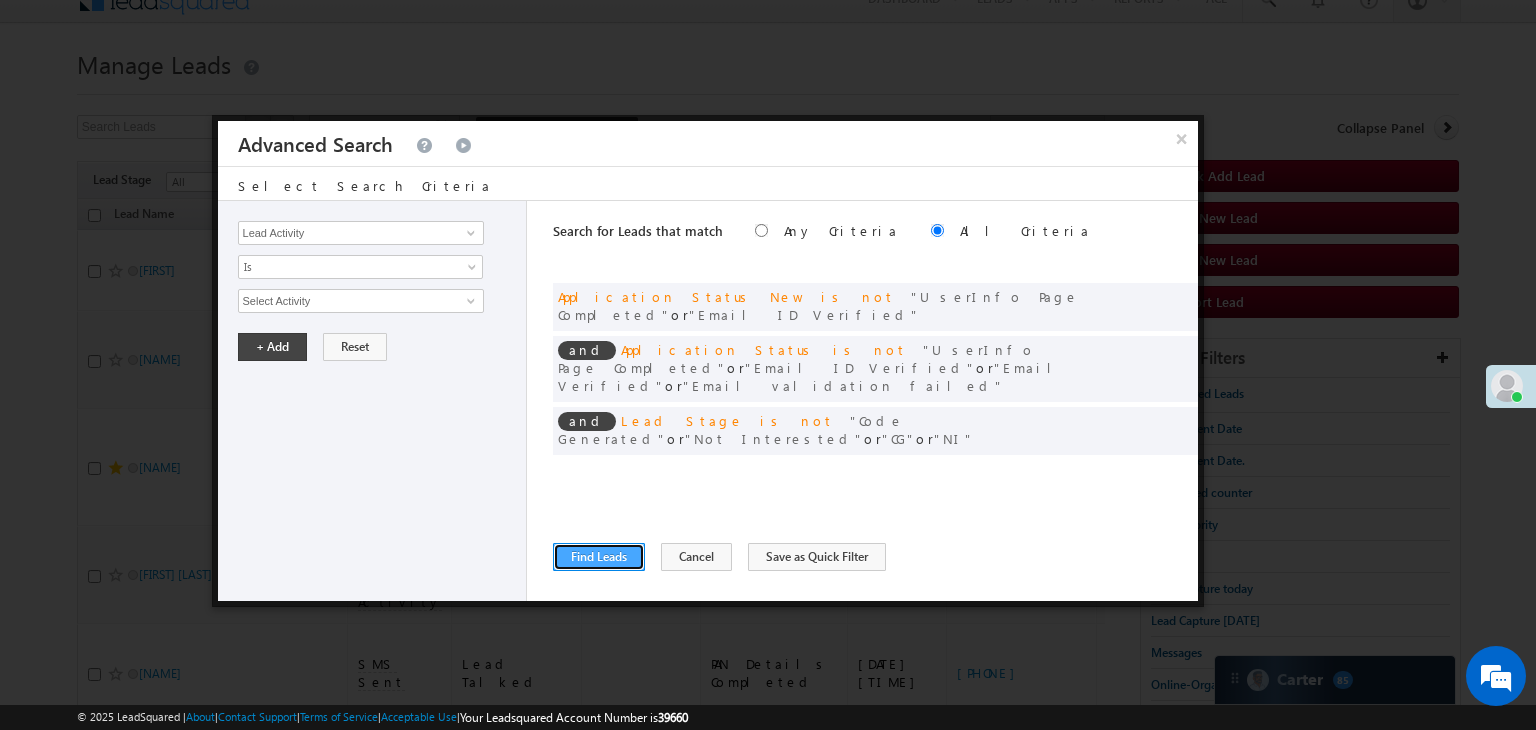 click on "Find Leads" at bounding box center [599, 557] 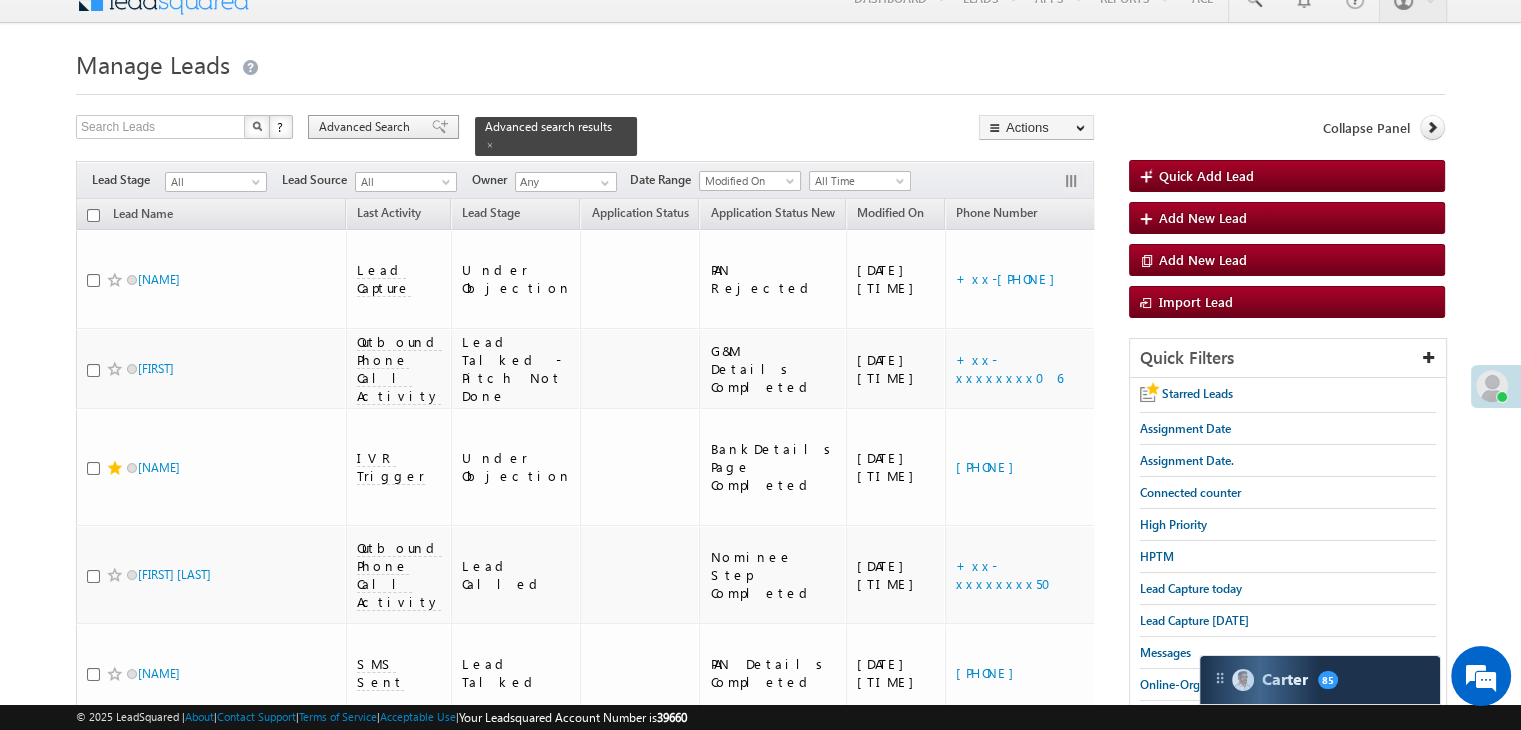 click on "Advanced Search" at bounding box center (383, 127) 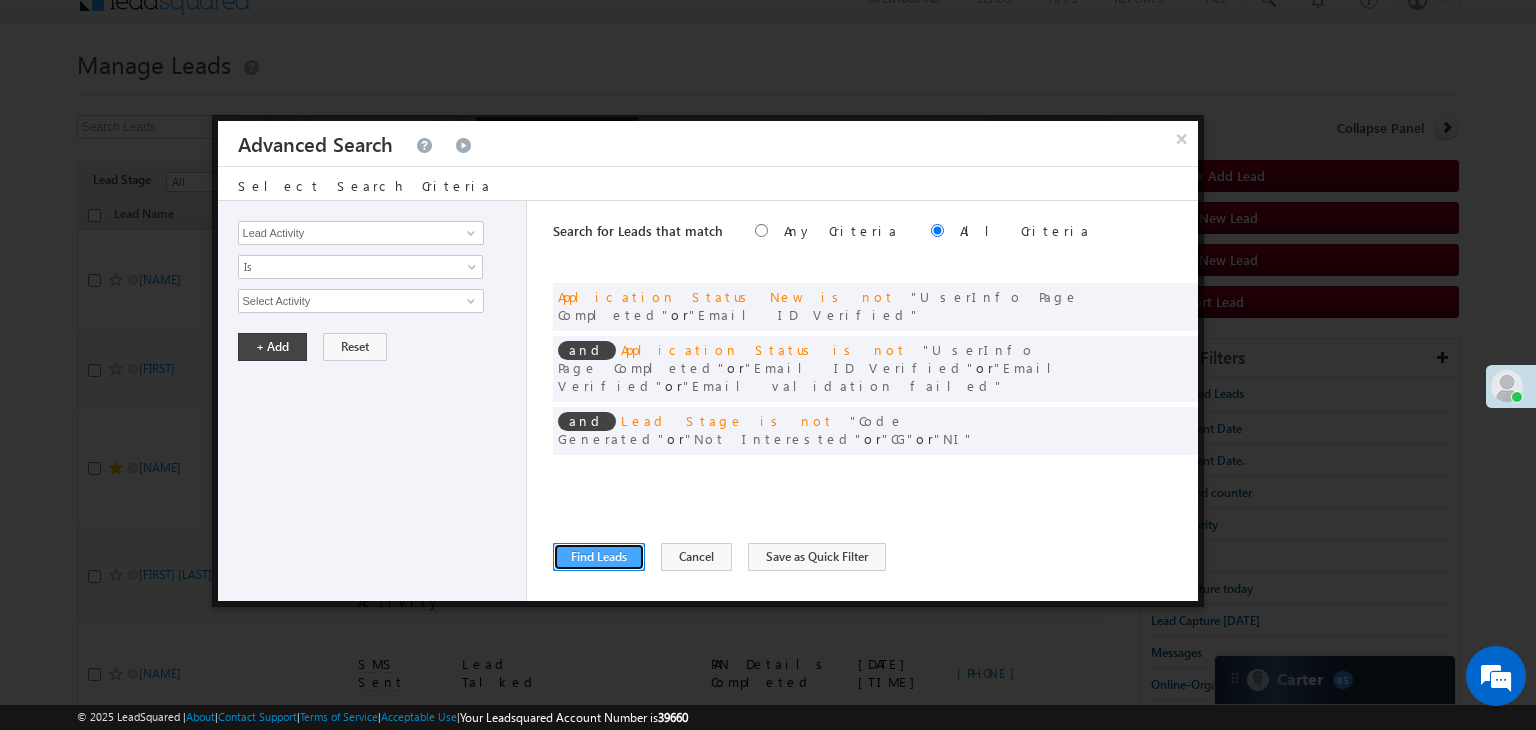 click on "Find Leads" at bounding box center [599, 557] 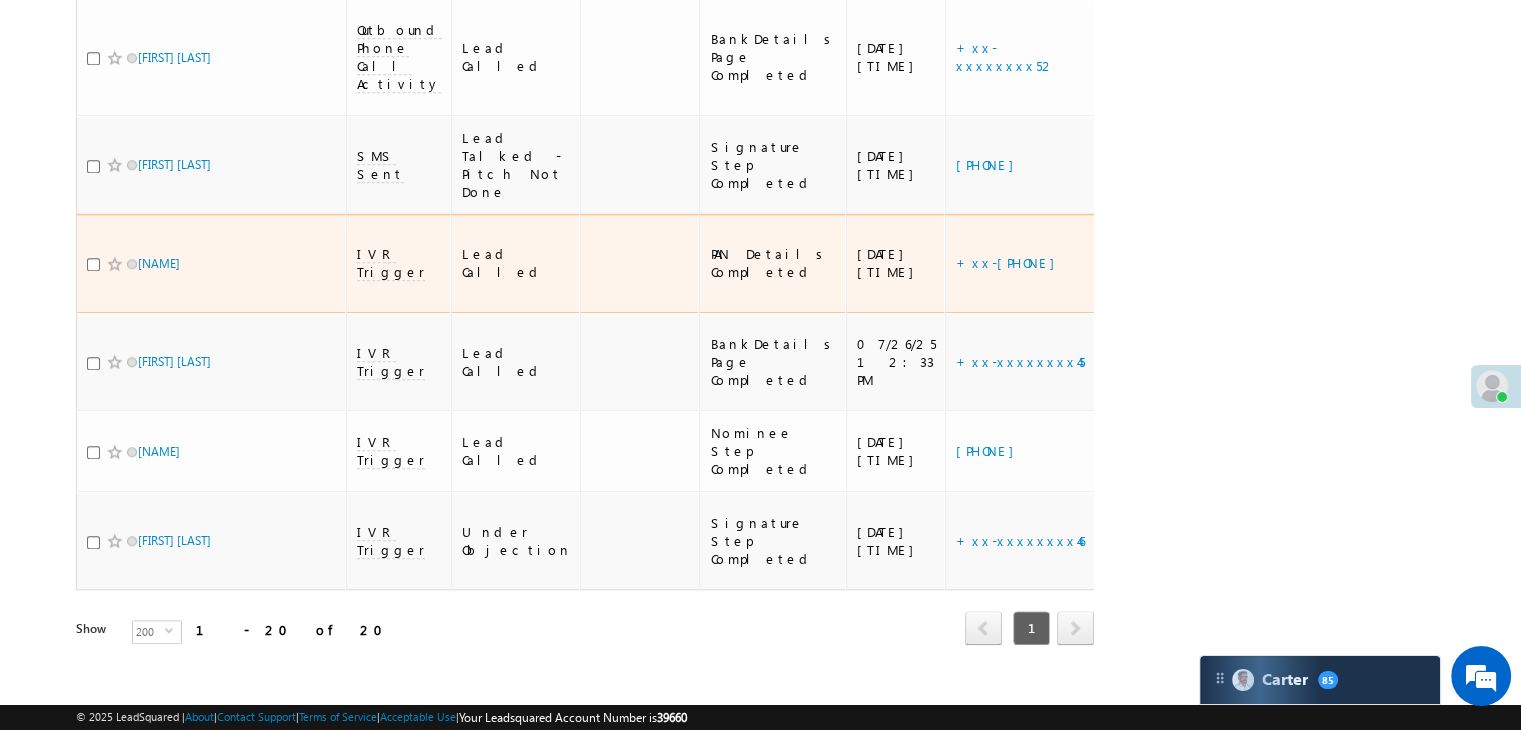 scroll, scrollTop: 2008, scrollLeft: 0, axis: vertical 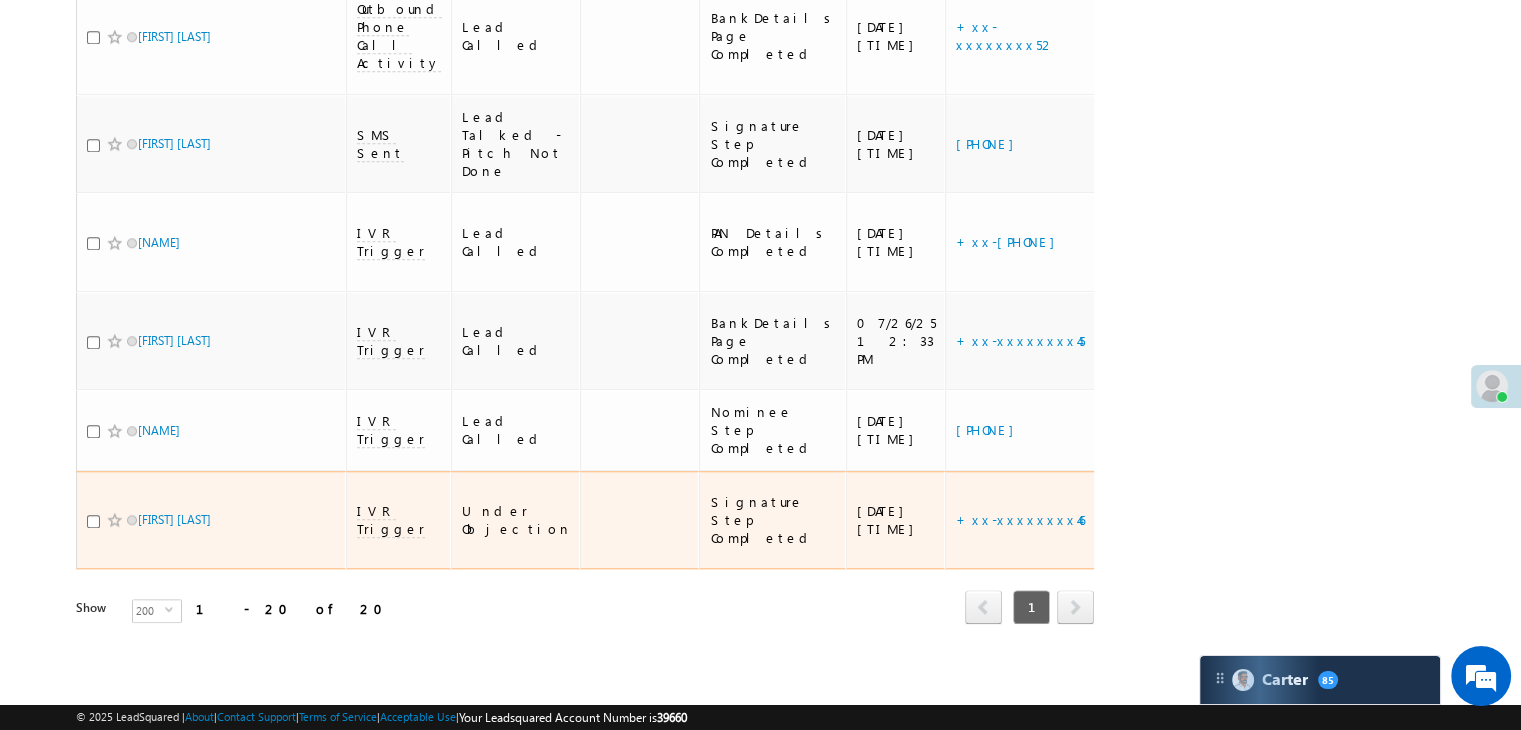 click on "https://angelbroking1-pk3em7sa.customui-test.leadsquared.com?leadId=ed768ca2-fe35-4862-85f6-a8190c2c374b" at bounding box center [1239, 520] 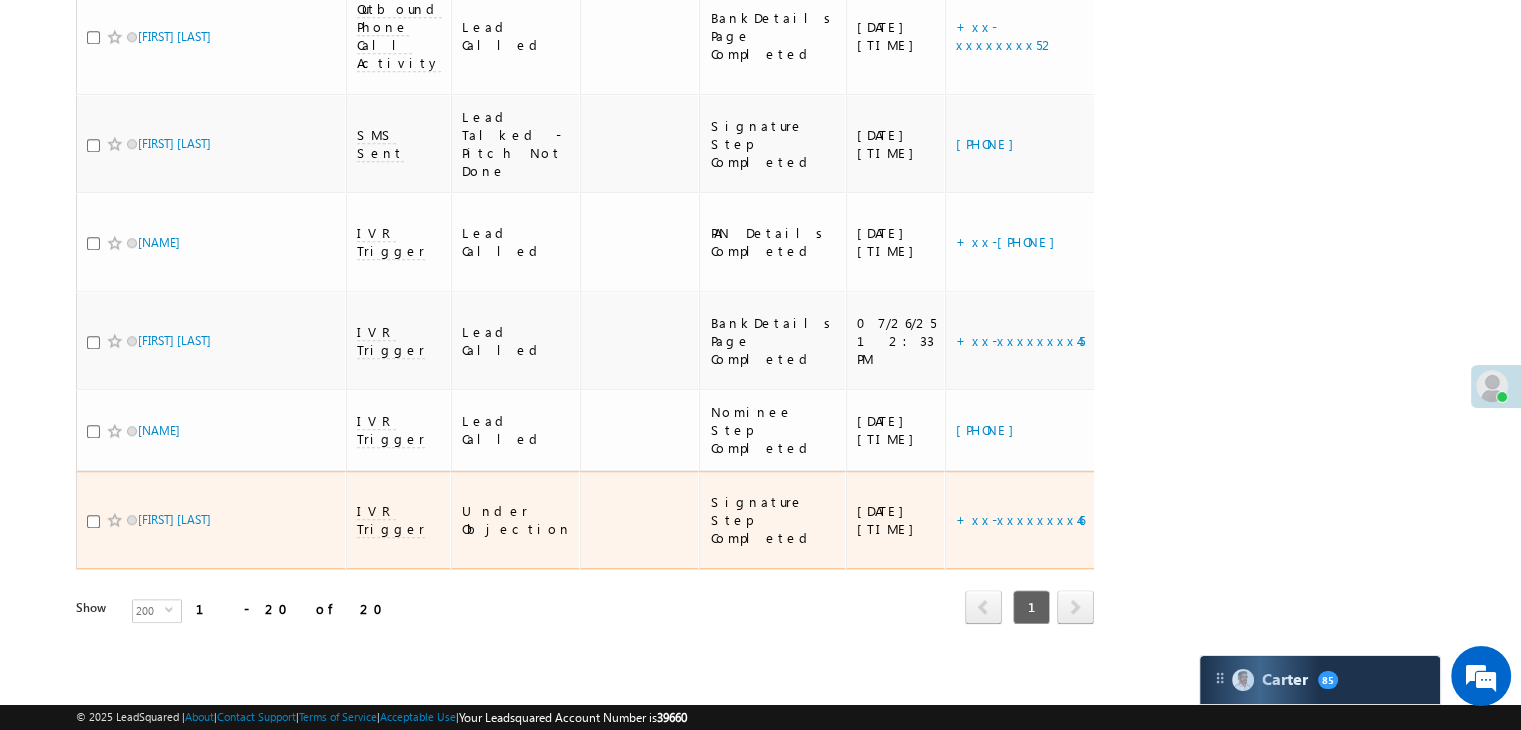click on "https://angelbroking1-pk3em7sa.customui-test.leadsquared.com?leadId=ed768ca2-fe35-4862-85f6-a8190c2c374b" at bounding box center (1239, 520) 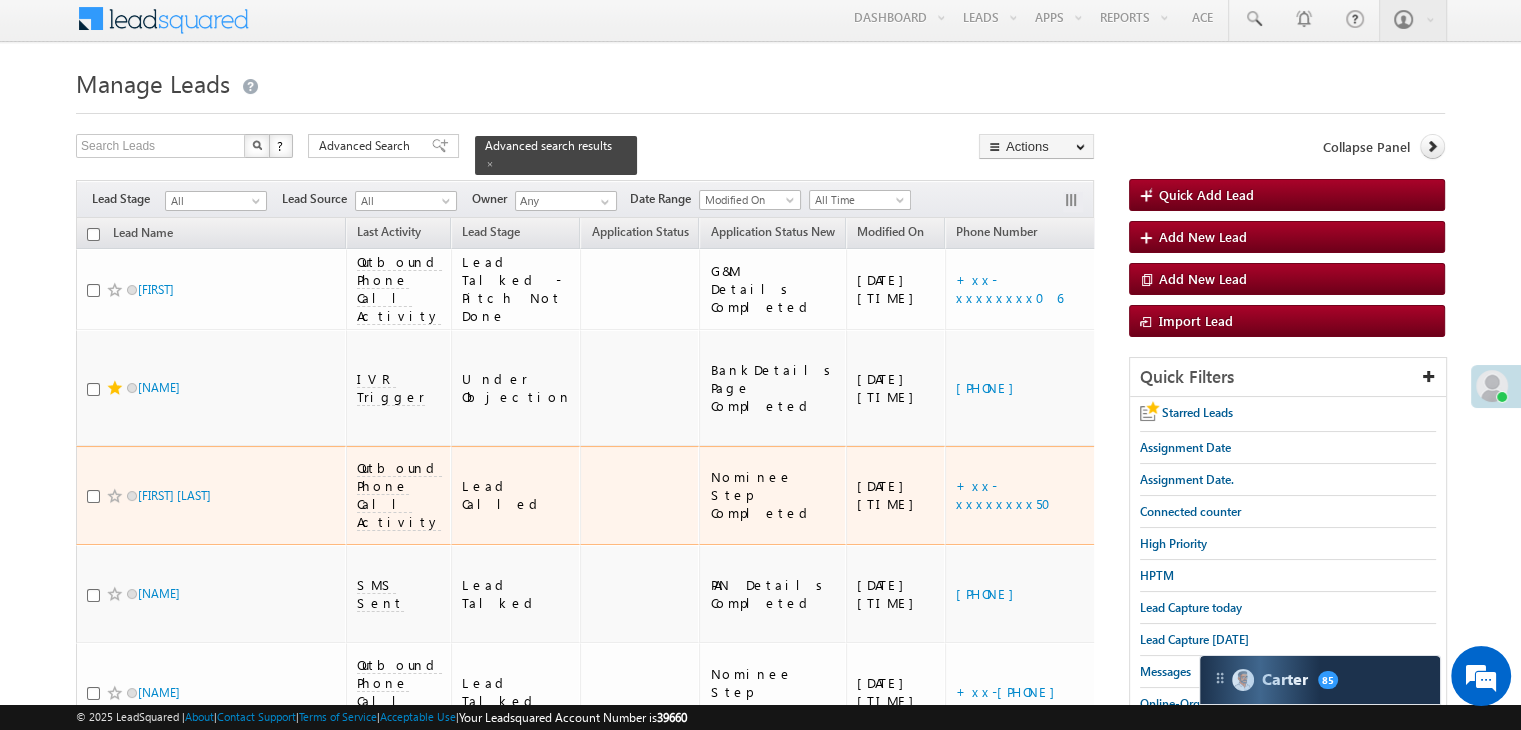 scroll, scrollTop: 0, scrollLeft: 0, axis: both 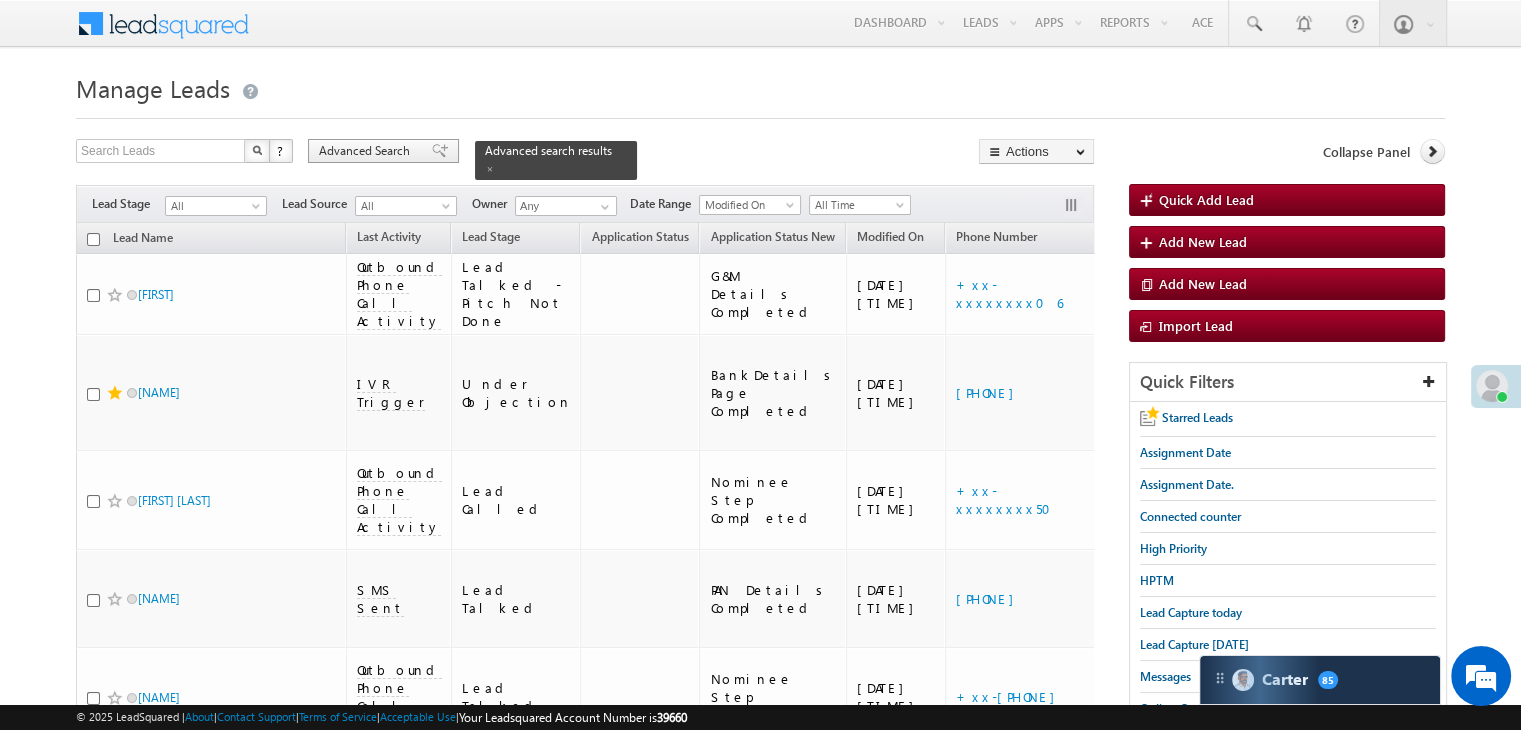 click on "Advanced Search" at bounding box center (367, 151) 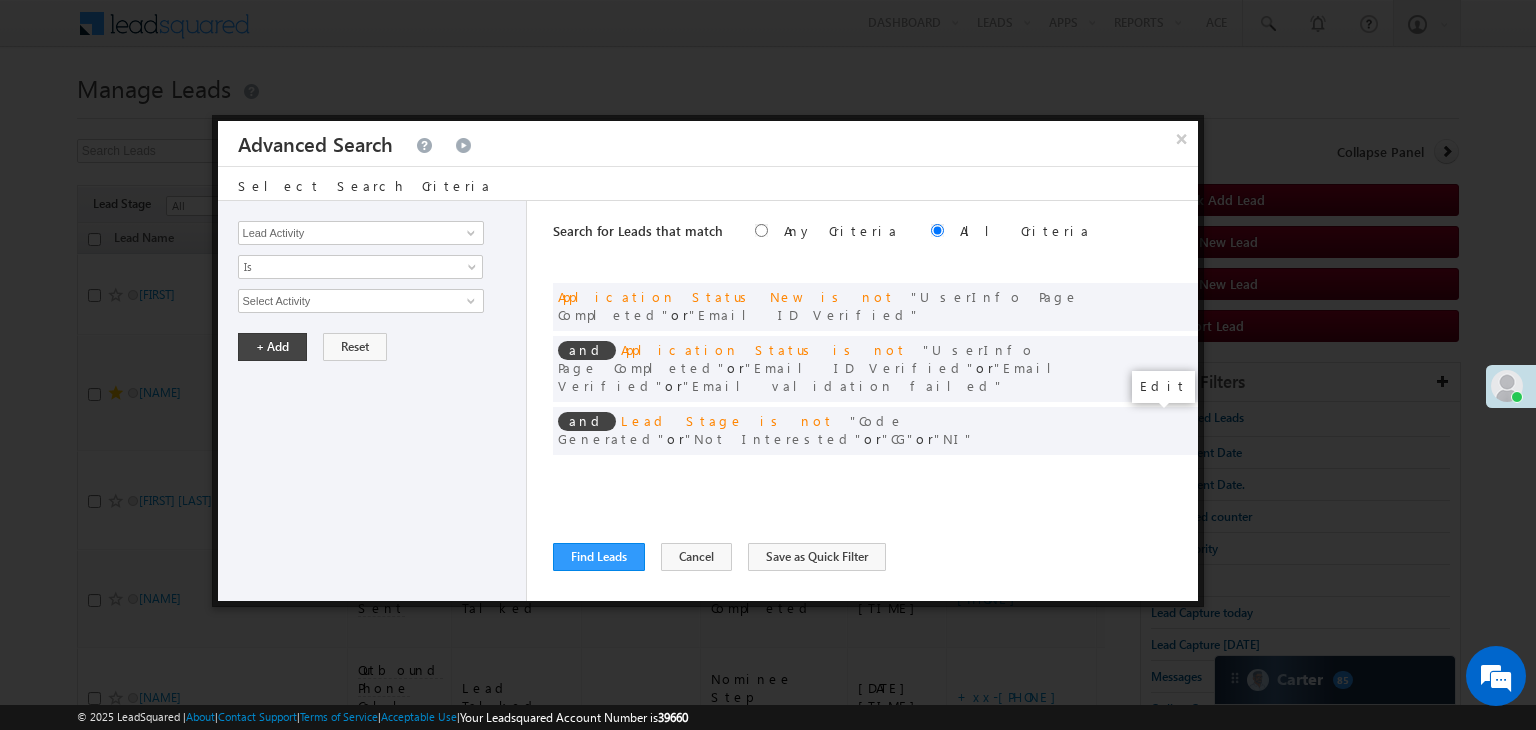 click at bounding box center (1152, 472) 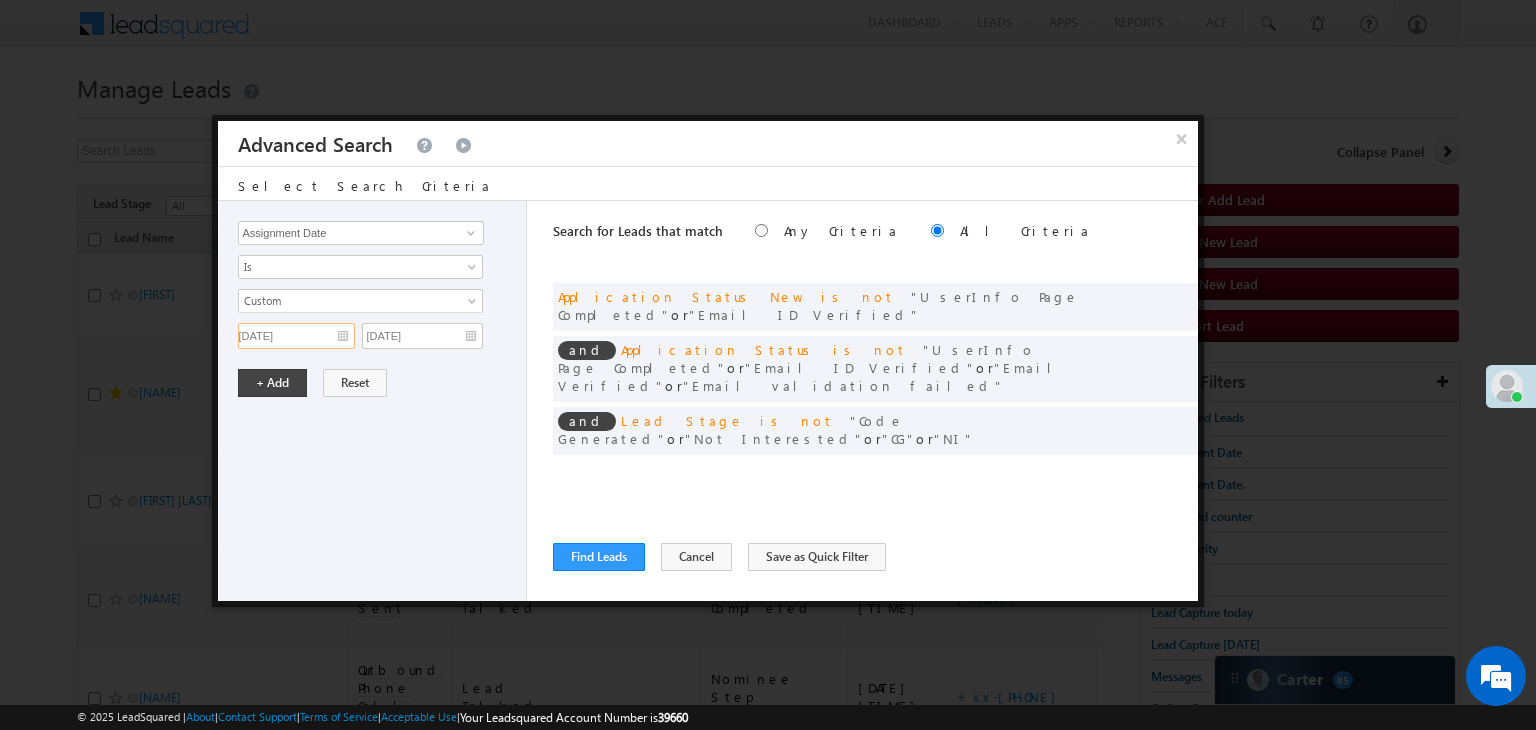 click on "[MM]/[DD]/[YY]" at bounding box center [296, 336] 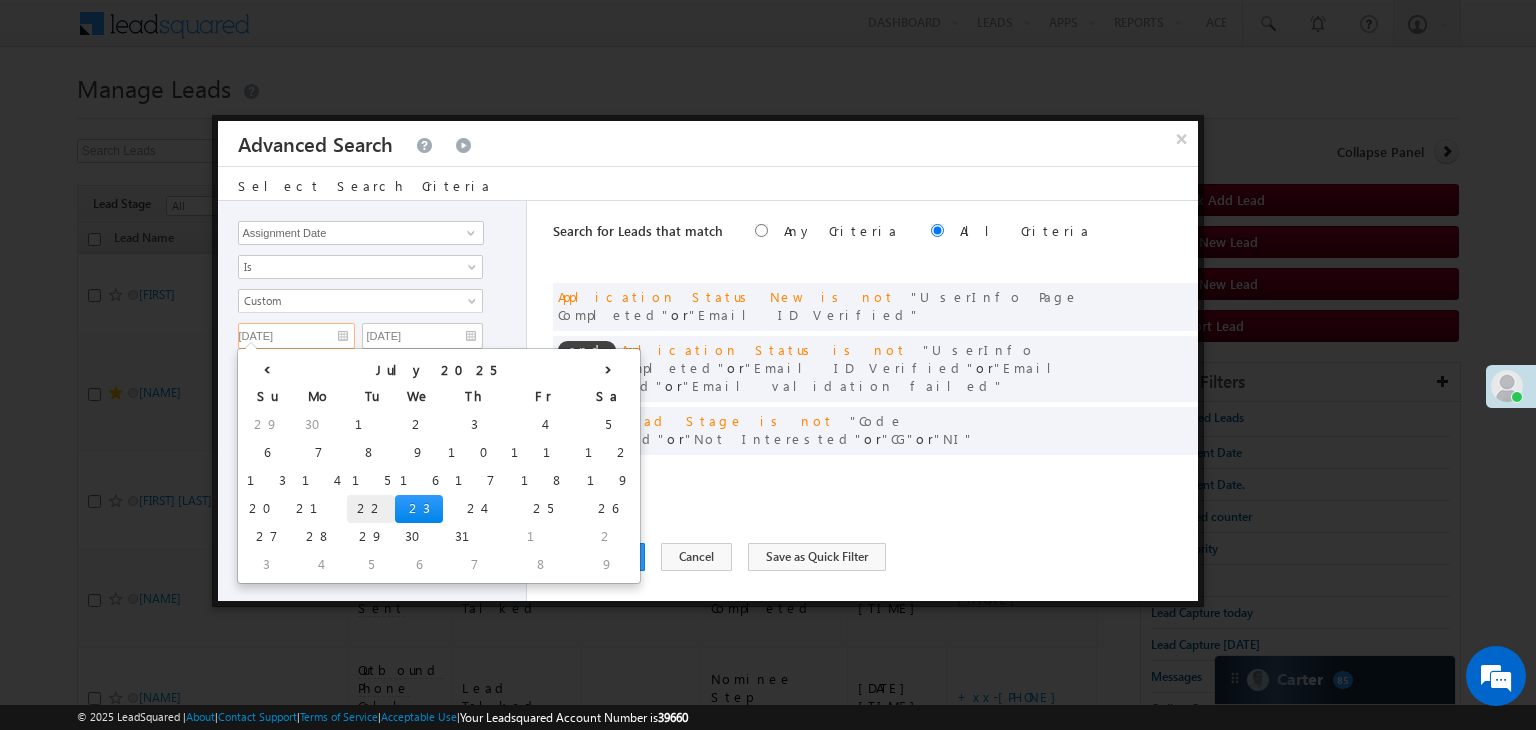 click on "22" at bounding box center [371, 509] 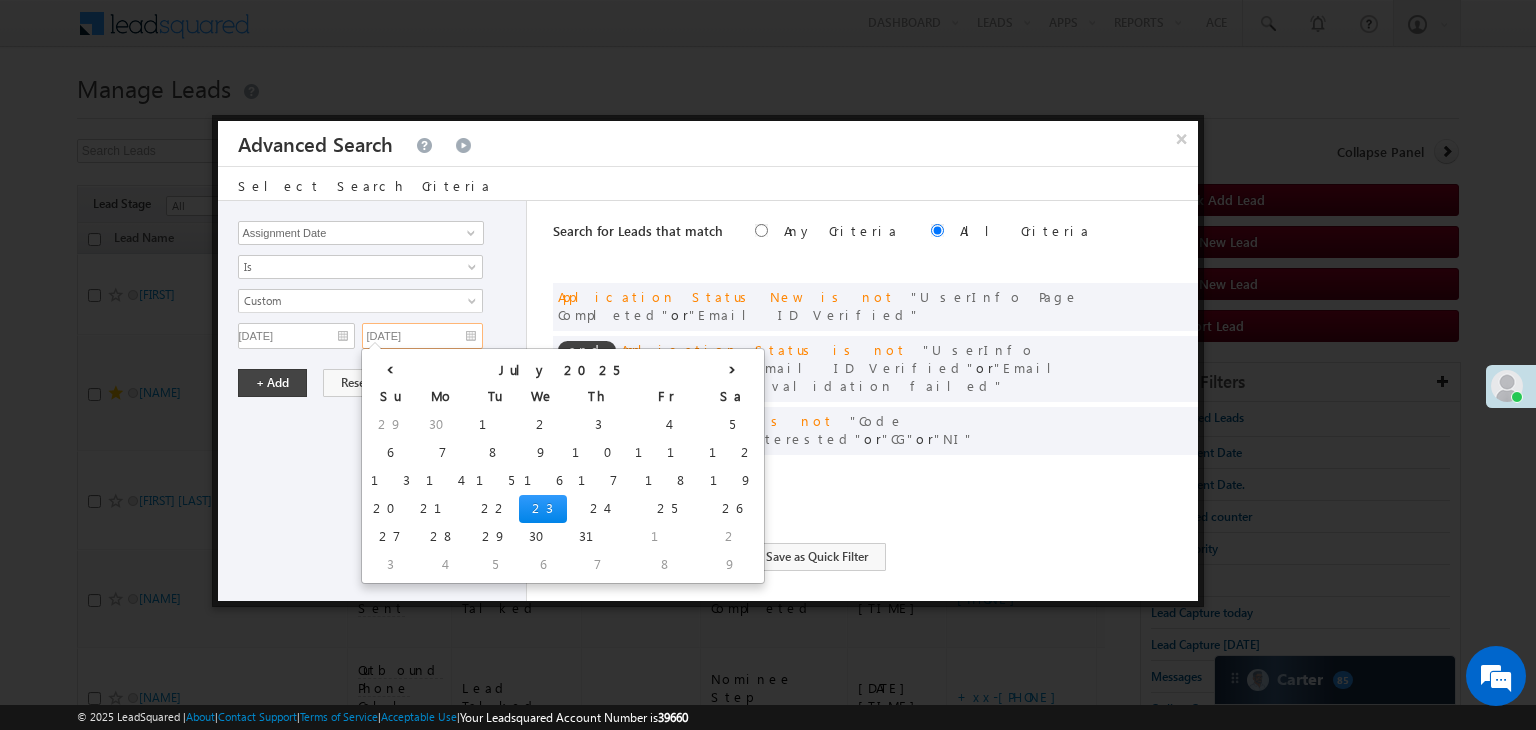 click on "[MM]/[DD]/[YY]" at bounding box center (422, 336) 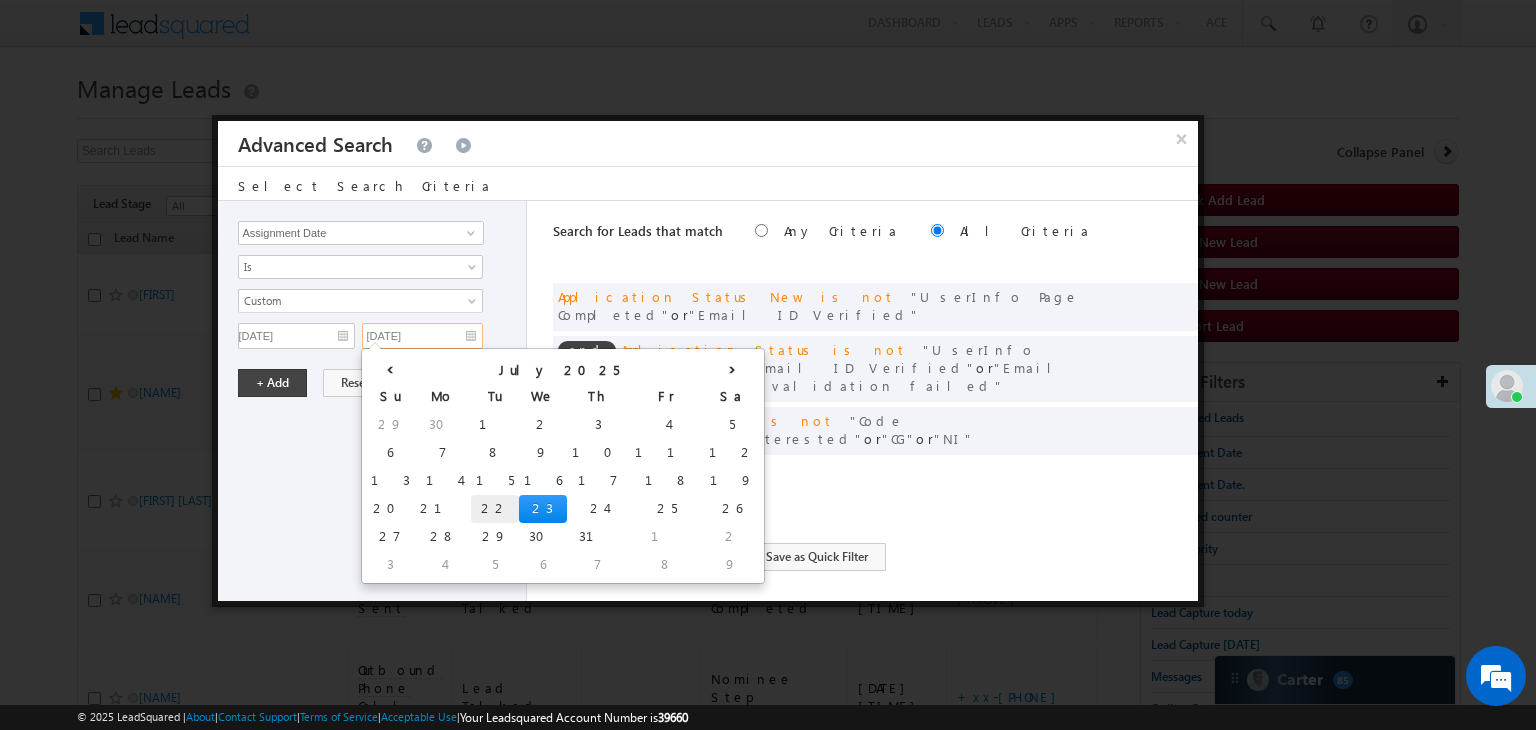 click on "22" at bounding box center [495, 509] 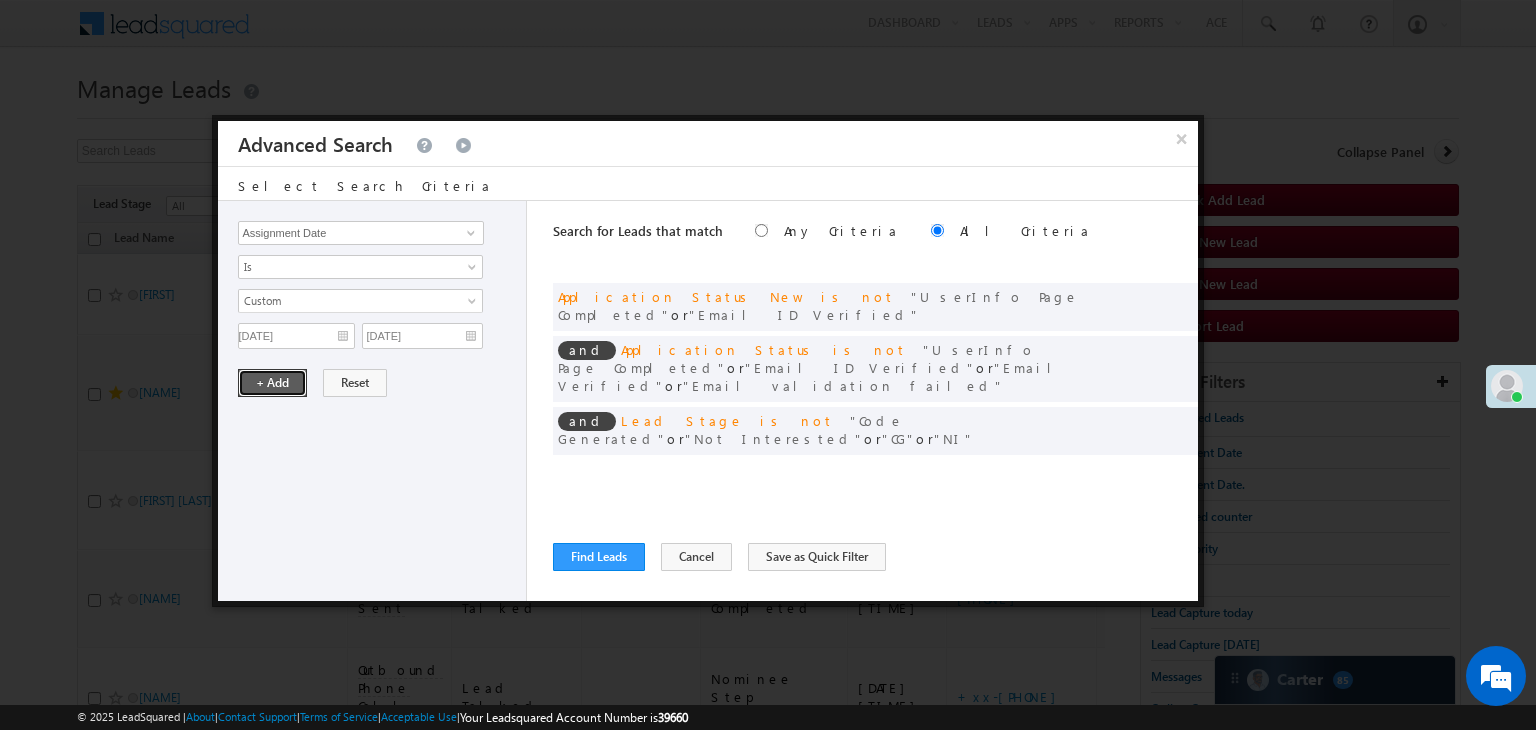 click on "+ Add" at bounding box center (272, 383) 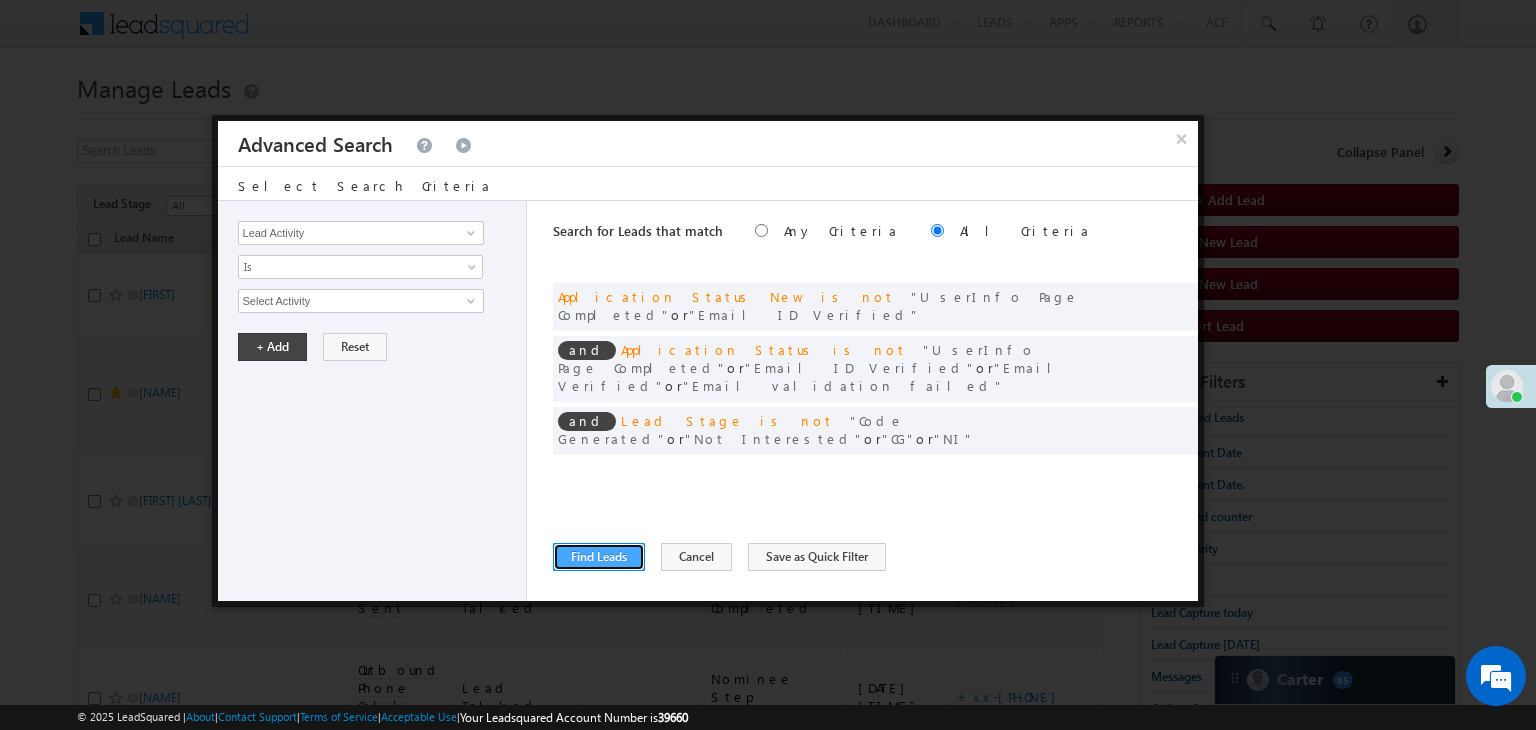 click on "Find Leads" at bounding box center (599, 557) 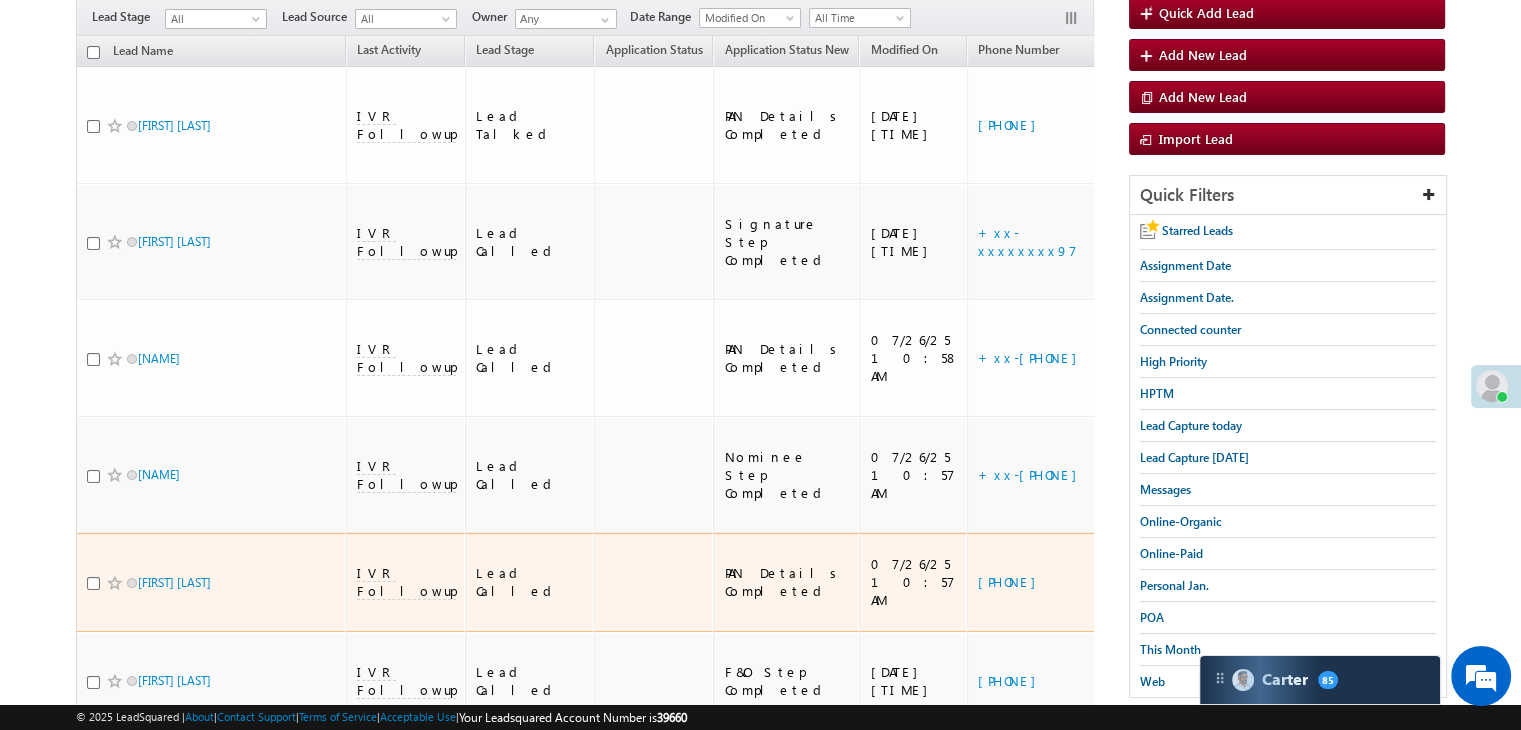 scroll, scrollTop: 200, scrollLeft: 0, axis: vertical 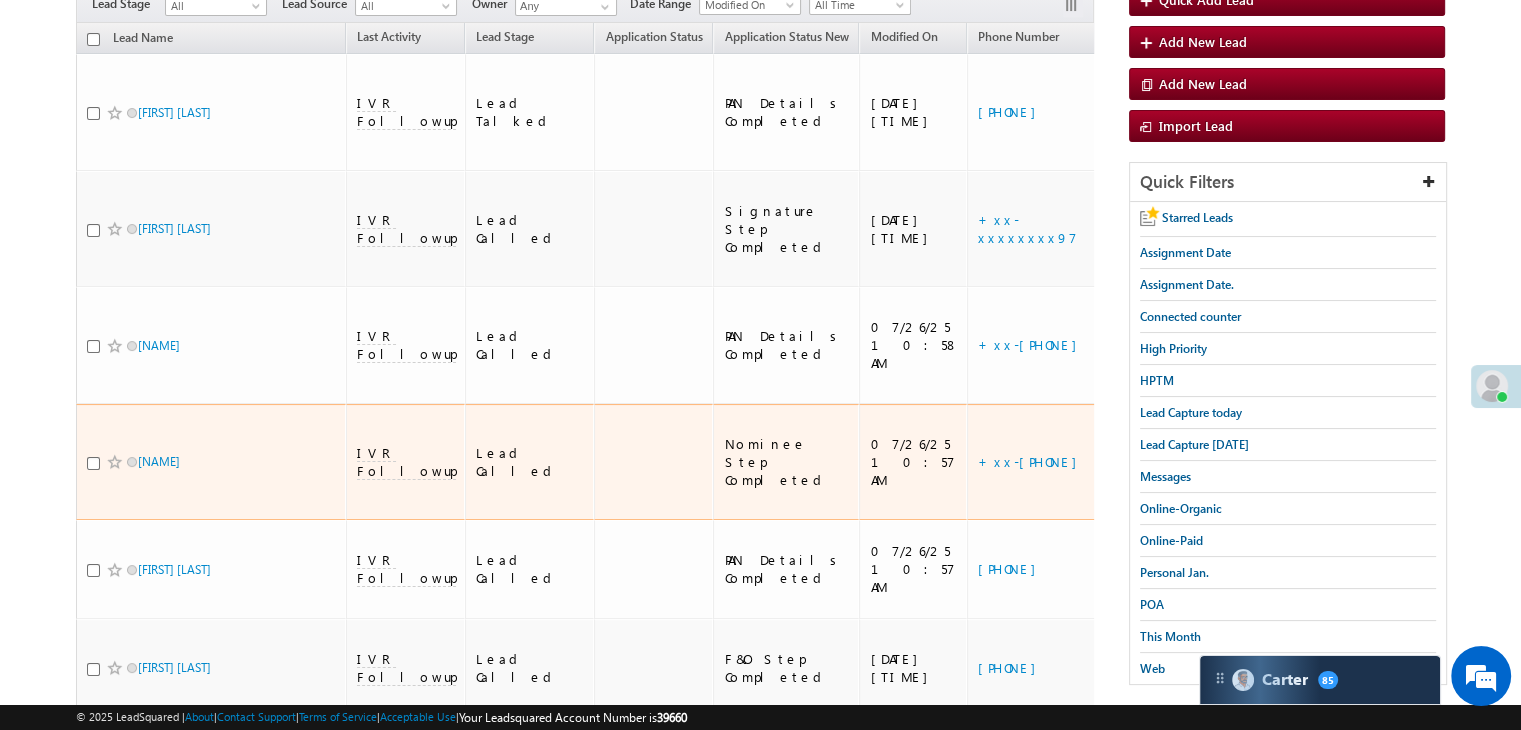 click on "https://angelbroking1-pk3em7sa.customui-test.leadsquared.com?leadId=49a14a66-9e71-40a9-b3f8-6e9d86eb8010" at bounding box center [1261, 462] 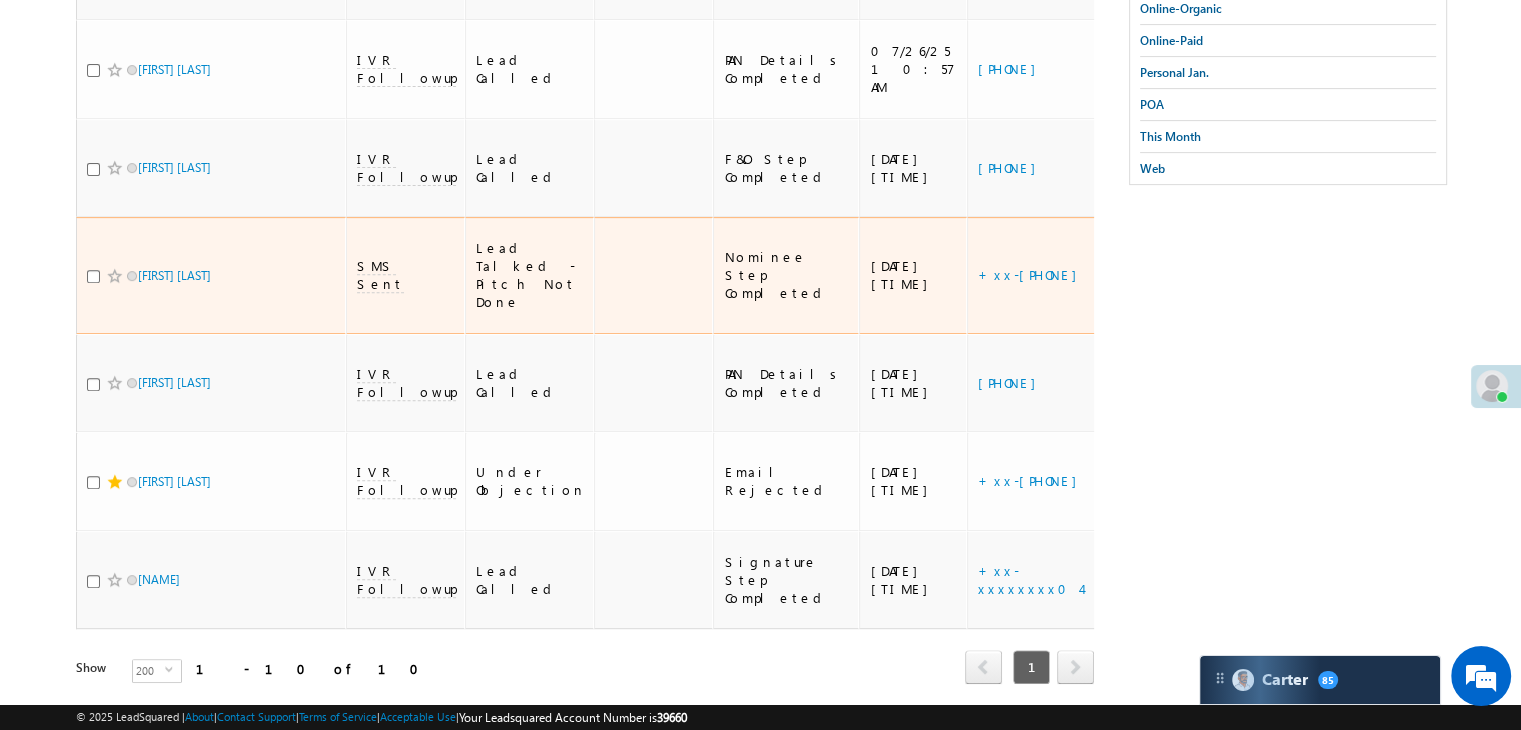 scroll, scrollTop: 800, scrollLeft: 0, axis: vertical 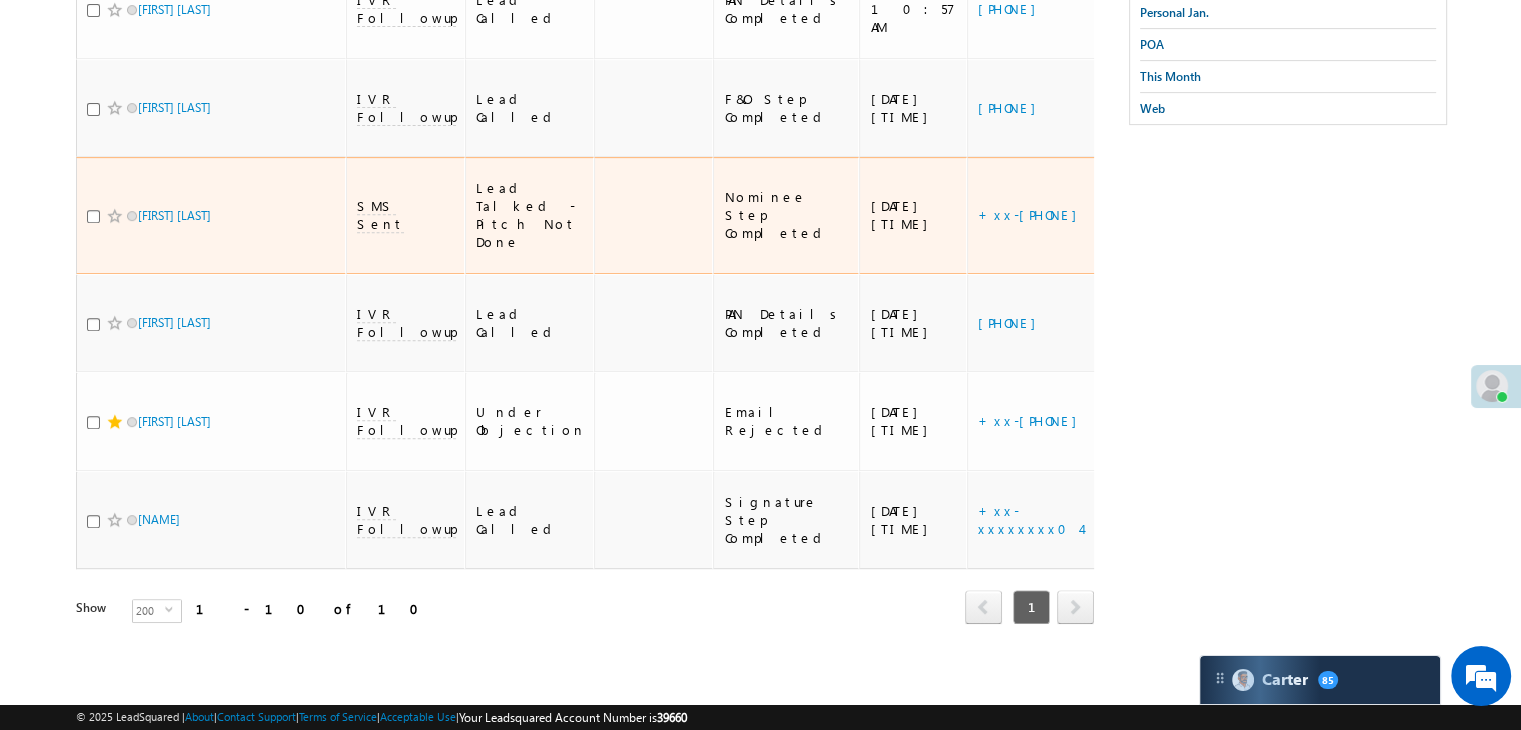 click on "https://angelbroking1-pk3em7sa.customui-test.leadsquared.com?leadId=4d88991d-3800-48e4-889f-6d01f499d043" at bounding box center (1261, 215) 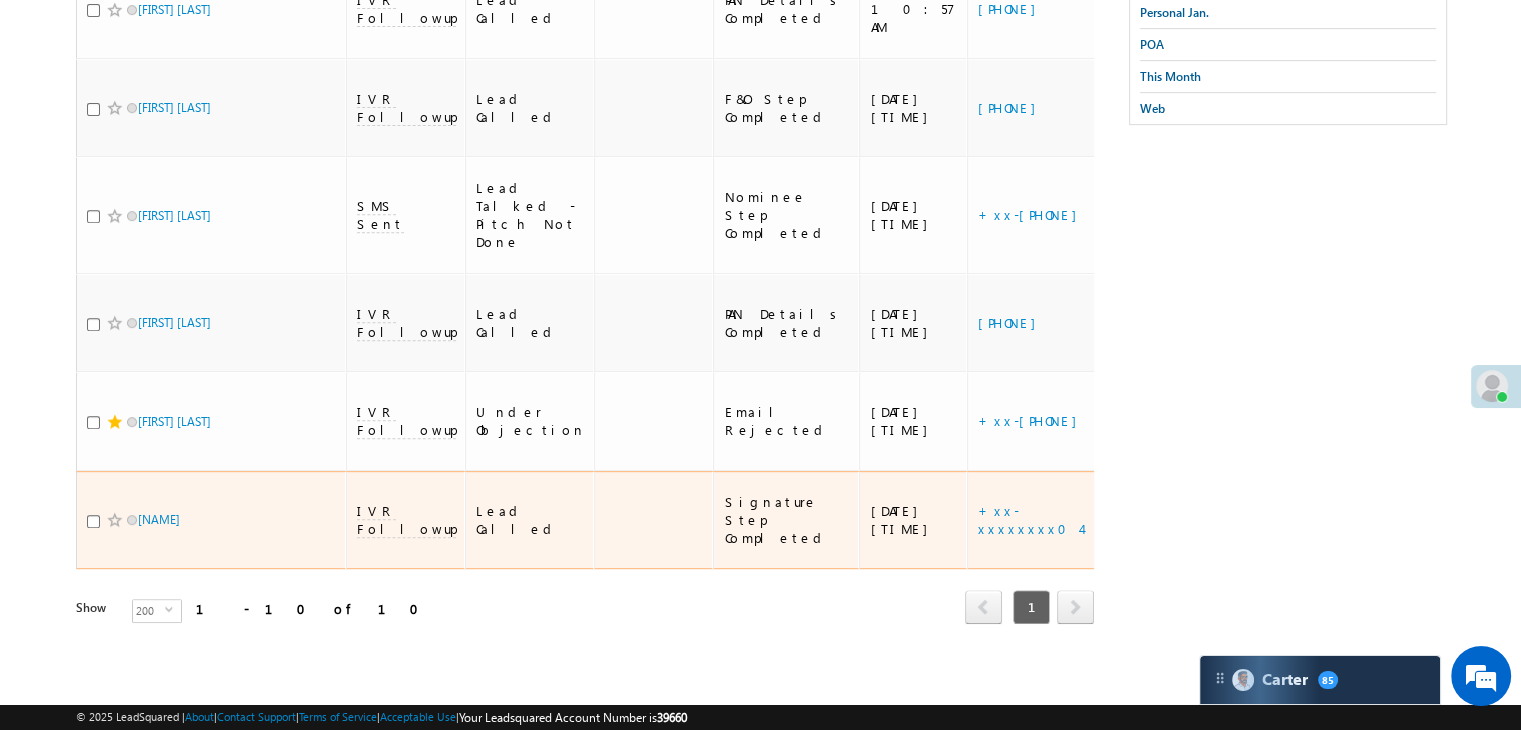 click on "https://angelbroking1-pk3em7sa.customui-test.leadsquared.com?leadId=[UUID]" at bounding box center (1261, 520) 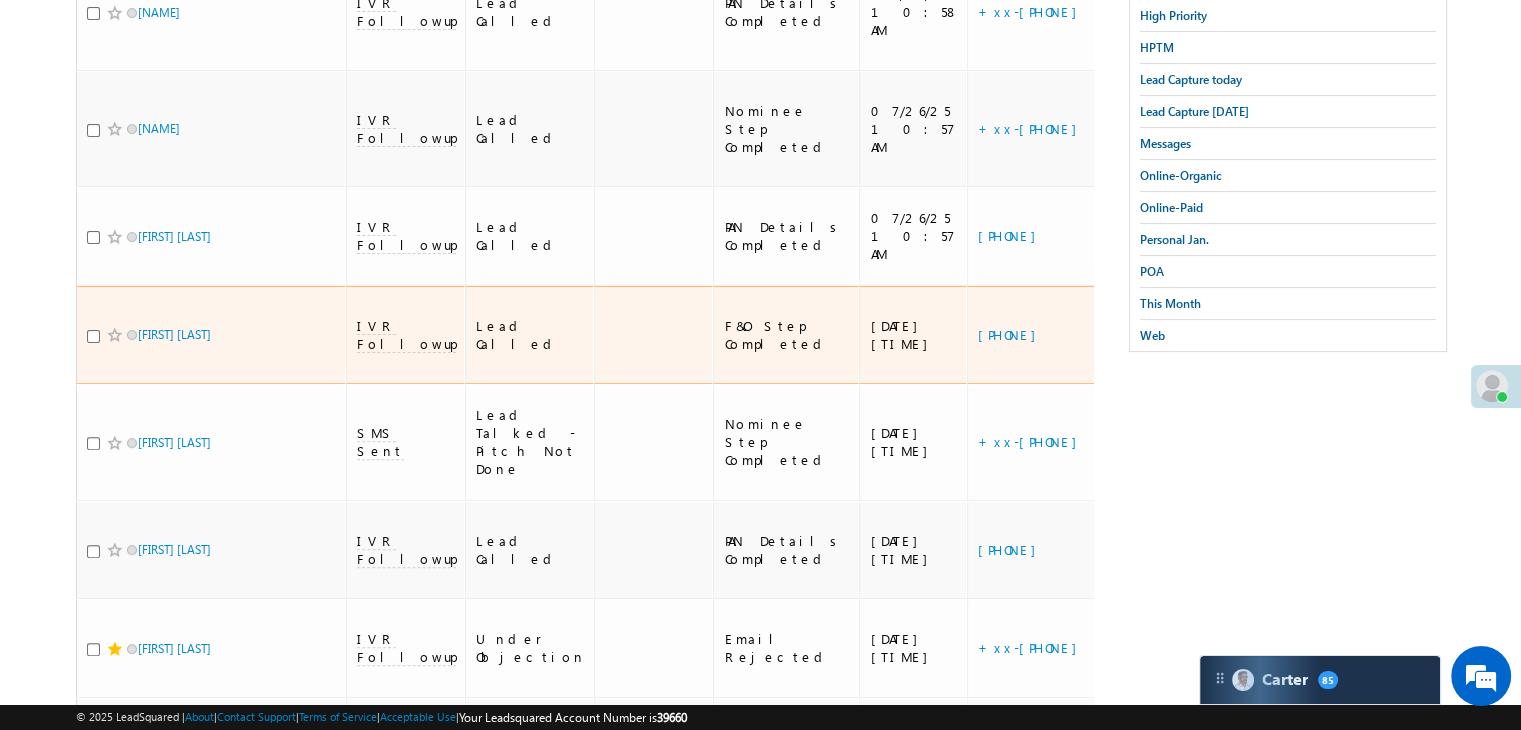scroll, scrollTop: 400, scrollLeft: 0, axis: vertical 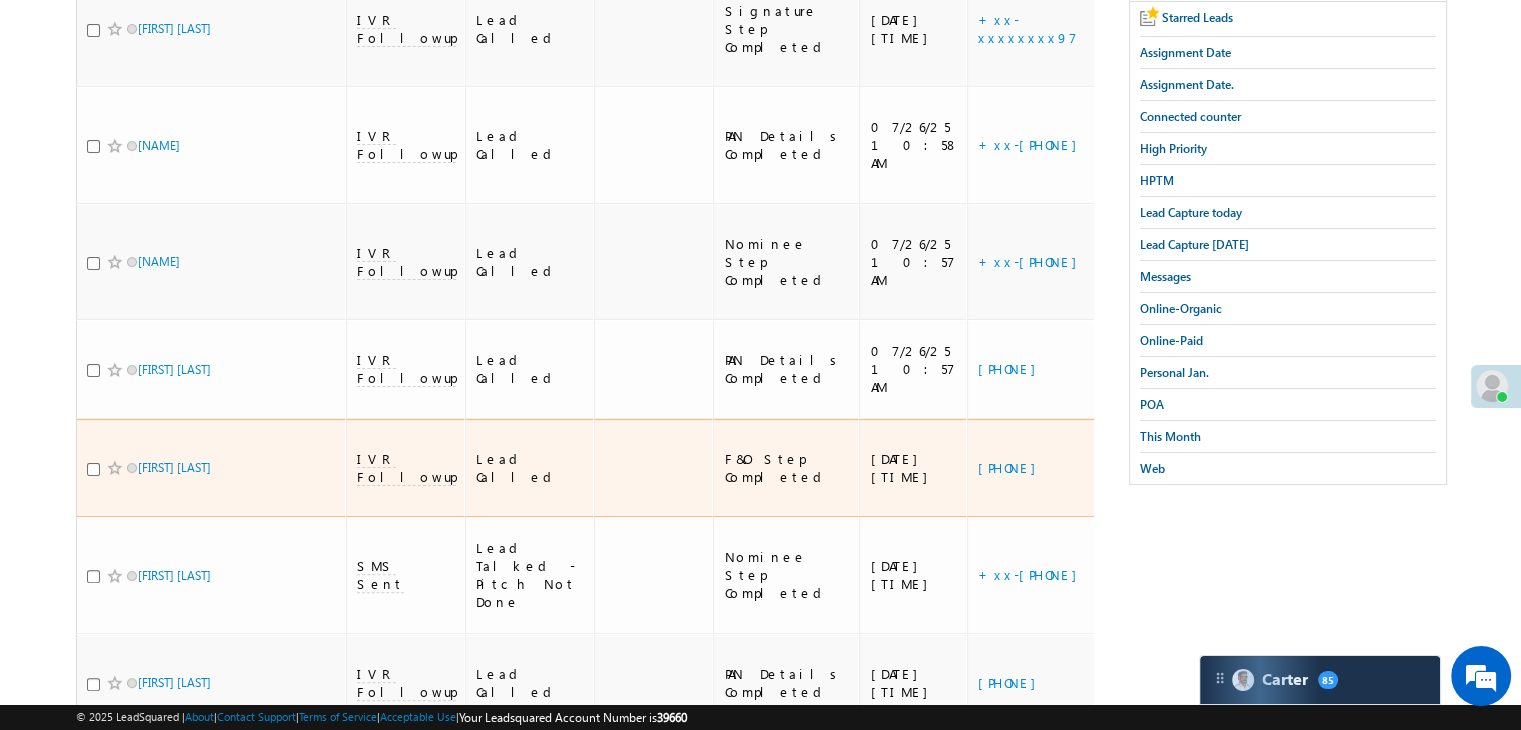click on "https://angelbroking1-pk3em7sa.customui-test.leadsquared.com?leadId=1e28a569-342f-4ce2-a74a-94d724d66678" at bounding box center [1261, 468] 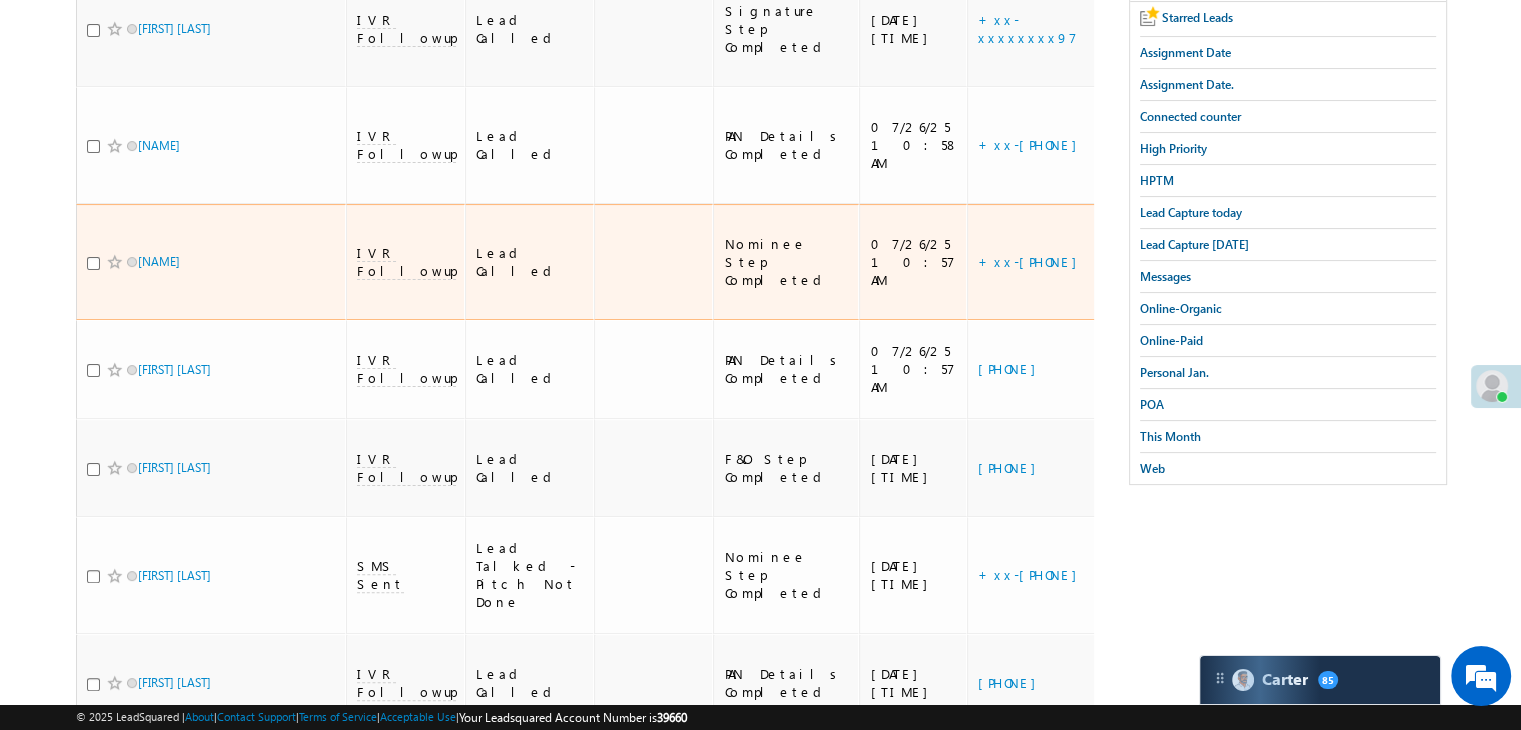 click on "https://angelbroking1-pk3em7sa.customui-test.leadsquared.com?leadId=49a14a66-9e71-40a9-b3f8-6e9d86eb8010" at bounding box center [1261, 262] 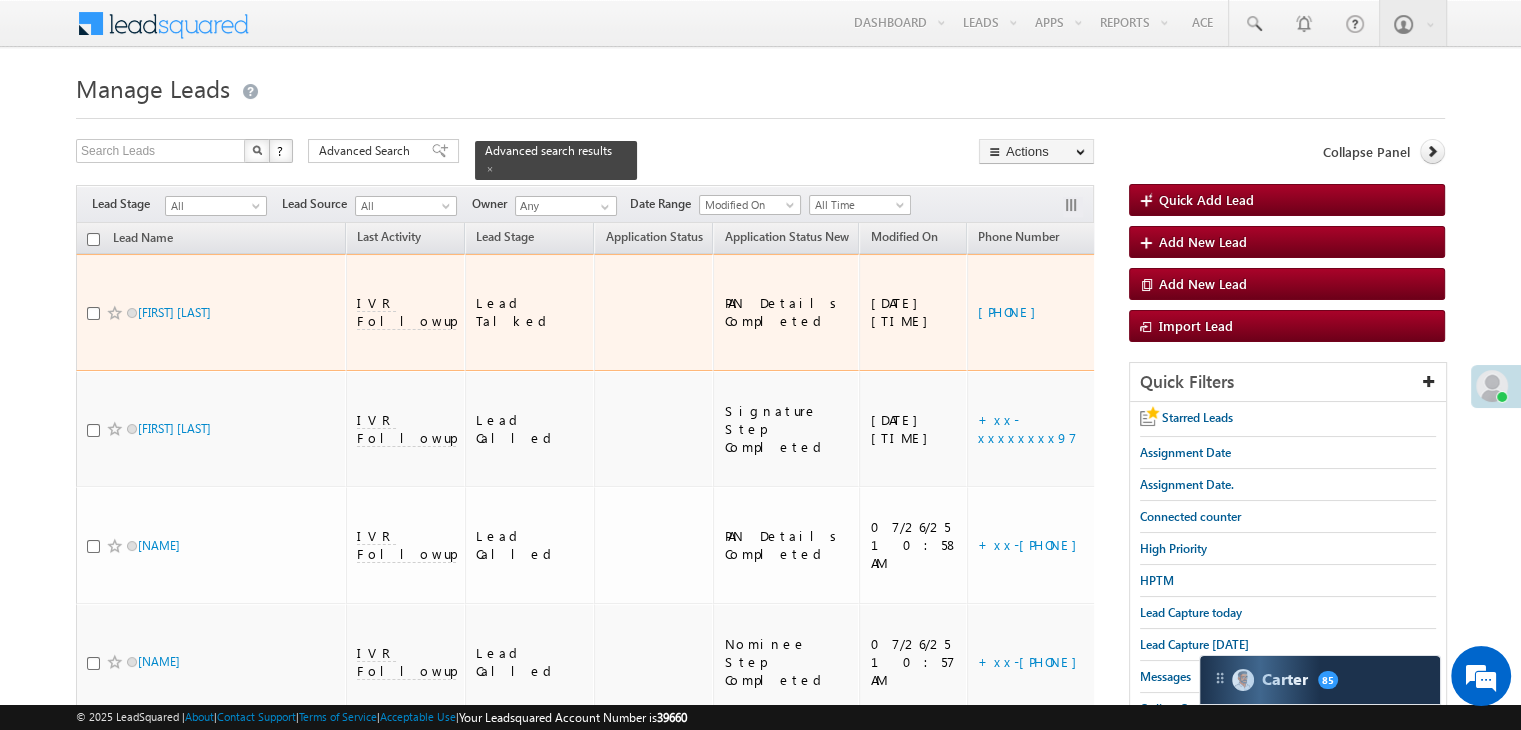 scroll, scrollTop: 0, scrollLeft: 0, axis: both 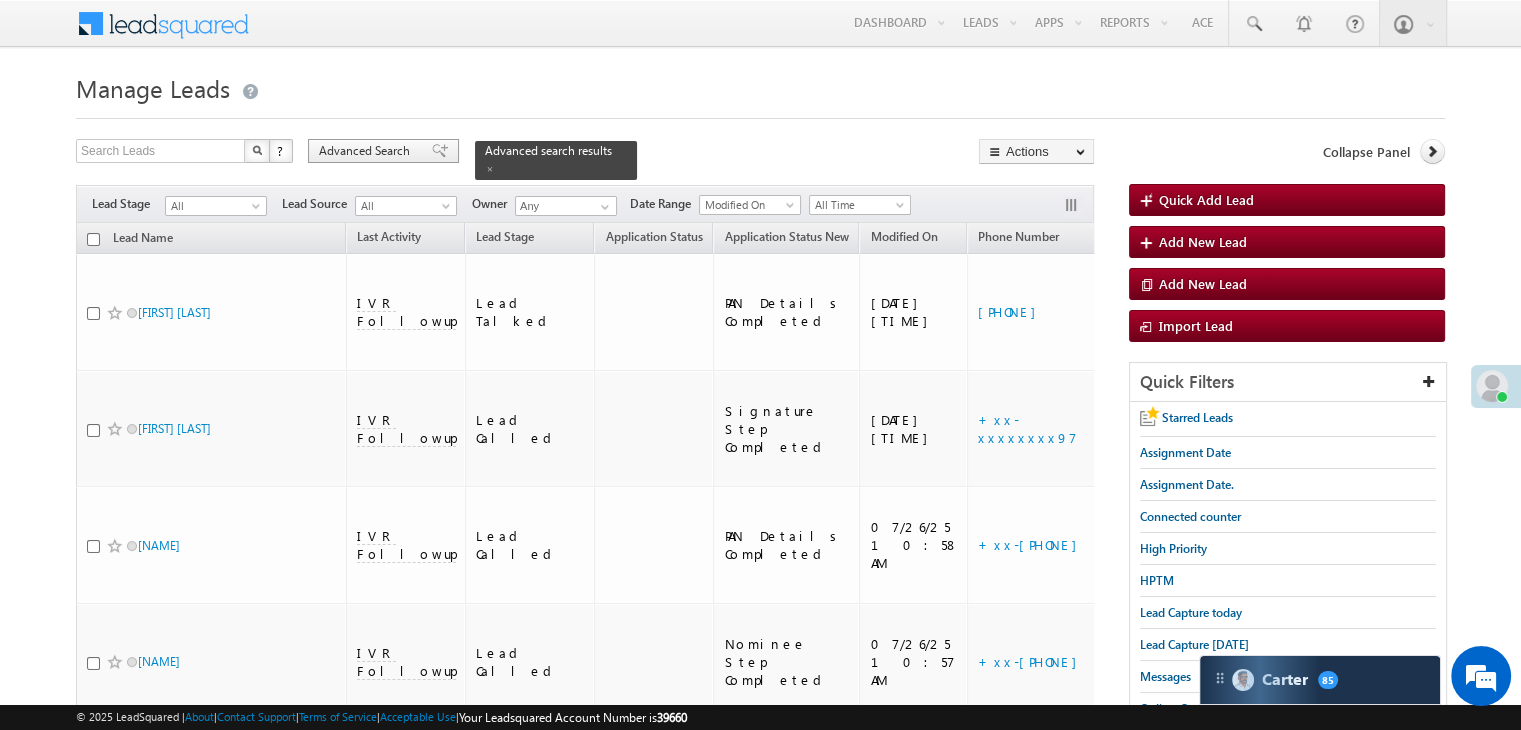 click on "Advanced Search" at bounding box center [367, 151] 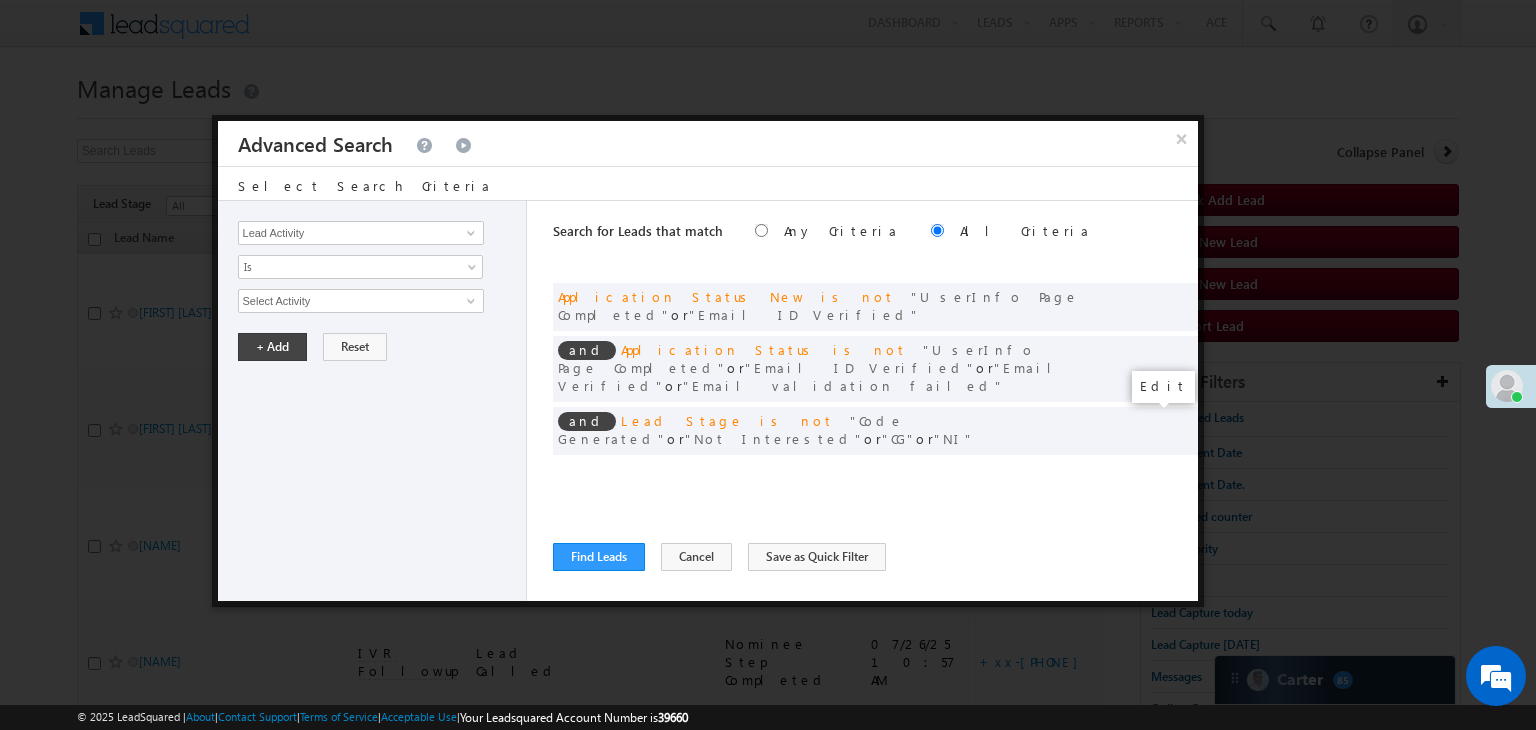 click at bounding box center [1152, 472] 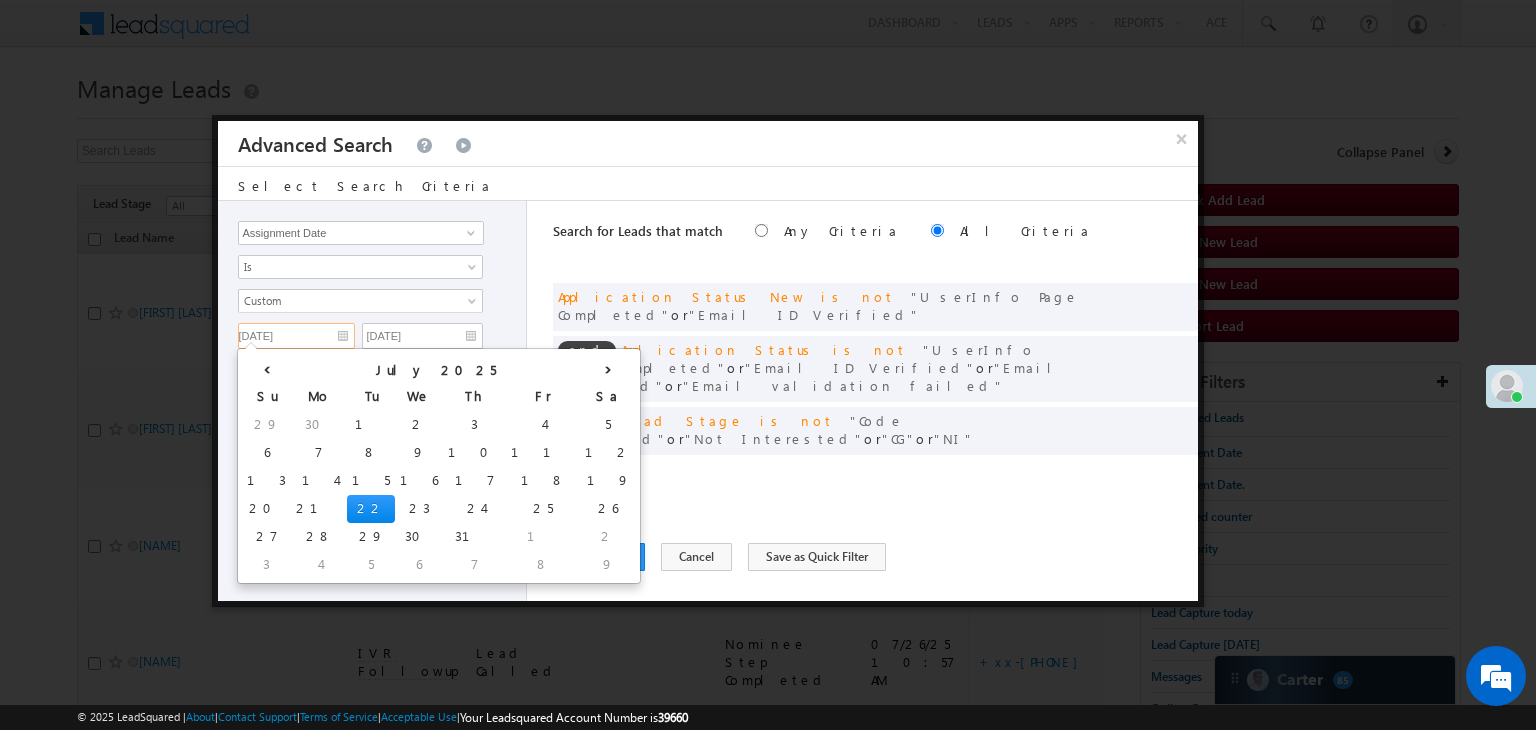 click on "[MM]/[DD]/[YY]" at bounding box center (296, 336) 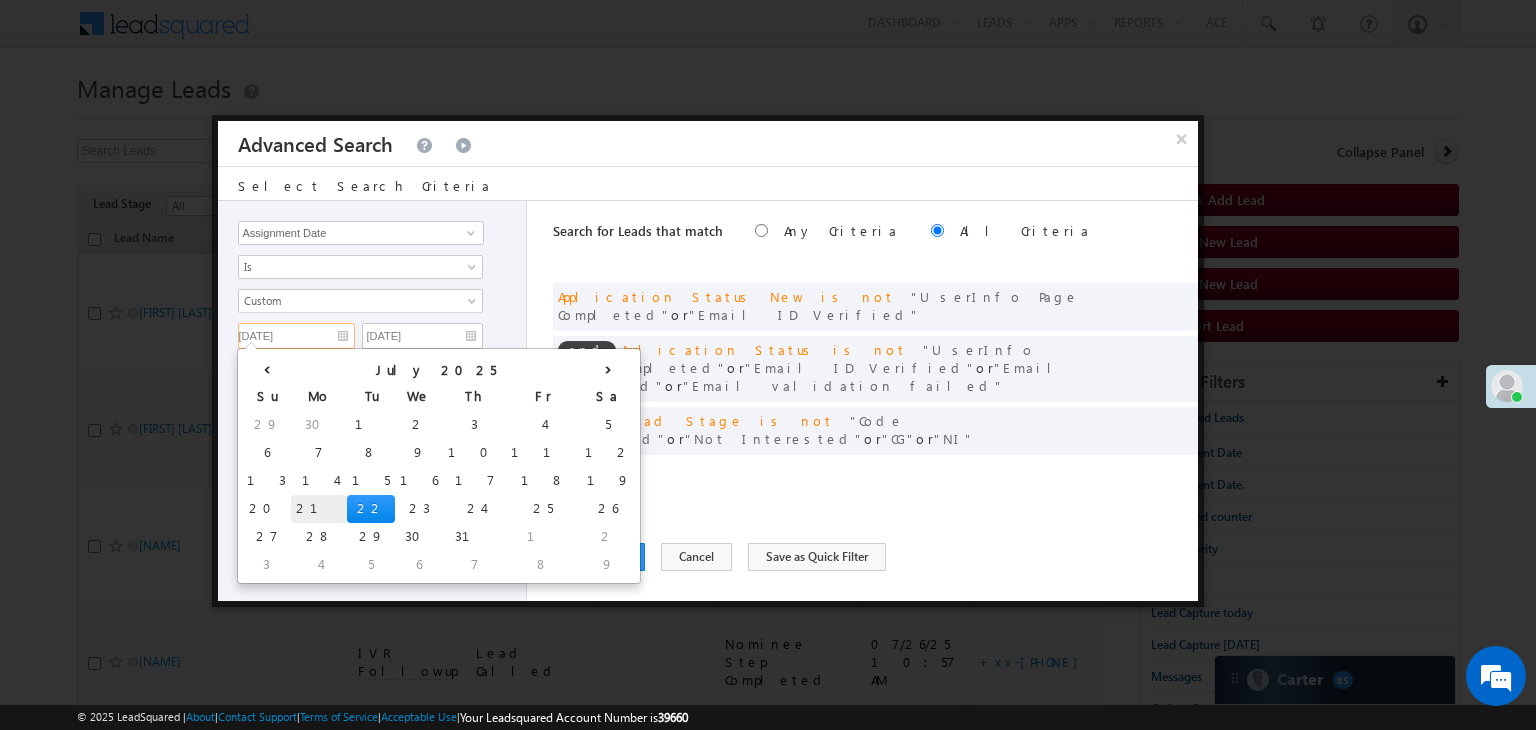 click on "21" at bounding box center (319, 509) 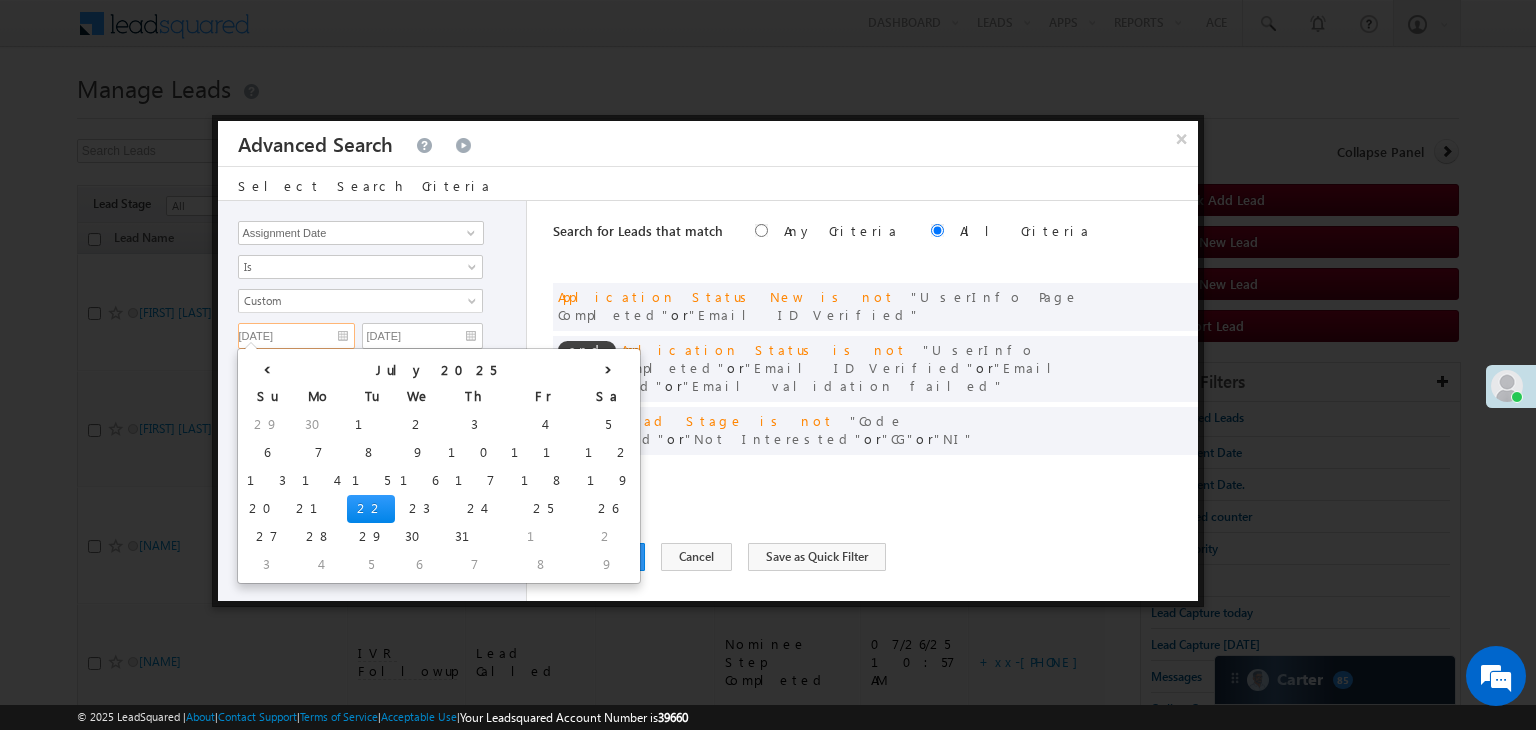type on "07/21/25" 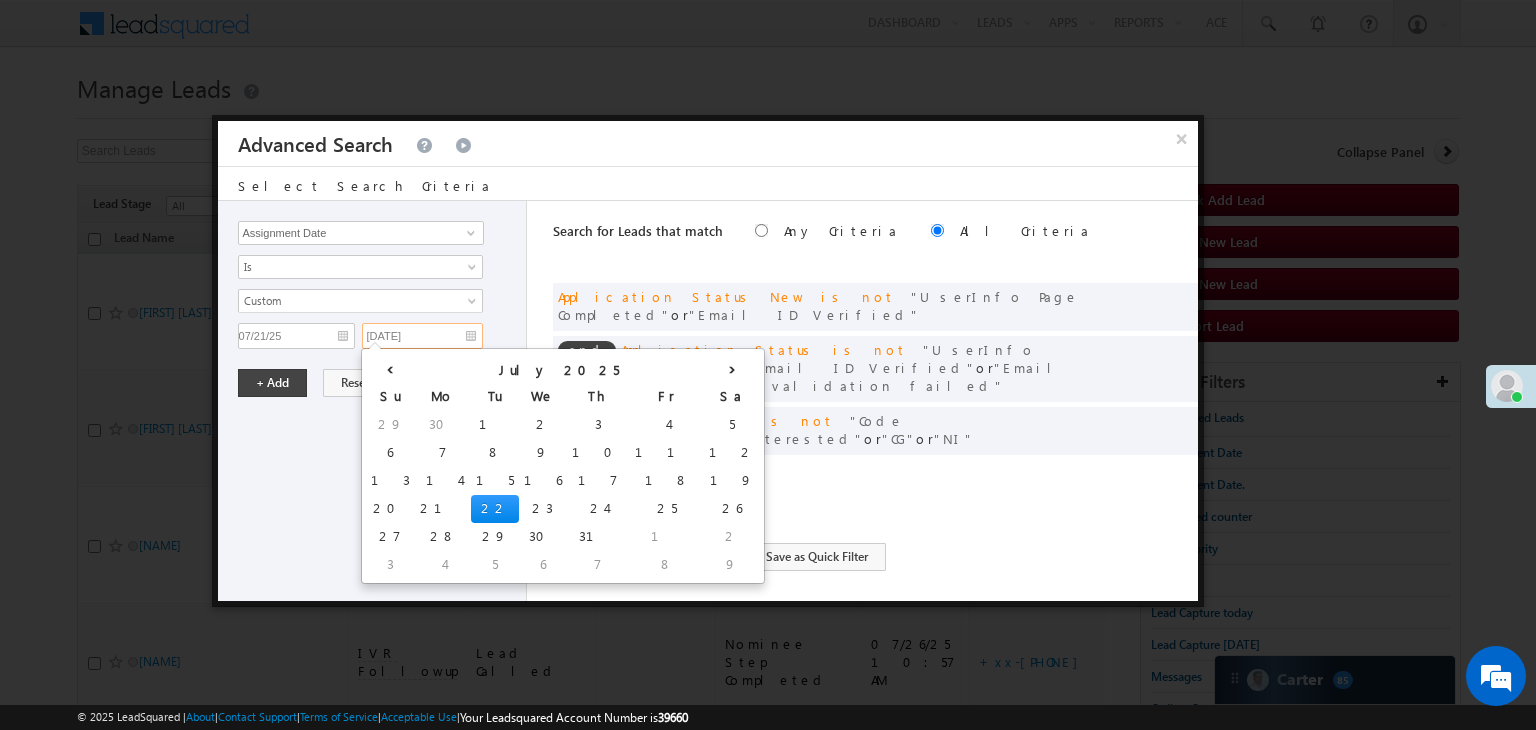 click on "[MM]/[DD]/[YY]" at bounding box center (422, 336) 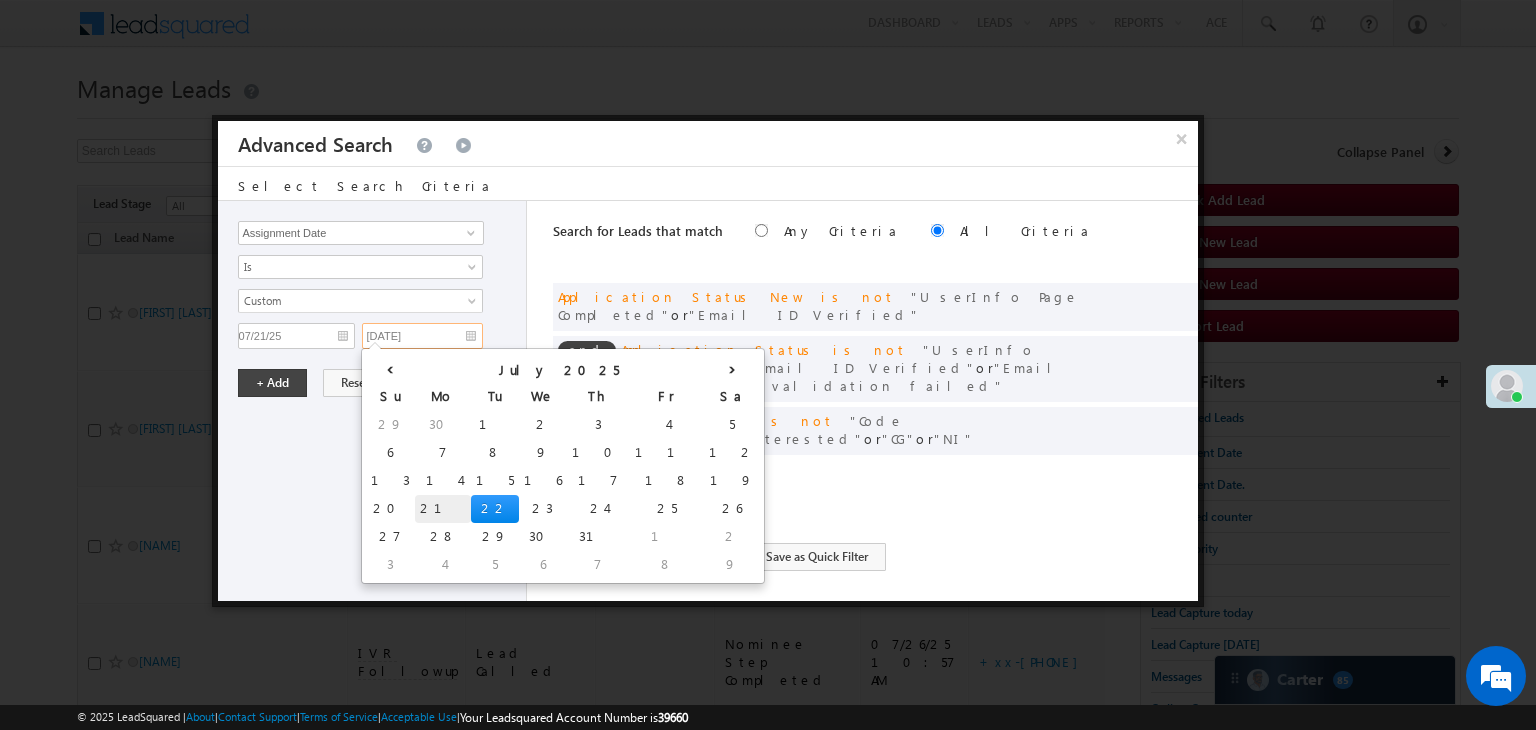 click on "21" at bounding box center [443, 509] 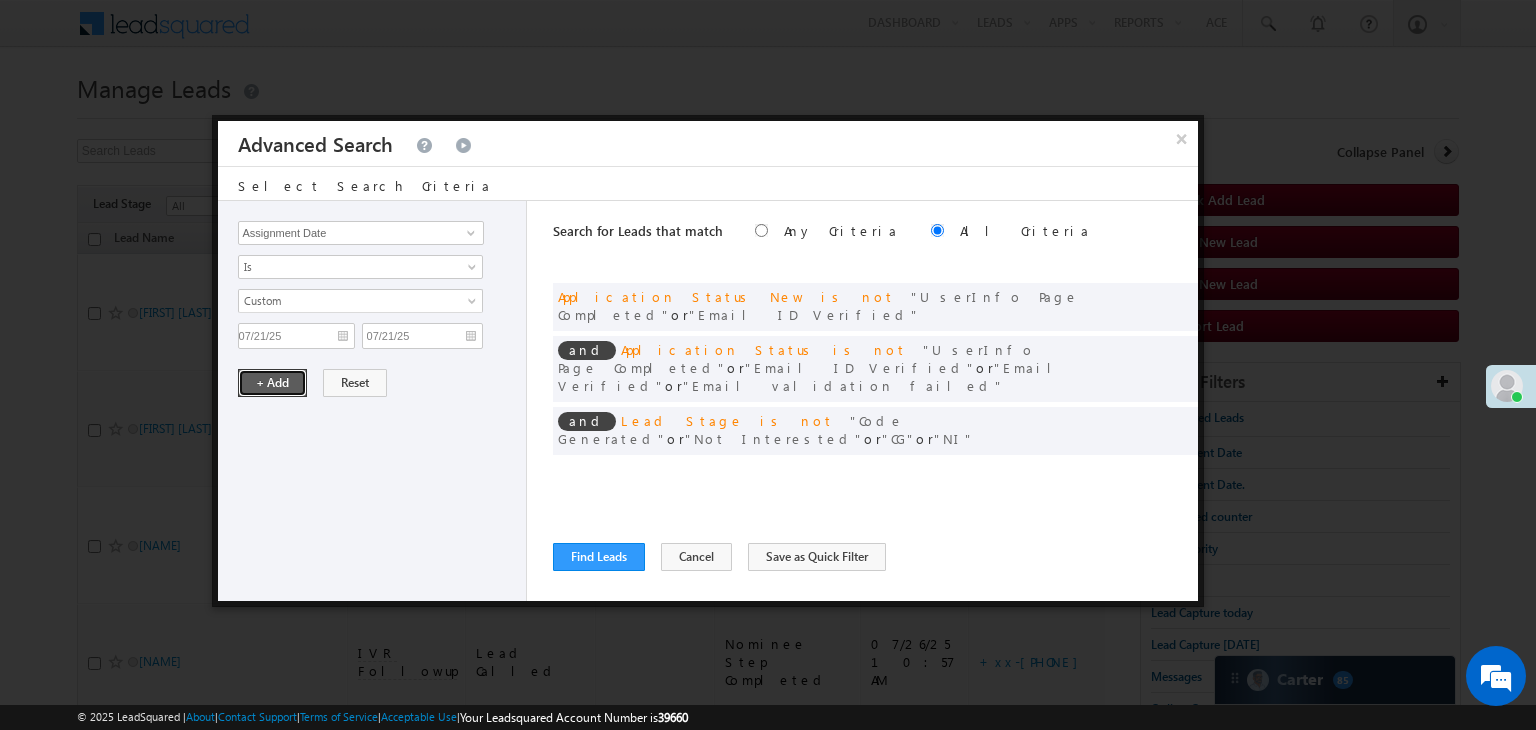 click on "+ Add" at bounding box center (272, 383) 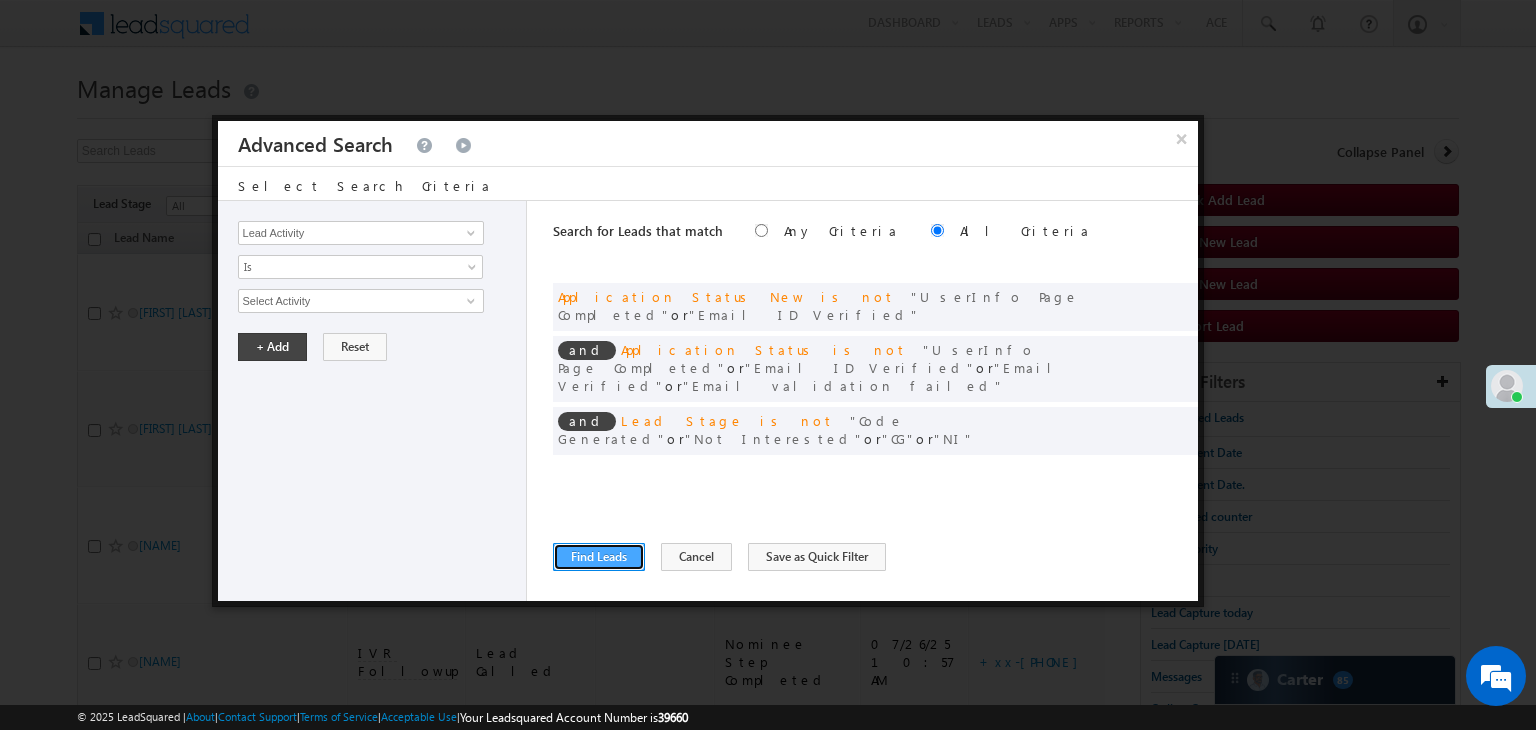 click on "Find Leads" at bounding box center (599, 557) 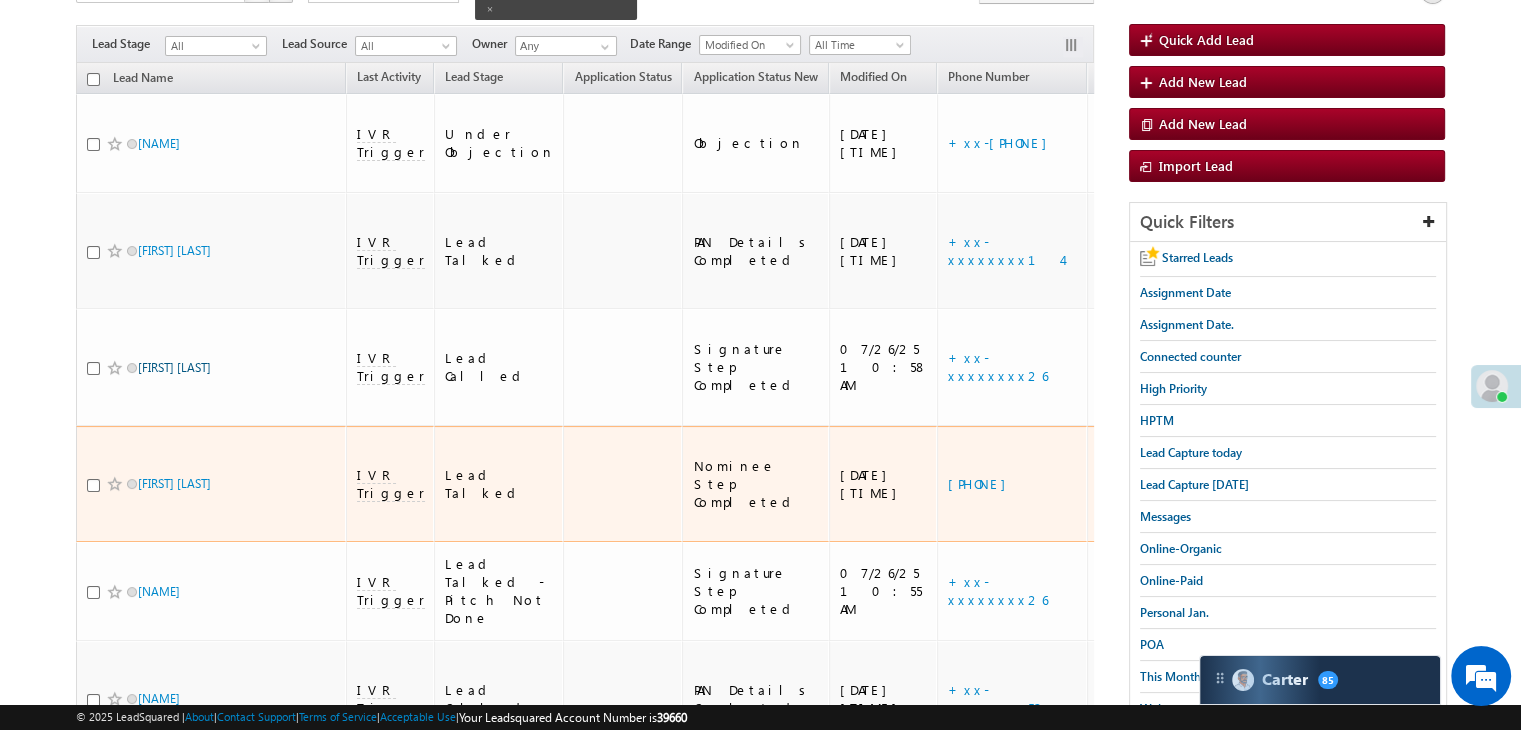 scroll, scrollTop: 200, scrollLeft: 0, axis: vertical 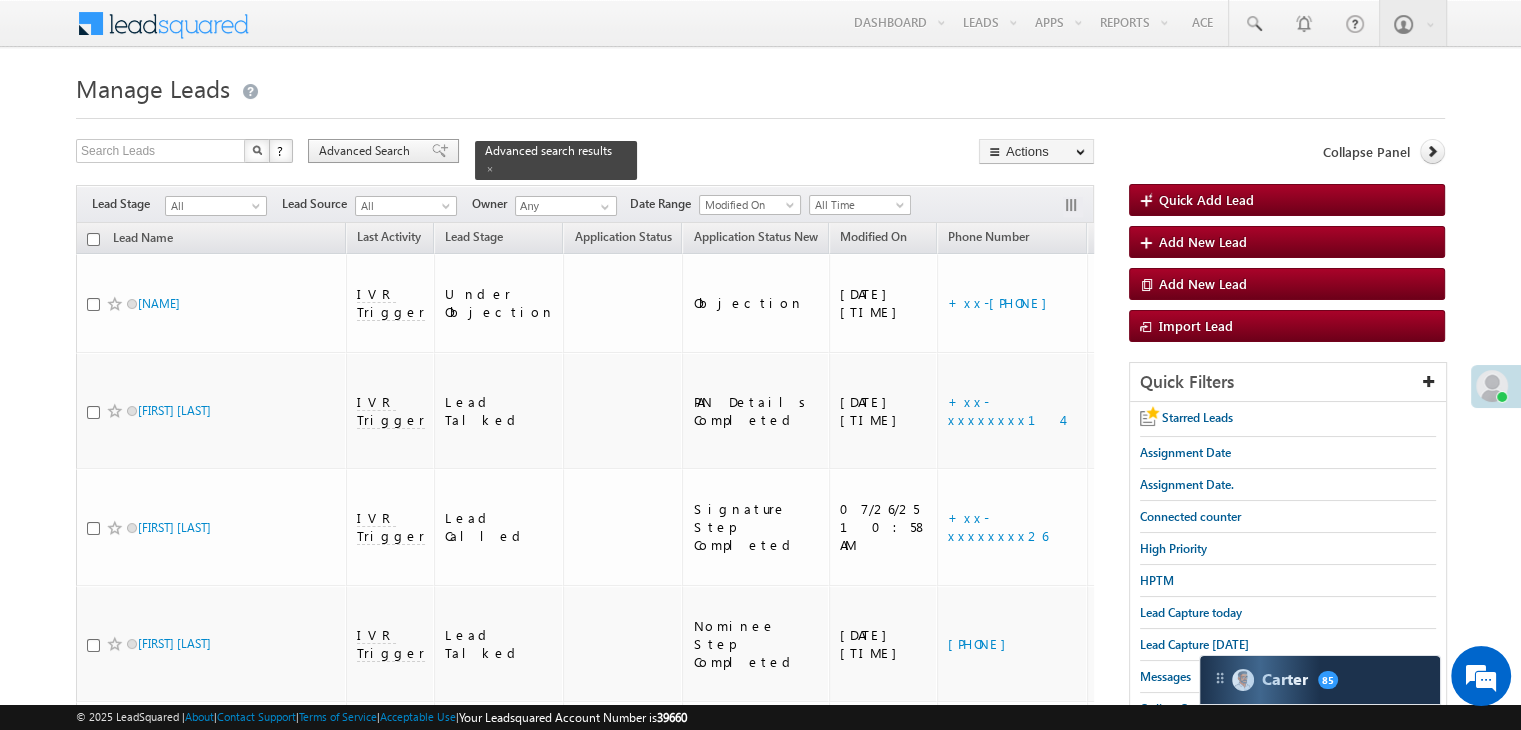 click on "Advanced Search" at bounding box center [383, 151] 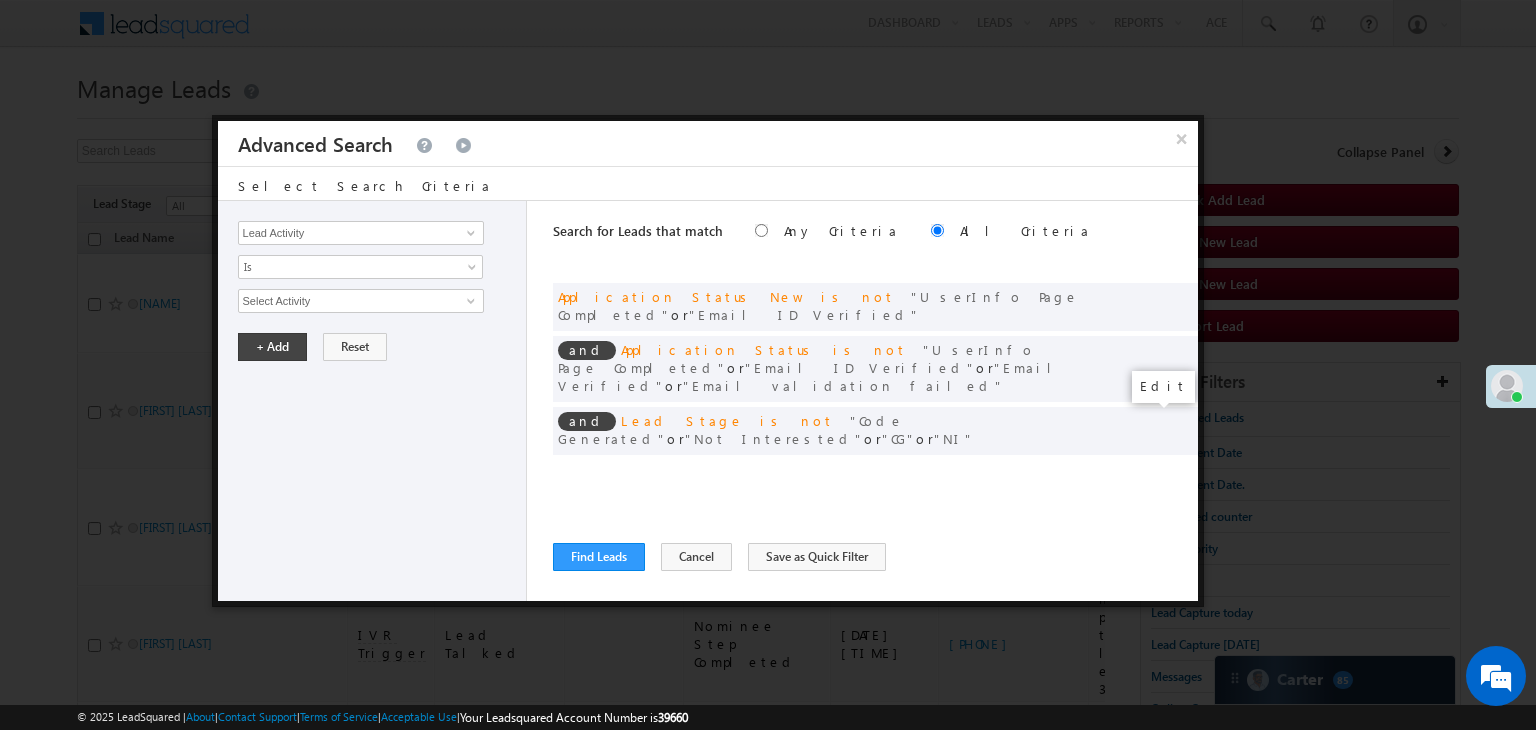 click at bounding box center [1152, 472] 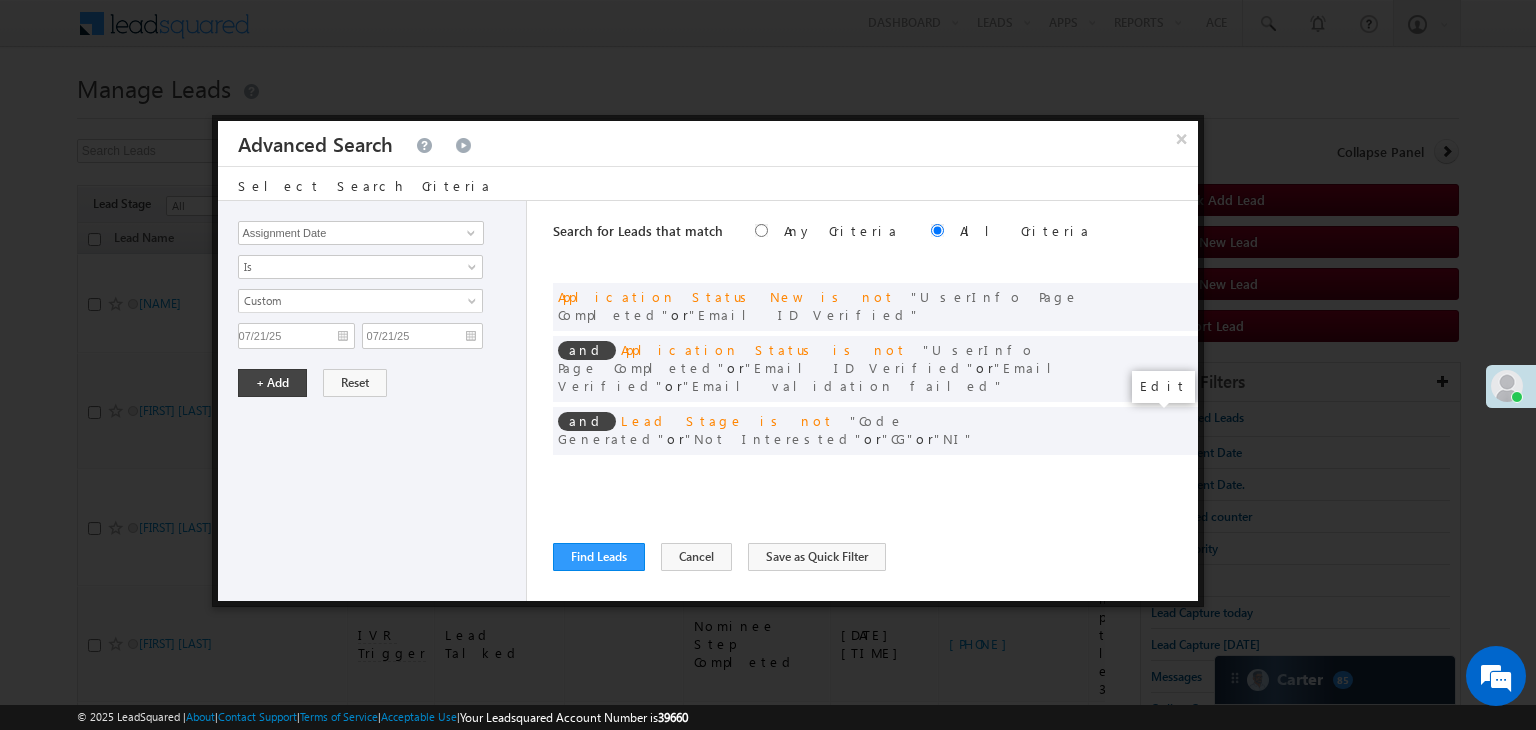 click at bounding box center (1152, 472) 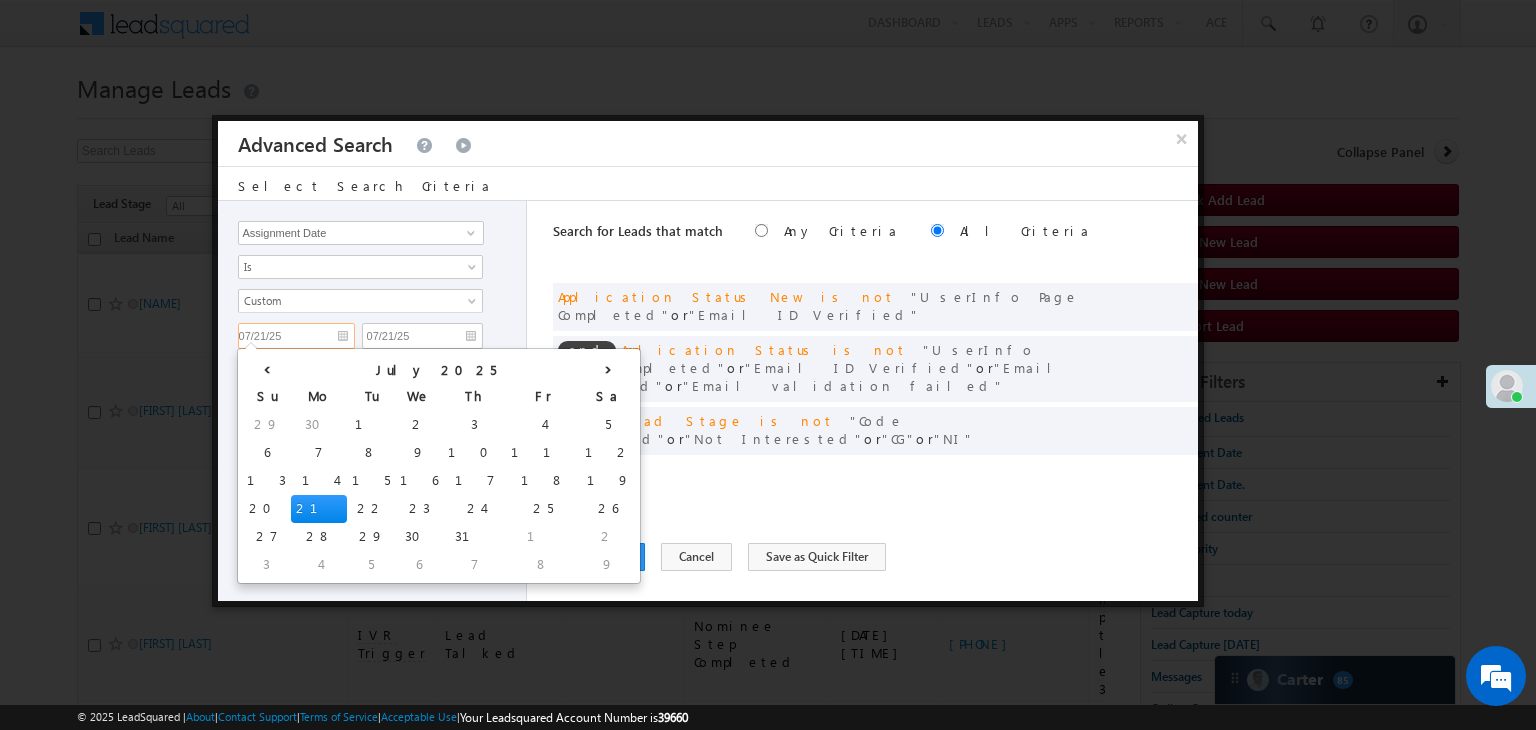click on "07/21/25" at bounding box center [296, 336] 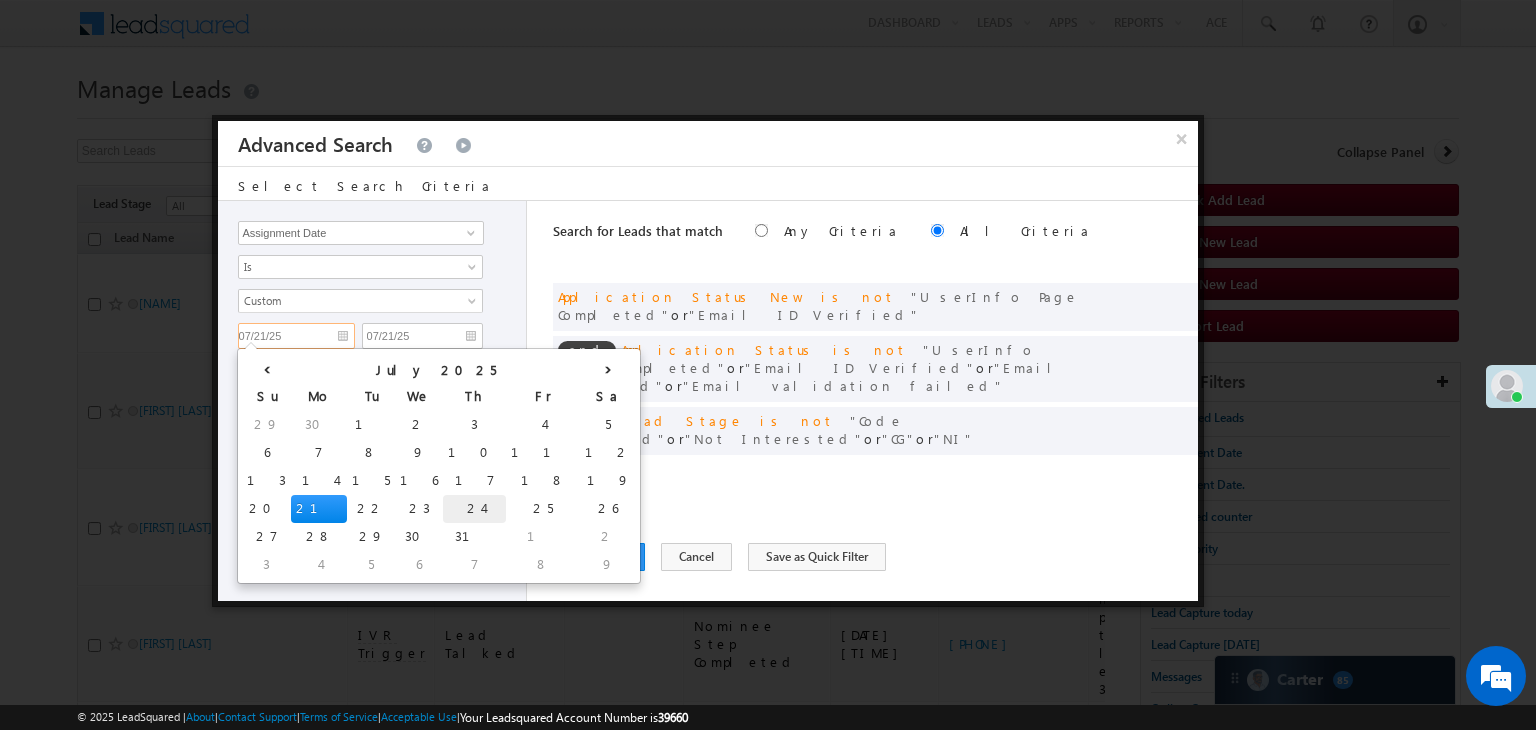 click on "24" at bounding box center (474, 509) 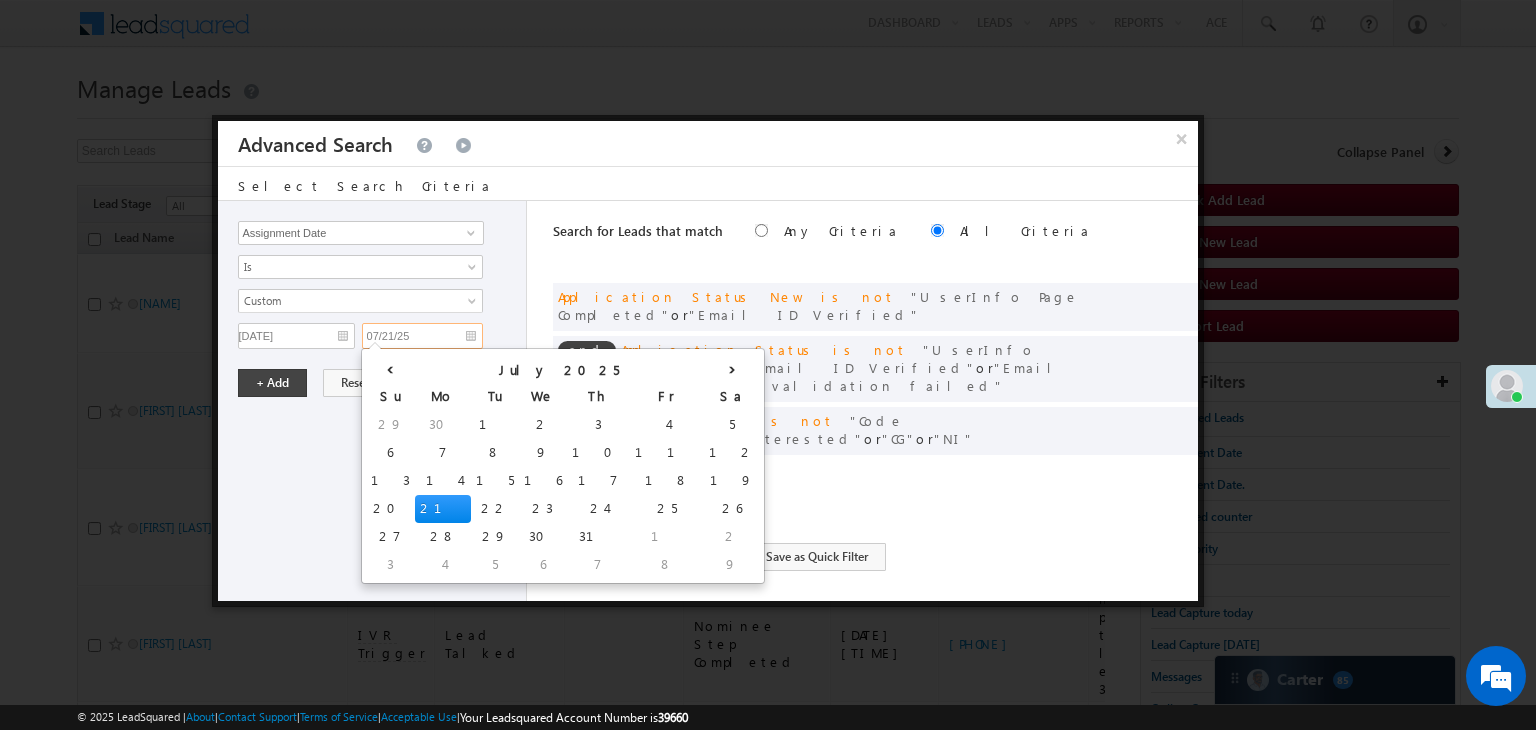 click on "07/21/25" at bounding box center (422, 336) 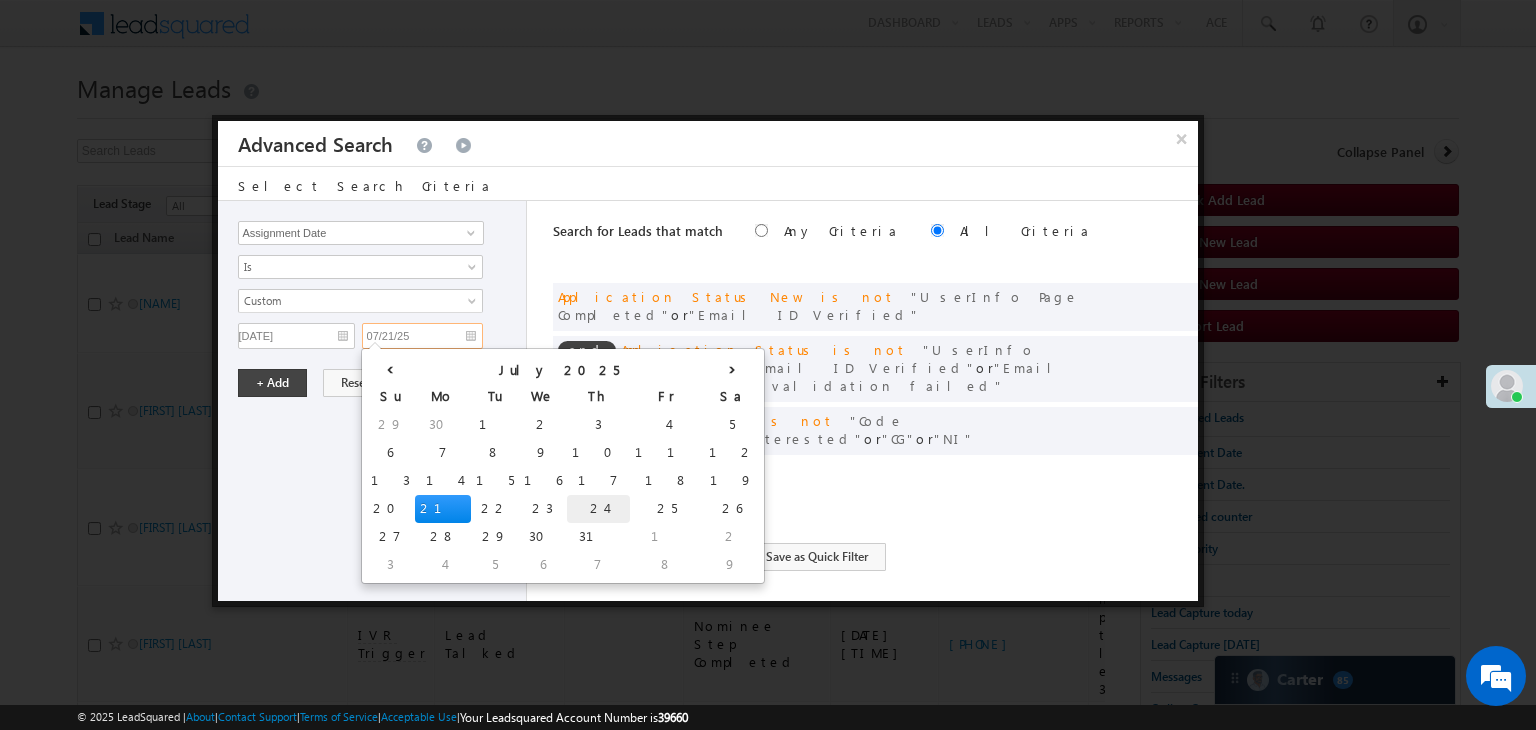 click on "24" at bounding box center [598, 509] 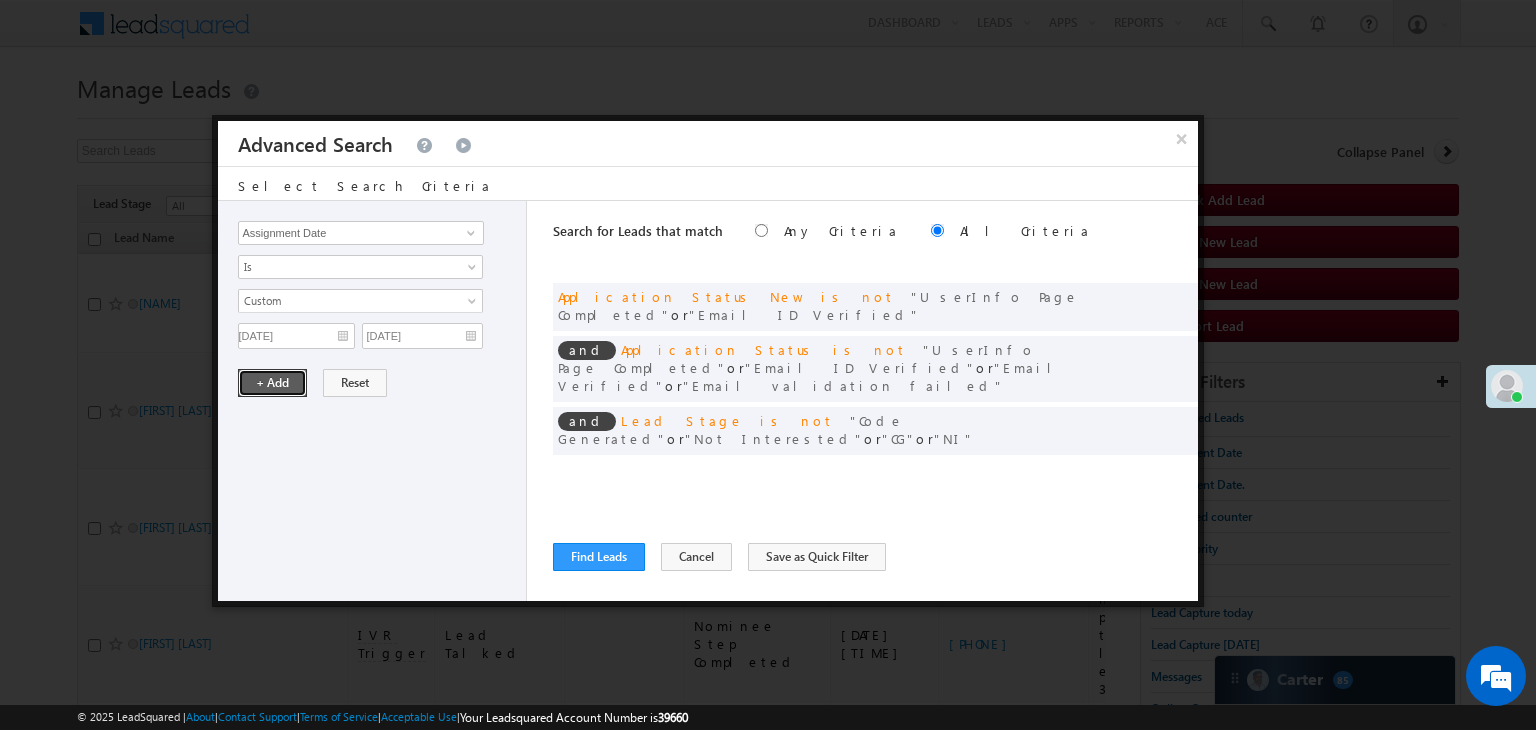 click on "+ Add" at bounding box center (272, 383) 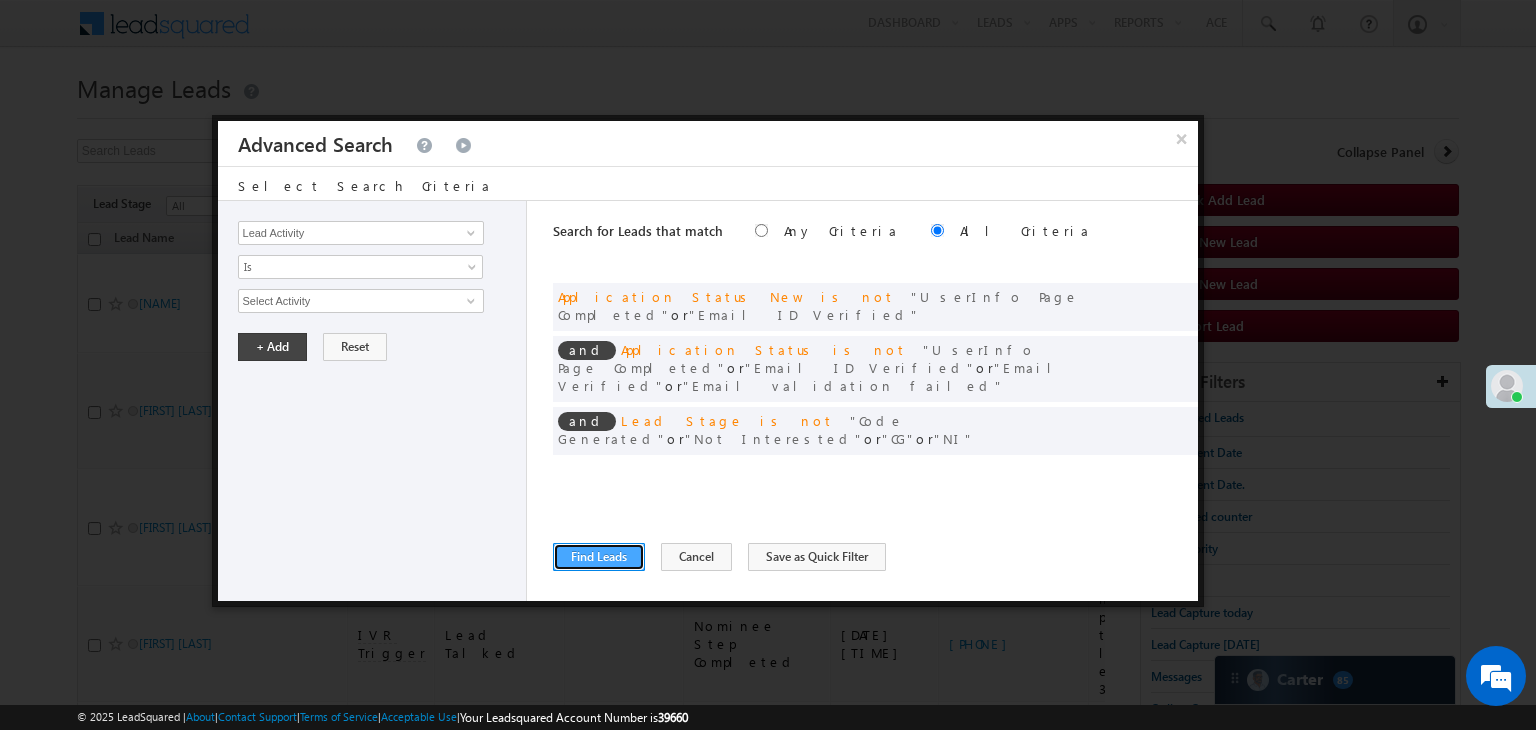 click on "Find Leads" at bounding box center (599, 557) 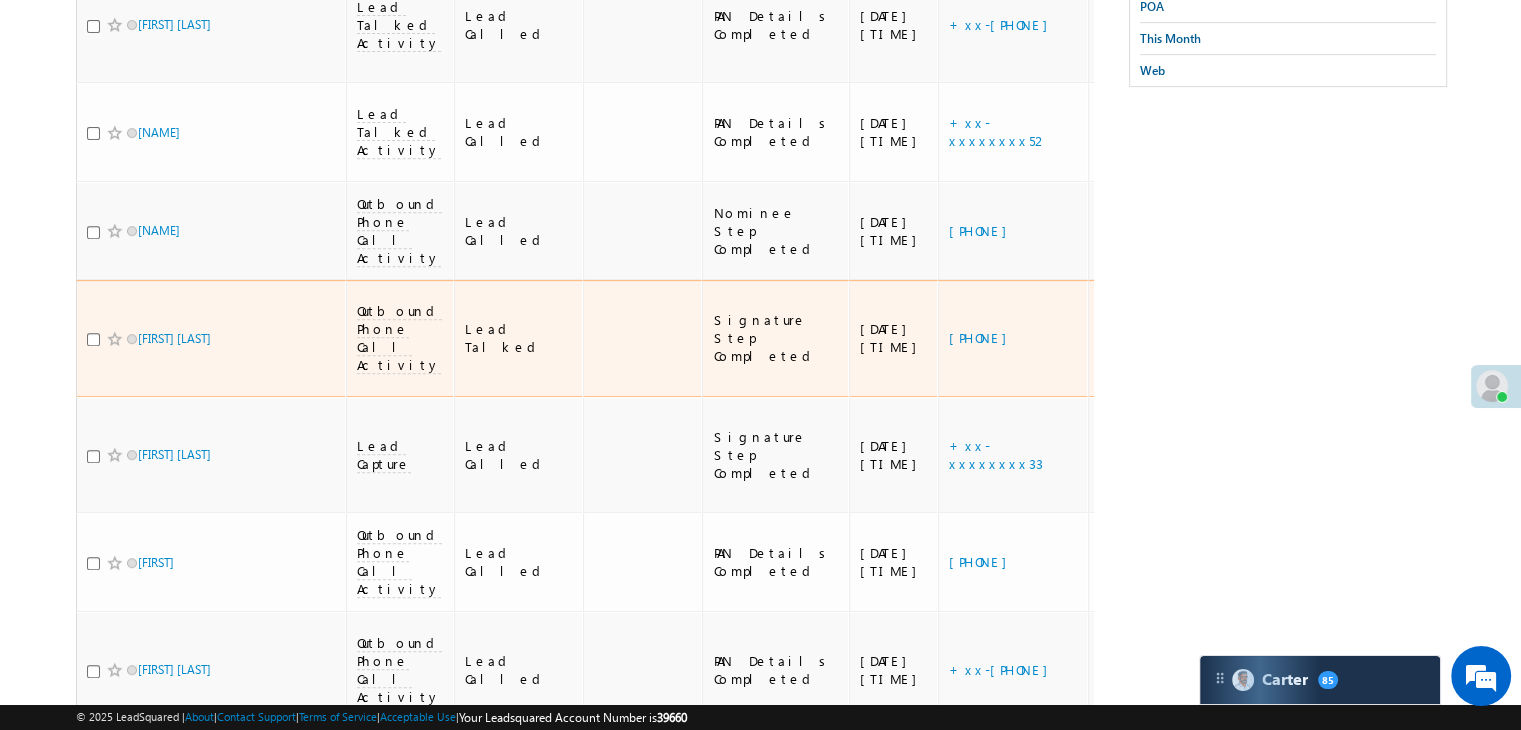 scroll, scrollTop: 800, scrollLeft: 0, axis: vertical 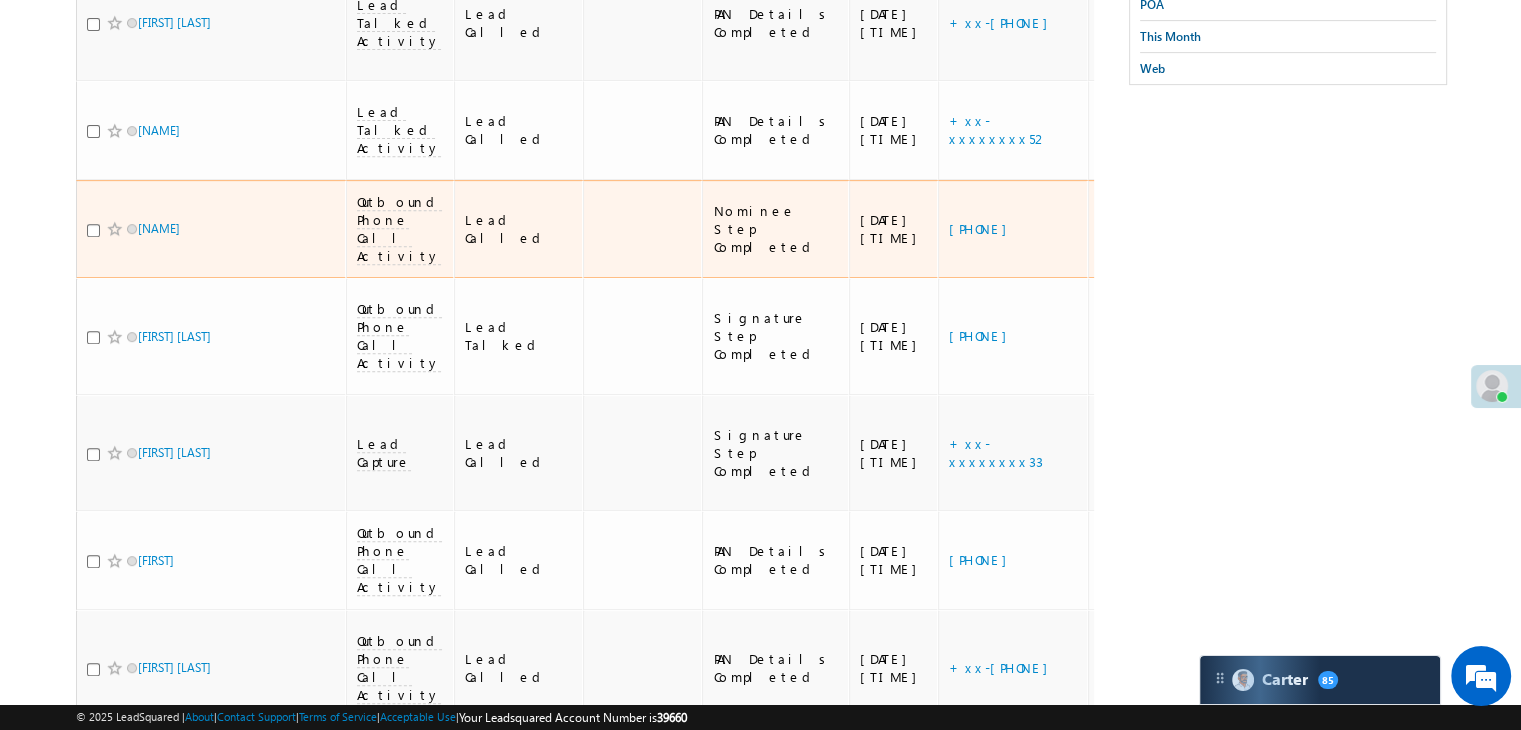 click on "https://angelbroking1-pk3em7sa.customui-test.leadsquared.com?leadId=[LEAD_ID]" at bounding box center [1232, 229] 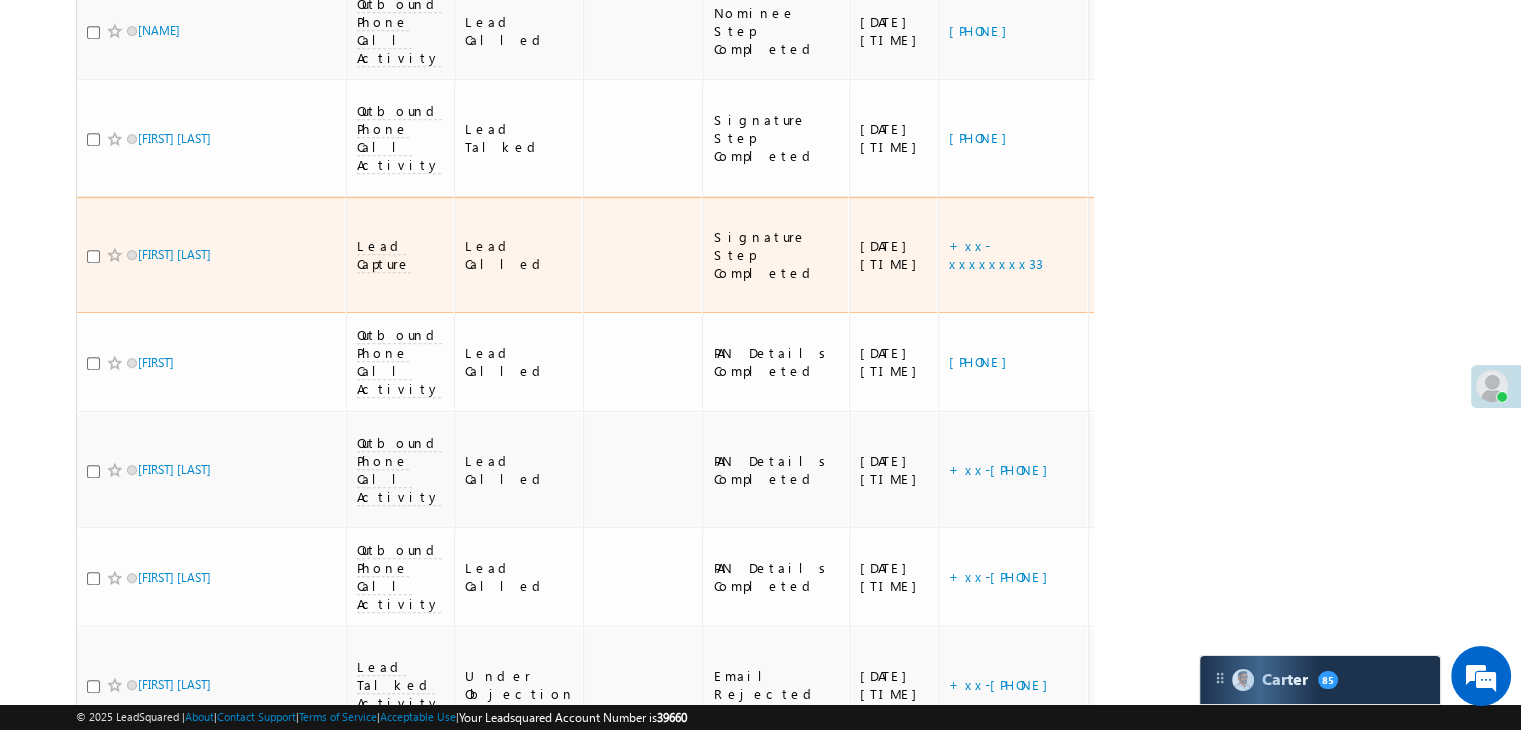 scroll, scrollTop: 1000, scrollLeft: 0, axis: vertical 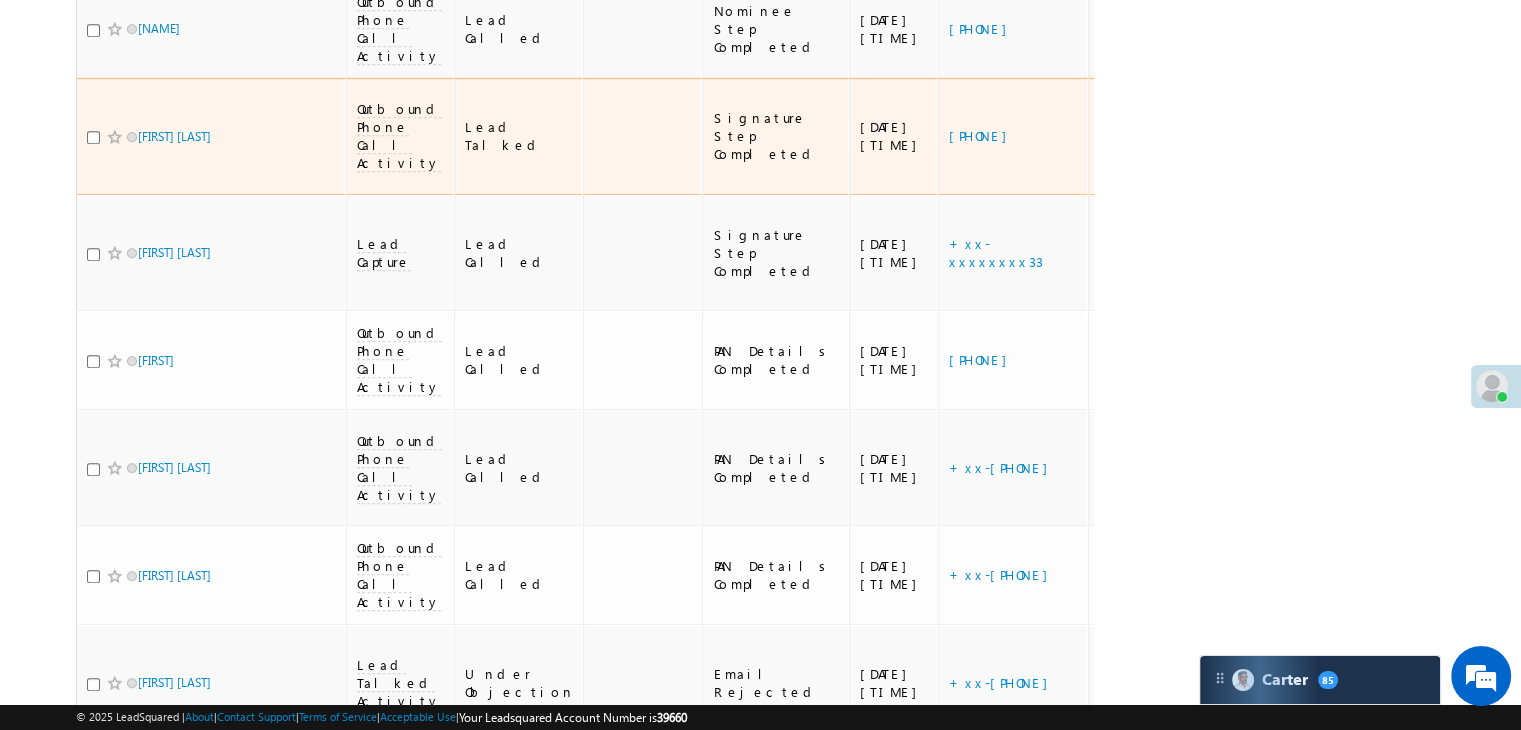 click on "https://angelbroking1-pk3em7sa.customui-test.leadsquared.com?leadId=eb82adb0-6ecf-4724-94f4-52ae8fa7bb0c" at bounding box center (1232, 136) 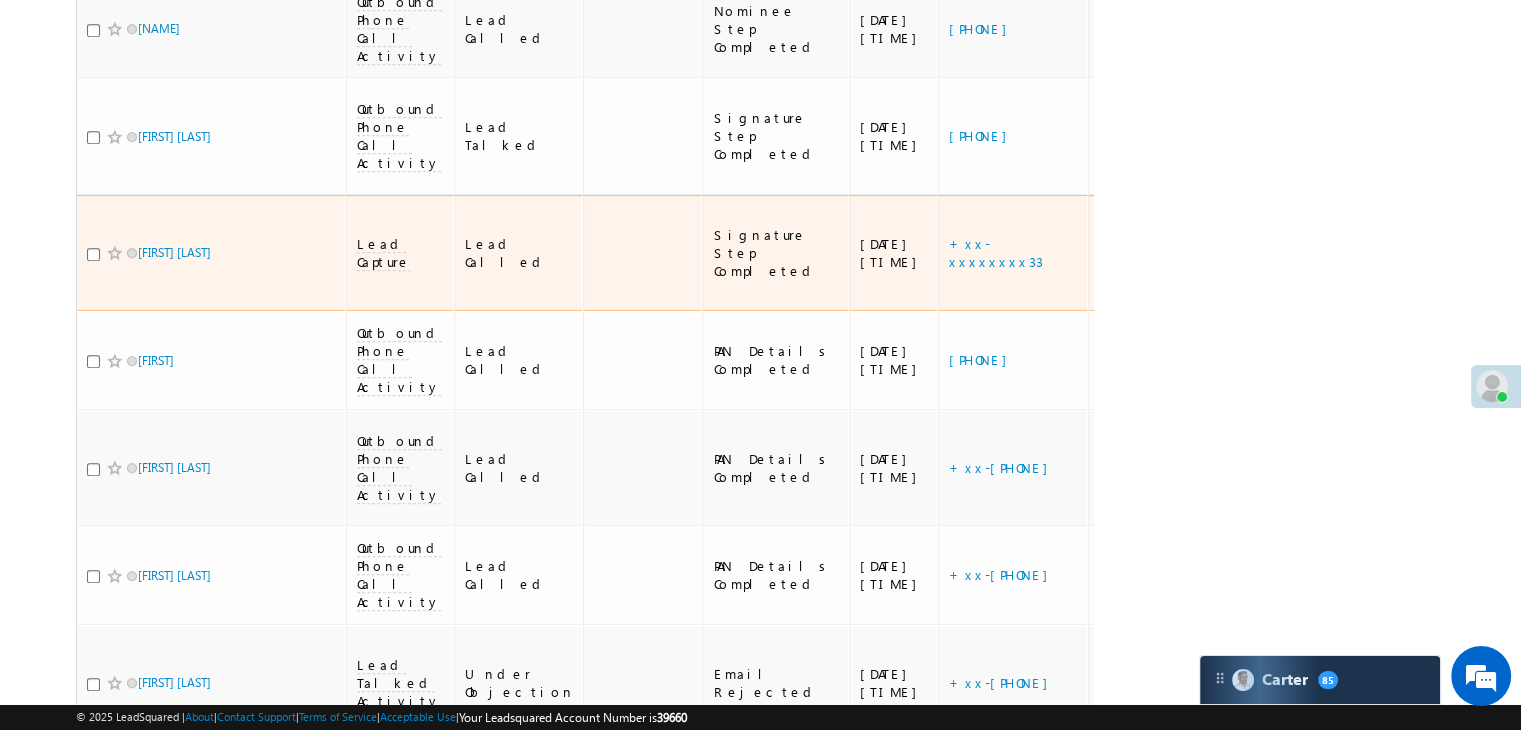 click on "https://angelbroking1-pk3em7sa.customui-test.leadsquared.com?leadId=2231a7b4-fc71-43e1-91c5-52243e04de69" at bounding box center (1232, 253) 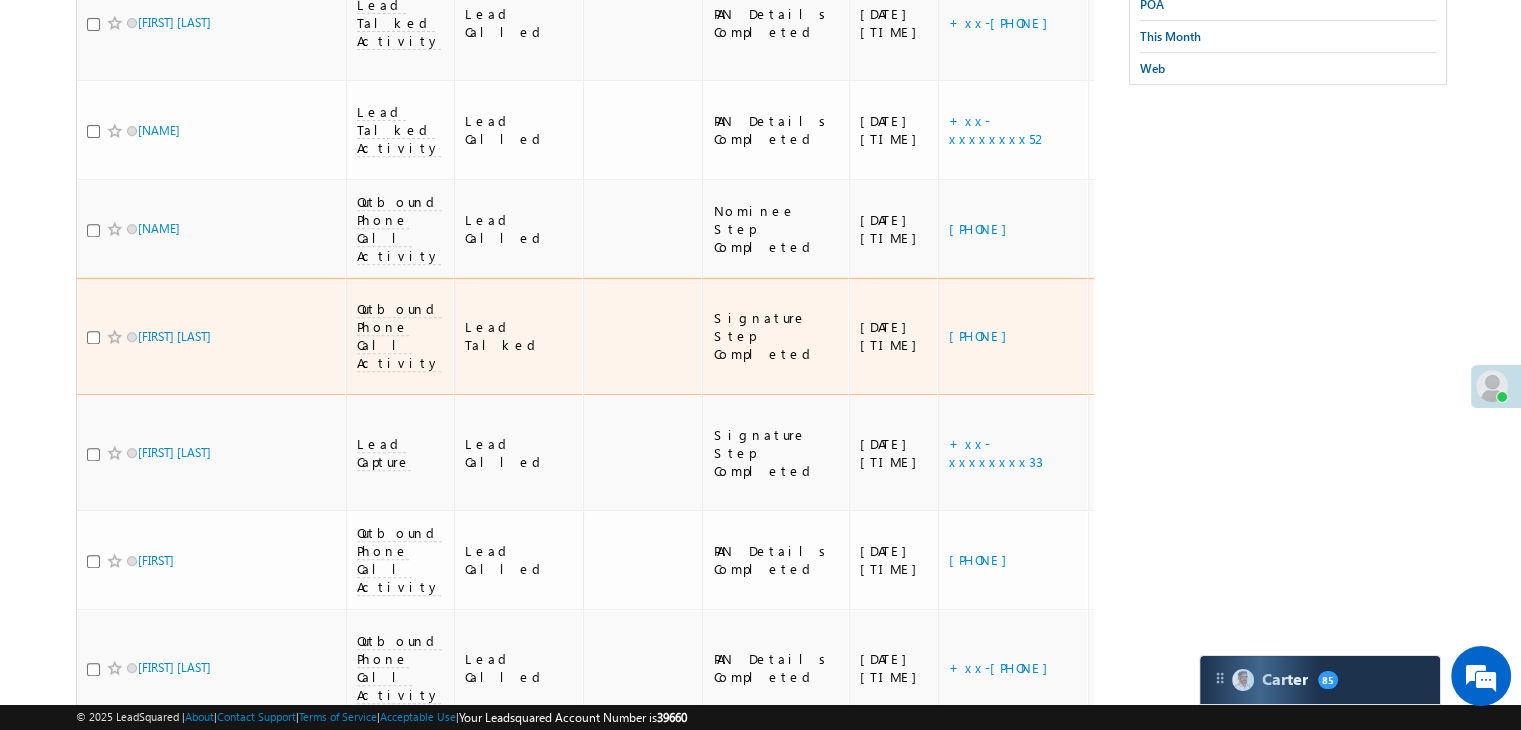 scroll, scrollTop: 800, scrollLeft: 0, axis: vertical 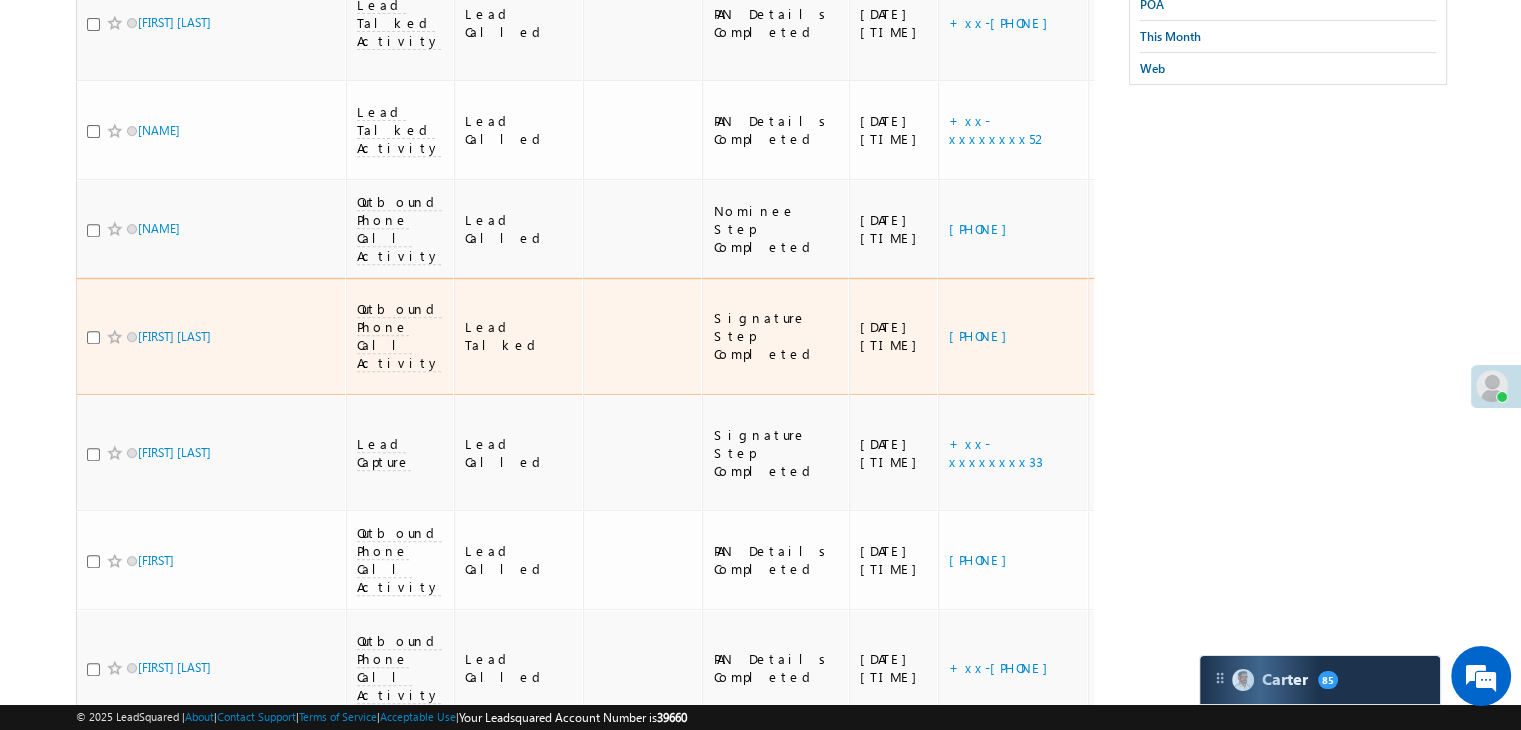 click on "[PHONE]" at bounding box center [1013, 336] 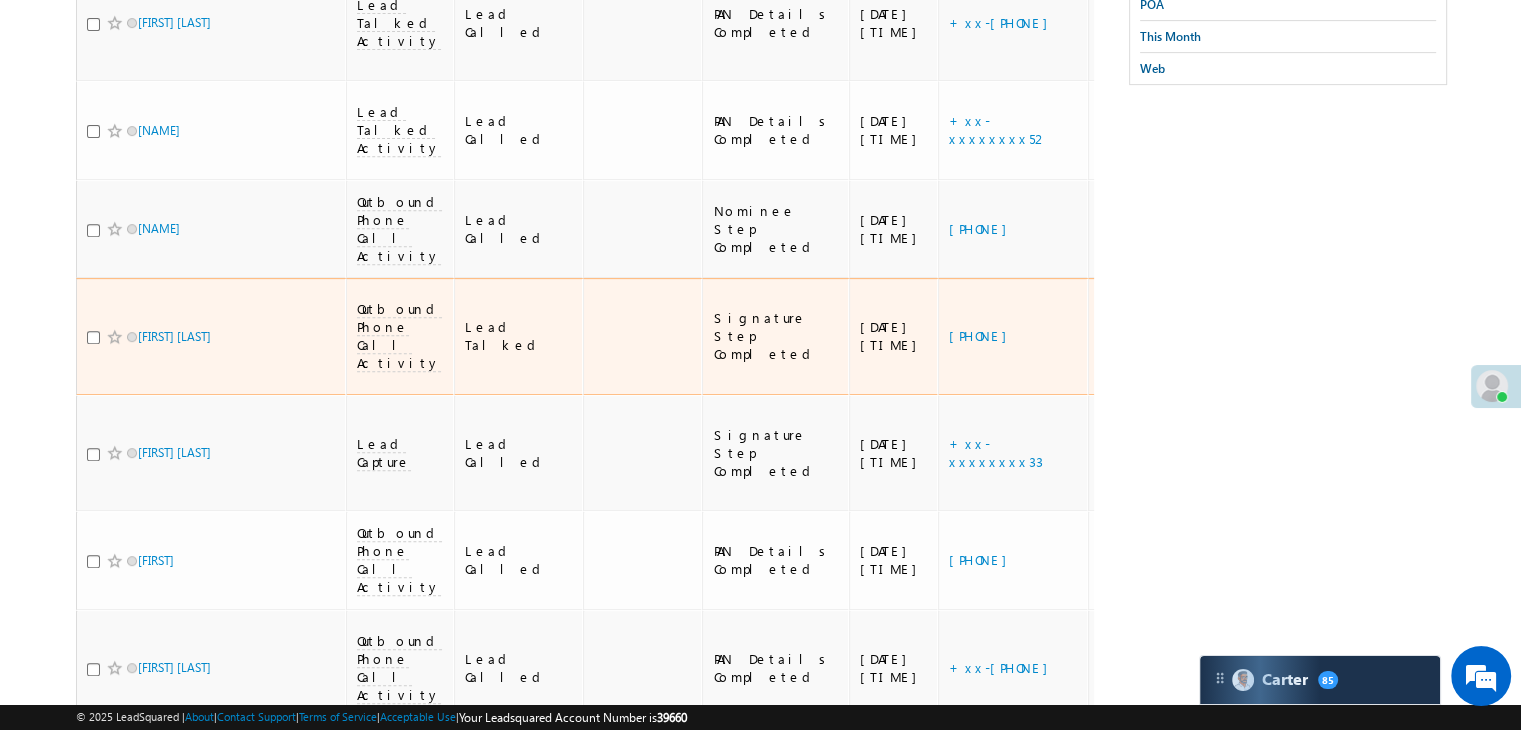 click on "[PHONE]" at bounding box center (1013, 336) 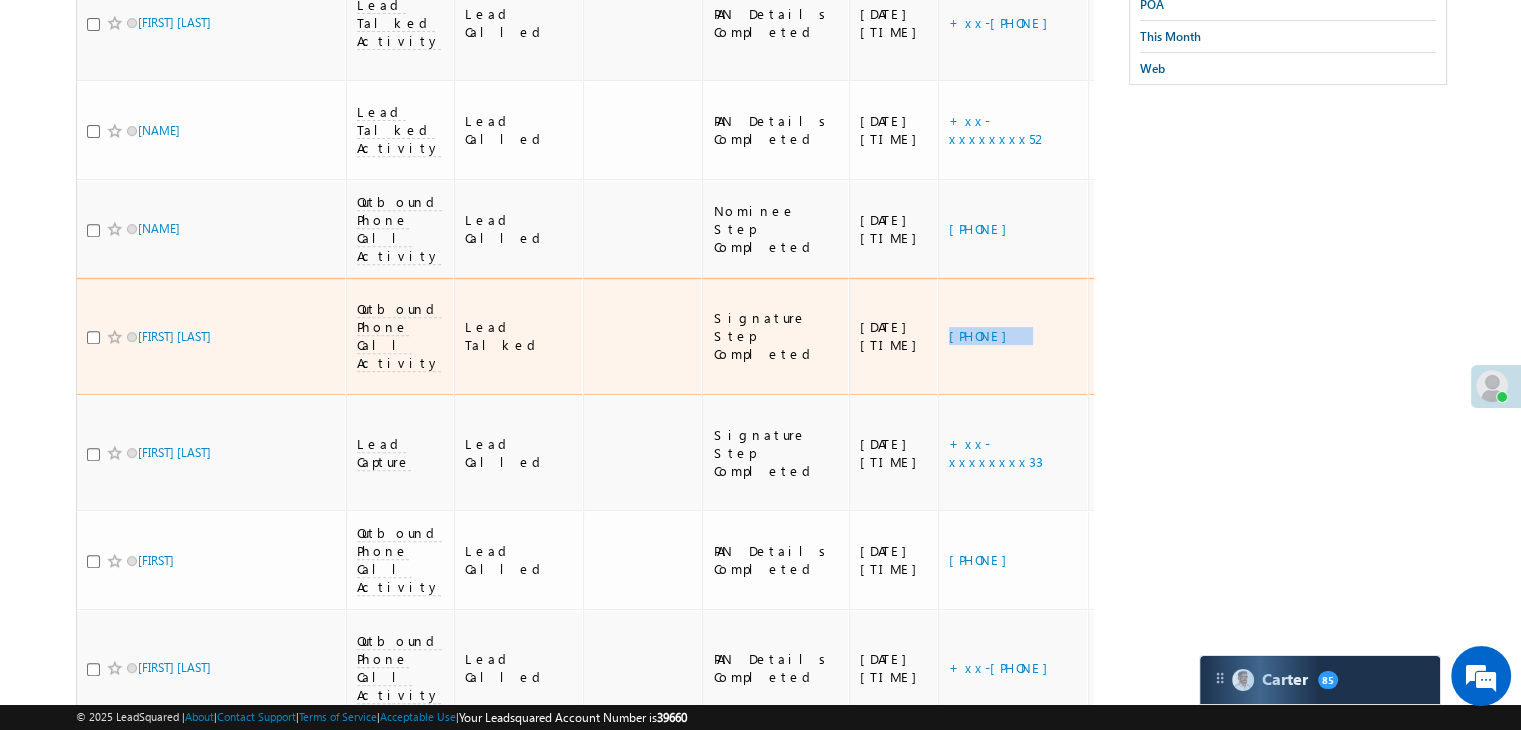 click on "[PHONE]" at bounding box center (1013, 336) 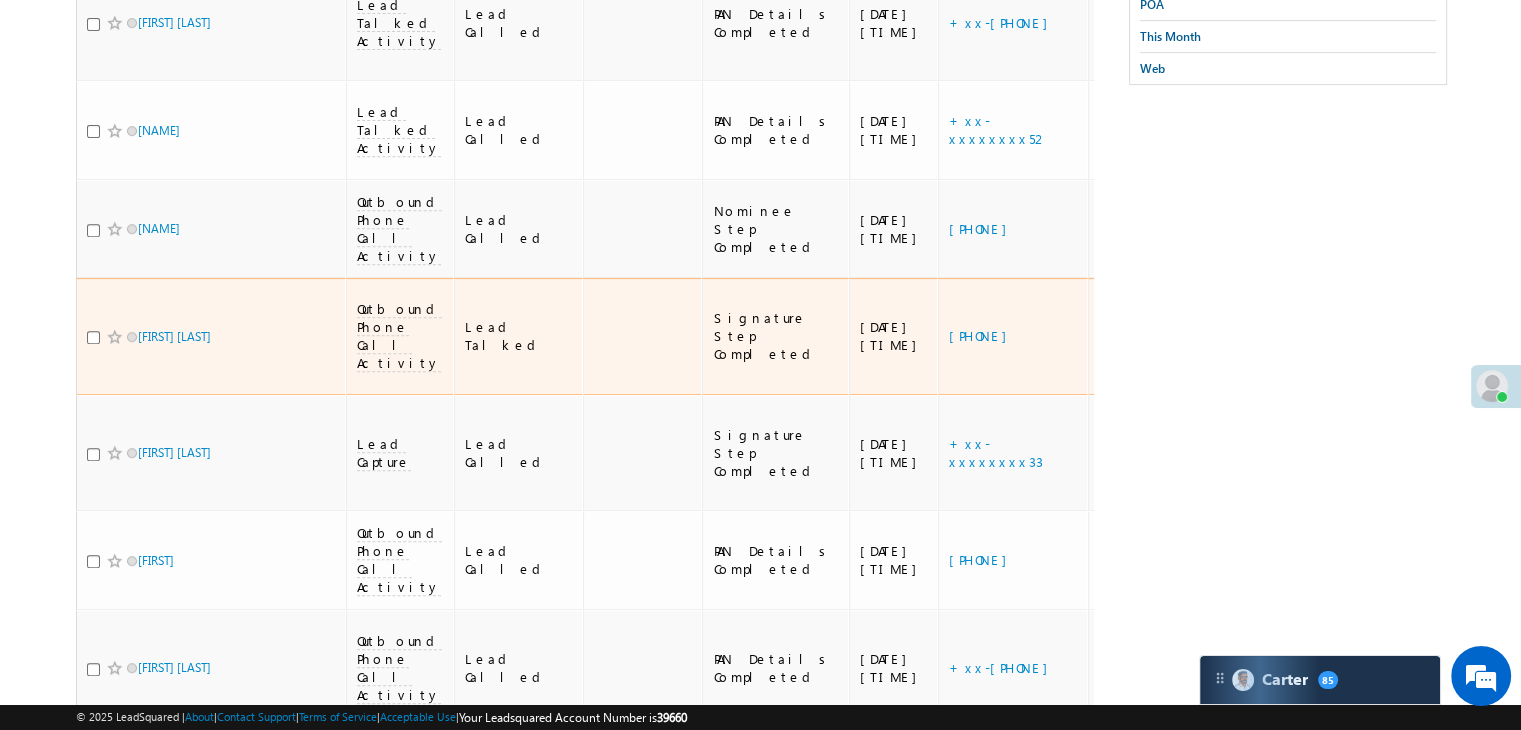drag, startPoint x: 1020, startPoint y: 459, endPoint x: 1043, endPoint y: 427, distance: 39.40812 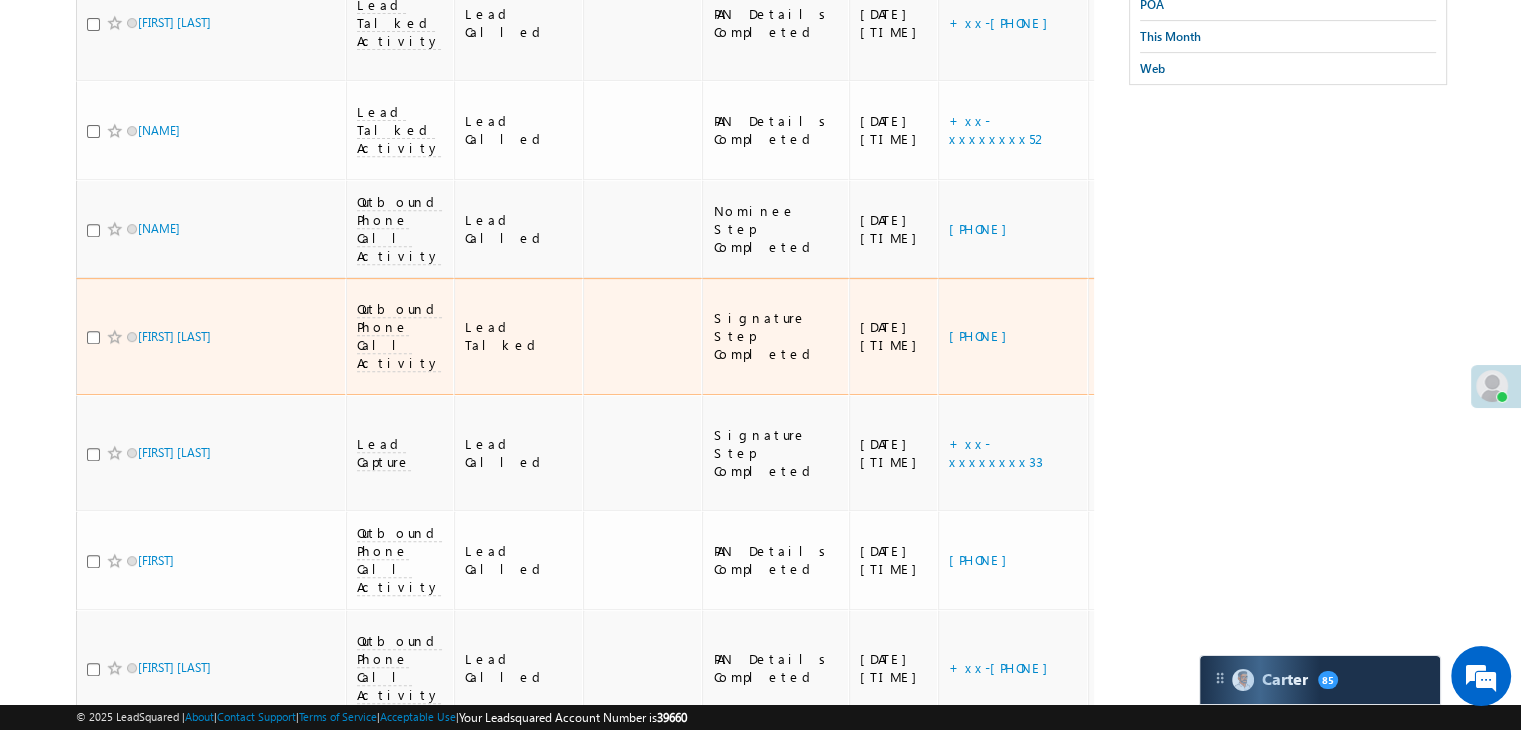 click on "https://angelbroking1-pk3em7sa.customui-test.leadsquared.com?leadId=eb82adb0-6ecf-4724-94f4-52ae8fa7bb0c" at bounding box center [1232, 336] 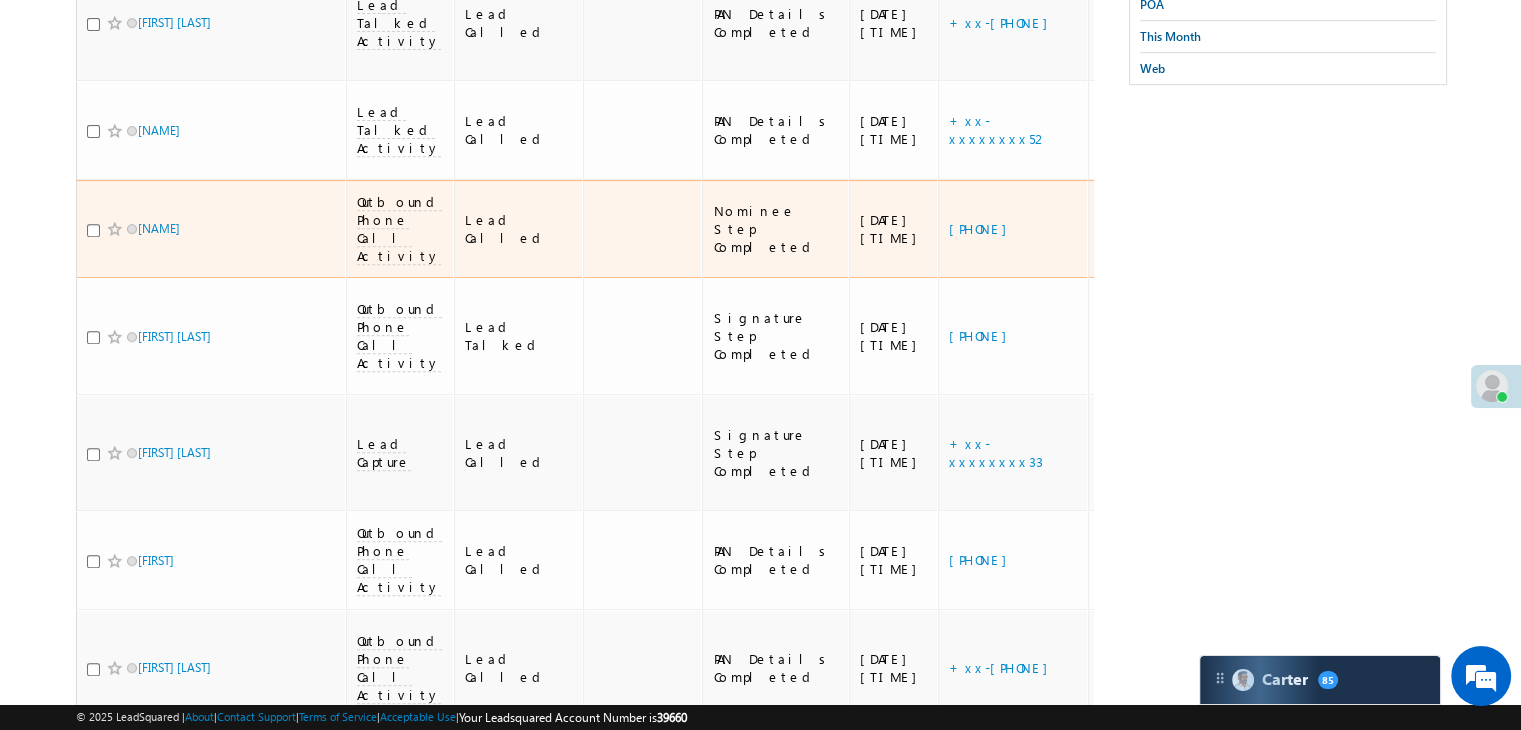 drag, startPoint x: 1043, startPoint y: 427, endPoint x: 1059, endPoint y: 369, distance: 60.166435 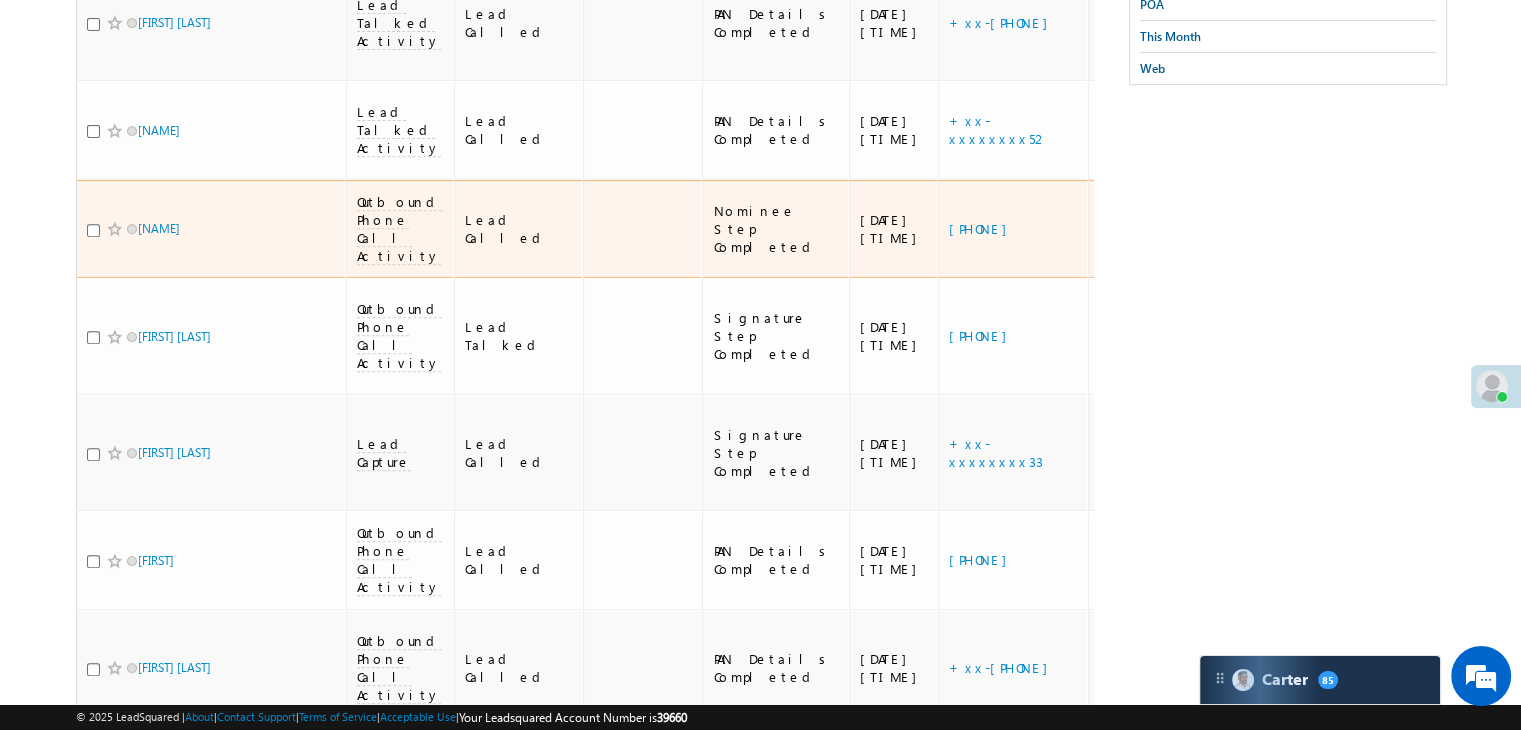 click on "https://angelbroking1-pk3em7sa.customui-test.leadsquared.com?leadId=[LEAD_ID]" at bounding box center [1232, 229] 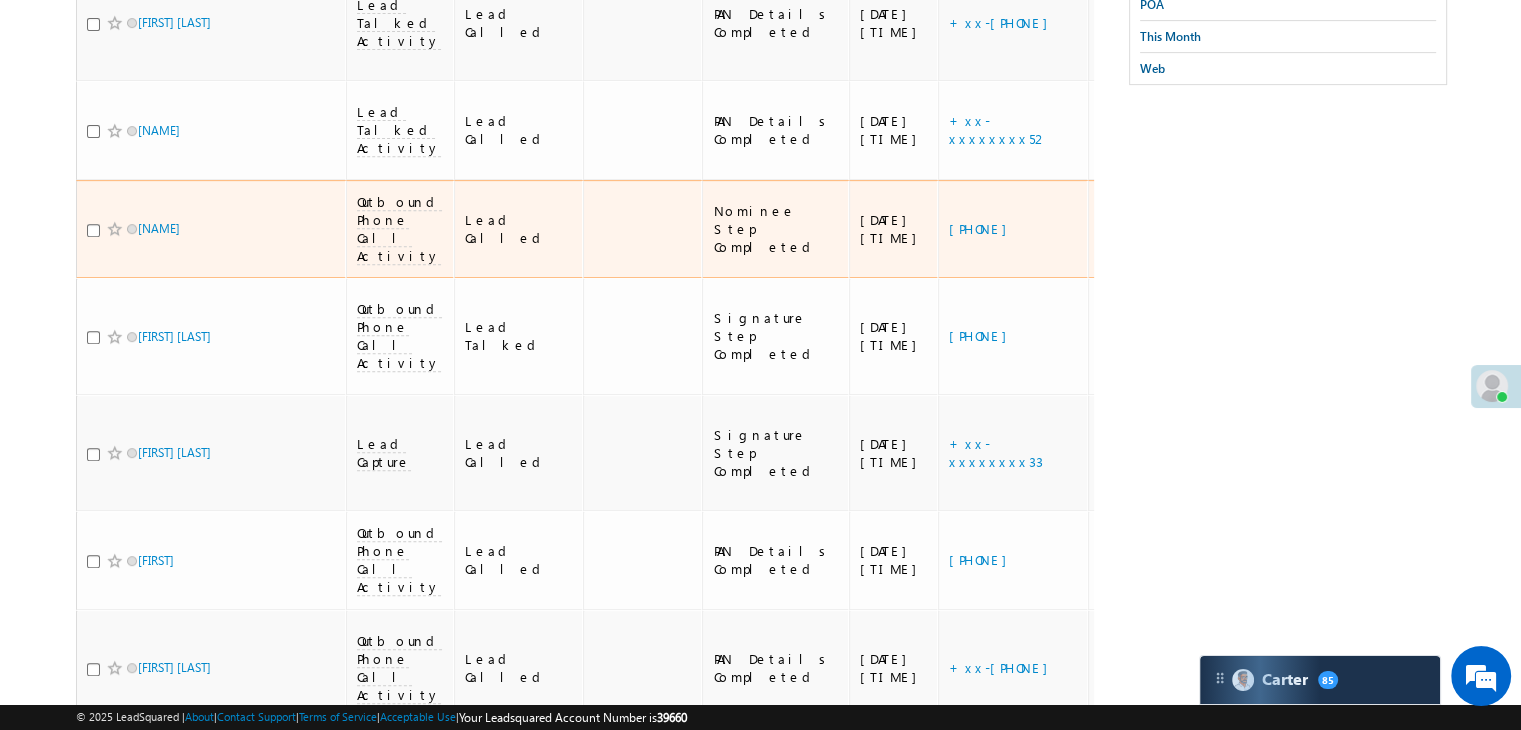 click on "https://angelbroking1-pk3em7sa.customui-test.leadsquared.com?leadId=[LEAD_ID]" at bounding box center [1232, 229] 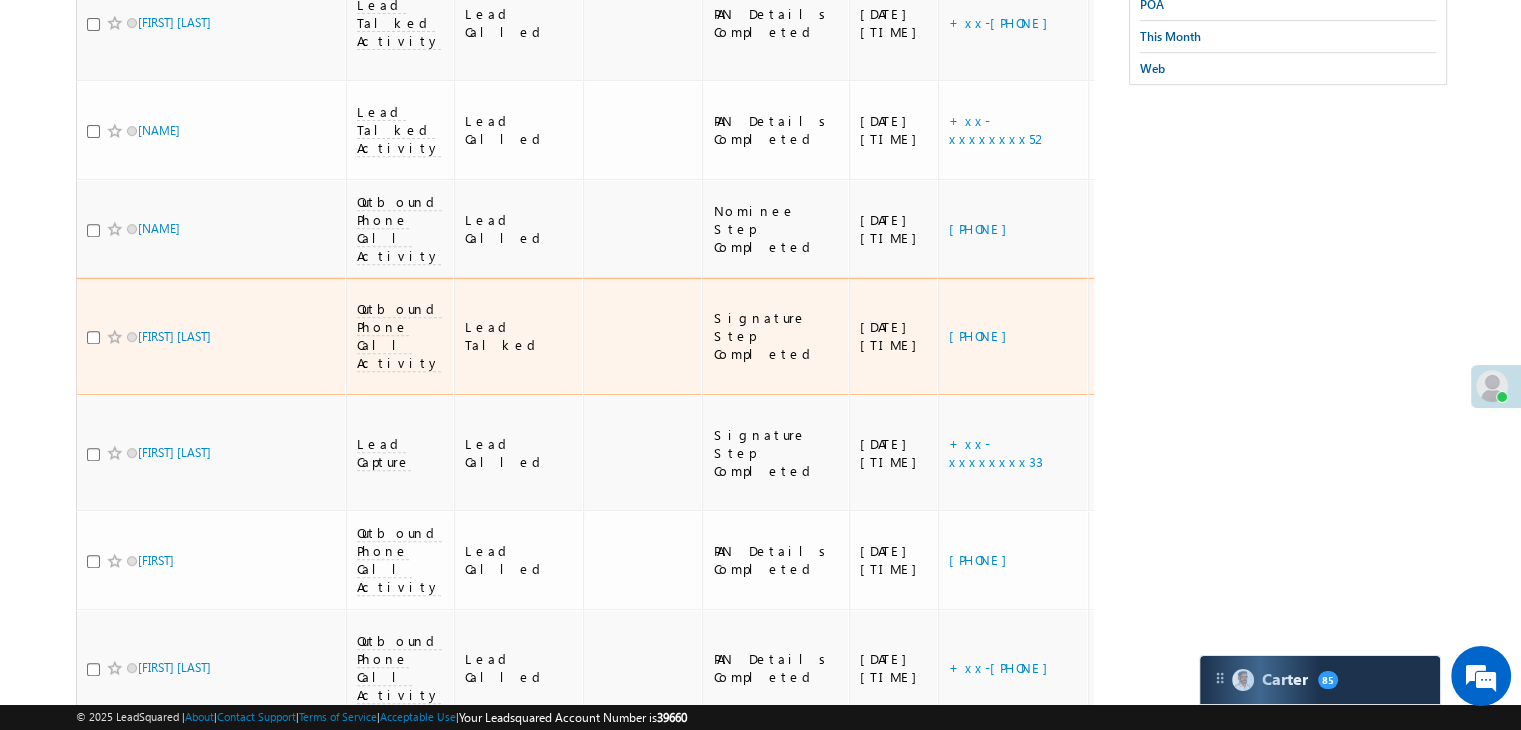 click on "https://angelbroking1-pk3em7sa.customui-test.leadsquared.com?leadId=eb82adb0-6ecf-4724-94f4-52ae8fa7bb0c" at bounding box center (1232, 336) 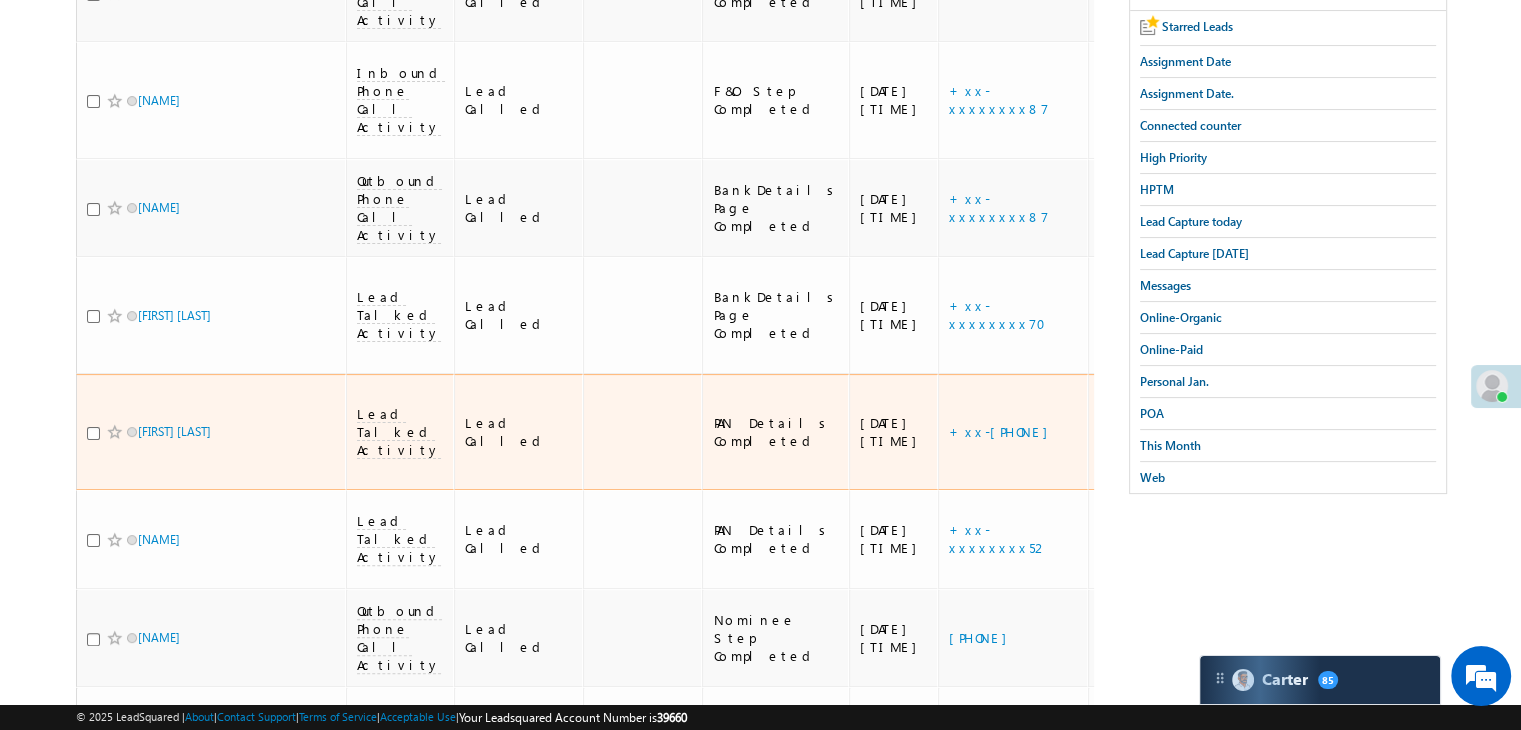 scroll, scrollTop: 400, scrollLeft: 0, axis: vertical 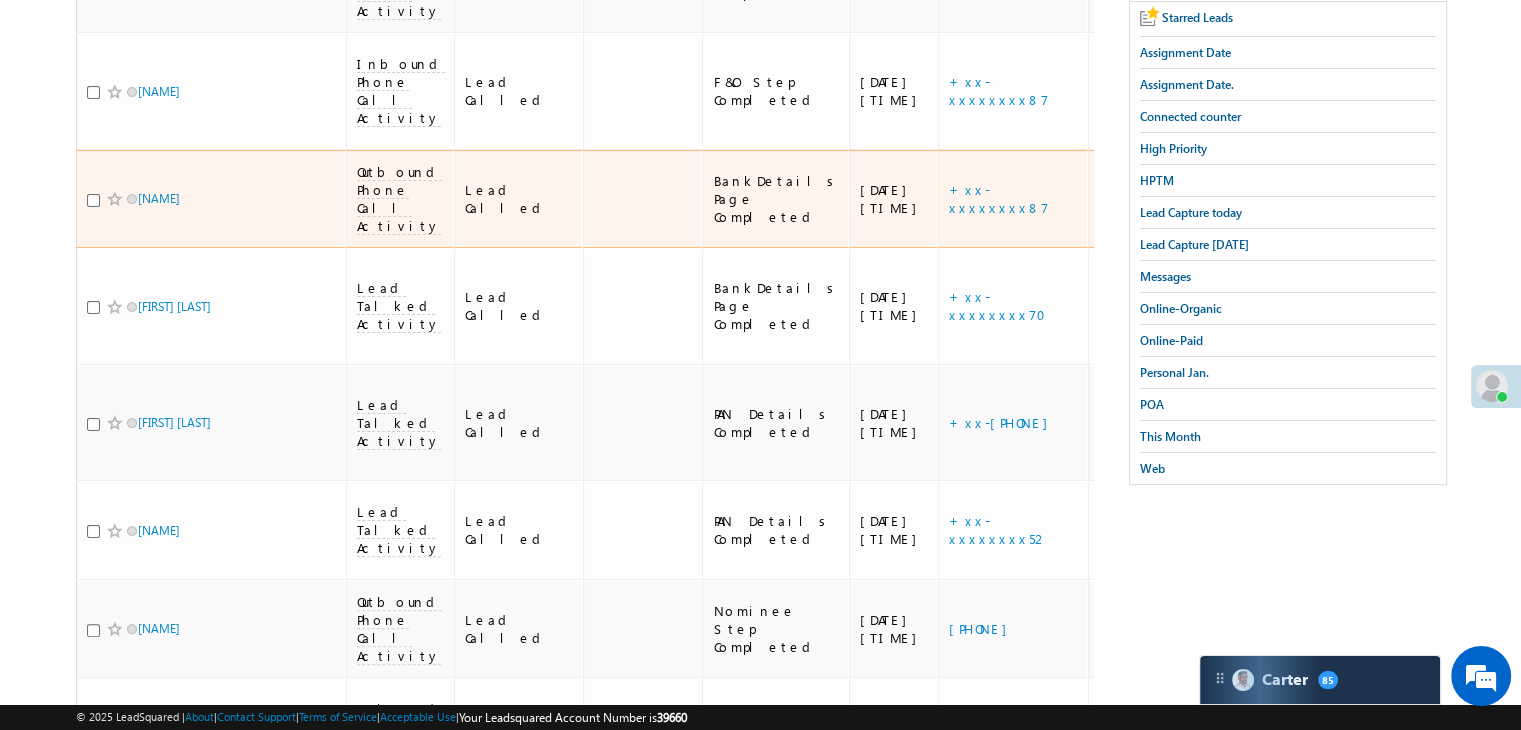 click on "https://angelbroking1-pk3em7sa.customui-test.leadsquared.com?leadId=4c7cf937-ba16-417c-8429-47ac508657a7" at bounding box center (1232, 199) 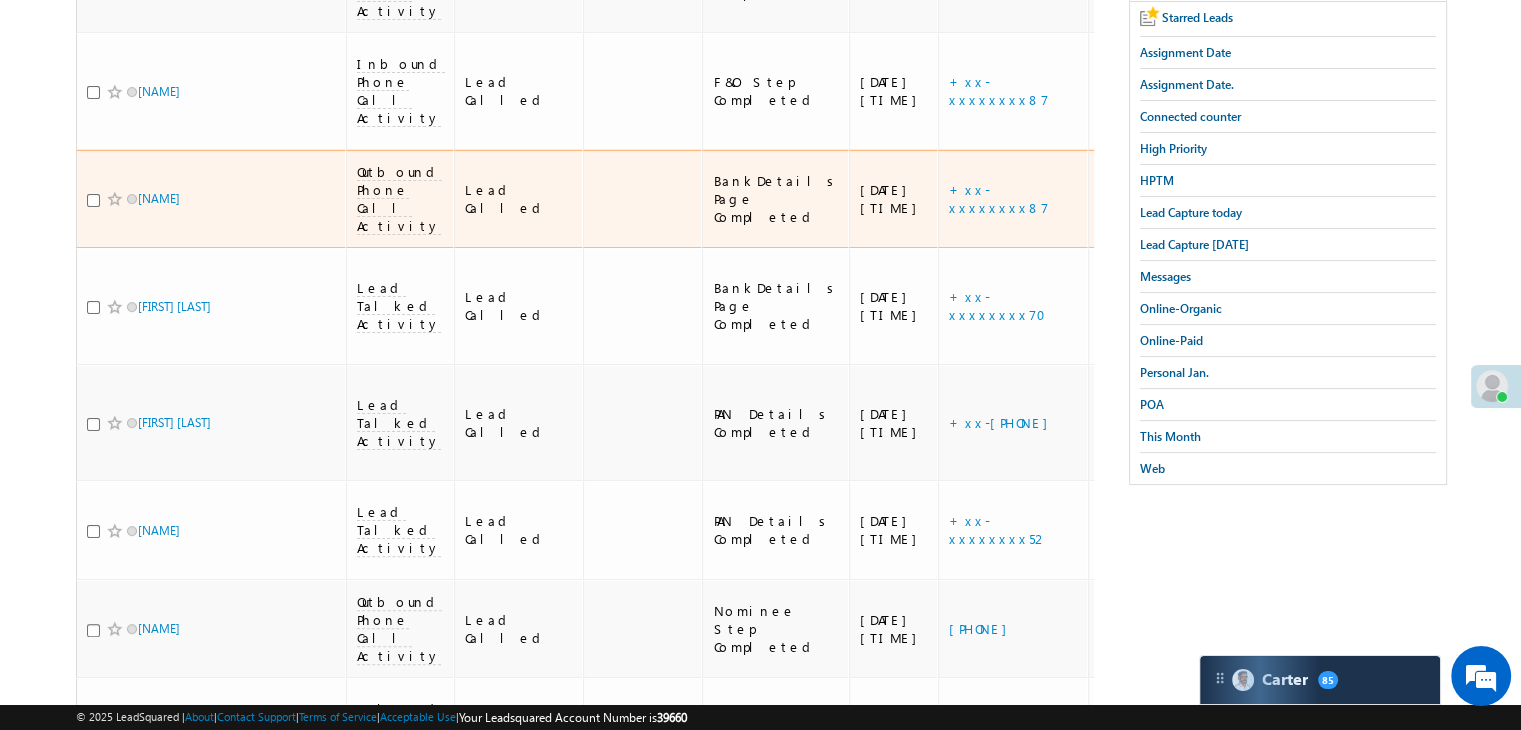 click on "https://angelbroking1-pk3em7sa.customui-test.leadsquared.com?leadId=4c7cf937-ba16-417c-8429-47ac508657a7" at bounding box center [1232, 199] 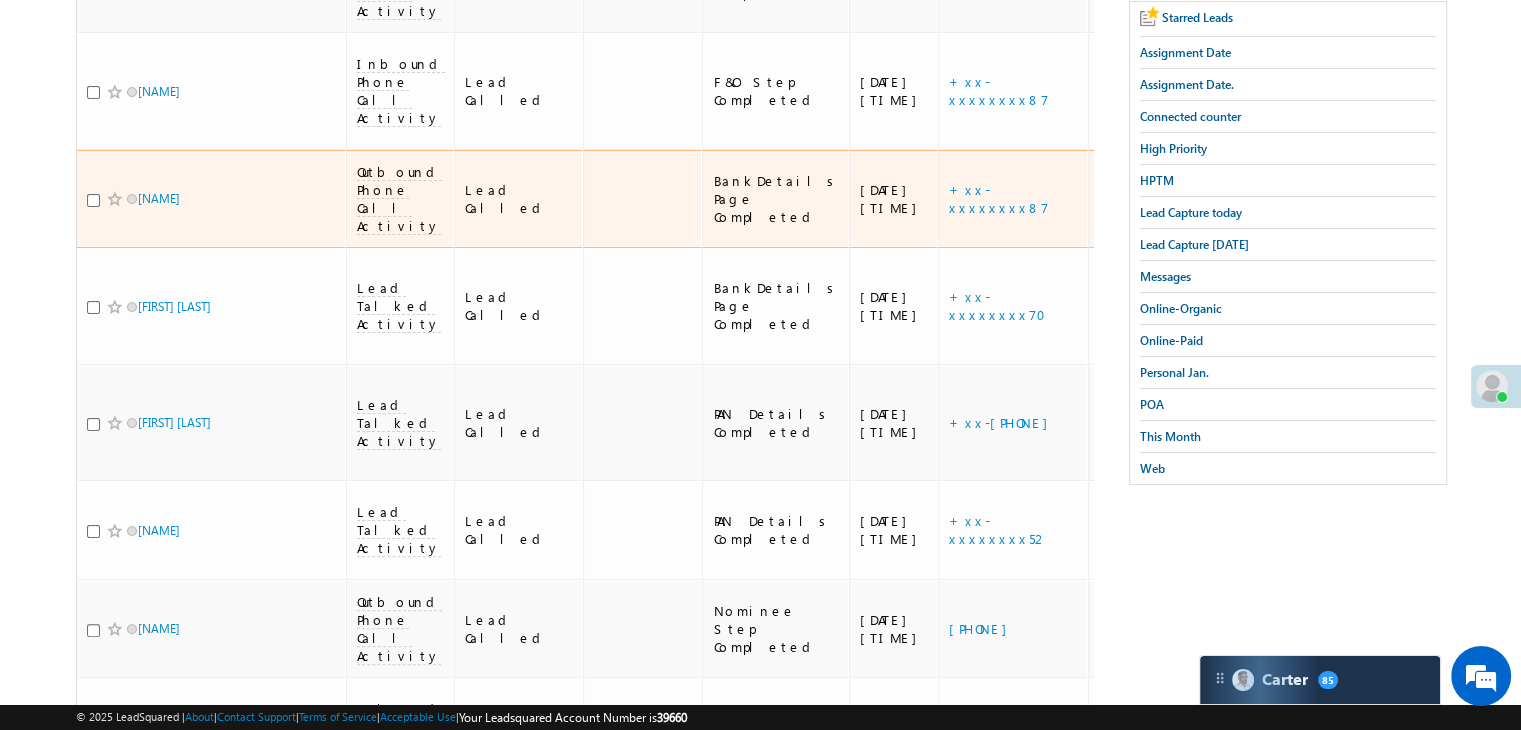 click on "https://angelbroking1-pk3em7sa.customui-test.leadsquared.com?leadId=4c7cf937-ba16-417c-8429-47ac508657a7" at bounding box center [1232, 199] 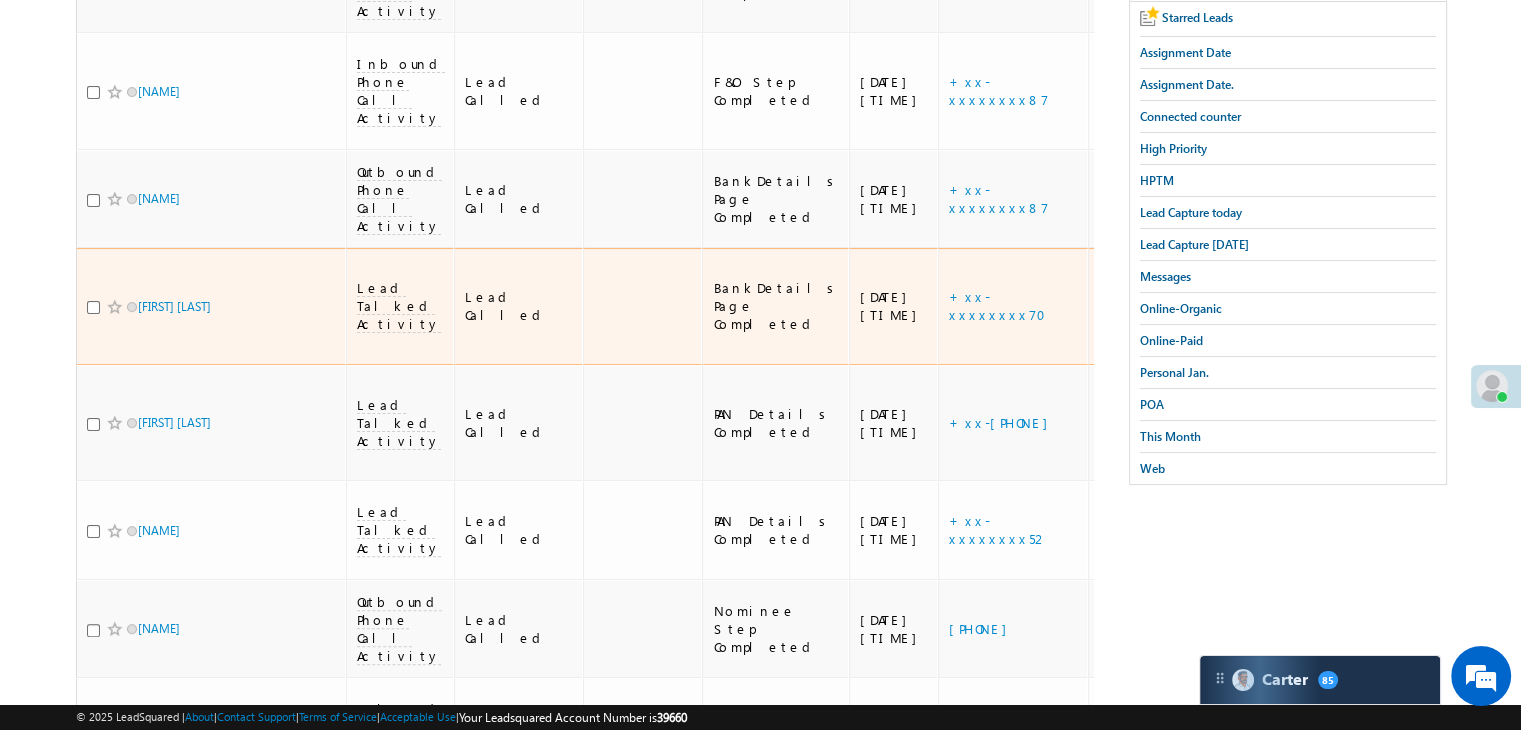 click on "https://angelbroking1-pk3em7sa.customui-test.leadsquared.com?leadId=4e1fcc85-a65f-41c0-b6ad-d7b35381051e" at bounding box center (1232, 306) 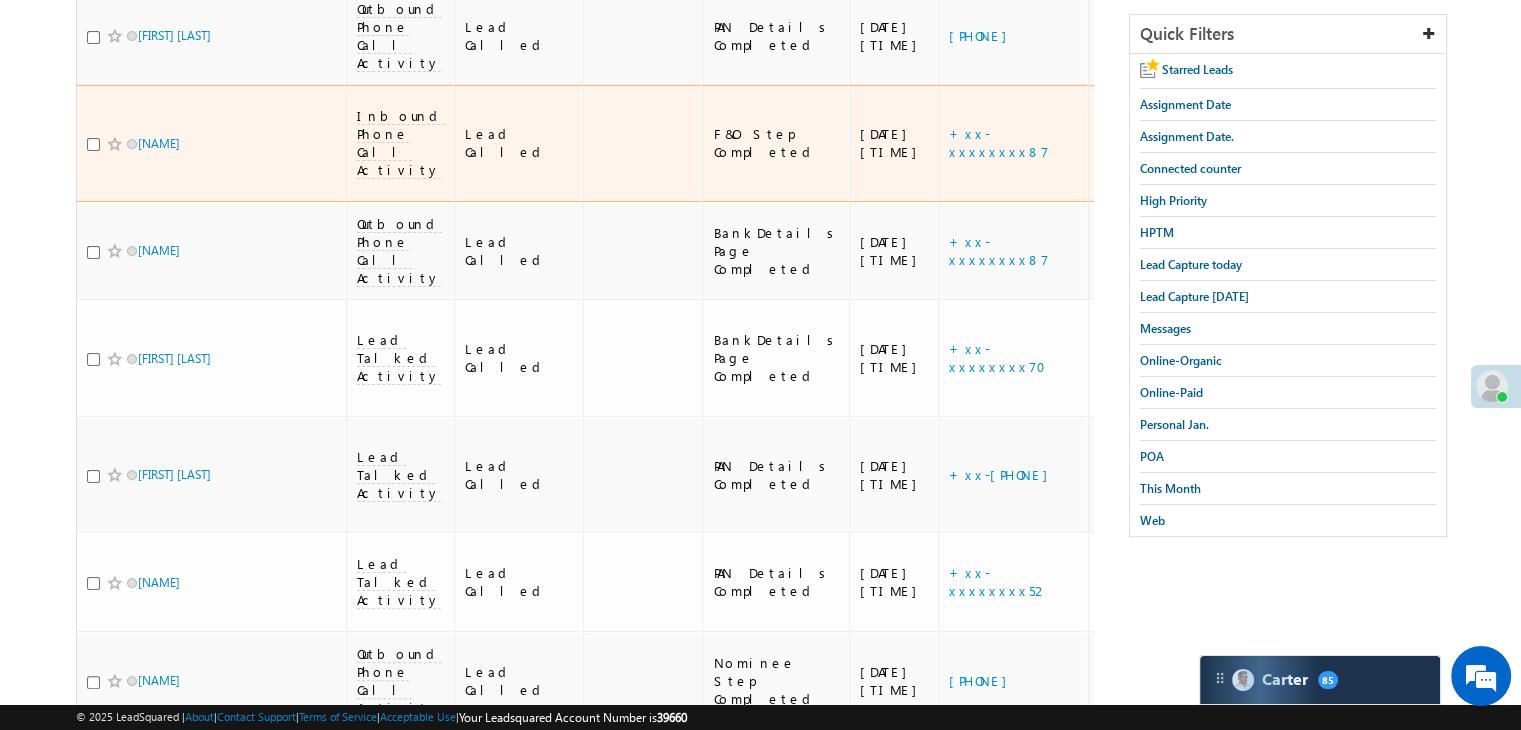 scroll, scrollTop: 0, scrollLeft: 0, axis: both 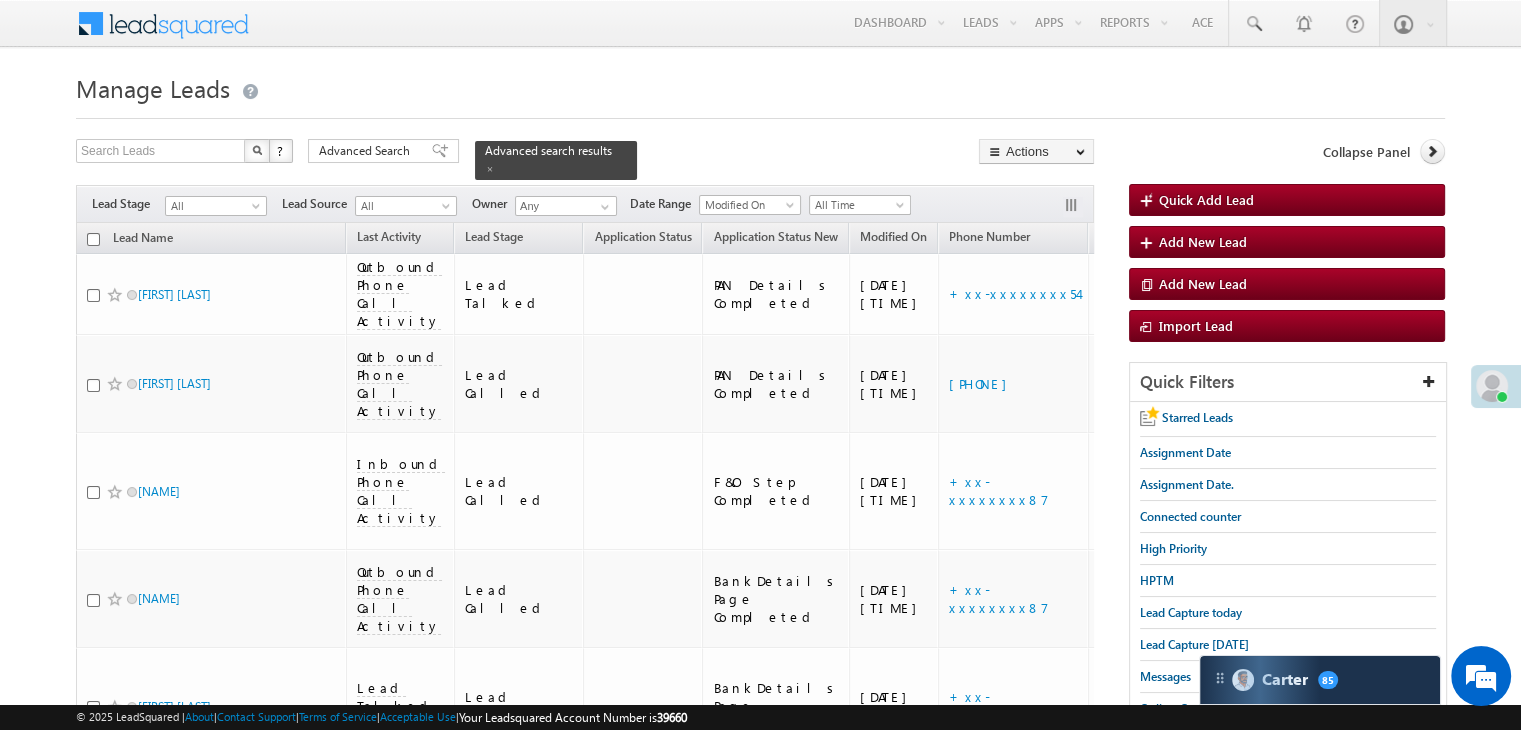 click on "Search Leads X ?   14 results found
Advanced Search
Advanced Search
Advanced search results
Actions Export Leads Reset all Filters
Actions Export Leads Bulk Update Send Email Add to List Add Activity Change Owner Change Stage Delete Merge Leads" at bounding box center (585, 159) 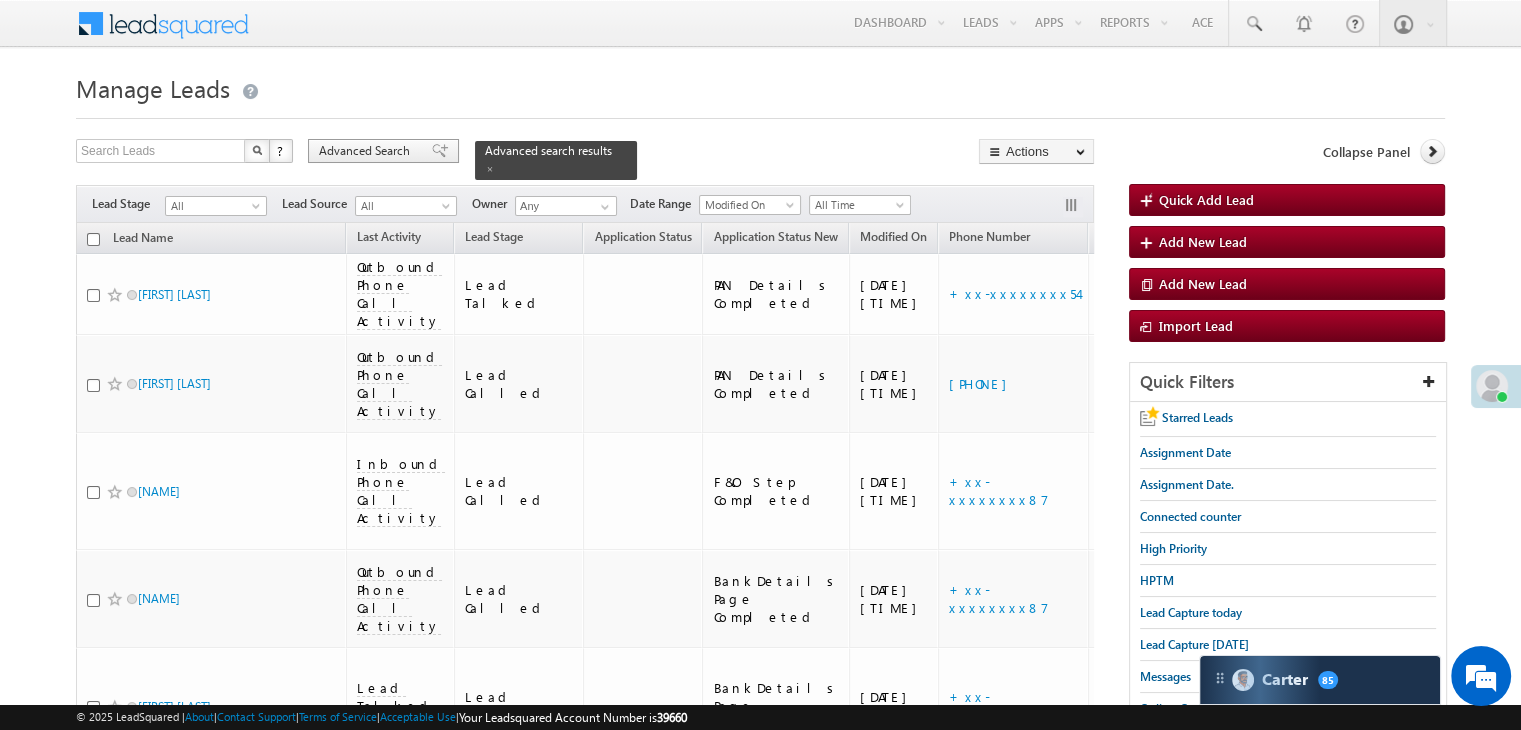 click on "Advanced Search" at bounding box center [367, 151] 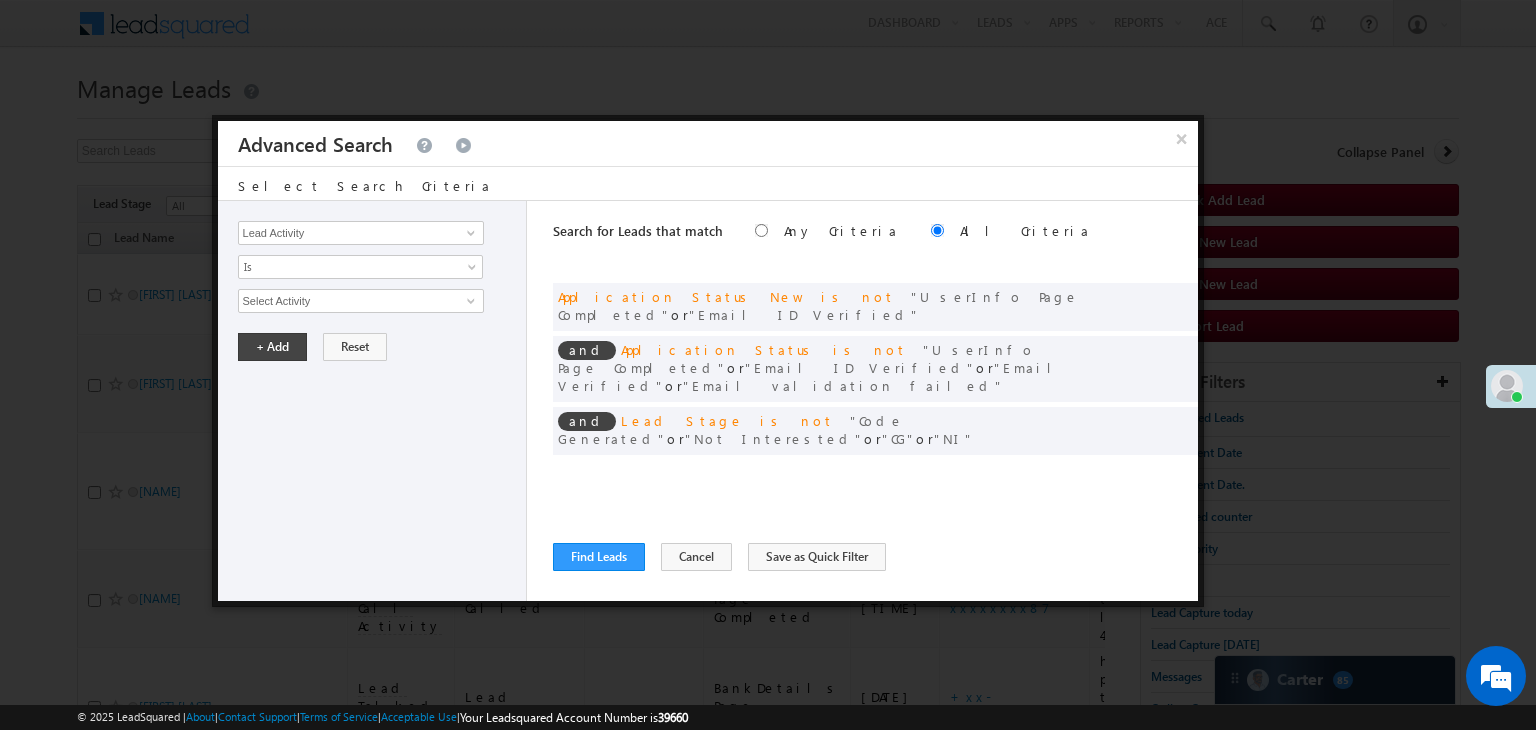 click at bounding box center [1152, 472] 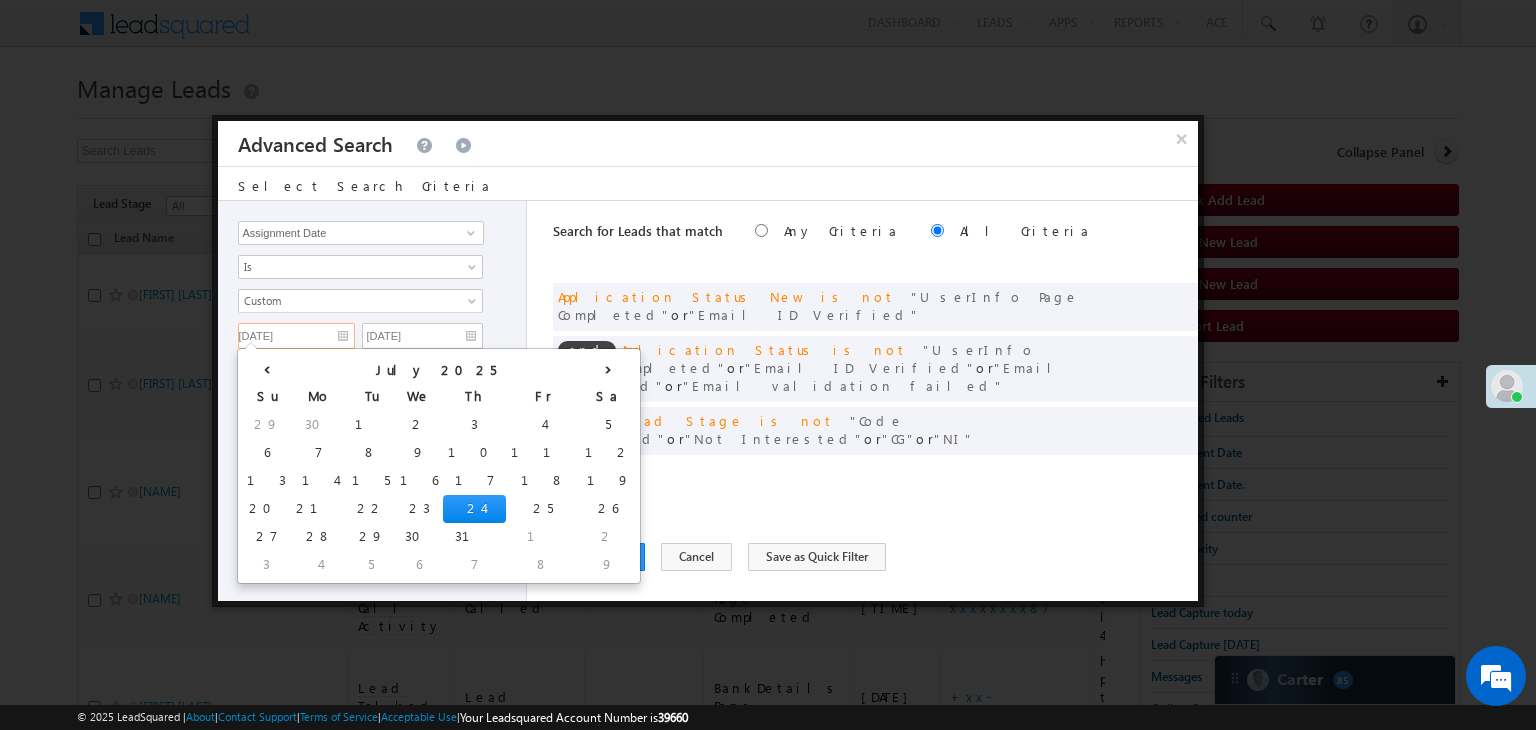 click on "[MM]/[DD]/[YY]" at bounding box center [296, 336] 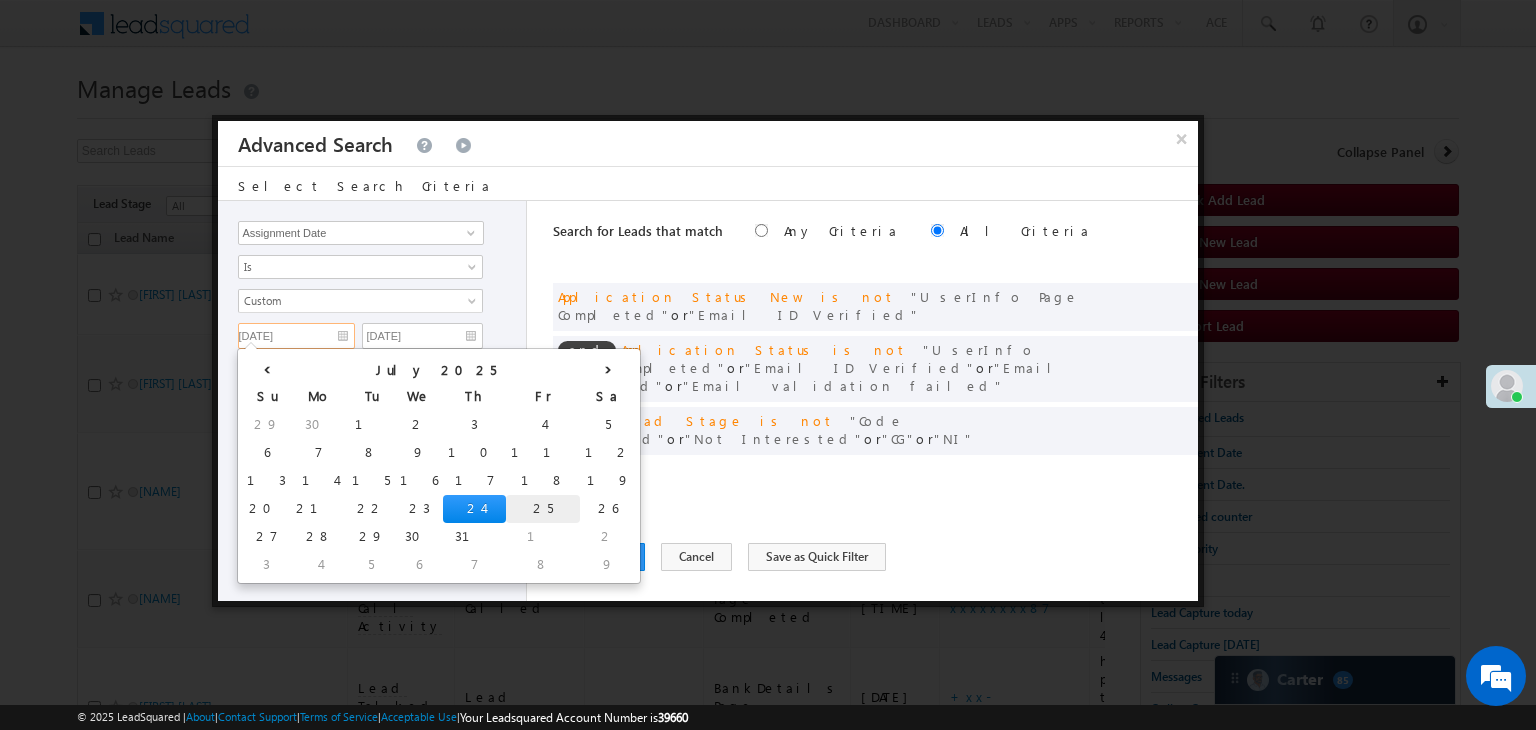 click on "25" at bounding box center [543, 509] 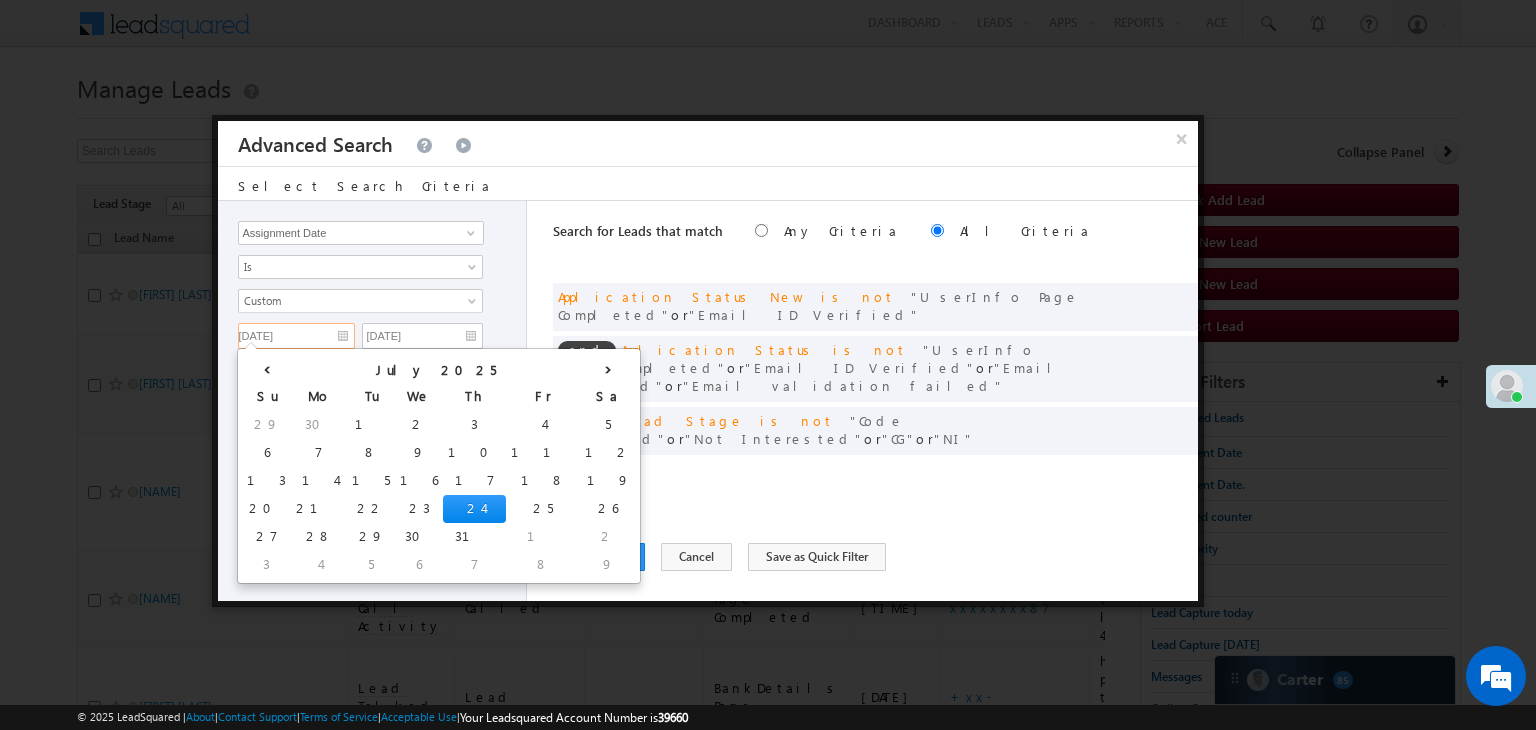 type on "[DATE]" 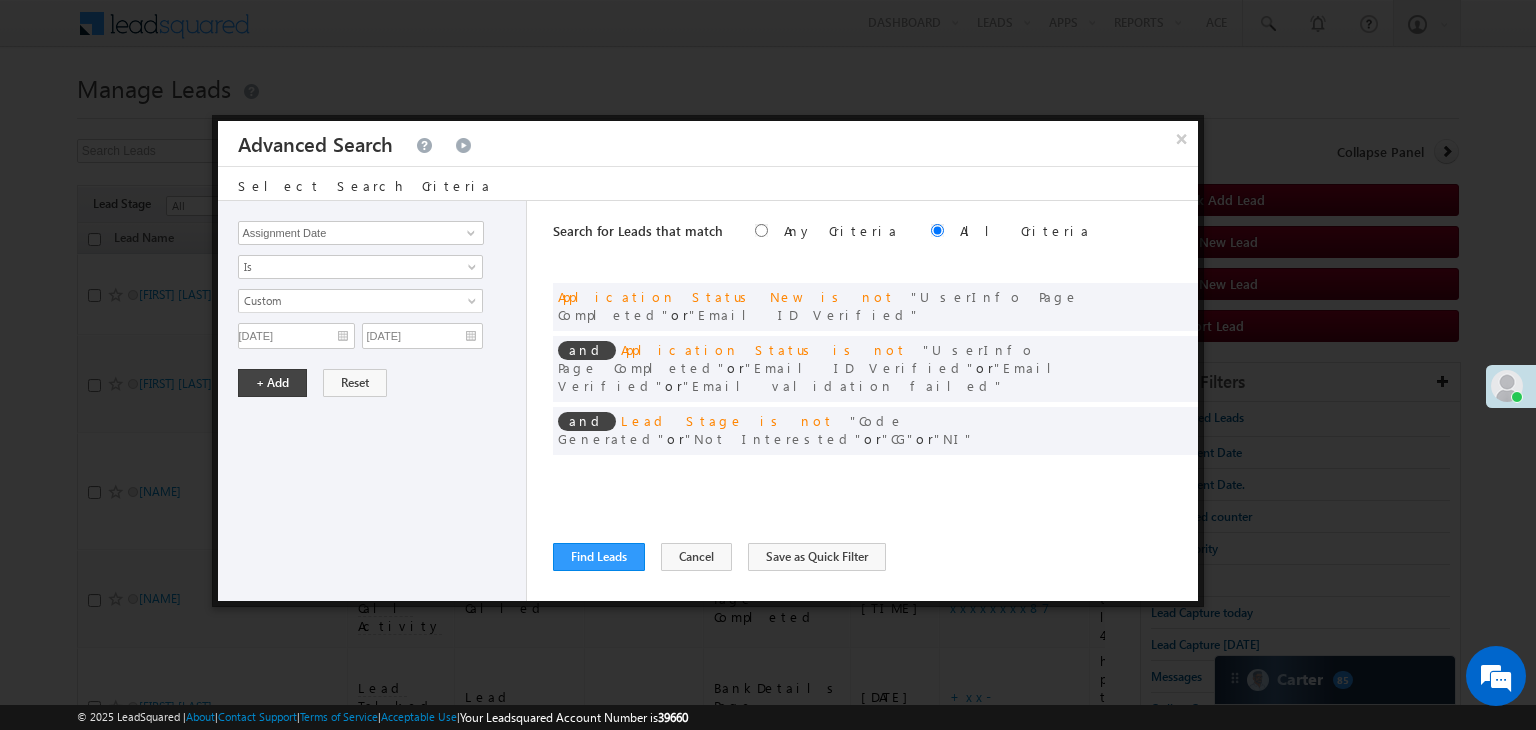 click on "Lead Activity Task Sales Group  Prospect Id  WA Last Message Timestamp 4th Day Disposition Aadhaar_MobileLinked Account Application Status Activation_Score Age Bucket AI_ML AngelCode App Download App Download Date App Status Compare Application Number Application Owner Application Source Application Status  Application Status at Assignment Application Status at Dropoff Application status before assignment  Application Status First time Drop Off  Application Status New Application Step Number Application Submission Flag Application Type Appsflyer Adset Area Manager Name Assignment Date Assignment Quota Assignment Status Attempt counter post coding  BO Branch Browser Call Back Counter Call back Date & Time Call Back Requested Created At Call Back Requested on  Call Back Requested Slot Call Duration Call Later Overall Counter Call Later_Insurance call back date Callid Campaign Call Counter Campaign Date Campaign flag for smart view Campaign Talktime counter Campaign Trade Date Is" at bounding box center (373, 401) 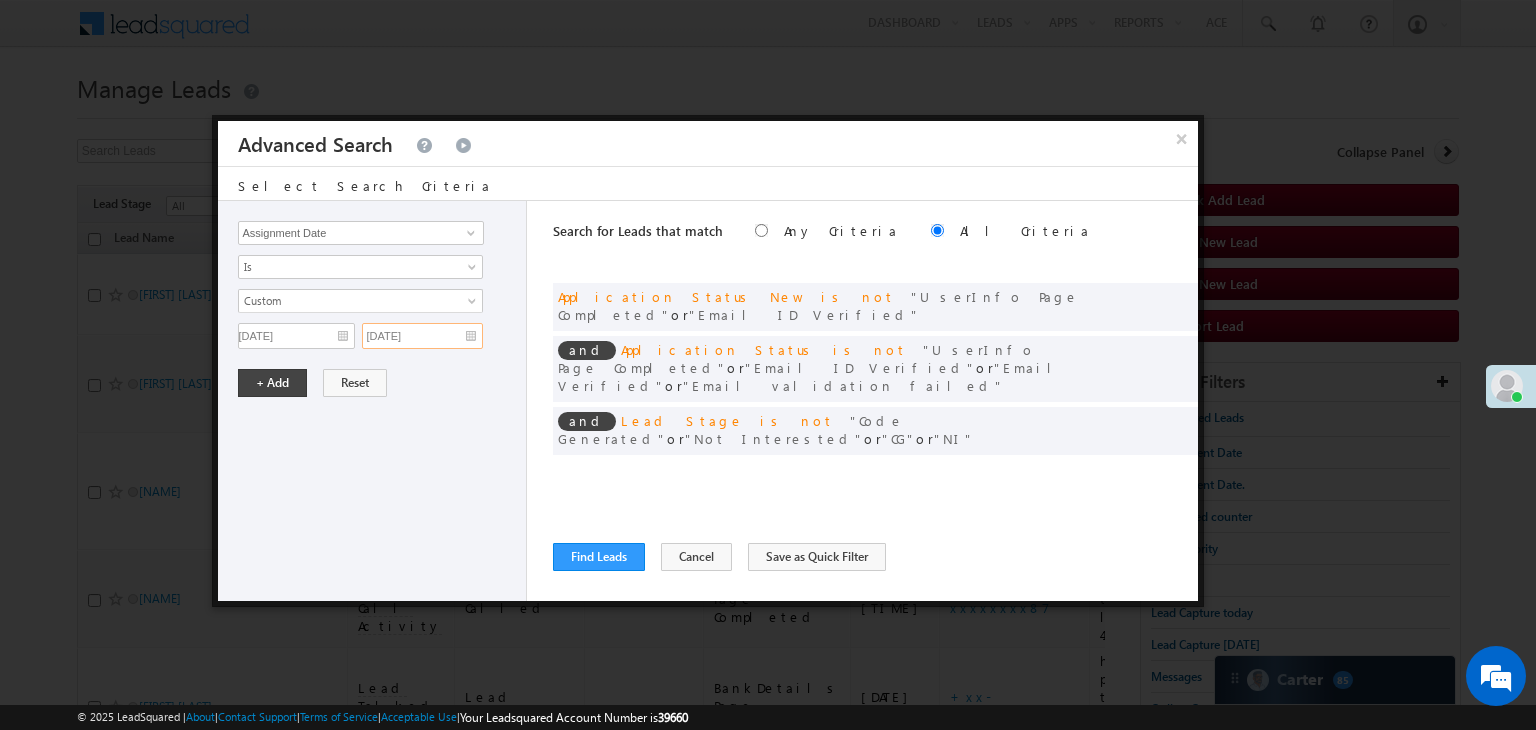 click on "[MM]/[DD]/[YY]" at bounding box center (422, 336) 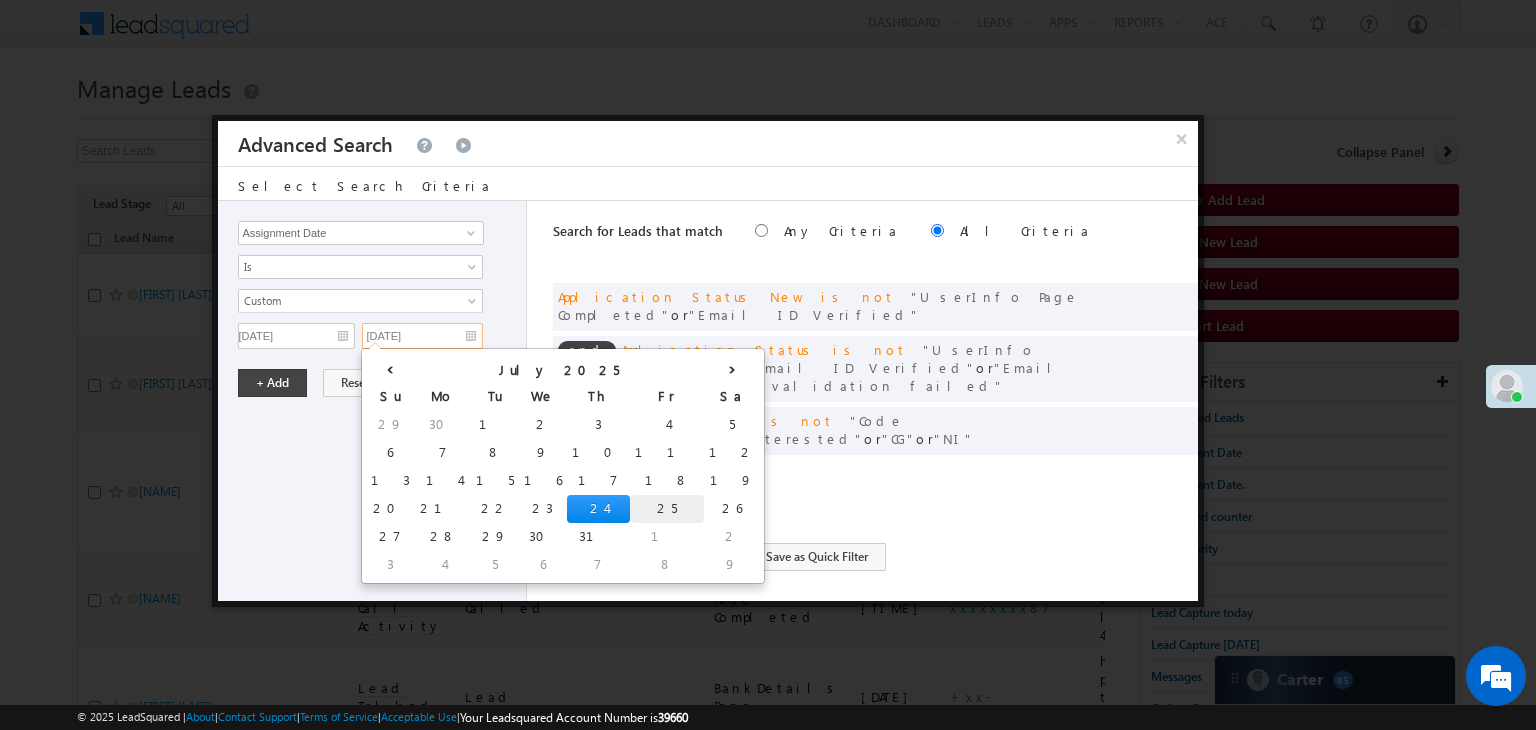 click on "25" at bounding box center [667, 509] 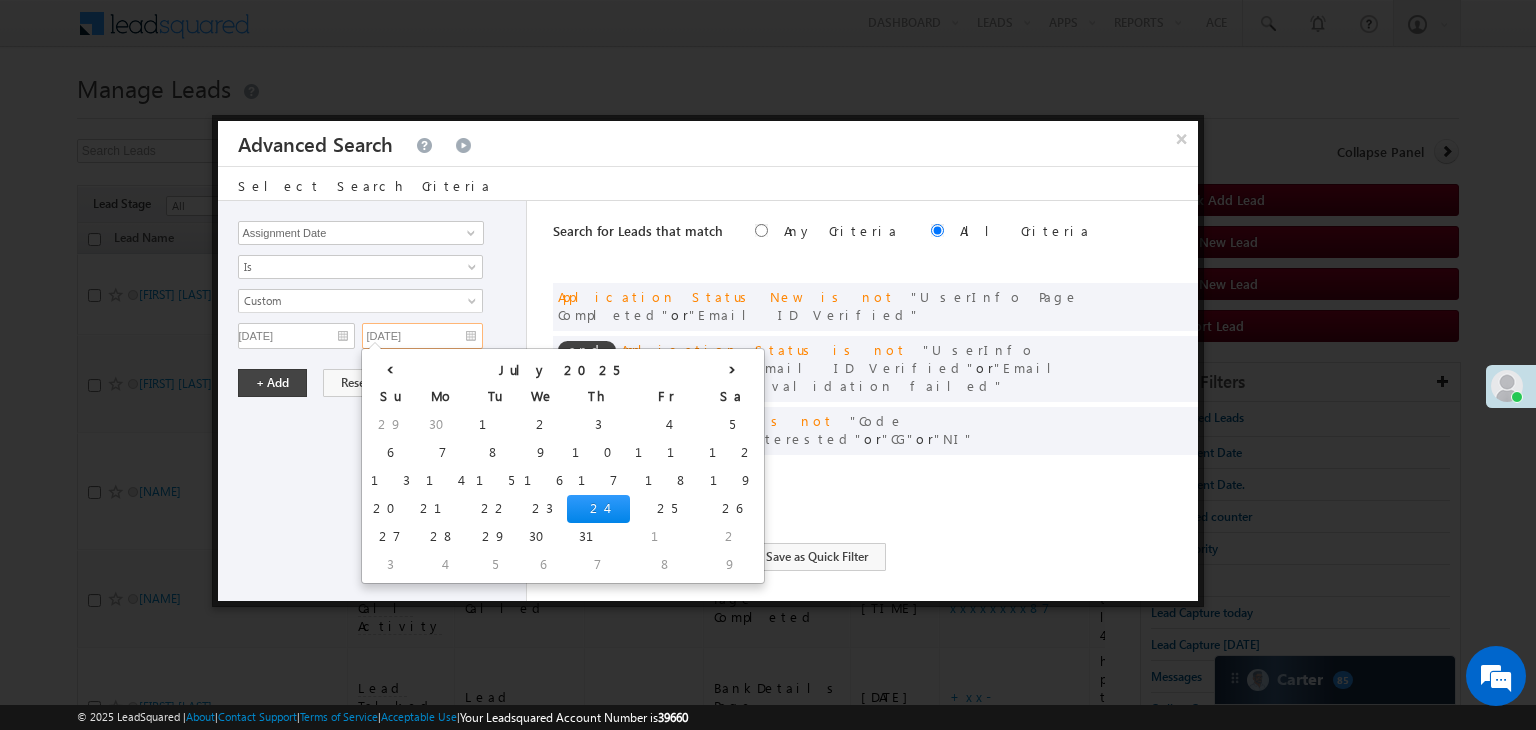 type on "[DATE]" 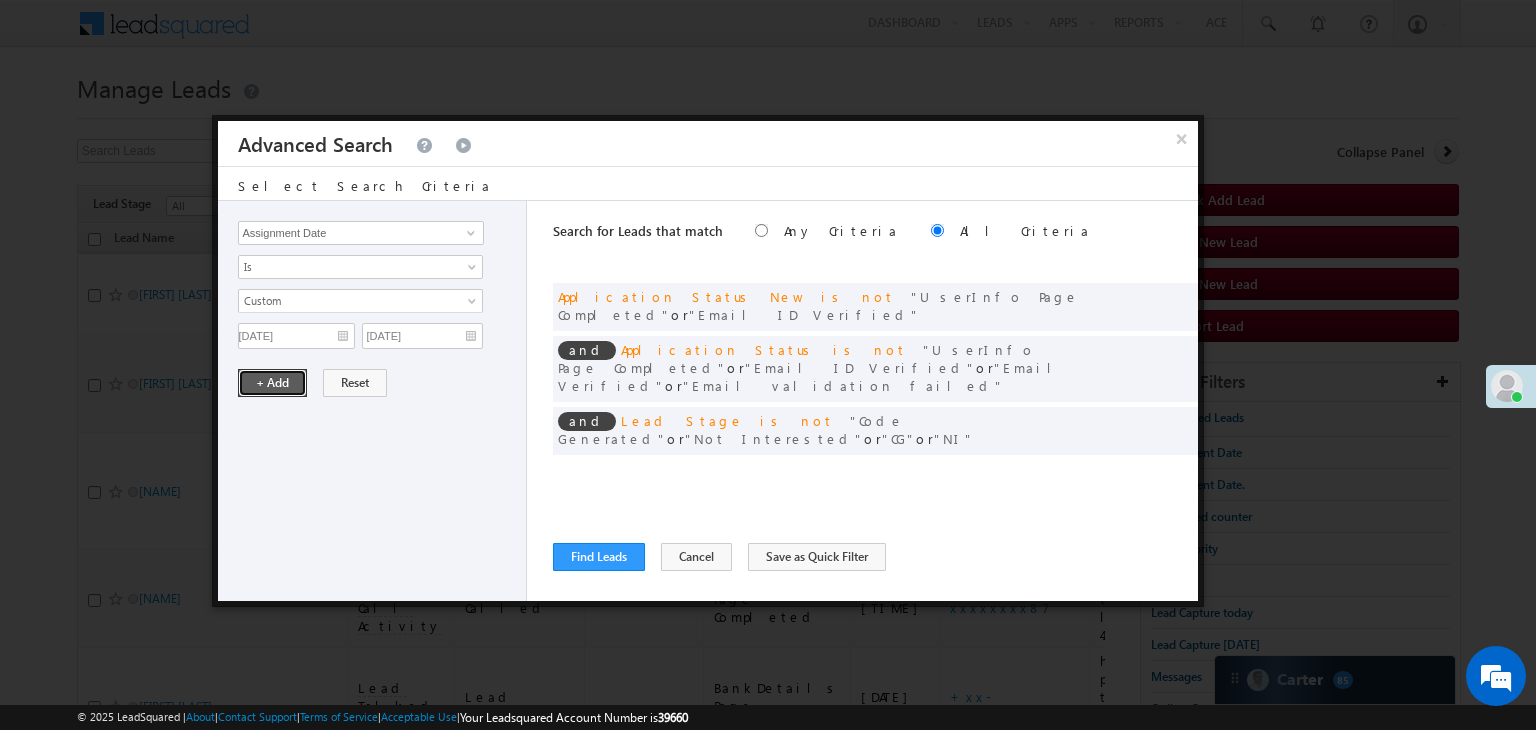 click on "+ Add" at bounding box center (272, 383) 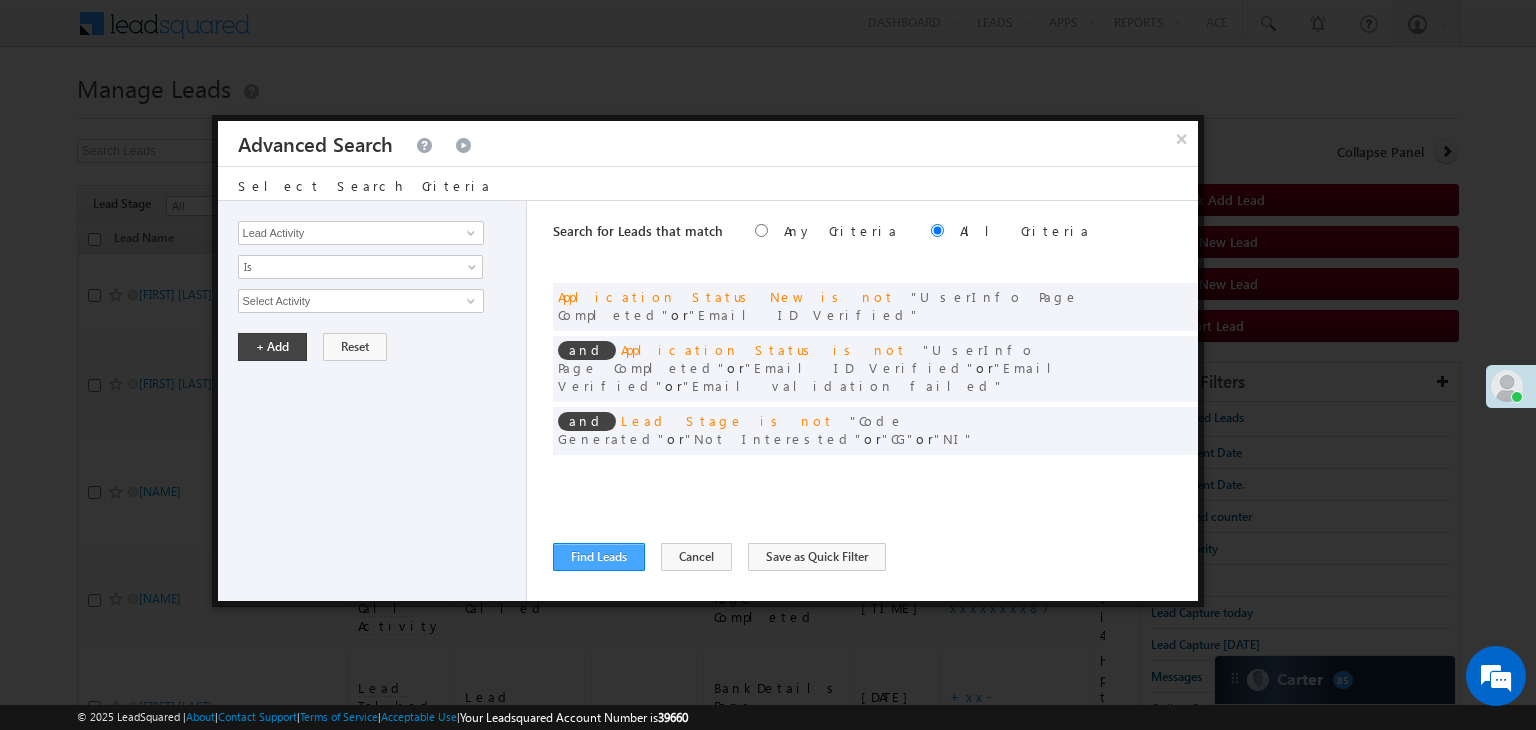 drag, startPoint x: 568, startPoint y: 541, endPoint x: 574, endPoint y: 550, distance: 10.816654 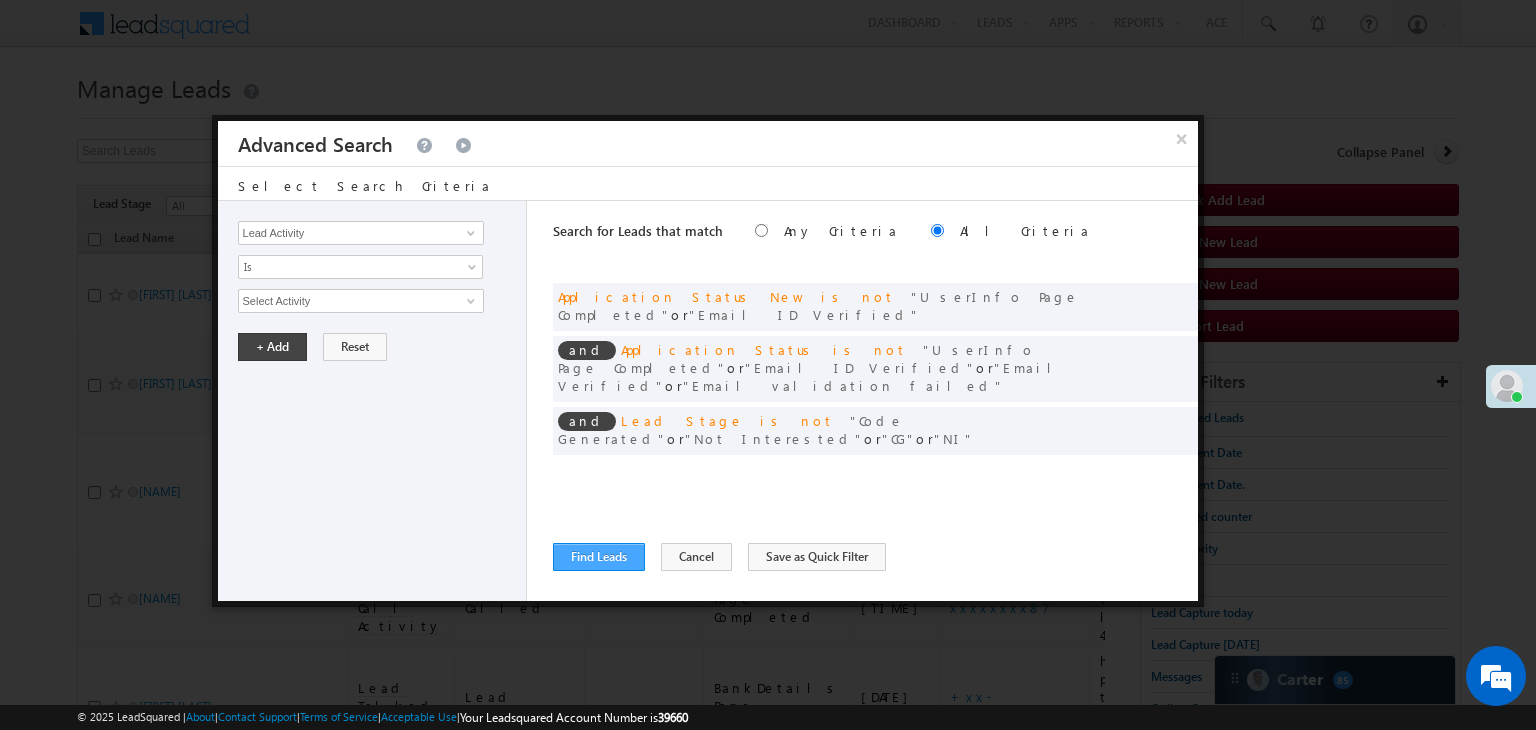 click on "Search for Leads that match
Any Criteria
All Criteria
Note that the current triggering entity  is not considered  in the condition
If more than one opportunities are returned, the opportunity which is  most recently created  will be considered.
Descending
Ascending
and  Application Status New   is not    or  Email ID Verified" at bounding box center (875, 401) 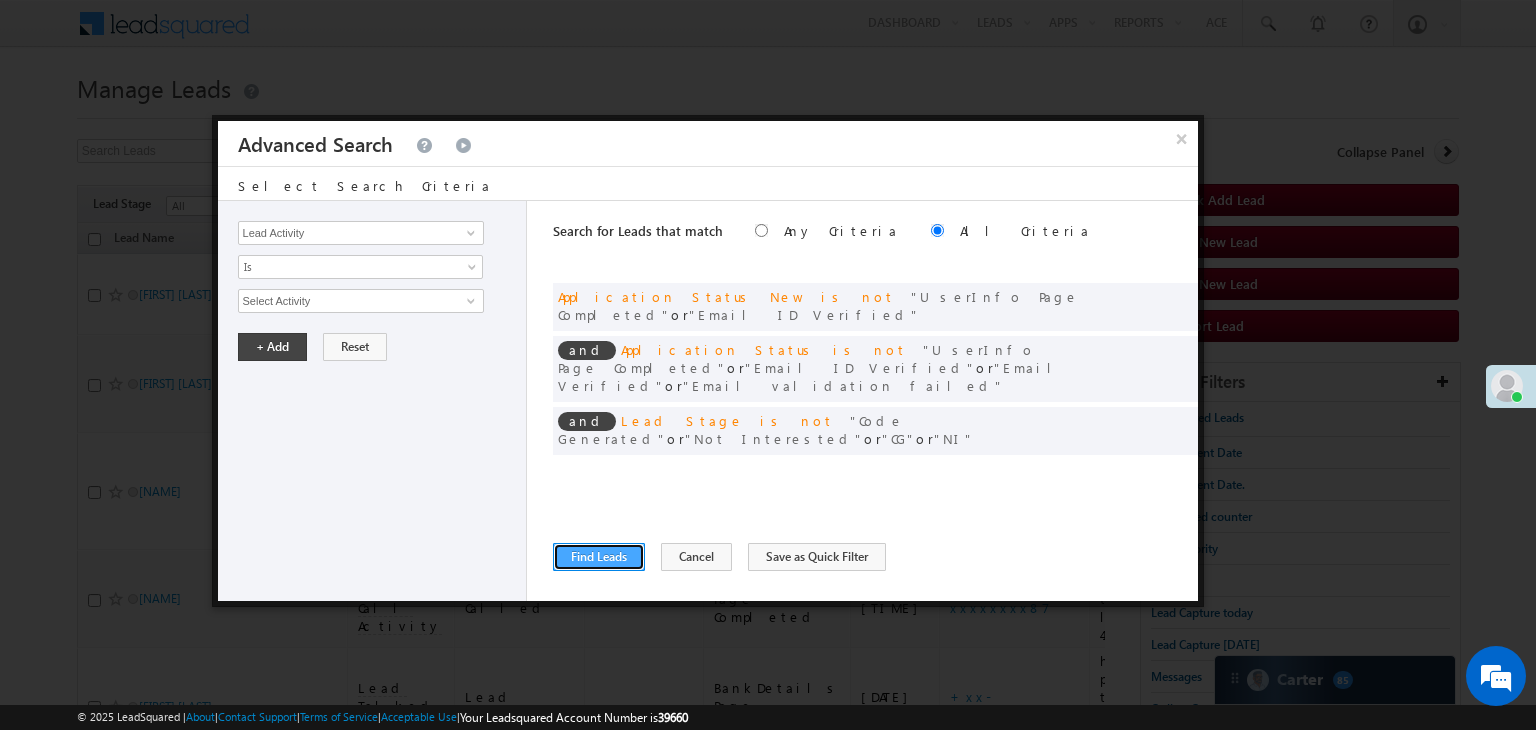 click on "Find Leads" at bounding box center (599, 557) 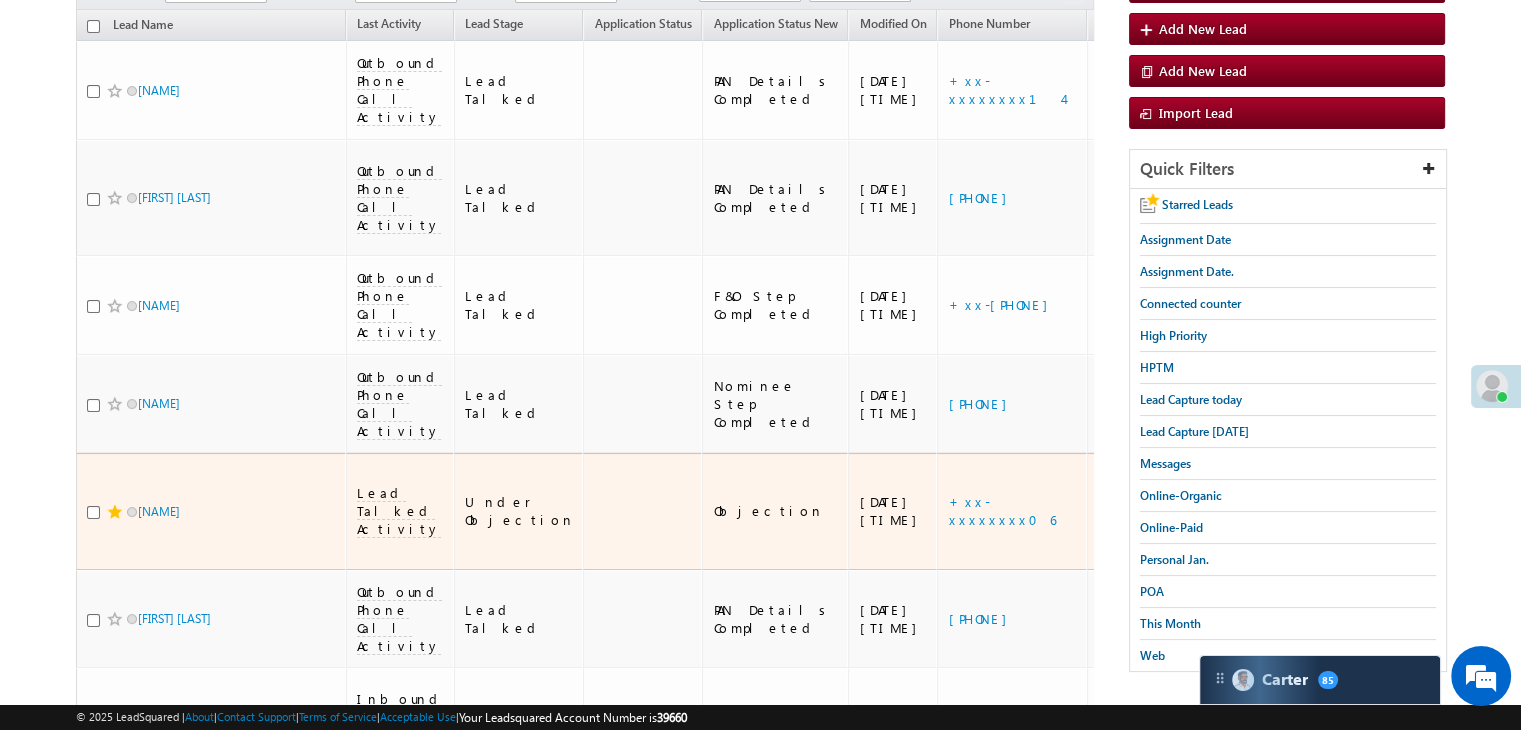 scroll, scrollTop: 300, scrollLeft: 0, axis: vertical 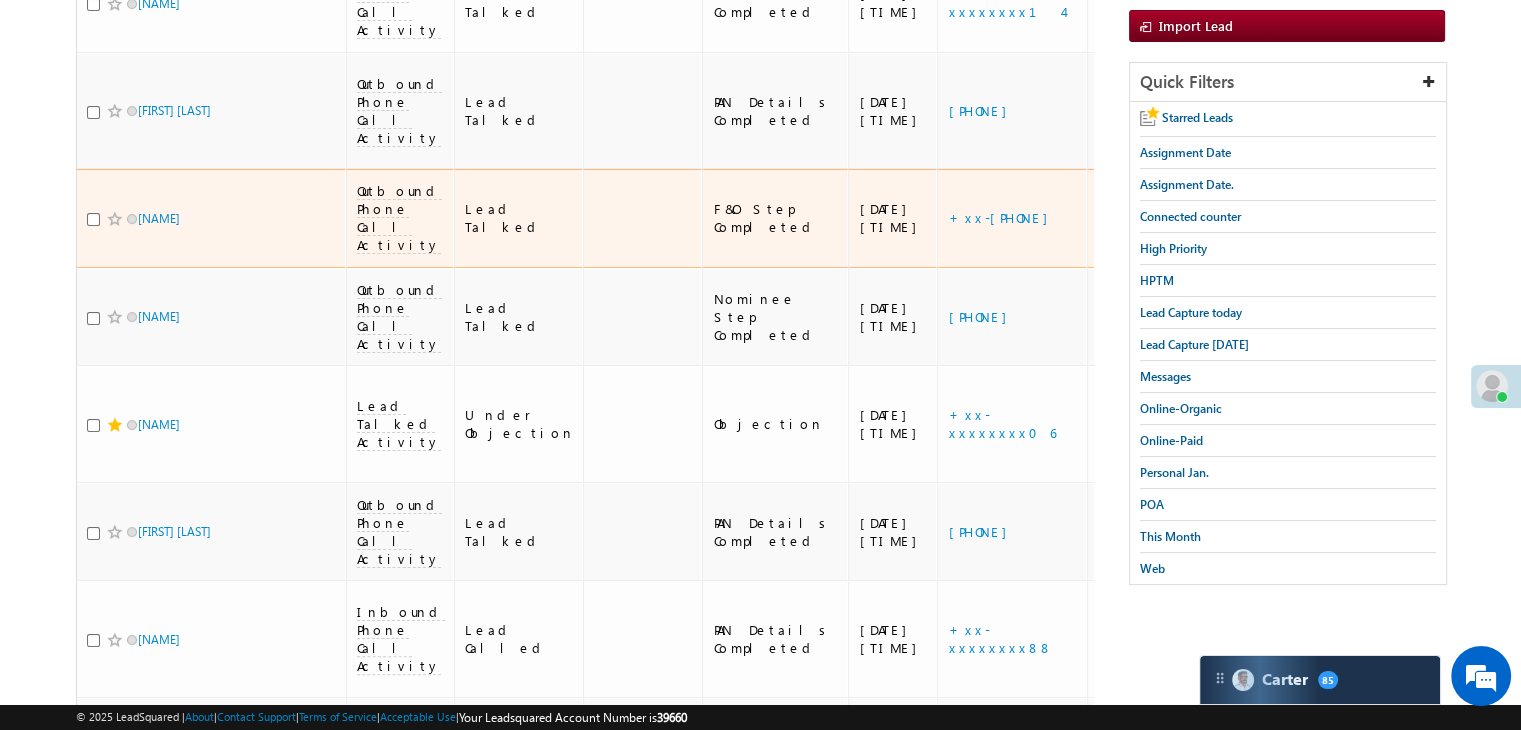 click on "https://angelbroking1-pk3em7sa.customui-test.leadsquared.com?leadId=435ed6fd-c645-4b6f-b67d-cab4a001e743" at bounding box center [1231, 218] 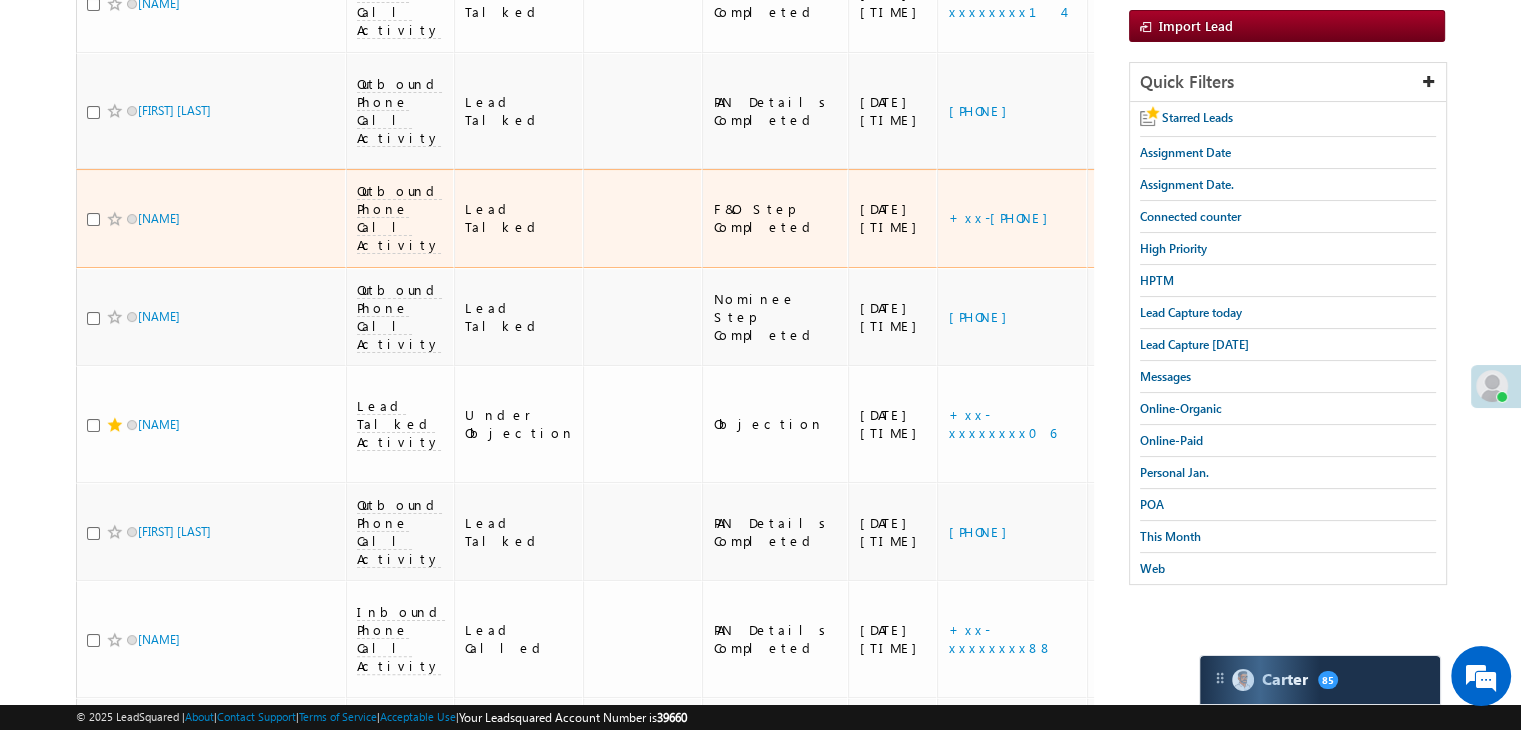click on "https://angelbroking1-pk3em7sa.customui-test.leadsquared.com?leadId=435ed6fd-c645-4b6f-b67d-cab4a001e743" at bounding box center [1231, 218] 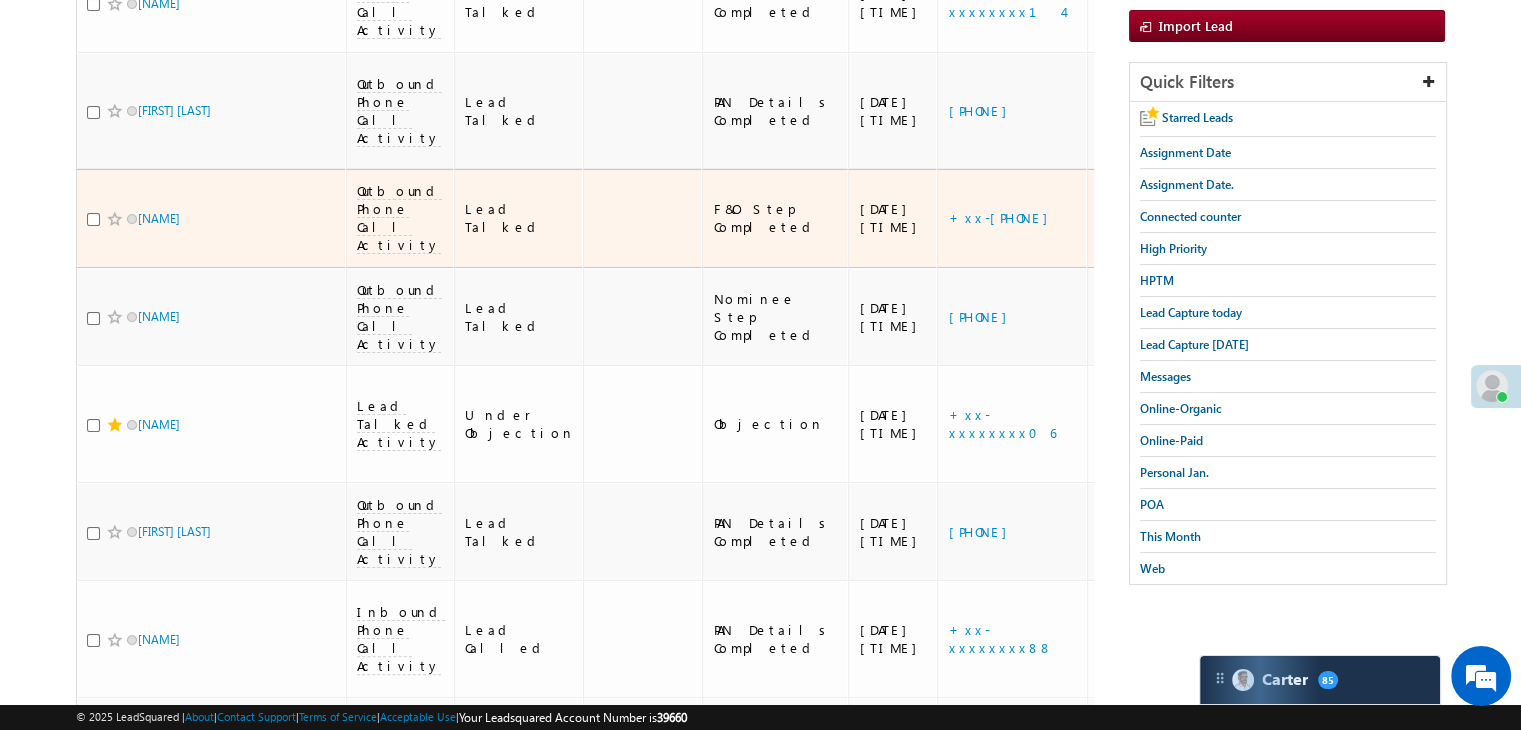 click on "https://angelbroking1-pk3em7sa.customui-test.leadsquared.com?leadId=435ed6fd-c645-4b6f-b67d-cab4a001e743" at bounding box center (1231, 218) 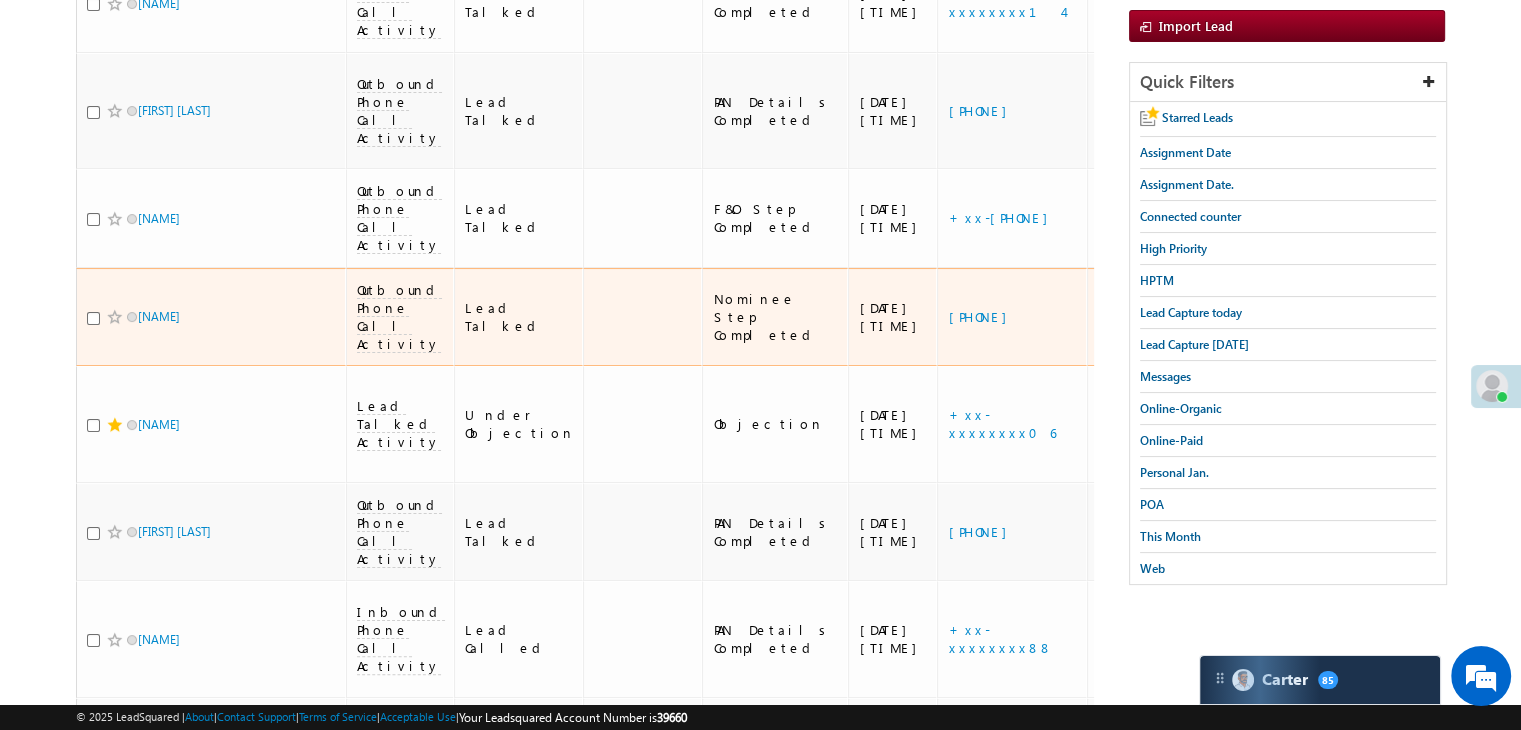 click on "https://angelbroking1-pk3em7sa.customui-test.leadsquared.com?leadId=4ccae3f6-e53f-4e6d-8e0c-82bd959e9a8f" at bounding box center (1231, 317) 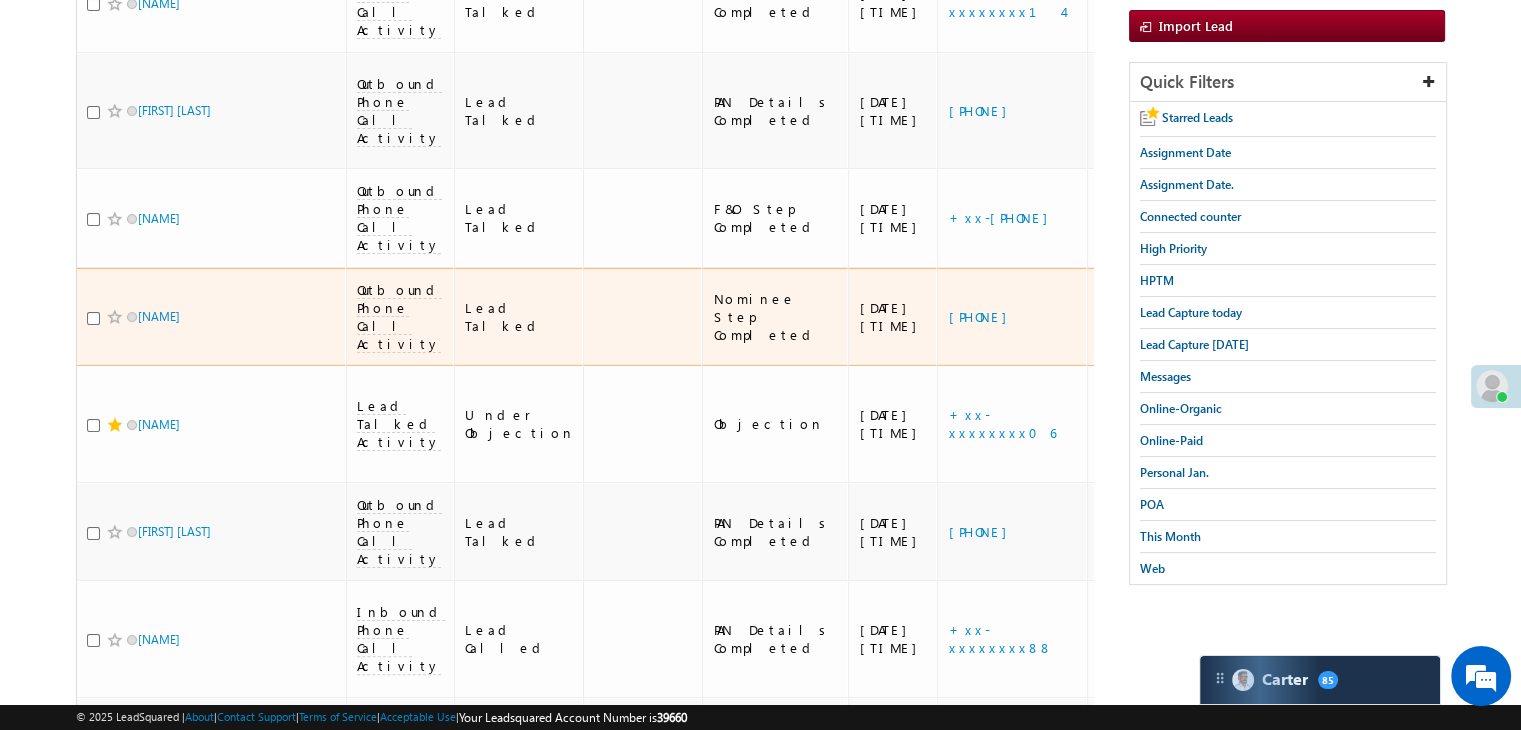 click on "https://angelbroking1-pk3em7sa.customui-test.leadsquared.com?leadId=4ccae3f6-e53f-4e6d-8e0c-82bd959e9a8f" at bounding box center [1231, 317] 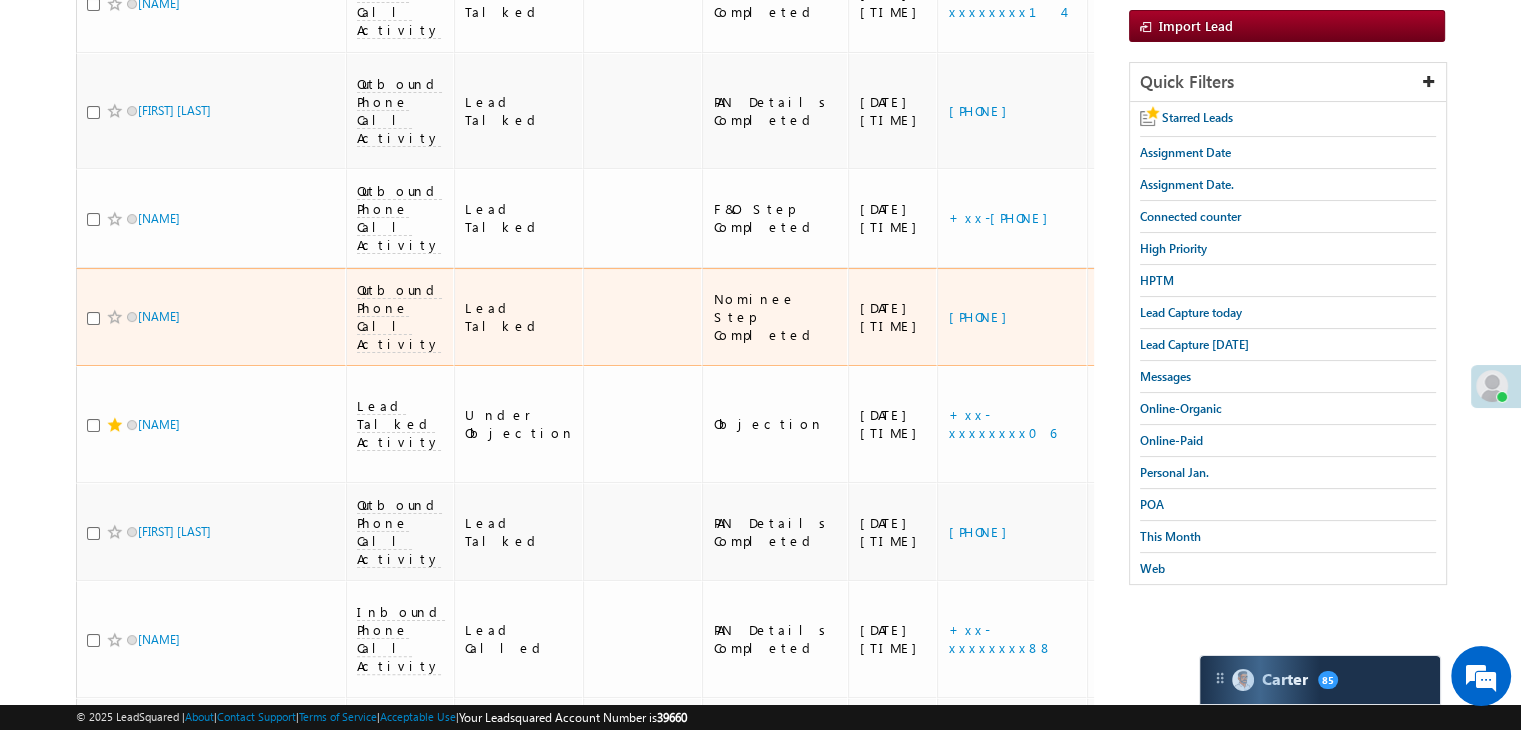 click on "https://angelbroking1-pk3em7sa.customui-test.leadsquared.com?leadId=4ccae3f6-e53f-4e6d-8e0c-82bd959e9a8f" at bounding box center [1231, 317] 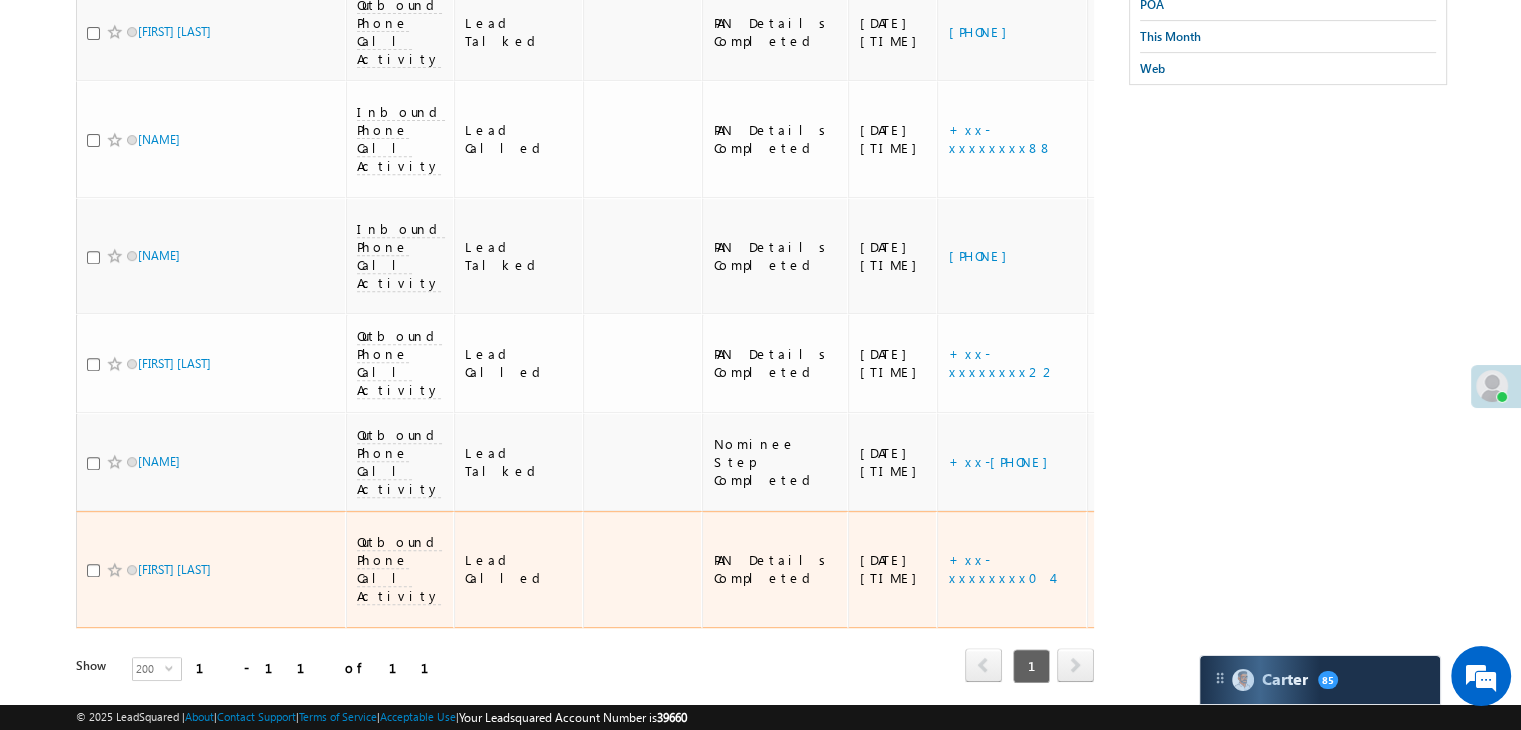 scroll, scrollTop: 964, scrollLeft: 0, axis: vertical 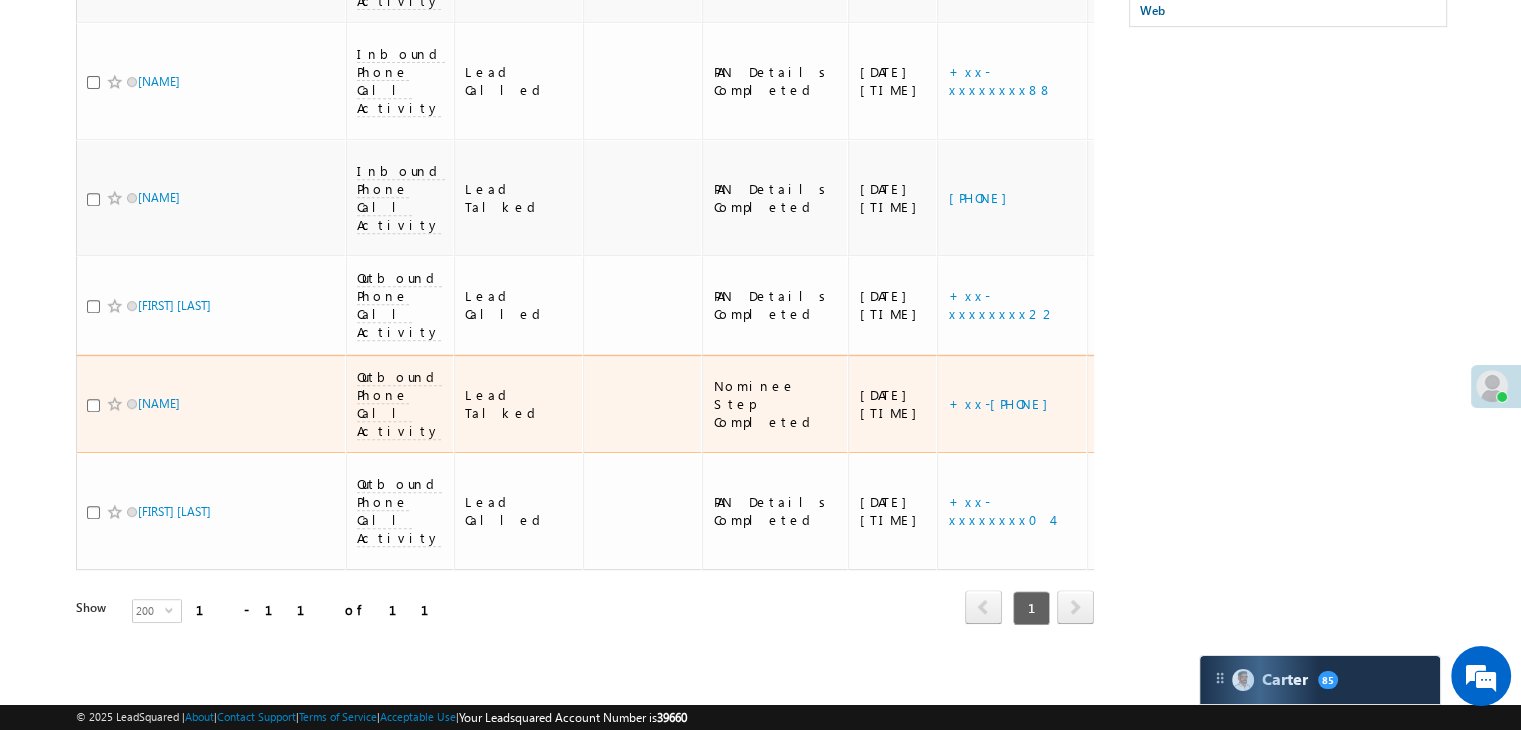 click on "https://angelbroking1-pk3em7sa.customui-test.leadsquared.com?leadId=[UUID]" at bounding box center (1231, 404) 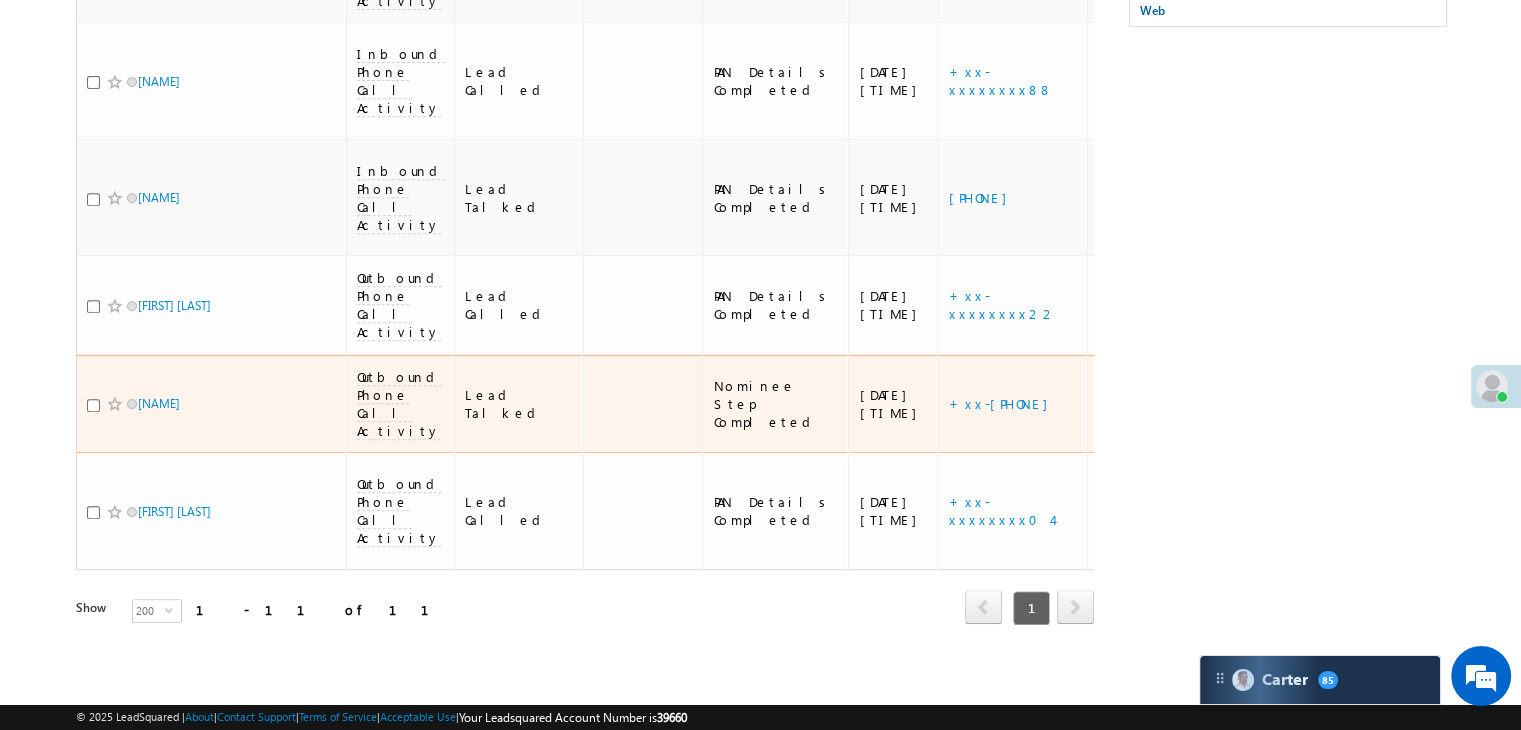 click on "https://angelbroking1-pk3em7sa.customui-test.leadsquared.com?leadId=[UUID]" at bounding box center [1231, 404] 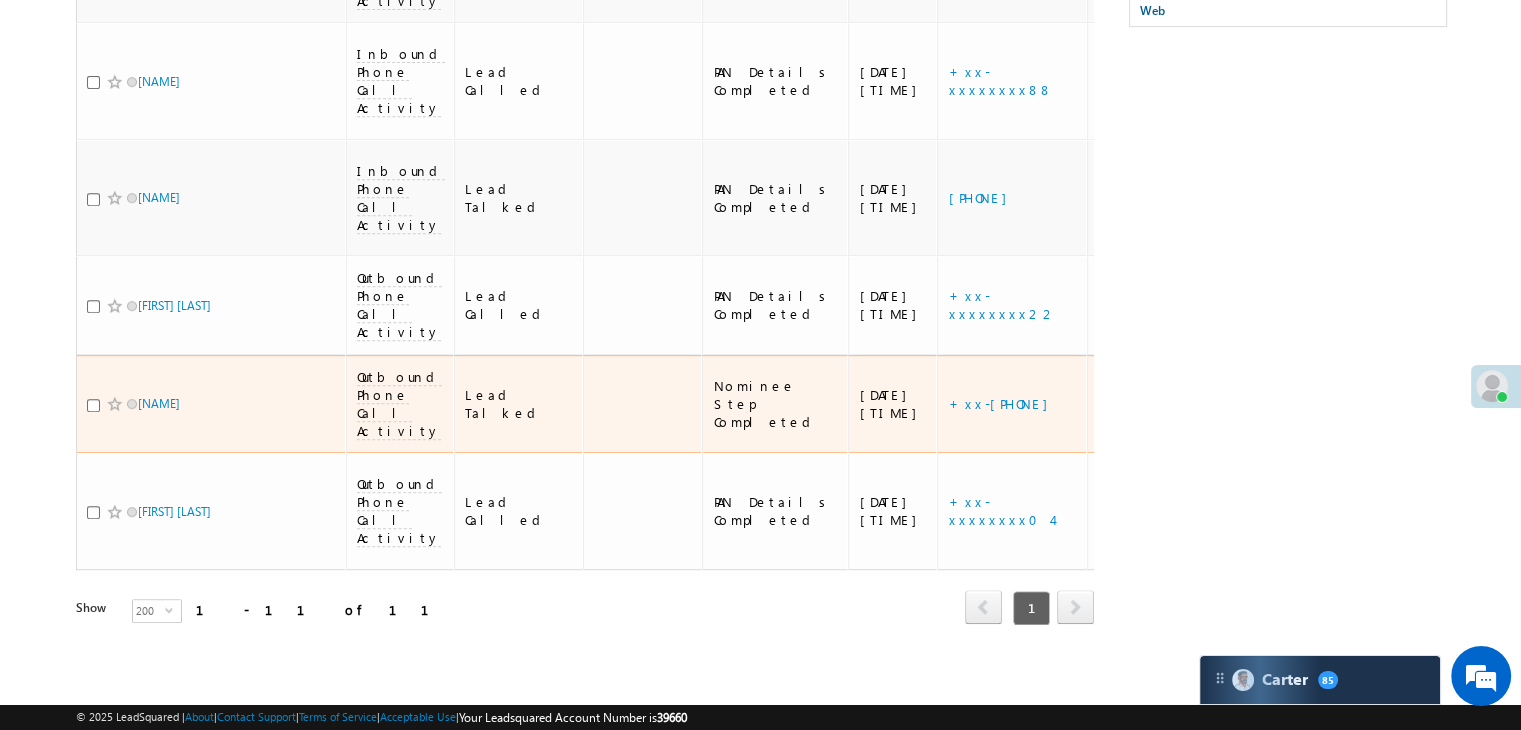 click on "https://angelbroking1-pk3em7sa.customui-test.leadsquared.com?leadId=[UUID]" at bounding box center (1231, 404) 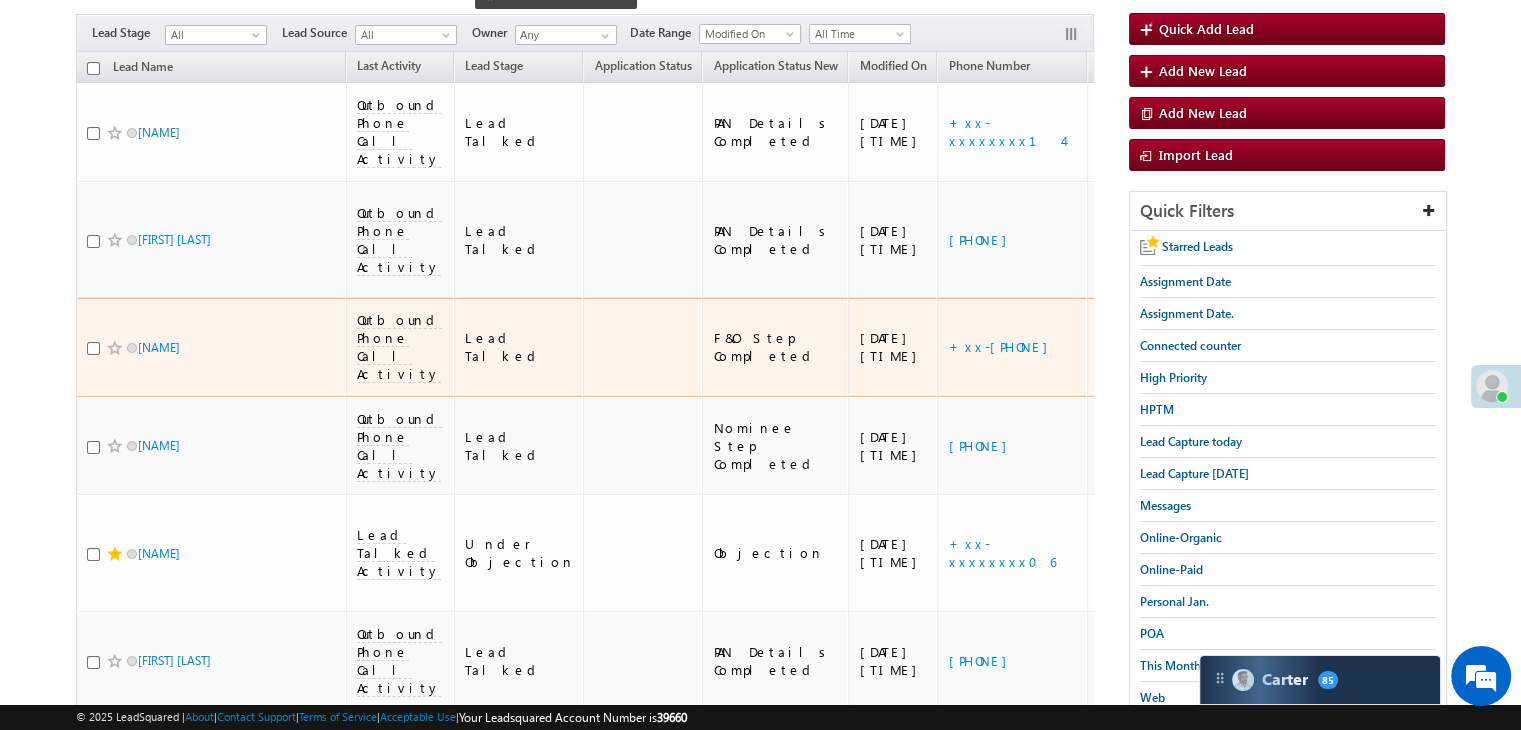 scroll, scrollTop: 164, scrollLeft: 0, axis: vertical 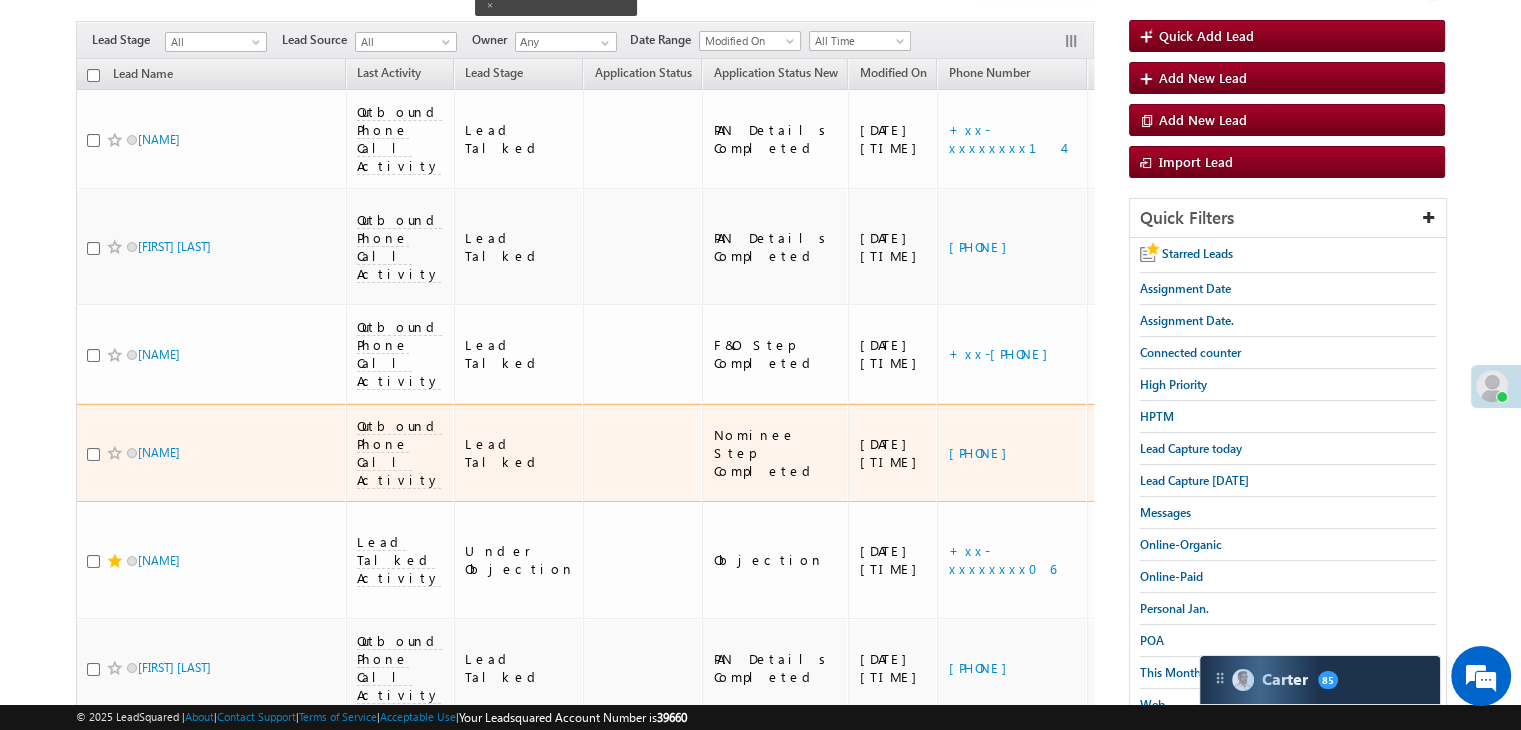 click on "https://angelbroking1-pk3em7sa.customui-test.leadsquared.com?leadId=4ccae3f6-e53f-4e6d-8e0c-82bd959e9a8f" at bounding box center (1231, 453) 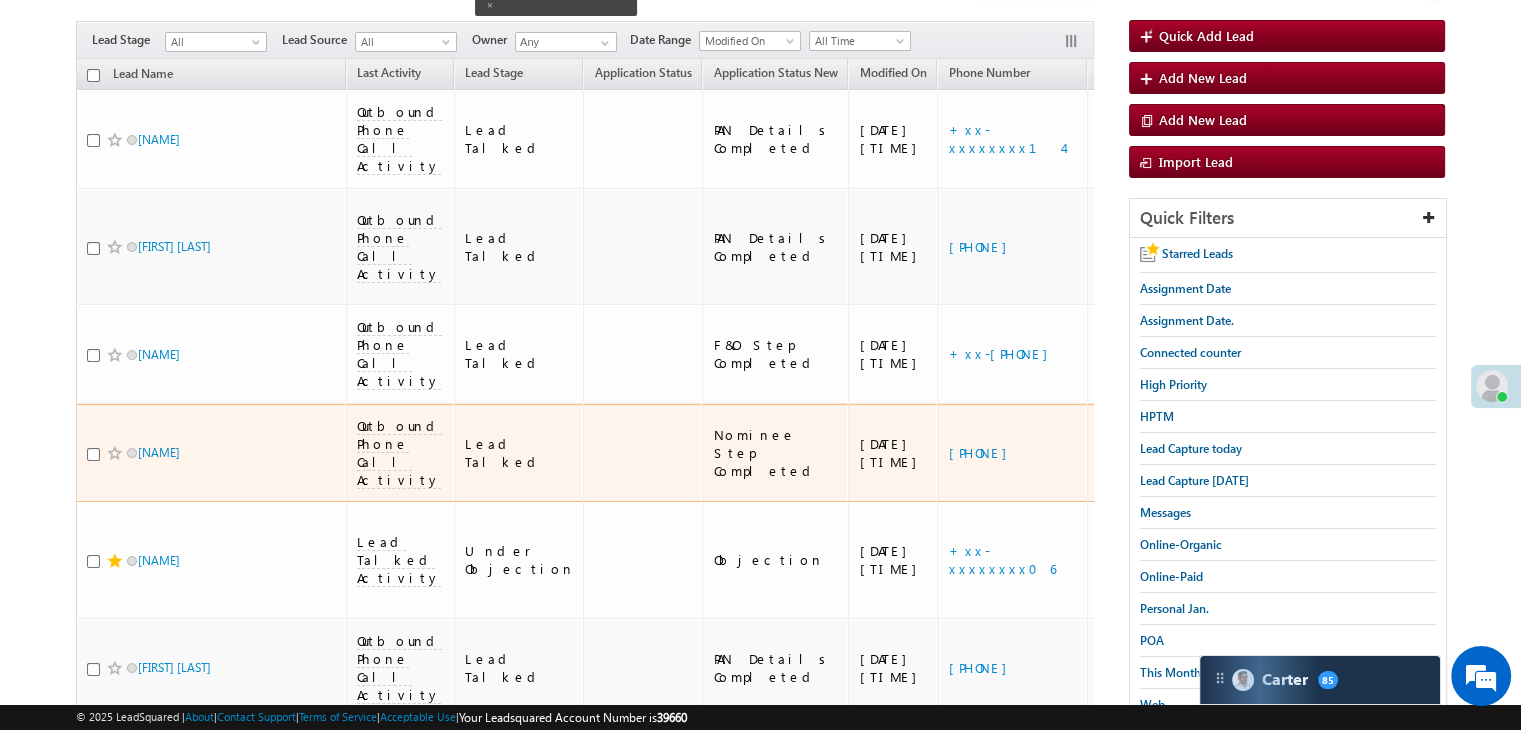 click on "https://angelbroking1-pk3em7sa.customui-test.leadsquared.com?leadId=4ccae3f6-e53f-4e6d-8e0c-82bd959e9a8f" at bounding box center (1231, 453) 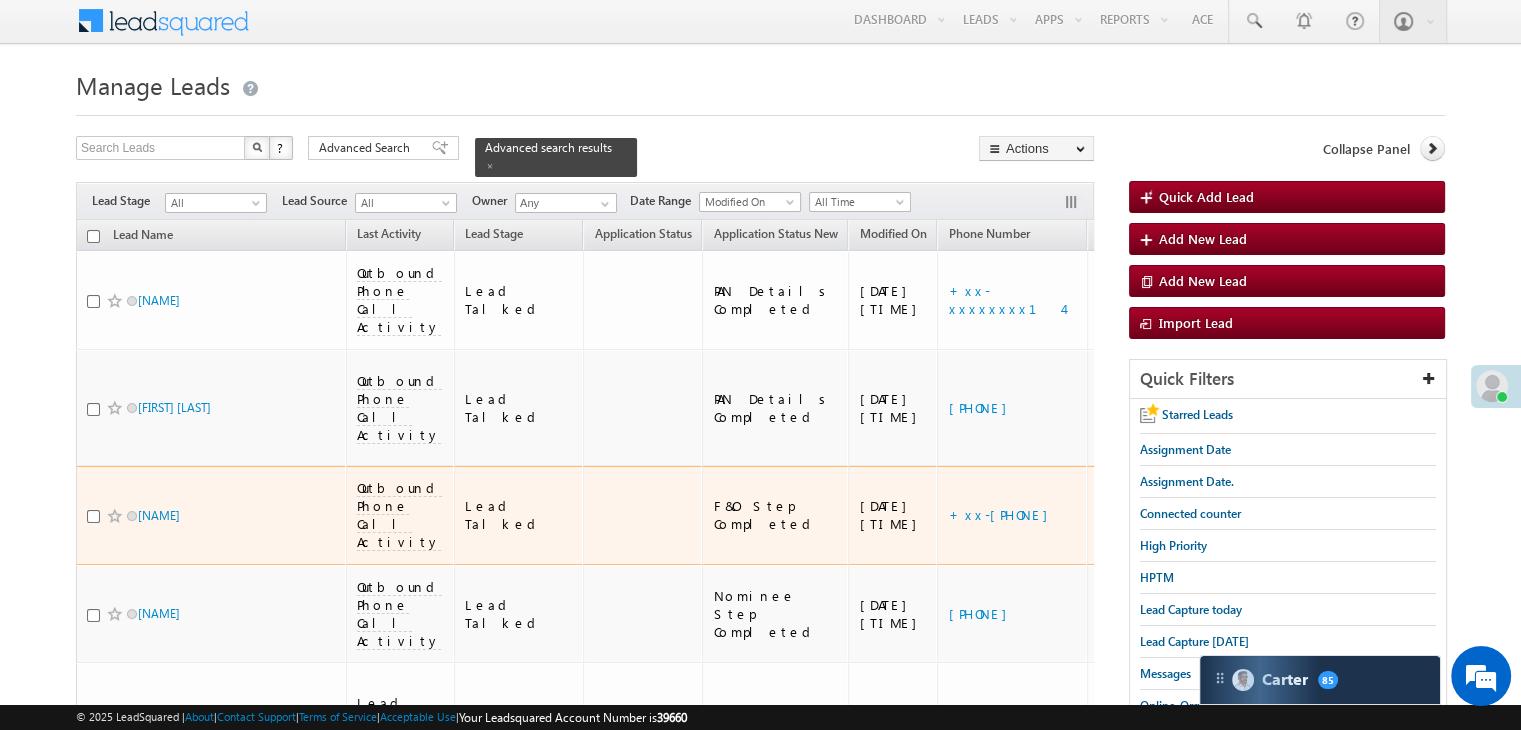 scroll, scrollTop: 0, scrollLeft: 0, axis: both 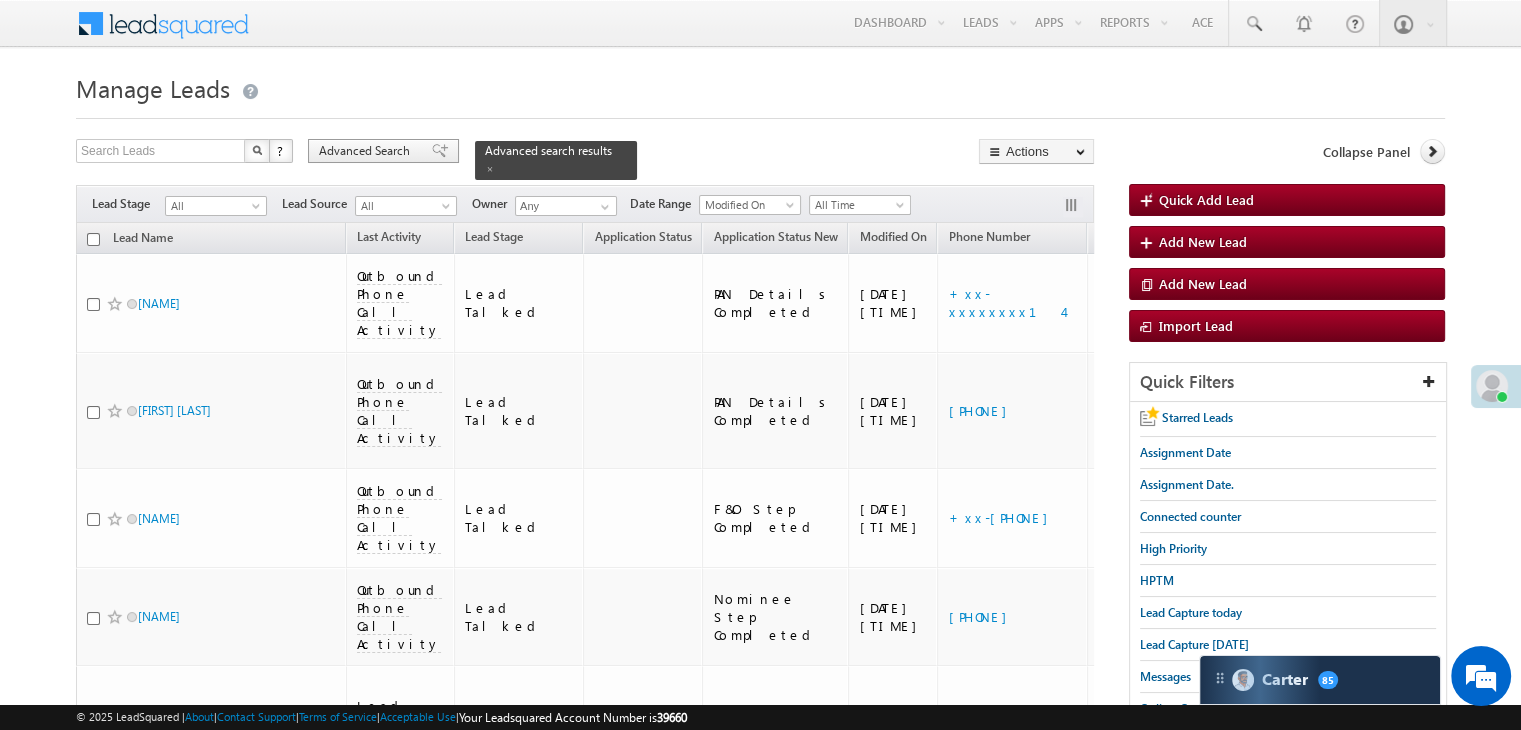 click on "Advanced Search" at bounding box center [367, 151] 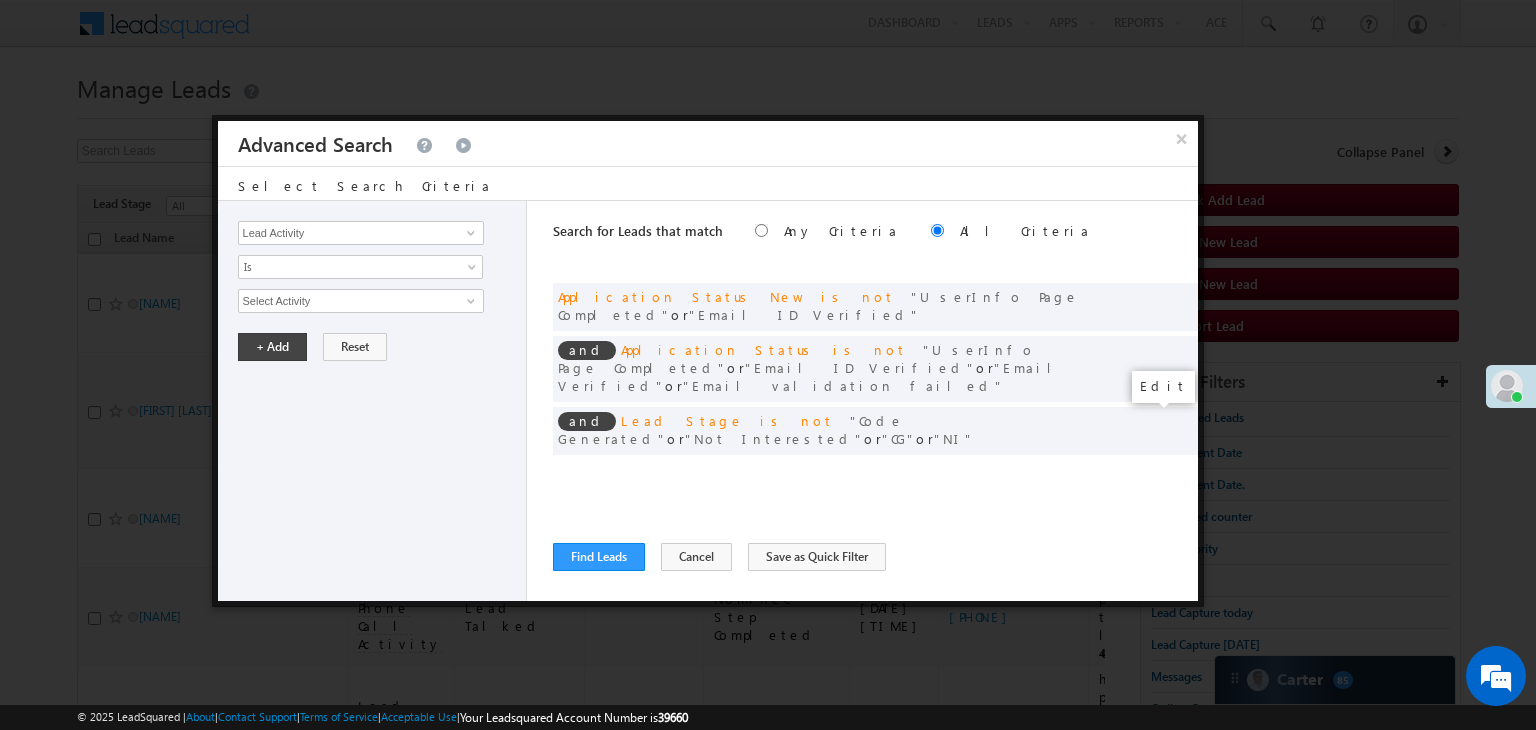 click at bounding box center (1152, 472) 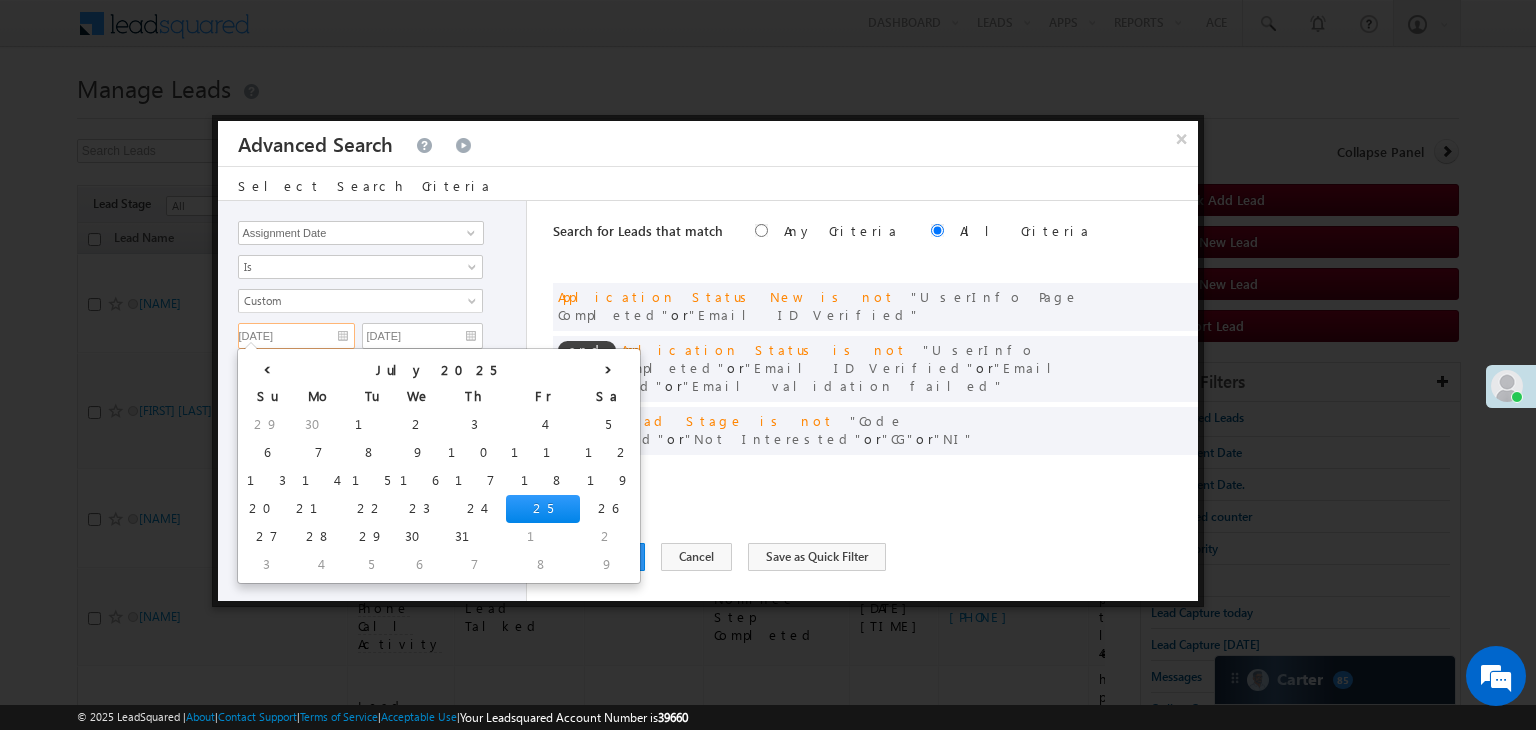 click on "[DATE]" at bounding box center [296, 336] 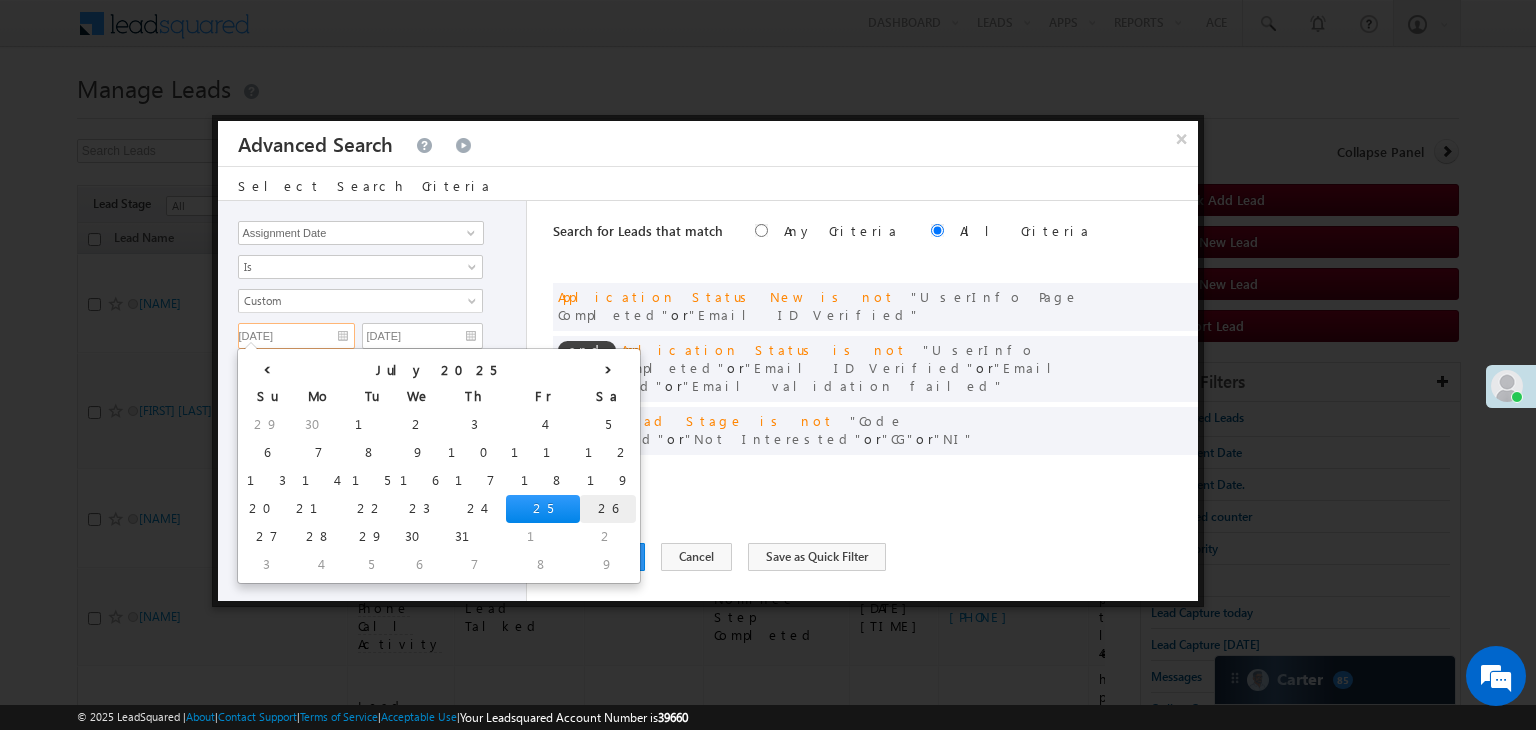 click on "26" at bounding box center [608, 509] 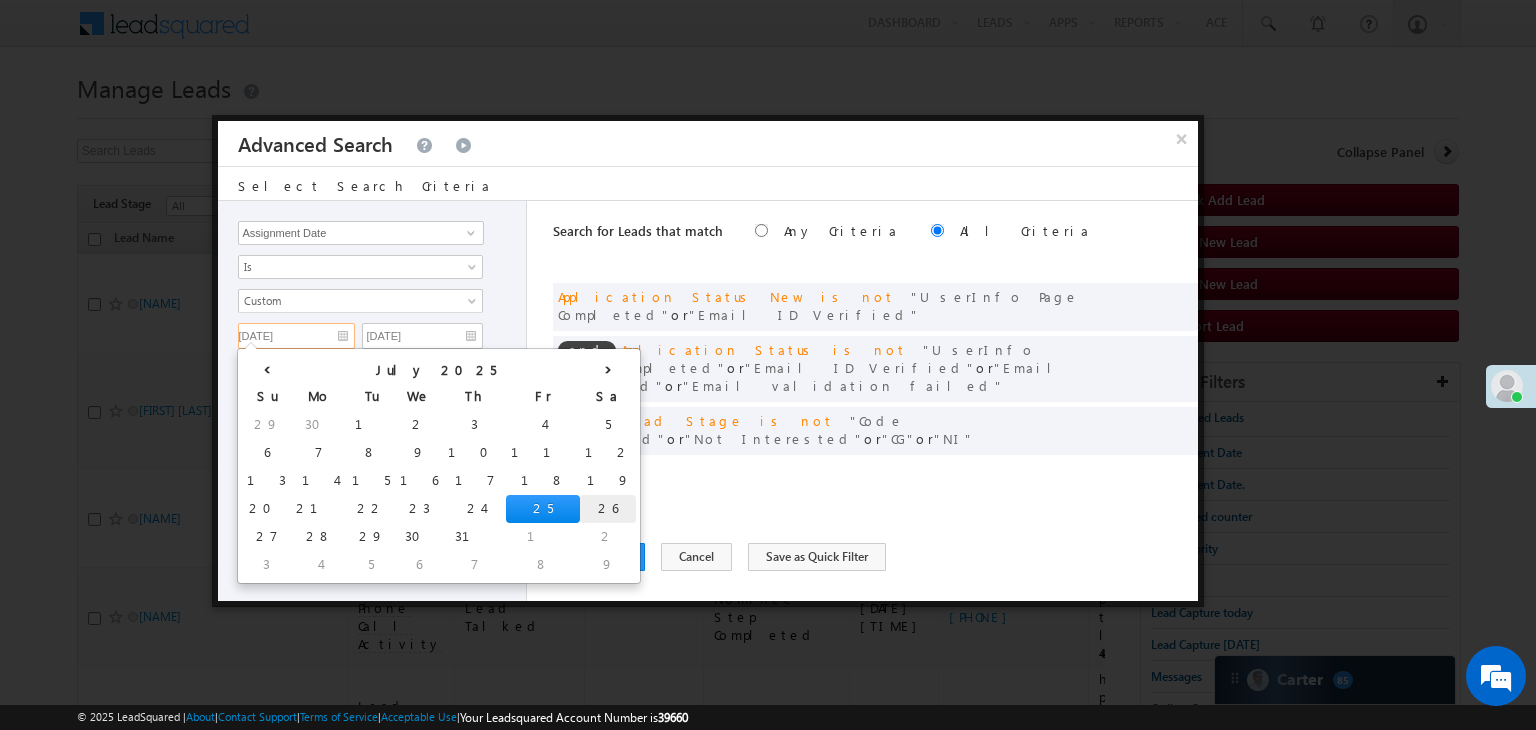 type on "[DATE]" 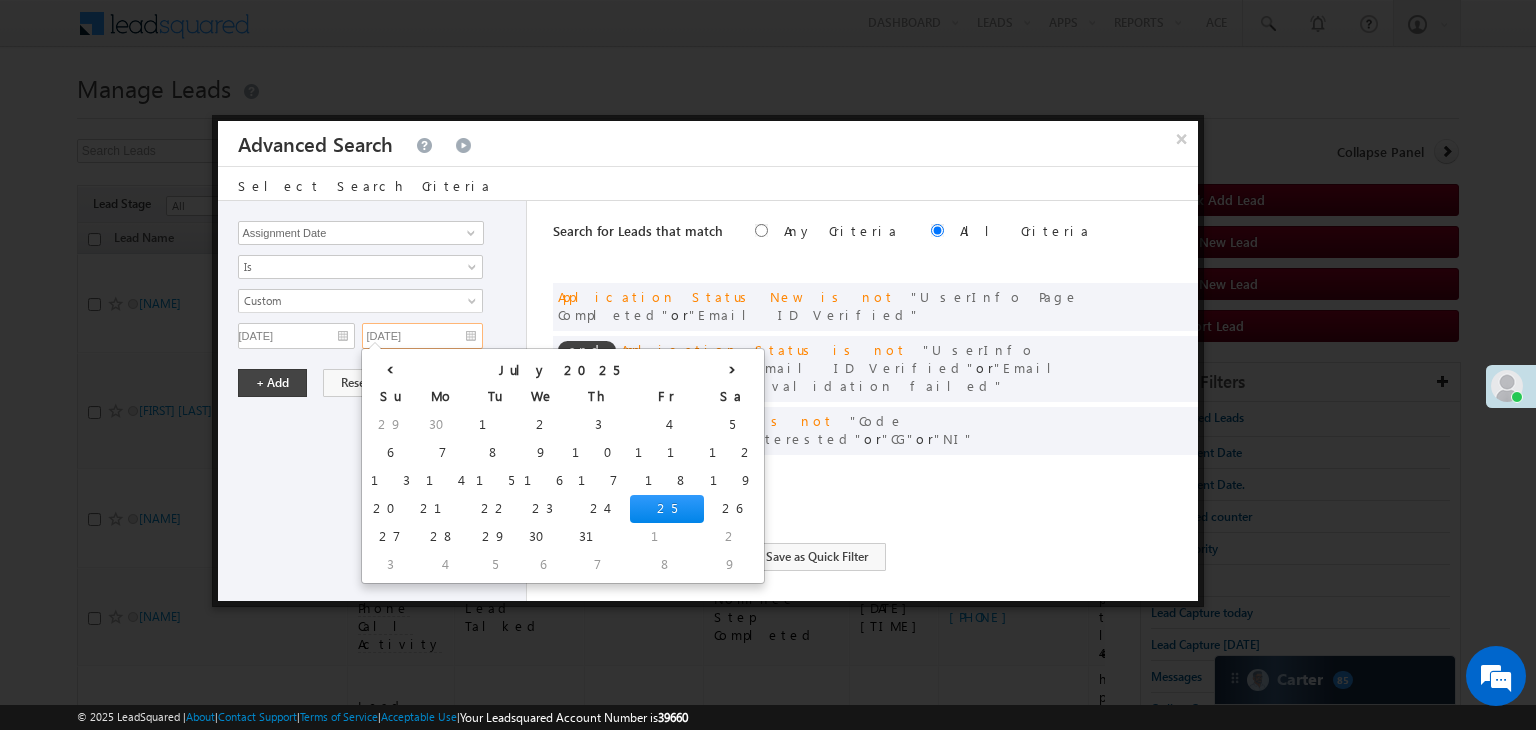 click on "[DATE]" at bounding box center (422, 336) 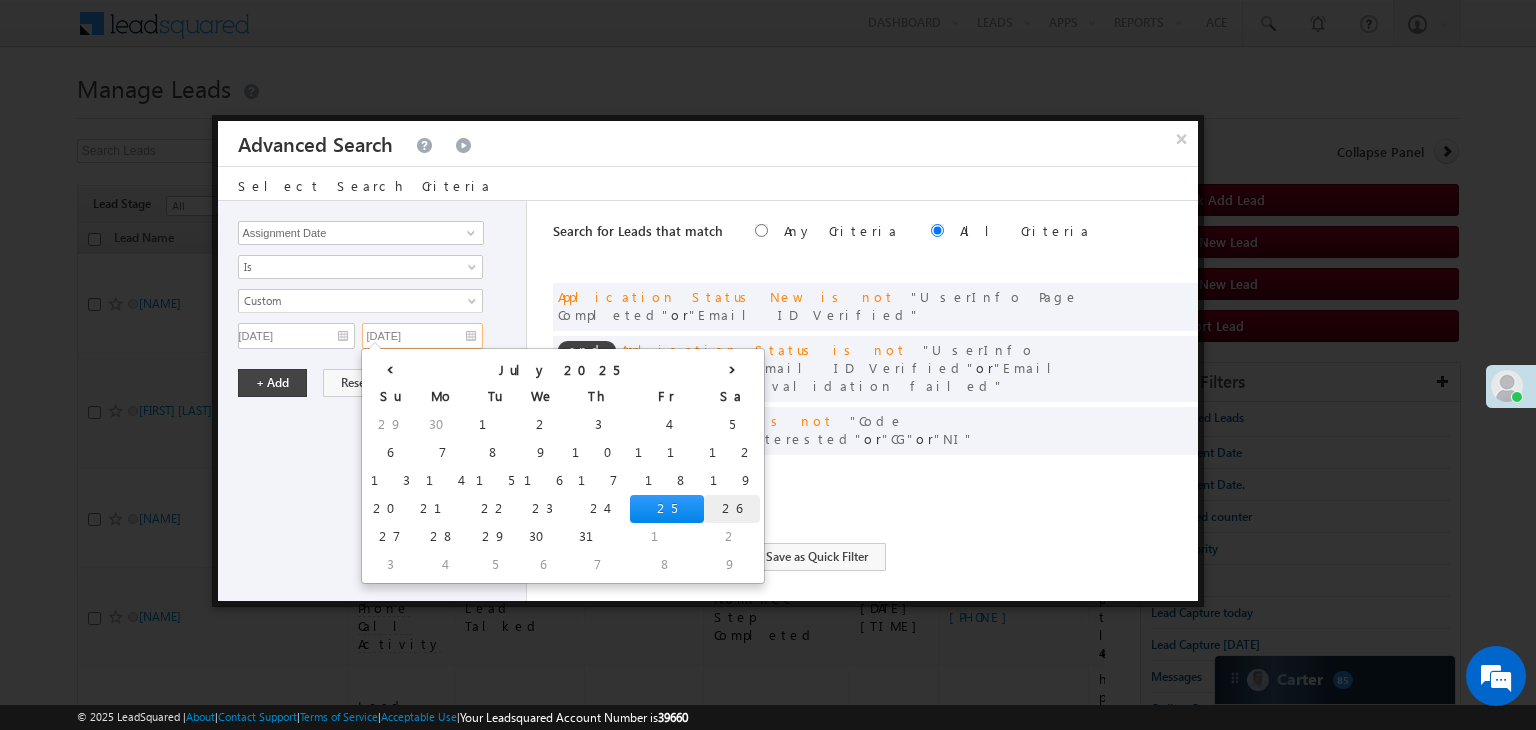 click on "26" at bounding box center [732, 509] 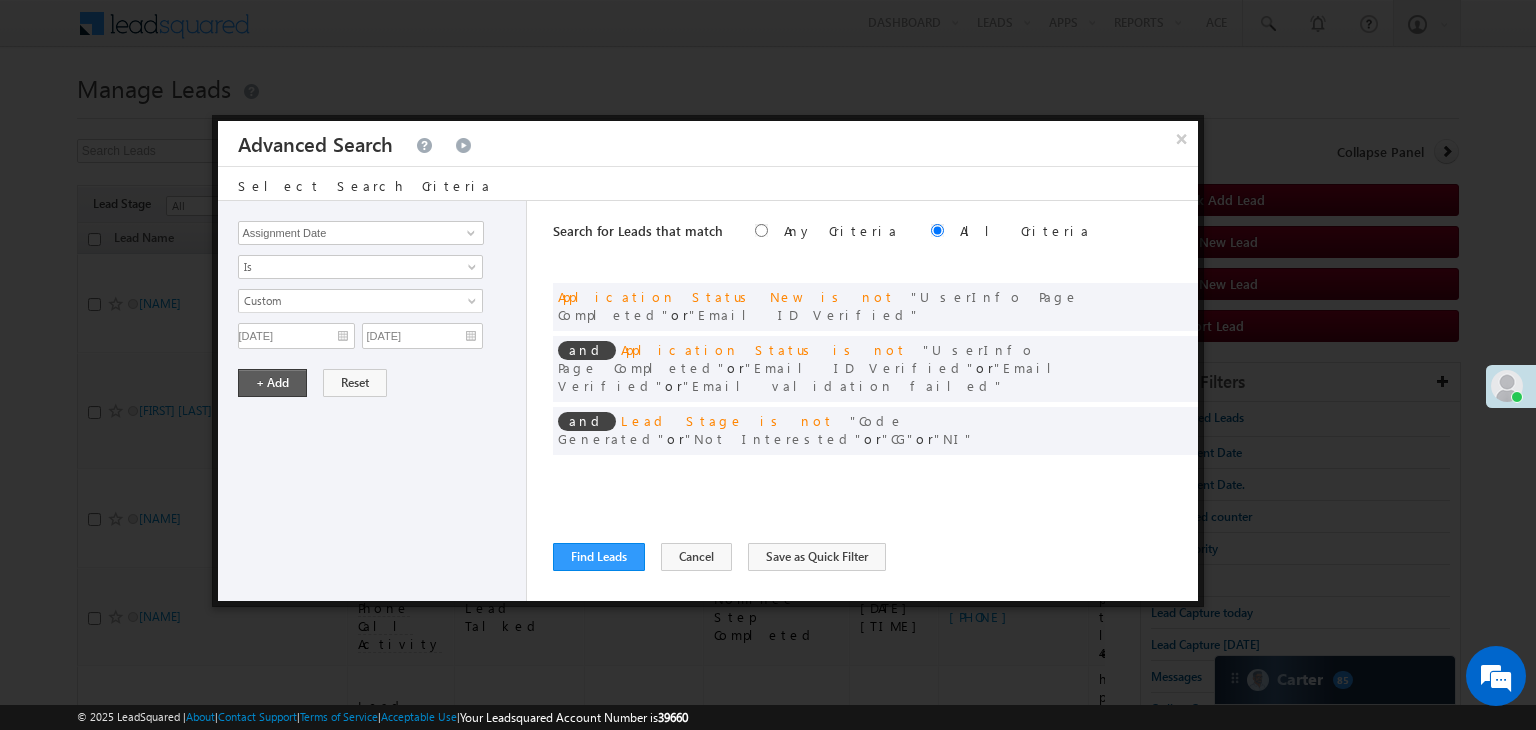 click on "Lead Activity Task Sales Group  Prospect Id  WA Last Message Timestamp 4th Day Disposition Aadhaar_MobileLinked Account Application Status Activation_Score Age Bucket AI_ML AngelCode App Download App Download Date App Status Compare Application Number Application Owner Application Source Application Status  Application Status at Assignment Application Status at Dropoff Application status before assignment  Application Status First time Drop Off  Application Status New Application Step Number Application Submission Flag Application Type Appsflyer Adset Area Manager Name Assignment Date Assignment Quota Assignment Status Attempt counter post coding  BO Branch Browser Call Back Counter Call back Date & Time Call Back Requested Created At Call Back Requested on  Call Back Requested Slot Call Duration Call Later Overall Counter Call Later_Insurance call back date Callid Campaign Call Counter Campaign Date Campaign flag for smart view Campaign Talktime counter Campaign Trade Date Is" at bounding box center (373, 401) 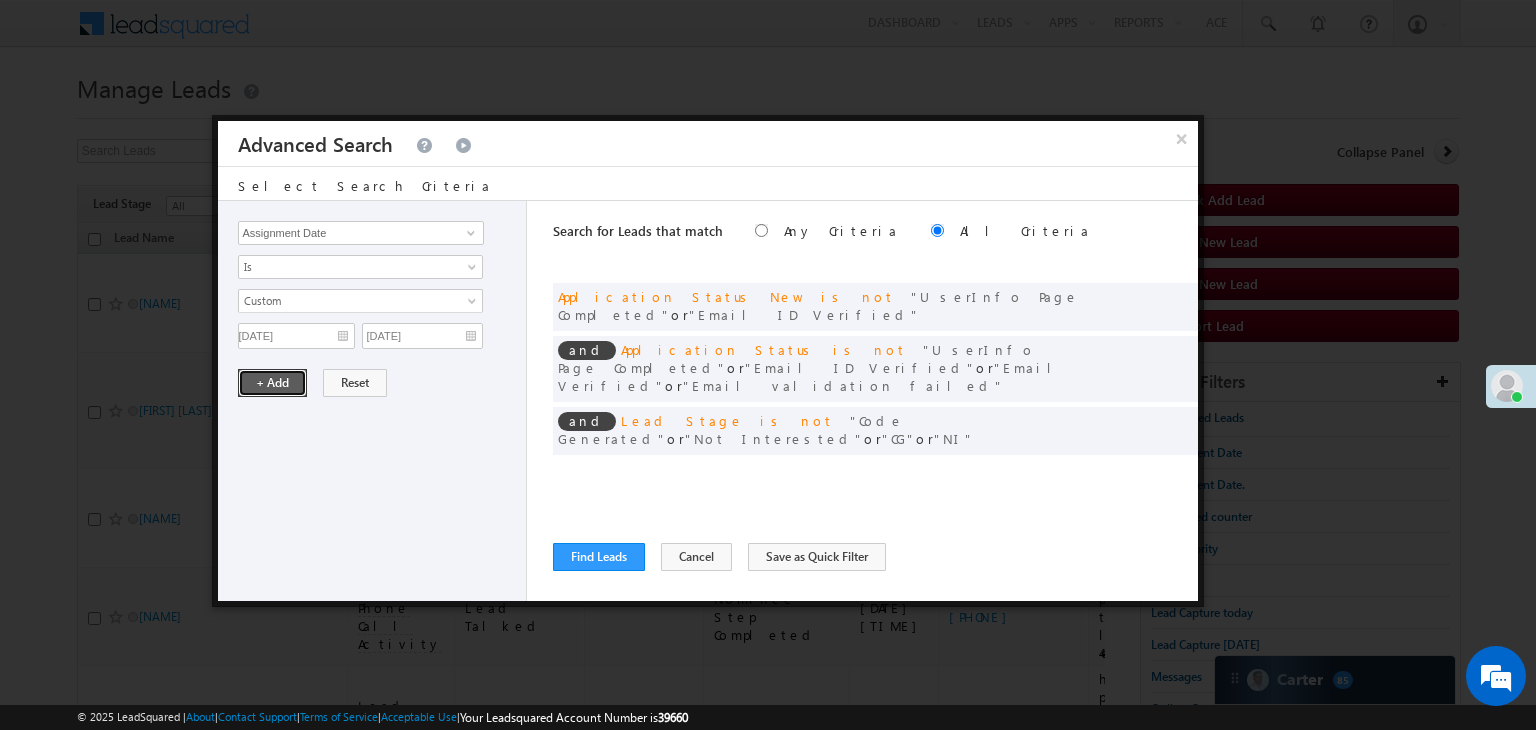 click on "+ Add" at bounding box center (272, 383) 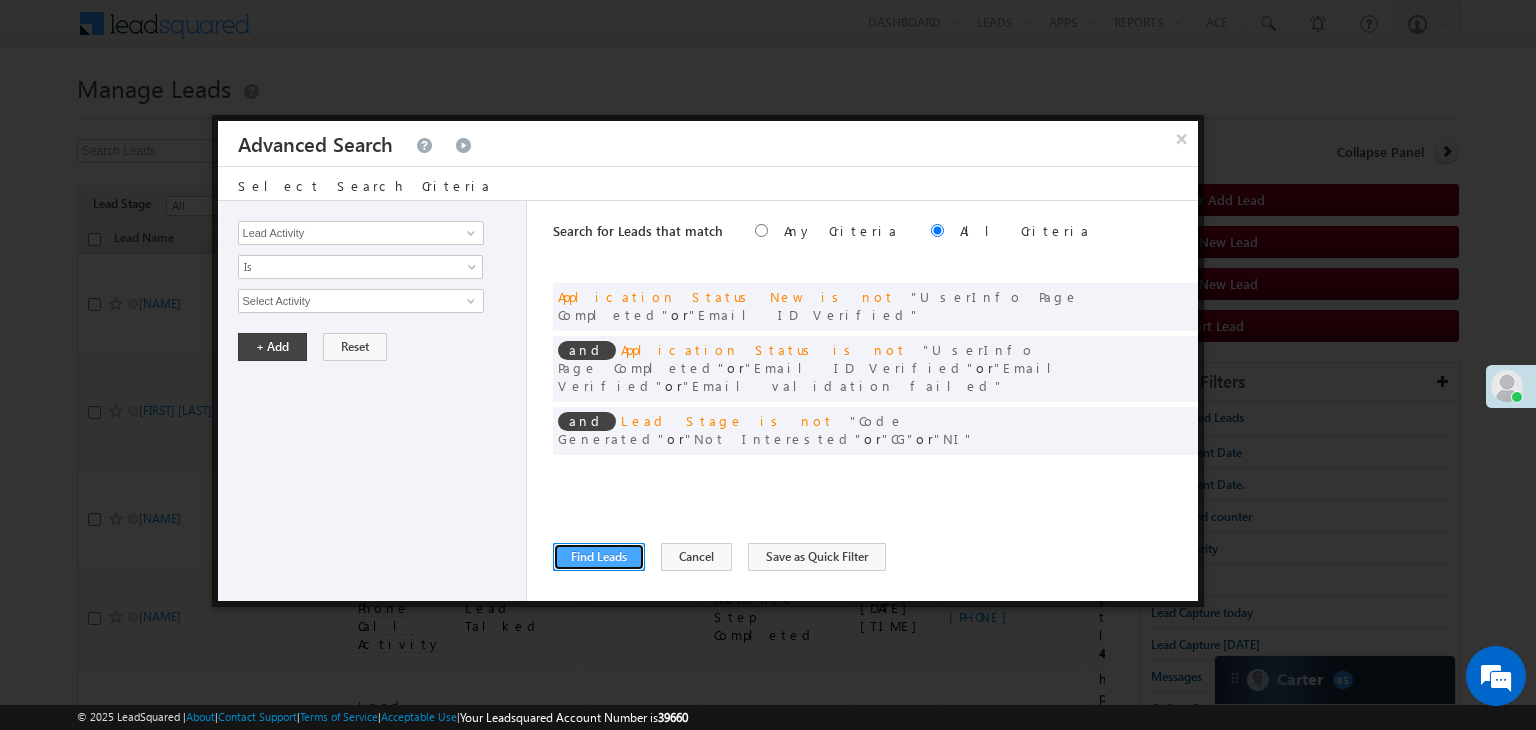 click on "Find Leads" at bounding box center [599, 557] 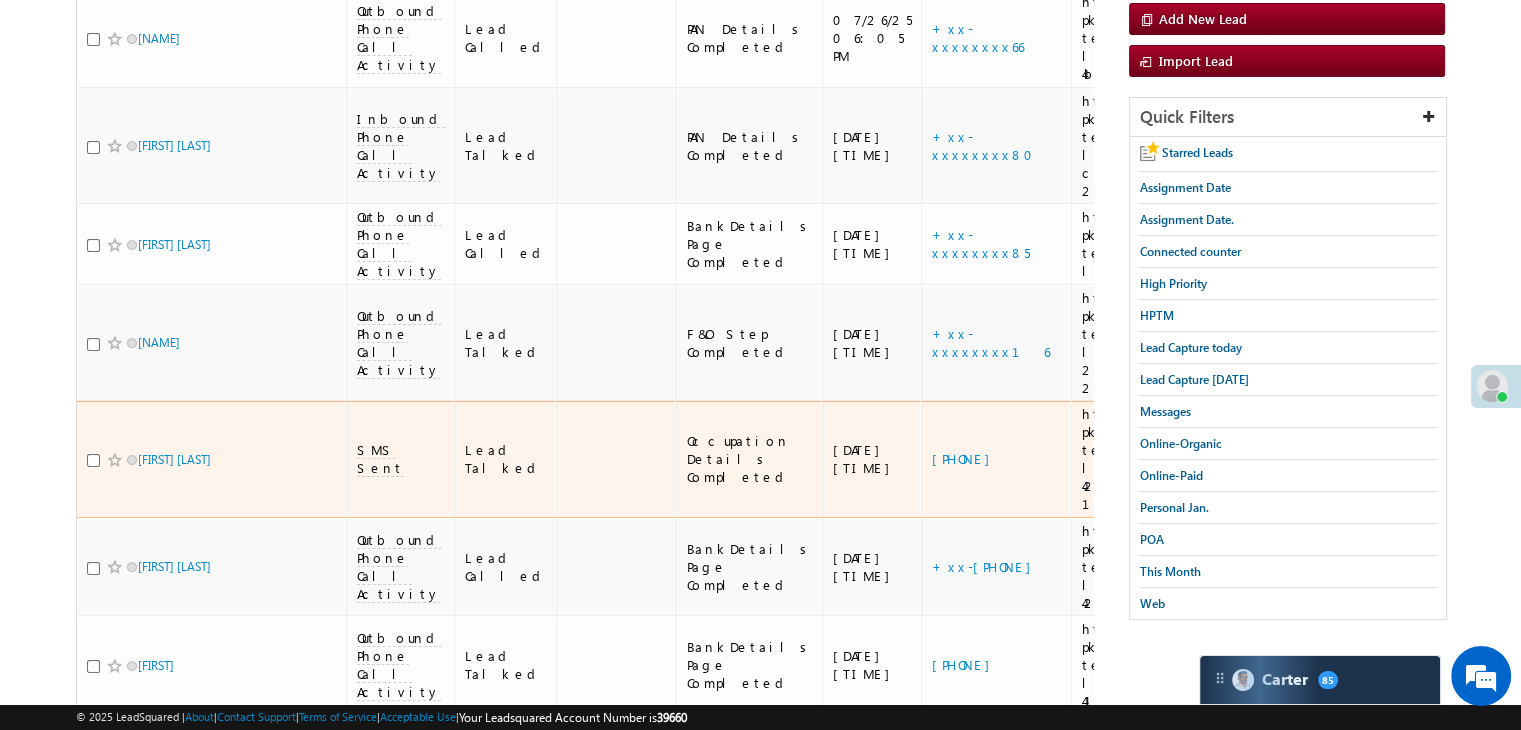 scroll, scrollTop: 300, scrollLeft: 0, axis: vertical 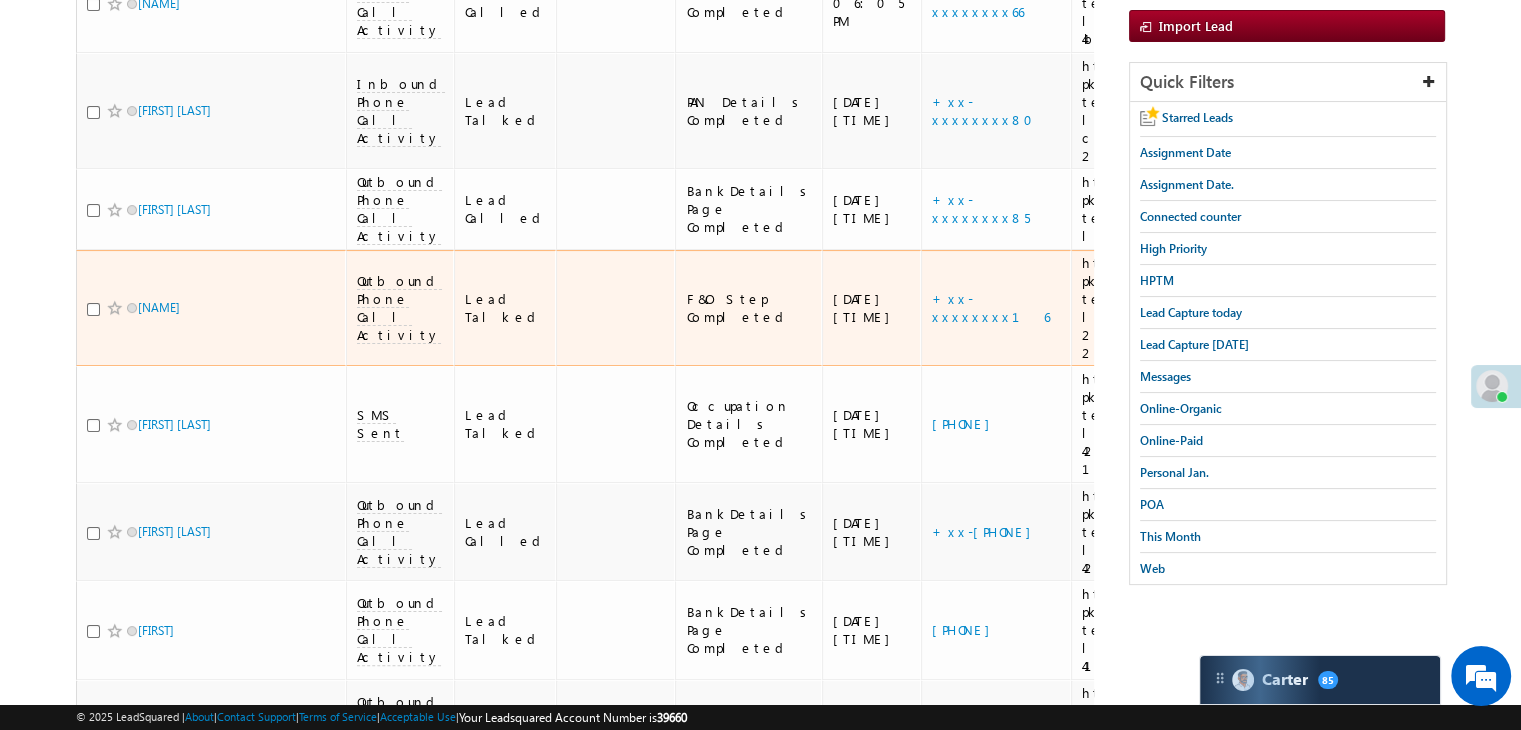 click on "https://angelbroking1-pk3em7sa.customui-test.leadsquared.com?leadId=[UUID]" at bounding box center [1215, 308] 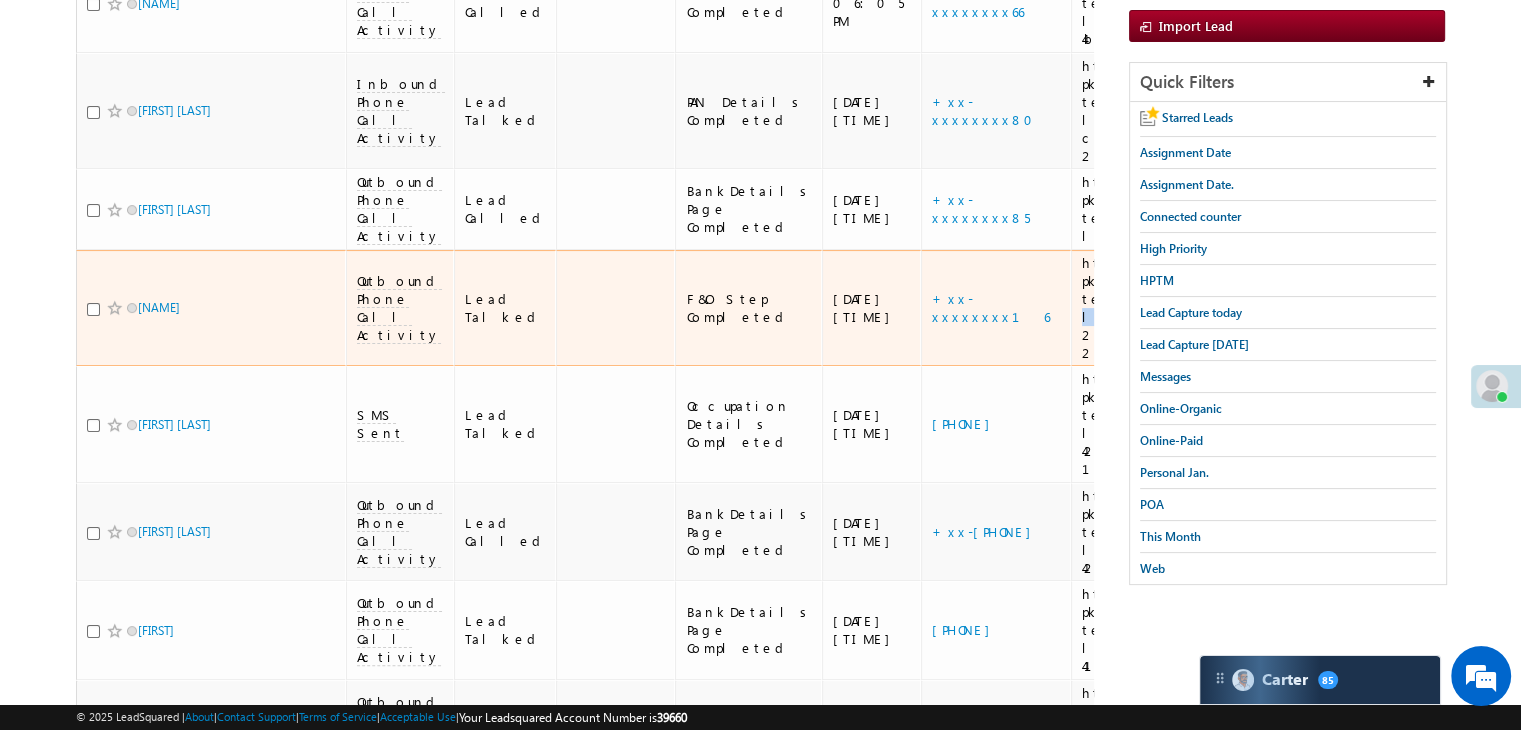 click on "https://angelbroking1-pk3em7sa.customui-test.leadsquared.com?leadId=[UUID]" at bounding box center [1215, 308] 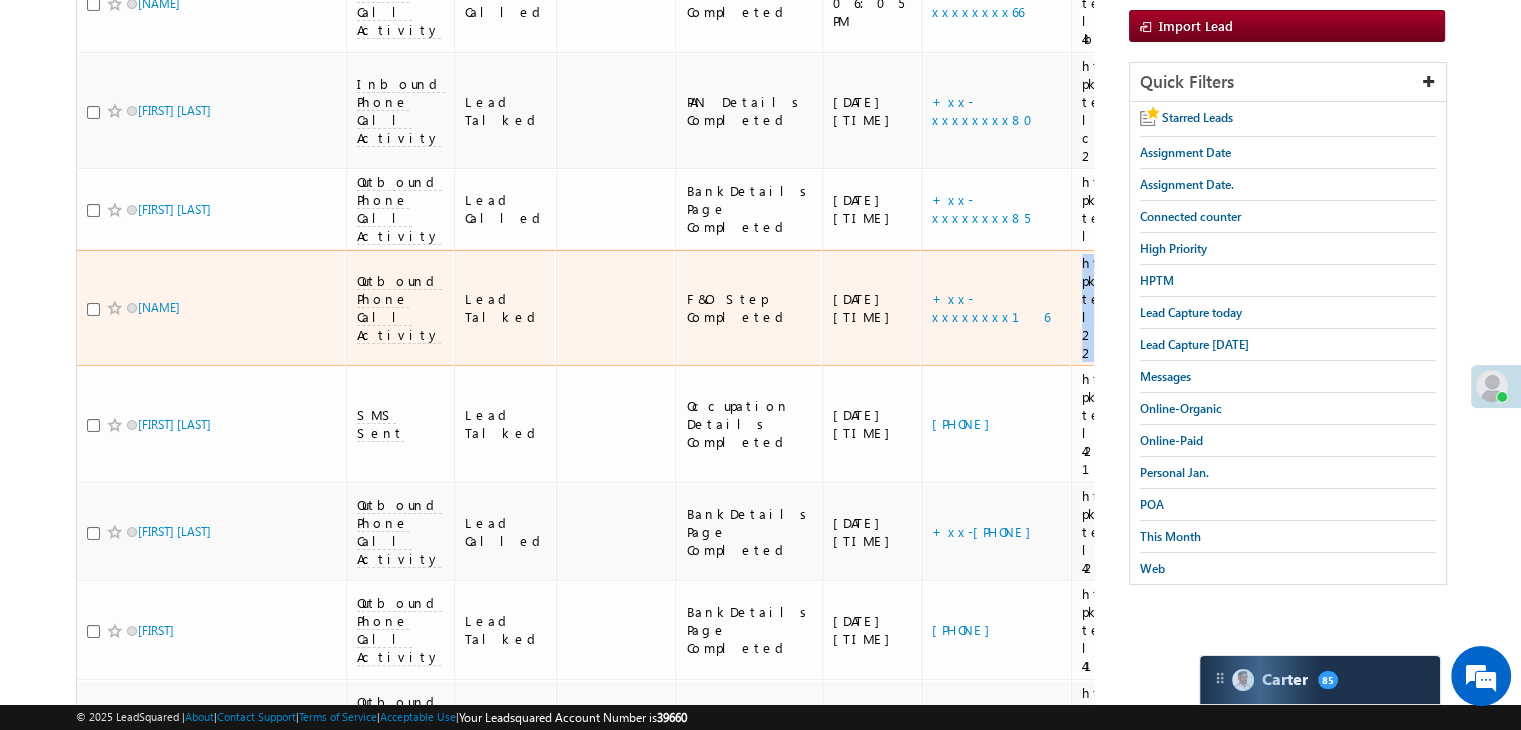 click on "https://angelbroking1-pk3em7sa.customui-test.leadsquared.com?leadId=[UUID]" at bounding box center [1215, 308] 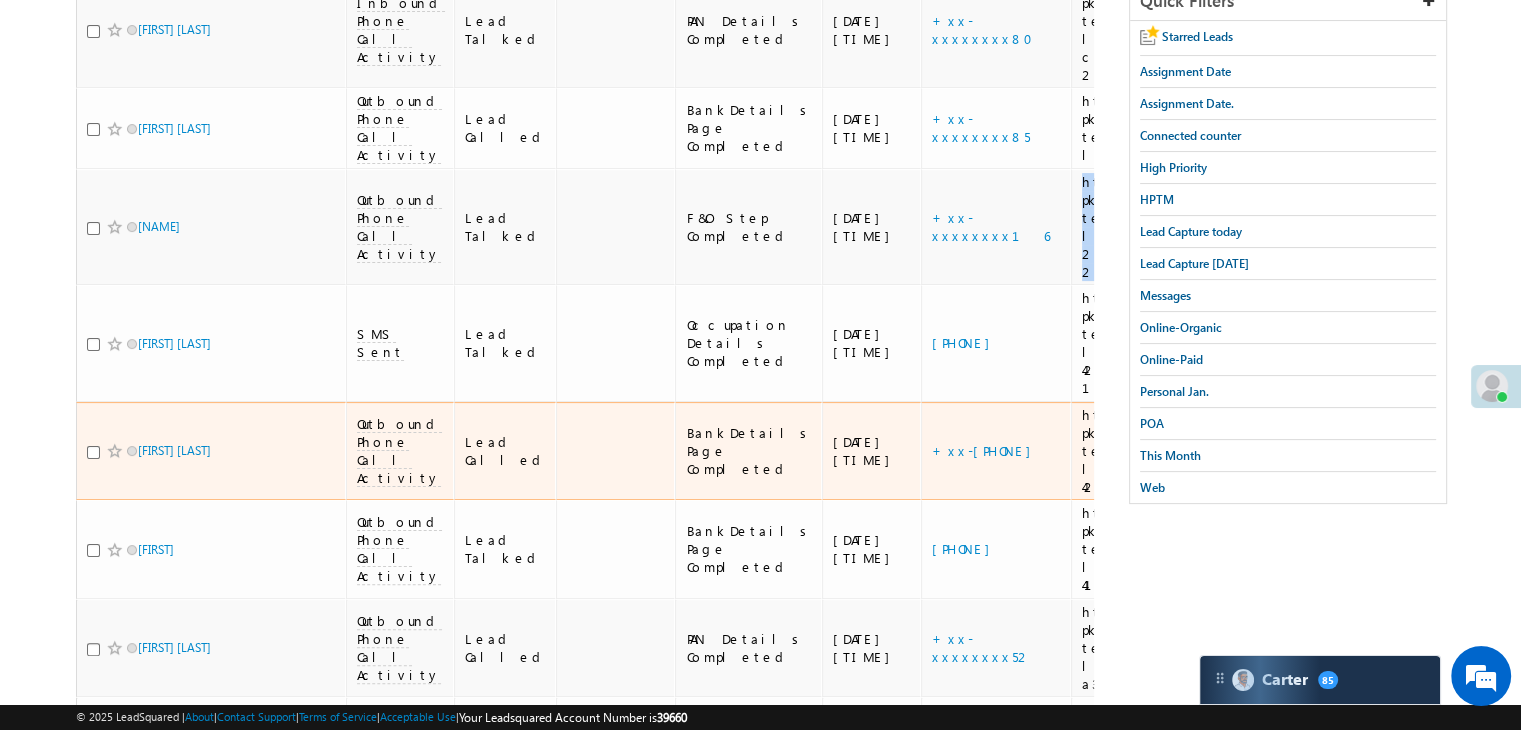 scroll, scrollTop: 500, scrollLeft: 0, axis: vertical 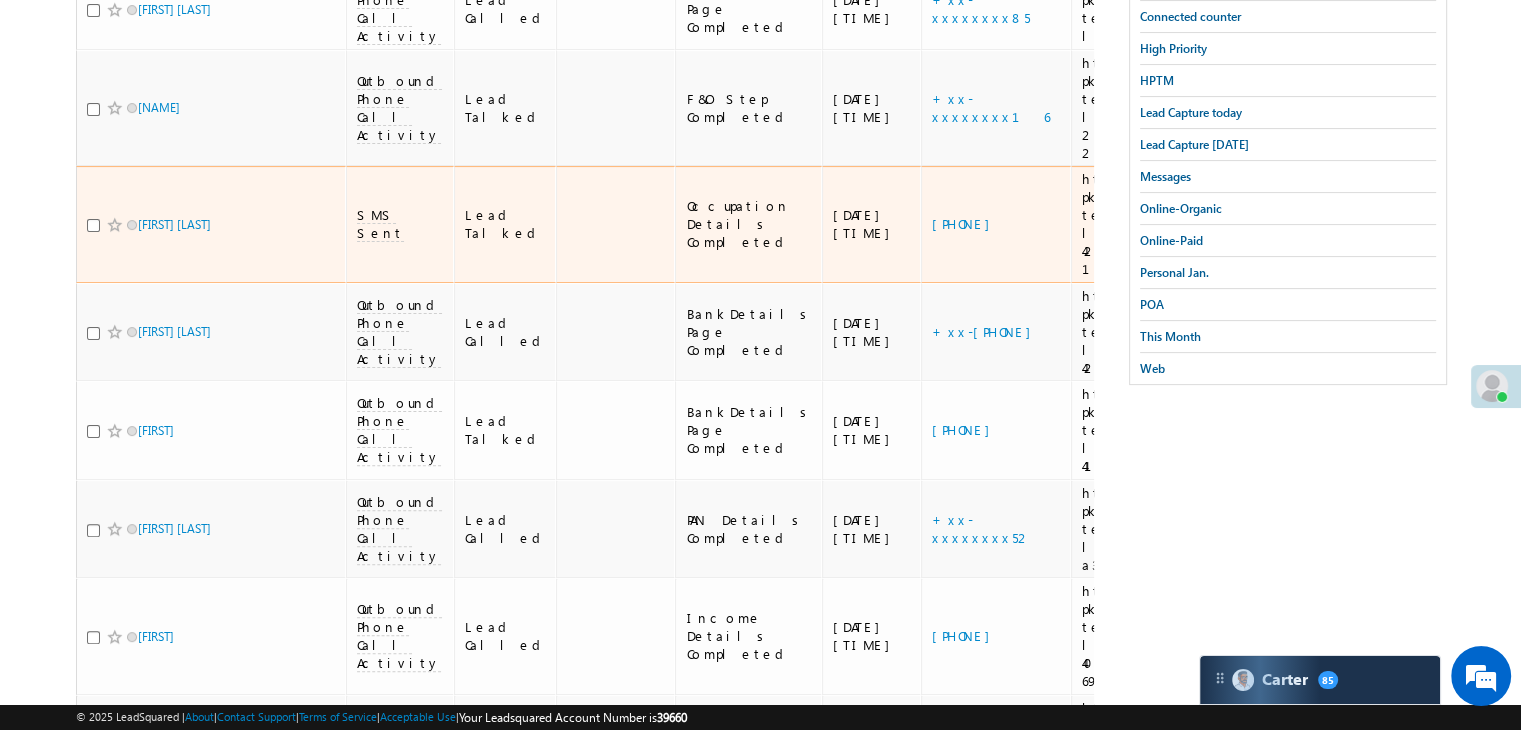 click on "https://angelbroking1-pk3em7sa.customui-test.leadsquared.com?leadId=6b030c96-85c2-4222-b89f-10defb472820" at bounding box center (1215, 224) 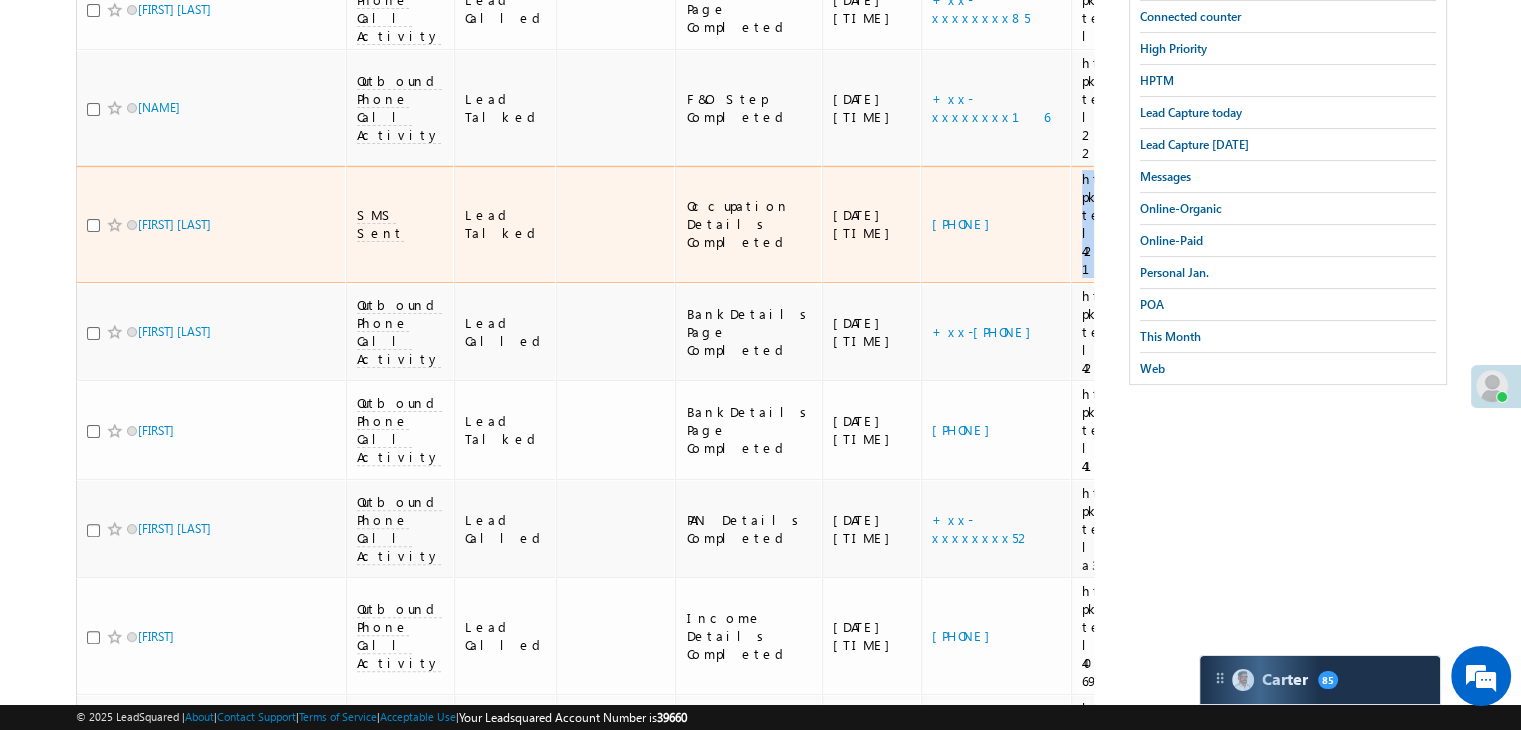 click on "https://angelbroking1-pk3em7sa.customui-test.leadsquared.com?leadId=6b030c96-85c2-4222-b89f-10defb472820" at bounding box center (1215, 224) 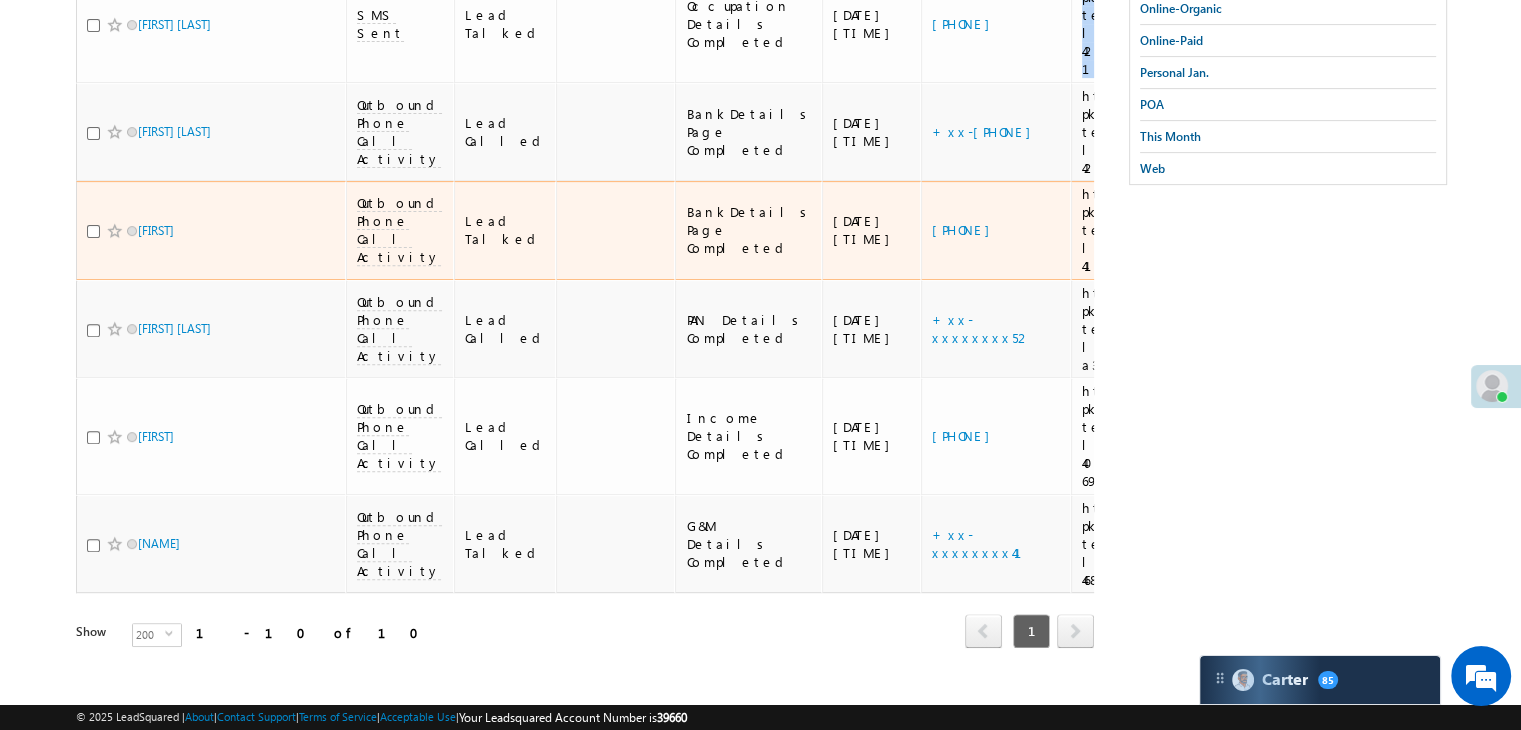 scroll, scrollTop: 848, scrollLeft: 0, axis: vertical 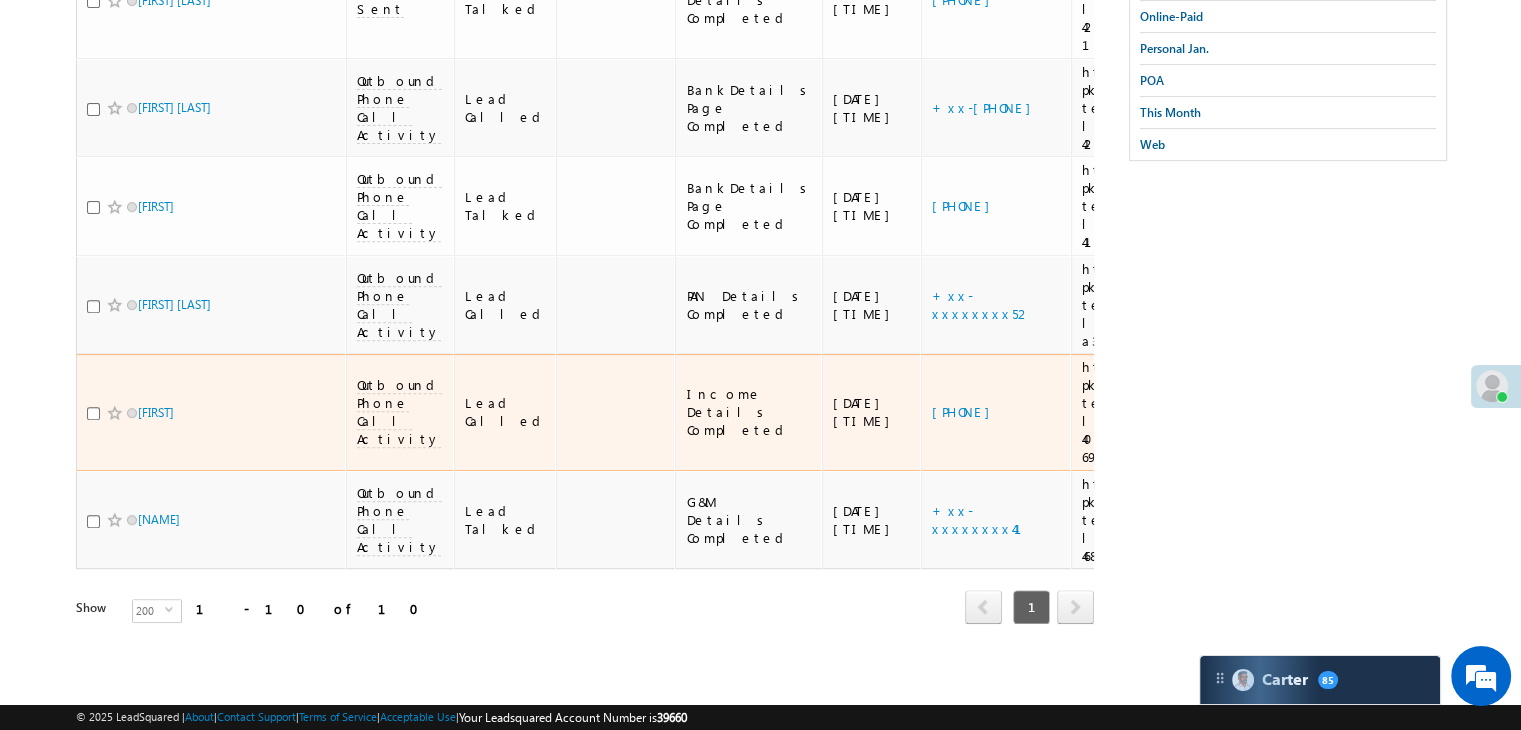 click on "https://angelbroking1-pk3em7sa.customui-test.leadsquared.com?leadId=adb5fb20-53a8-40ca-ae79-69792d1e9151" at bounding box center [1215, 412] 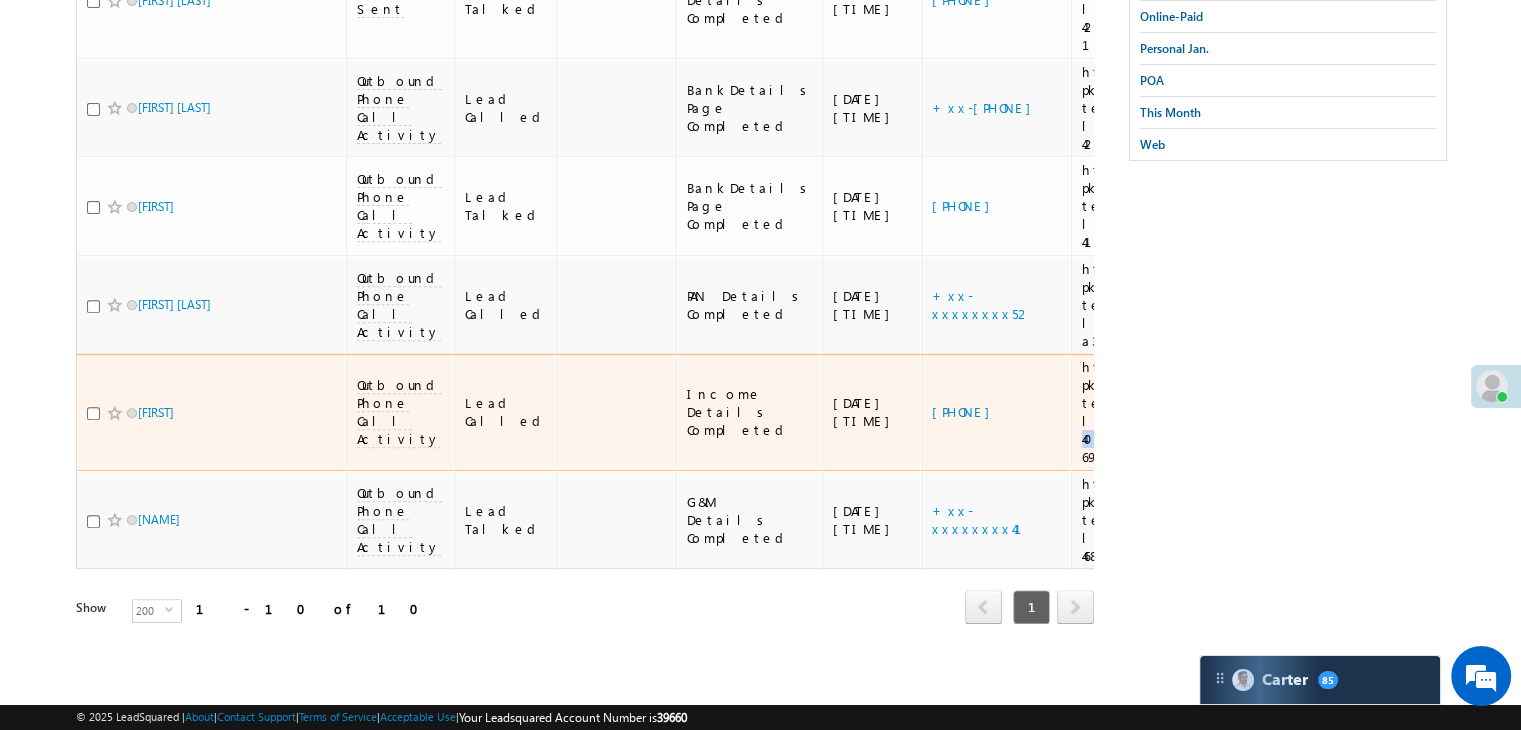 click on "https://angelbroking1-pk3em7sa.customui-test.leadsquared.com?leadId=adb5fb20-53a8-40ca-ae79-69792d1e9151" at bounding box center [1215, 412] 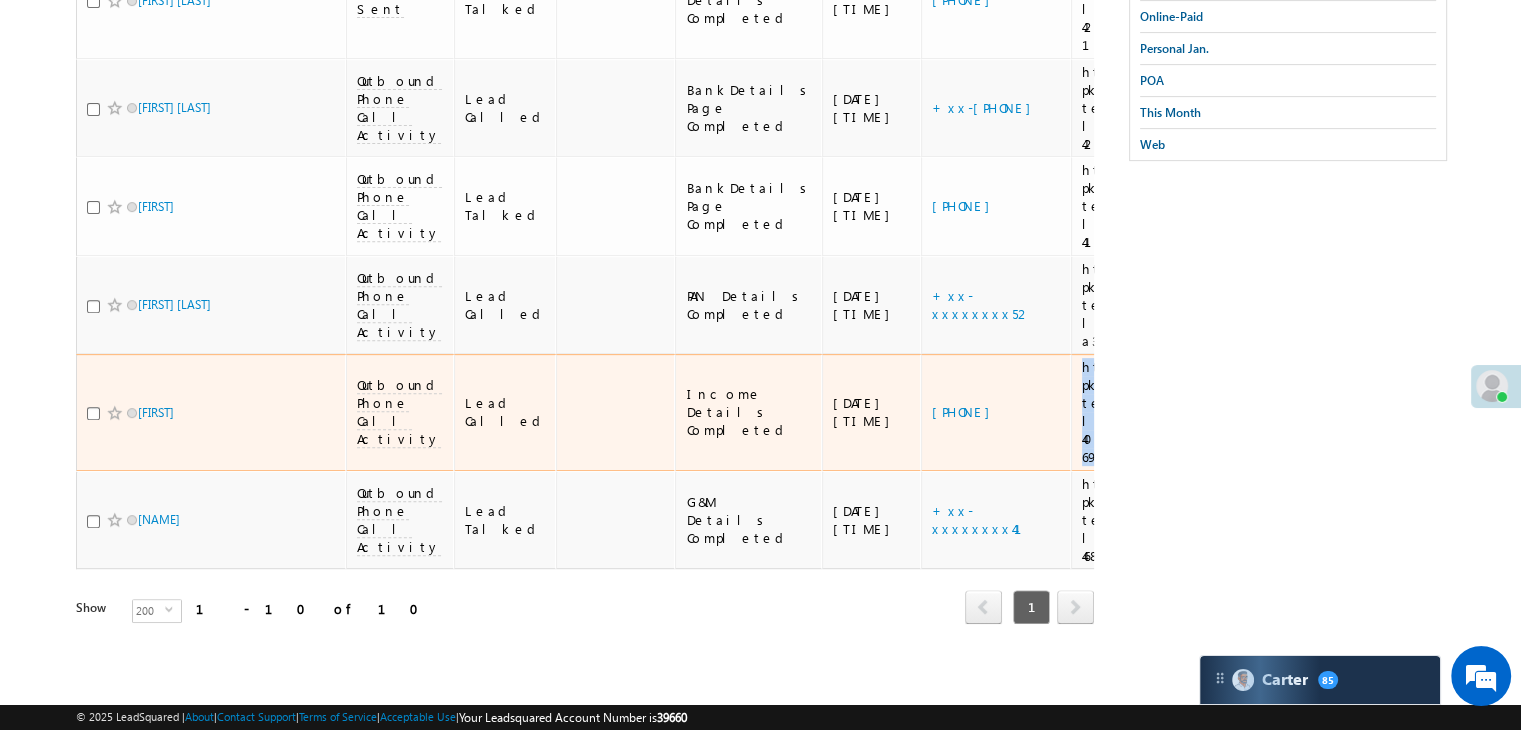 click on "https://angelbroking1-pk3em7sa.customui-test.leadsquared.com?leadId=adb5fb20-53a8-40ca-ae79-69792d1e9151" at bounding box center [1215, 412] 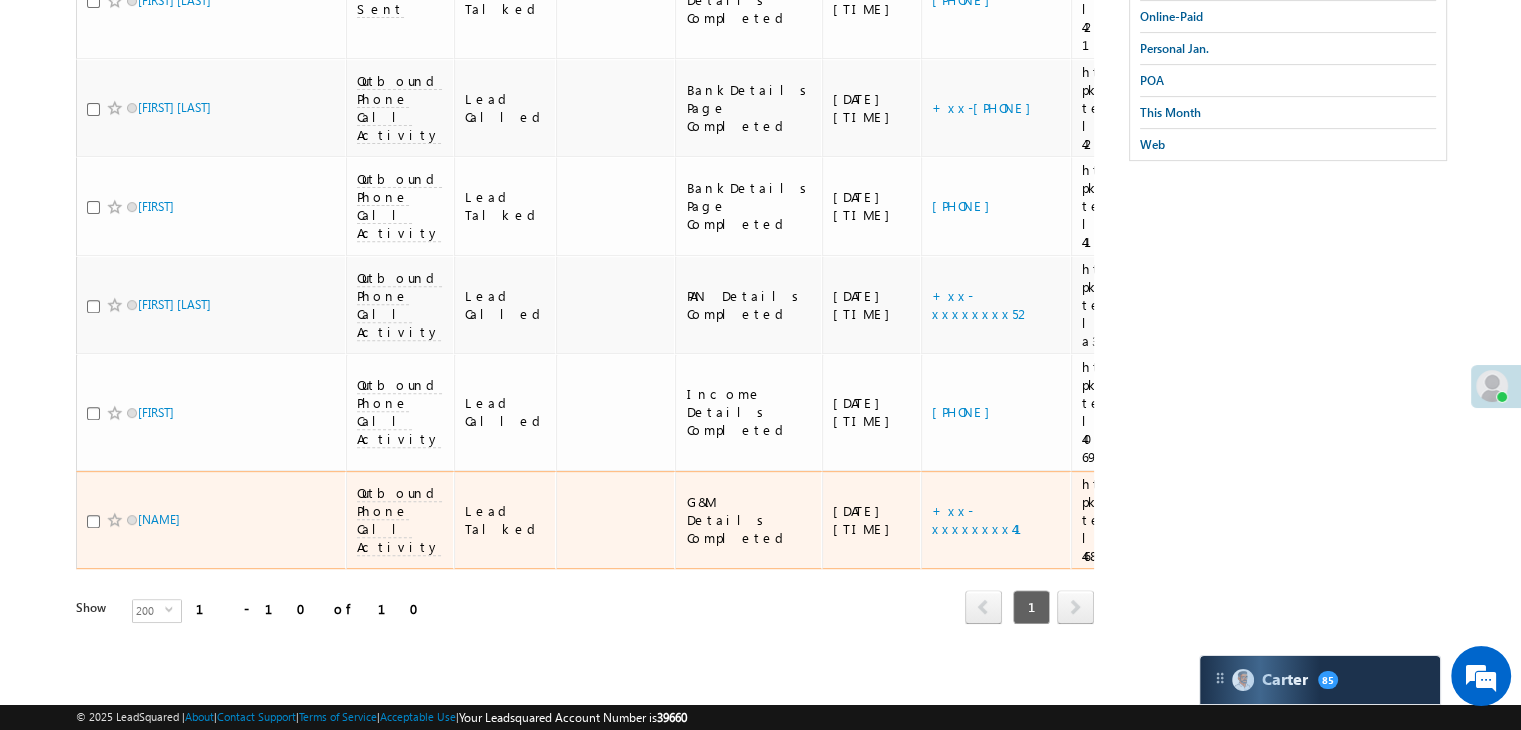 click on "https://angelbroking1-pk3em7sa.customui-test.leadsquared.com?leadId=[UUID]" at bounding box center (1215, 520) 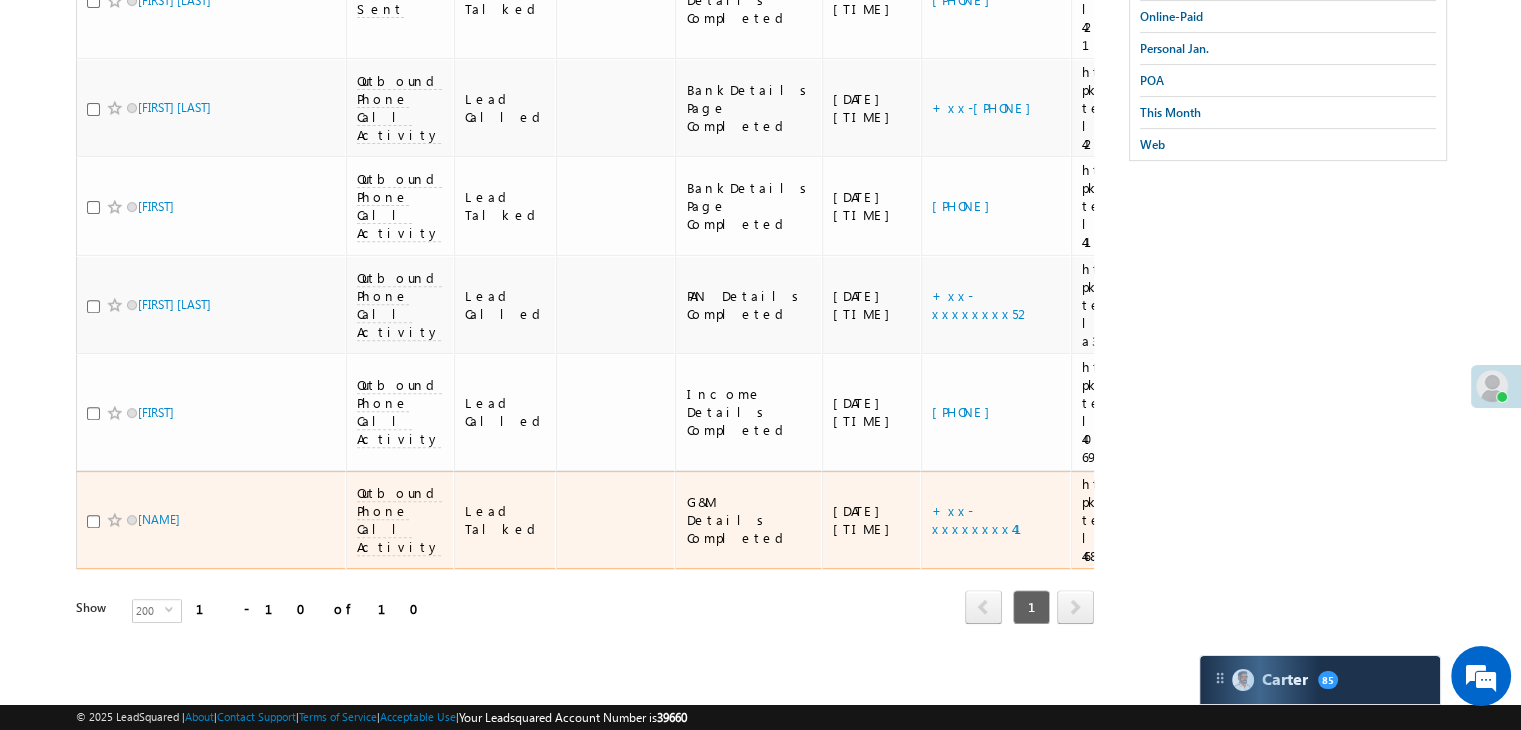 click on "https://angelbroking1-pk3em7sa.customui-test.leadsquared.com?leadId=[UUID]" at bounding box center (1215, 520) 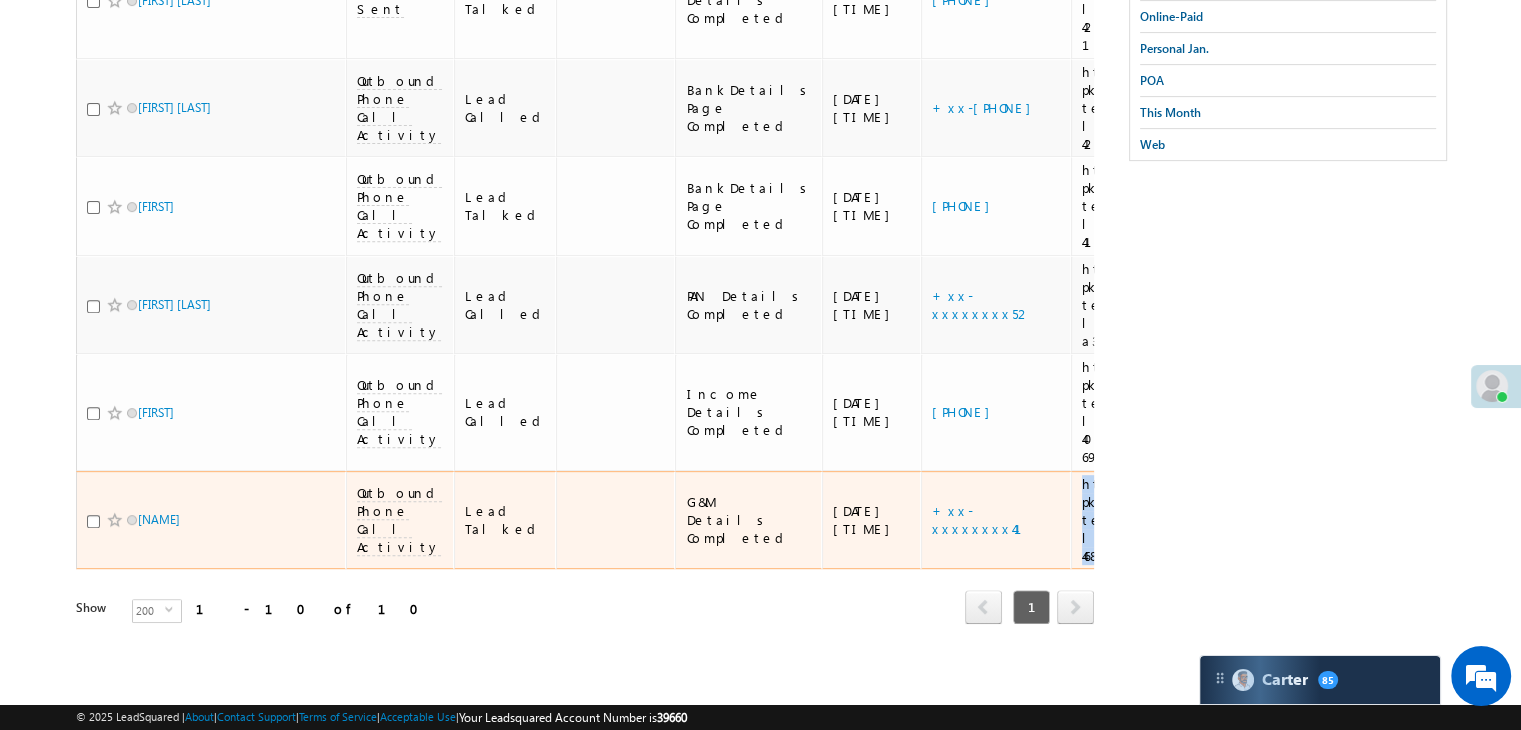 click on "https://angelbroking1-pk3em7sa.customui-test.leadsquared.com?leadId=[UUID]" at bounding box center [1215, 520] 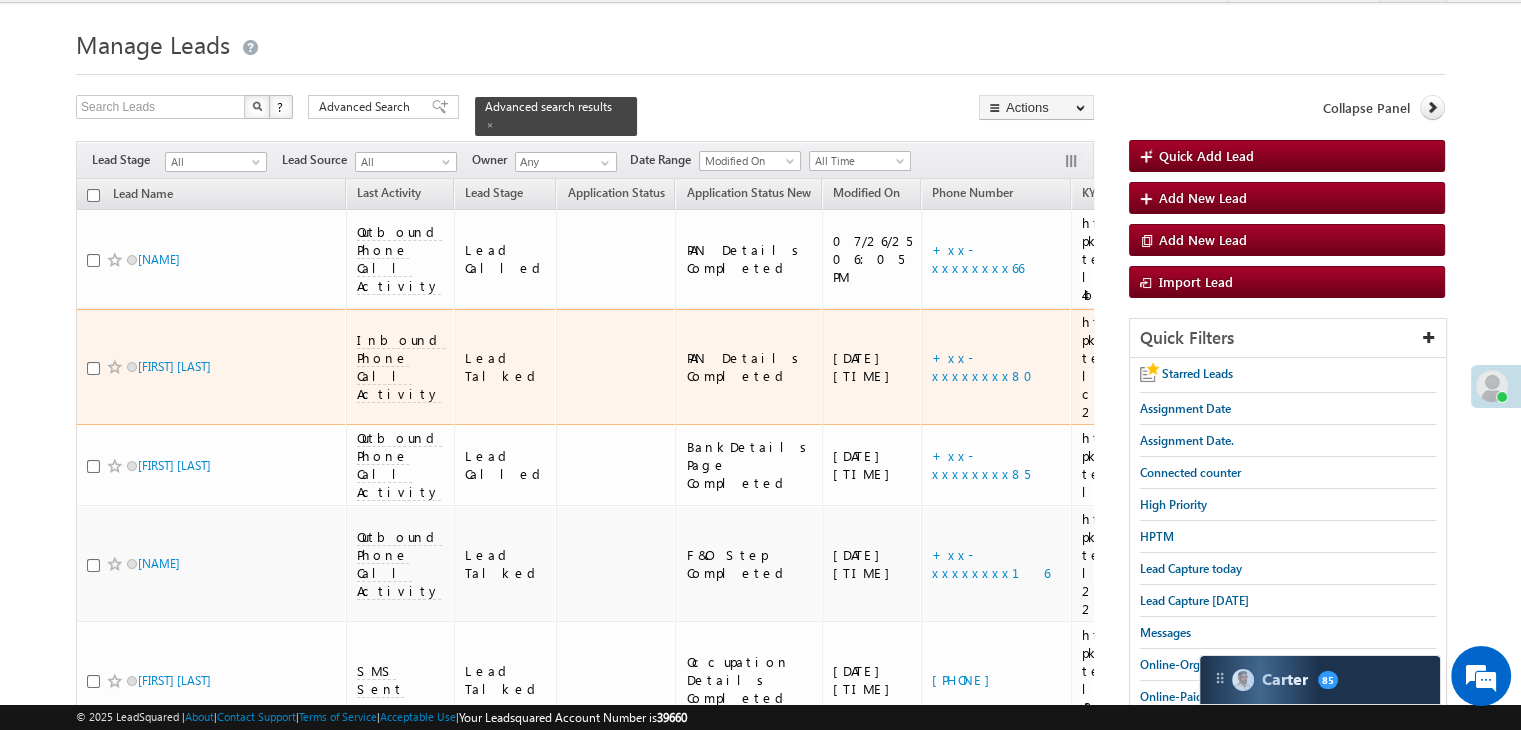 scroll, scrollTop: 0, scrollLeft: 0, axis: both 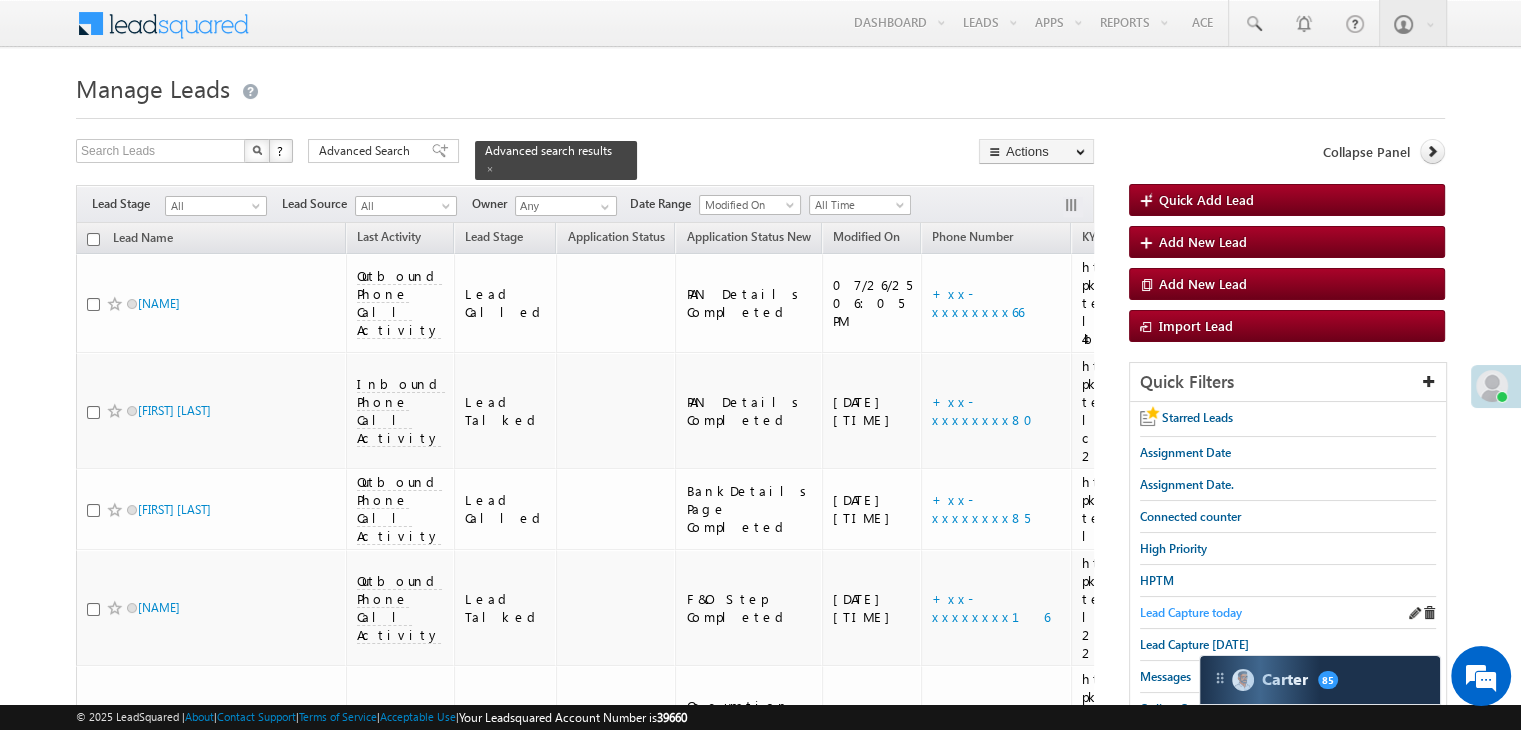 click on "Lead Capture today" at bounding box center (1191, 612) 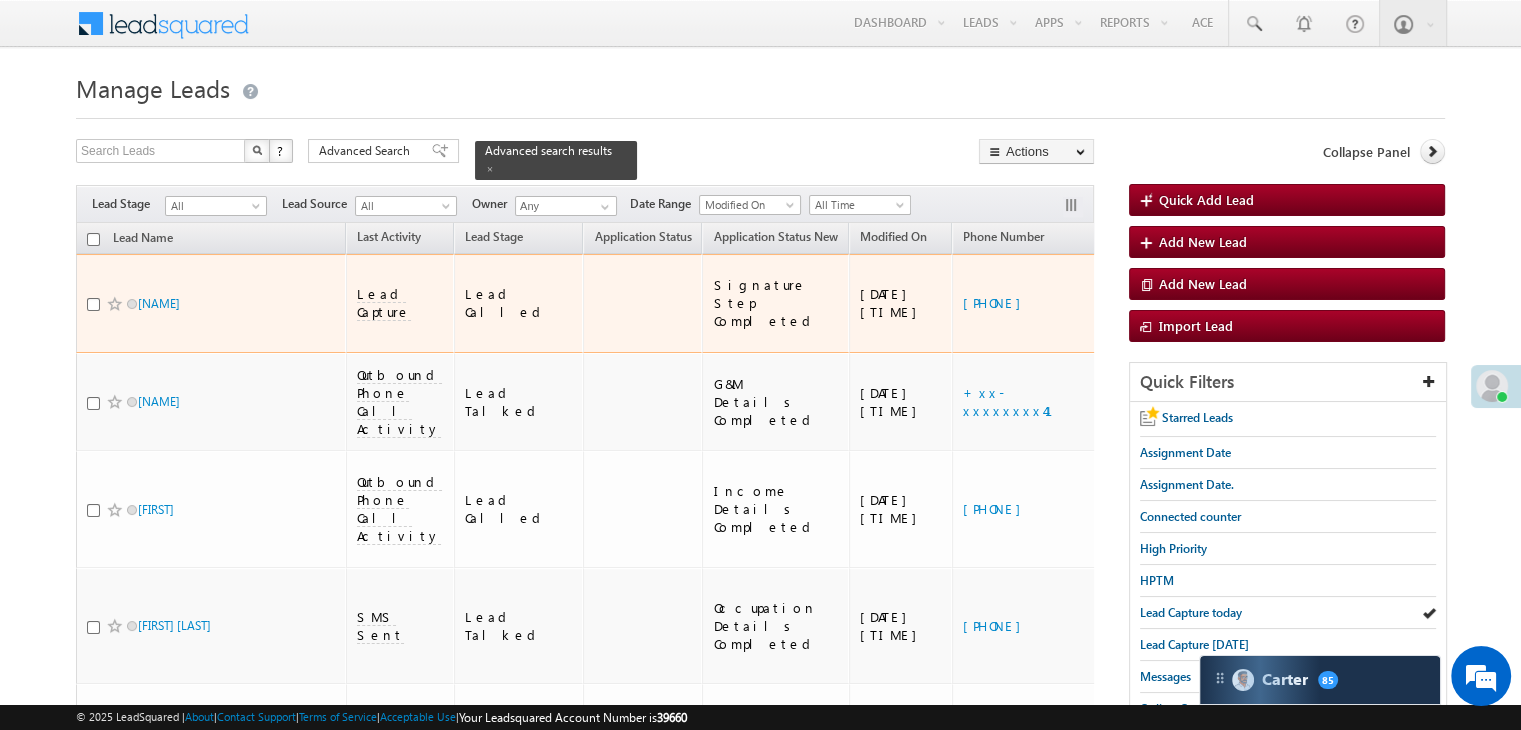 click on "https://angelbroking1-pk3em7sa.customui-test.leadsquared.com?leadId=a894ced2-68f6-4f79-8799-a006e295ca45" at bounding box center (1246, 303) 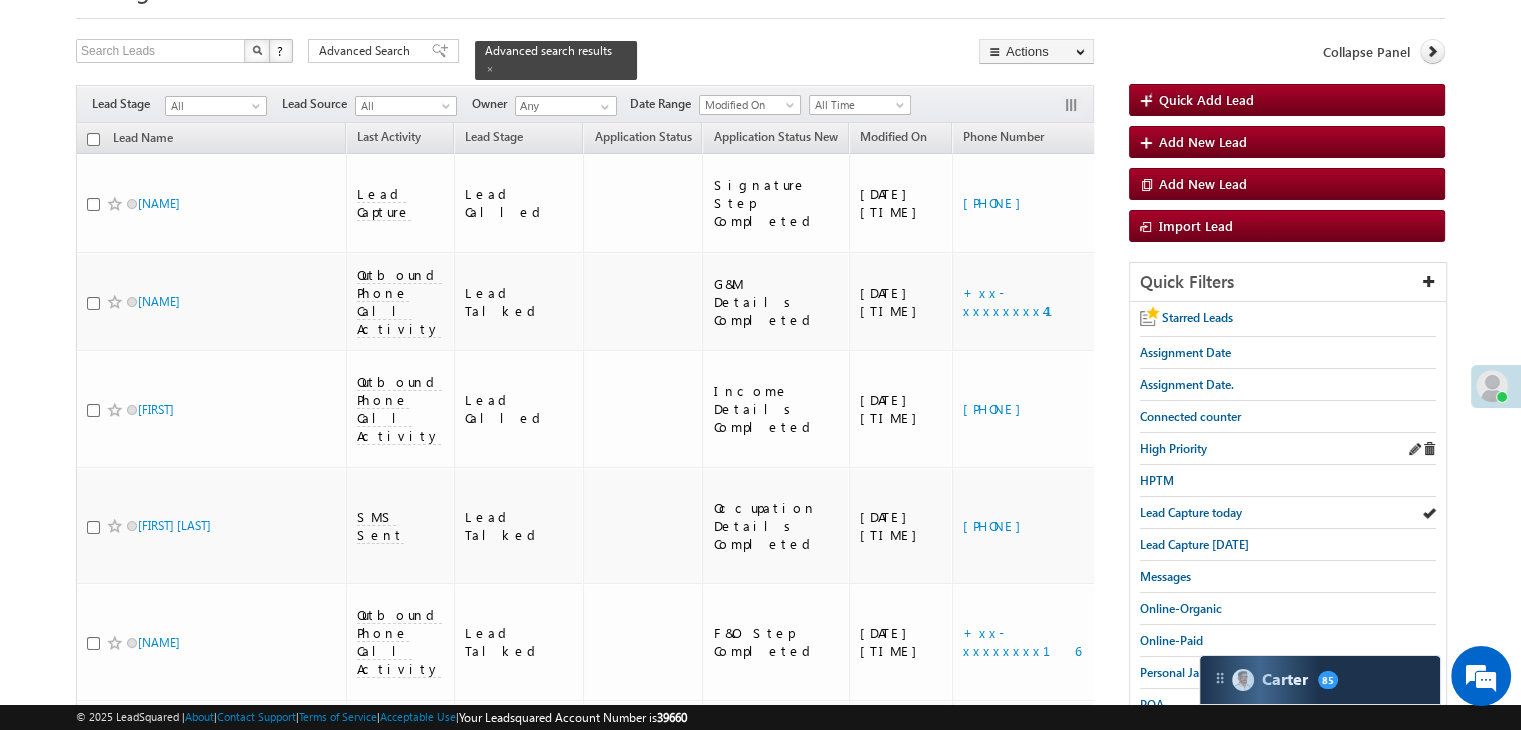 scroll, scrollTop: 0, scrollLeft: 0, axis: both 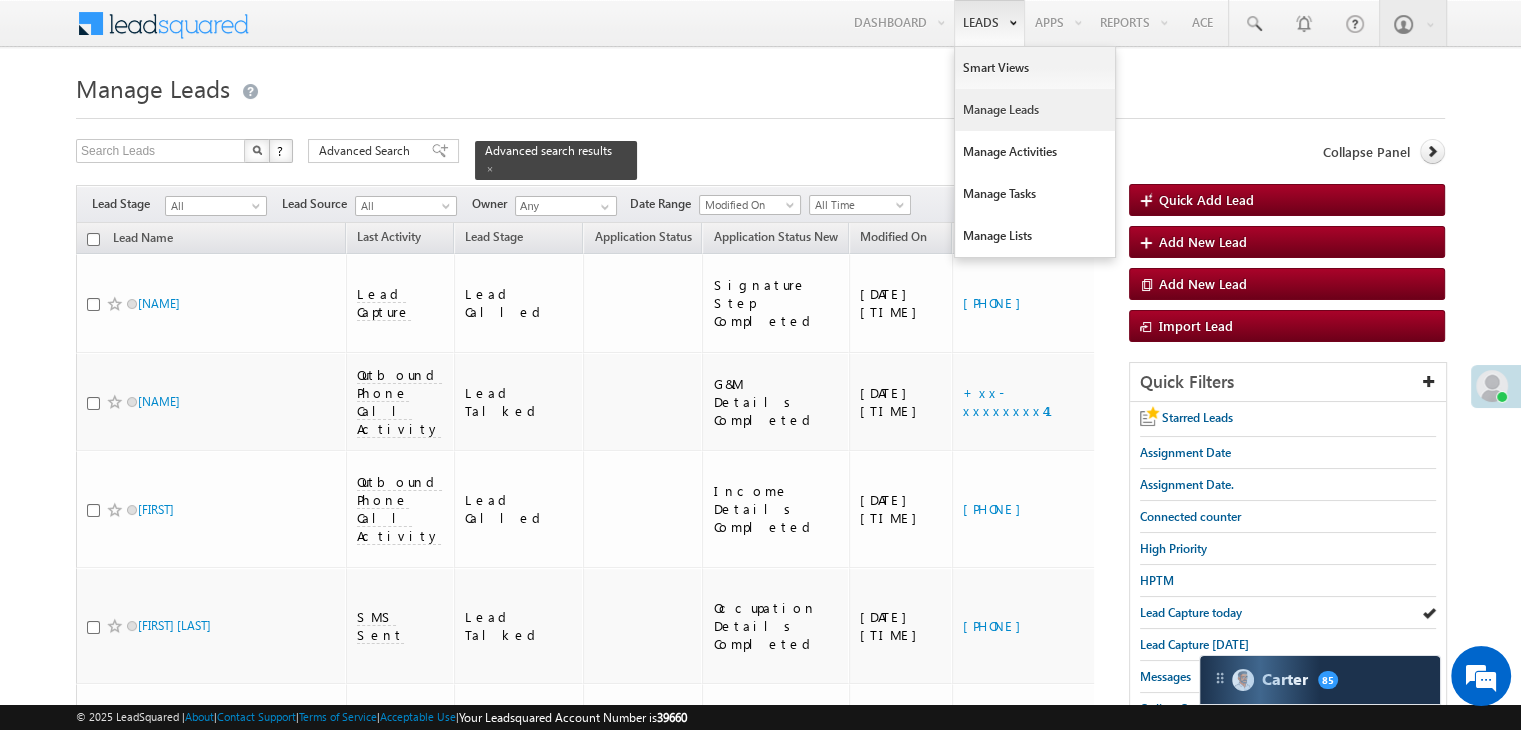 click on "Manage Leads" at bounding box center (1035, 110) 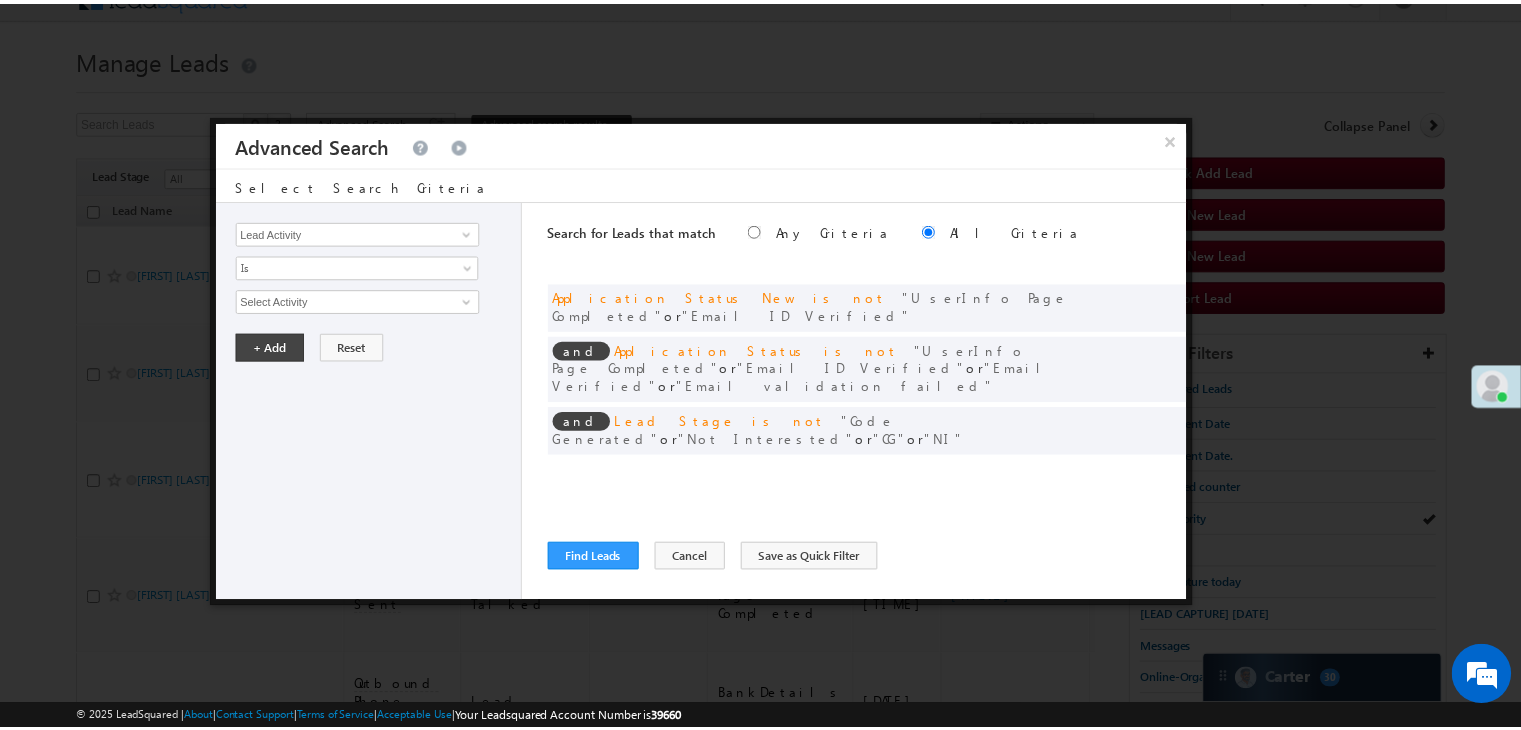 scroll, scrollTop: 0, scrollLeft: 0, axis: both 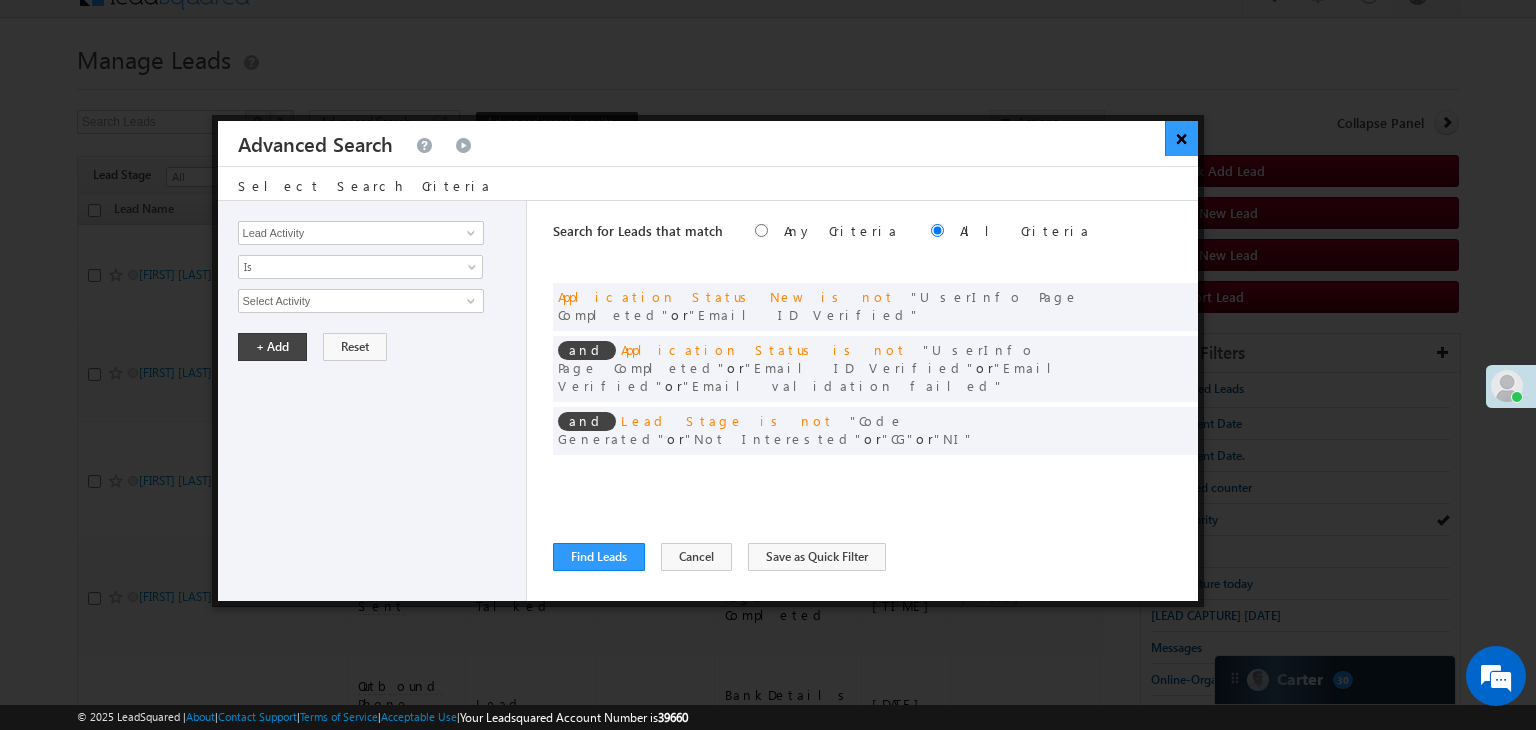 click on "×" at bounding box center (1181, 138) 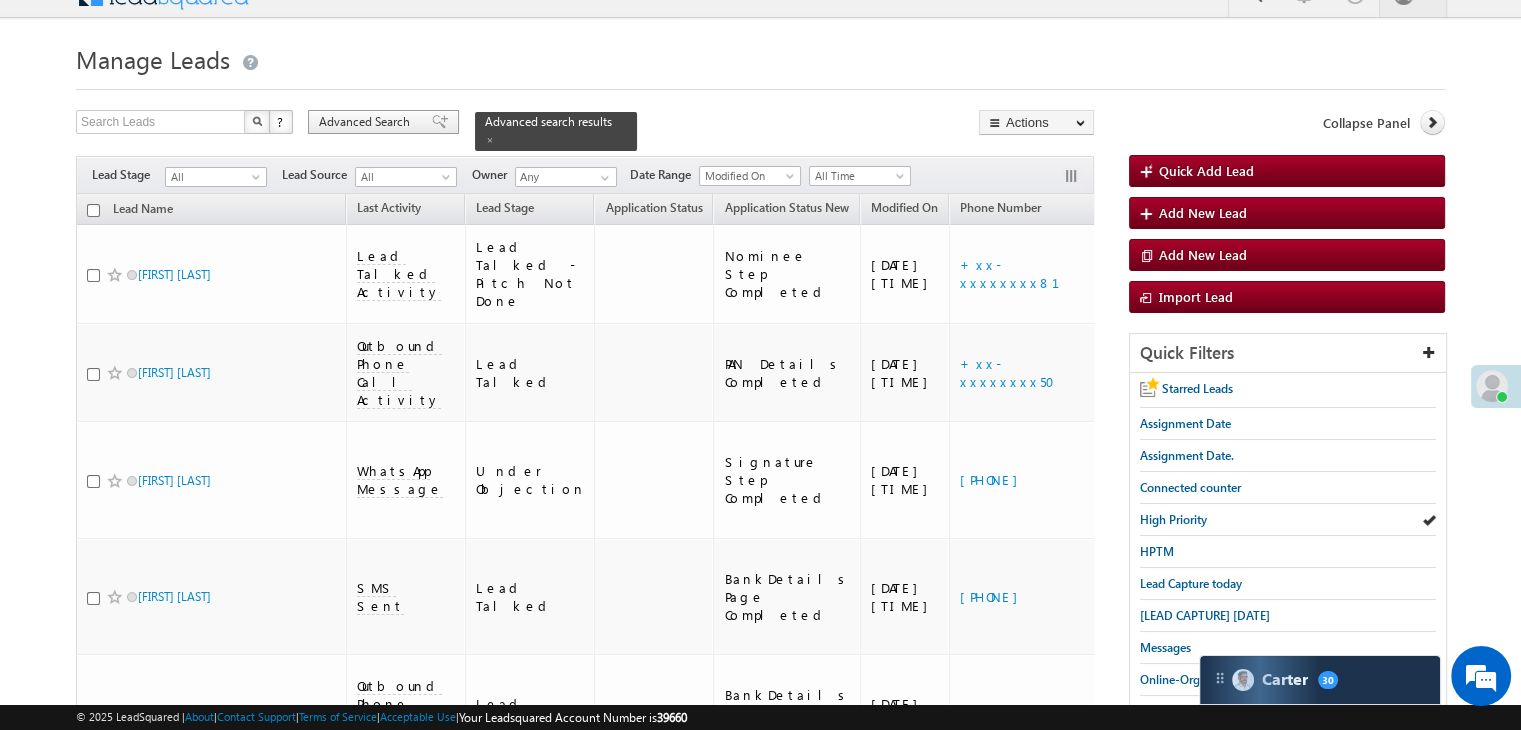 click on "Advanced Search" at bounding box center [367, 122] 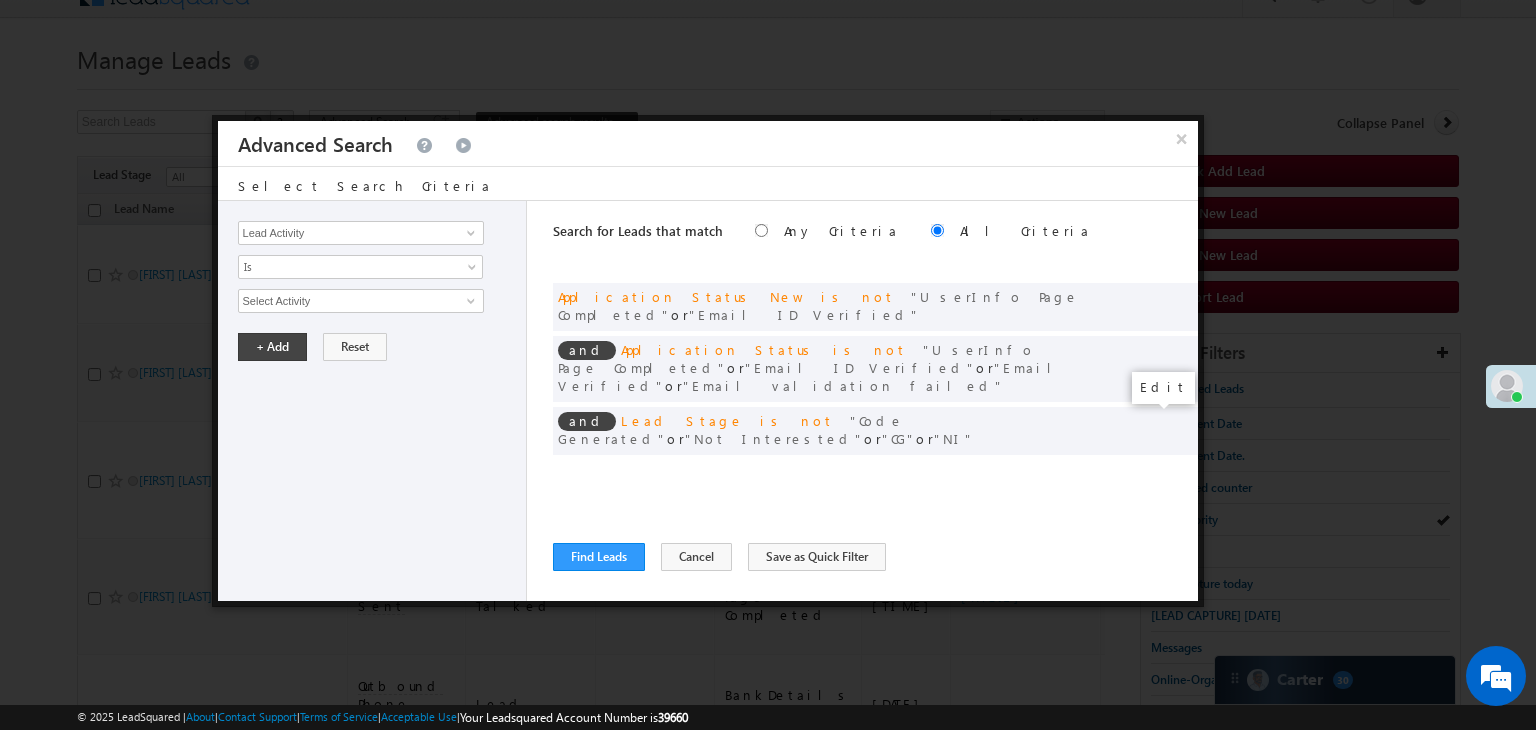 click at bounding box center [1152, 472] 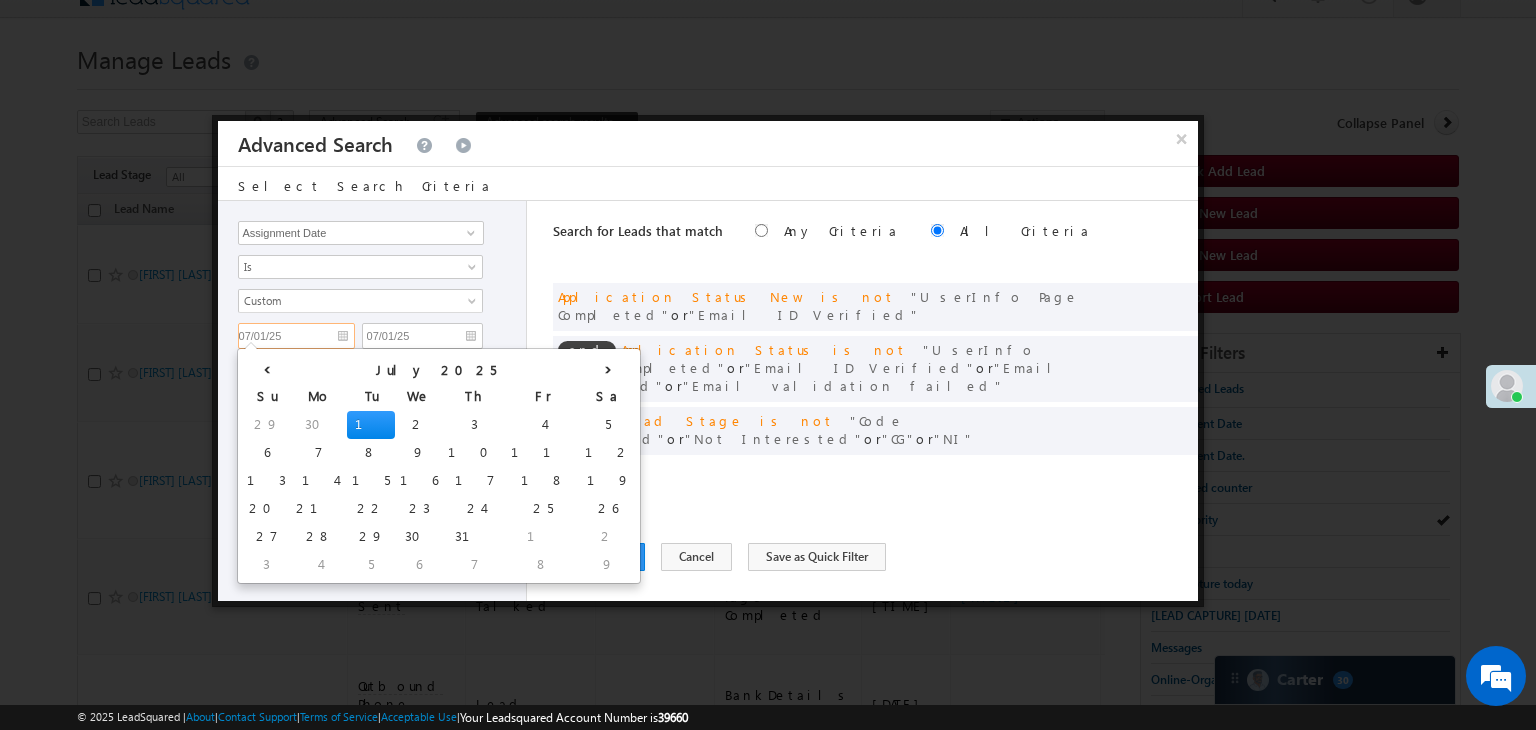 click on "07/01/25" at bounding box center [296, 336] 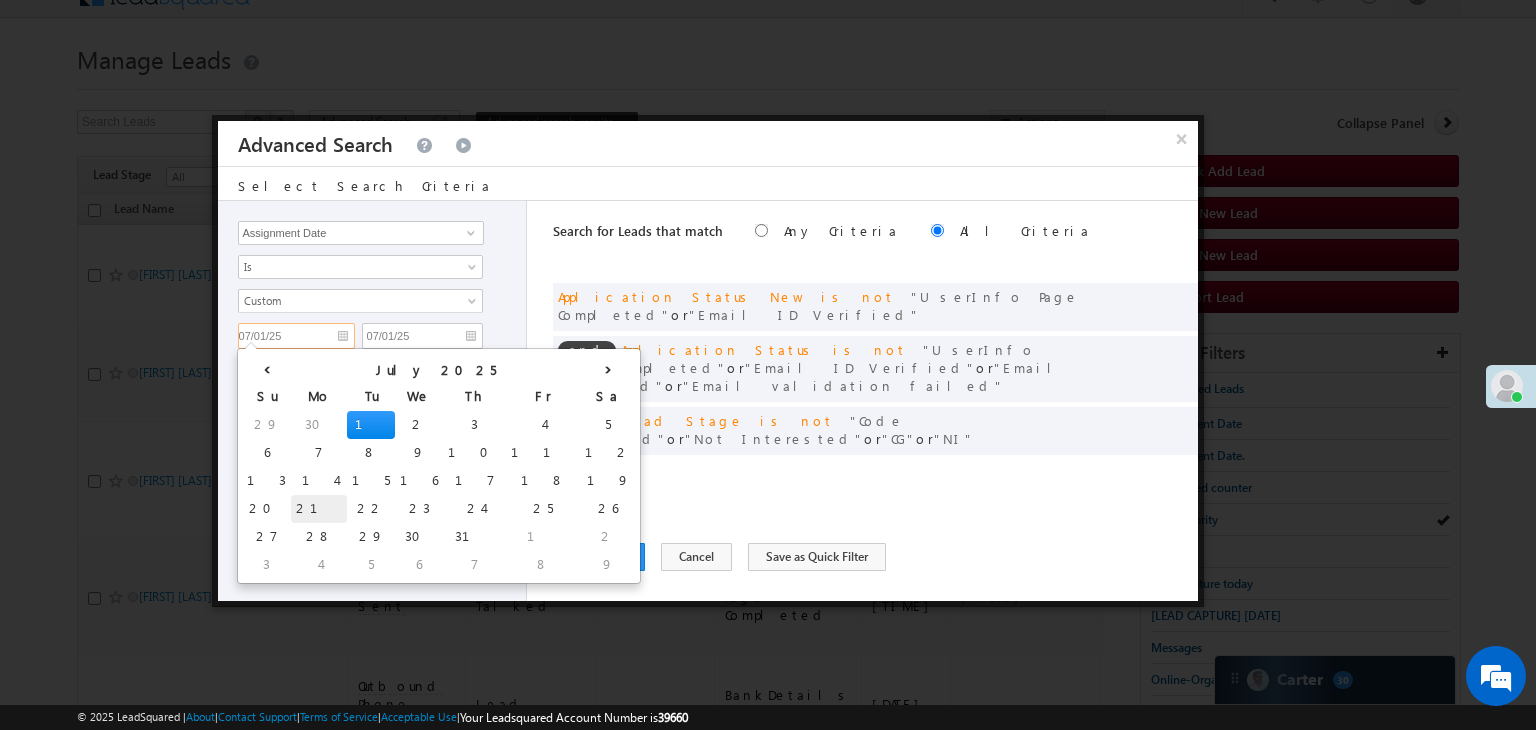 click on "21" at bounding box center [319, 509] 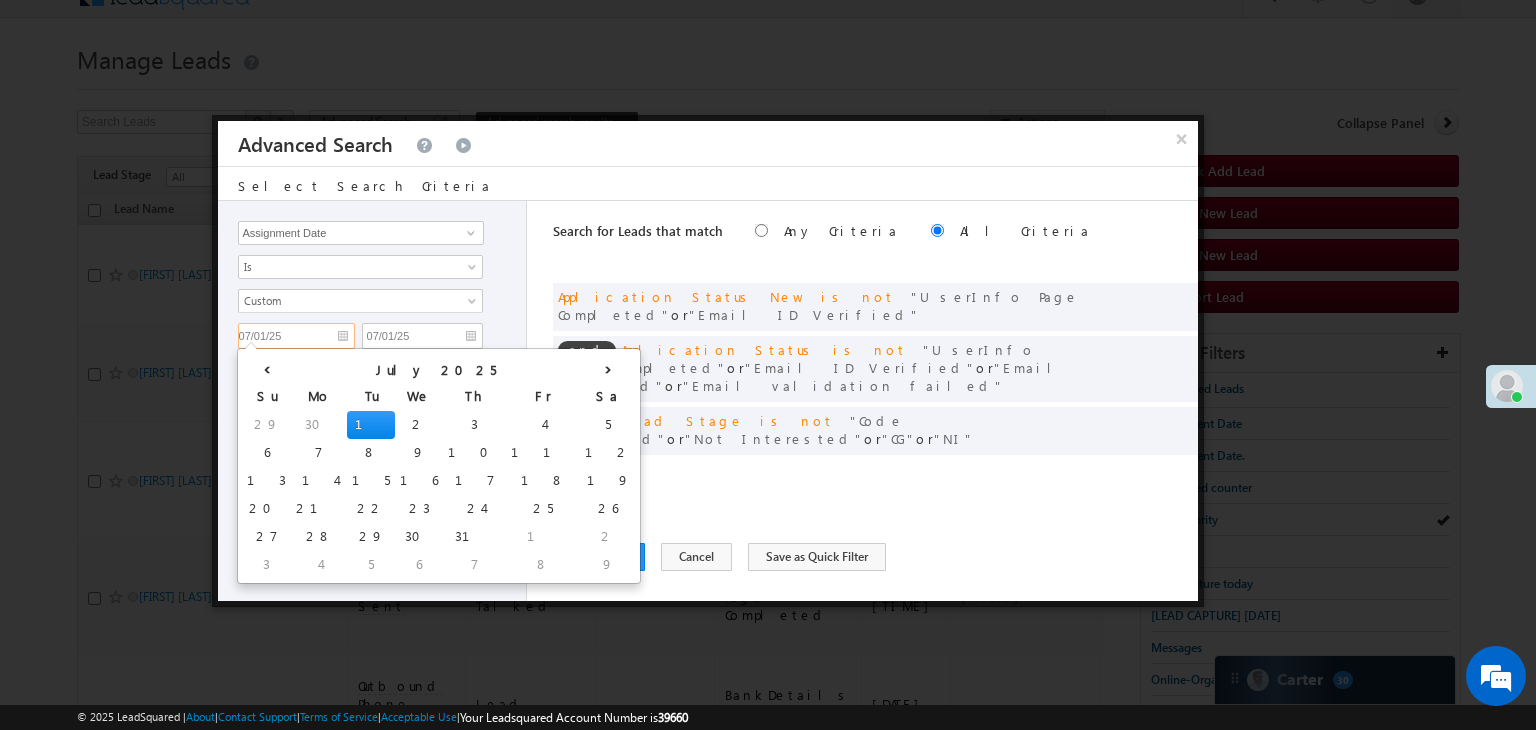 type on "07/21/25" 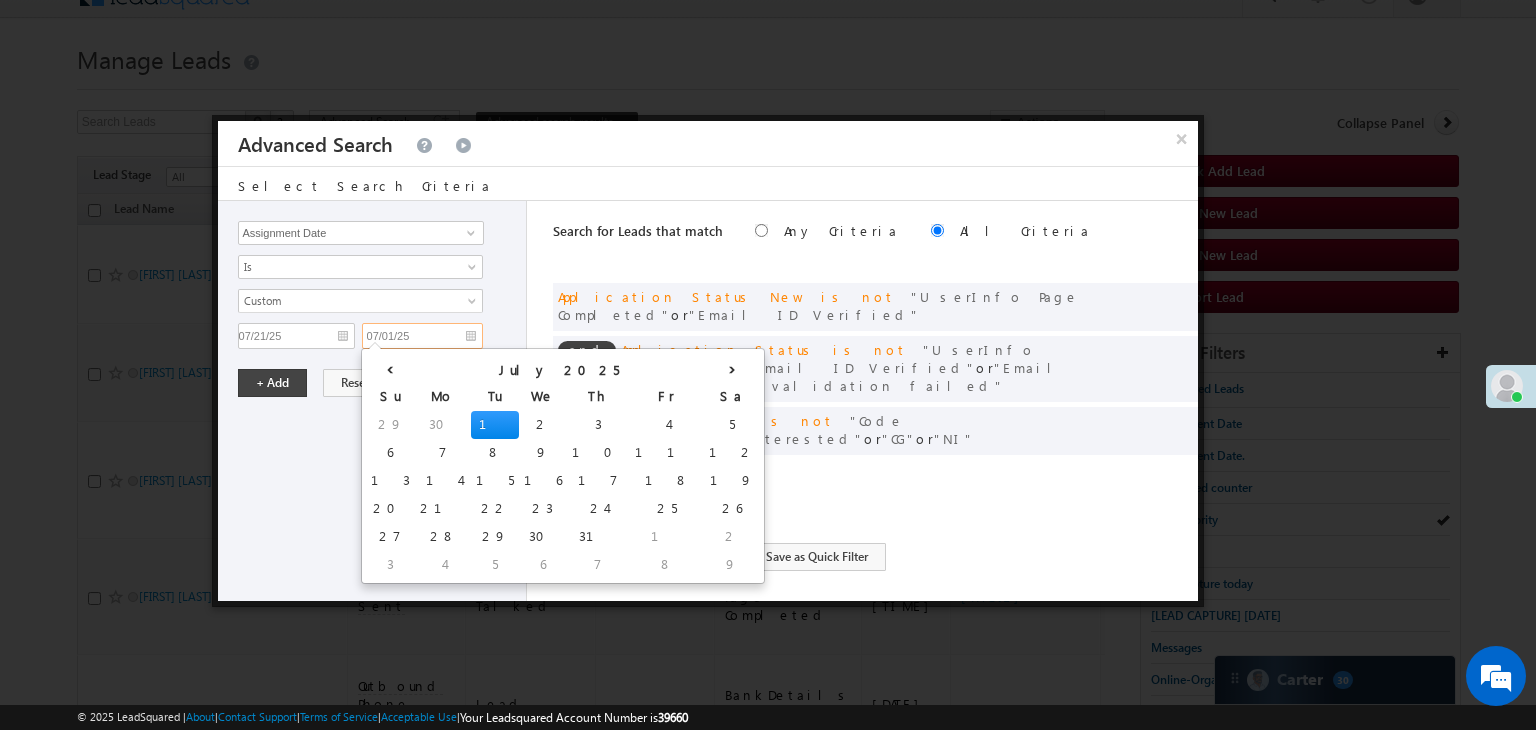 click on "07/01/25" at bounding box center [422, 336] 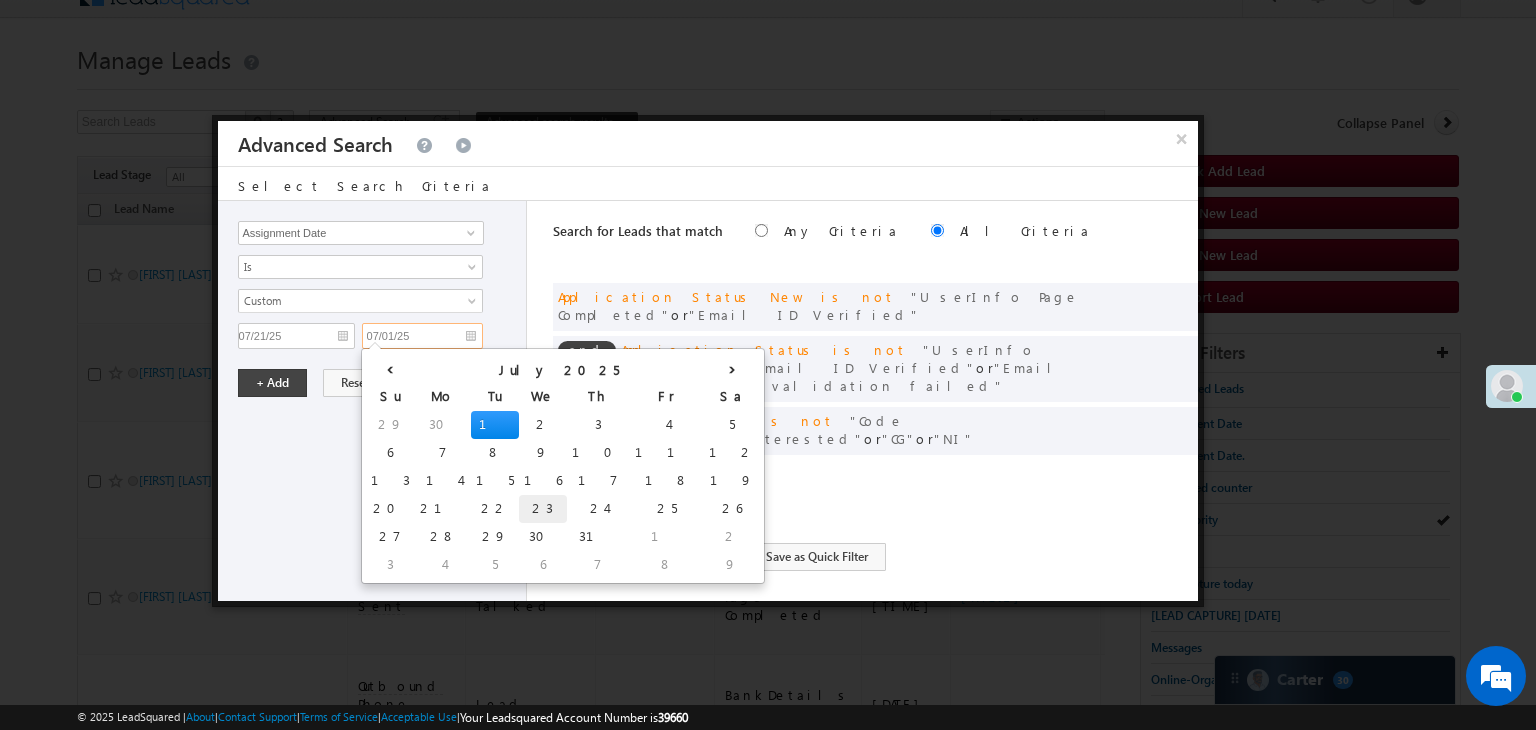 click on "23" at bounding box center (543, 509) 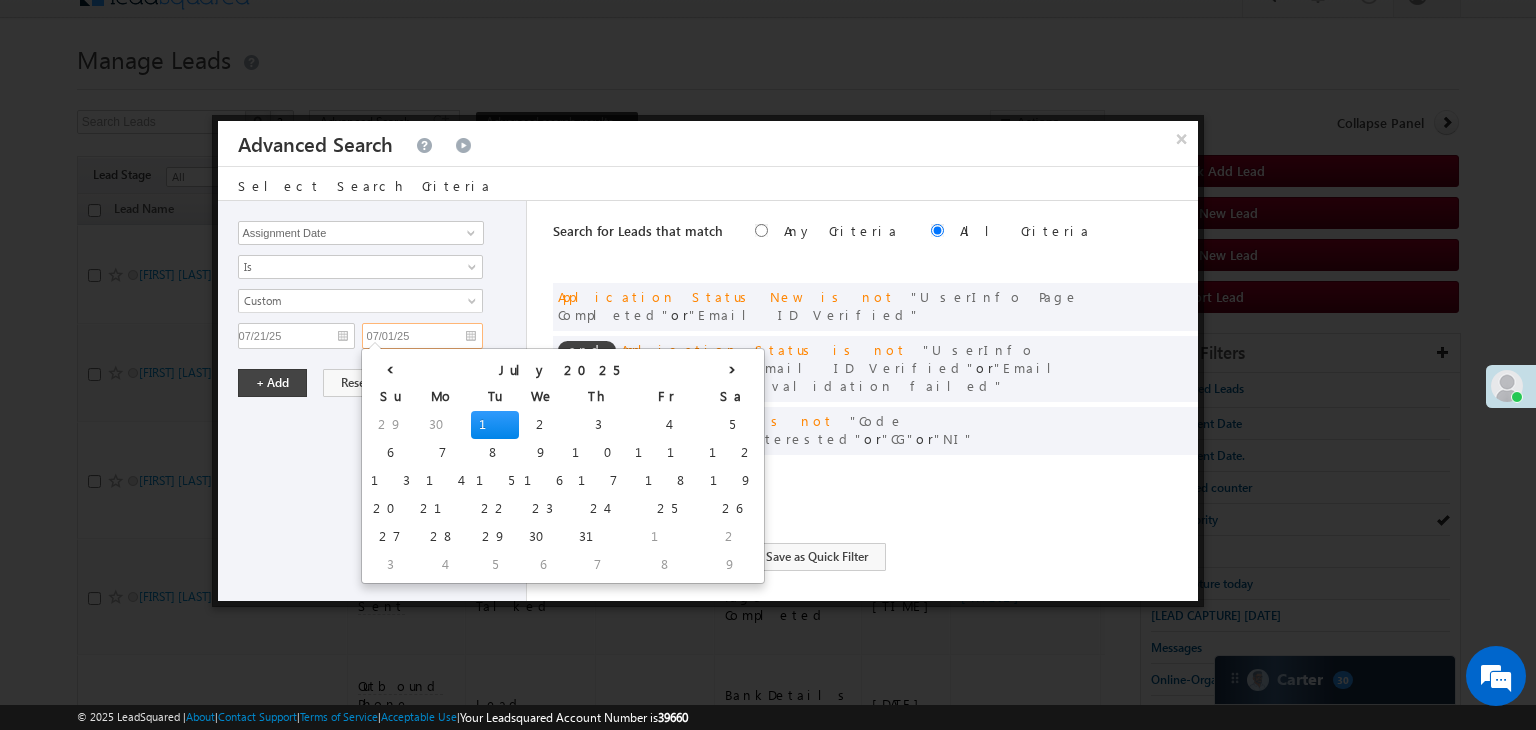 type on "[MM]/[DD]/[YY]" 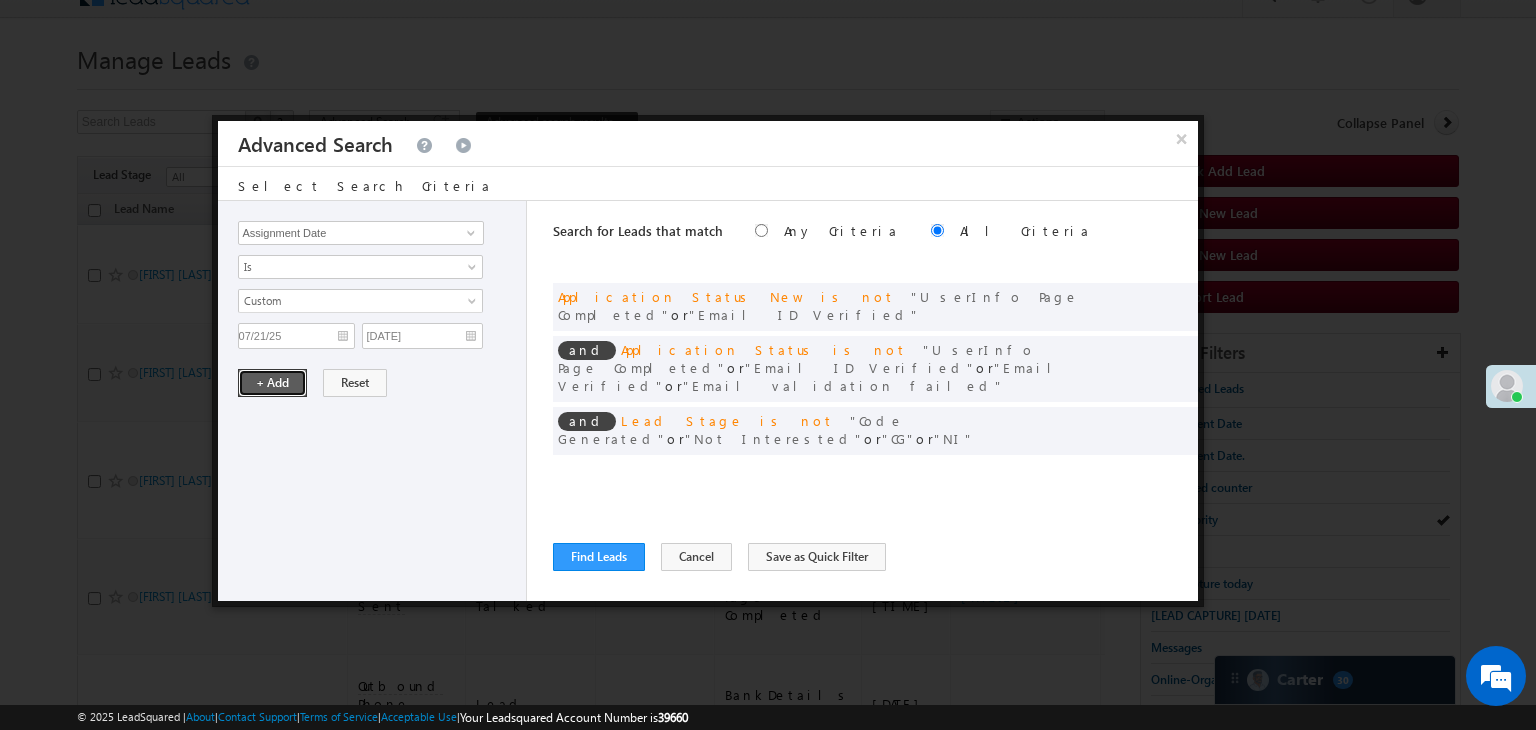 click on "+ Add" at bounding box center [272, 383] 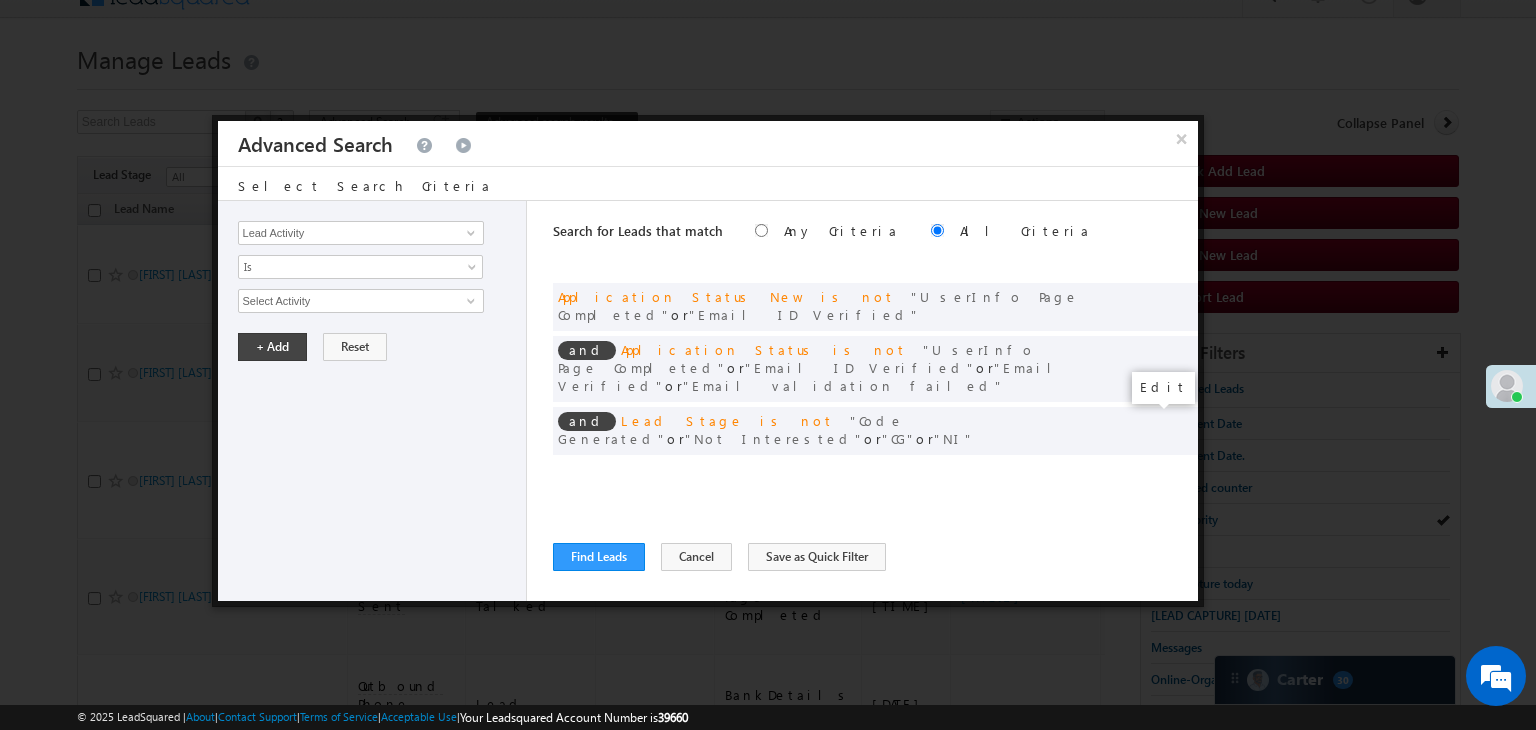 click at bounding box center (1152, 472) 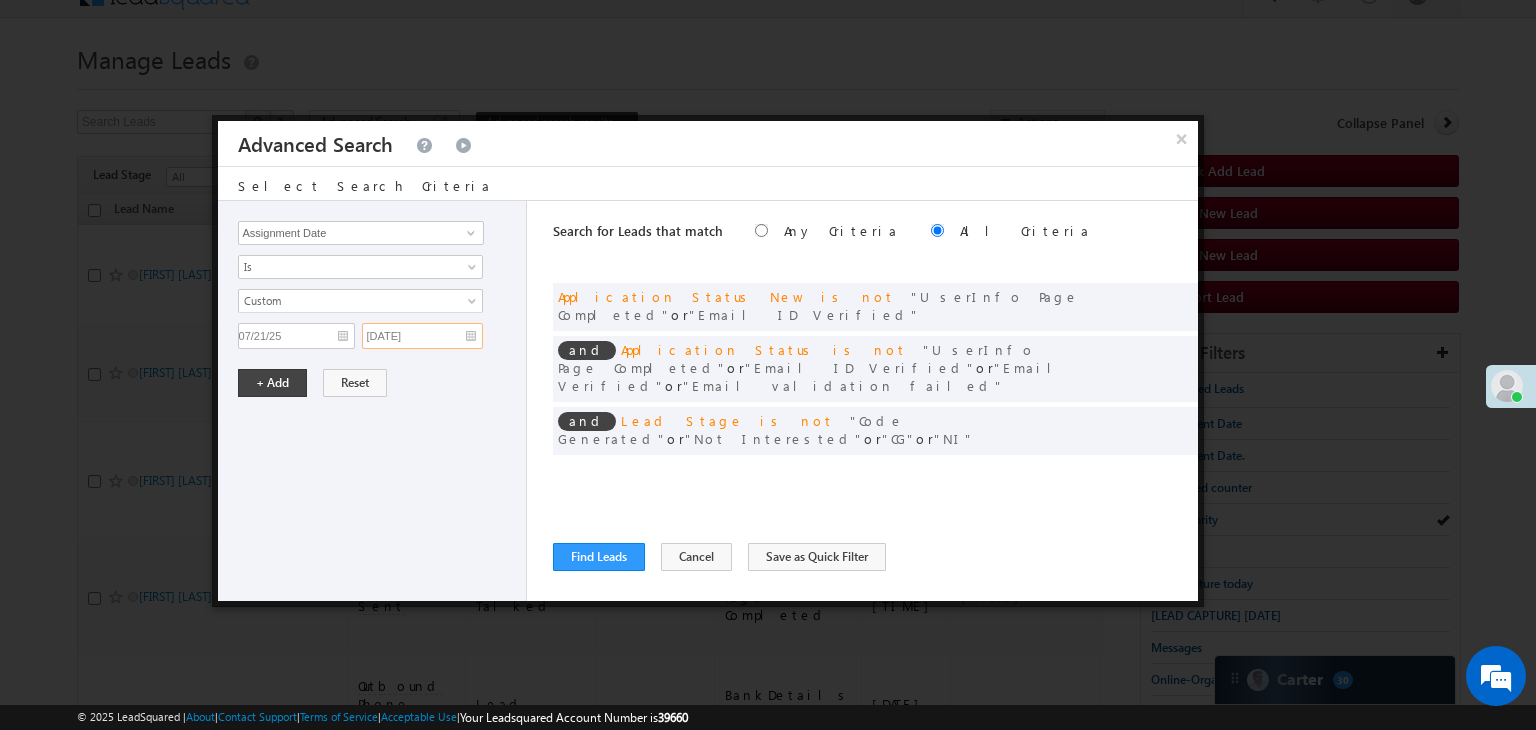 click on "[MM]/[DD]/[YY]" at bounding box center [422, 336] 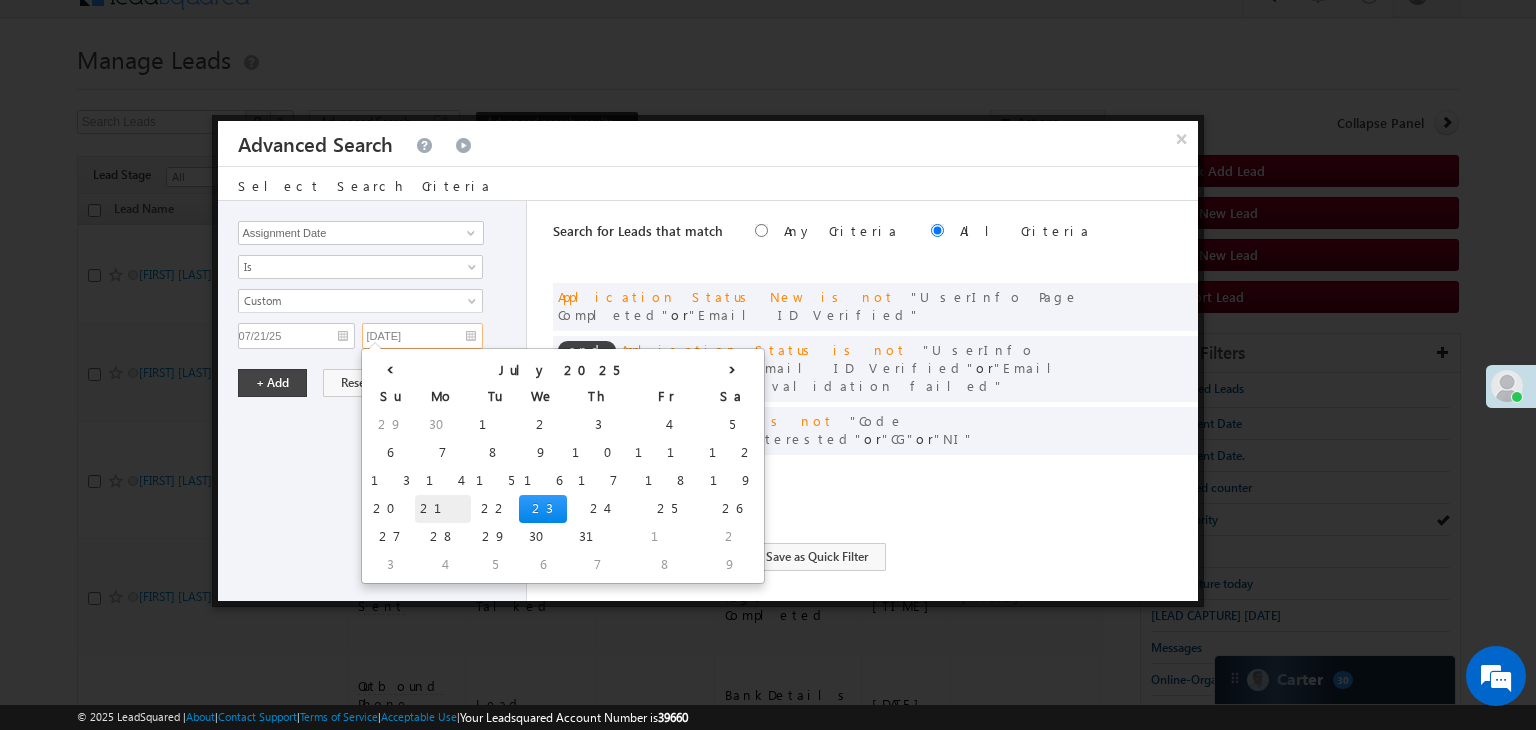 click on "21" at bounding box center (443, 509) 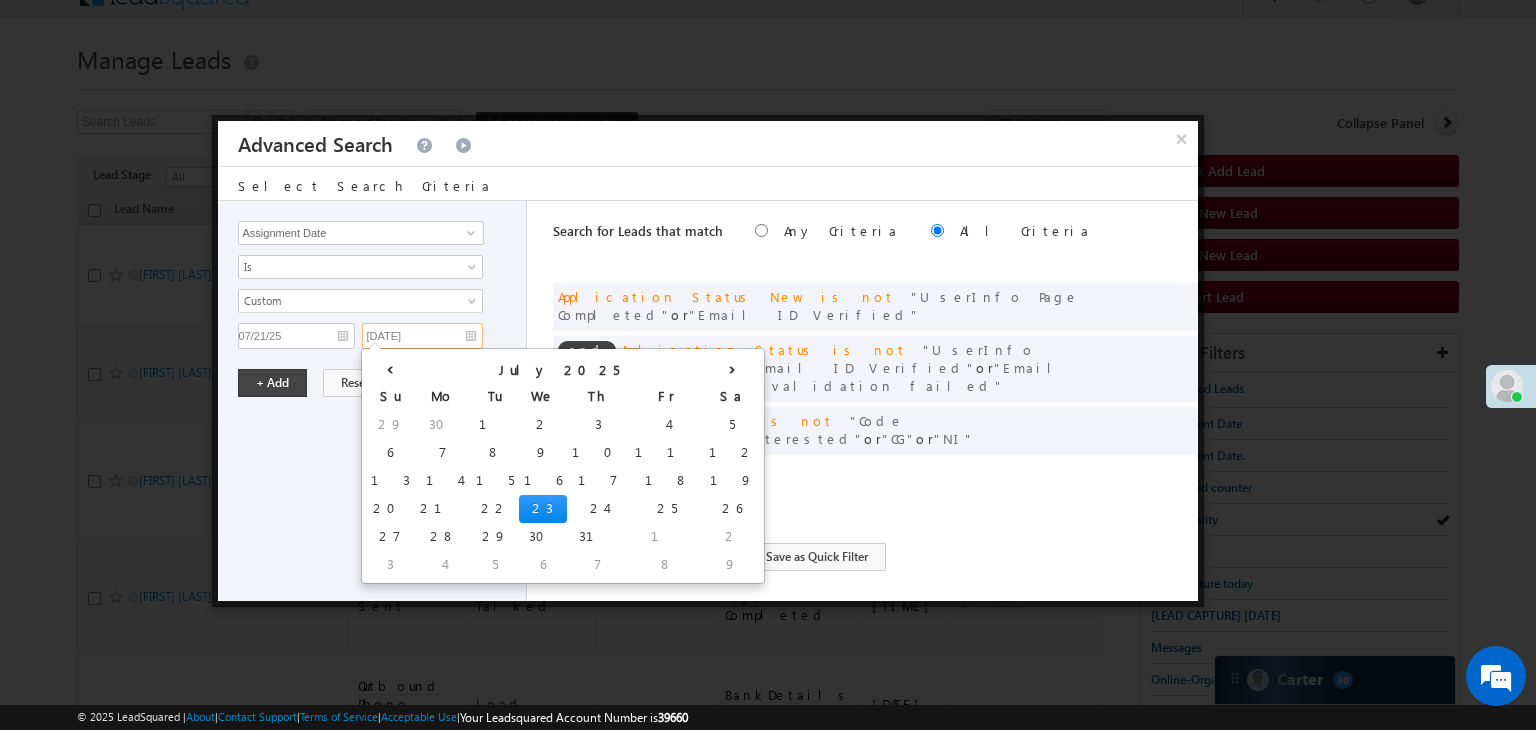 type on "07/21/25" 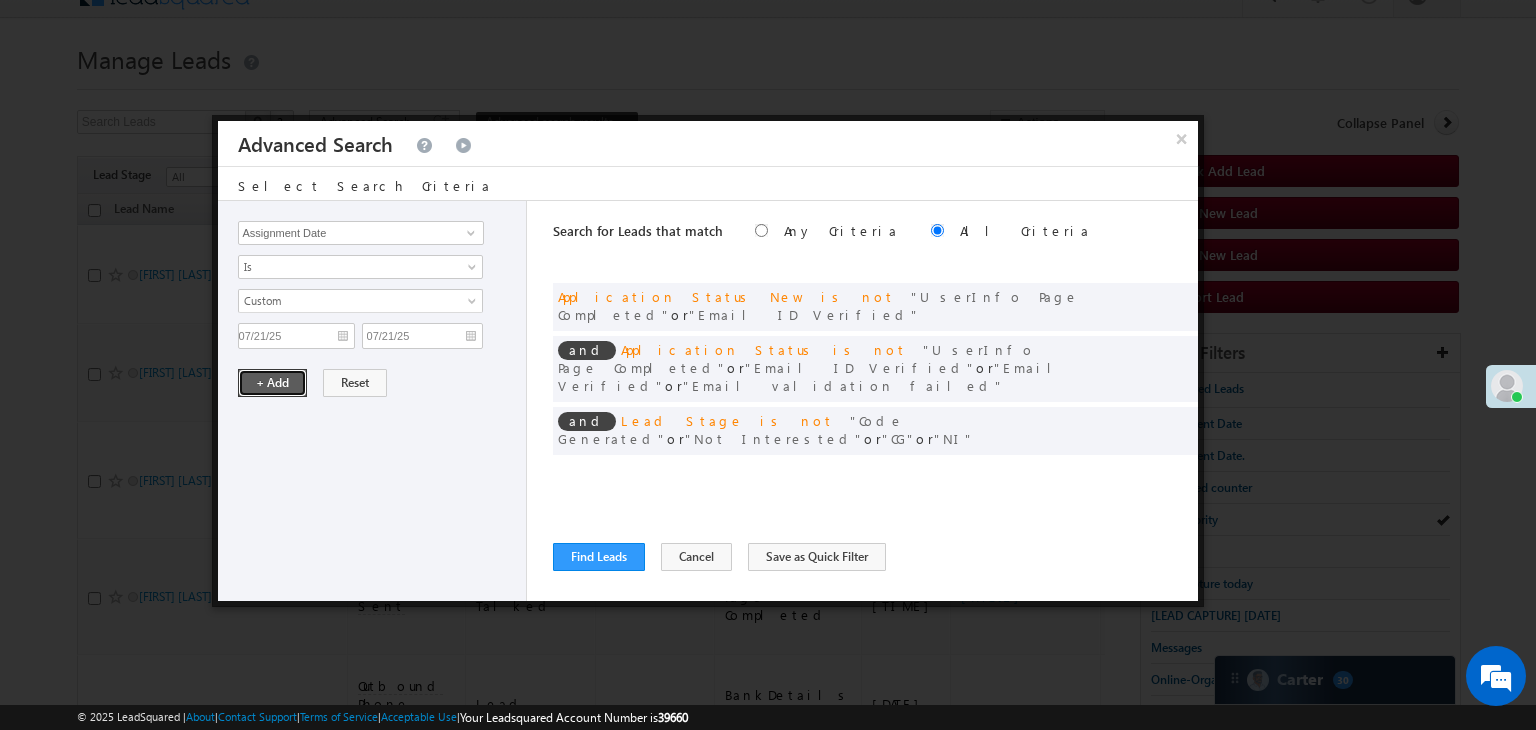 click on "+ Add" at bounding box center [272, 383] 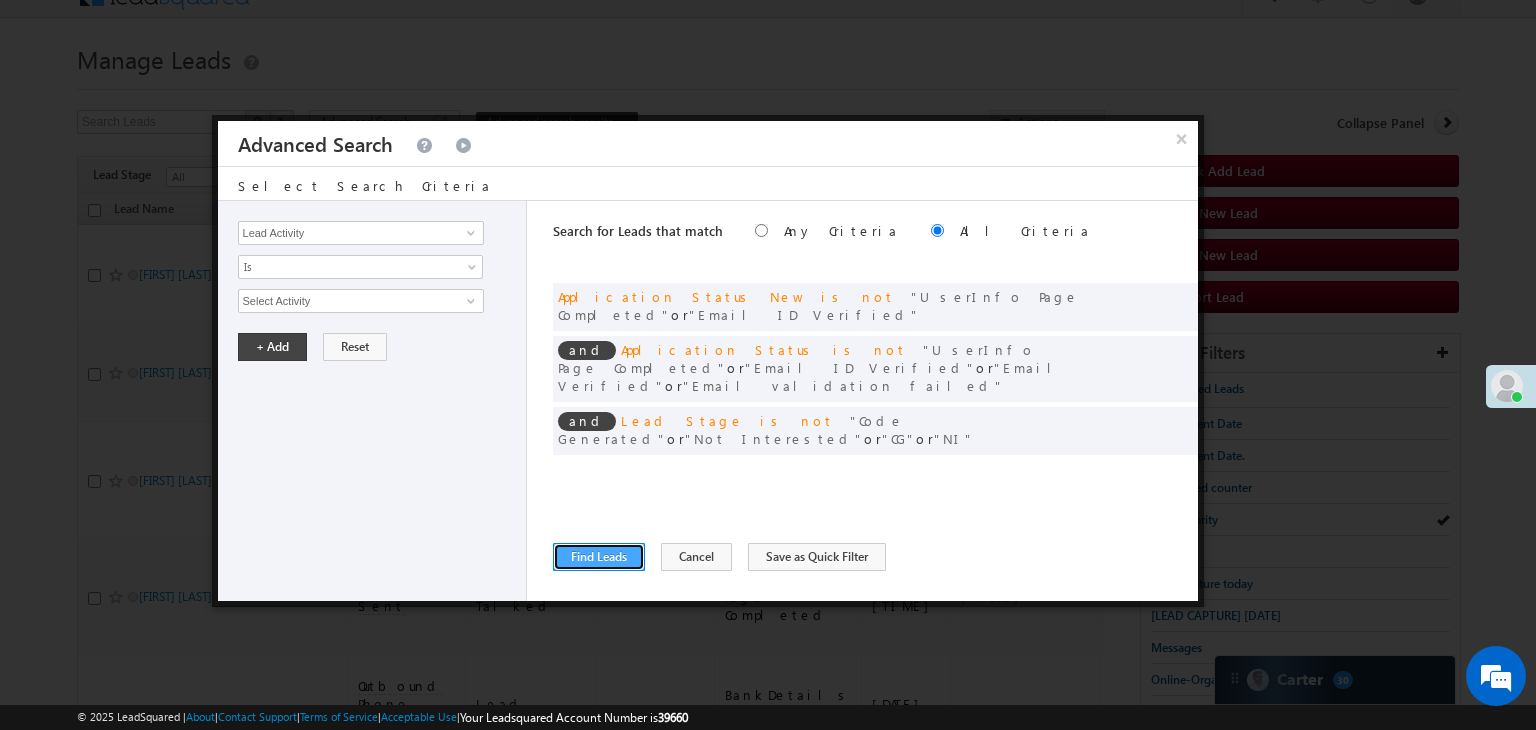 click on "Find Leads" at bounding box center (599, 557) 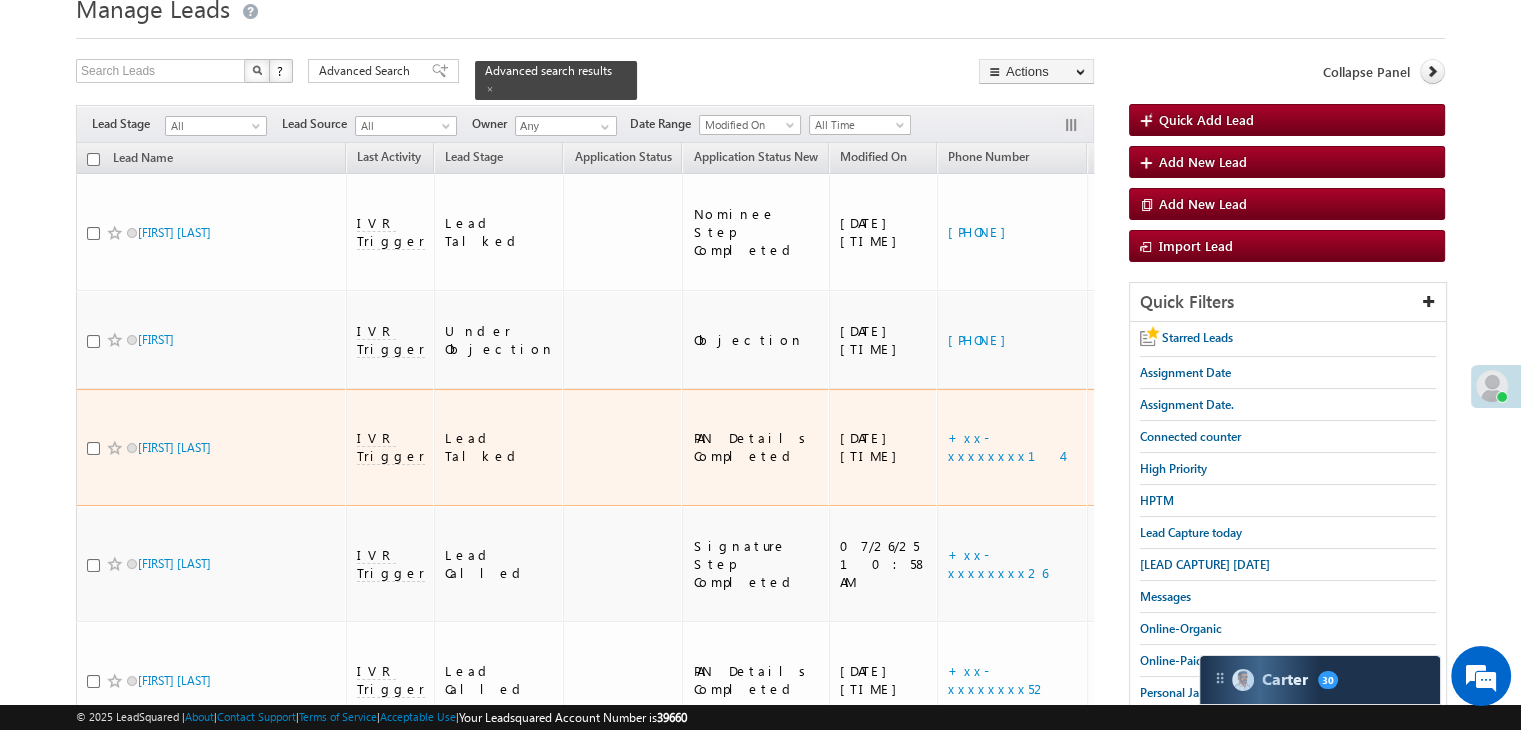 scroll, scrollTop: 0, scrollLeft: 0, axis: both 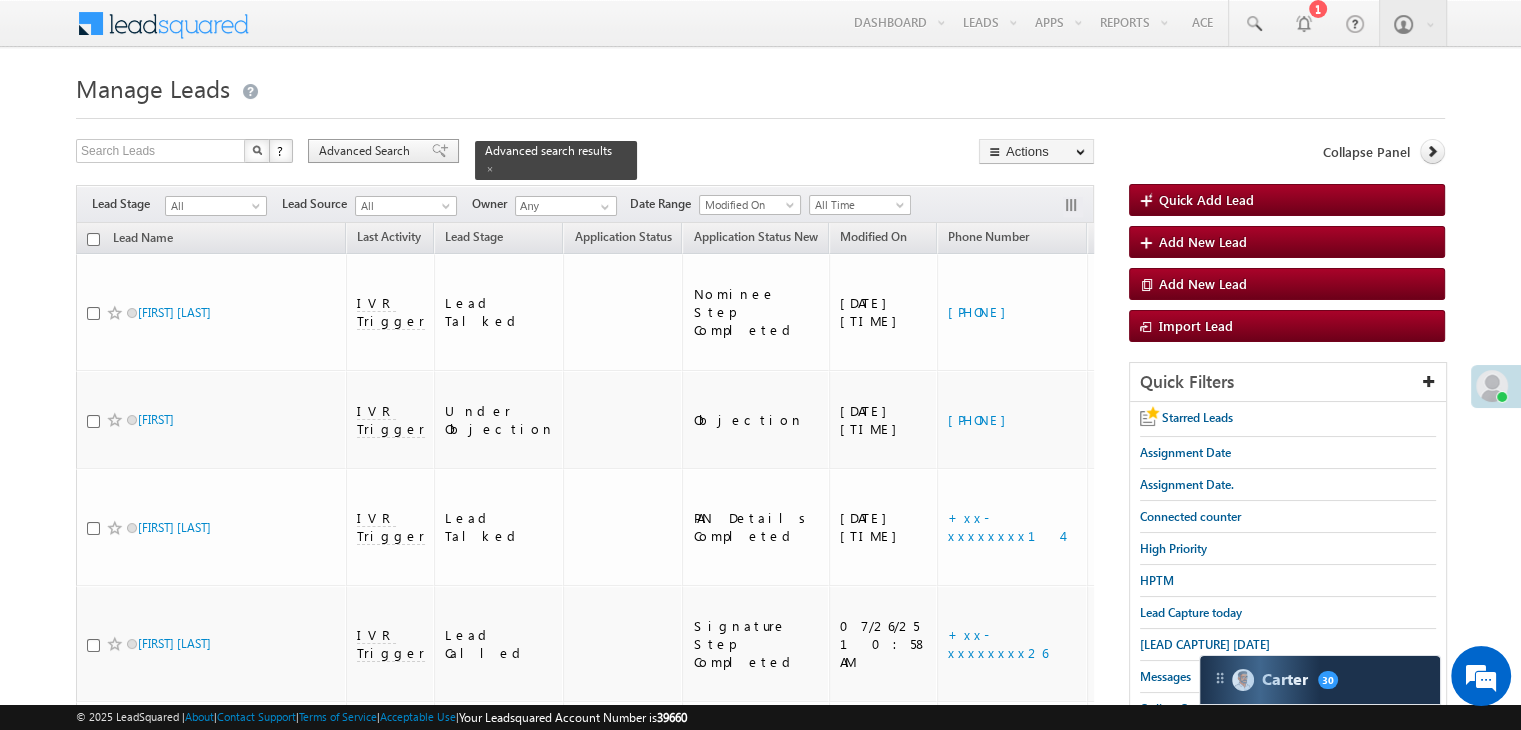 click on "Advanced Search" at bounding box center (383, 151) 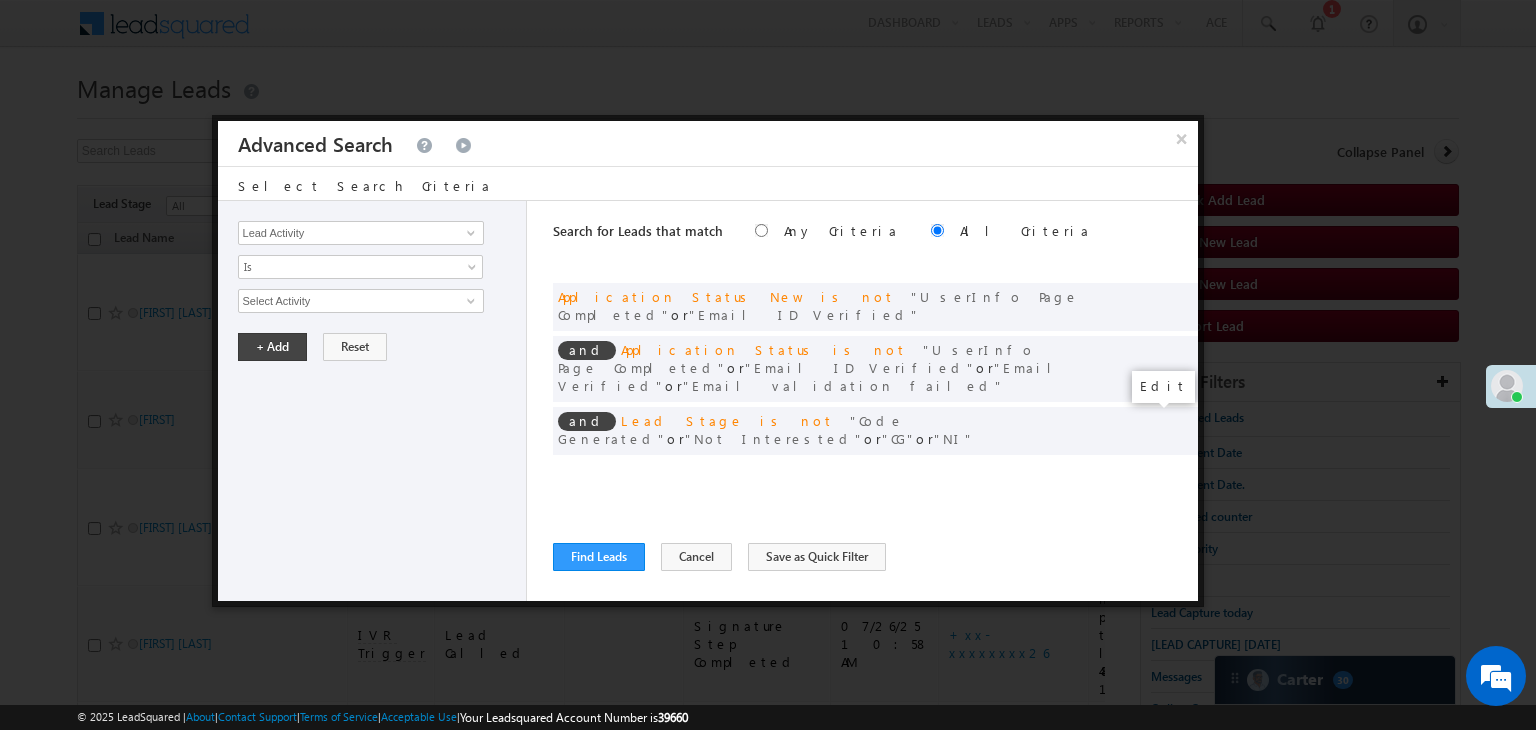 click at bounding box center [1152, 472] 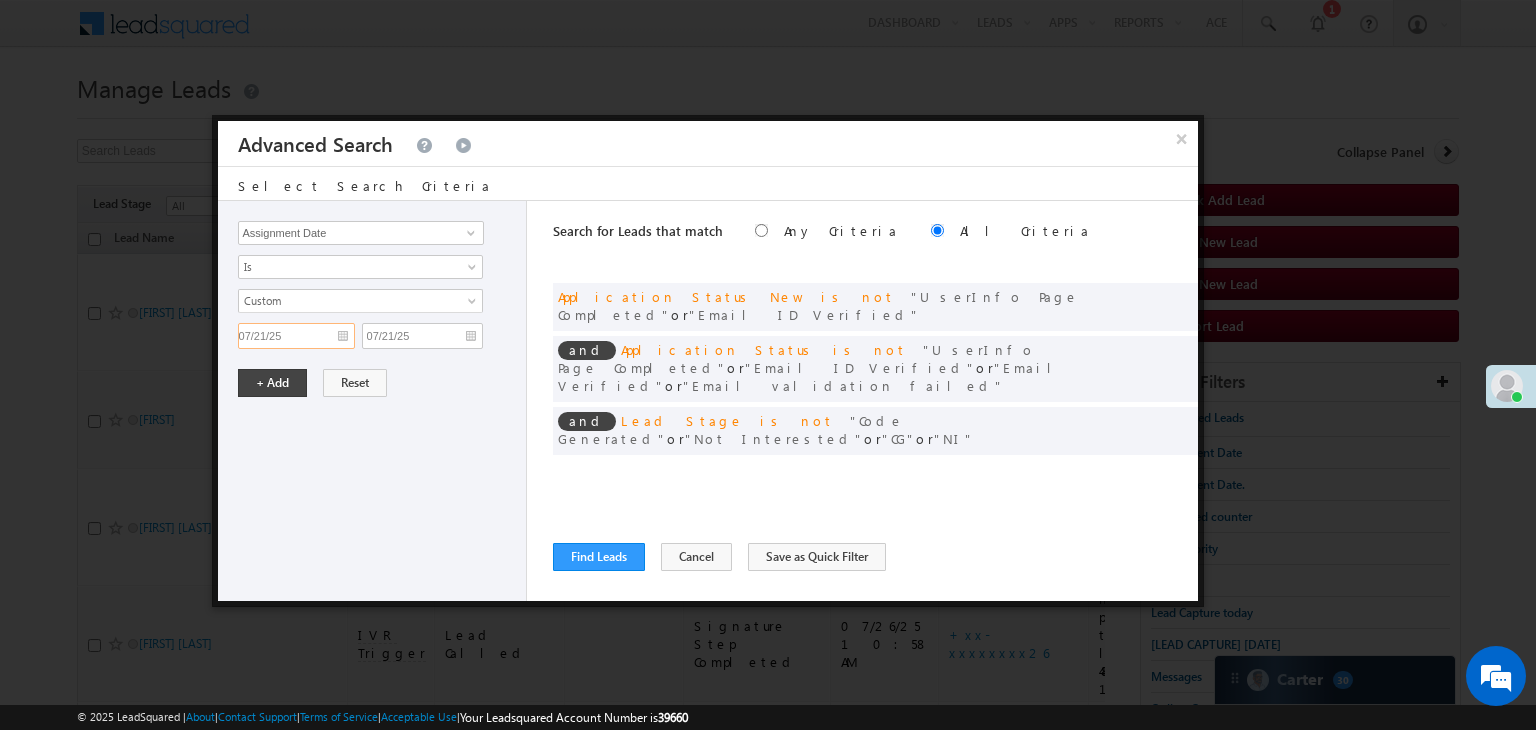 click on "07/21/25" at bounding box center (296, 336) 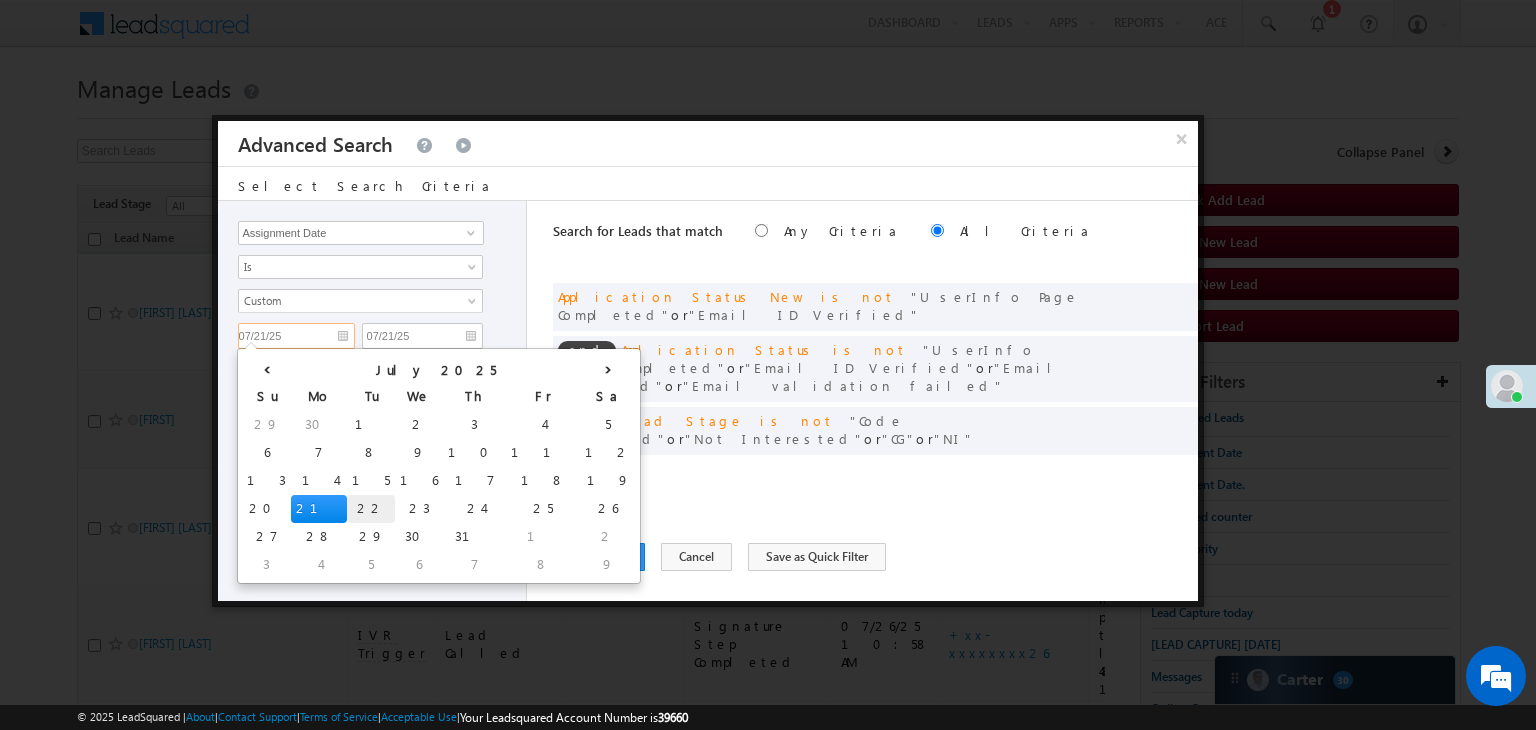 click on "22" at bounding box center (371, 509) 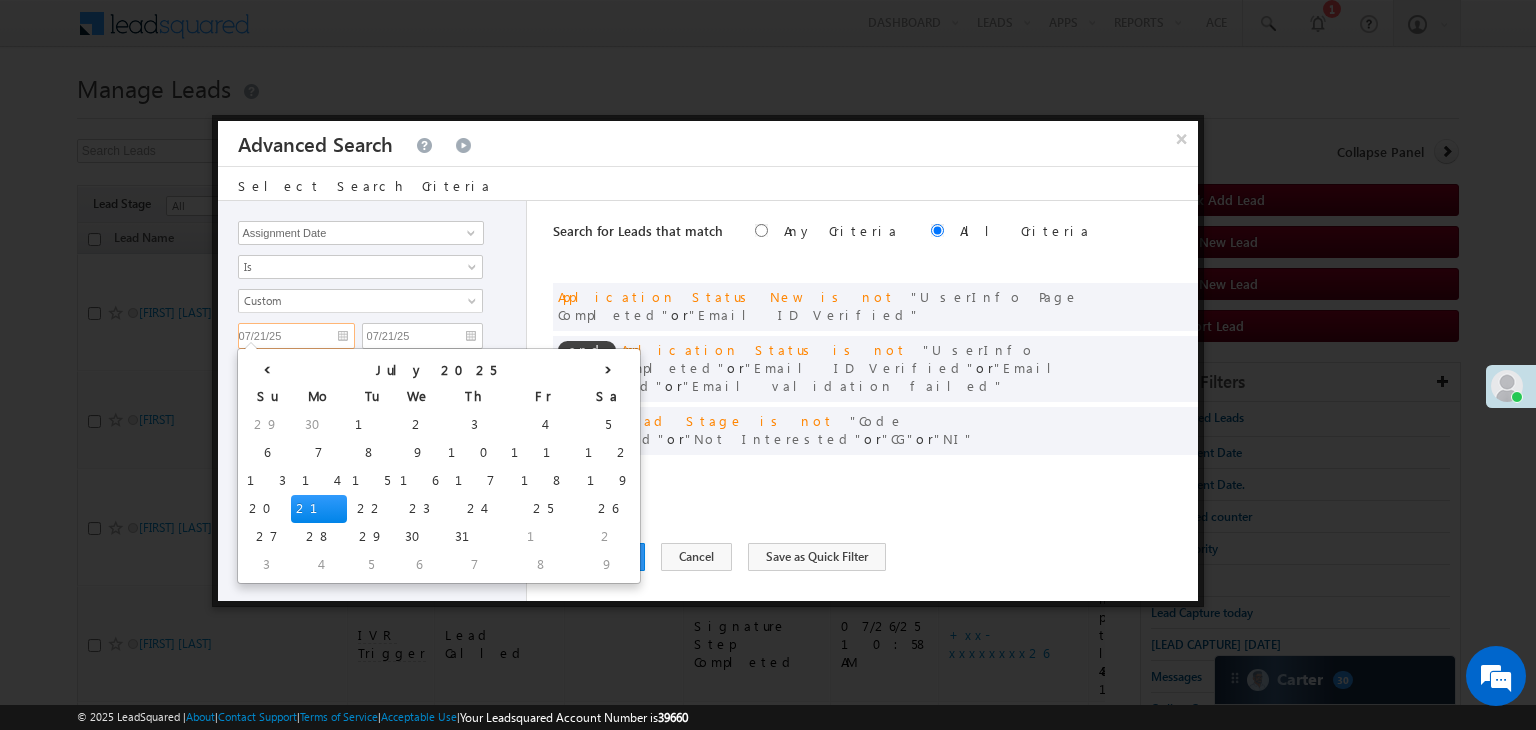 type on "[MM]/[DD]/[YY]" 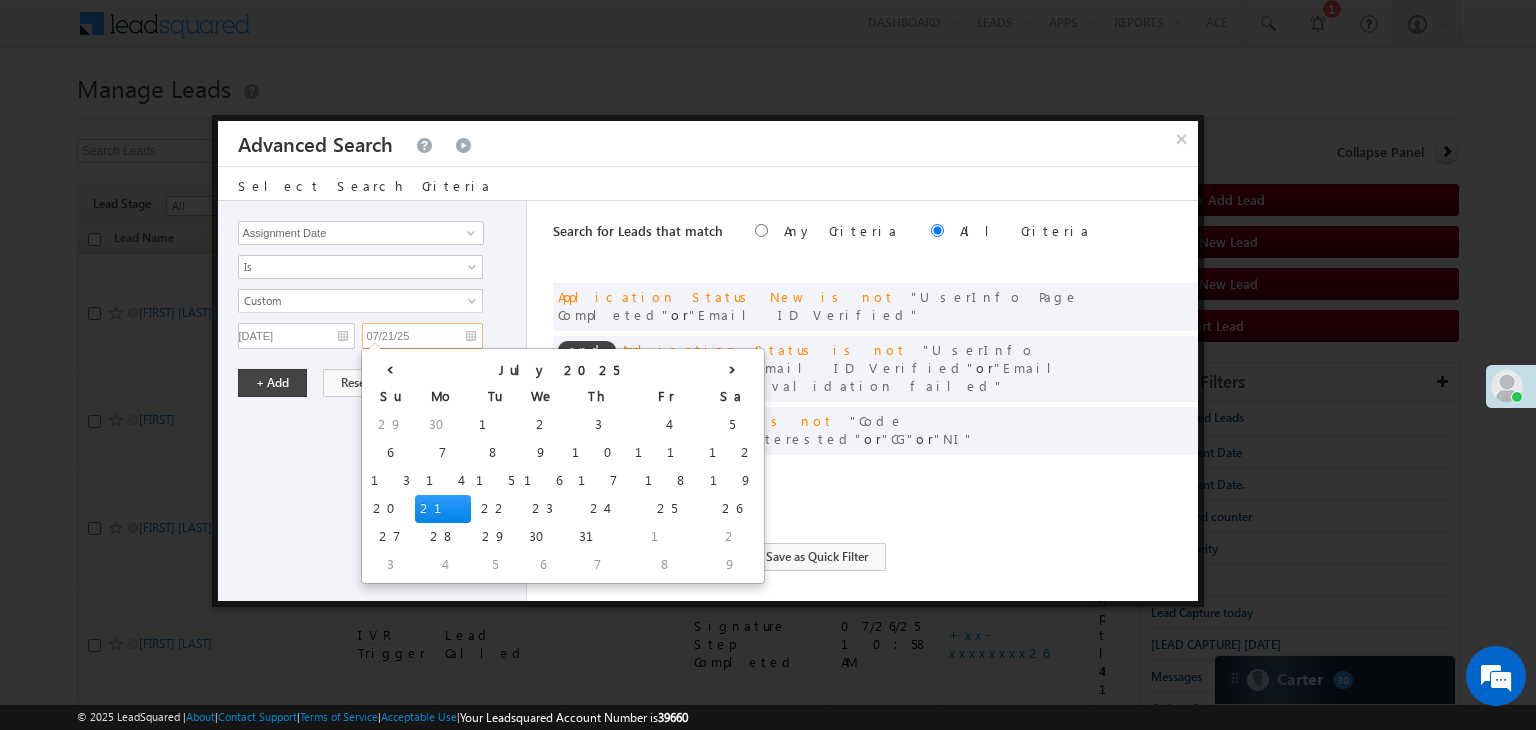 click on "07/21/25" at bounding box center (422, 336) 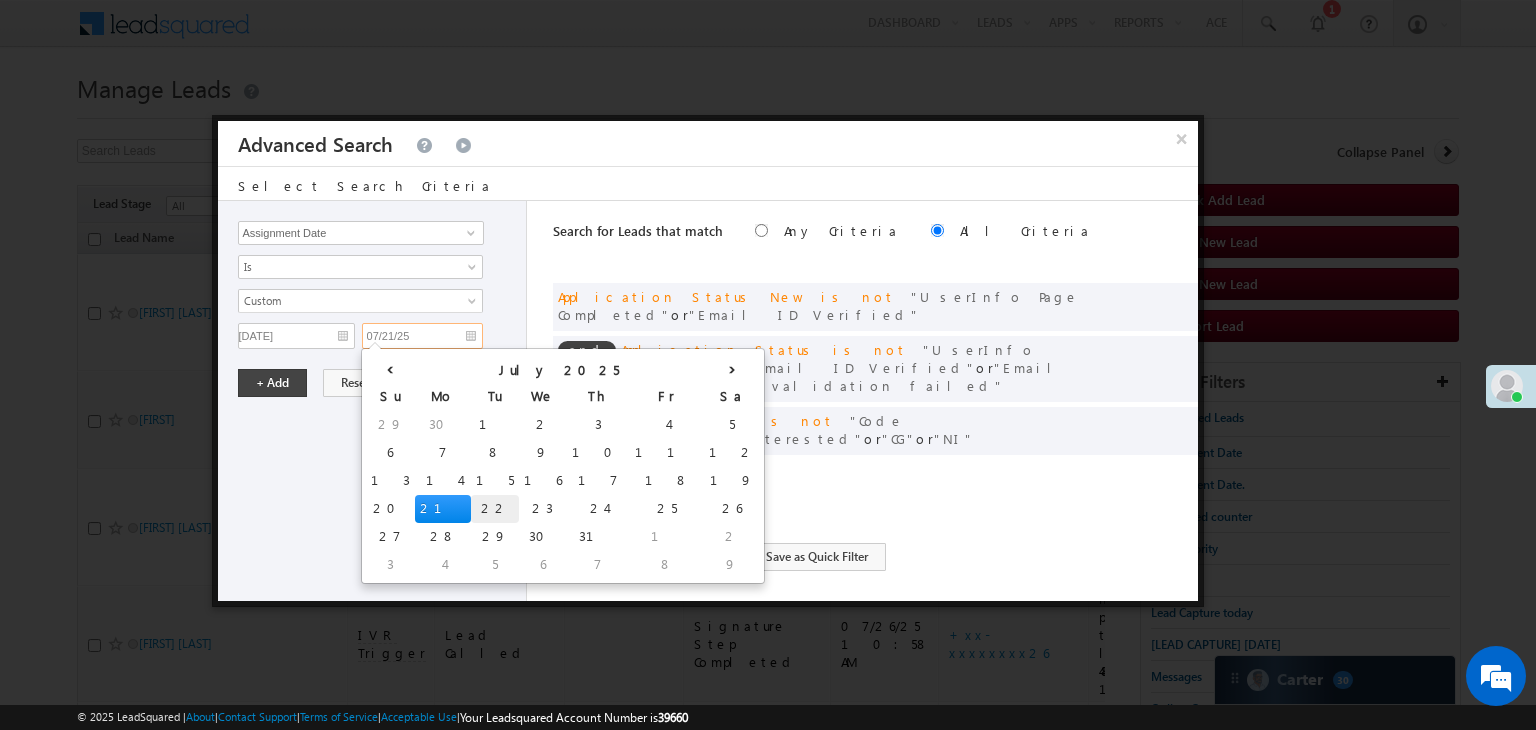 click on "22" at bounding box center (495, 509) 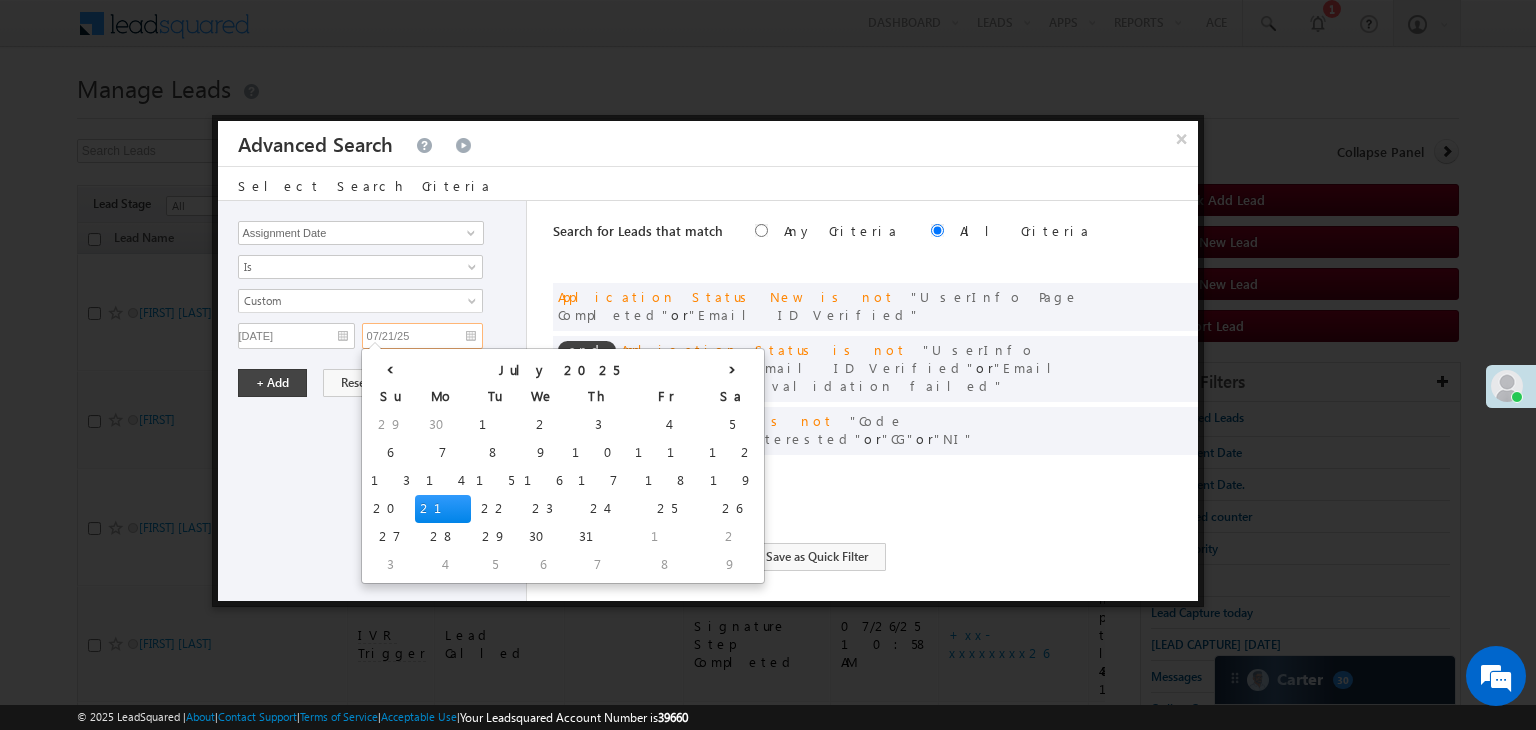 type on "[MM]/[DD]/[YY]" 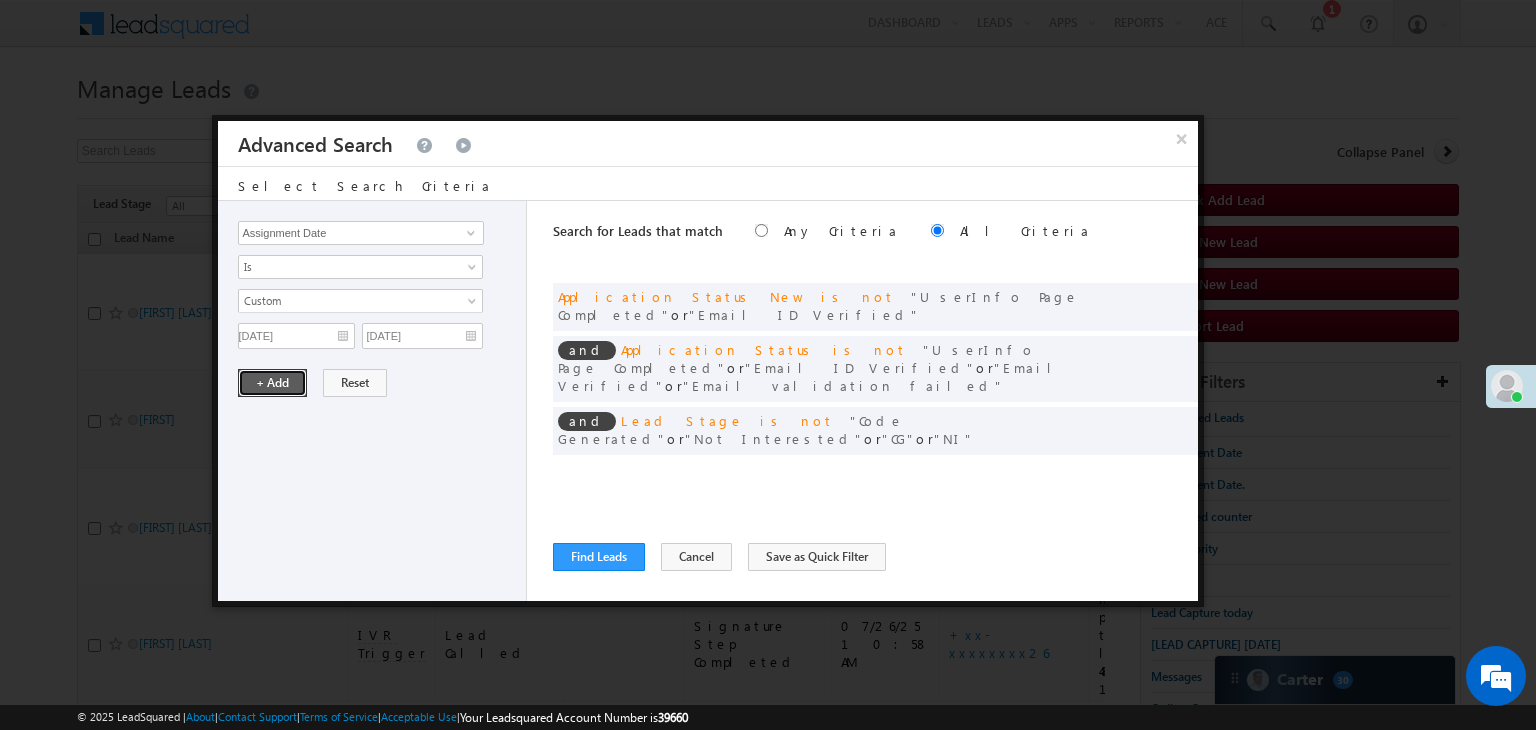 click on "+ Add" at bounding box center [272, 383] 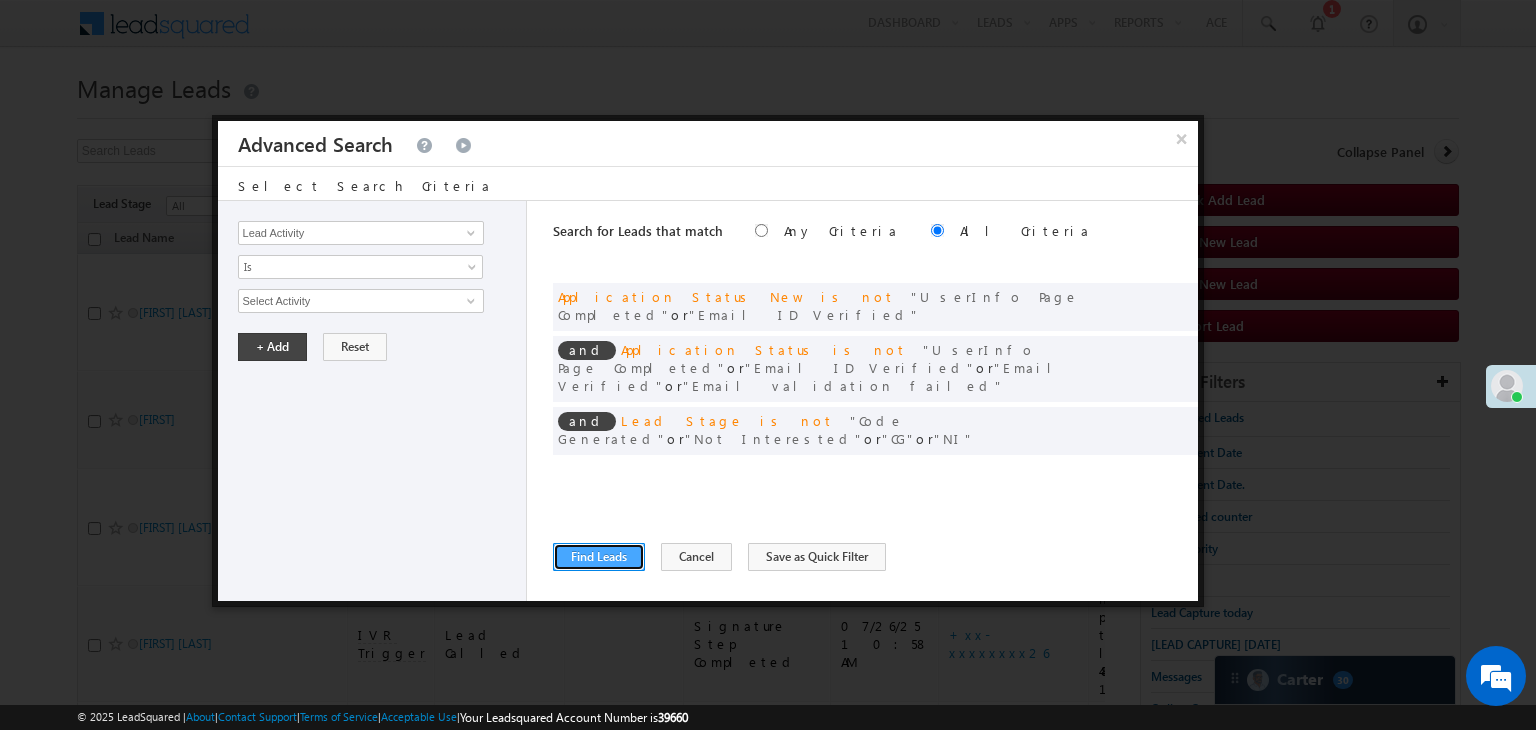 click on "Find Leads" at bounding box center [599, 557] 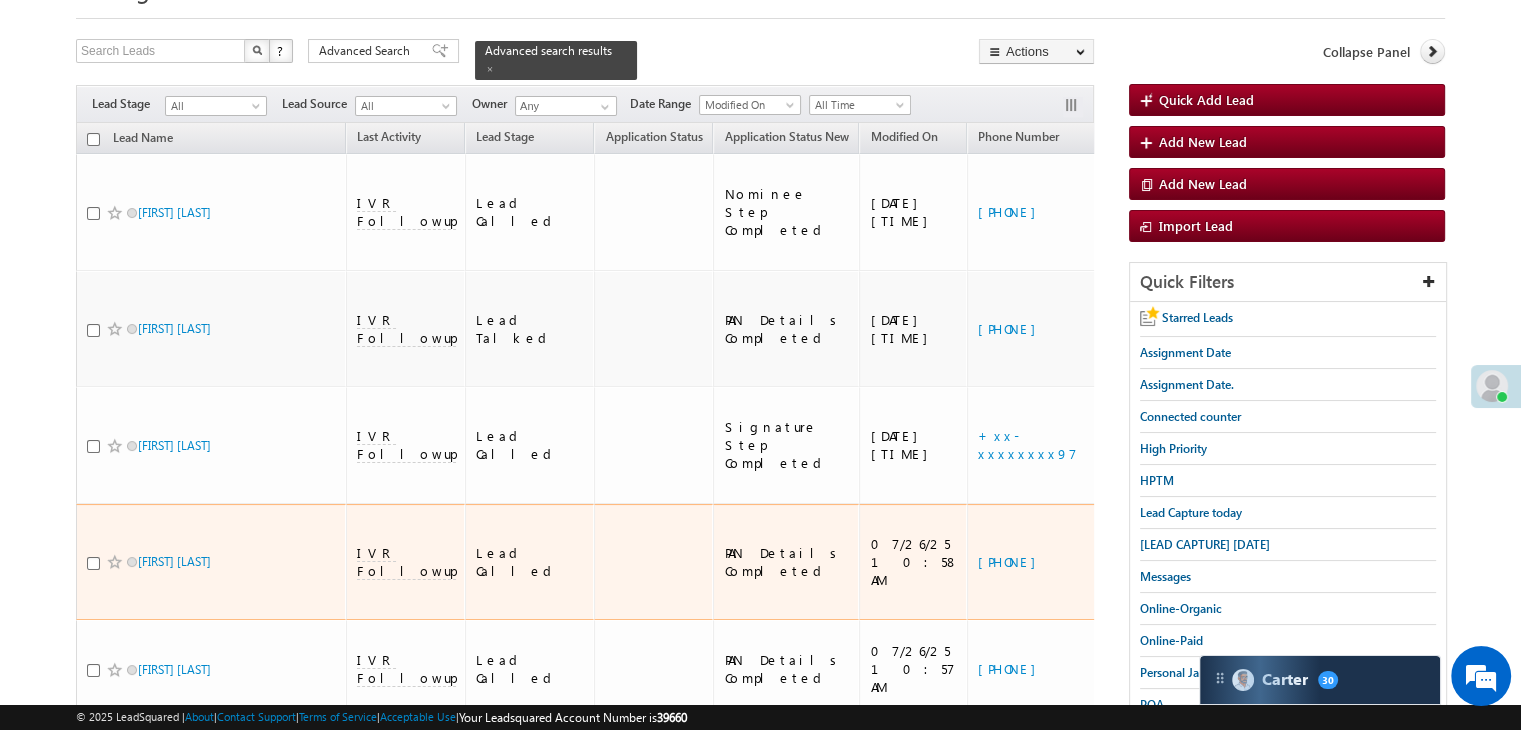 scroll, scrollTop: 0, scrollLeft: 0, axis: both 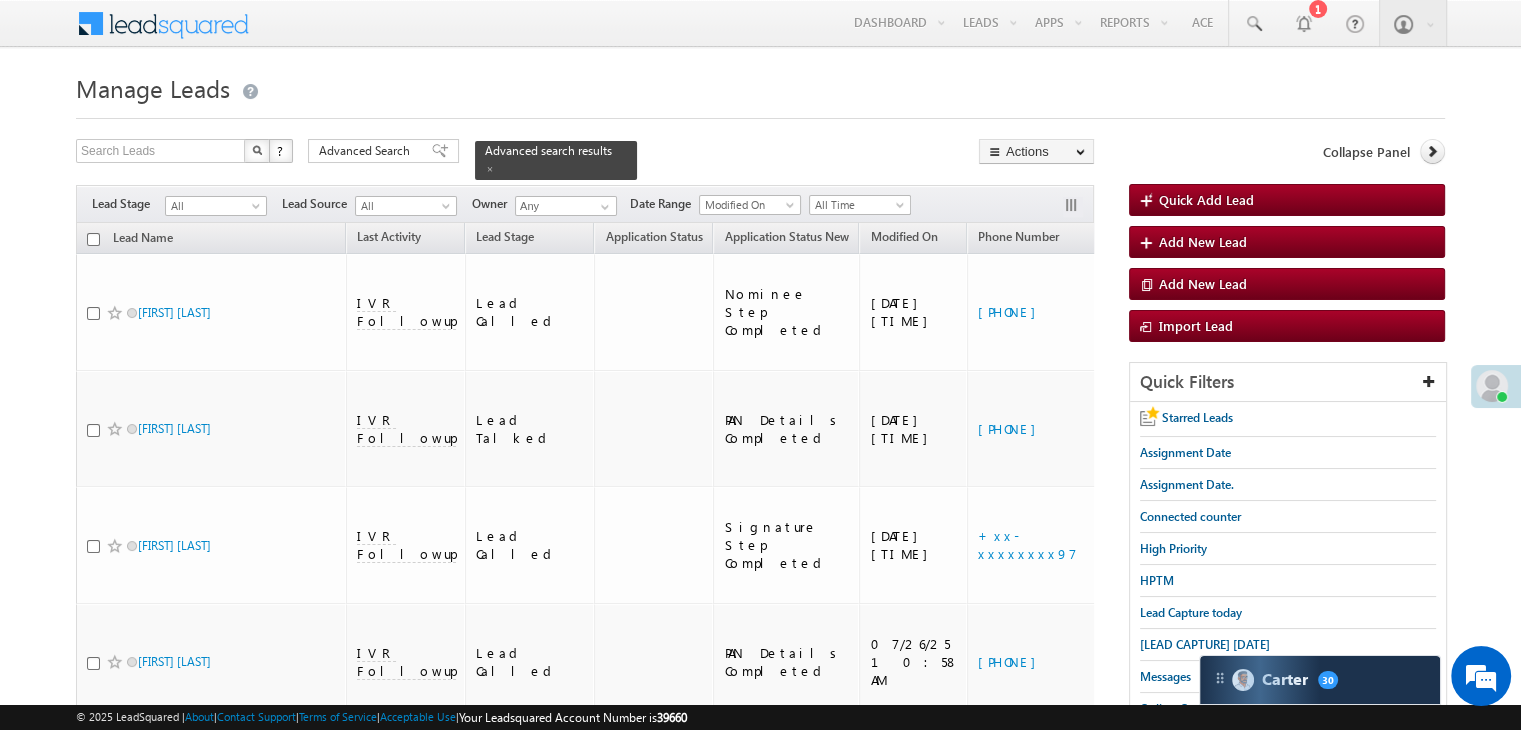 click on "Advanced Search" at bounding box center [367, 151] 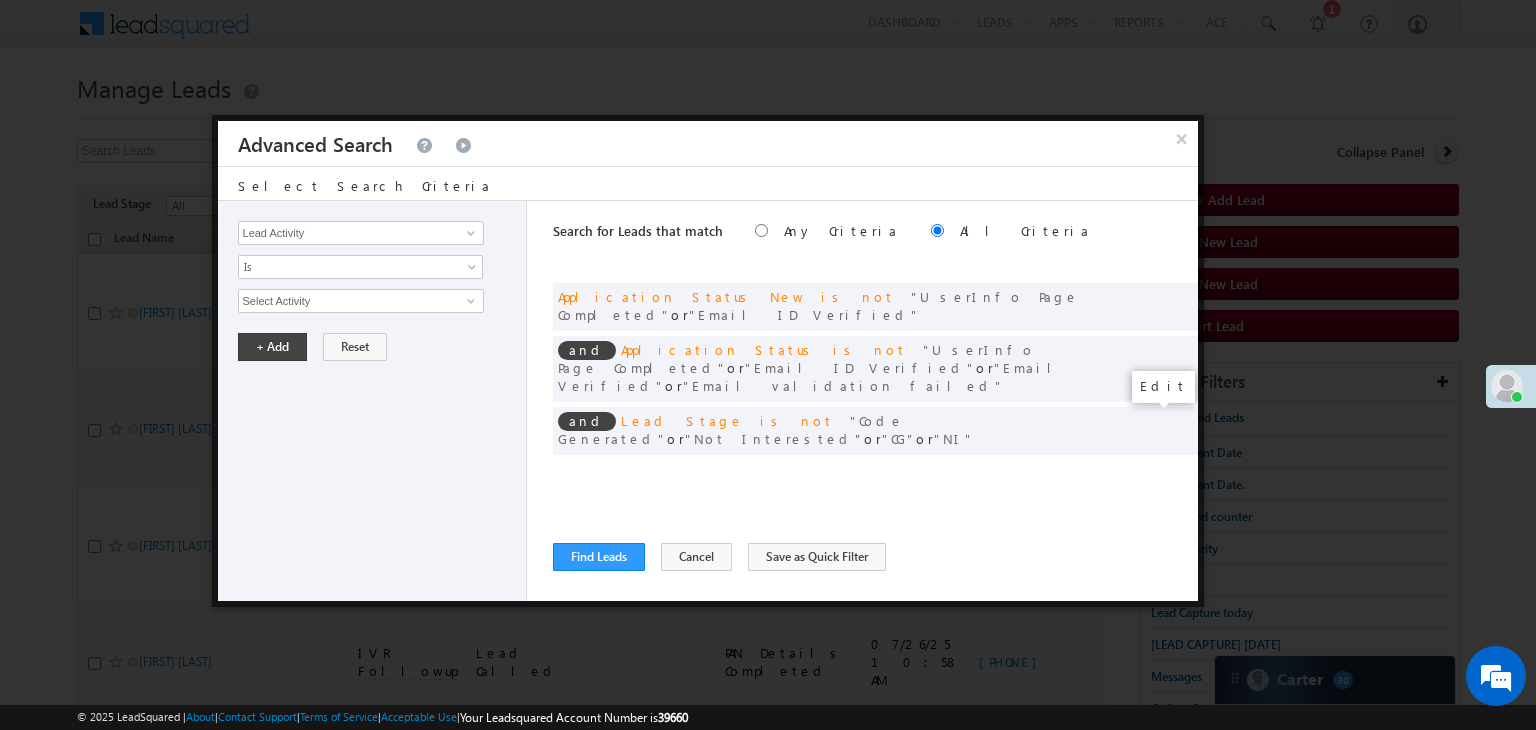 click at bounding box center (1152, 472) 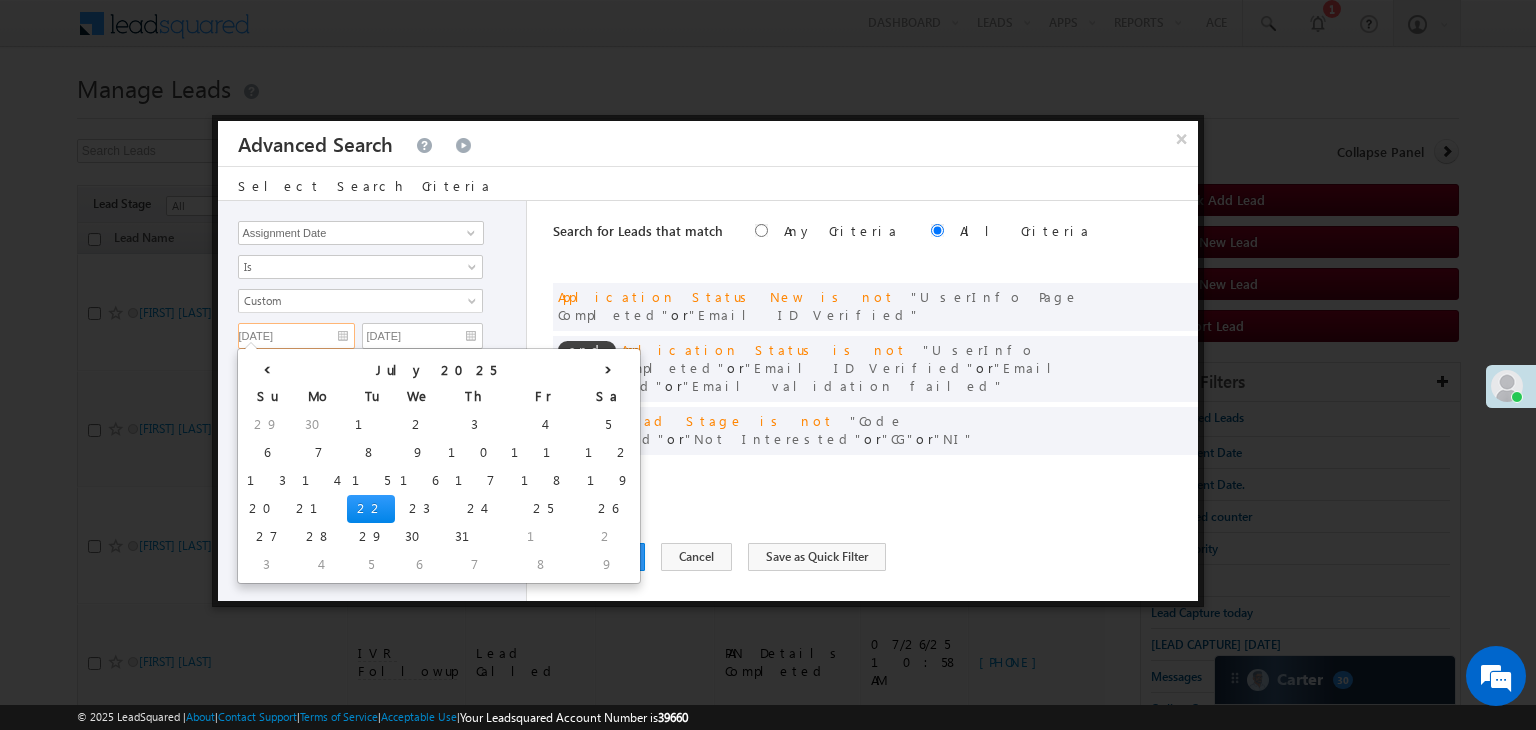 click on "[MM]/[DD]/[YY]" at bounding box center (296, 336) 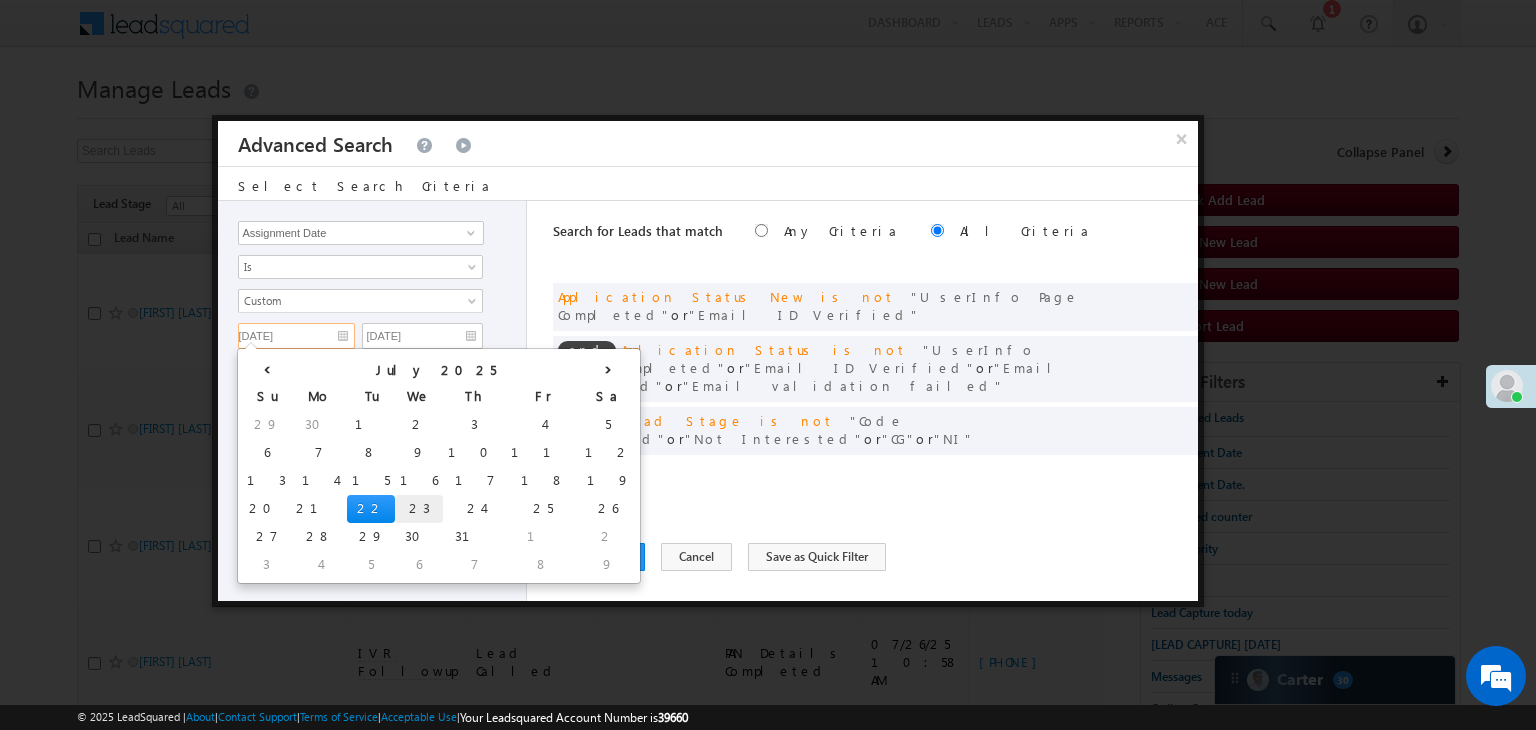 click on "23" at bounding box center (419, 509) 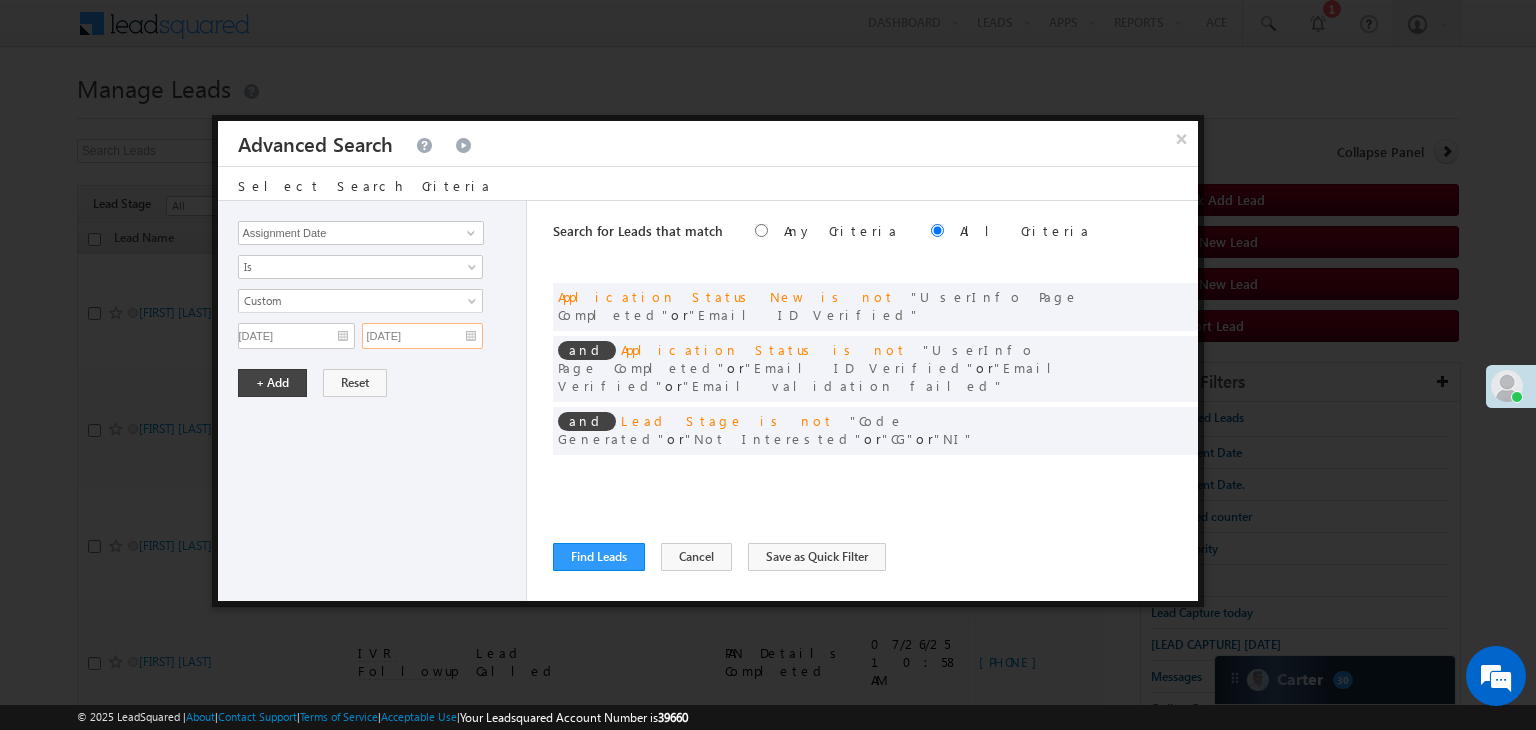 click on "[MM]/[DD]/[YY]" at bounding box center [422, 336] 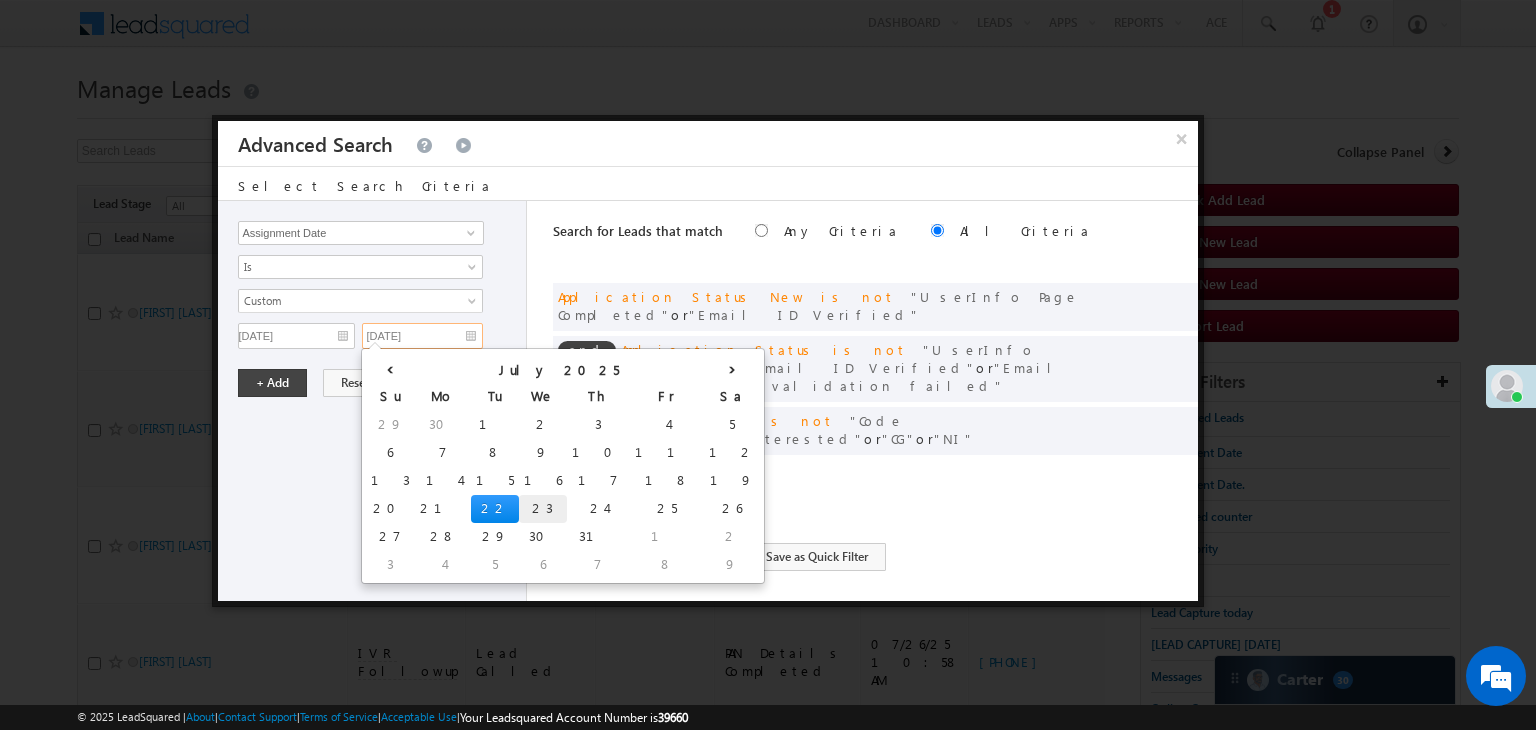 click on "23" at bounding box center [543, 509] 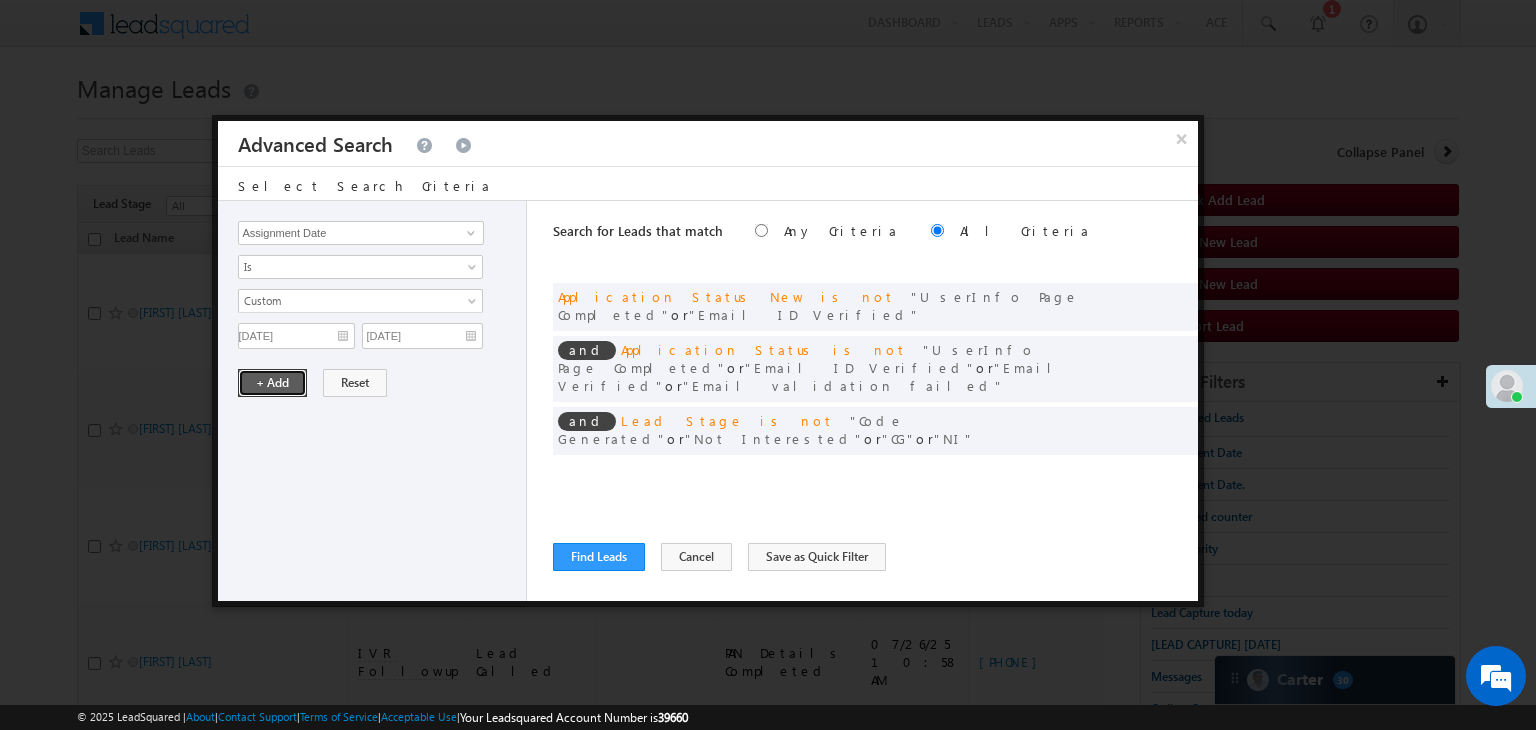 click on "+ Add" at bounding box center (272, 383) 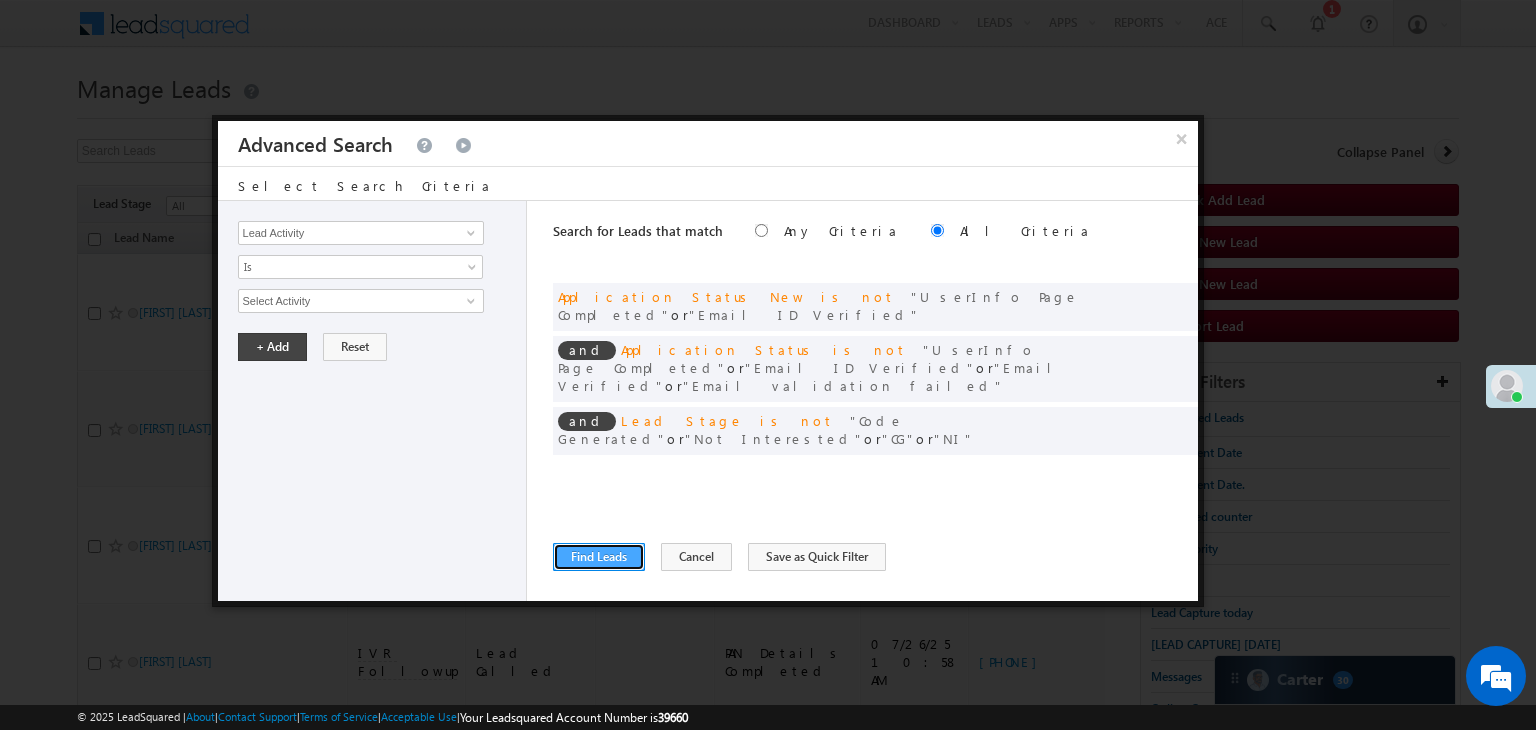 click on "Find Leads" at bounding box center (599, 557) 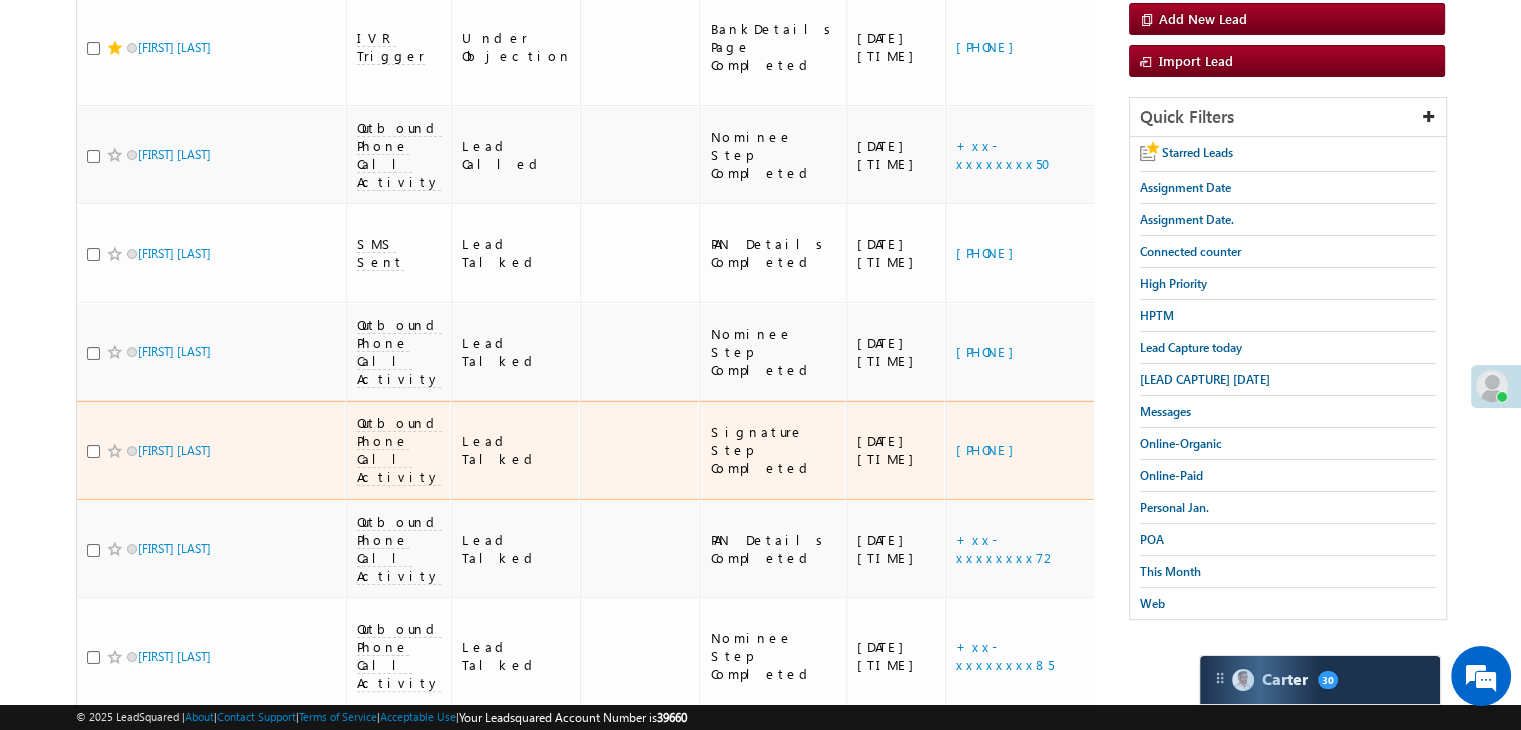scroll, scrollTop: 300, scrollLeft: 0, axis: vertical 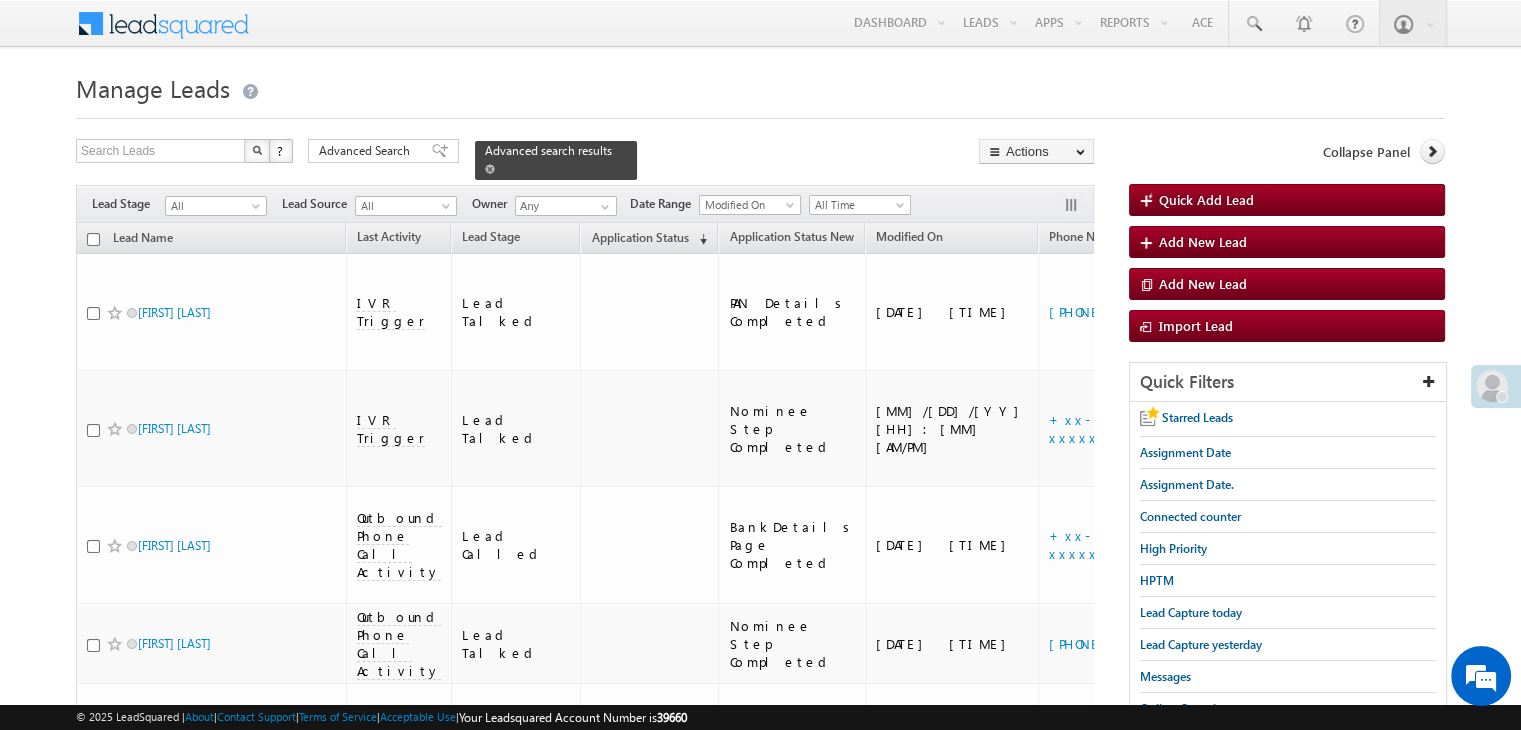 click at bounding box center [490, 169] 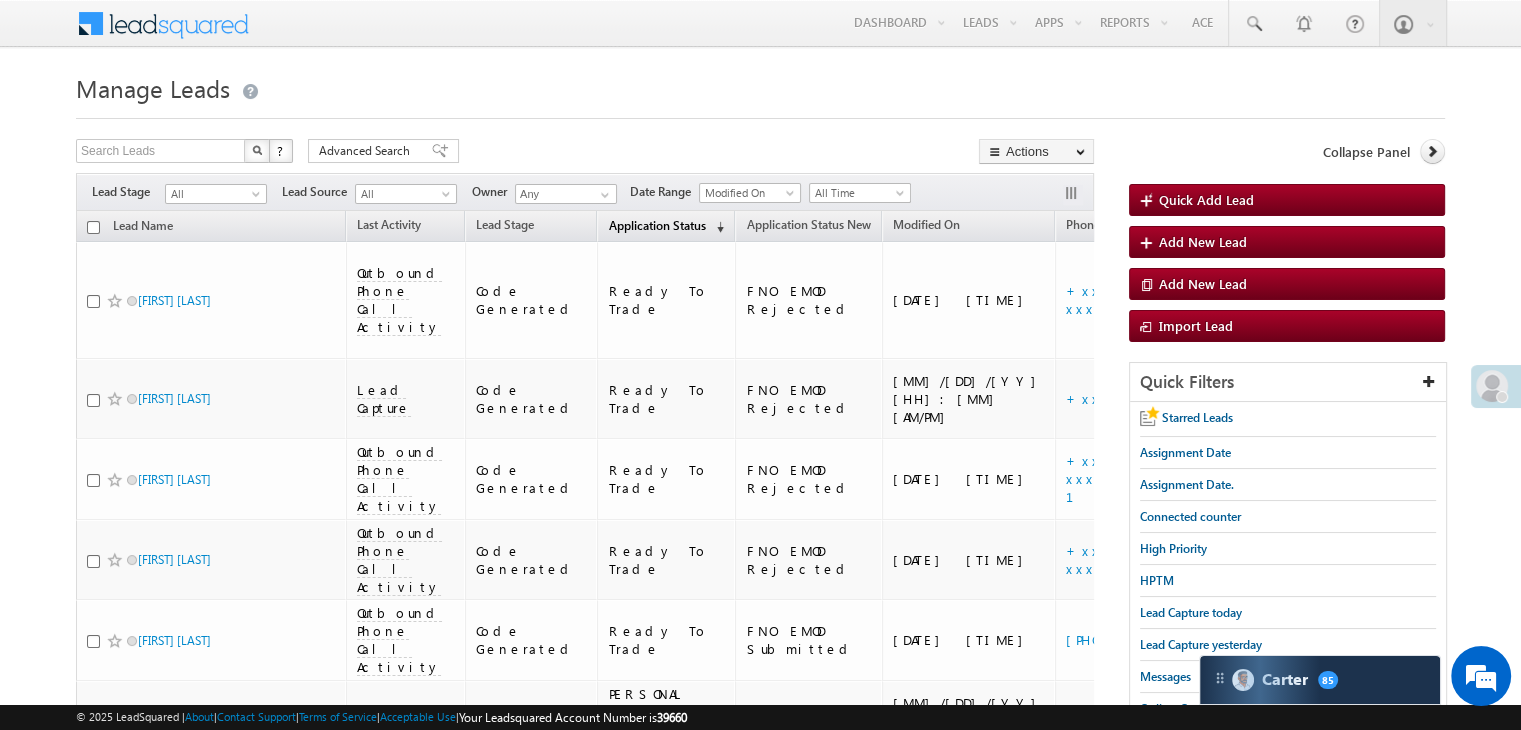 click on "Application Status" at bounding box center [656, 225] 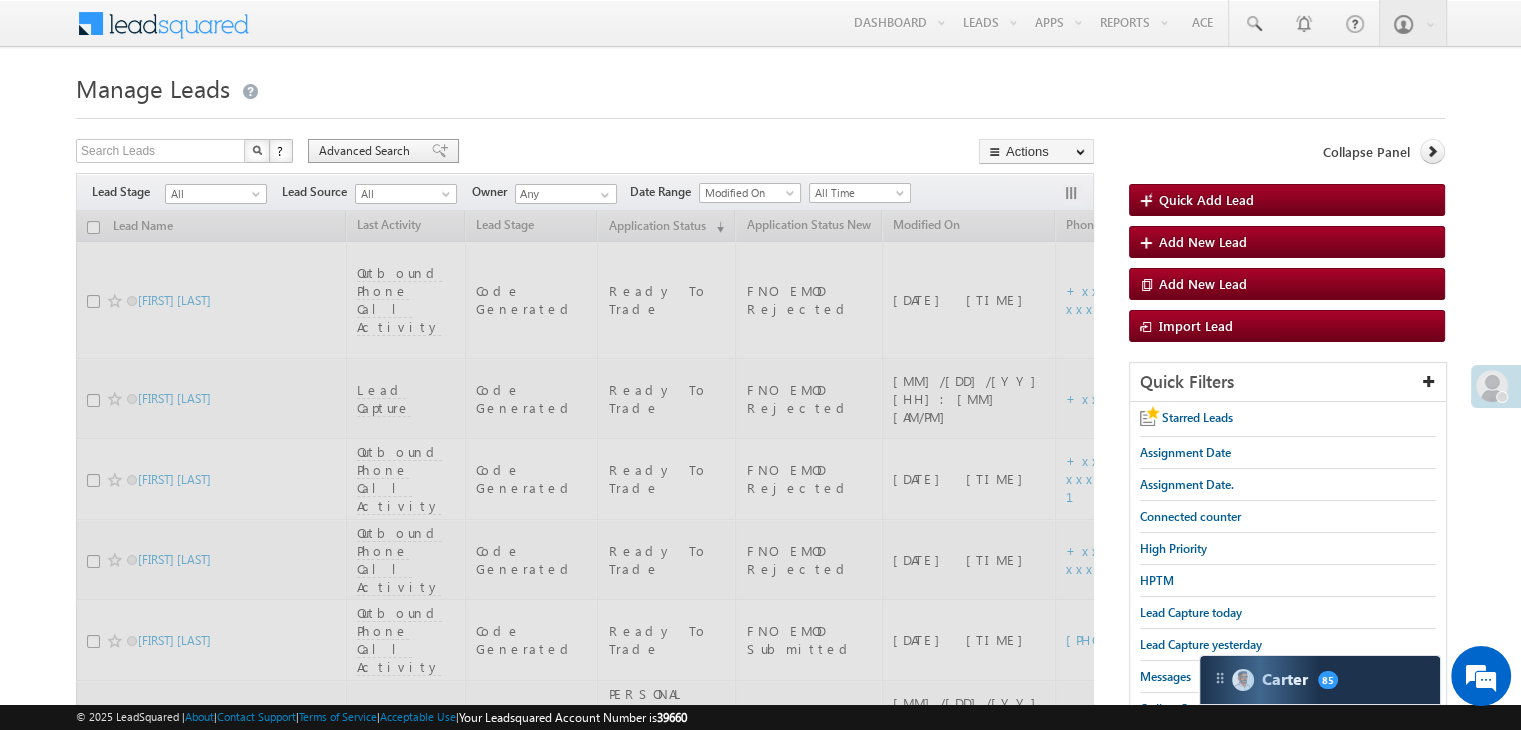 click on "Advanced Search" at bounding box center (367, 151) 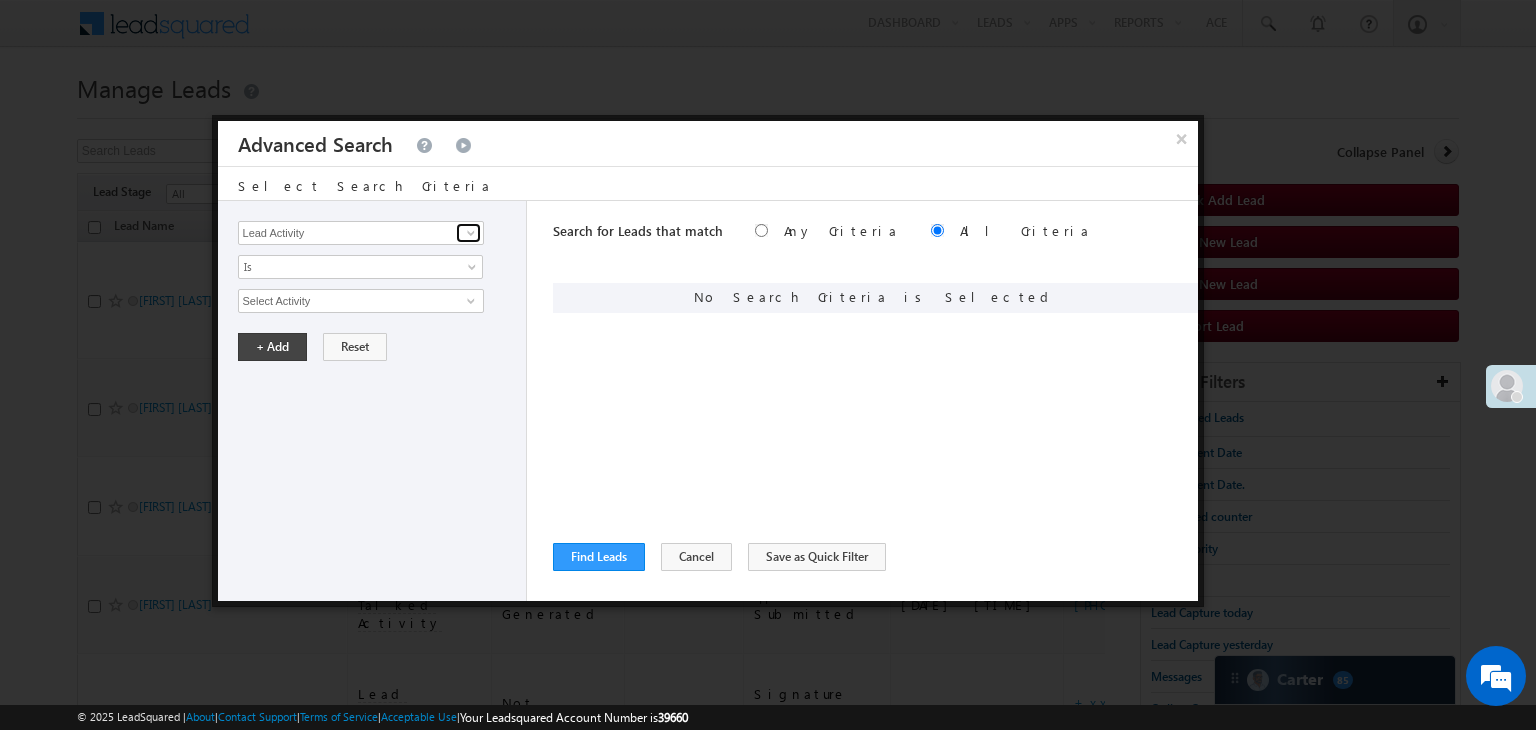 click at bounding box center [471, 233] 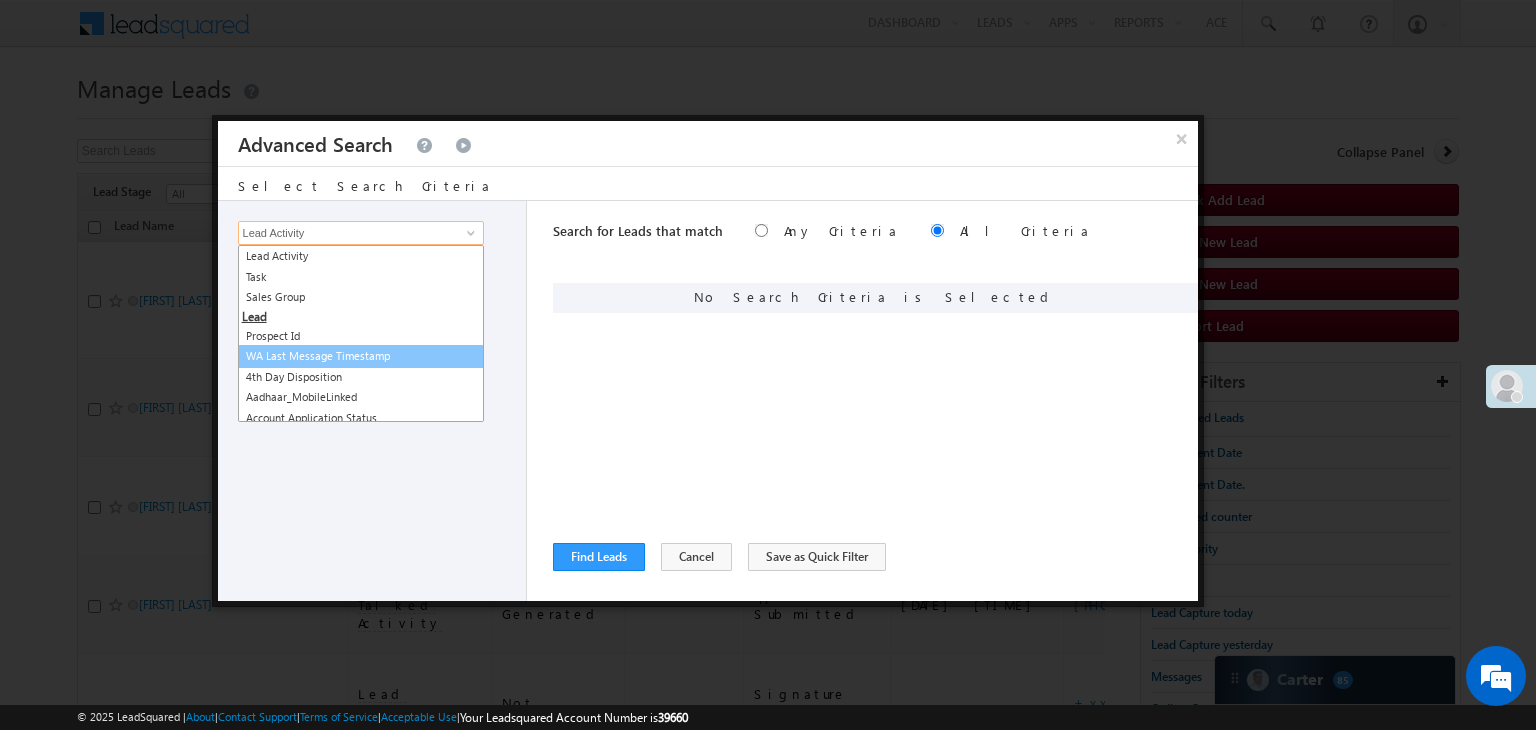 scroll, scrollTop: 0, scrollLeft: 0, axis: both 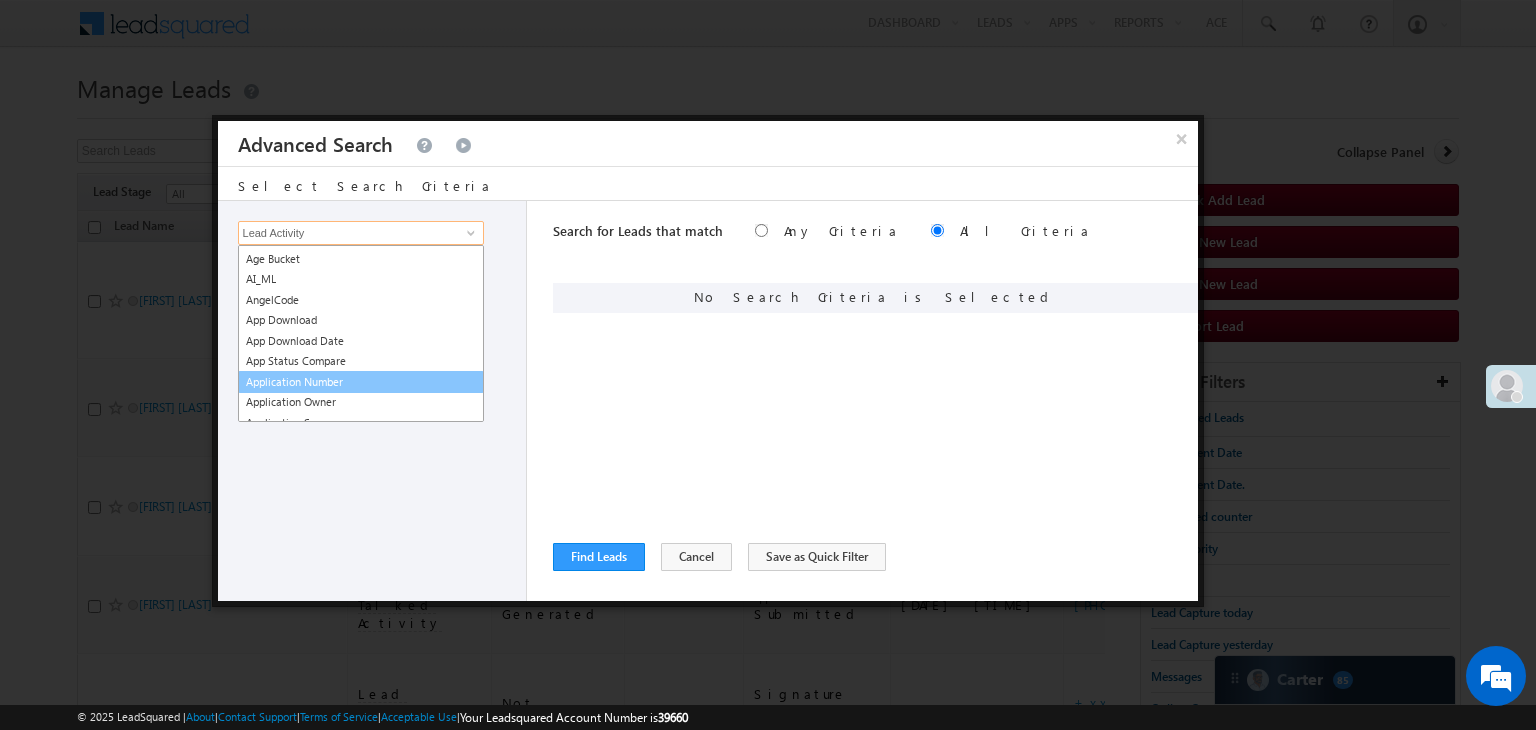 click on "Application Number" at bounding box center (361, 382) 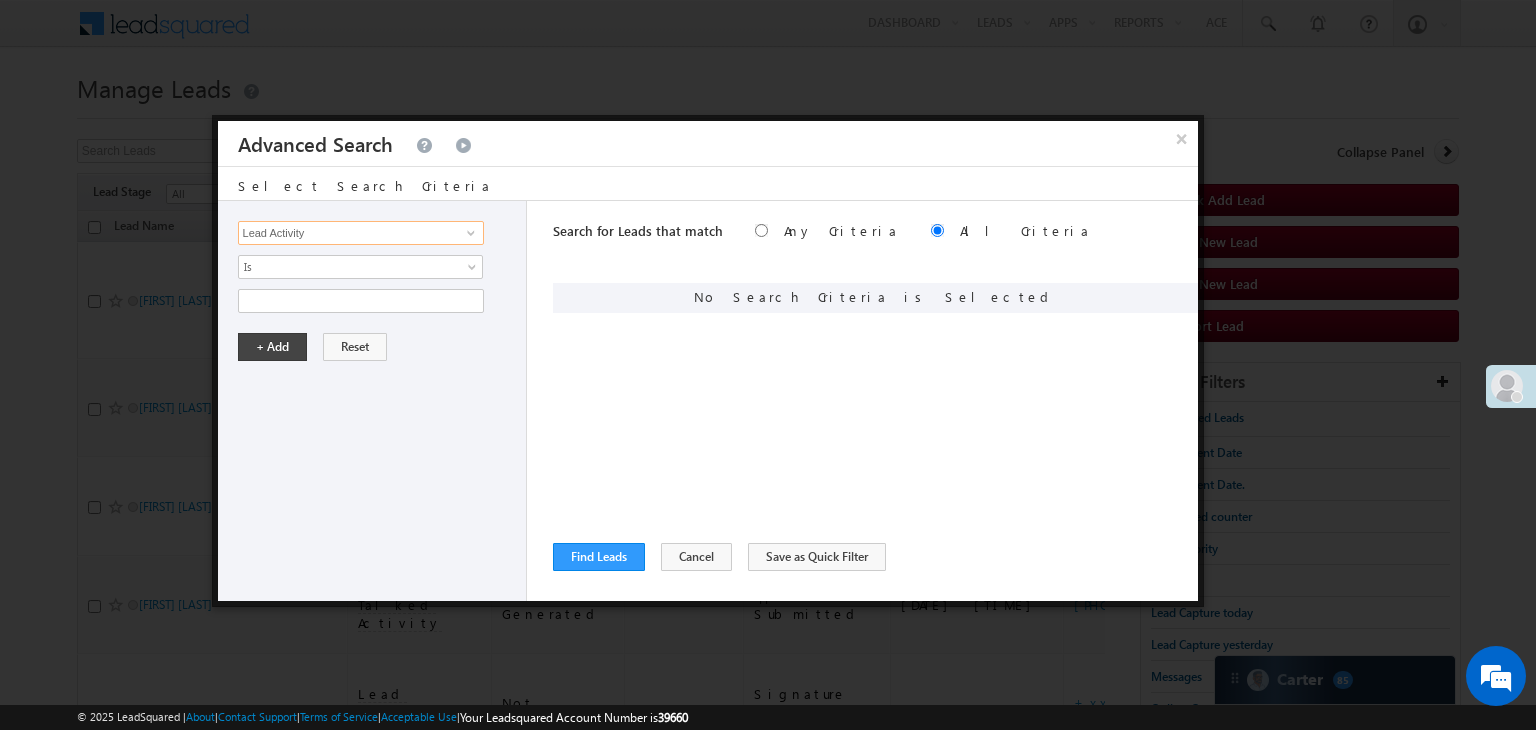 type on "Application Number" 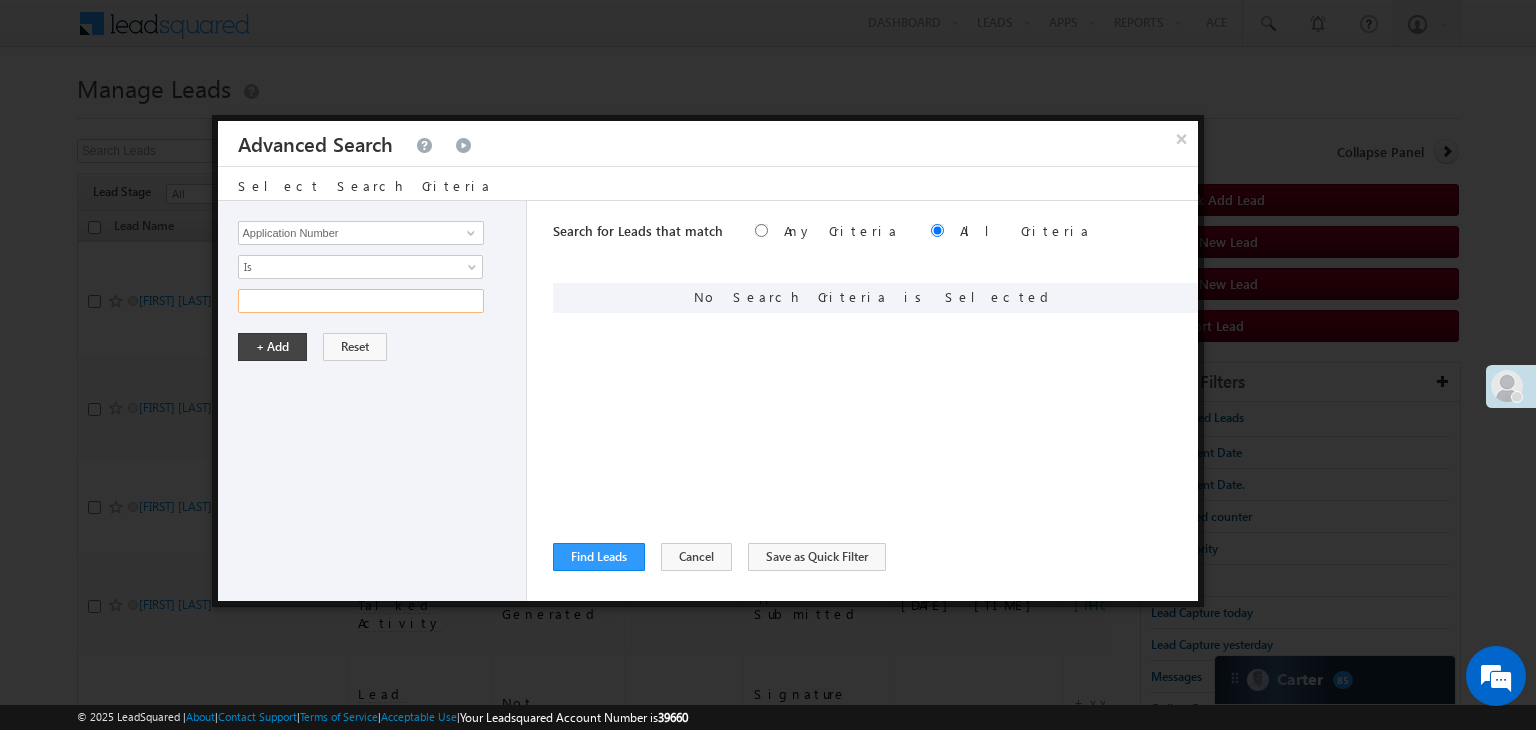 click at bounding box center [361, 301] 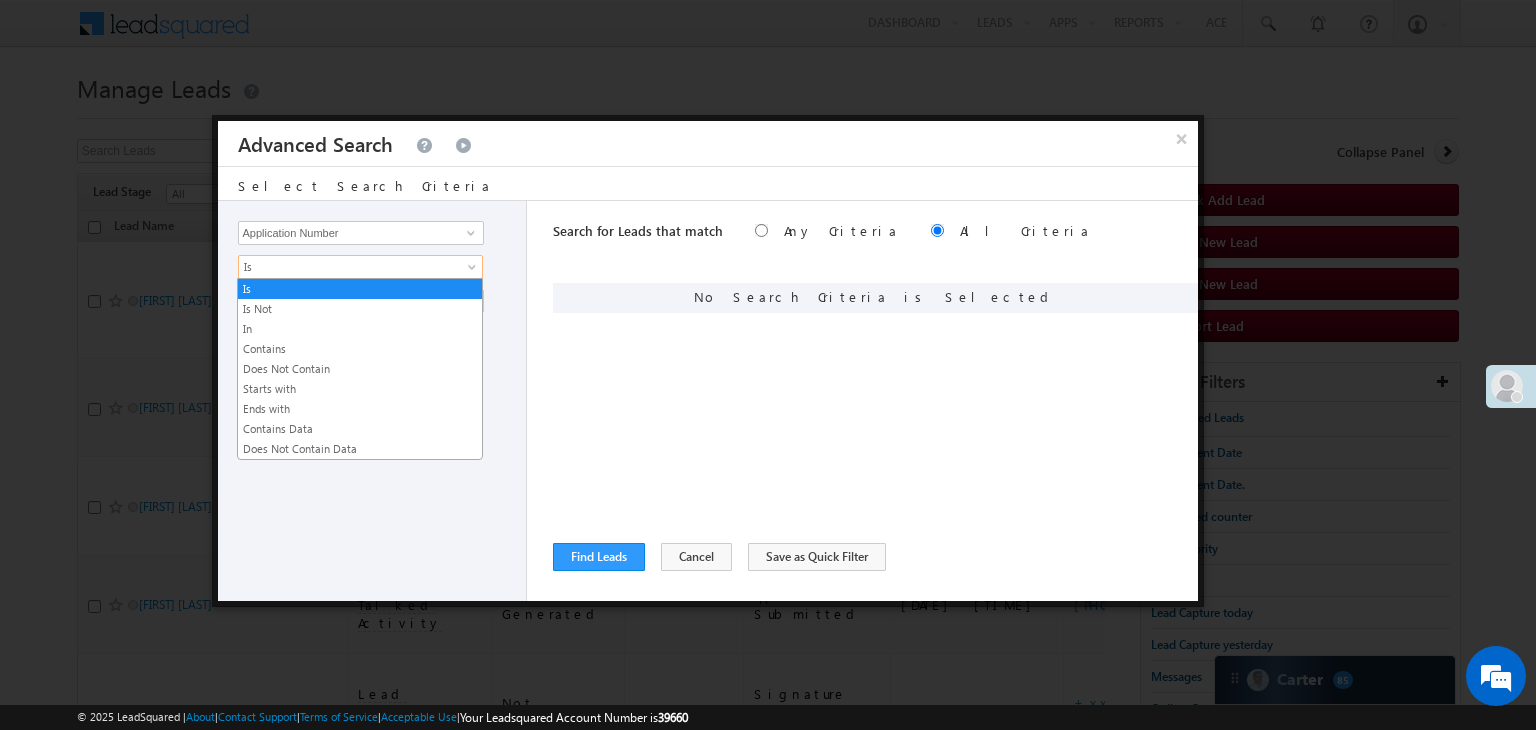 click at bounding box center (474, 271) 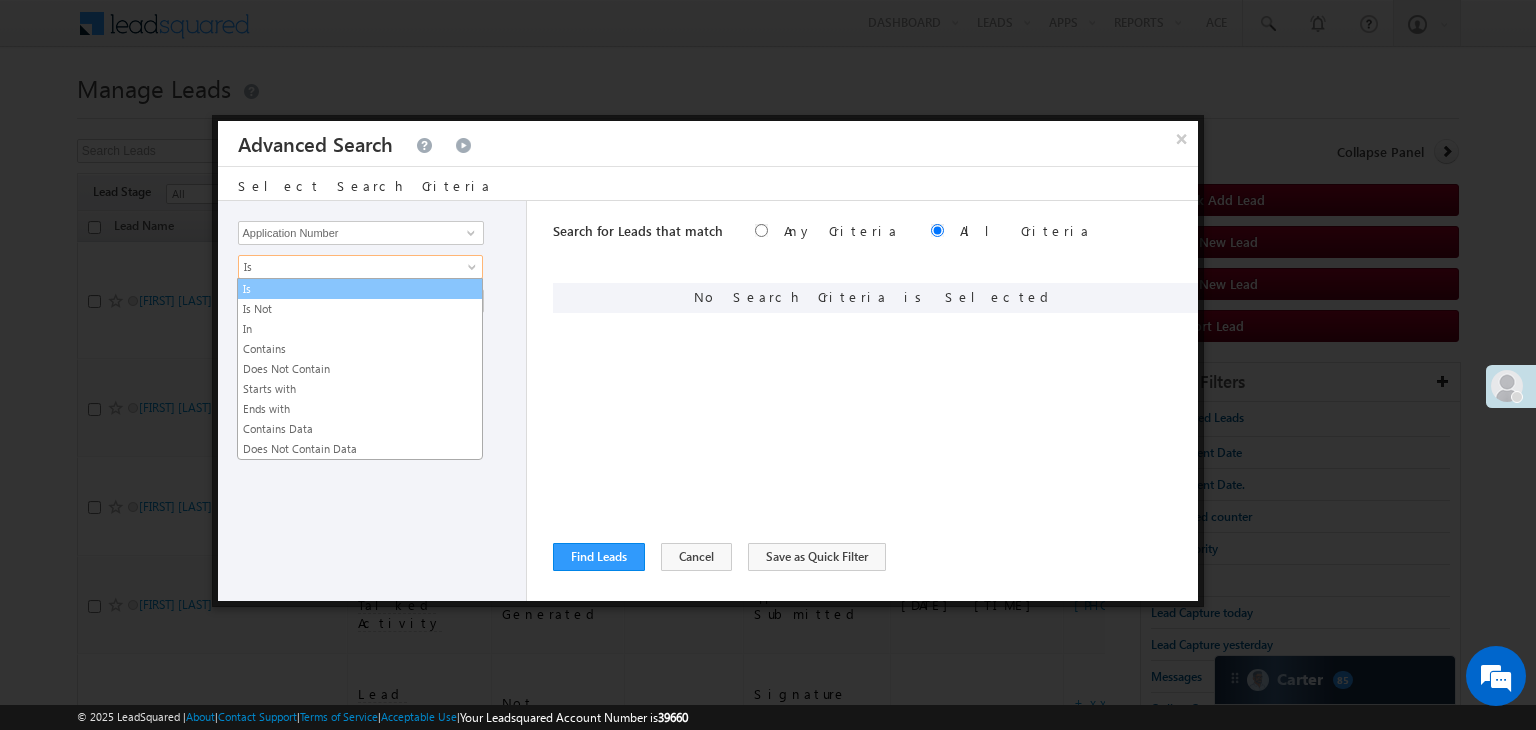 click on "Is" at bounding box center [360, 289] 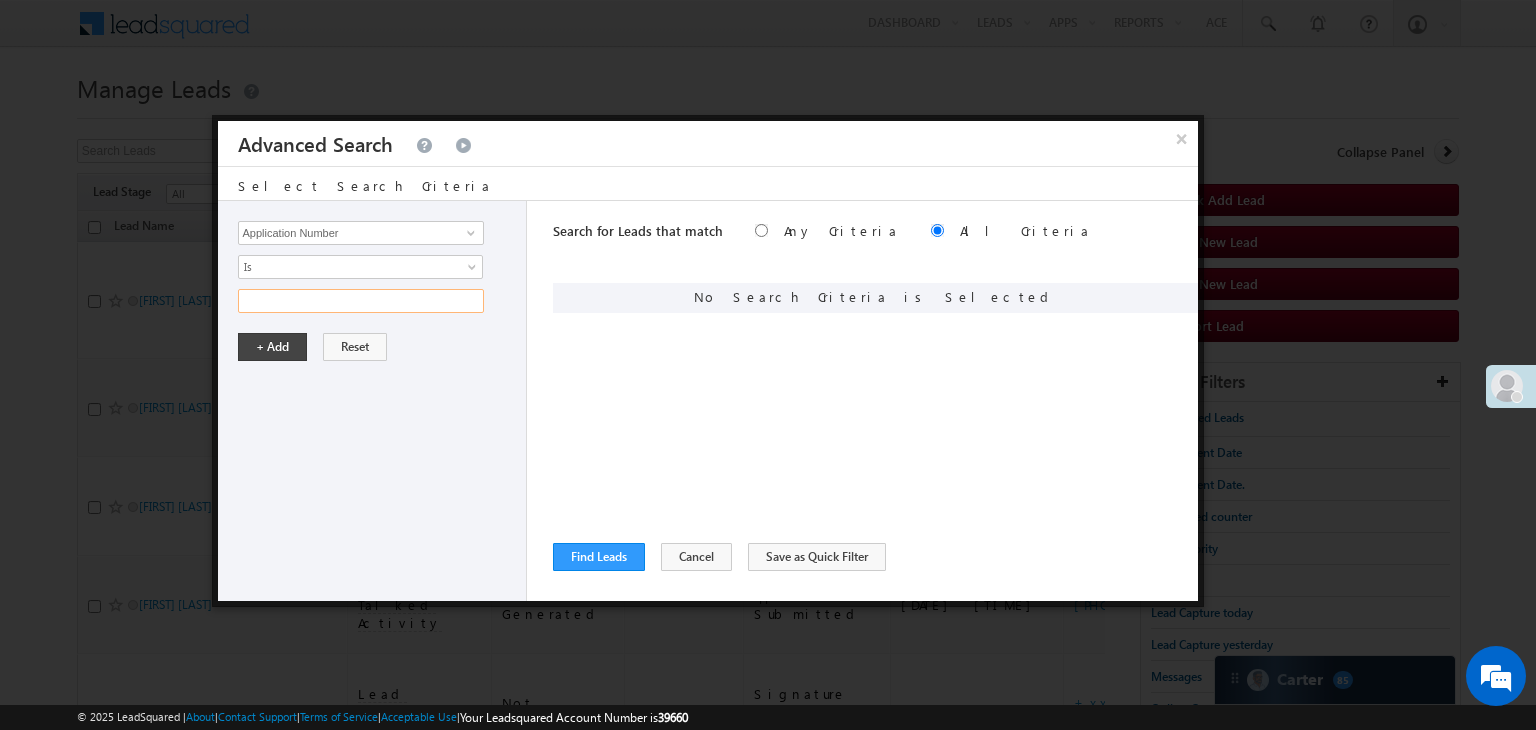 click at bounding box center [361, 301] 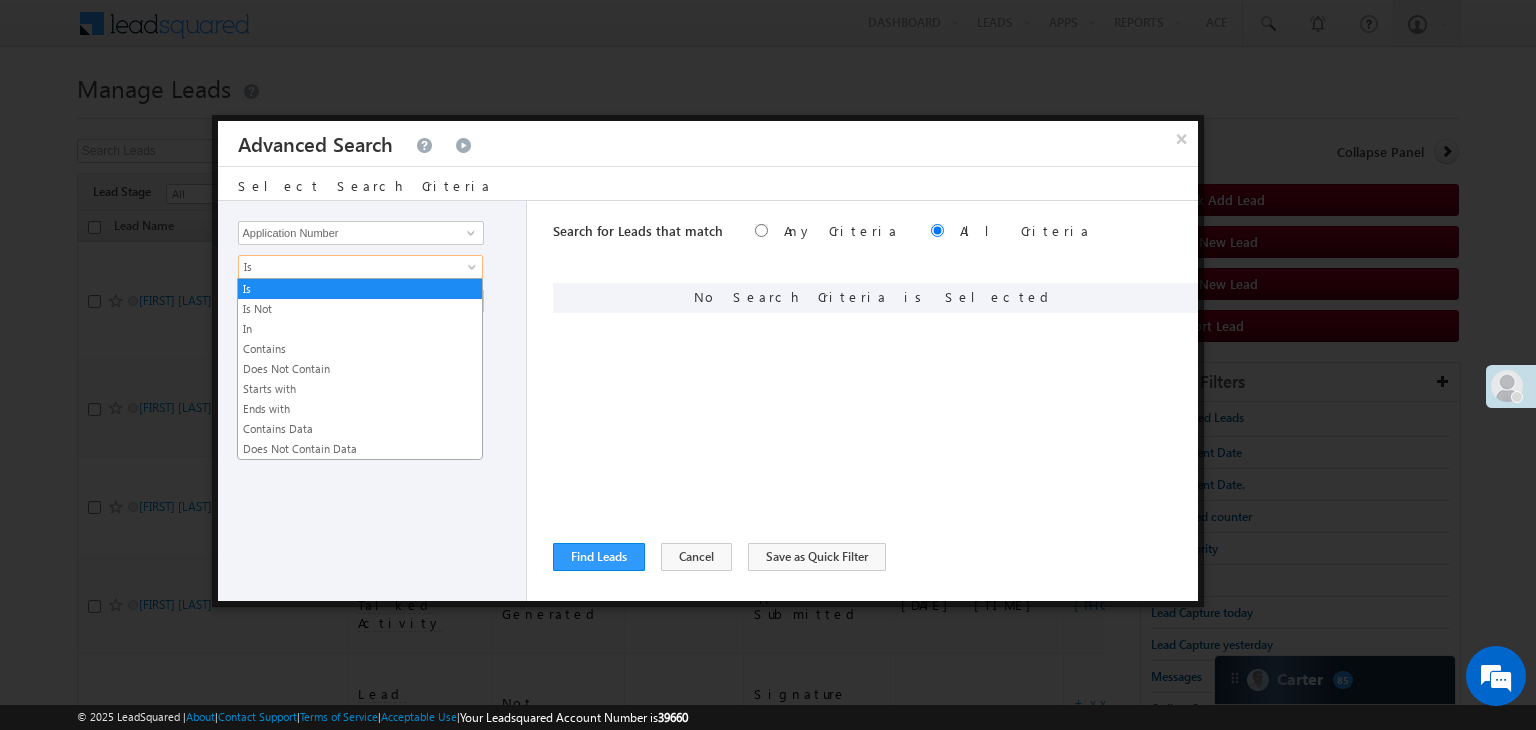click on "Is" at bounding box center [360, 267] 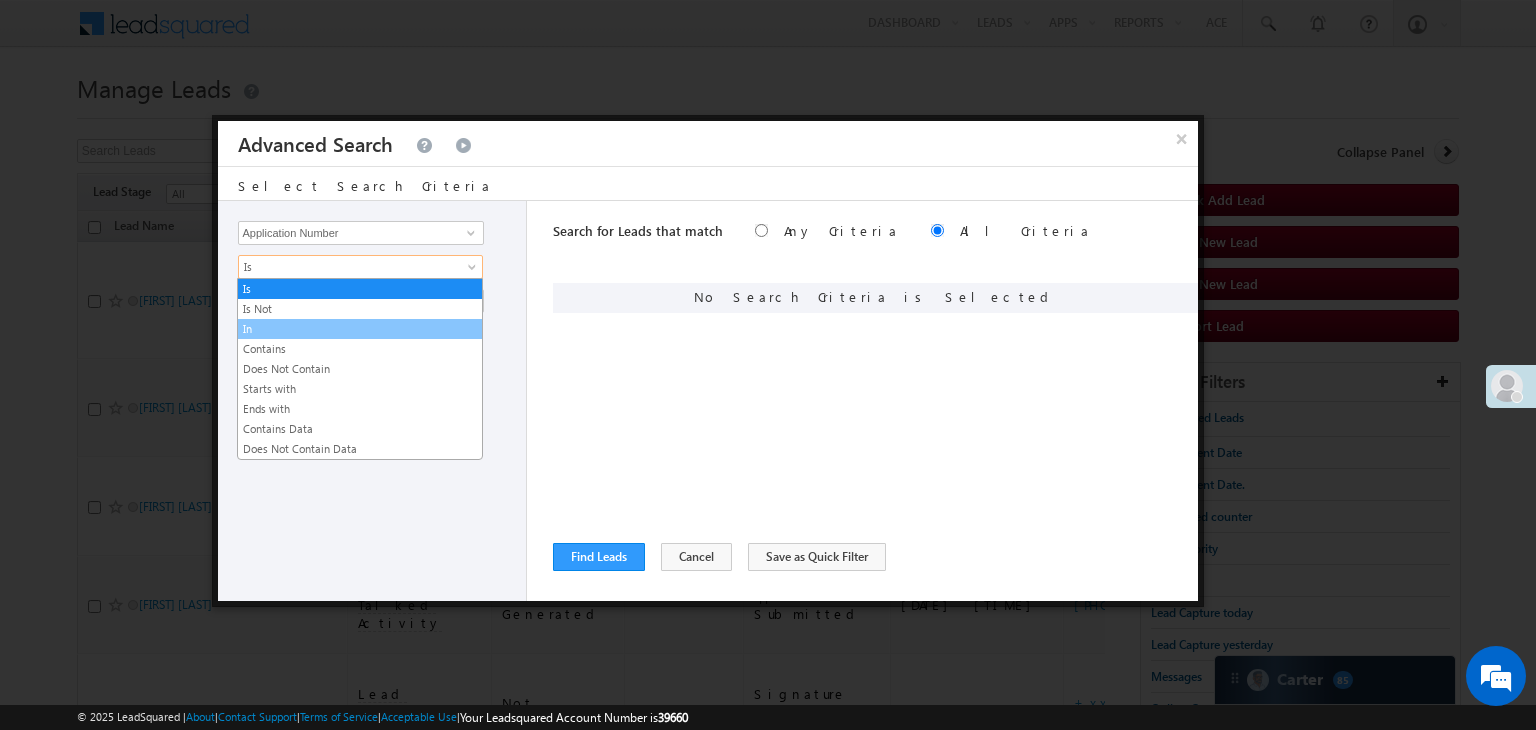 click on "In" at bounding box center [360, 329] 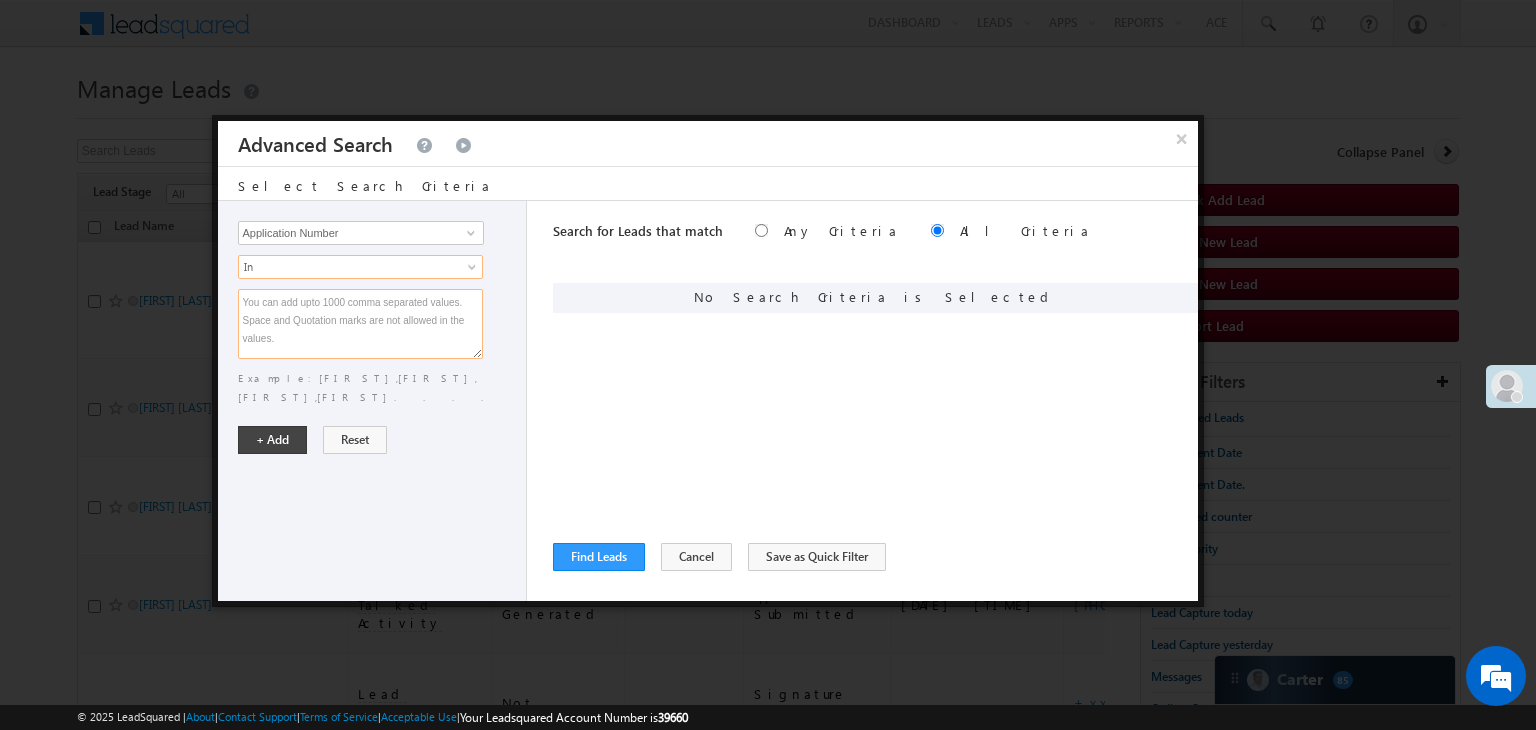 click at bounding box center [360, 324] 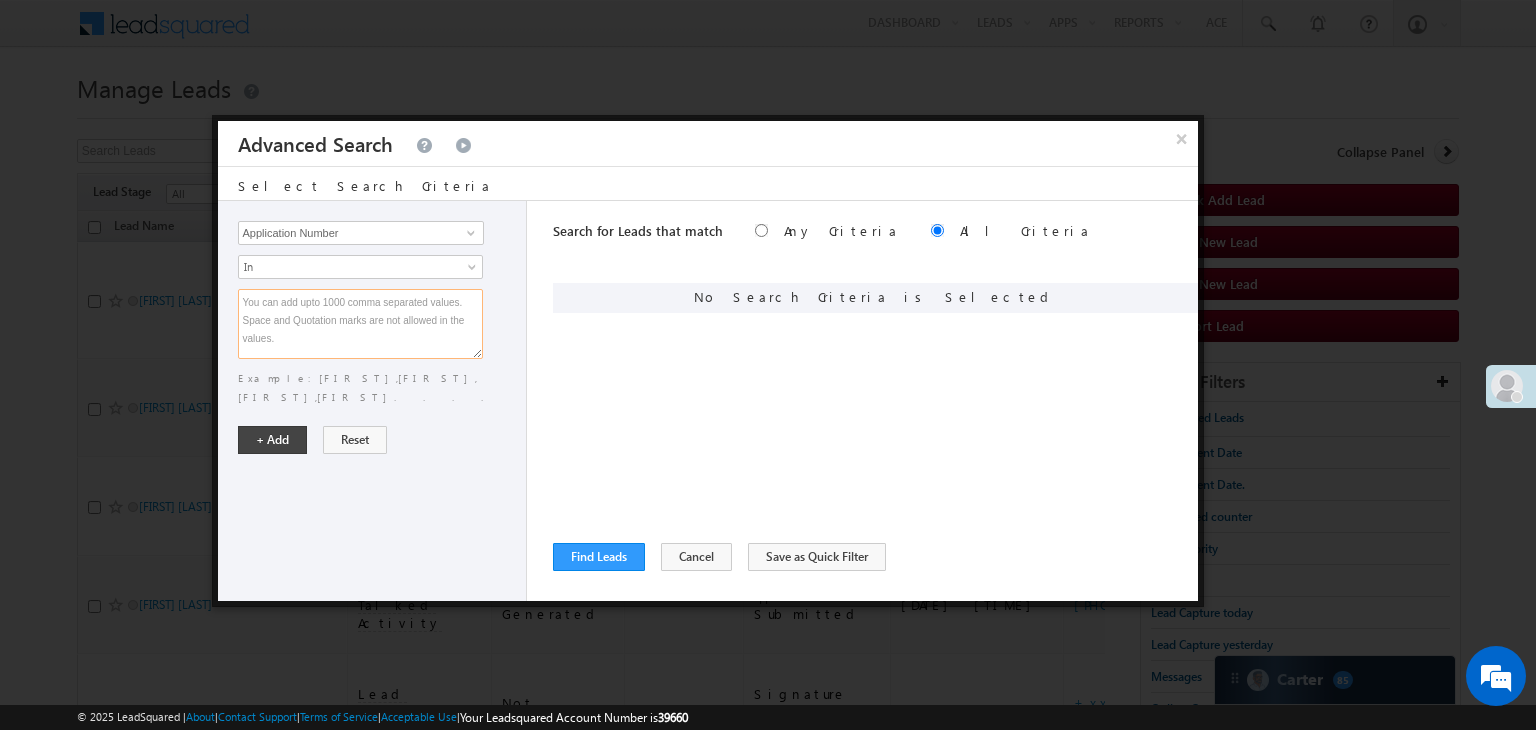 paste on "[LEAD_ID]
[LEAD_ID]
[LEAD_ID]
[LEAD_ID]
[LEAD_ID]
[LEAD_ID]
[LEAD_ID]
[LEAD_ID]
[LEAD_ID]
[LEAD_ID]
[LEAD_ID]
[LEAD_ID]
[LEAD_ID]" 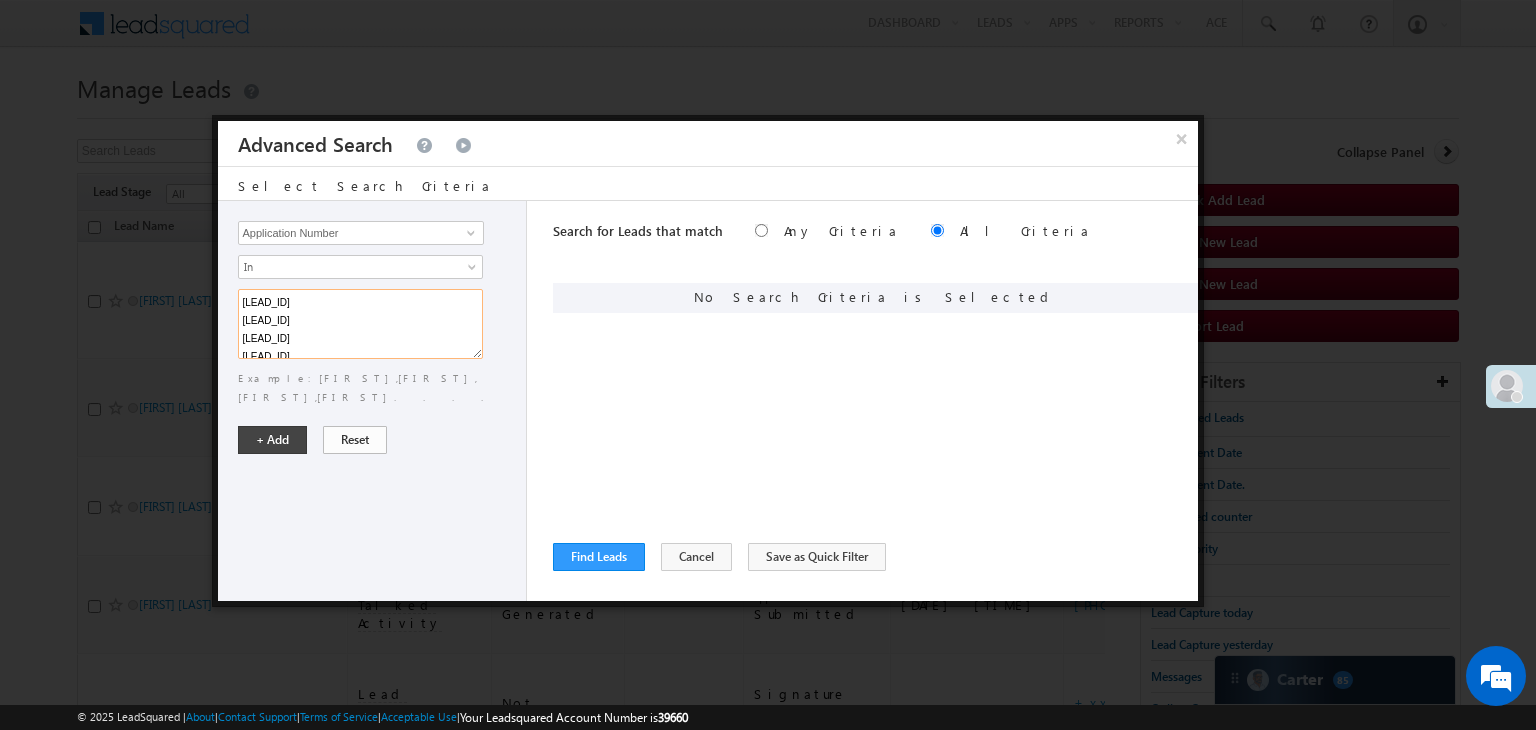 scroll, scrollTop: 166, scrollLeft: 0, axis: vertical 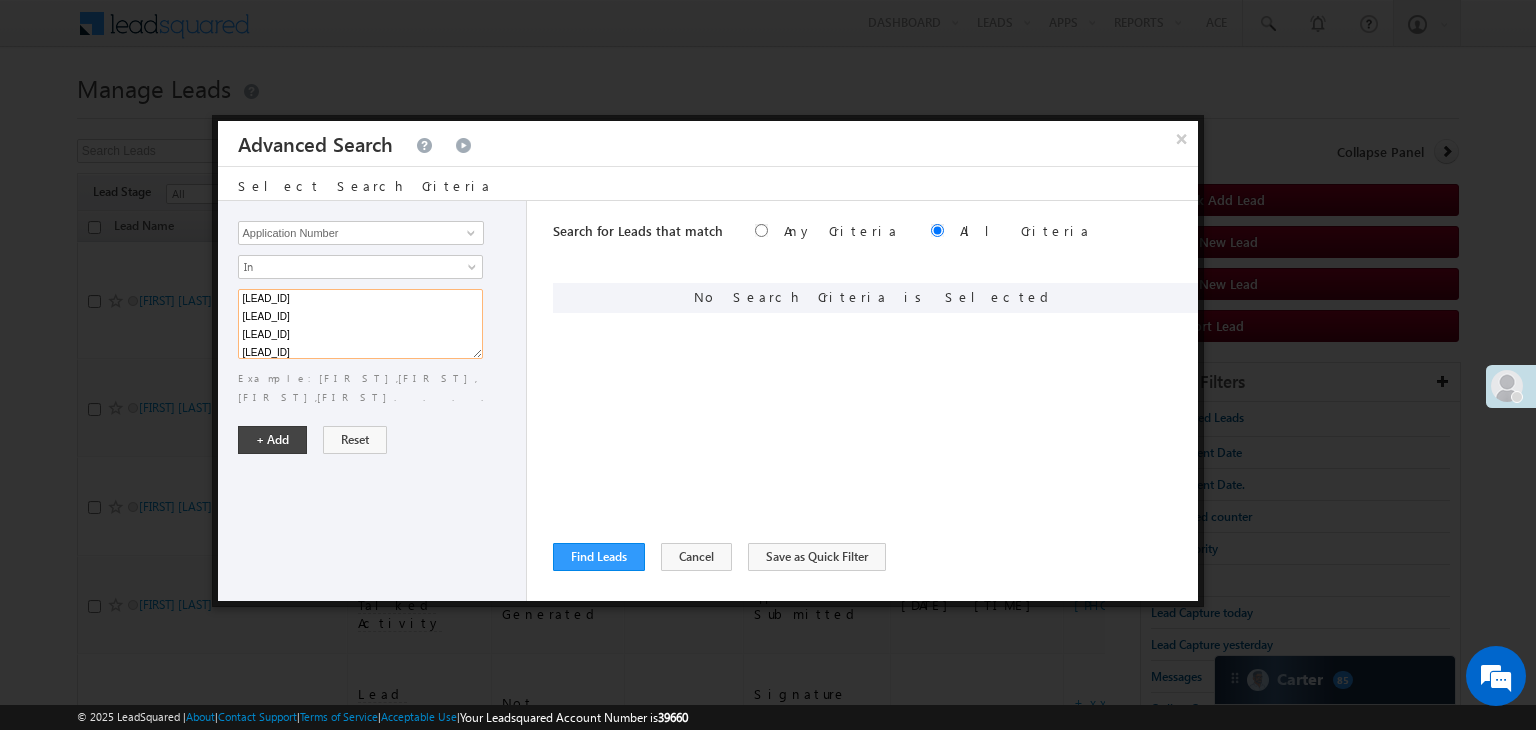 drag, startPoint x: 323, startPoint y: 345, endPoint x: 233, endPoint y: 275, distance: 114.01754 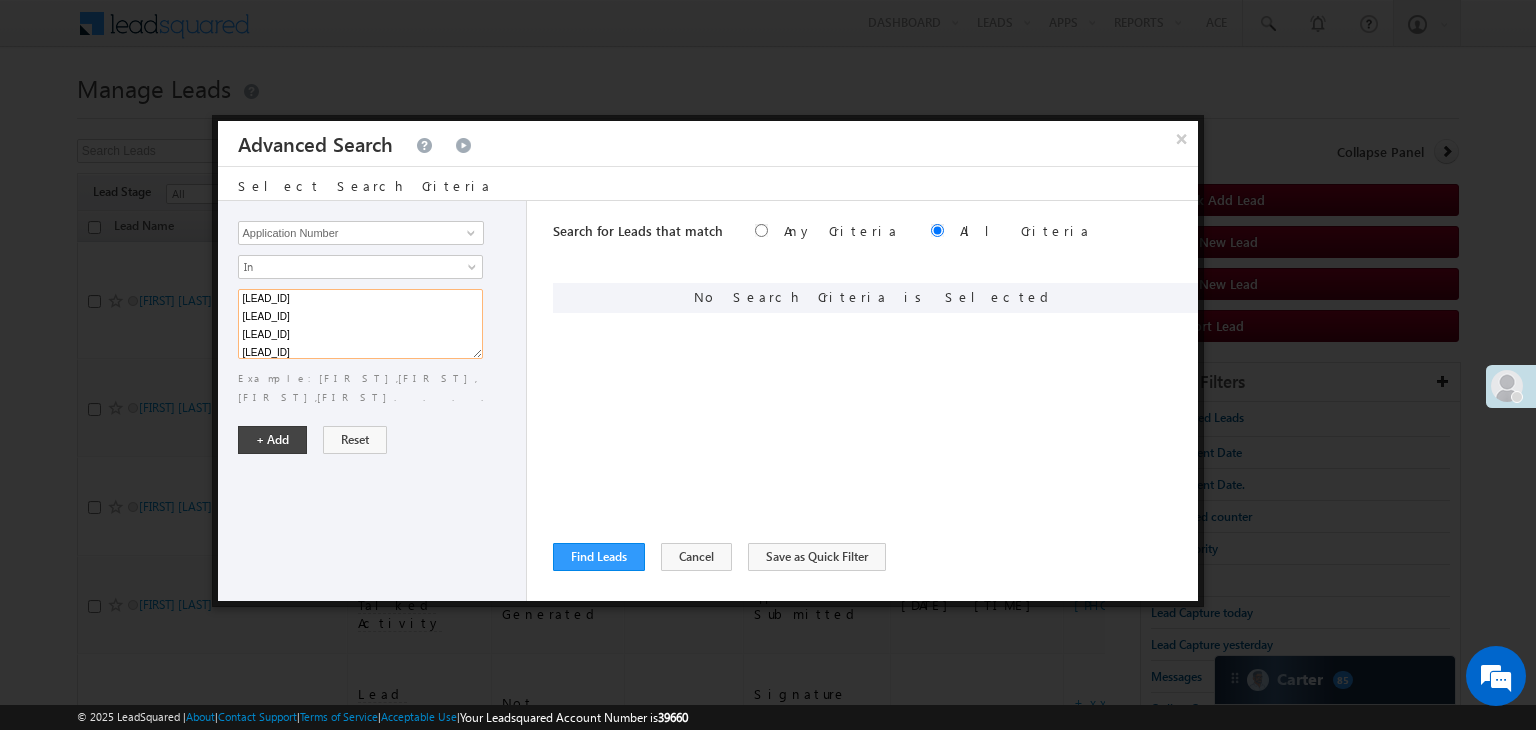 click on "Lead Activity Task Sales Group  Prospect Id  WA Last Message Timestamp 4th Day Disposition Aadhaar_MobileLinked Account Application Status Activation_Score Age Bucket AI_ML AngelCode App Download App Download Date App Status Compare Application Number Application Owner Application Source Application Status  Application Status at Assignment Application Status at Dropoff Application status before assignment  Application Status First time Drop Off  Application Status New Application Step Number Application Submission Flag Application Type Appsflyer Adset Area Manager Name Assignment Date Assignment Quota Assignment Status Attempt counter post coding  BO Branch Browser Call Back Counter Call back Date & Time Call Back Requested Created At Call Back Requested on  Call Back Requested Slot Call Duration Call Later Overall Counter Call Later_Insurance call back date Callid Campaign Call Counter Campaign Date Campaign flag for smart view Campaign Talktime counter Campaign Trade Date Is" at bounding box center [373, 401] 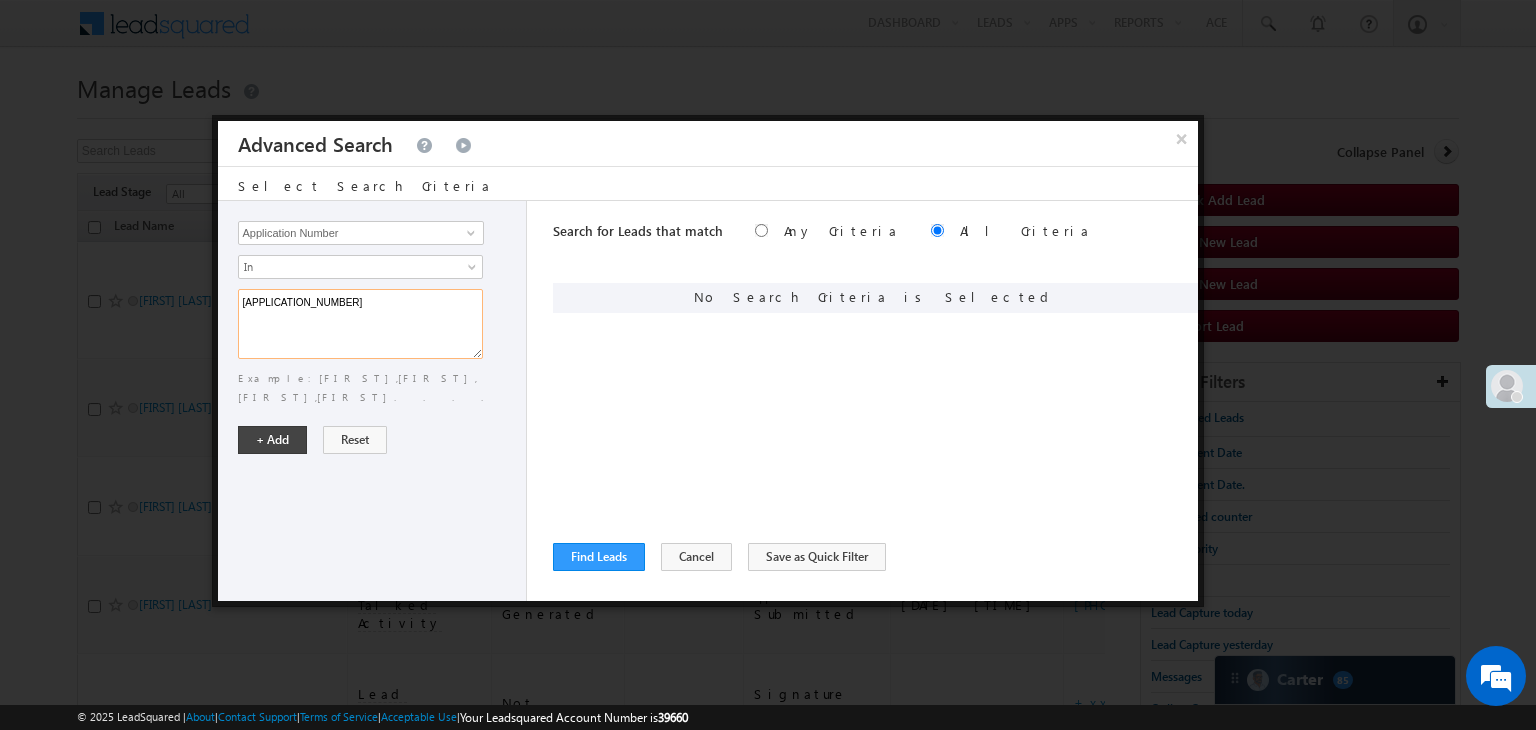 scroll, scrollTop: 94, scrollLeft: 0, axis: vertical 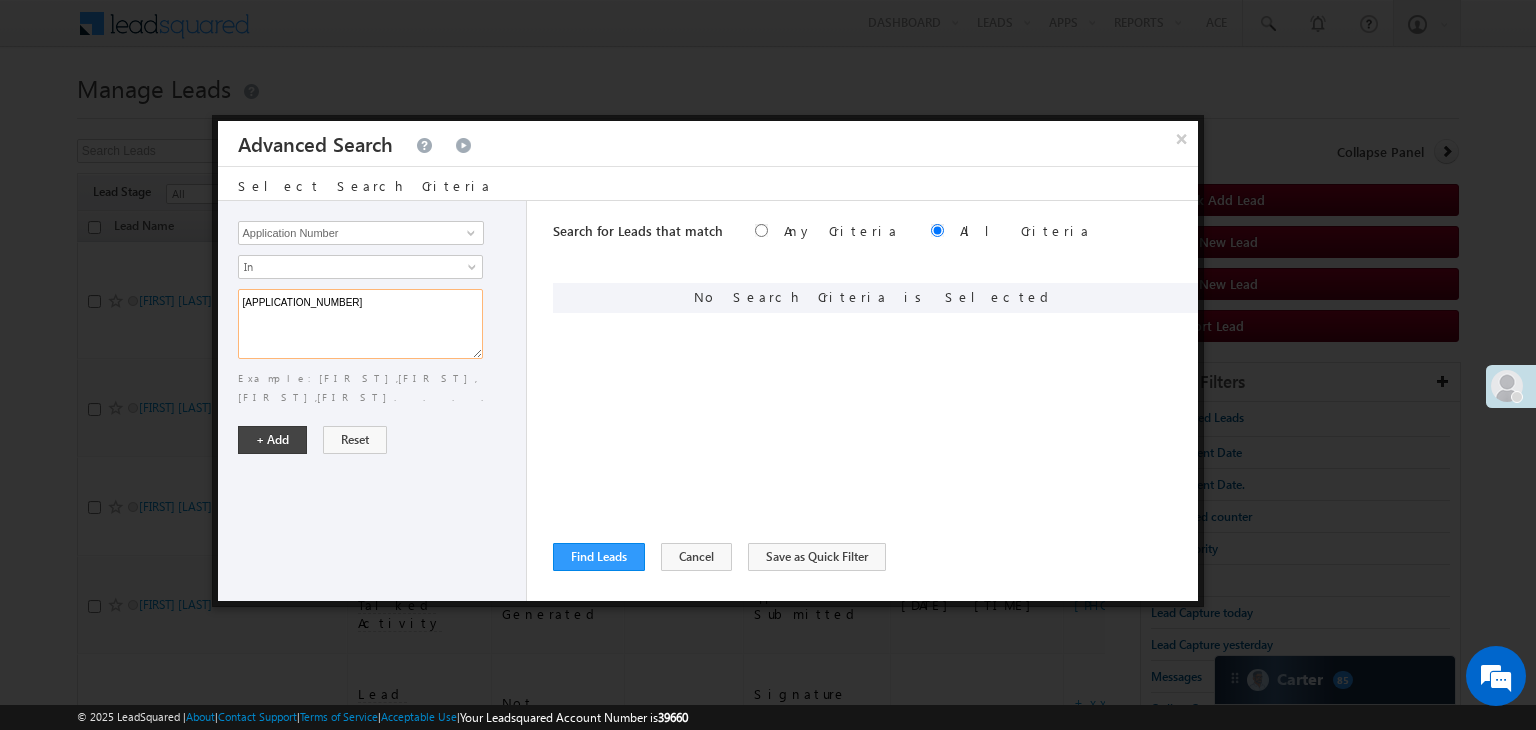 drag, startPoint x: 322, startPoint y: 341, endPoint x: 242, endPoint y: 295, distance: 92.28217 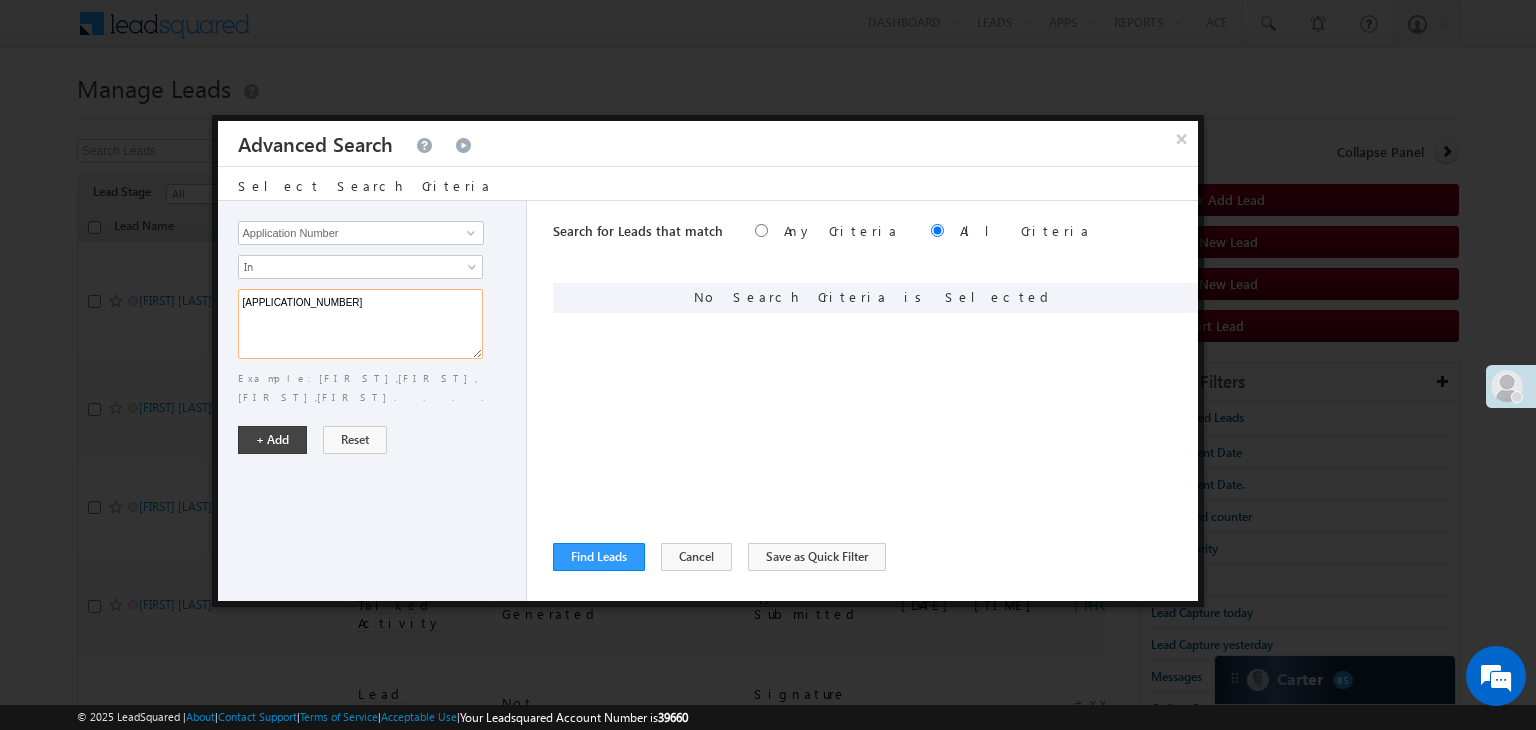 click on "[APPLICATION_NUMBER]" at bounding box center [360, 324] 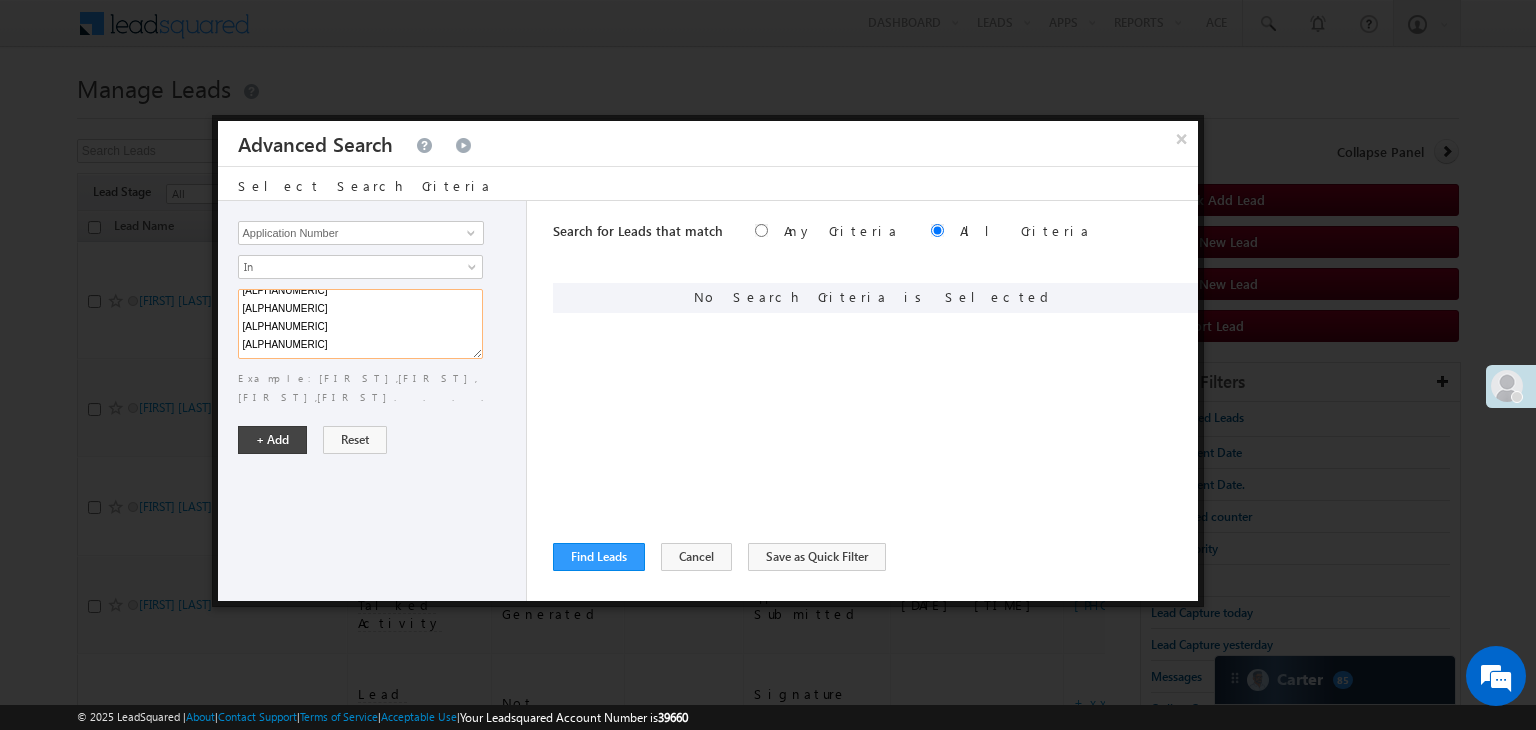 scroll, scrollTop: 66, scrollLeft: 0, axis: vertical 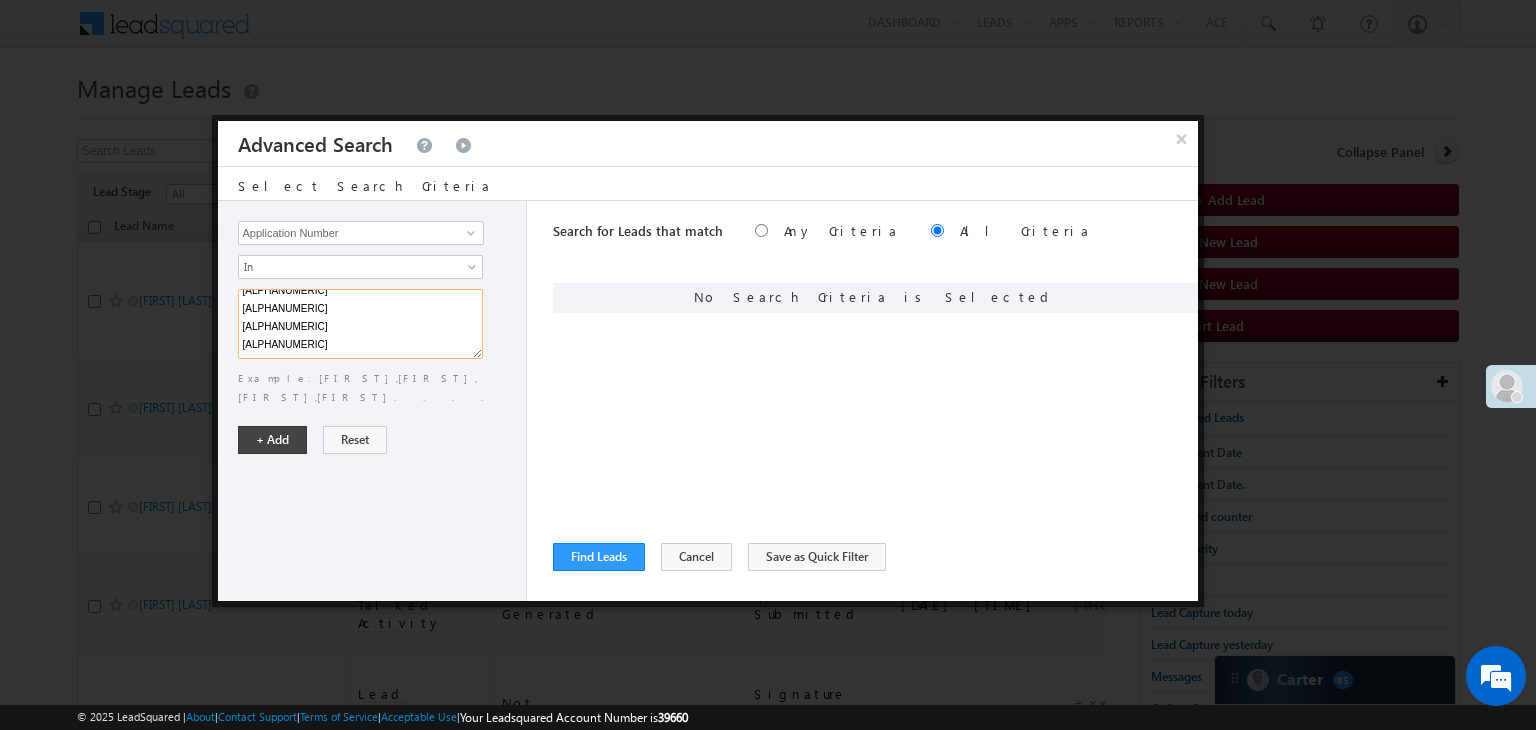drag, startPoint x: 321, startPoint y: 309, endPoint x: 232, endPoint y: 316, distance: 89.27486 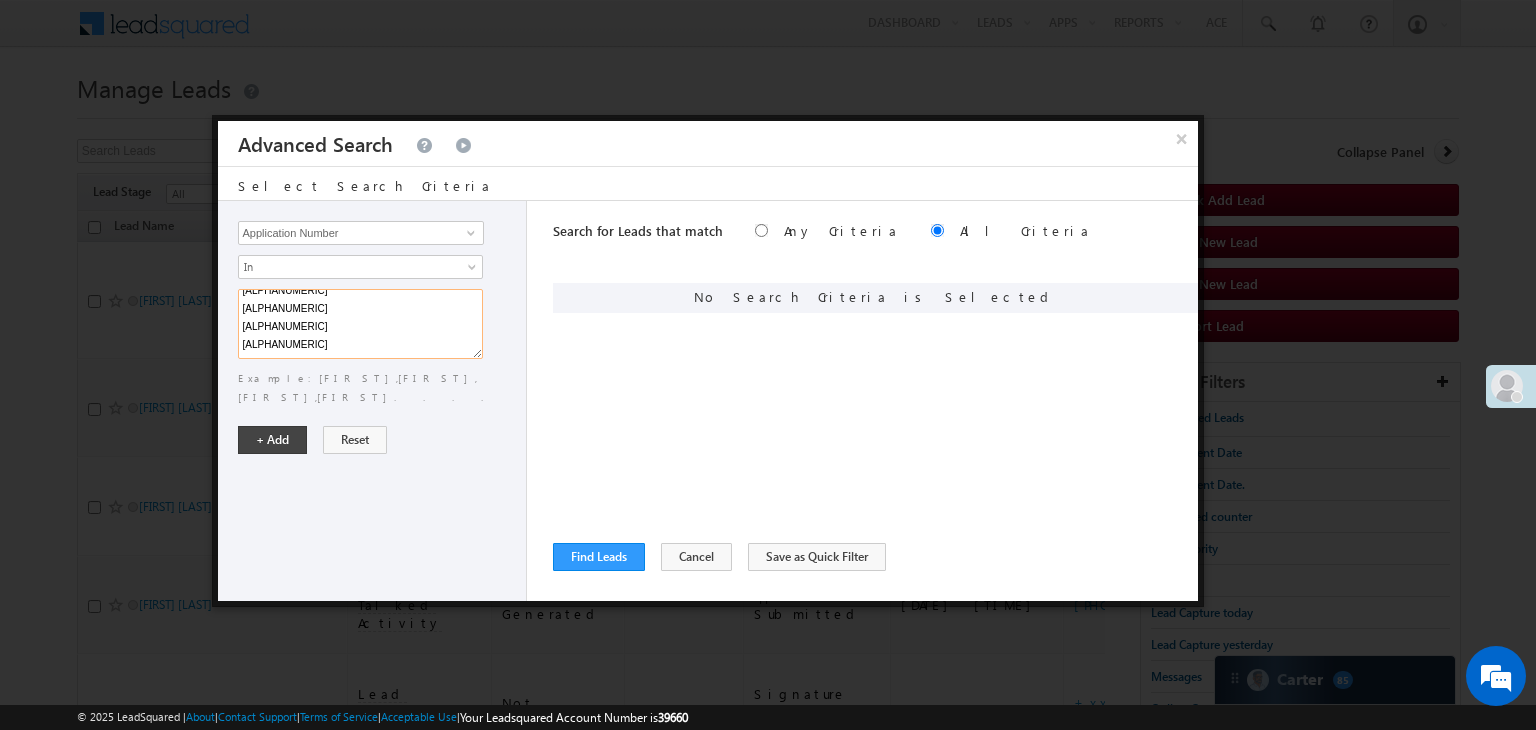click on "Lead Activity Task Sales Group  Prospect Id  WA Last Message Timestamp 4th Day Disposition Aadhaar_MobileLinked Account Application Status Activation_Score Age Bucket AI_ML AngelCode App Download App Download Date App Status Compare Application Number Application Owner Application Source Application Status  Application Status at Assignment Application Status at Dropoff Application status before assignment  Application Status First time Drop Off  Application Status New Application Step Number Application Submission Flag Application Type Appsflyer Adset Area Manager Name Assignment Date Assignment Quota Assignment Status Attempt counter post coding  BO Branch Browser Call Back Counter Call back Date & Time Call Back Requested Created At Call Back Requested on  Call Back Requested Slot Call Duration Call Later Overall Counter Call Later_Insurance call back date Callid Campaign Call Counter Campaign Date Campaign flag for smart view Campaign Talktime counter Campaign Trade Date Is" at bounding box center [373, 401] 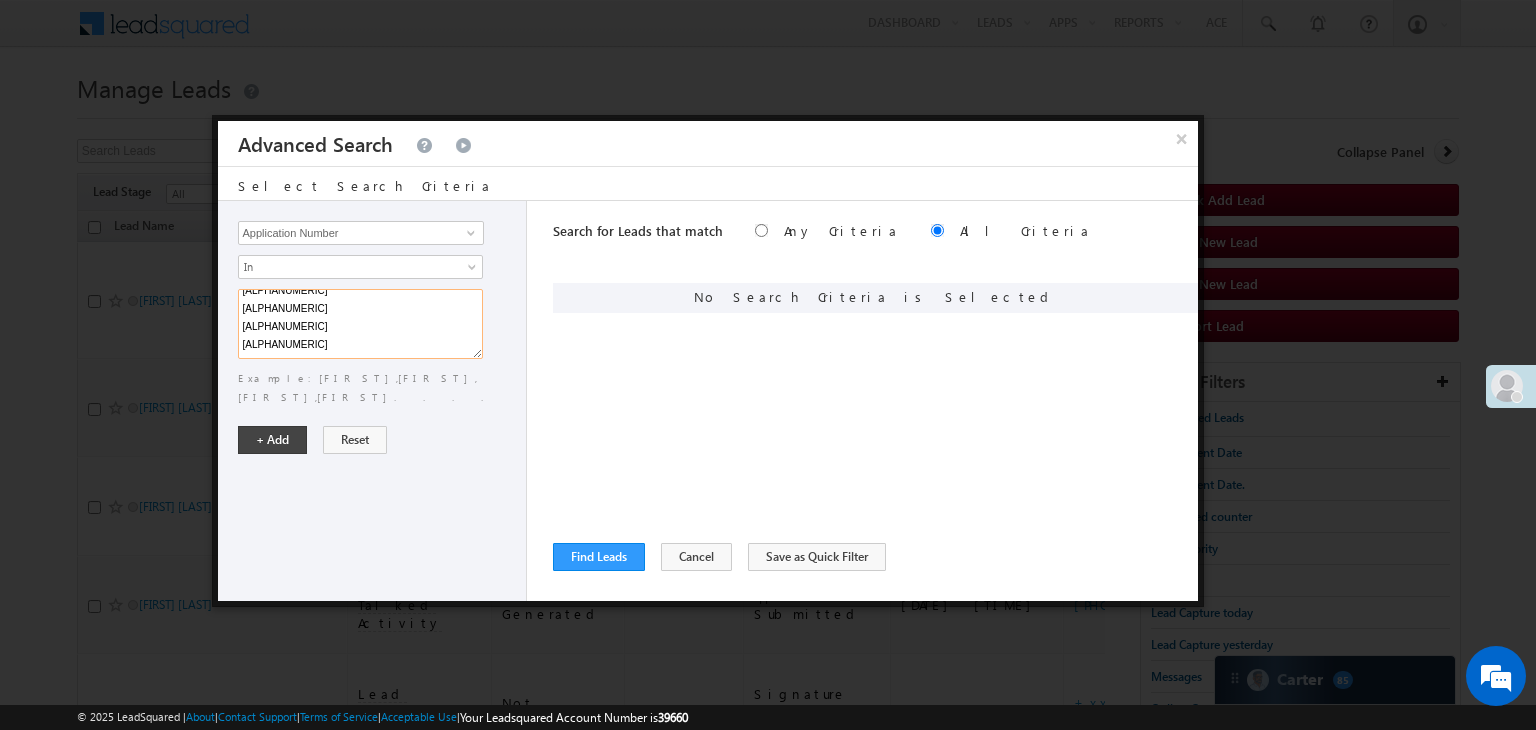 scroll, scrollTop: 7, scrollLeft: 0, axis: vertical 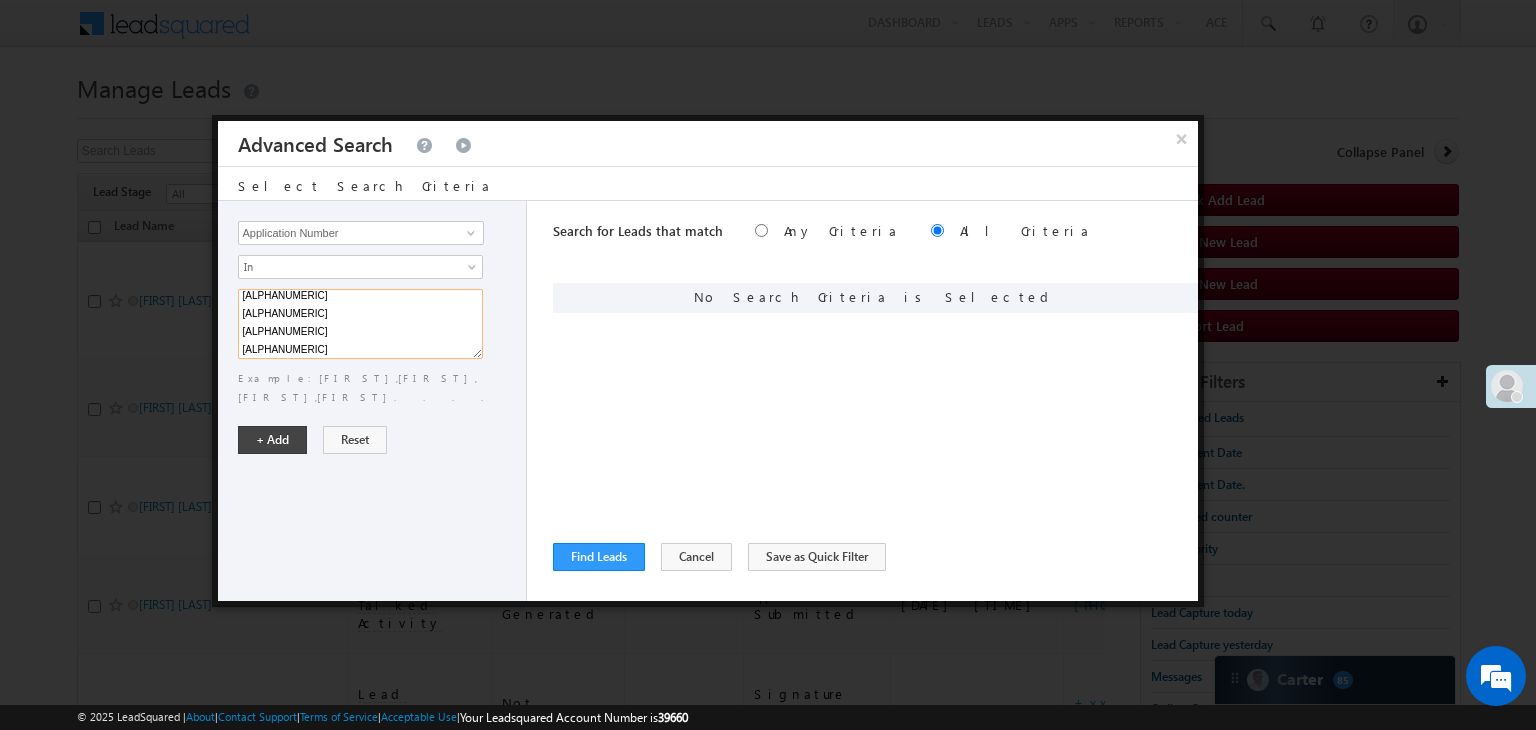 drag, startPoint x: 308, startPoint y: 345, endPoint x: 240, endPoint y: 305, distance: 78.892334 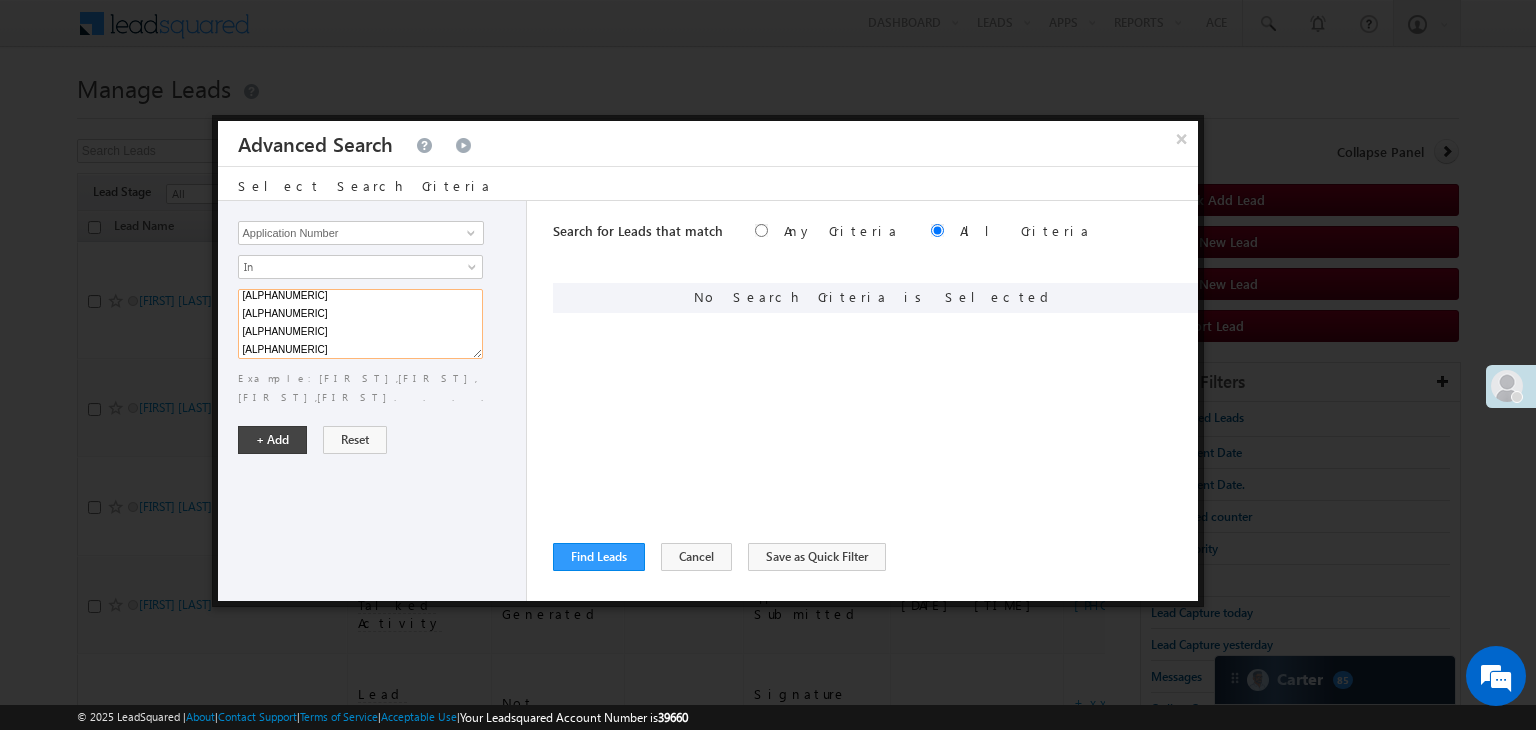 click on "[ALPHANUMERIC]
[ALPHANUMERIC]
[ALPHANUMERIC]
[ALPHANUMERIC]" at bounding box center [360, 324] 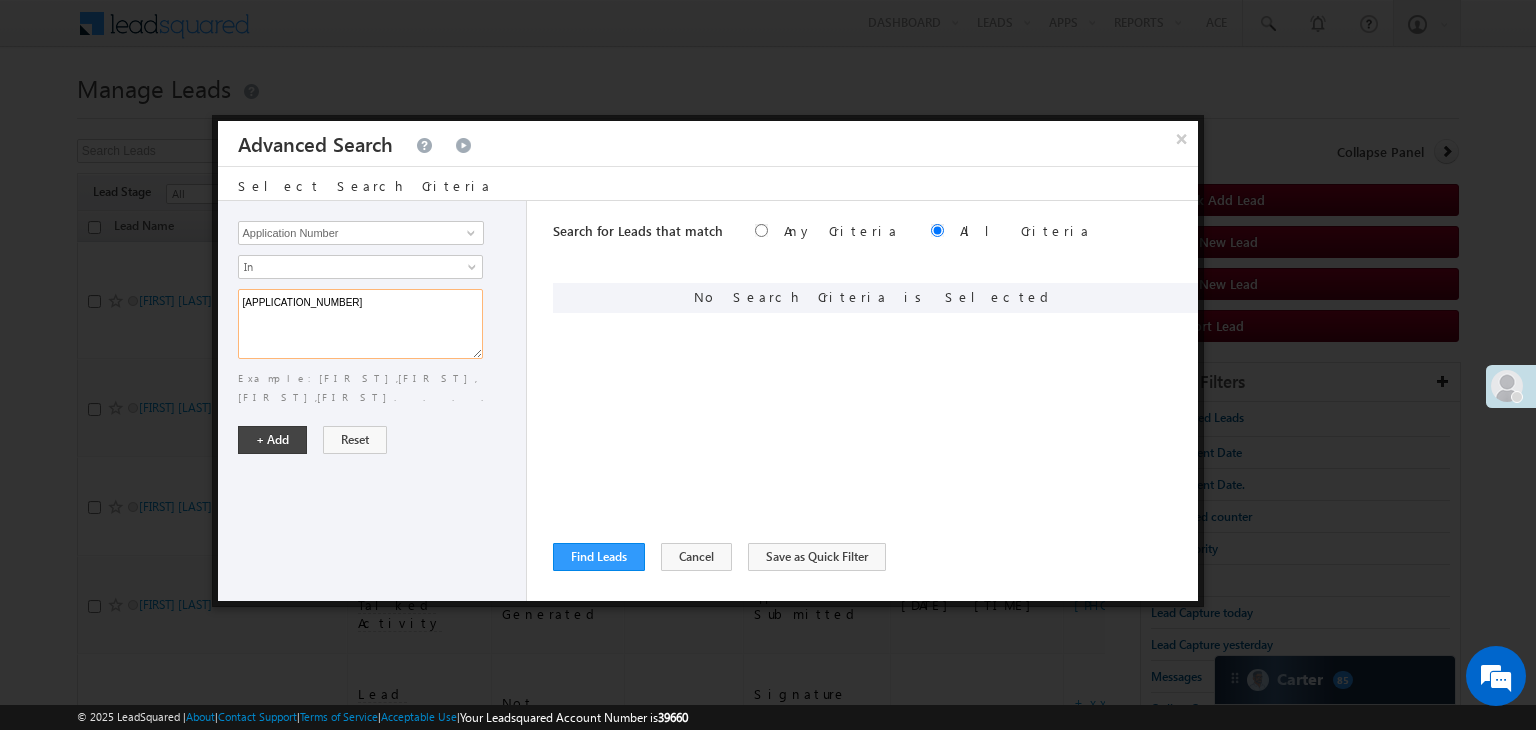 click on "[APPLICATION_NUMBER]" at bounding box center [360, 324] 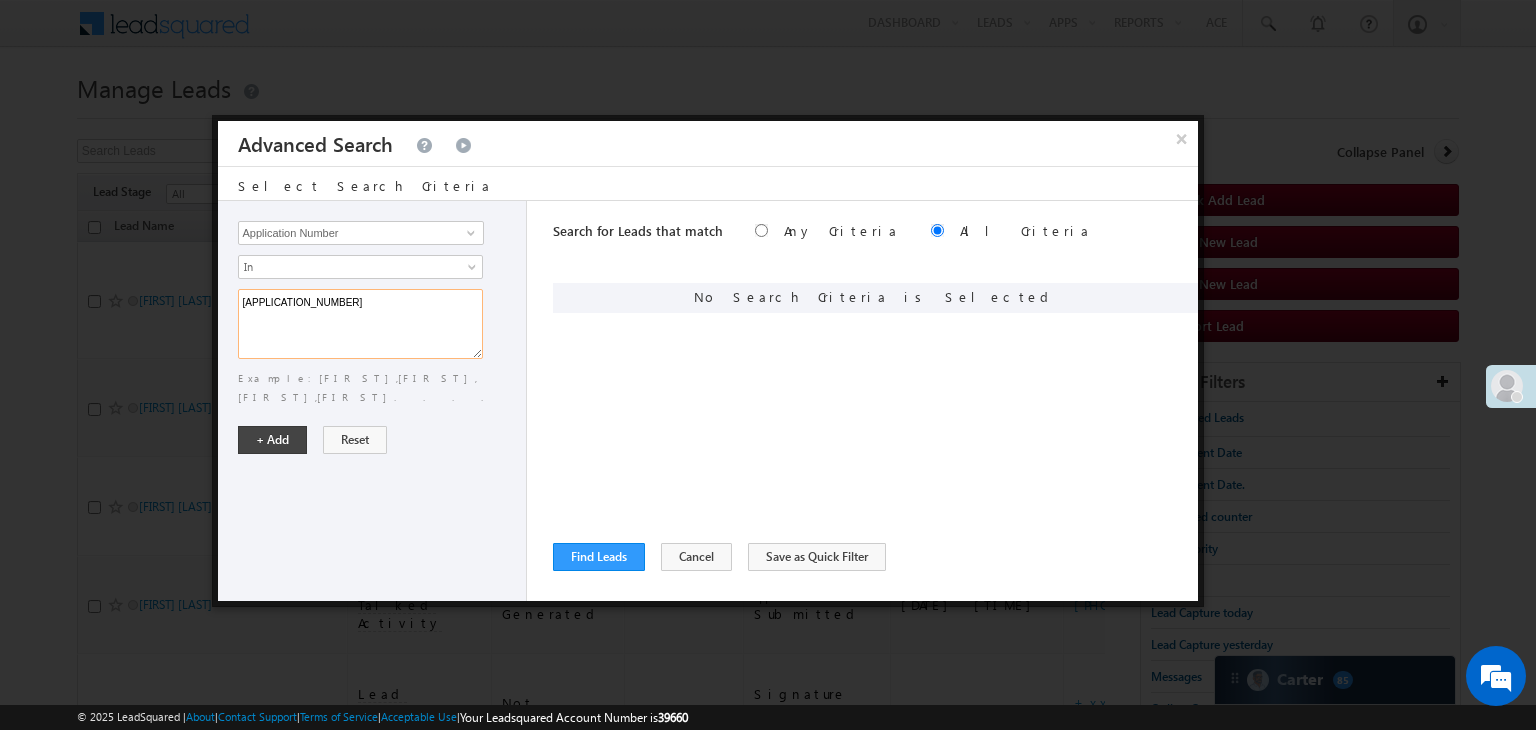 click on "[APPLICATION_NUMBER]" at bounding box center [360, 324] 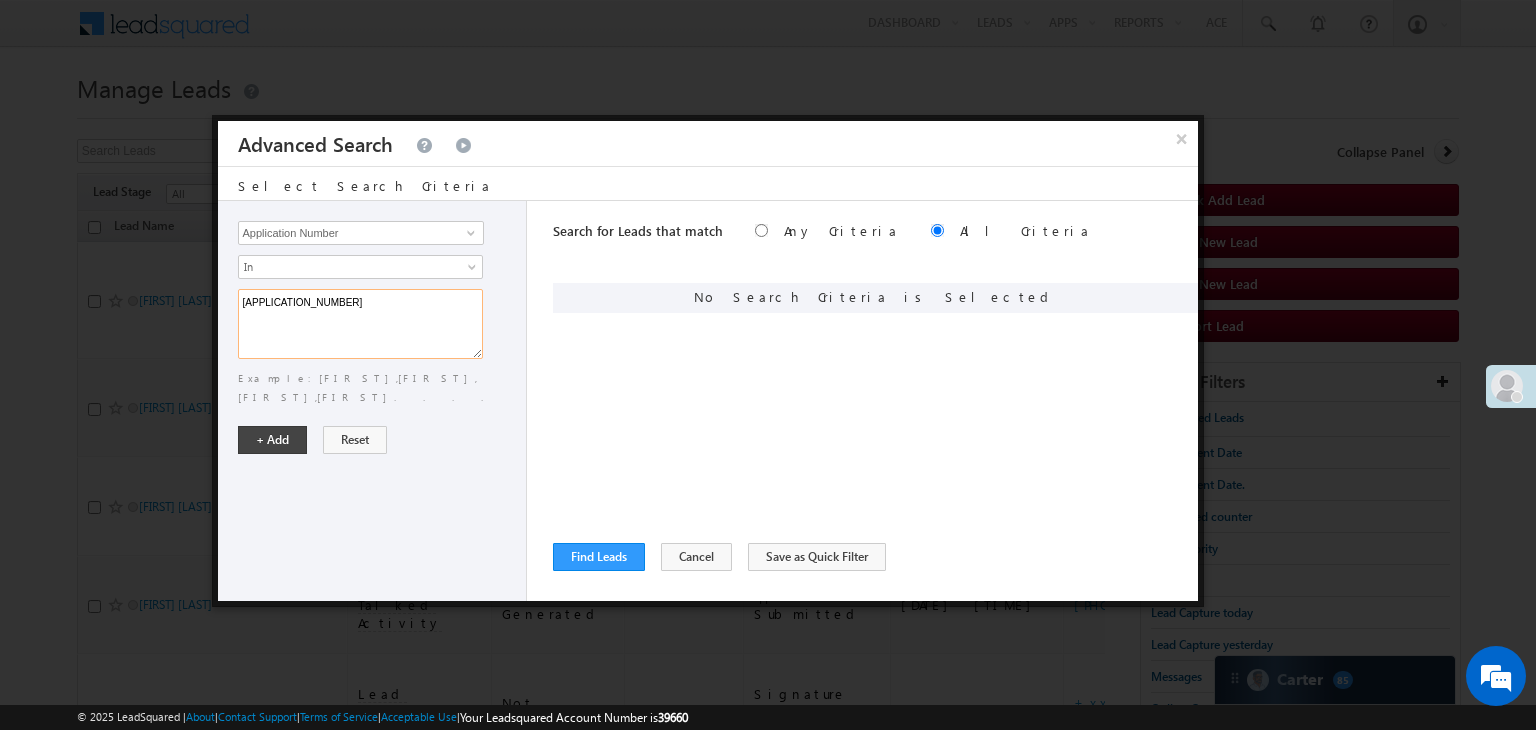 click on "[APPLICATION_NUMBER]" at bounding box center [360, 324] 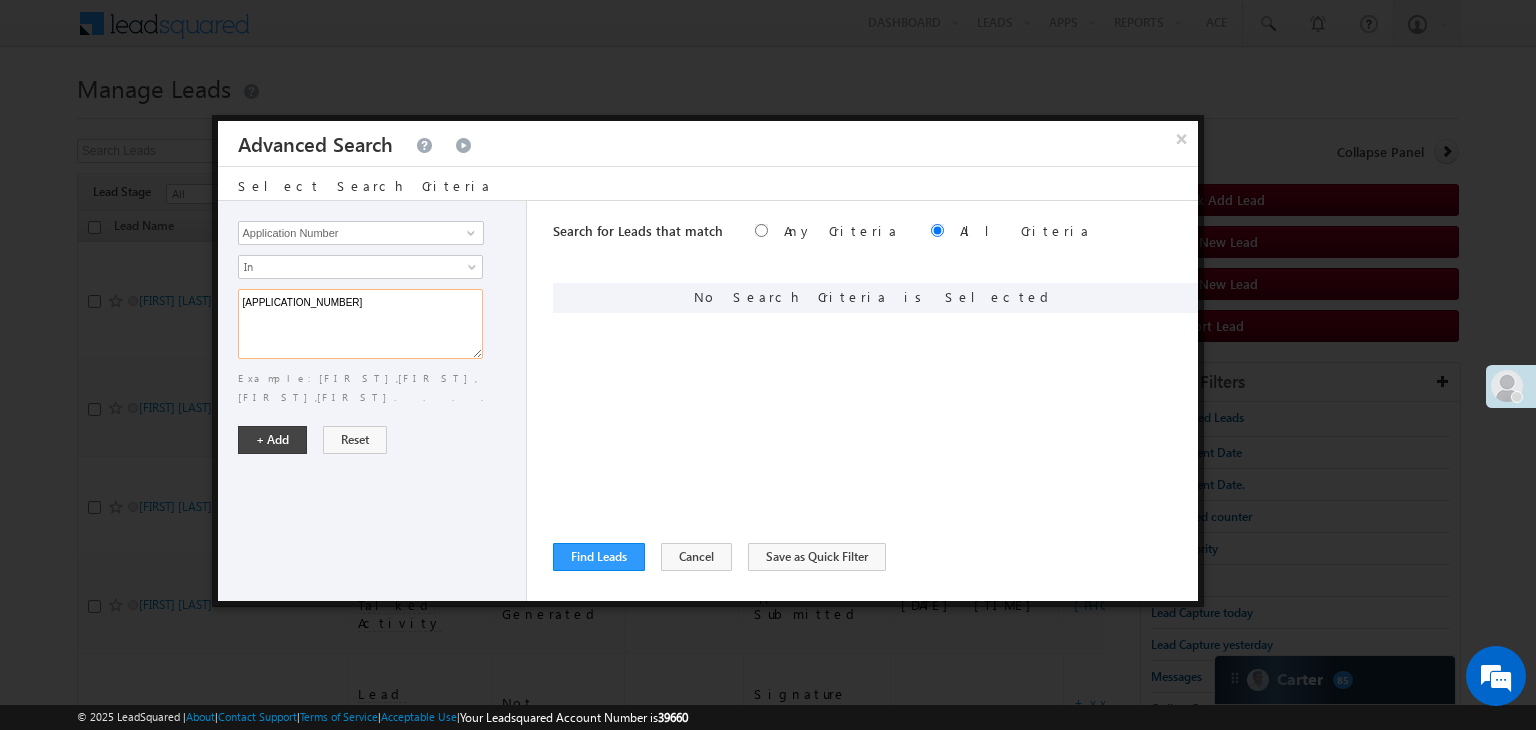 scroll, scrollTop: 0, scrollLeft: 0, axis: both 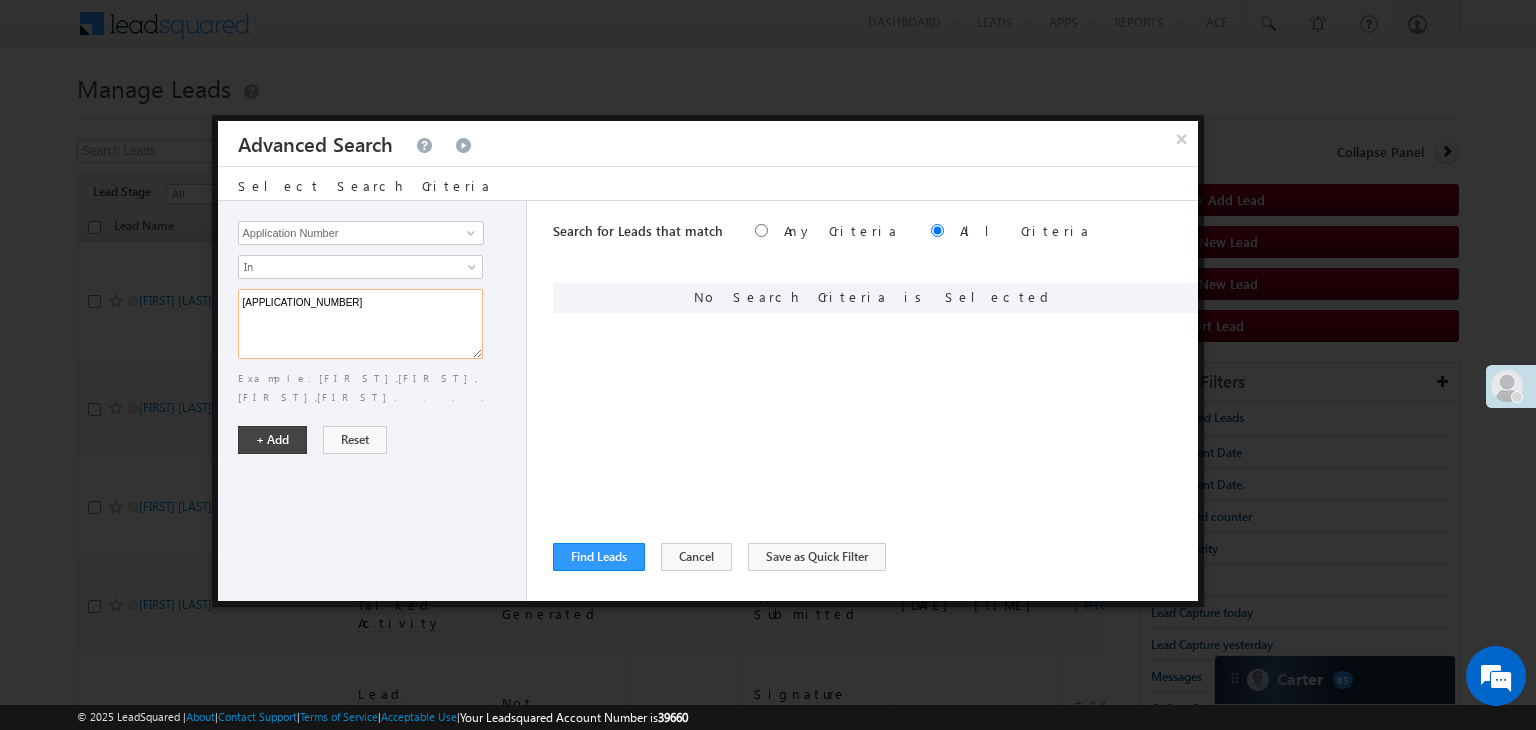 click on "[APPLICATION_NUMBER]" at bounding box center (360, 324) 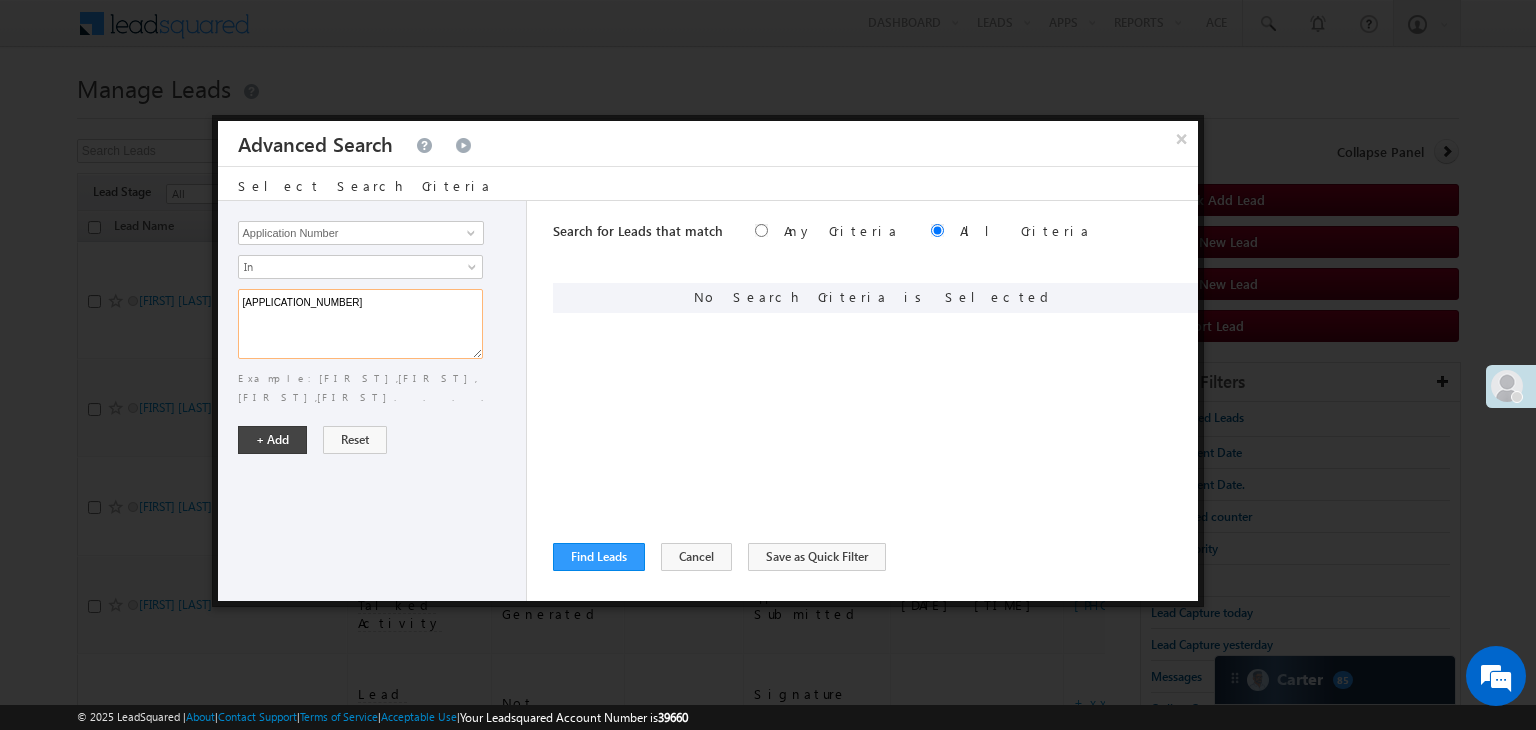 click on "[APPLICATION_NUMBER]" at bounding box center [360, 324] 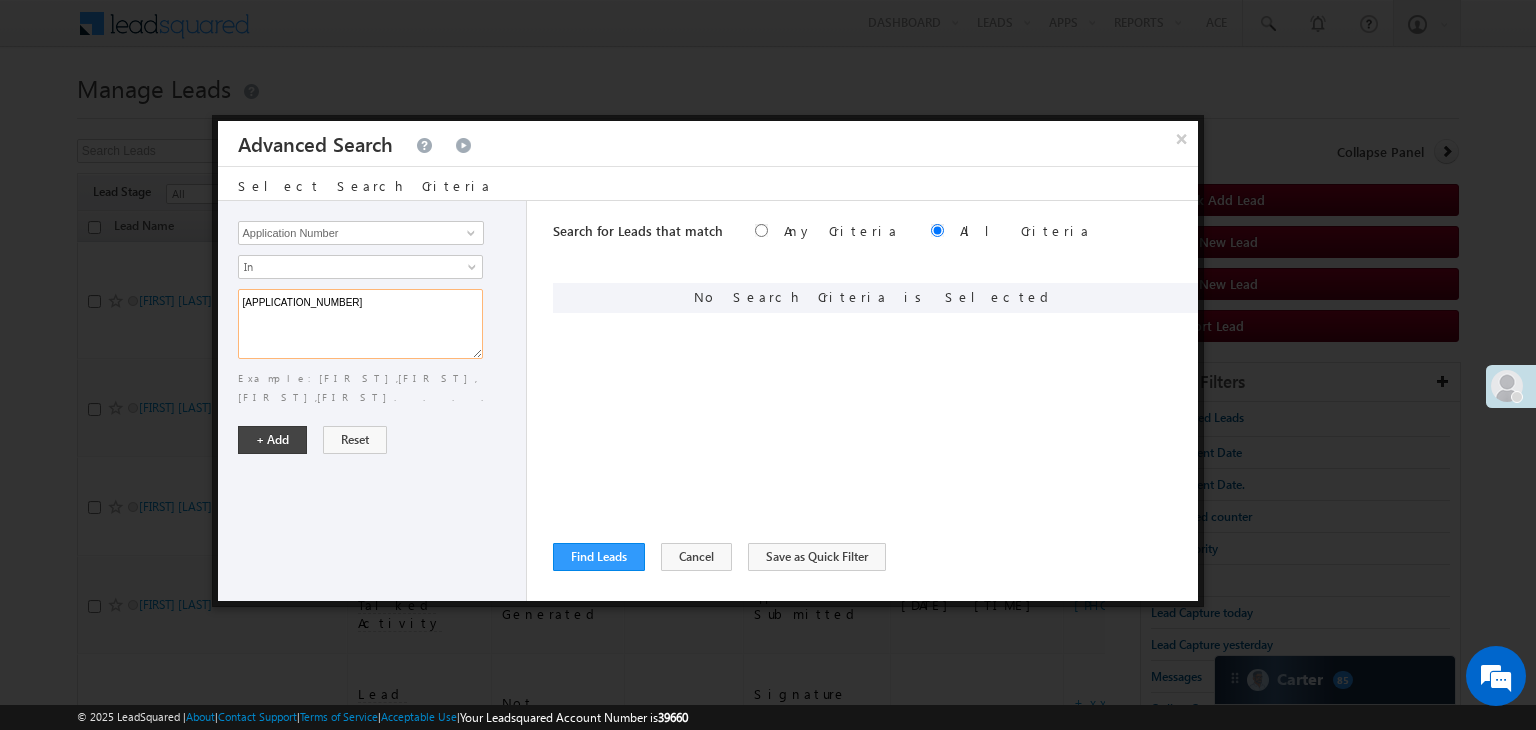 click on "[APPLICATION_NUMBER]" at bounding box center (360, 324) 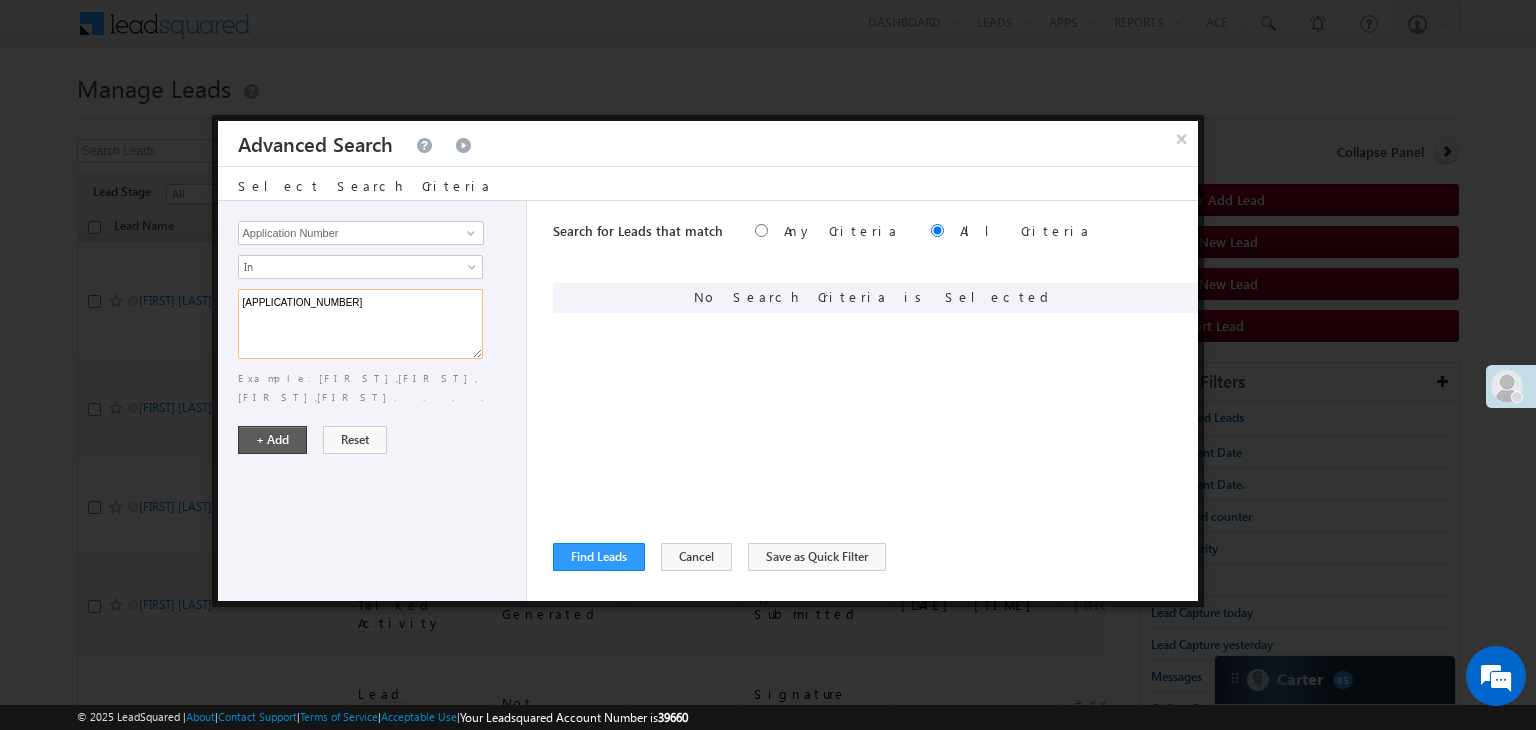 type on "[APPLICATION_NUMBER]" 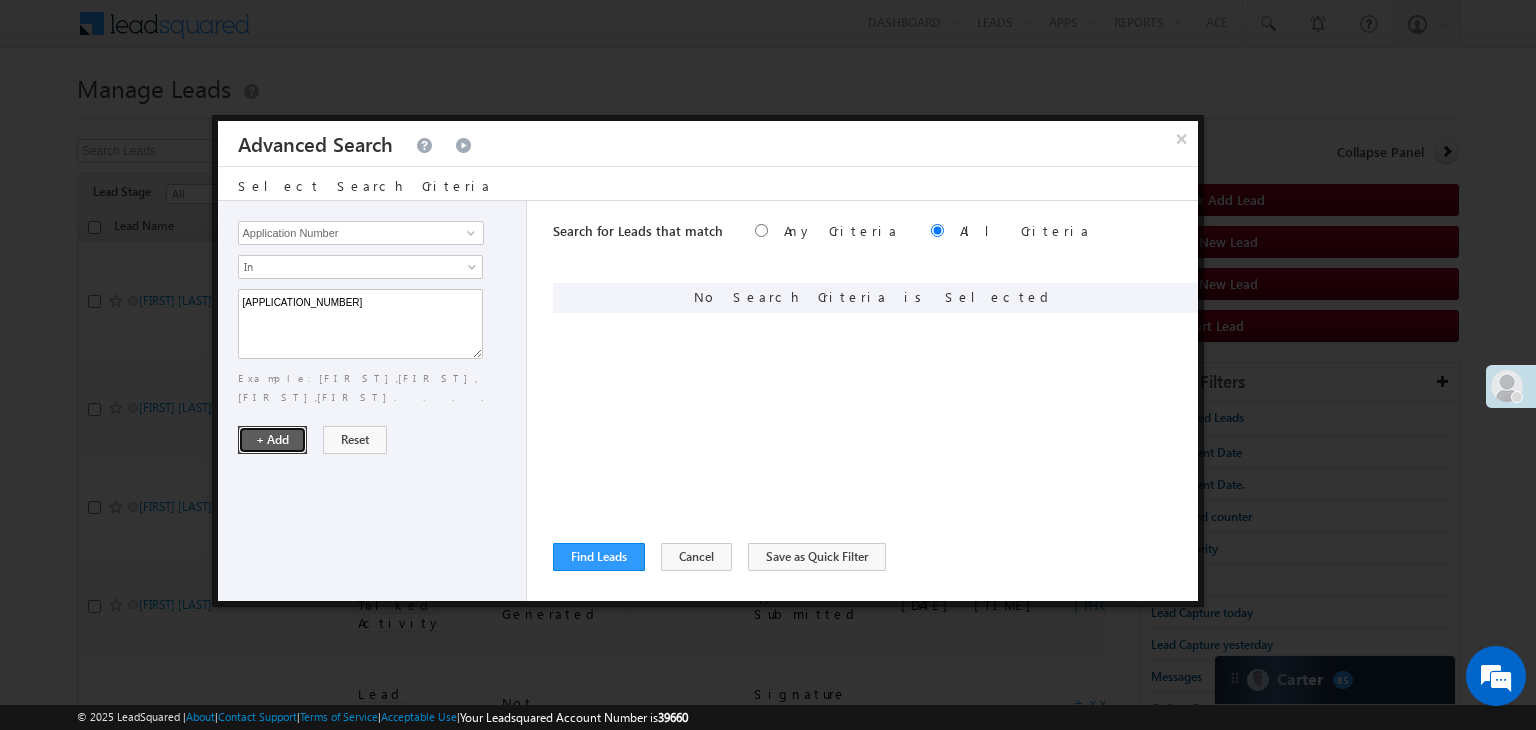 click on "+ Add" at bounding box center (272, 440) 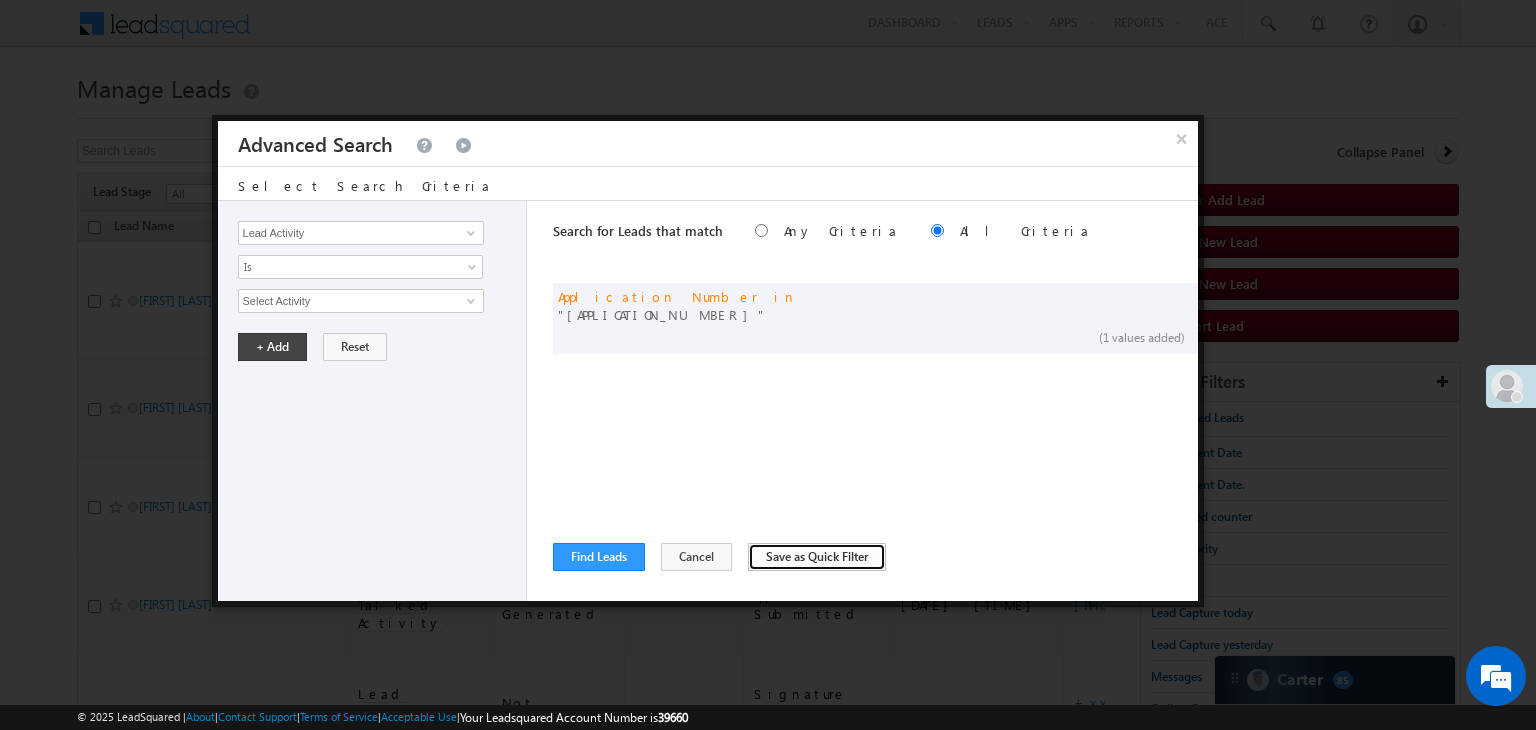 click on "Save as Quick Filter" at bounding box center (817, 557) 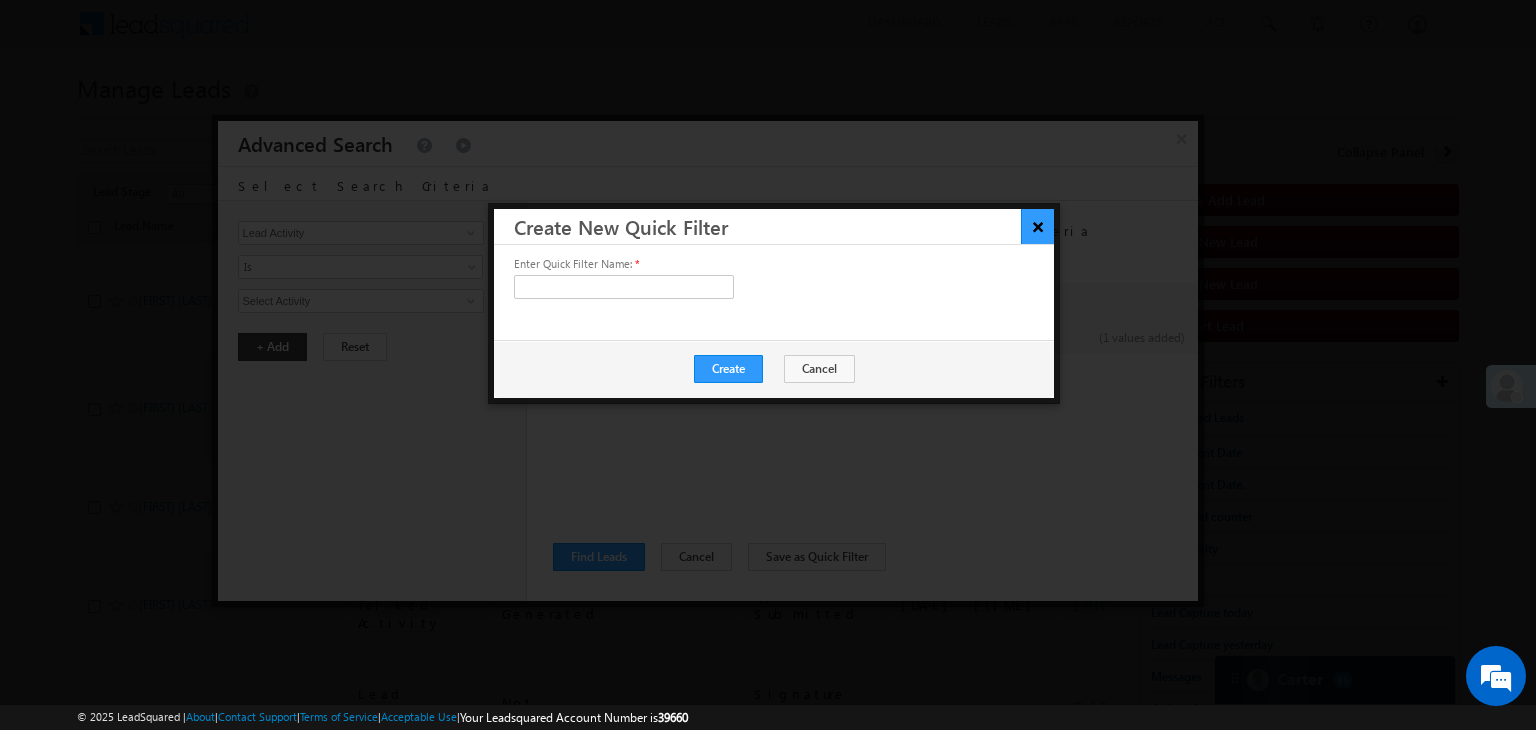 click on "×" at bounding box center [1037, 226] 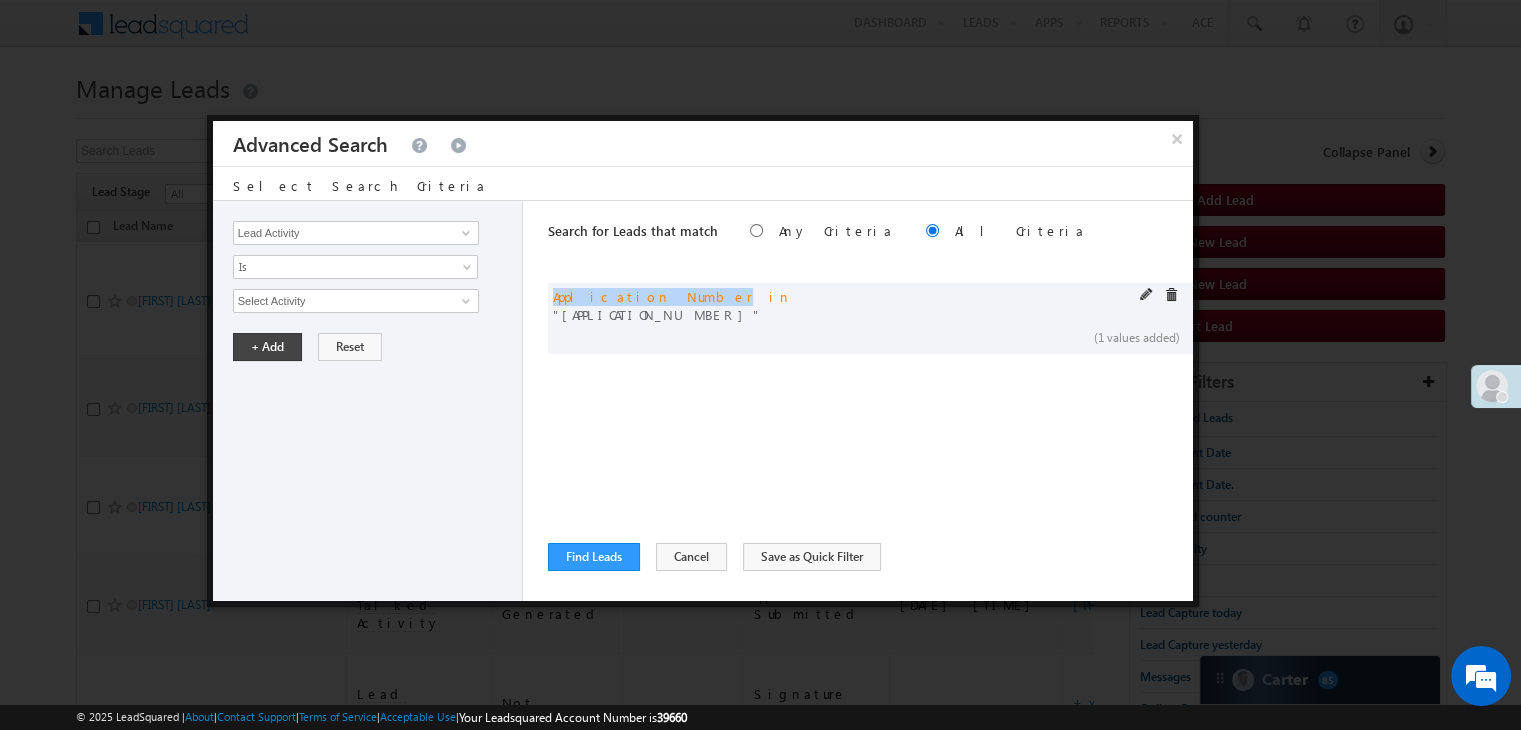 drag, startPoint x: 552, startPoint y: 293, endPoint x: 668, endPoint y: 298, distance: 116.10771 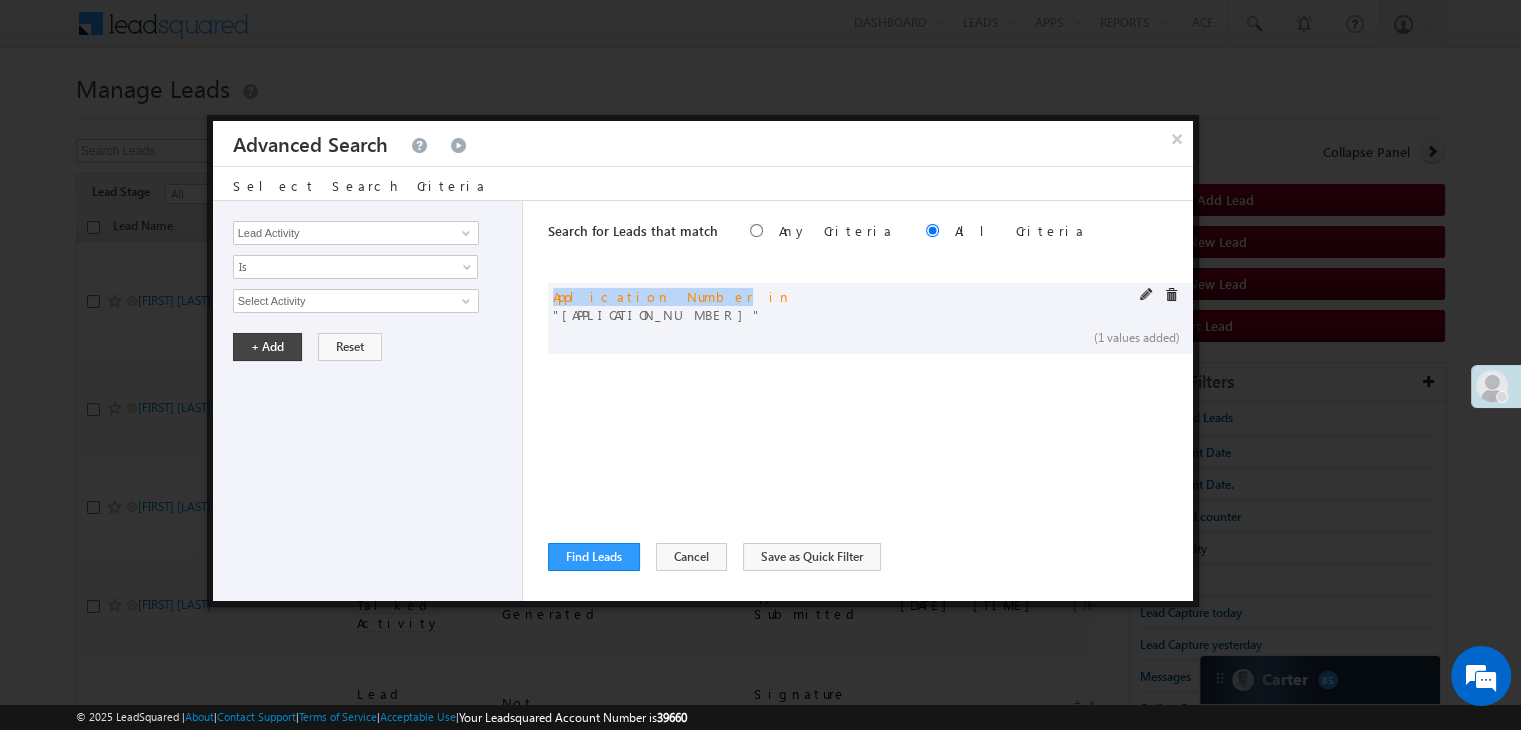 click on "Application Number   in   [APPLICATION_NUMBER]" at bounding box center (672, 306) 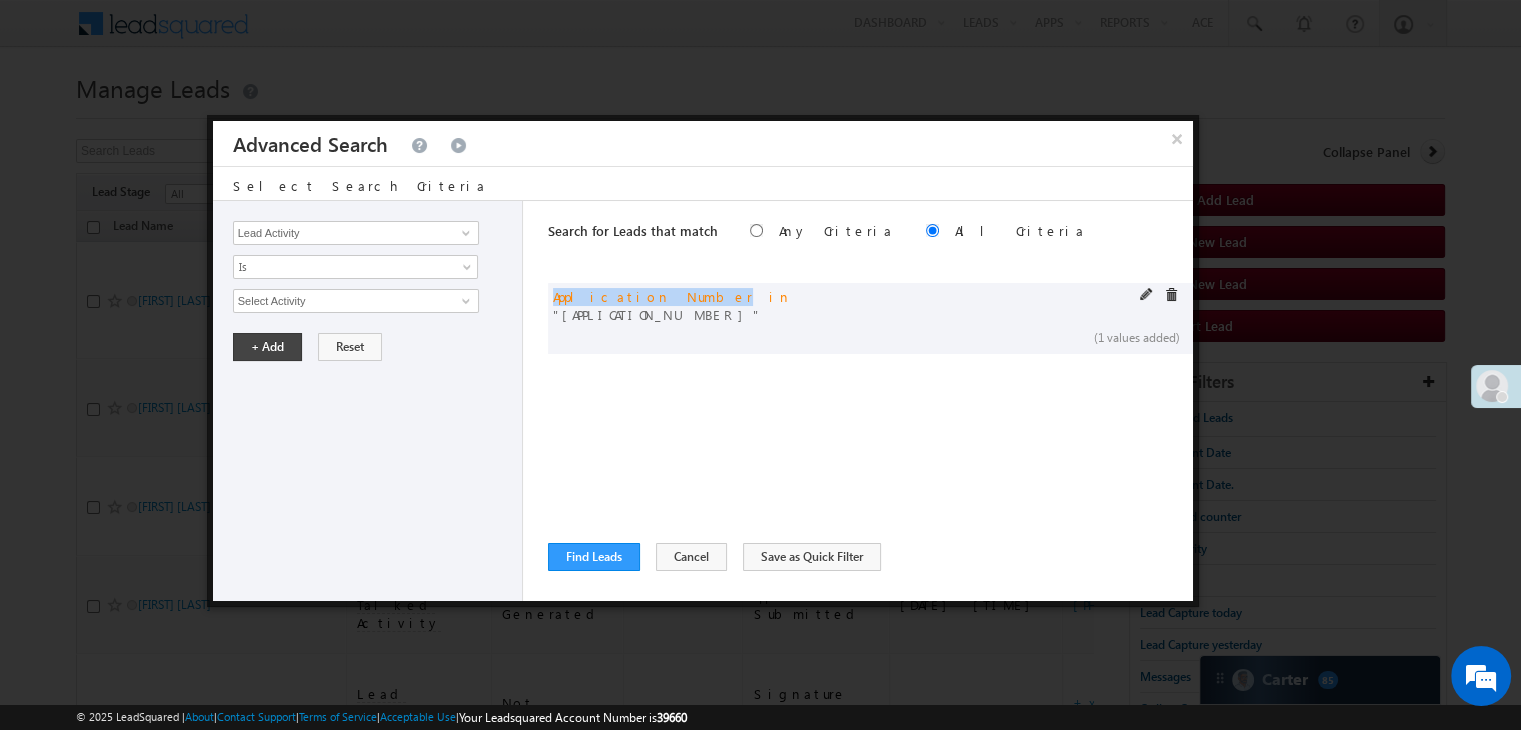 copy on "Application Number" 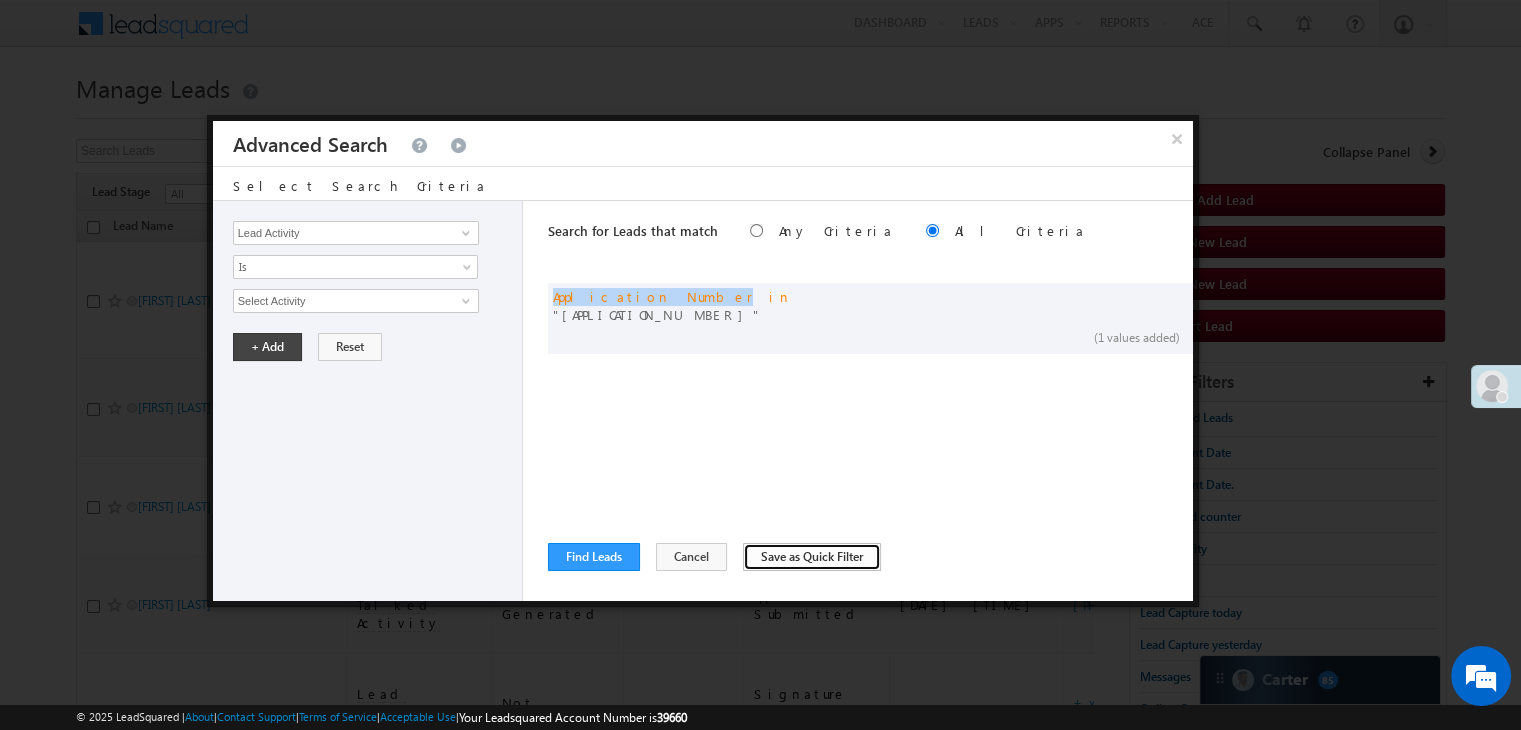 click on "Save as Quick Filter" at bounding box center [812, 557] 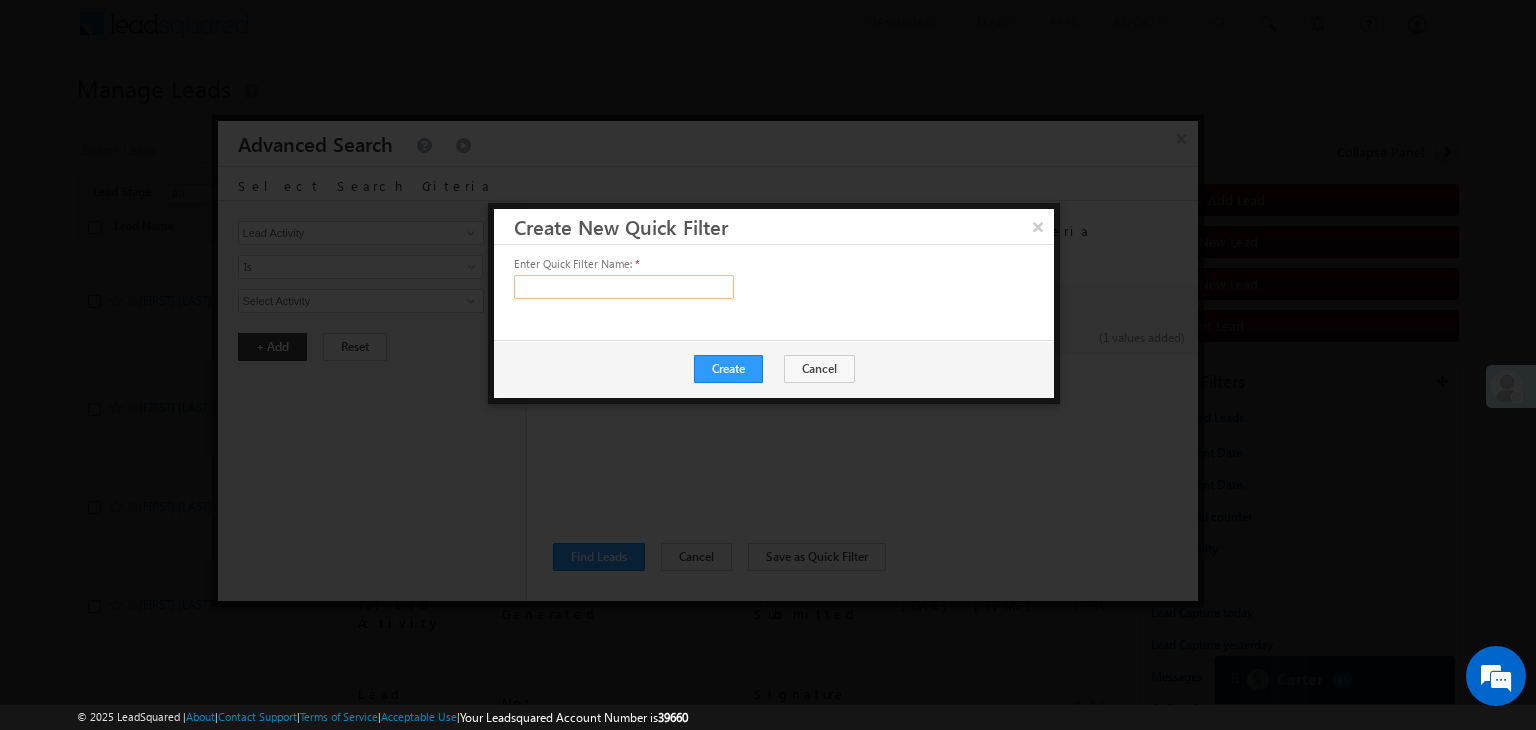 paste on "Application Number" 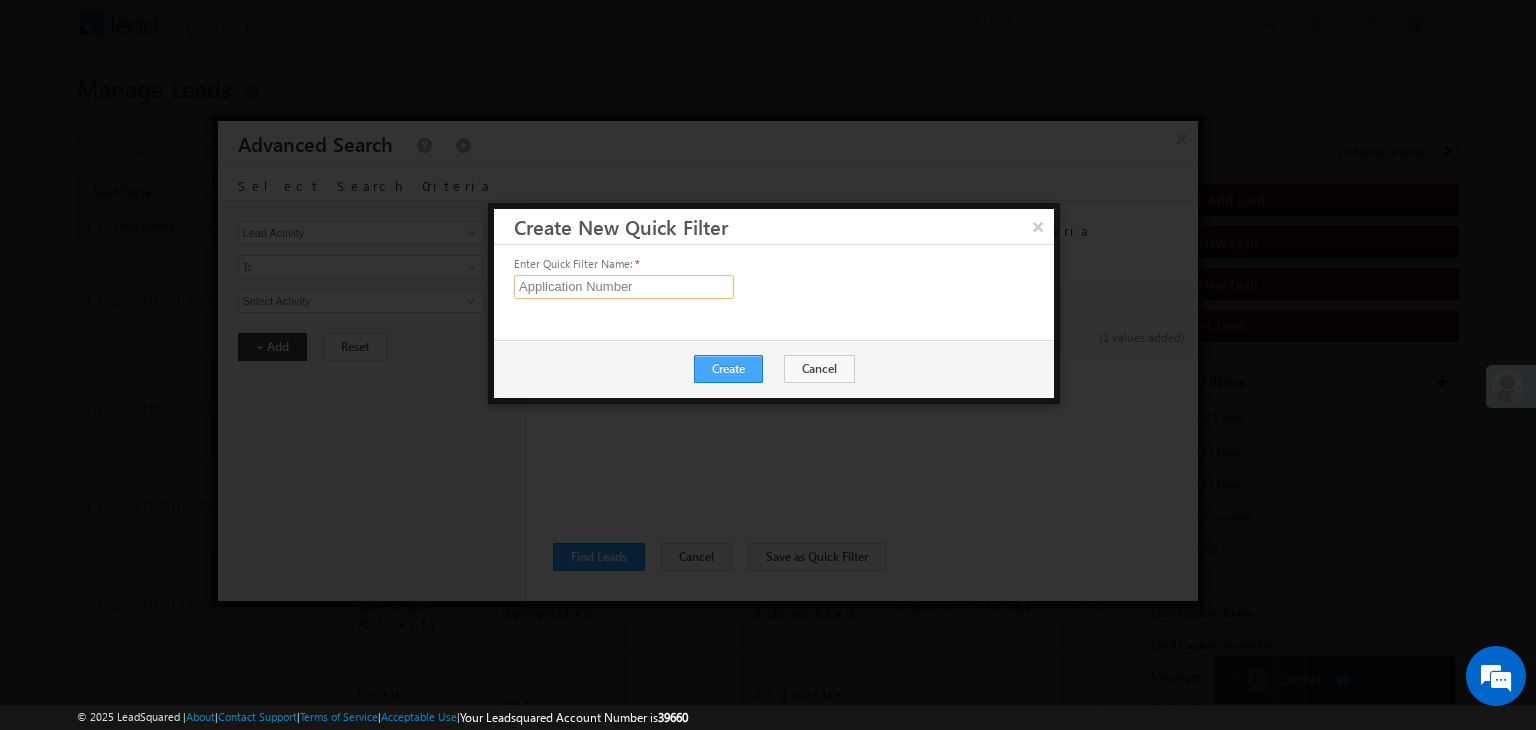 type on "Application Number" 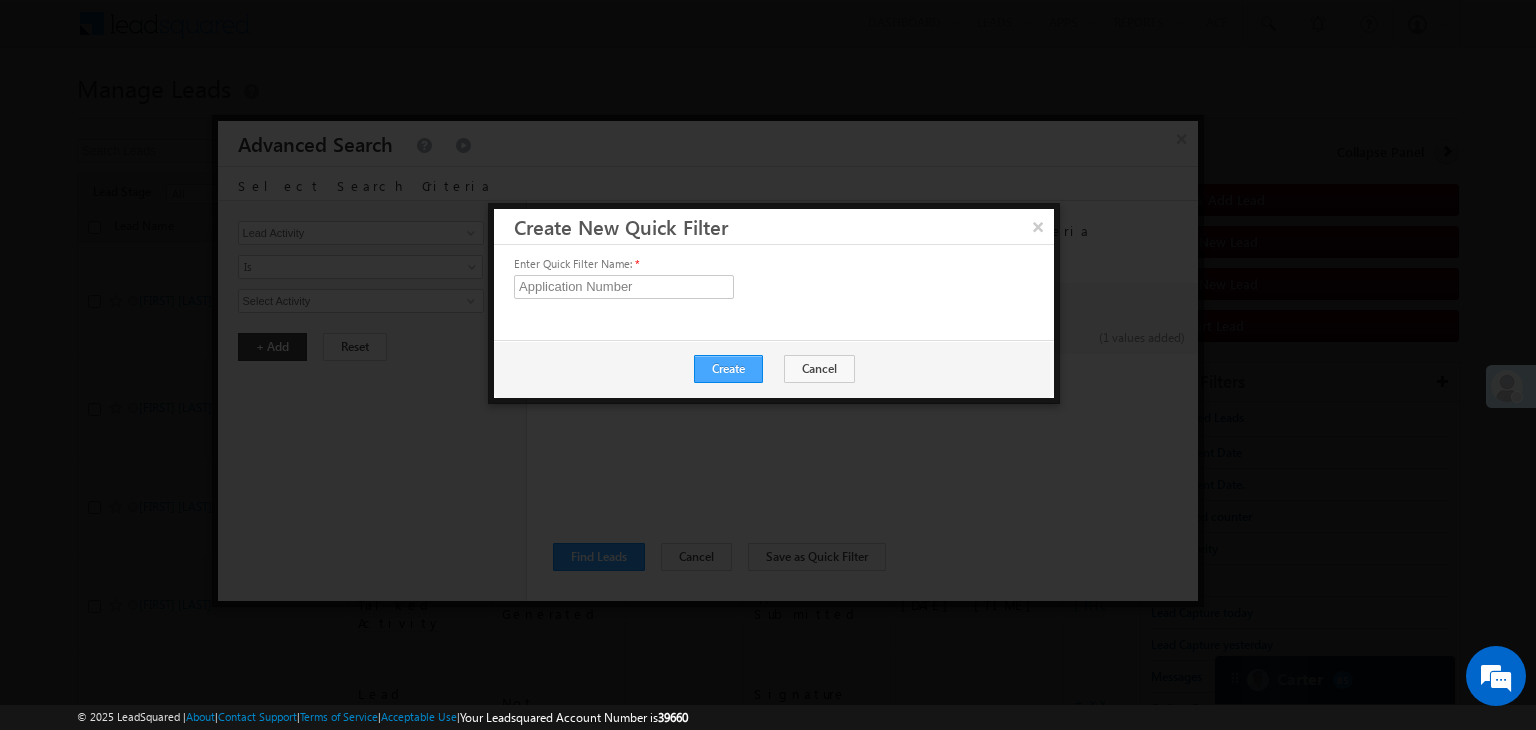 click on "Create" at bounding box center (728, 369) 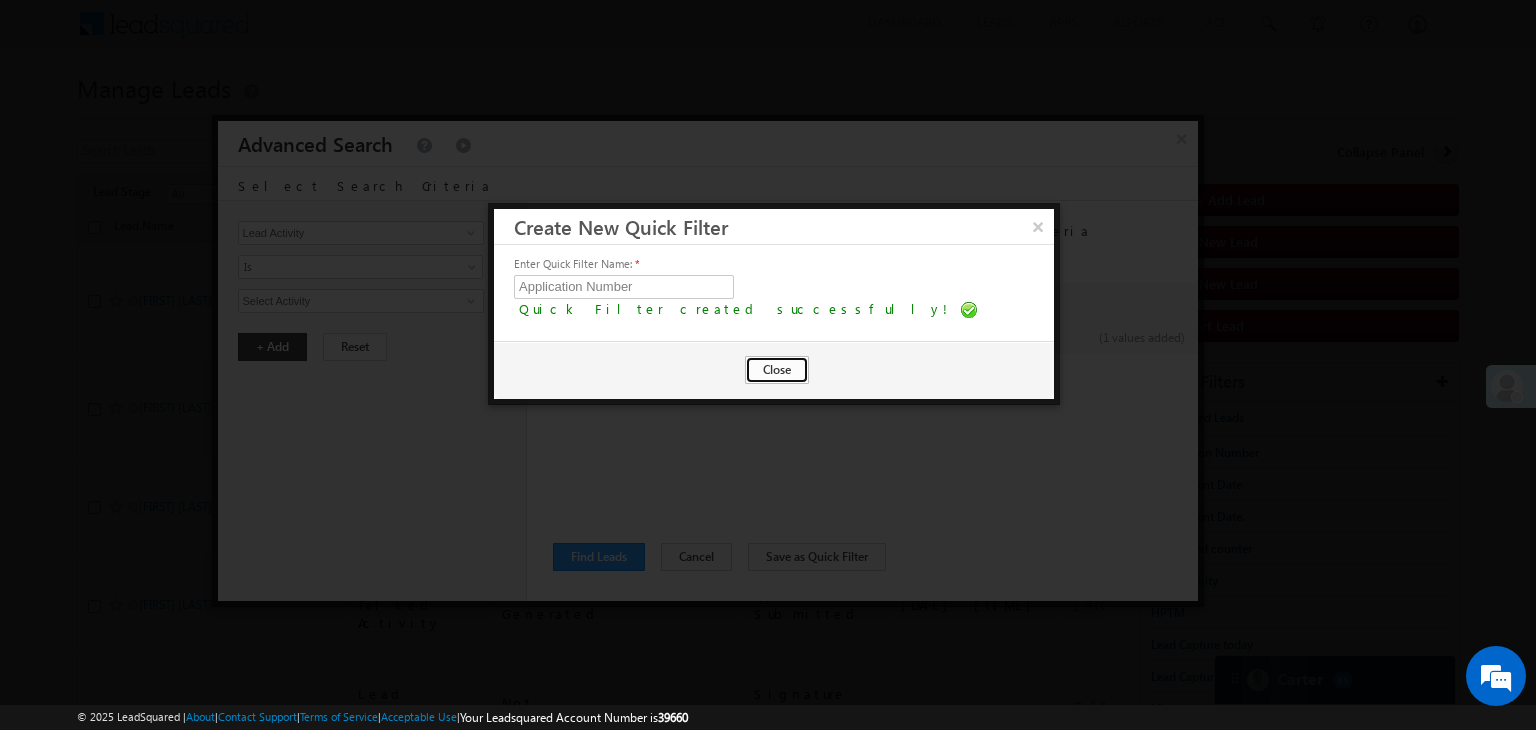 click on "Close" at bounding box center [777, 370] 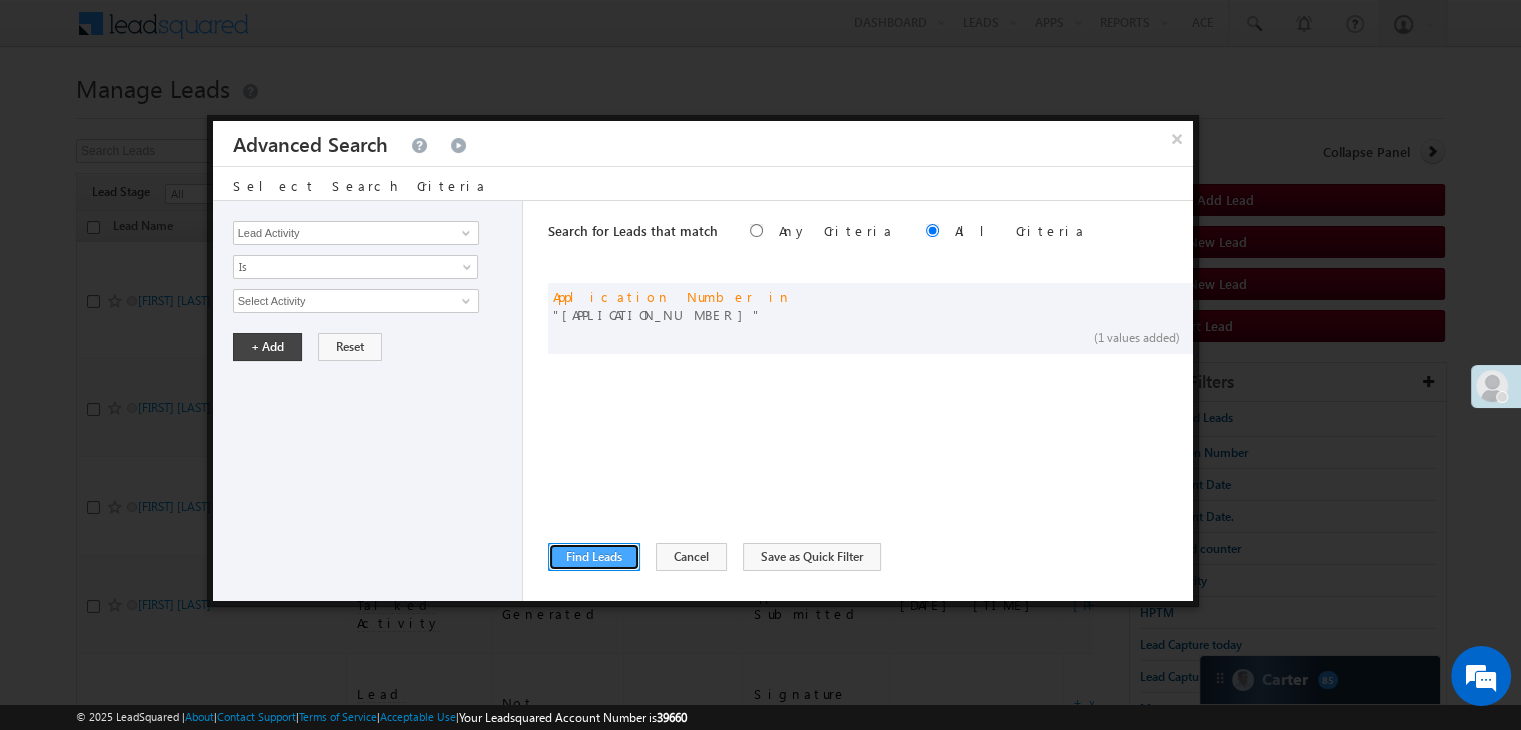 click on "Find Leads" at bounding box center (594, 557) 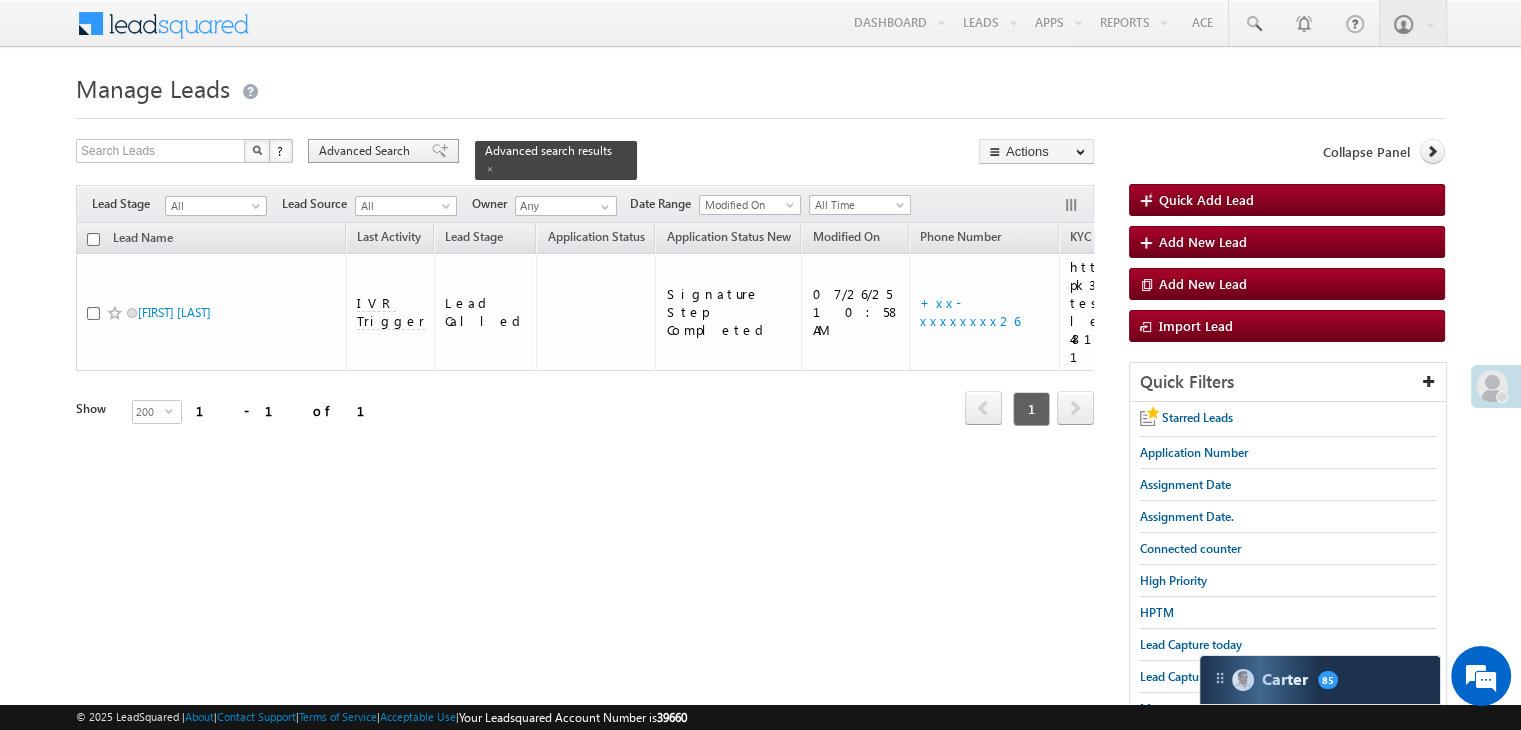 click on "Advanced Search" at bounding box center (367, 151) 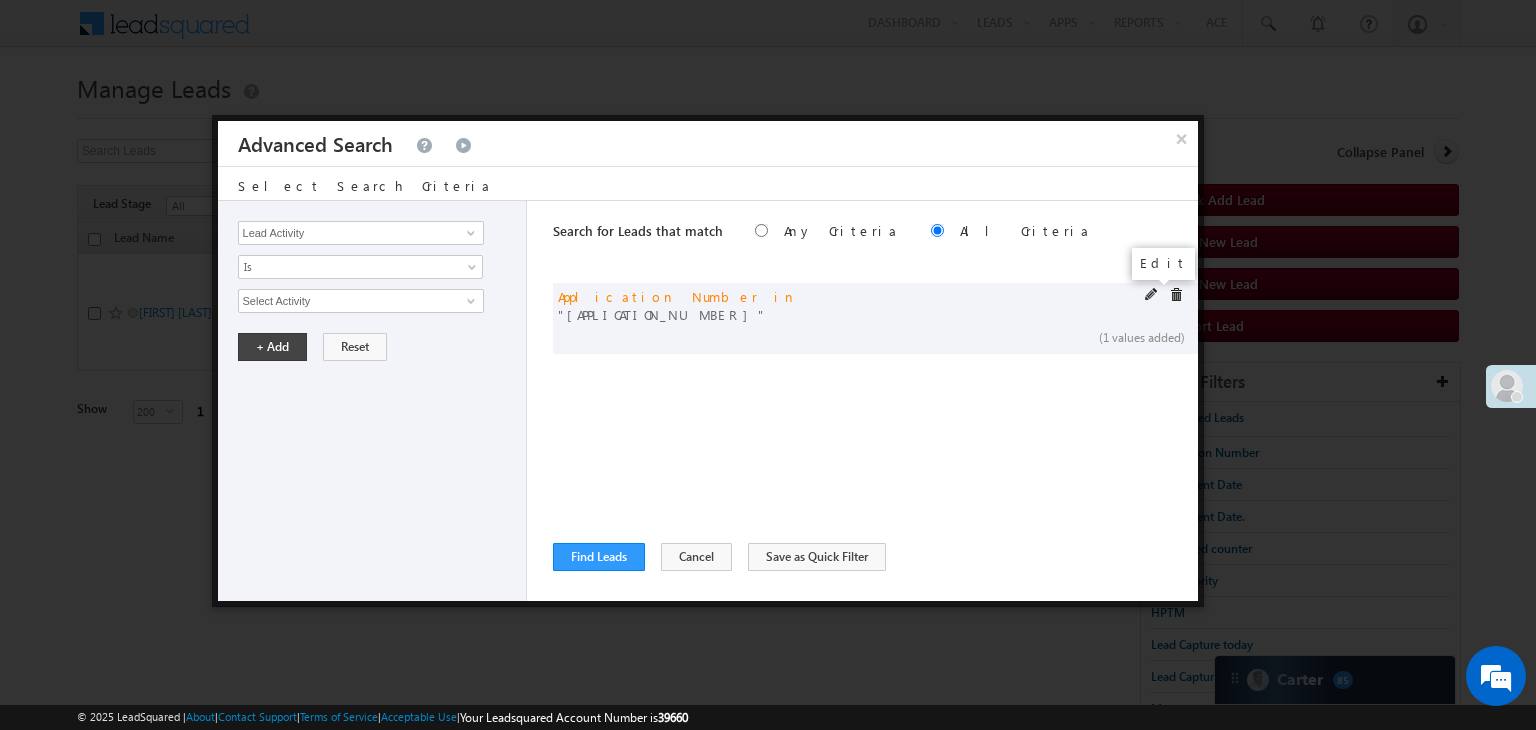 click at bounding box center [1152, 295] 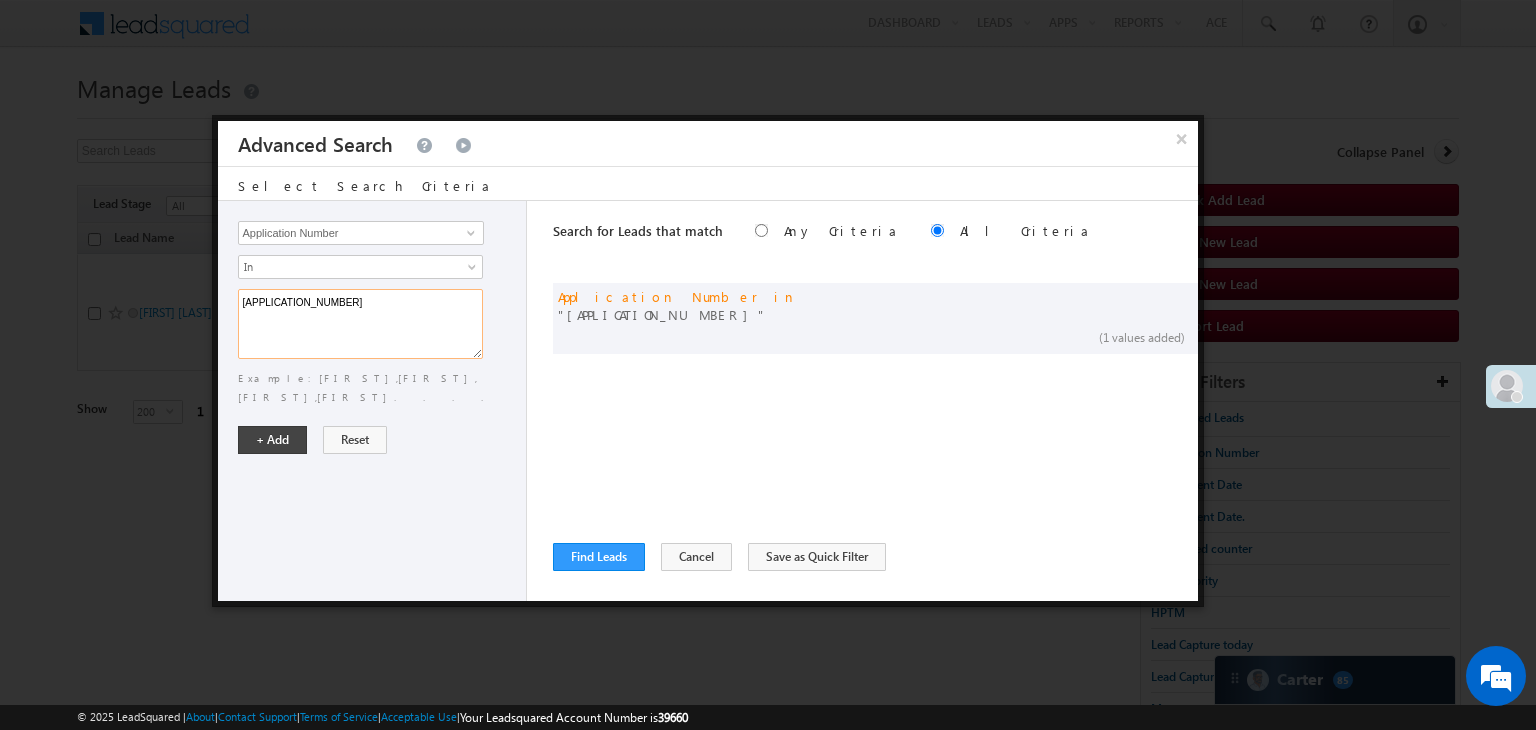 click on "[APPLICATION_NUMBER]" at bounding box center (360, 324) 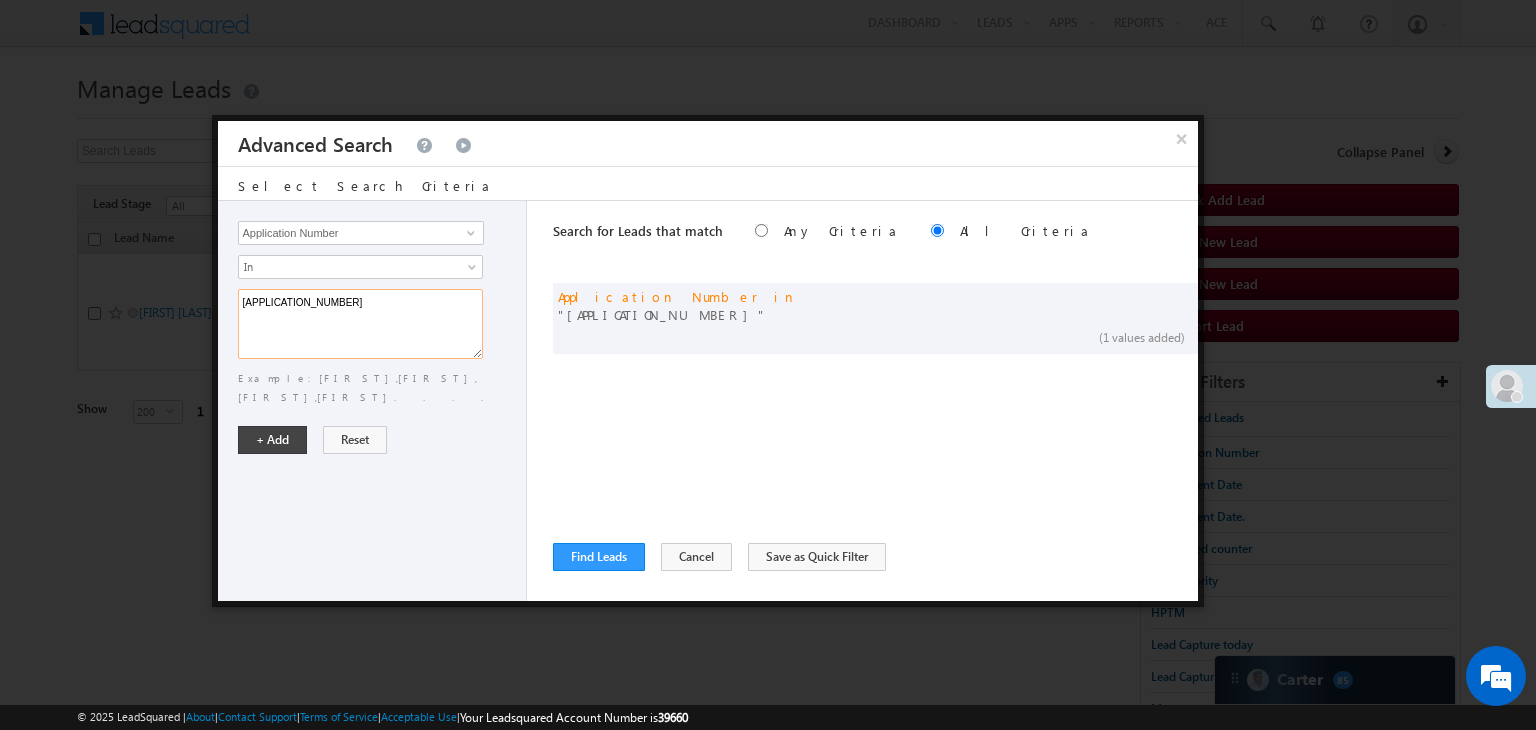 paste on "[ALPHANUMERIC_ID]
[ALPHANUMERIC_ID]
[ALPHANUMERIC_ID]
[ALPHANUMERIC_ID]
[ALPHANUMERIC_ID]
[ALPHANUMERIC_ID]
[ALPHANUMERIC_ID]
[ALPHANUMERIC_ID]
[ALPHANUMERIC_ID]
[ALPHANUMERIC_ID]
[ALPHANUMERIC_ID]
[ALPHANUMERIC_ID]" 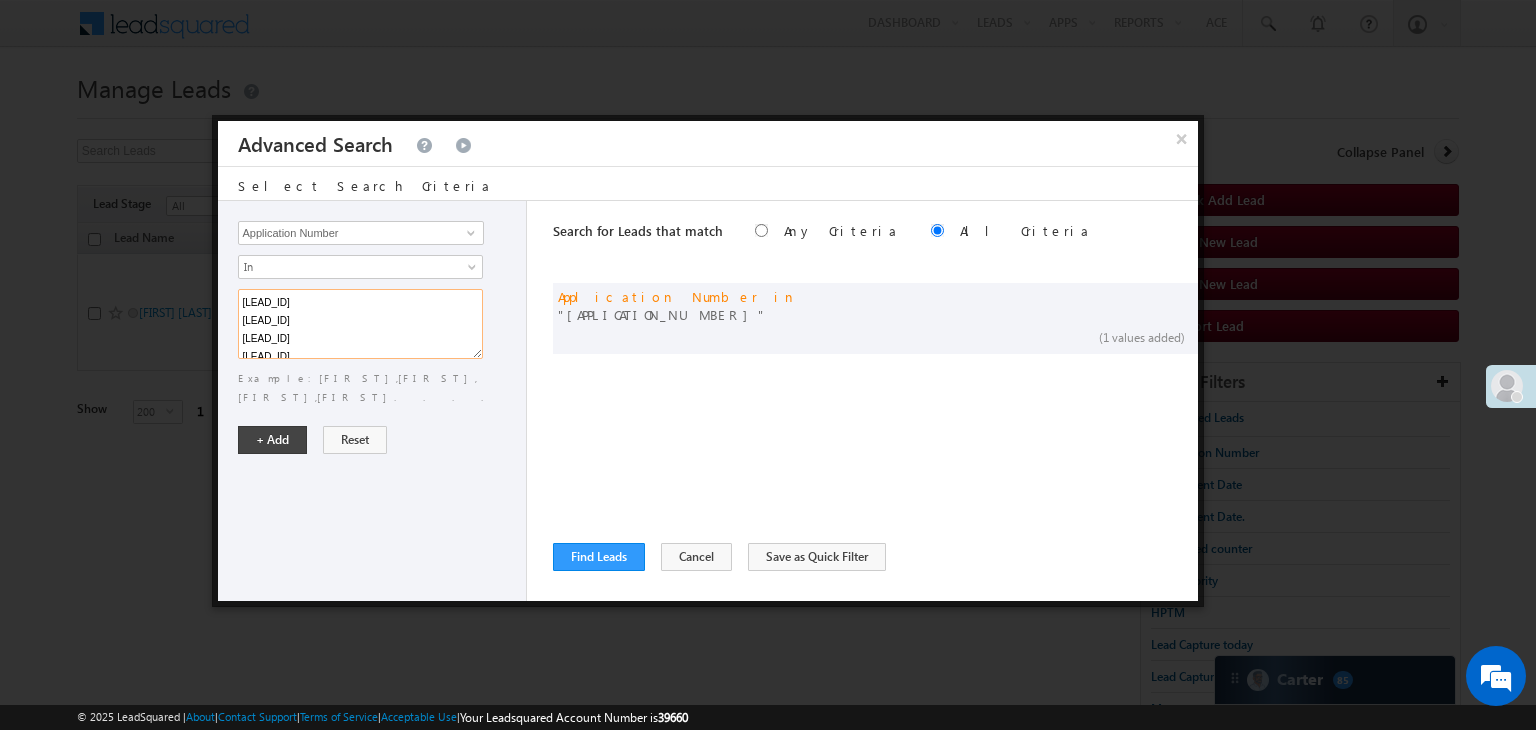 scroll, scrollTop: 166, scrollLeft: 0, axis: vertical 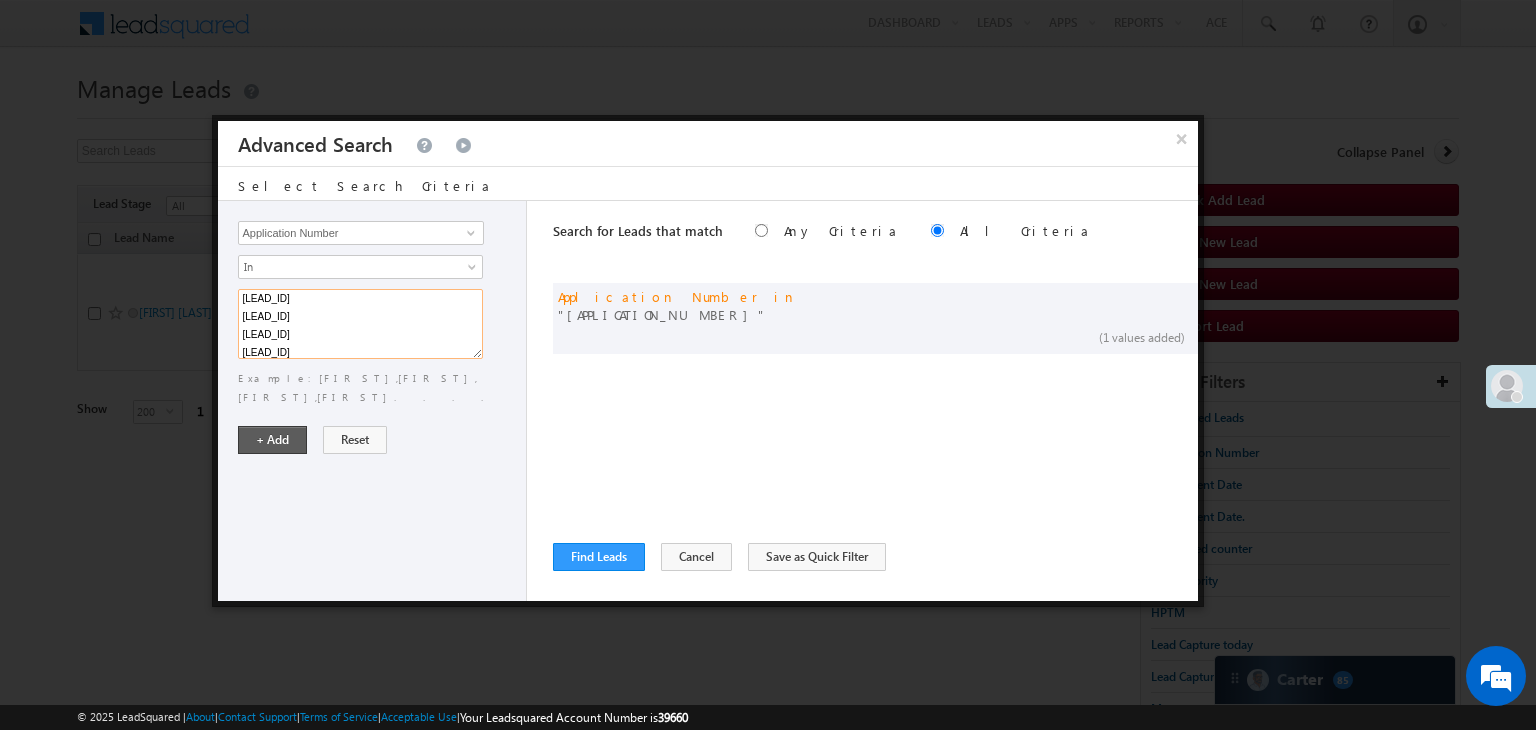 type on "[LEAD_ID]
[LEAD_ID]
[LEAD_ID]
[LEAD_ID]
[LEAD_ID]
[LEAD_ID]
[LEAD_ID]
[LEAD_ID]
[LEAD_ID]
[LEAD_ID]
[LEAD_ID]
[LEAD_ID]
[LEAD_ID]" 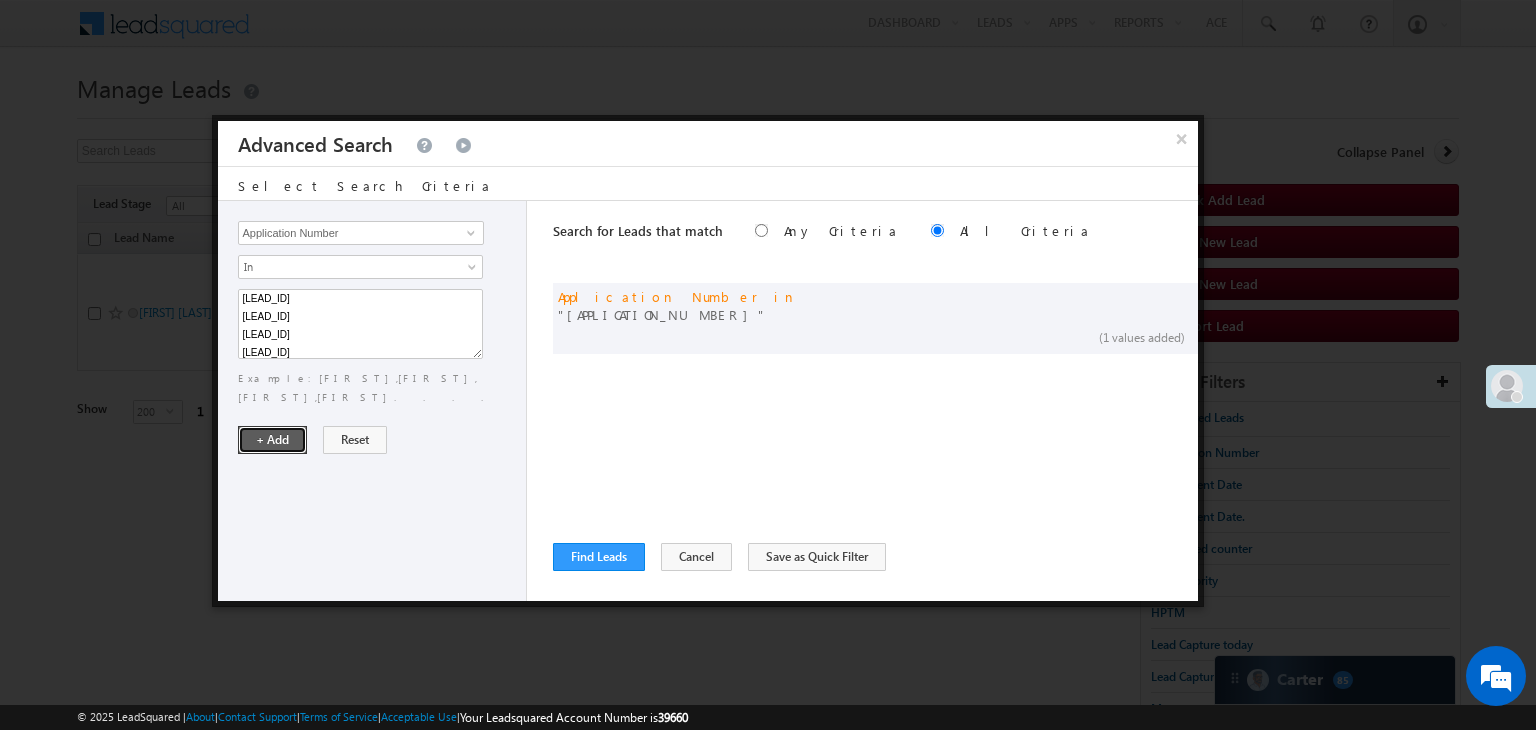 click on "+ Add" at bounding box center (272, 440) 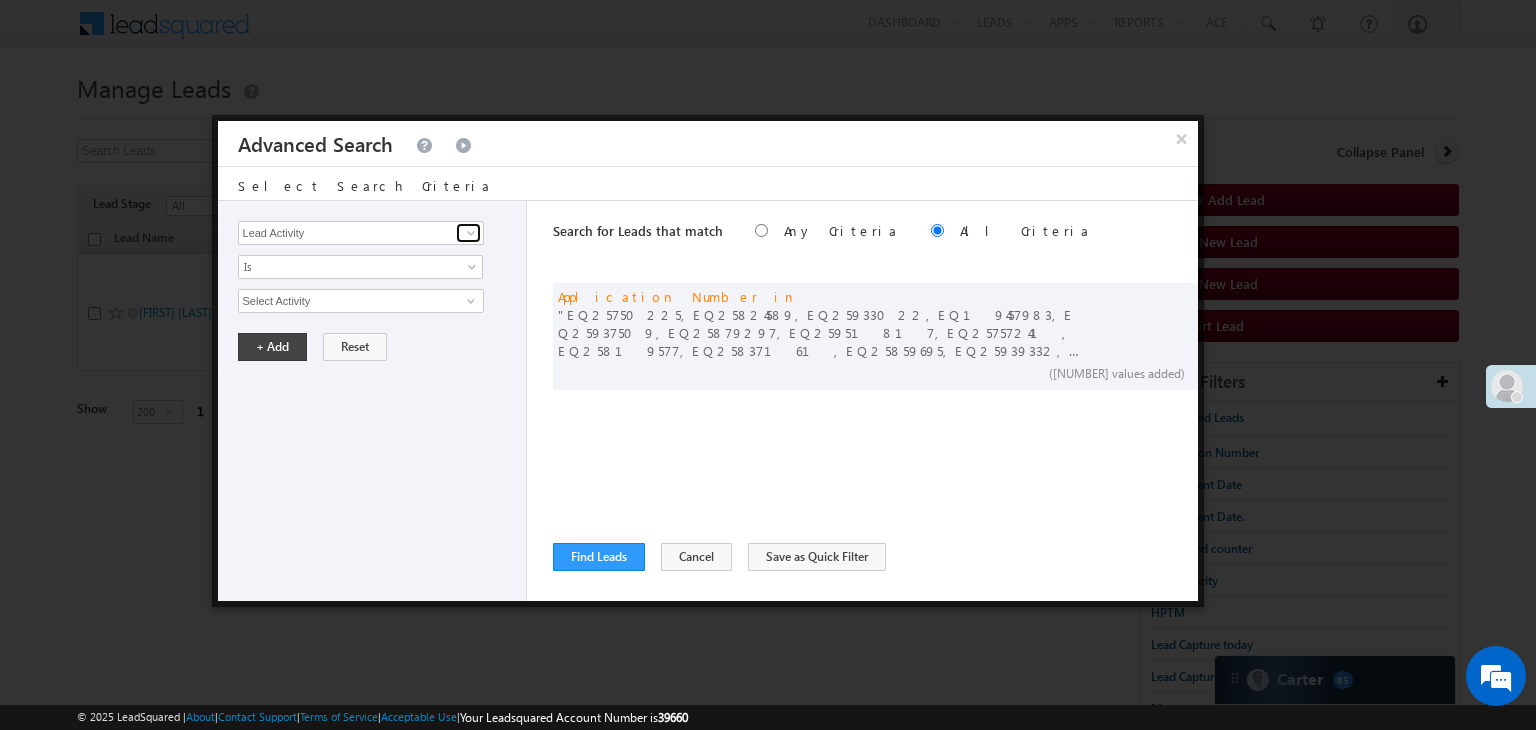 click at bounding box center (471, 233) 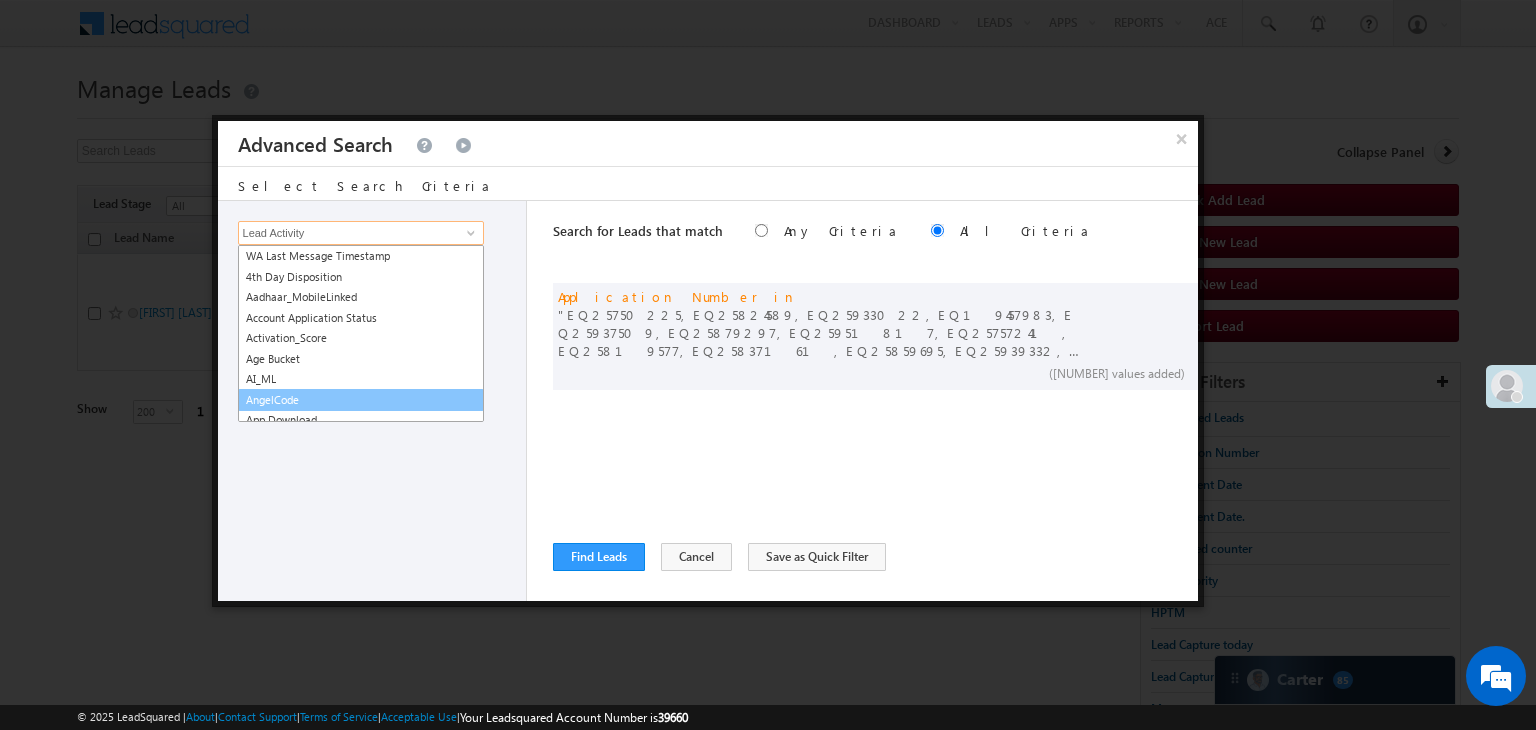 scroll, scrollTop: 200, scrollLeft: 0, axis: vertical 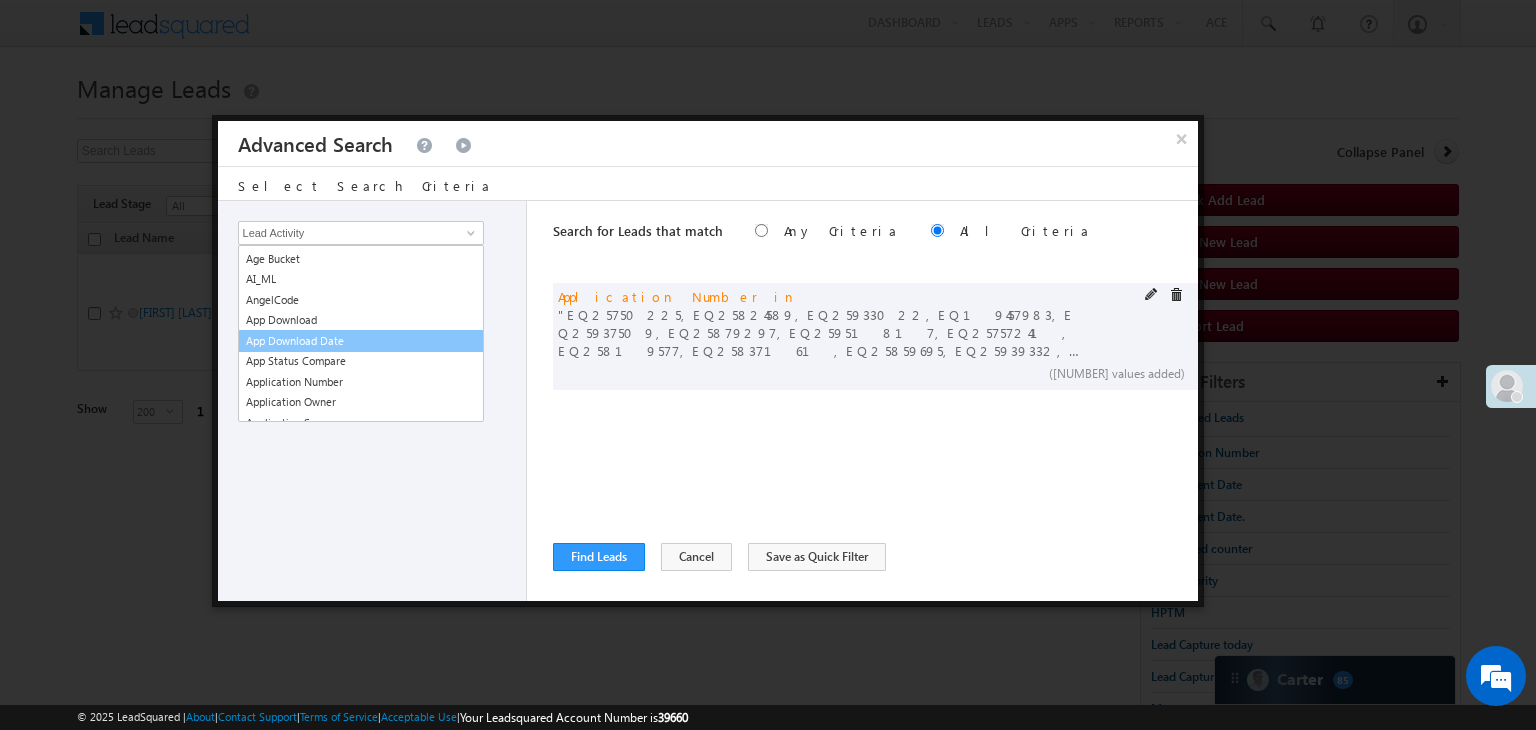 click on "([NUMBER] values added)" at bounding box center (871, 373) 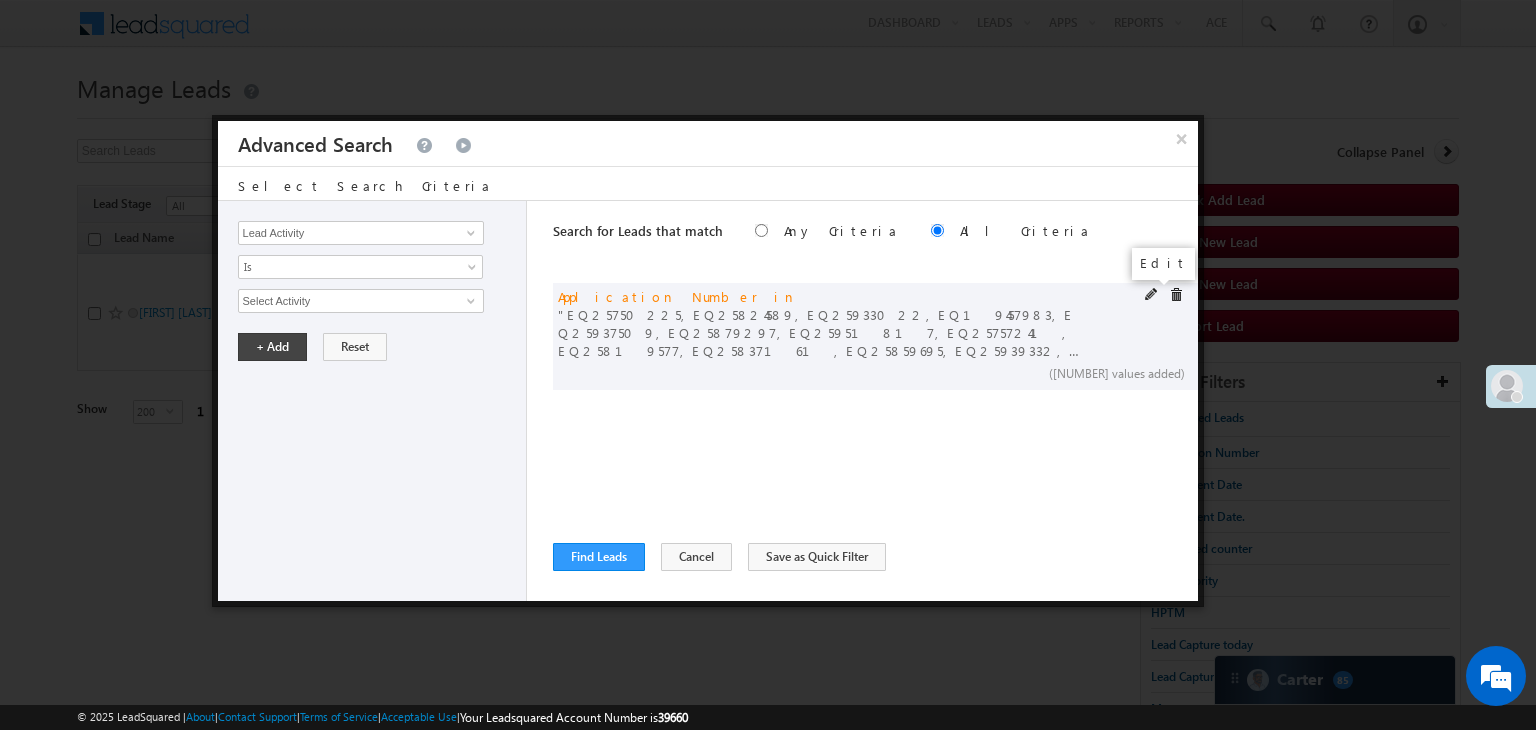 click at bounding box center [1152, 295] 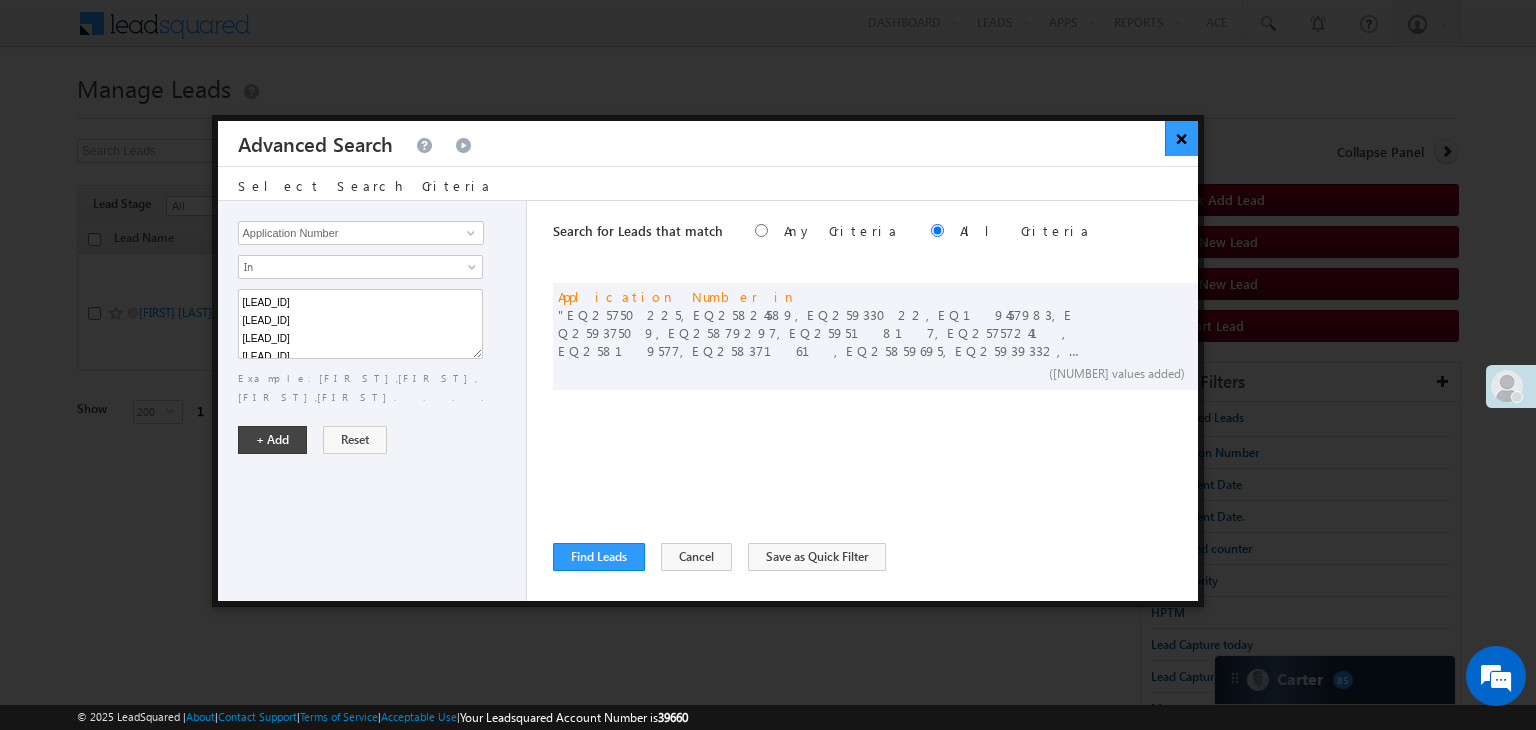 click on "×" at bounding box center [1181, 138] 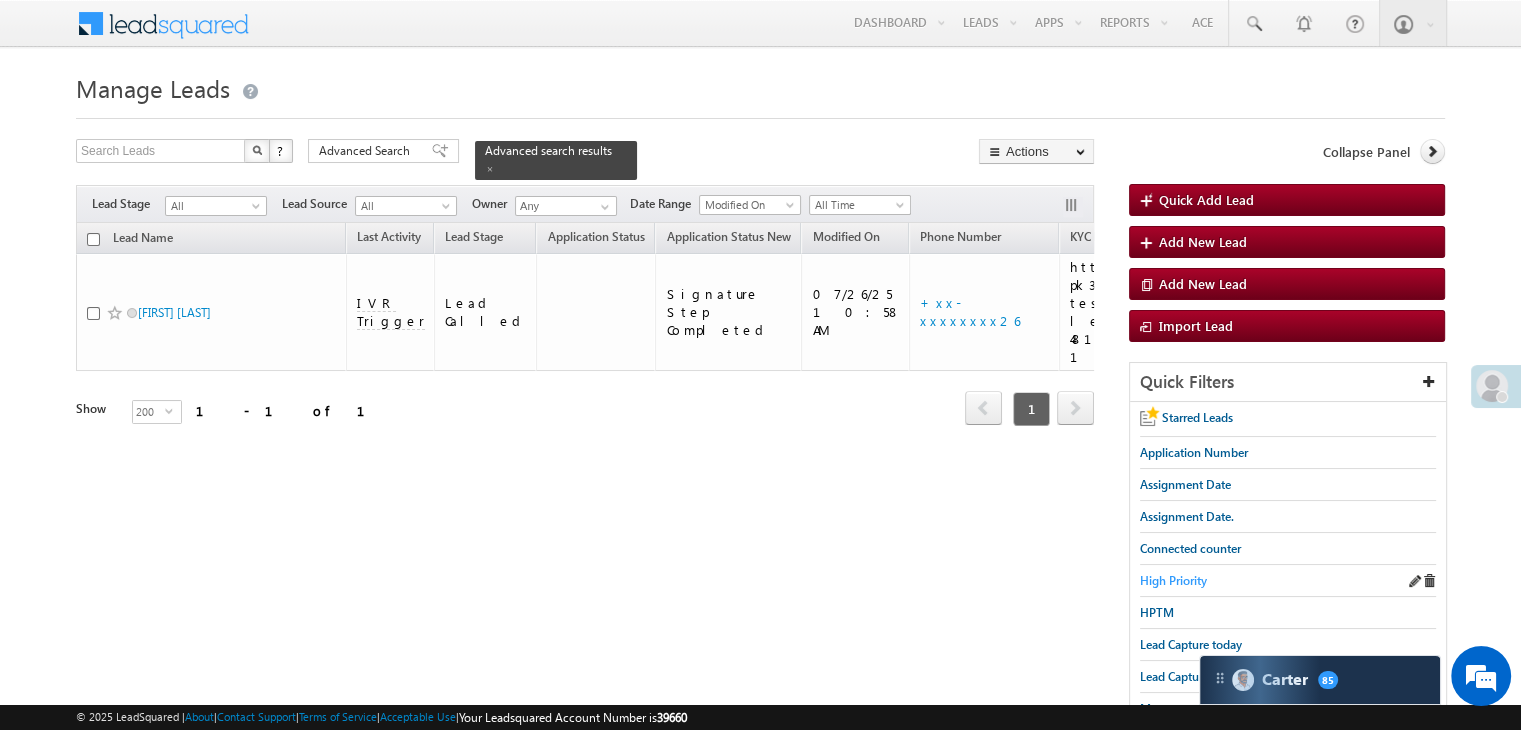 click on "High Priority" at bounding box center [1173, 580] 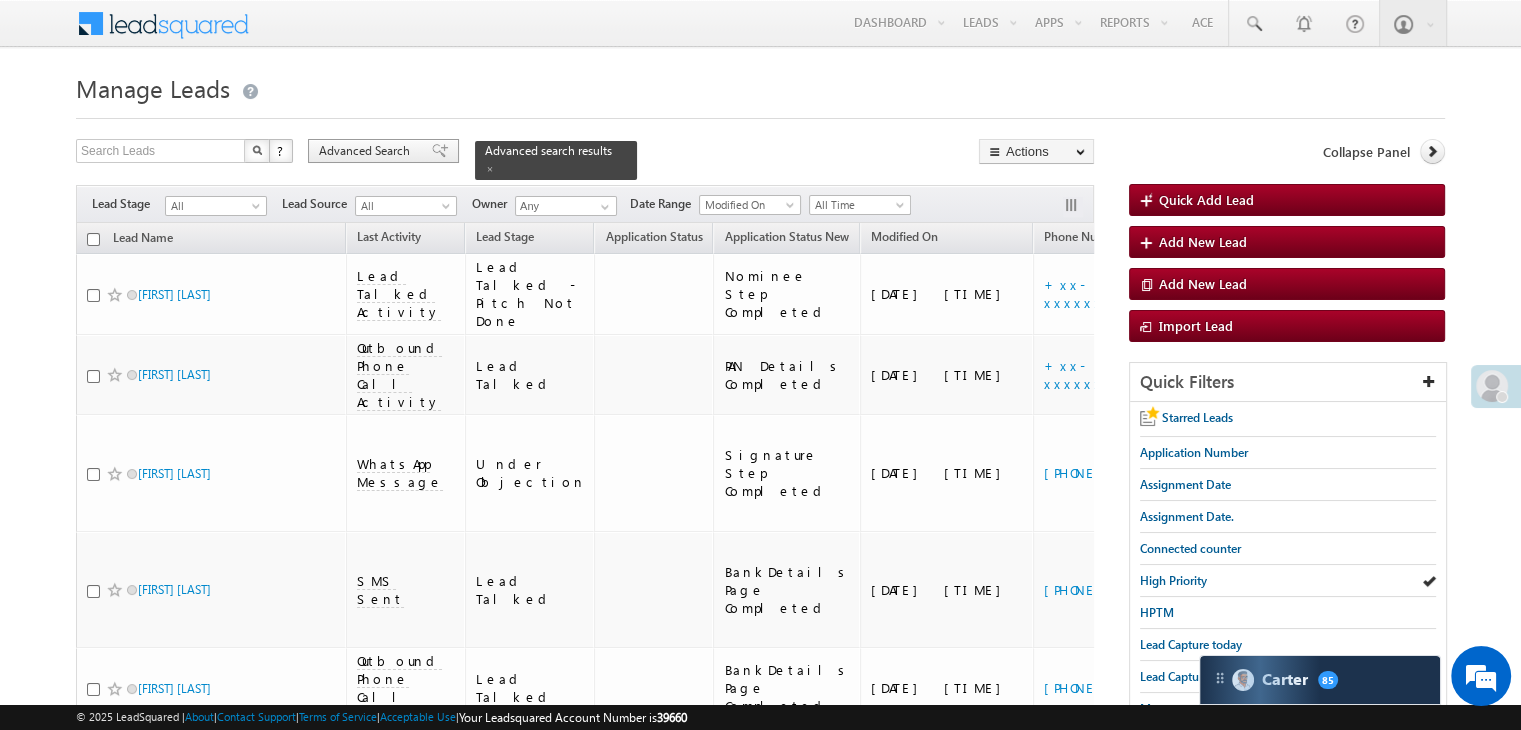 click at bounding box center (440, 151) 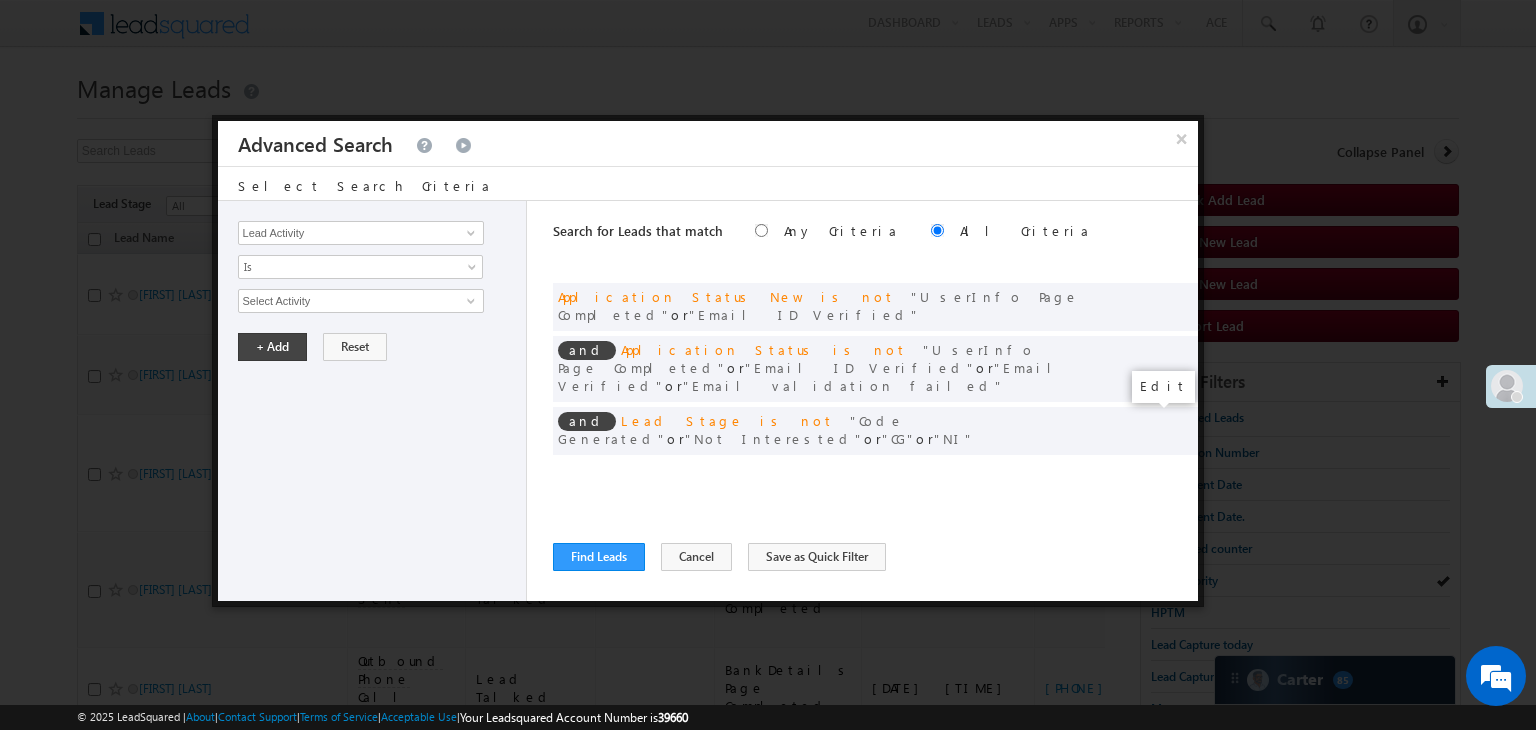 click at bounding box center (1152, 472) 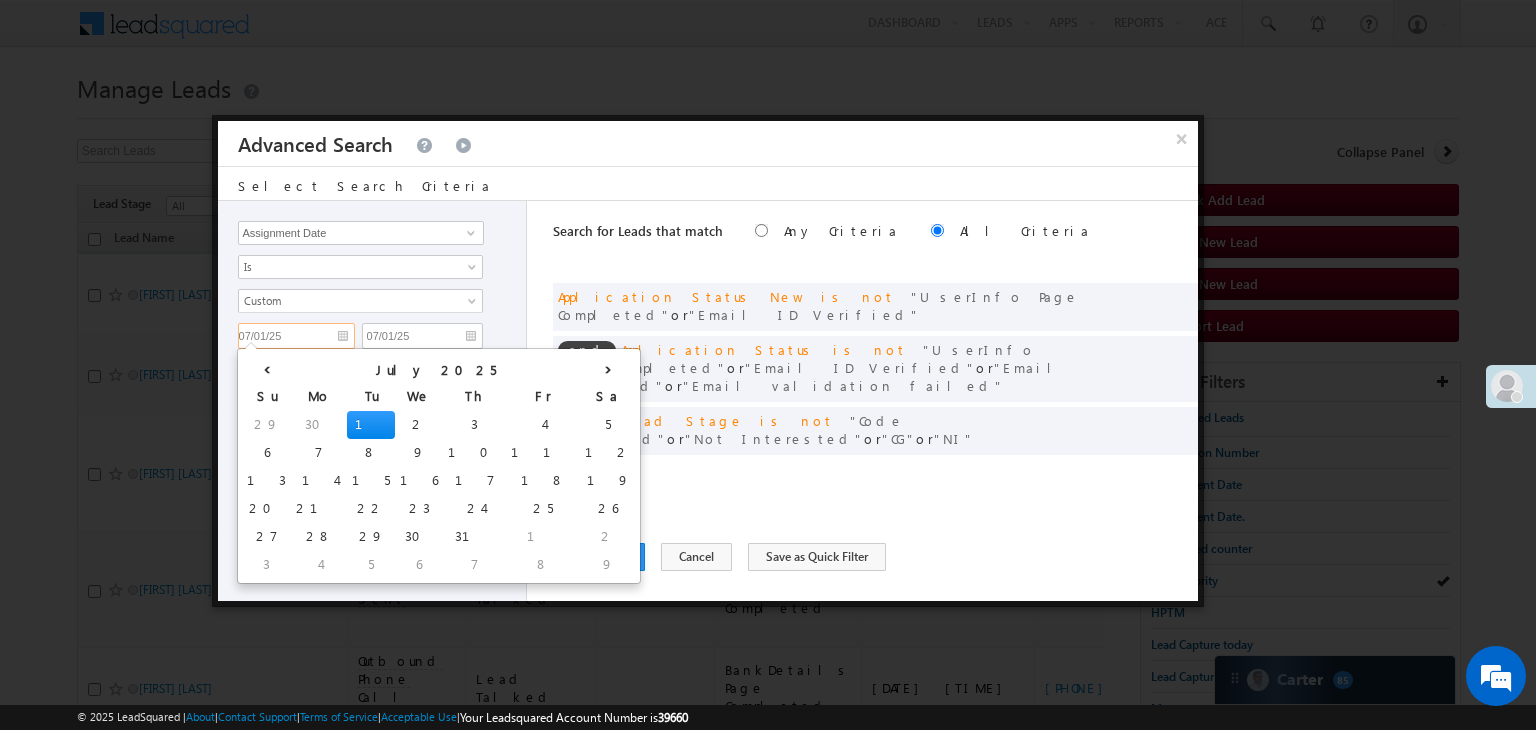 click on "07/01/25" at bounding box center (296, 336) 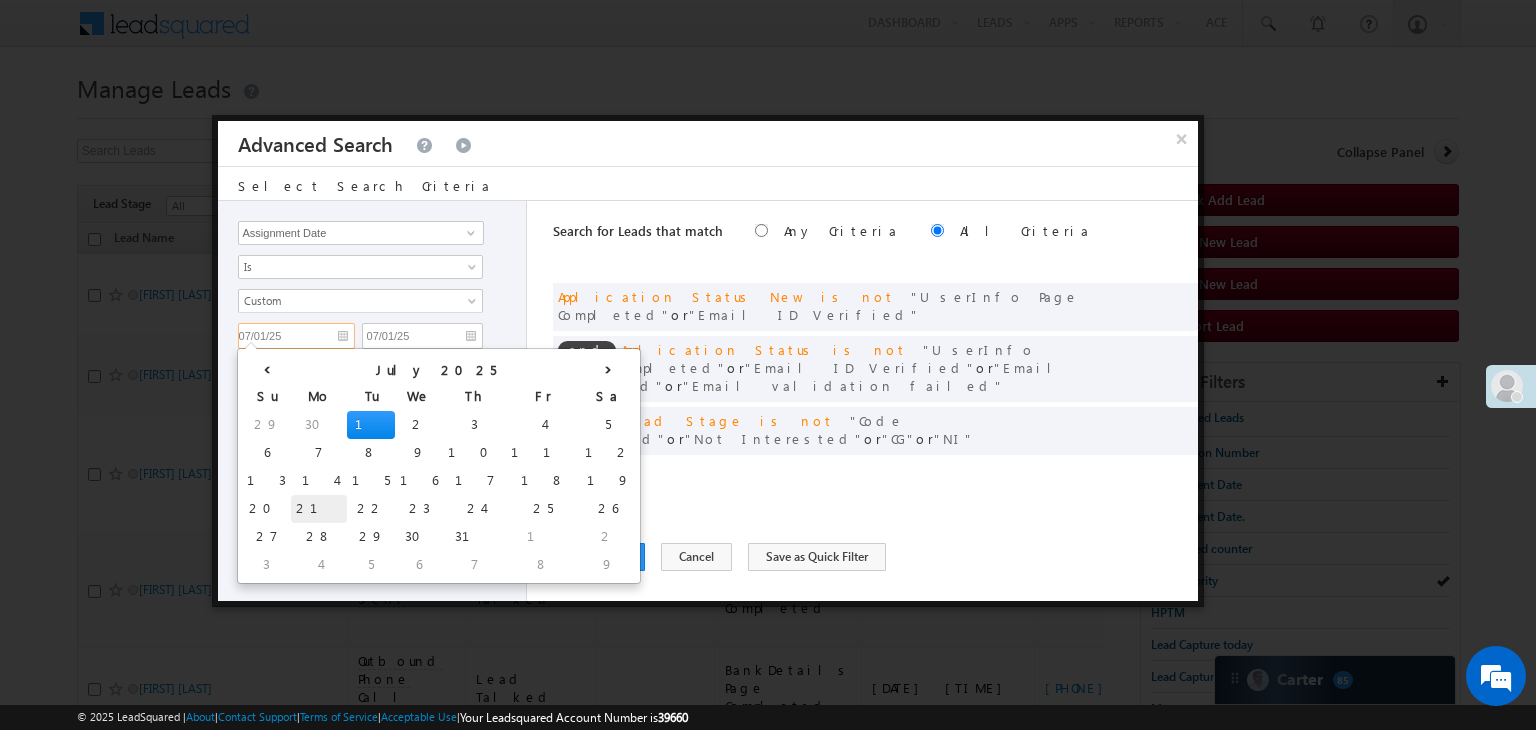 click on "21" at bounding box center (319, 509) 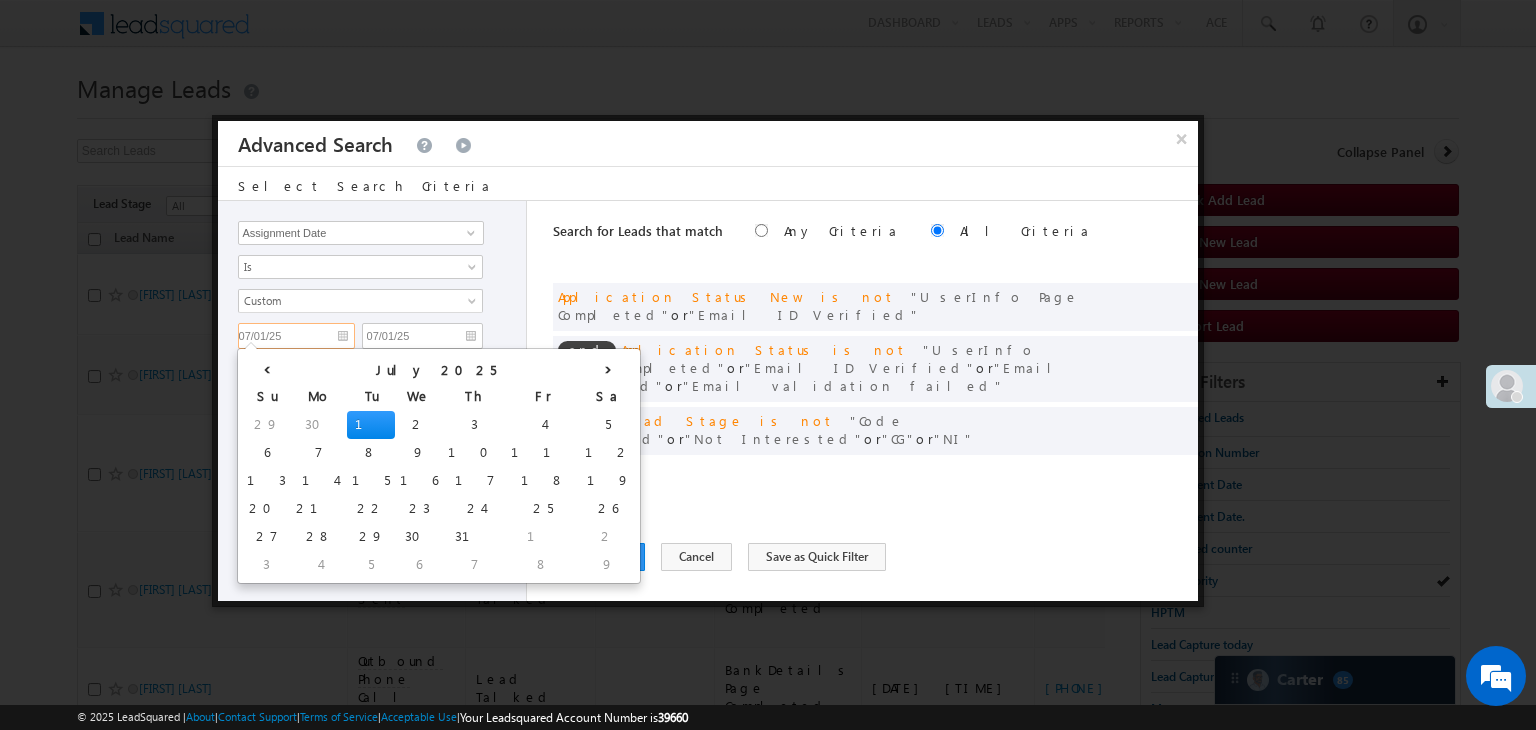 type on "07/21/25" 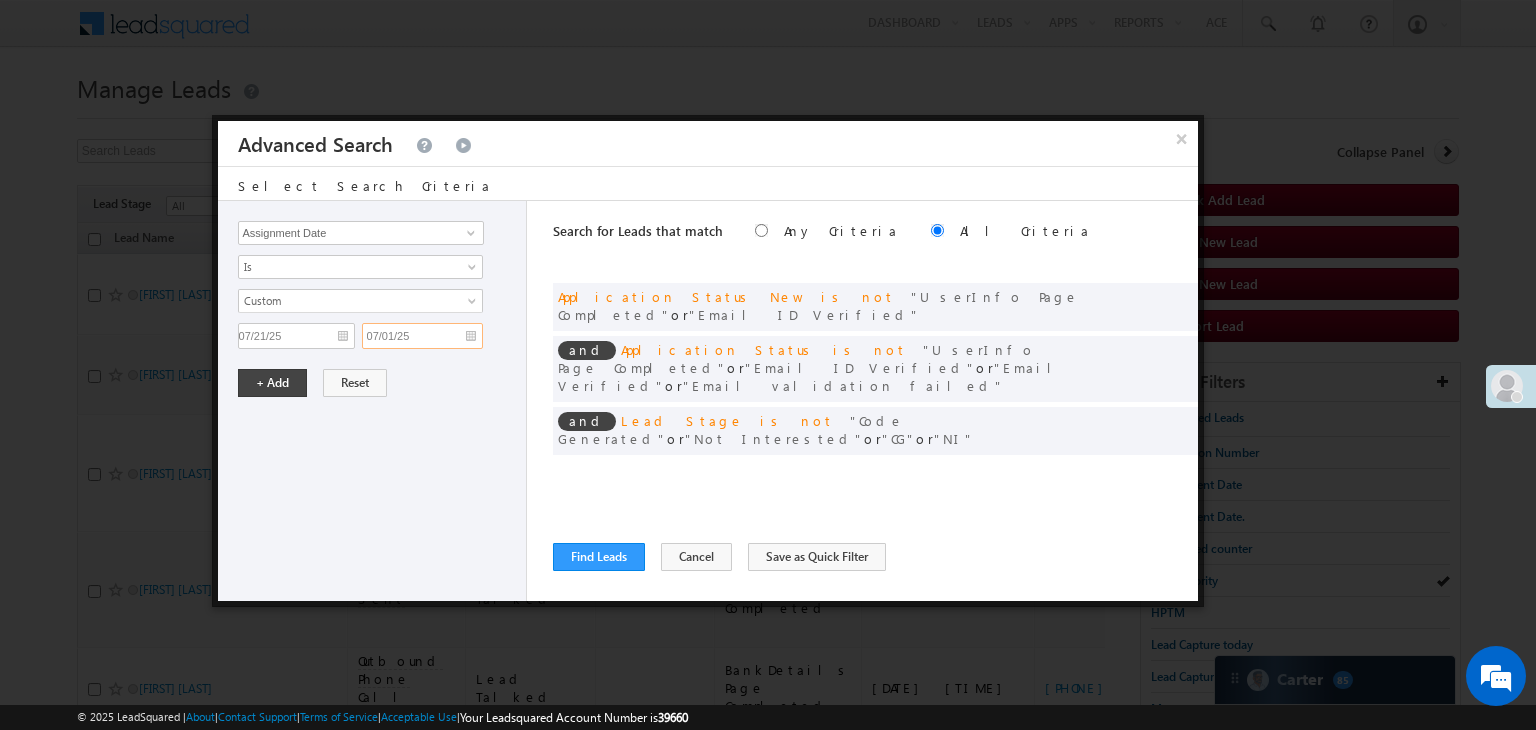 click on "07/01/25" at bounding box center [422, 336] 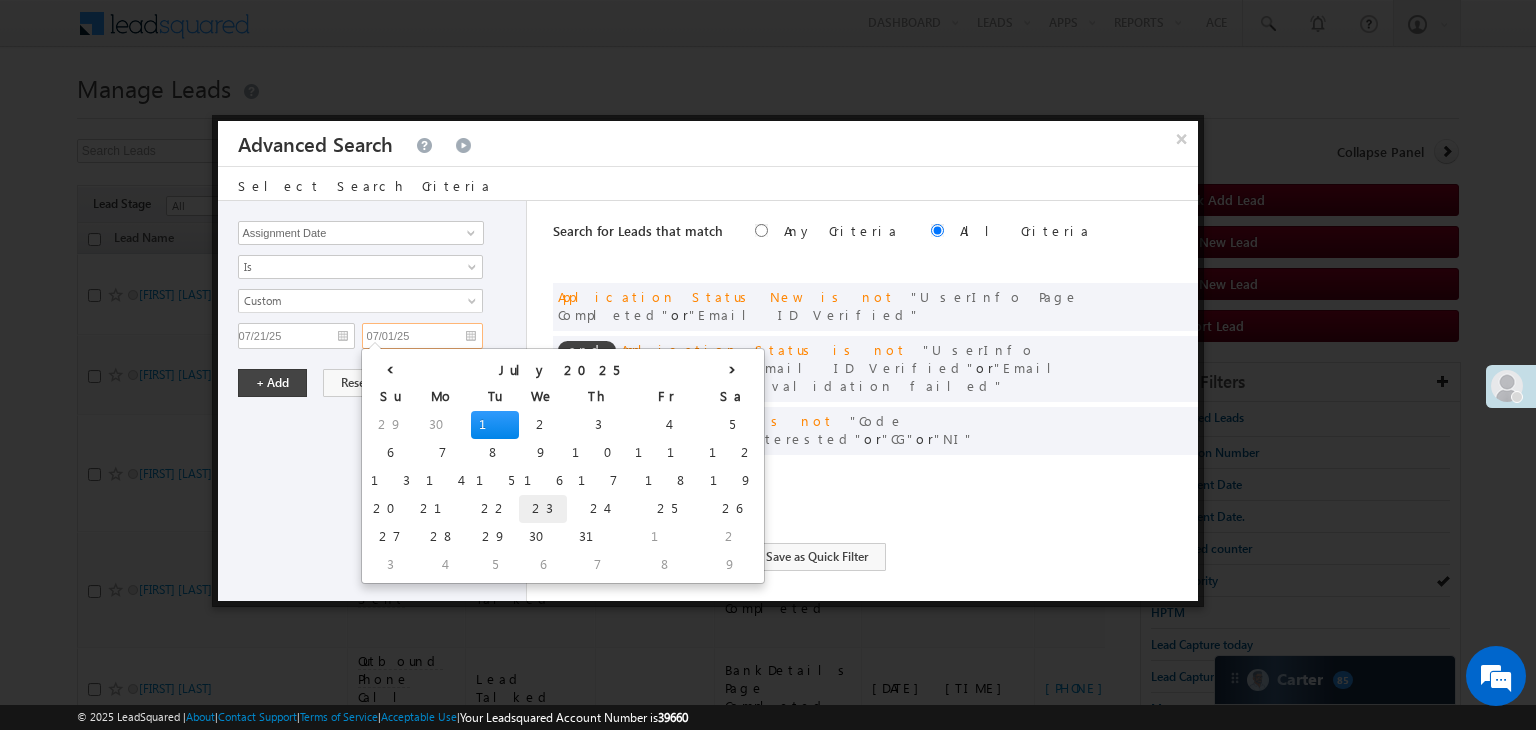 click on "23" at bounding box center (543, 509) 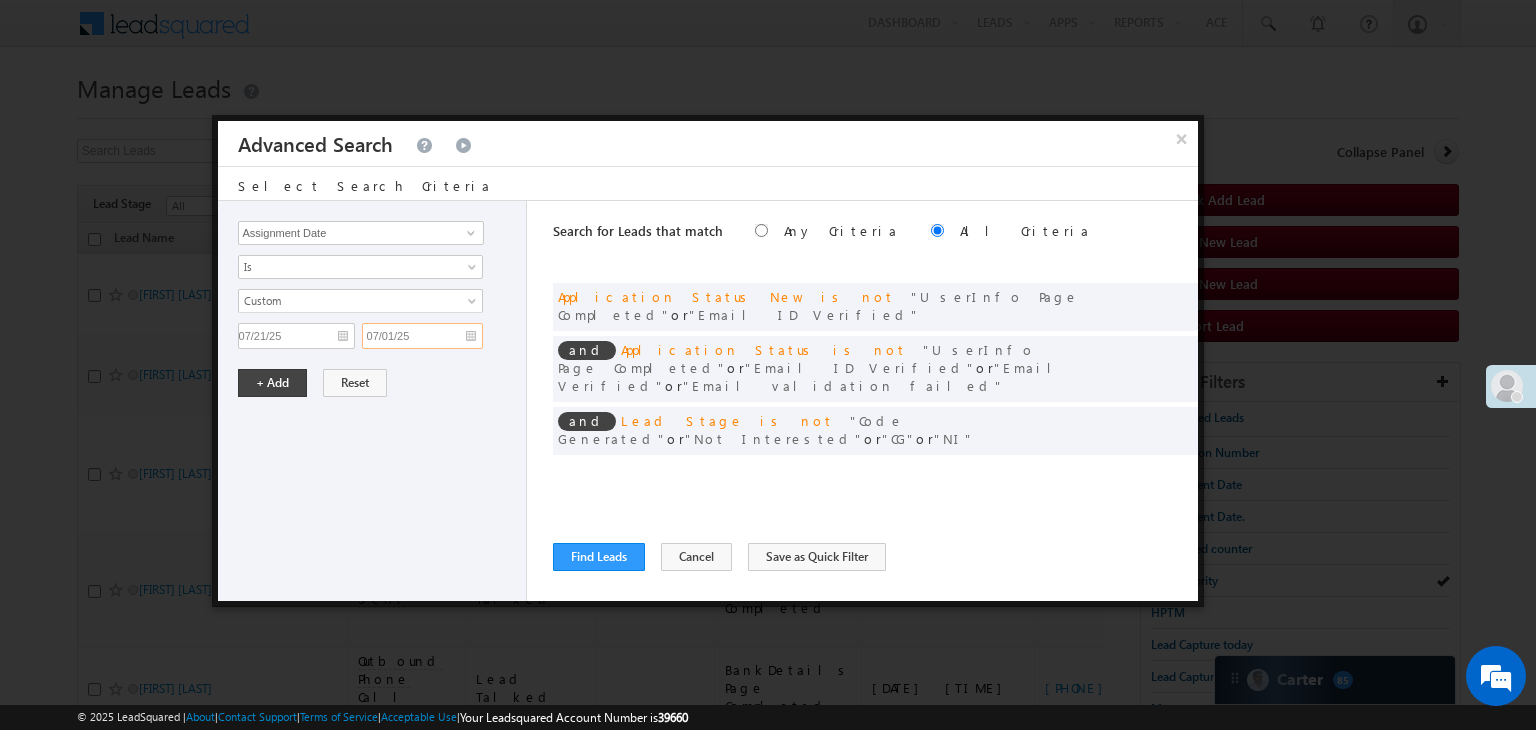 type on "[MM]/[DD]/[YY]" 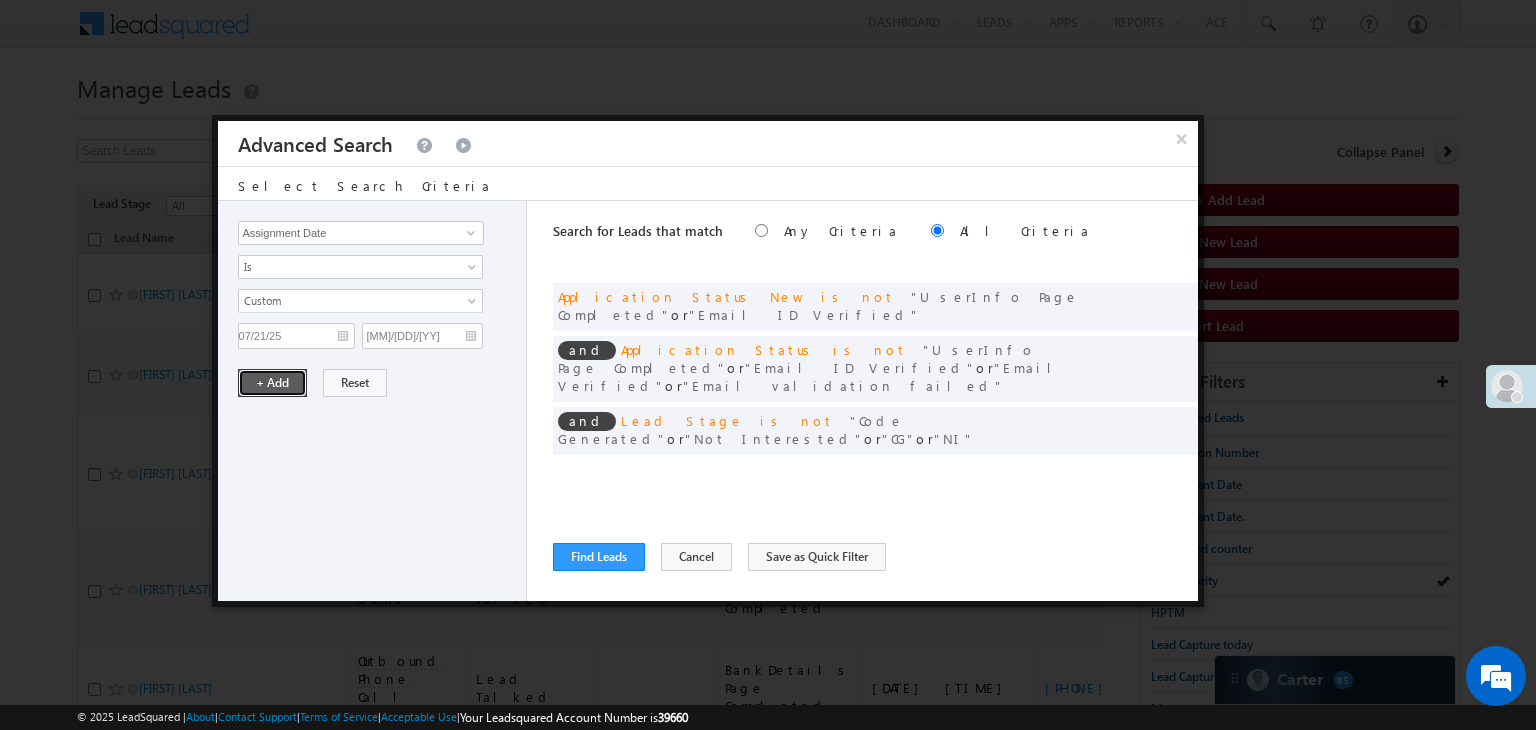click on "+ Add" at bounding box center [272, 383] 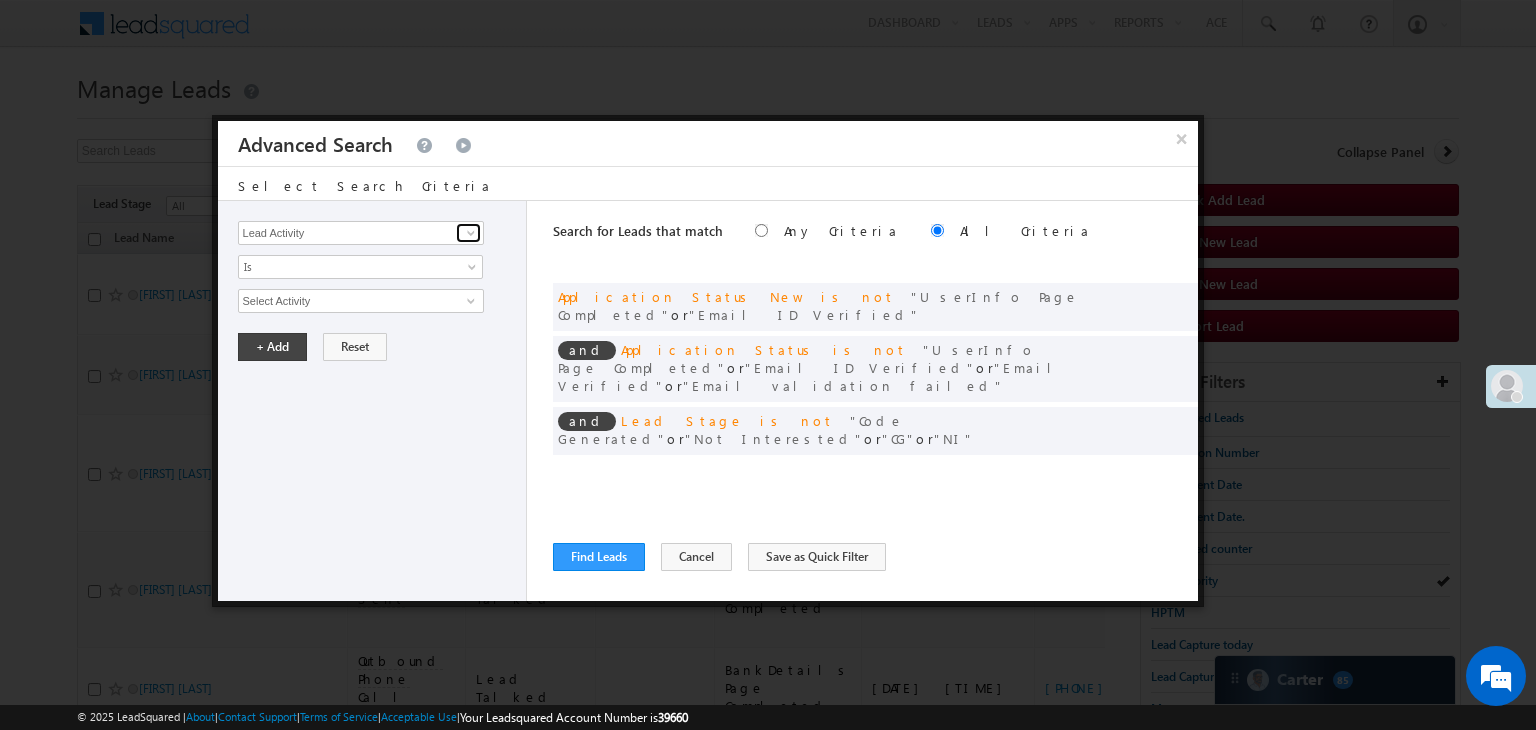 click at bounding box center (471, 233) 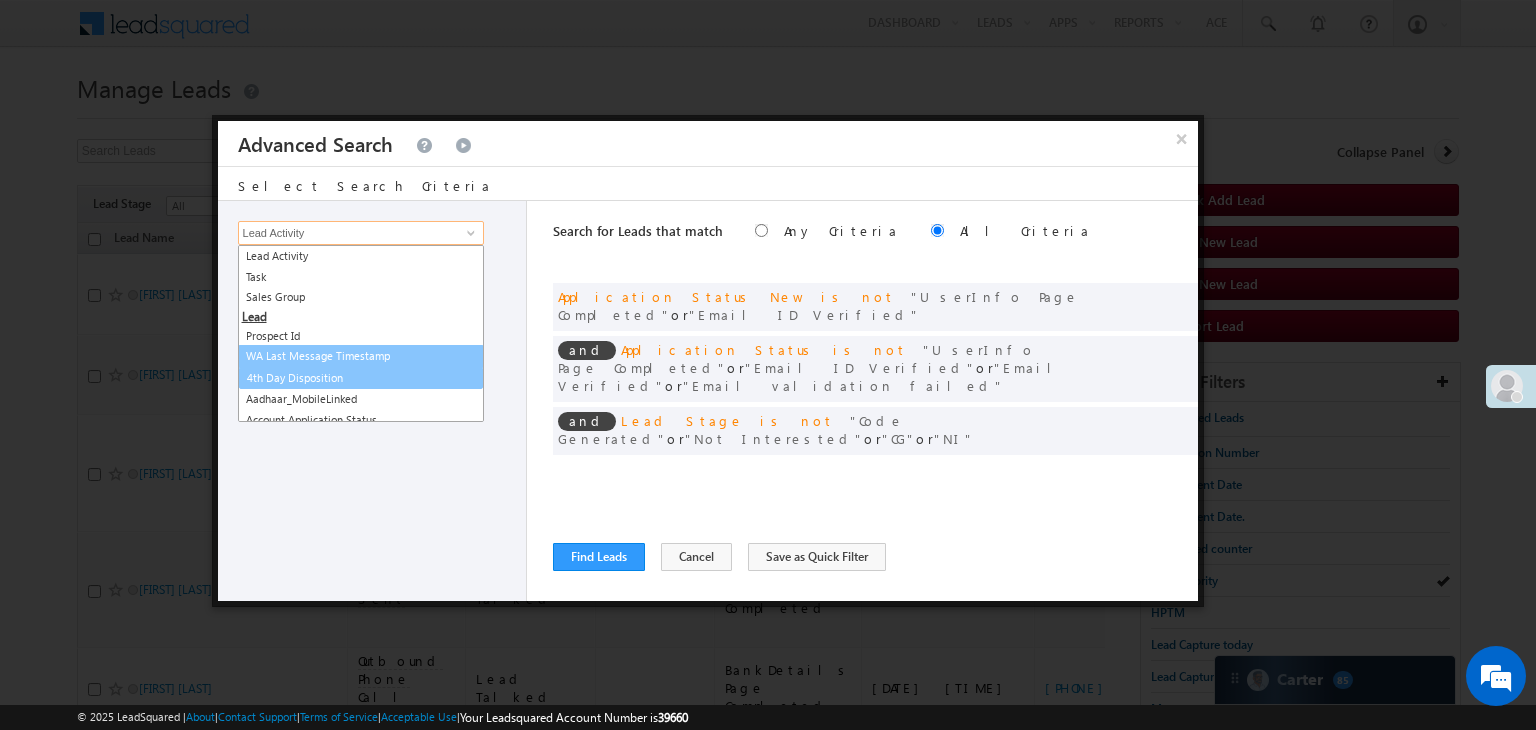 scroll, scrollTop: 200, scrollLeft: 0, axis: vertical 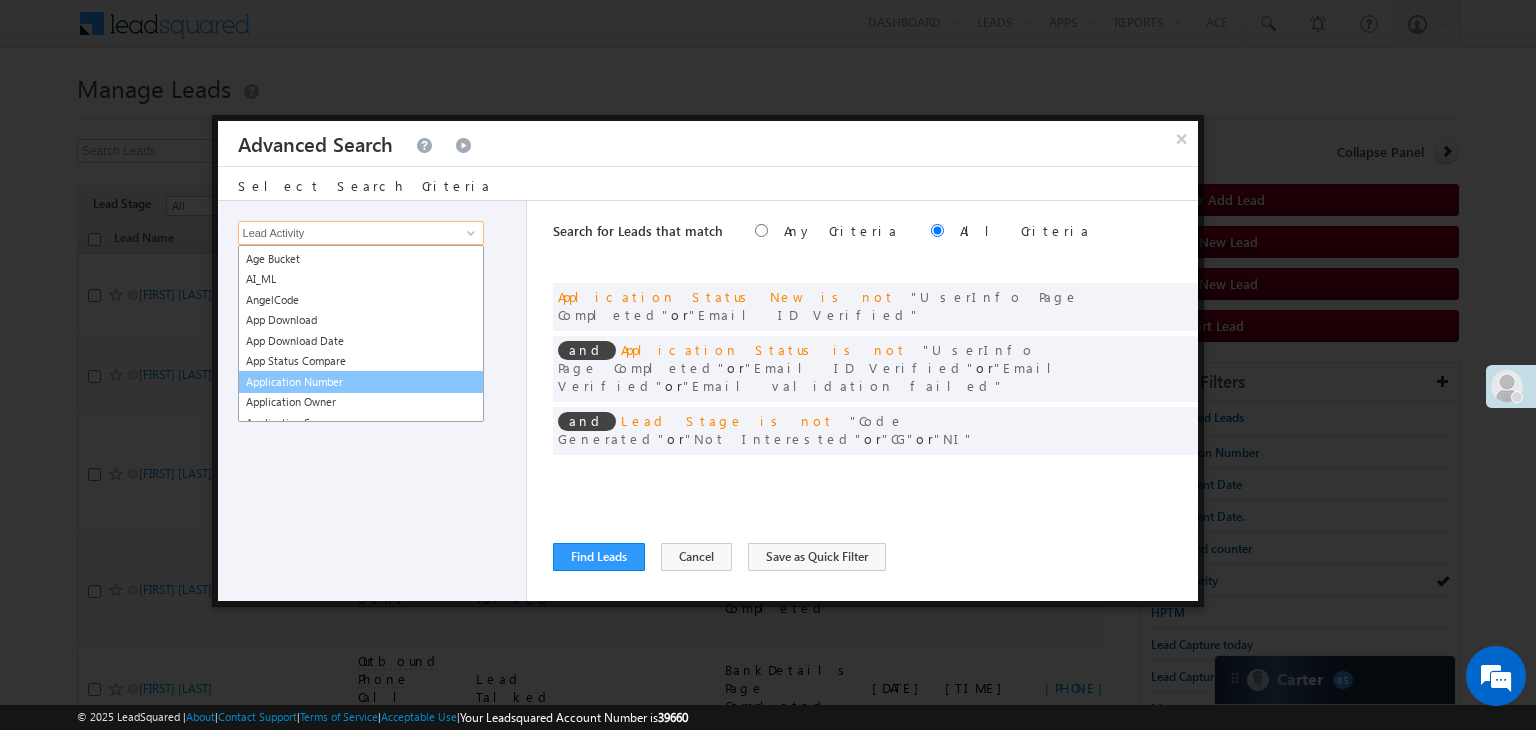click on "Application Number" at bounding box center (361, 382) 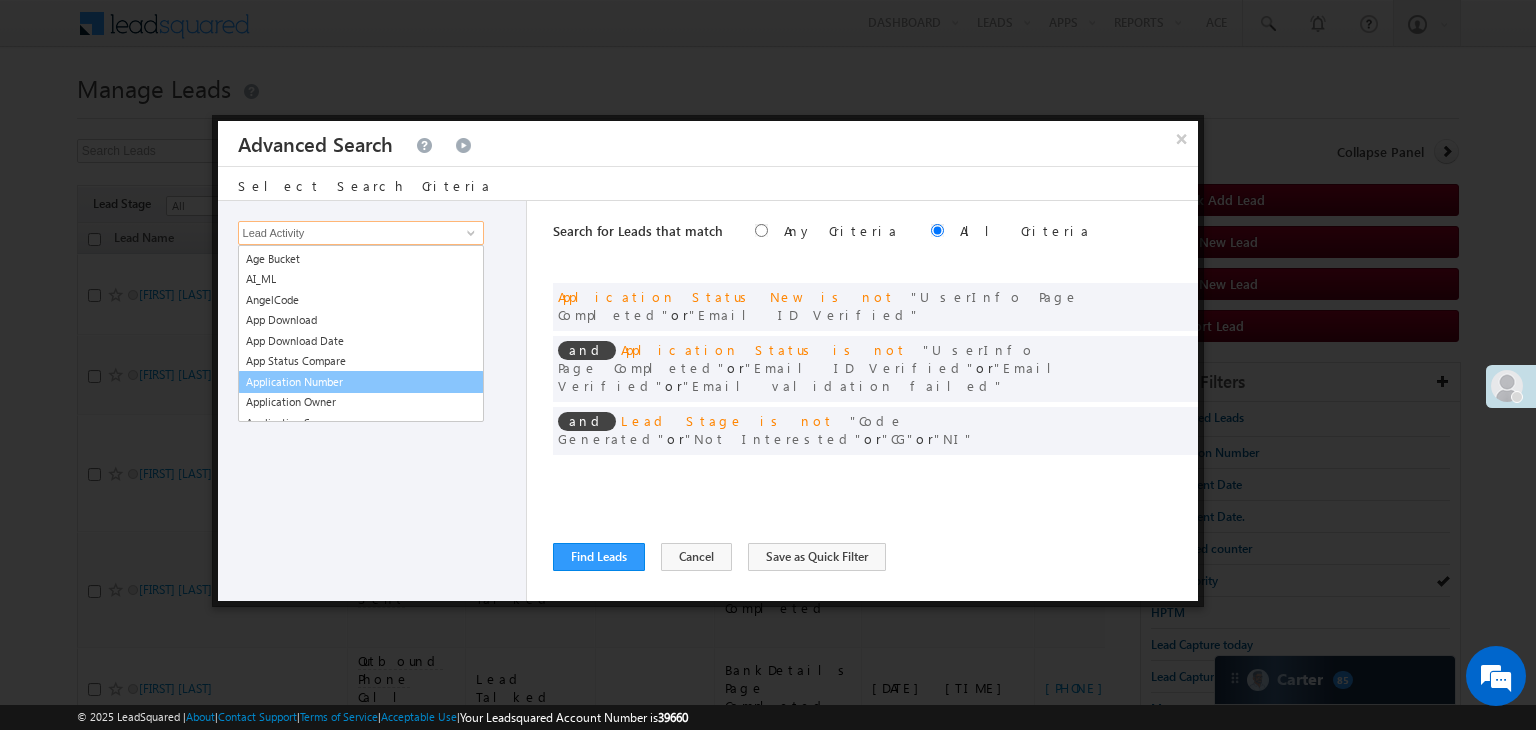 type on "Application Number" 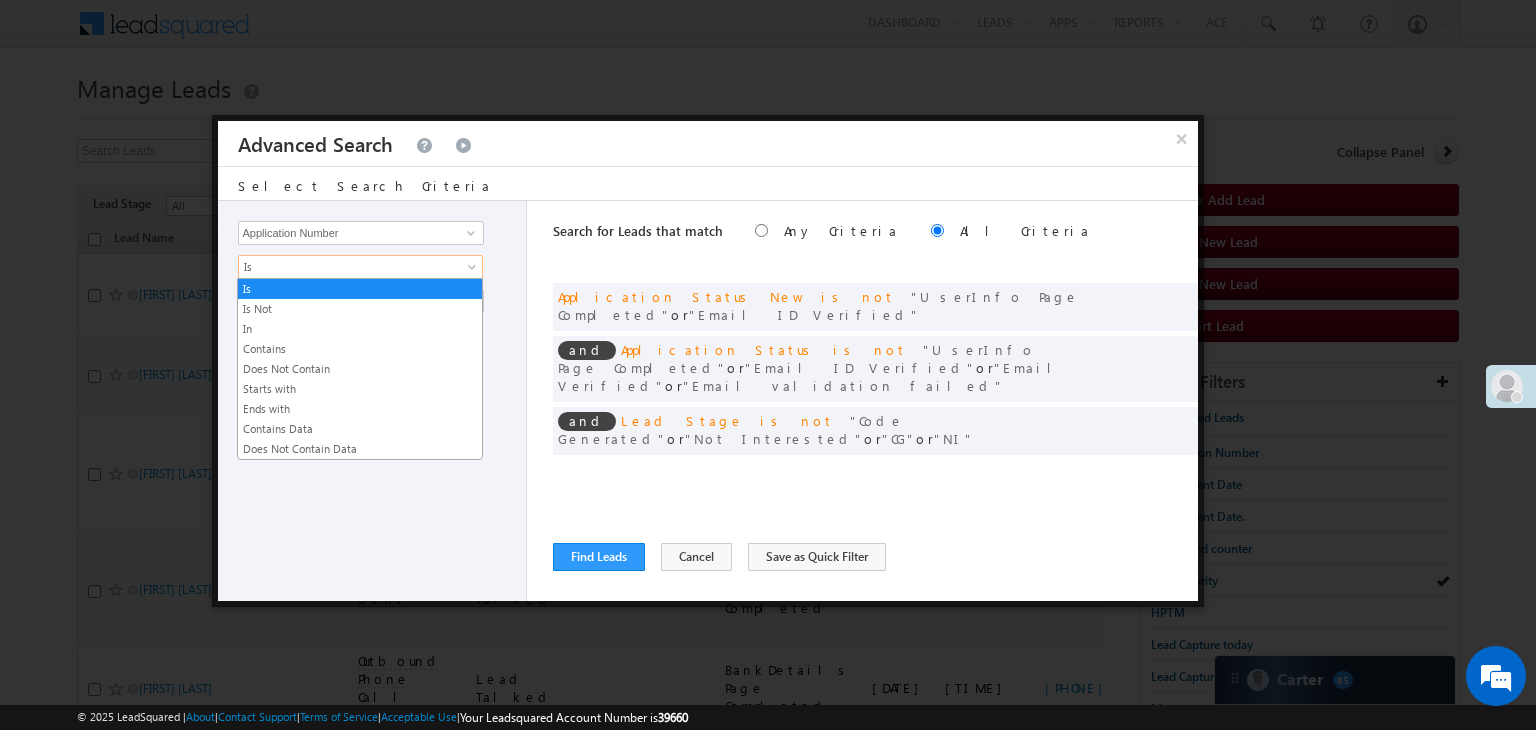 click on "Is" at bounding box center [347, 267] 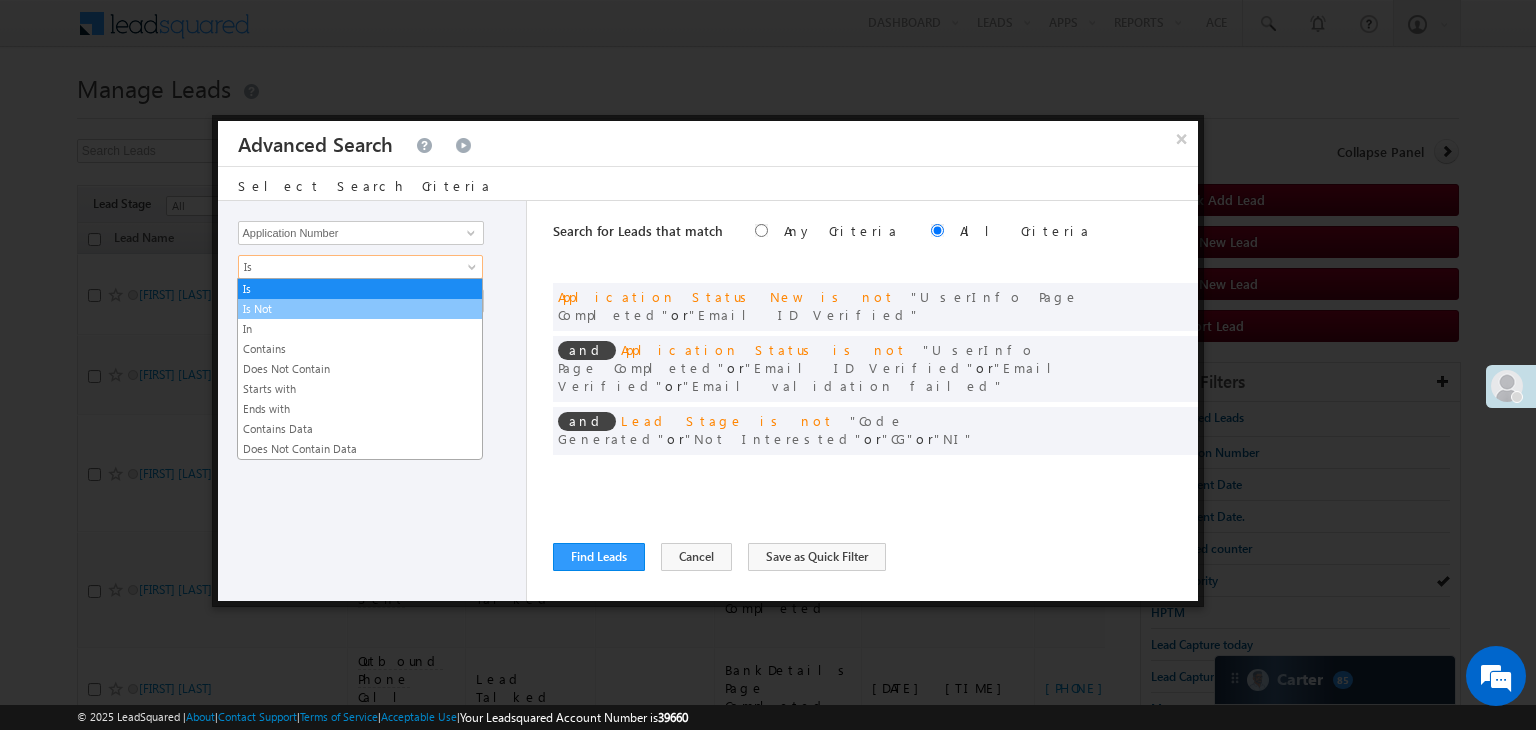 click on "Is Not" at bounding box center [360, 309] 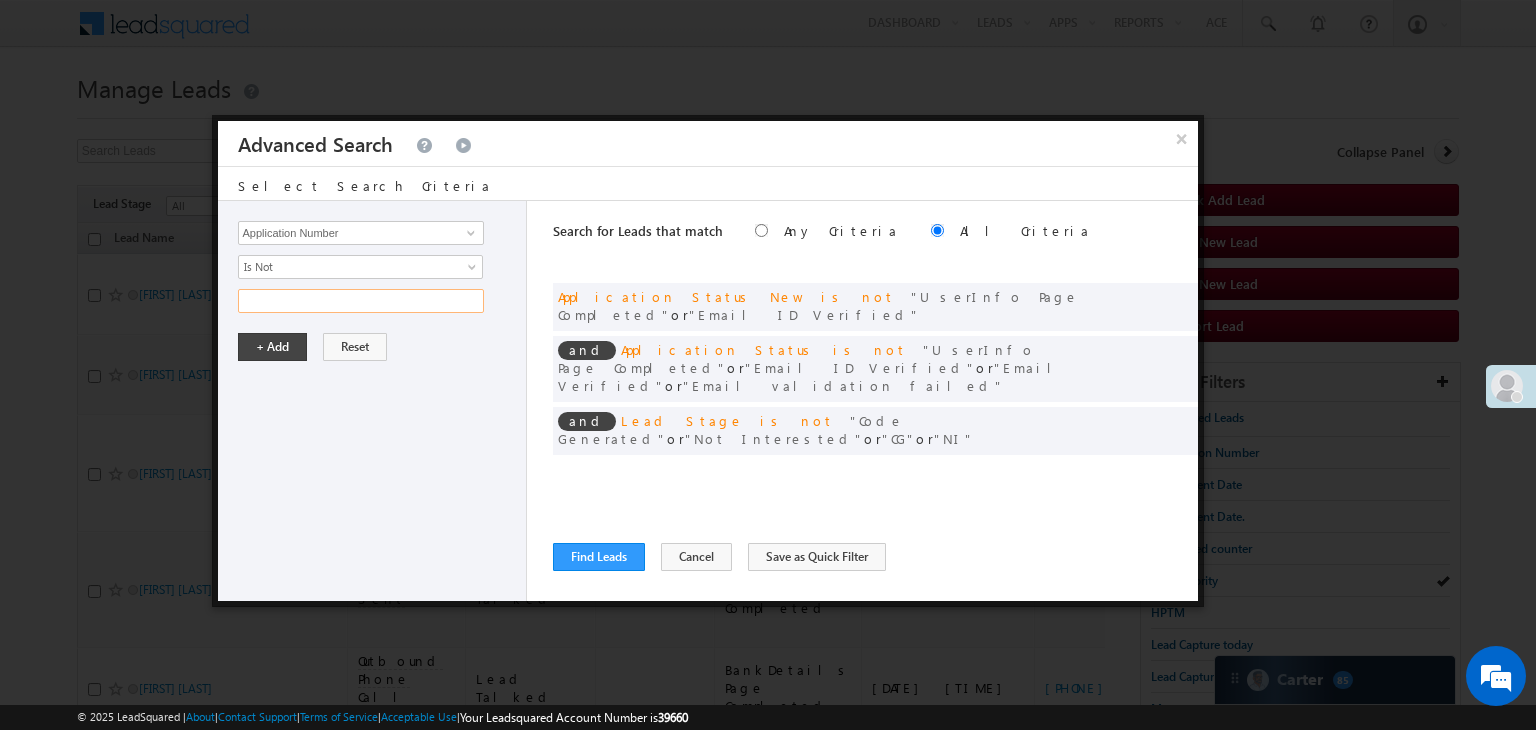 click at bounding box center [361, 301] 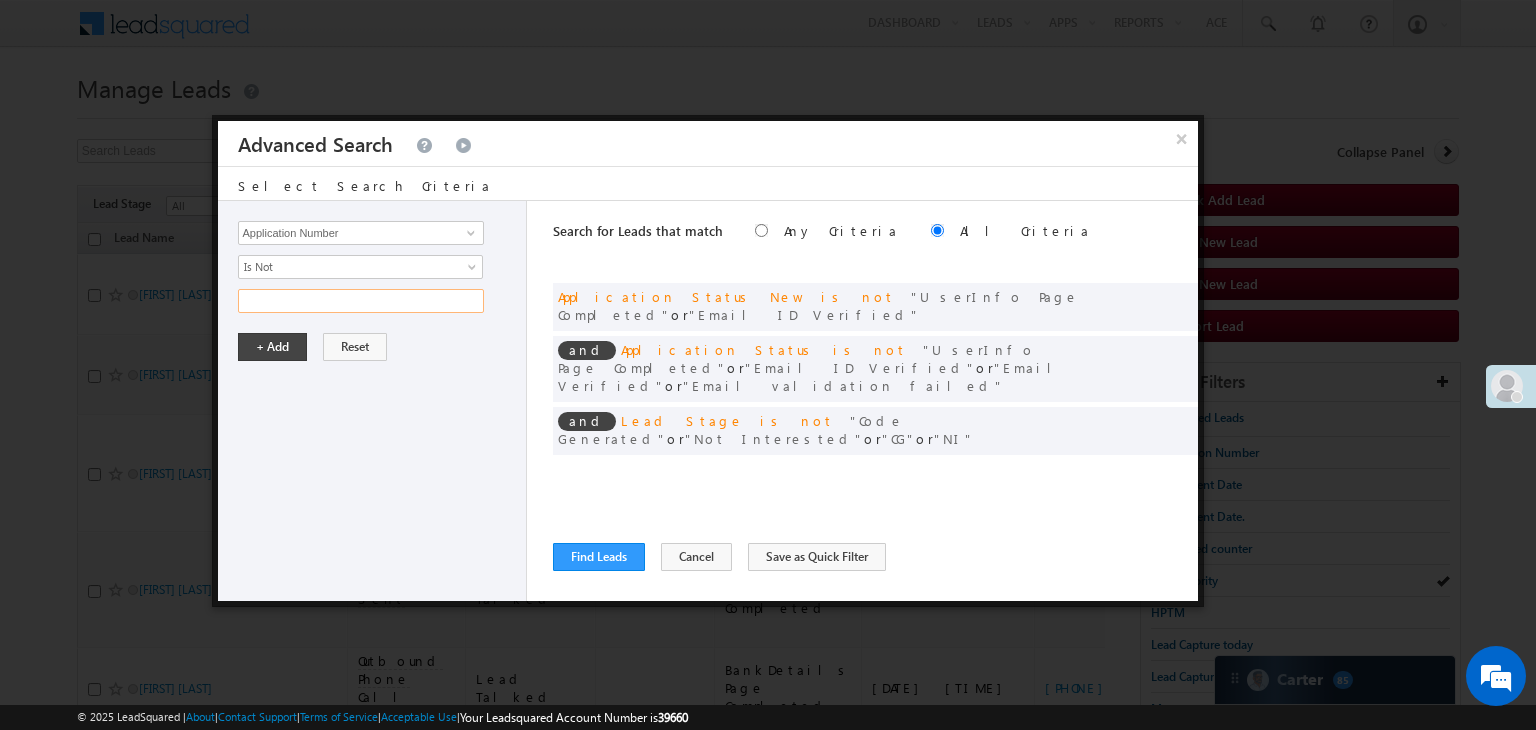 paste on "[LEAD_ID] [LEAD_ID] [LEAD_ID] [LEAD_ID] [LEAD_ID] [LEAD_ID] [LEAD_ID] [LEAD_ID] [LEAD_ID] [LEAD_ID] [LEAD_ID] [LEAD_ID] [LEAD_ID]" 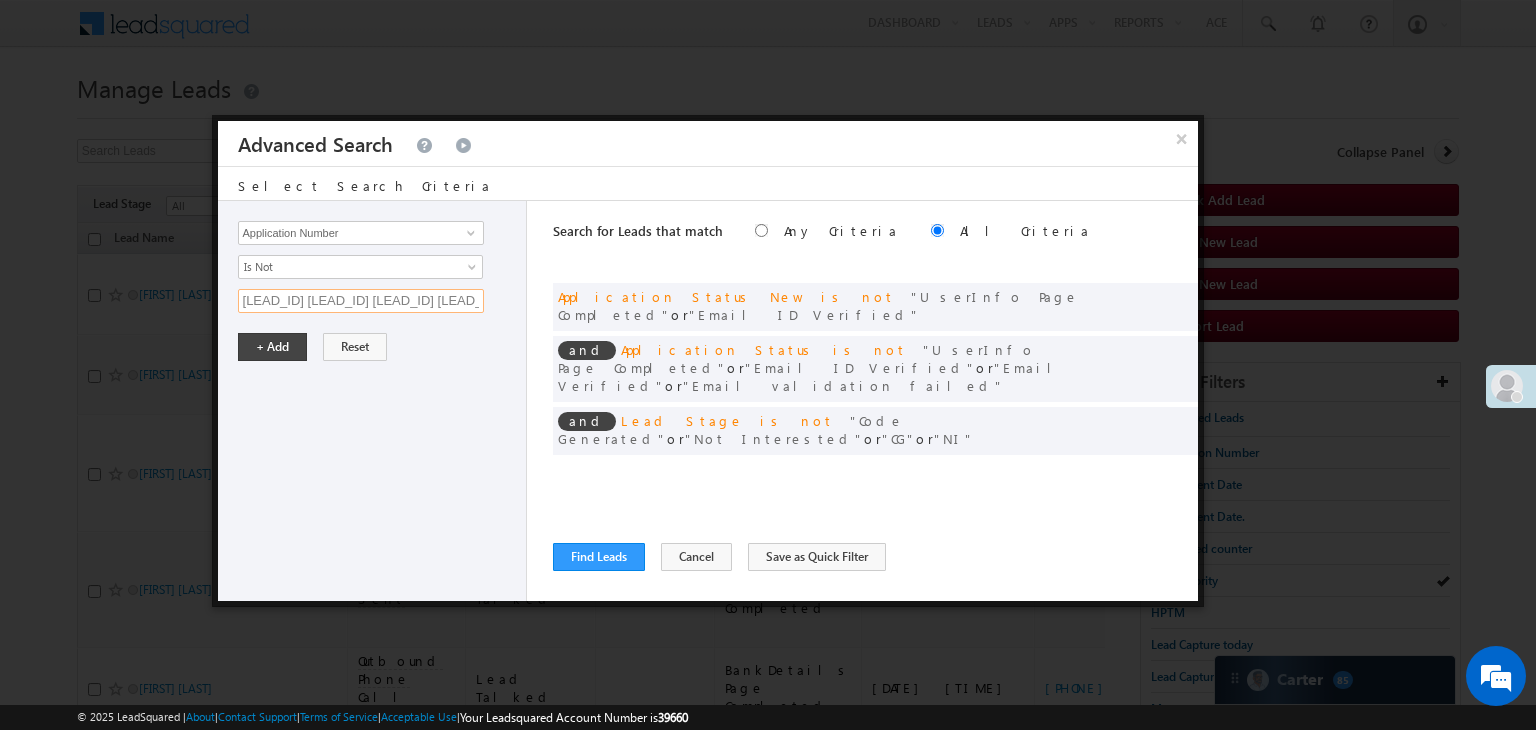 scroll, scrollTop: 0, scrollLeft: 803, axis: horizontal 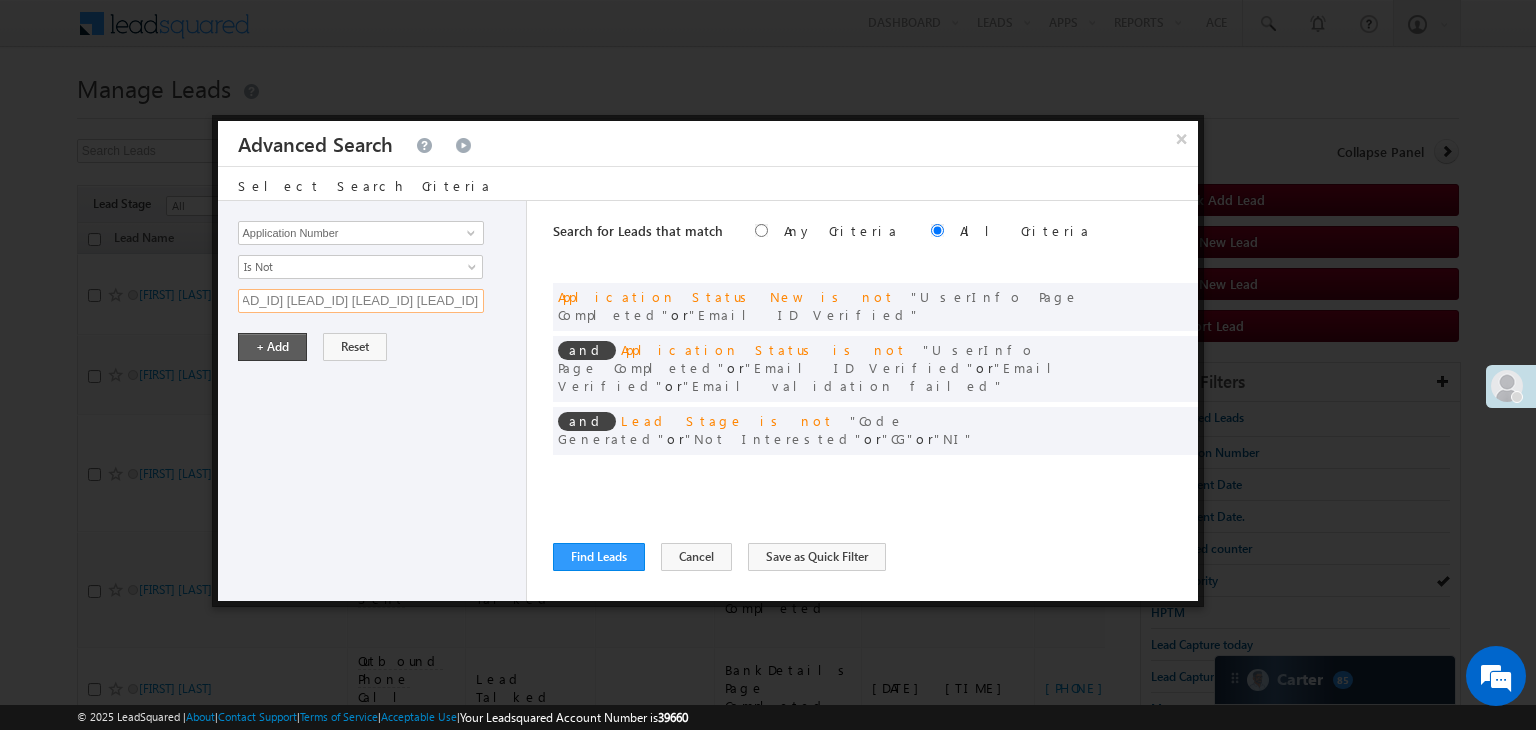 type on "[LEAD_ID] [LEAD_ID] [LEAD_ID] [LEAD_ID] [LEAD_ID] [LEAD_ID] [LEAD_ID] [LEAD_ID] [LEAD_ID] [LEAD_ID] [LEAD_ID] [LEAD_ID] [LEAD_ID]" 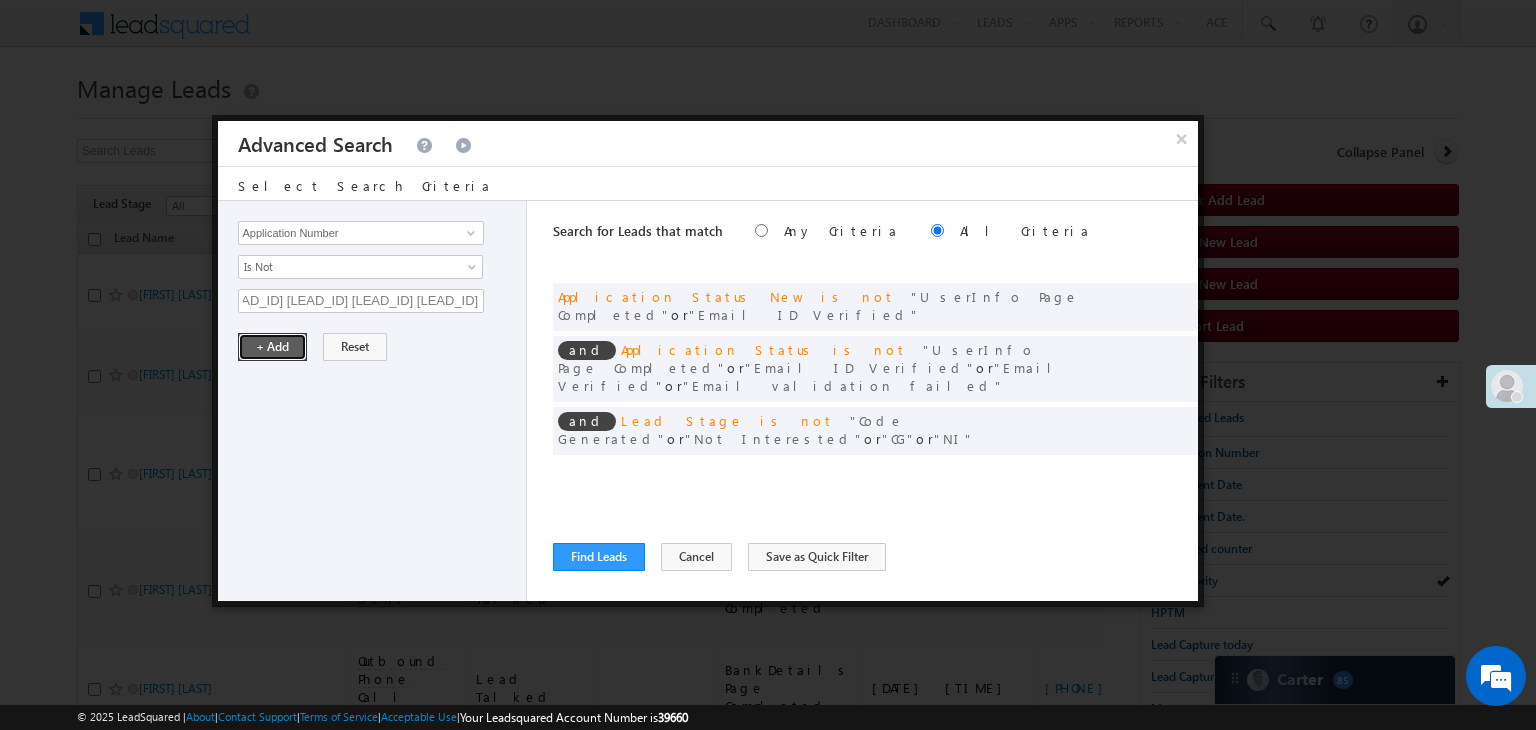 scroll, scrollTop: 0, scrollLeft: 0, axis: both 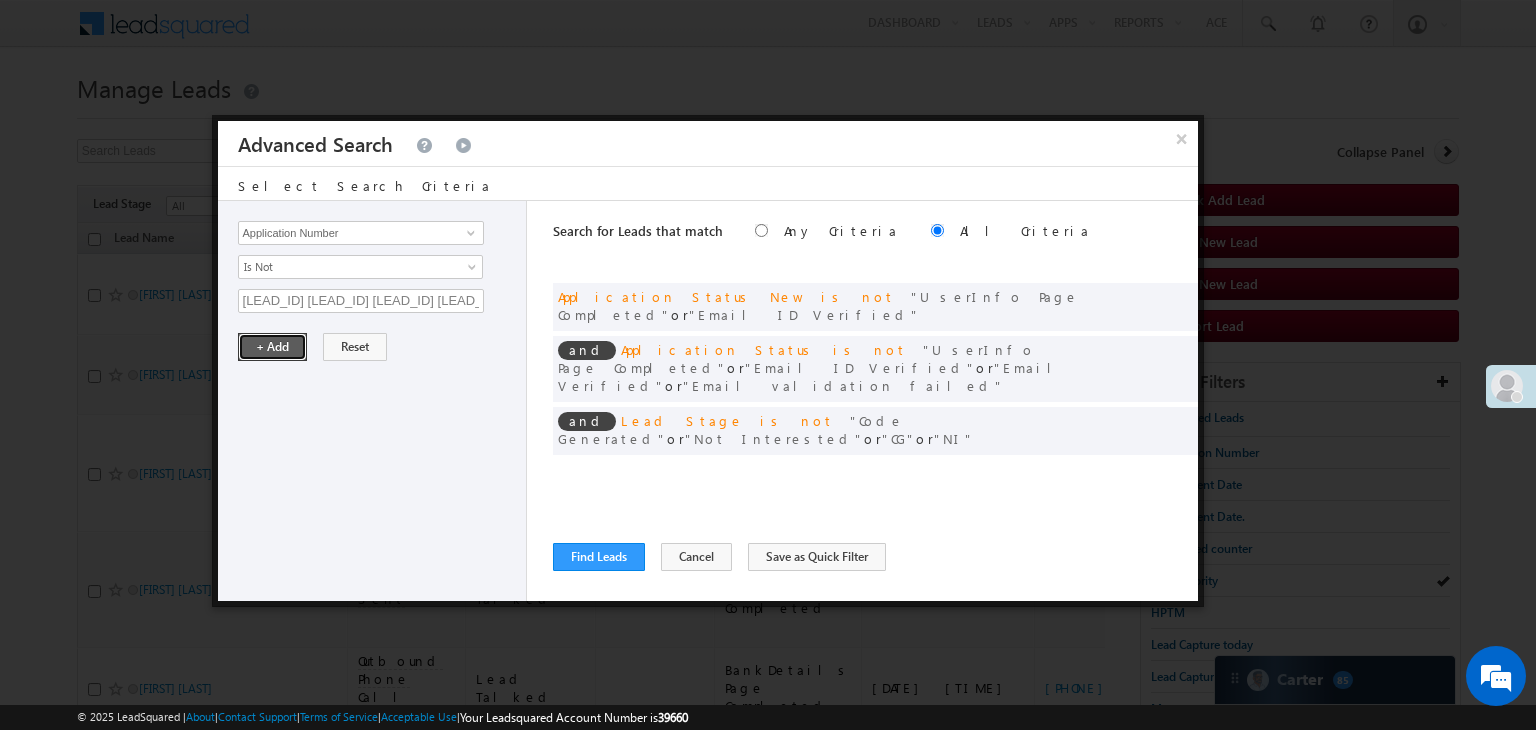 click on "+ Add" at bounding box center (272, 347) 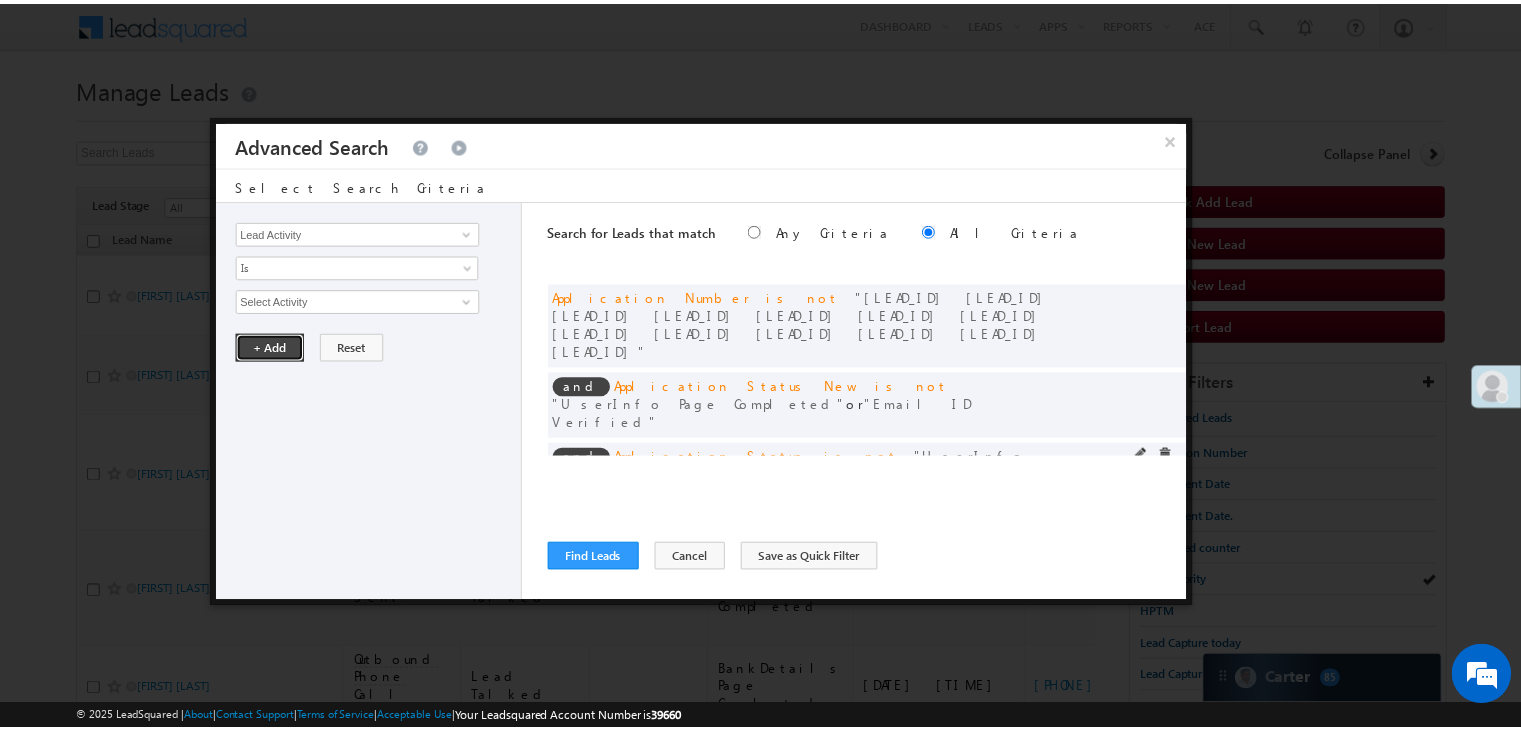 scroll, scrollTop: 56, scrollLeft: 0, axis: vertical 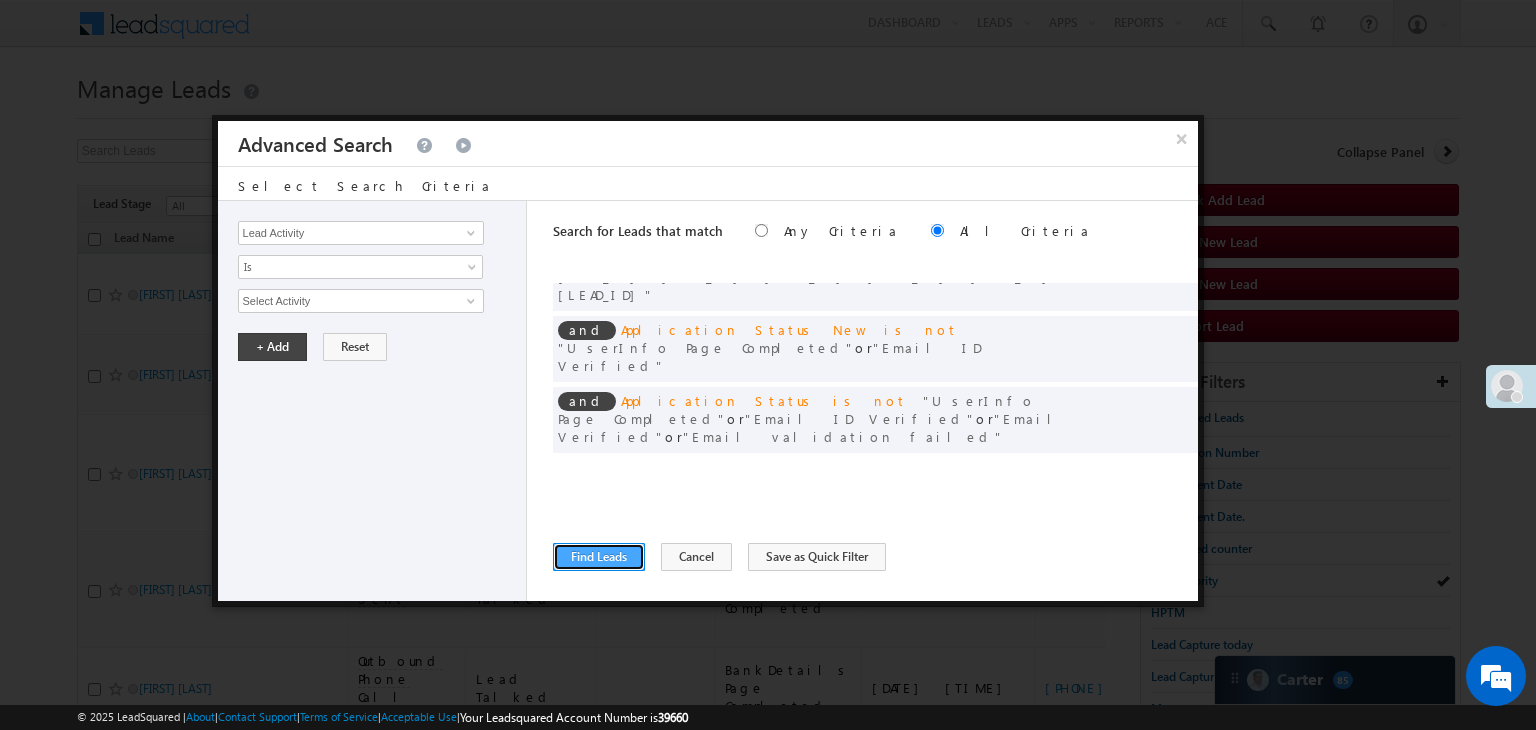 click on "Find Leads" at bounding box center [599, 557] 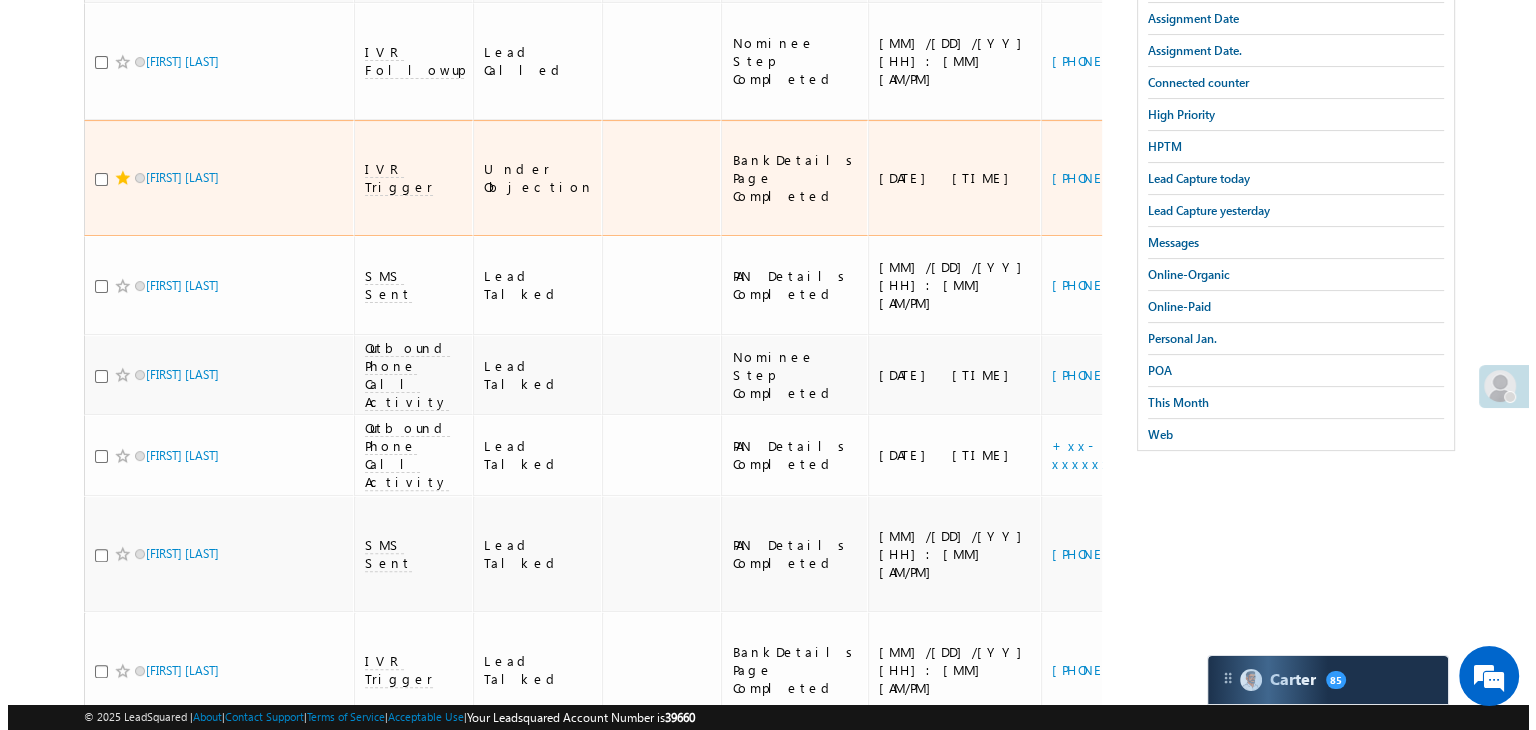 scroll, scrollTop: 0, scrollLeft: 0, axis: both 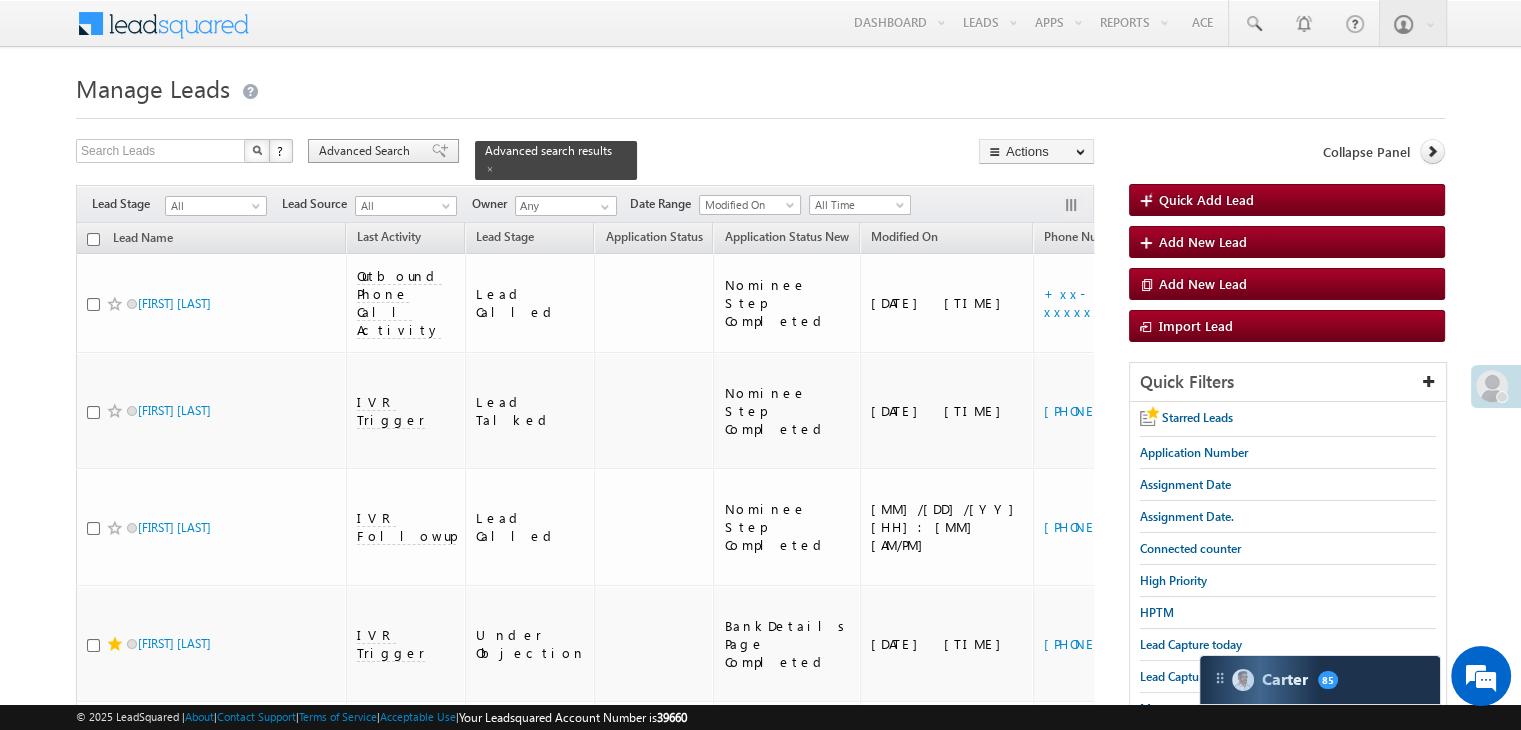 click on "Advanced Search" at bounding box center [367, 151] 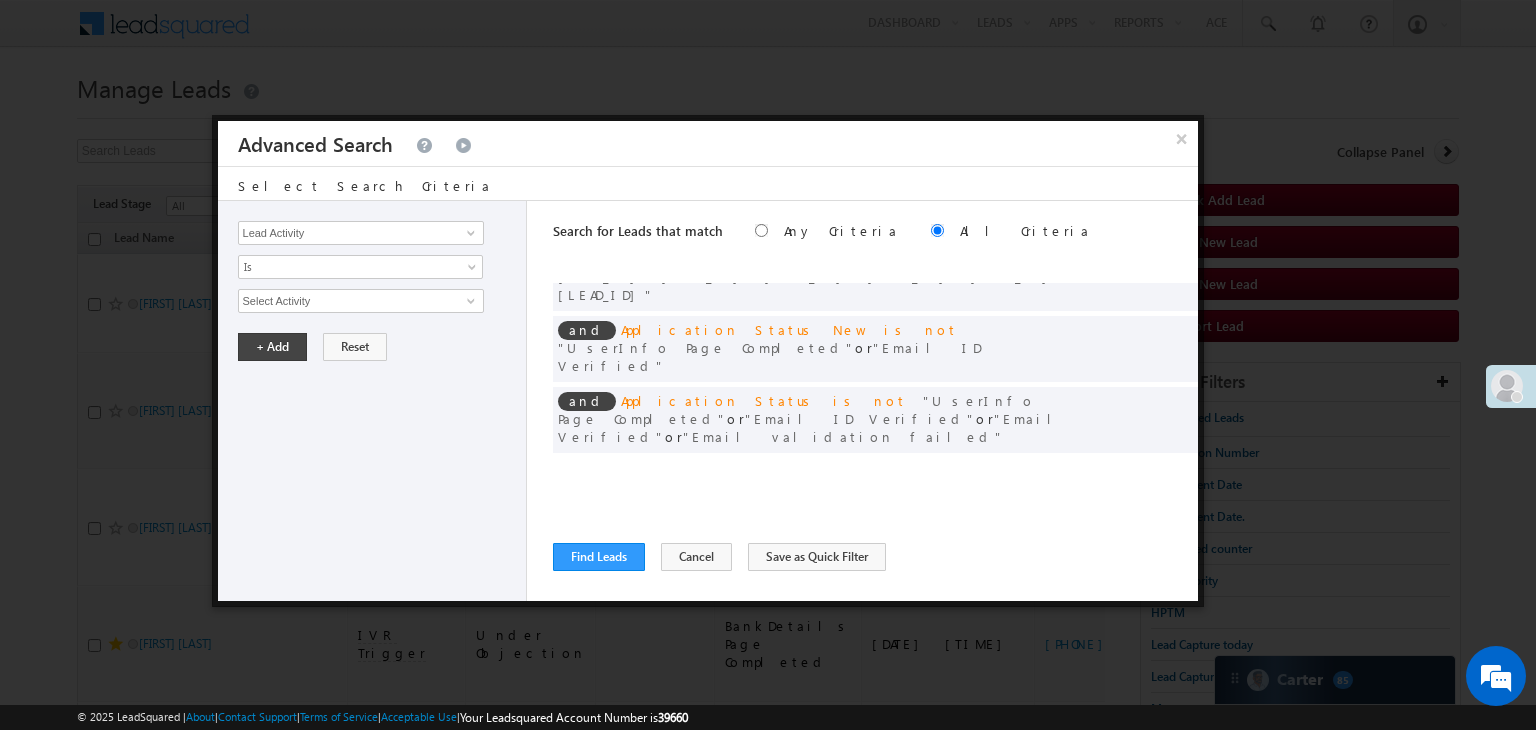 scroll, scrollTop: 0, scrollLeft: 0, axis: both 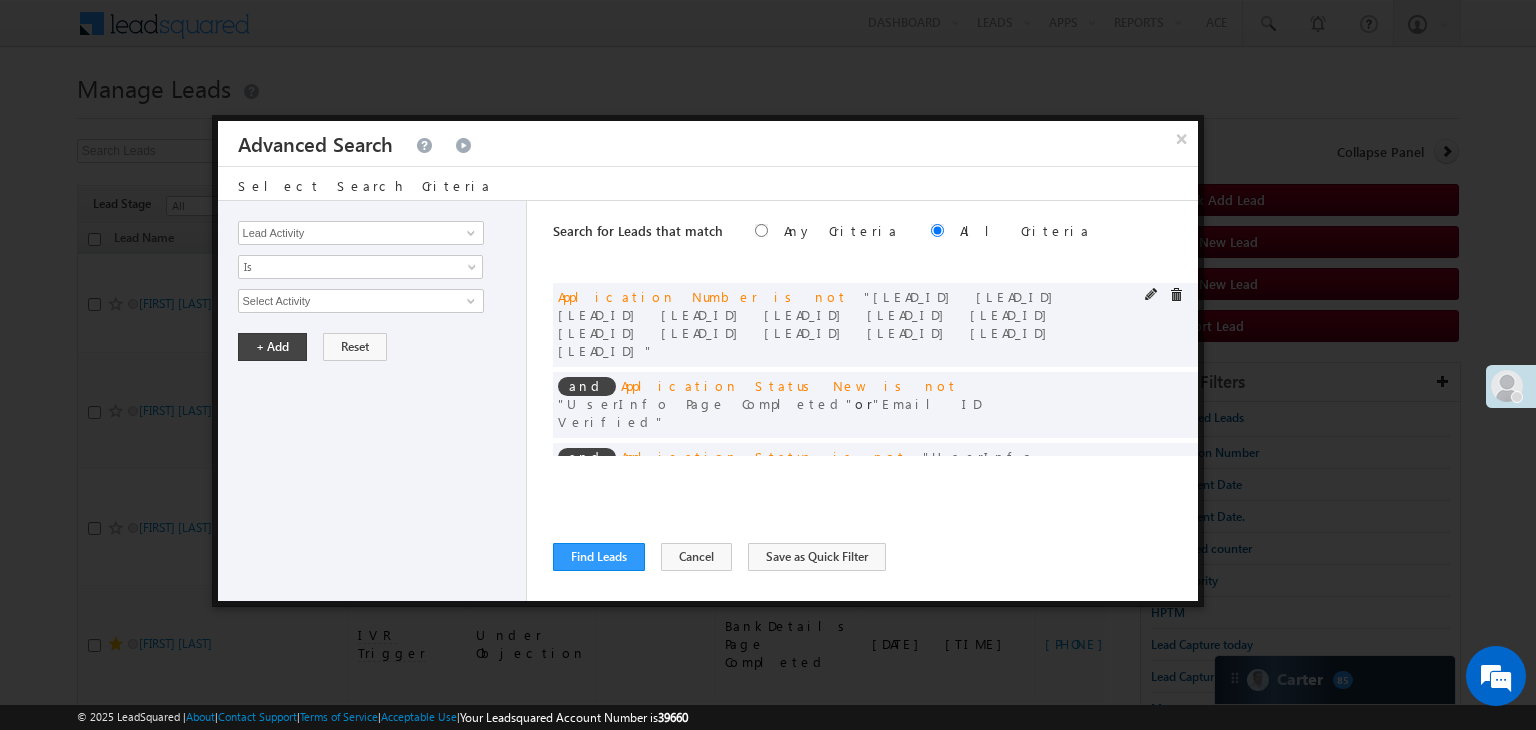 click at bounding box center [1152, 295] 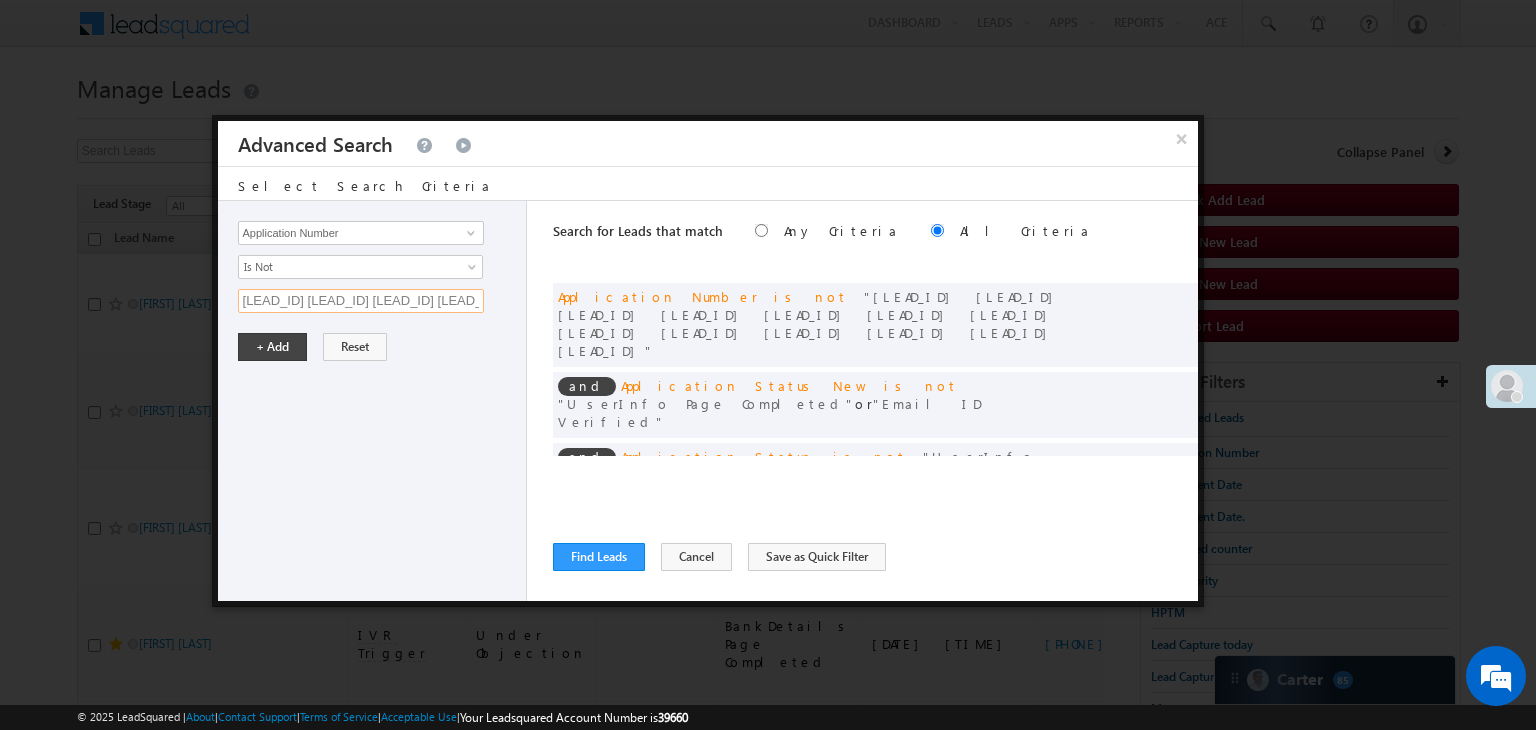 click on "[LEAD_ID] [LEAD_ID] [LEAD_ID] [LEAD_ID] [LEAD_ID] [LEAD_ID] [LEAD_ID] [LEAD_ID] [LEAD_ID] [LEAD_ID] [LEAD_ID] [LEAD_ID] [LEAD_ID]" at bounding box center [361, 301] 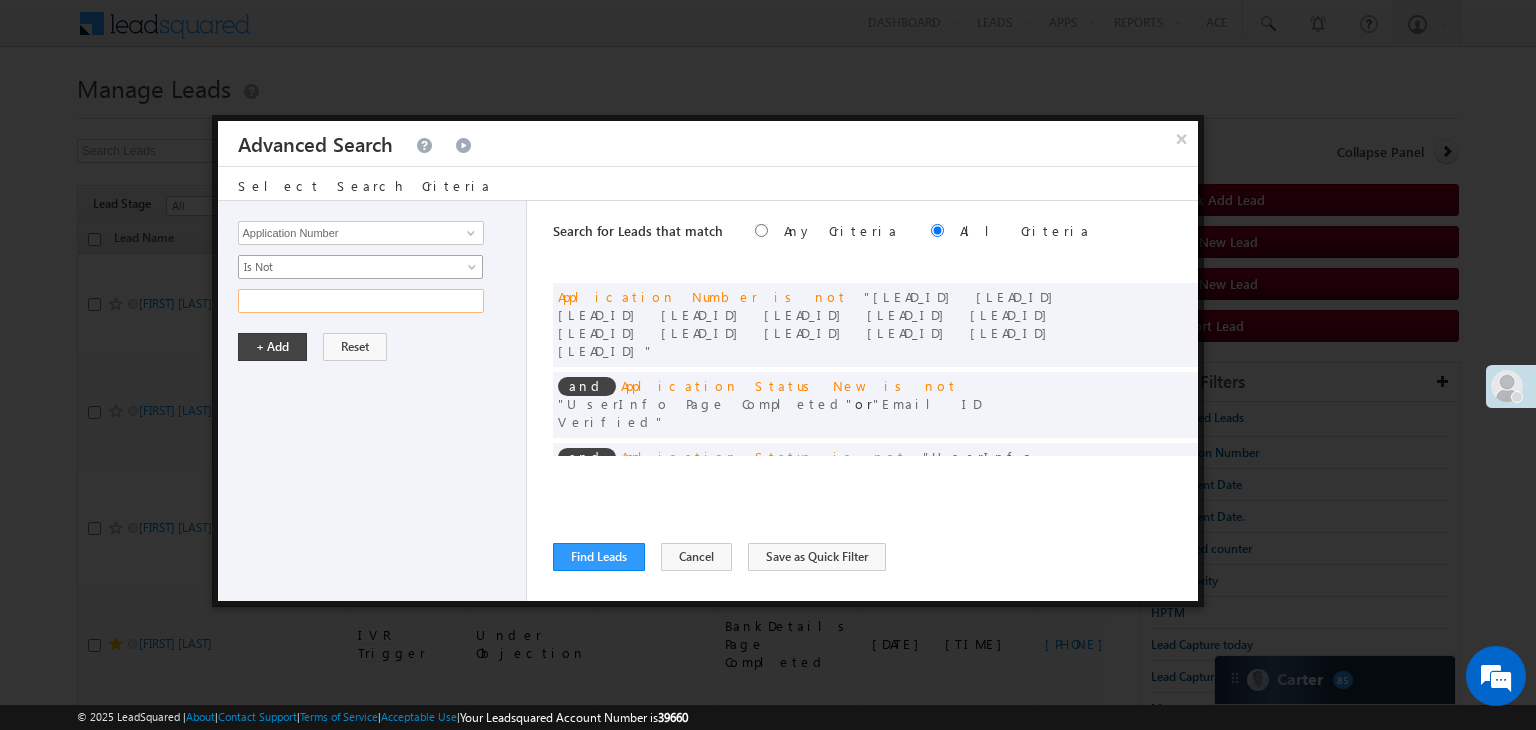 type 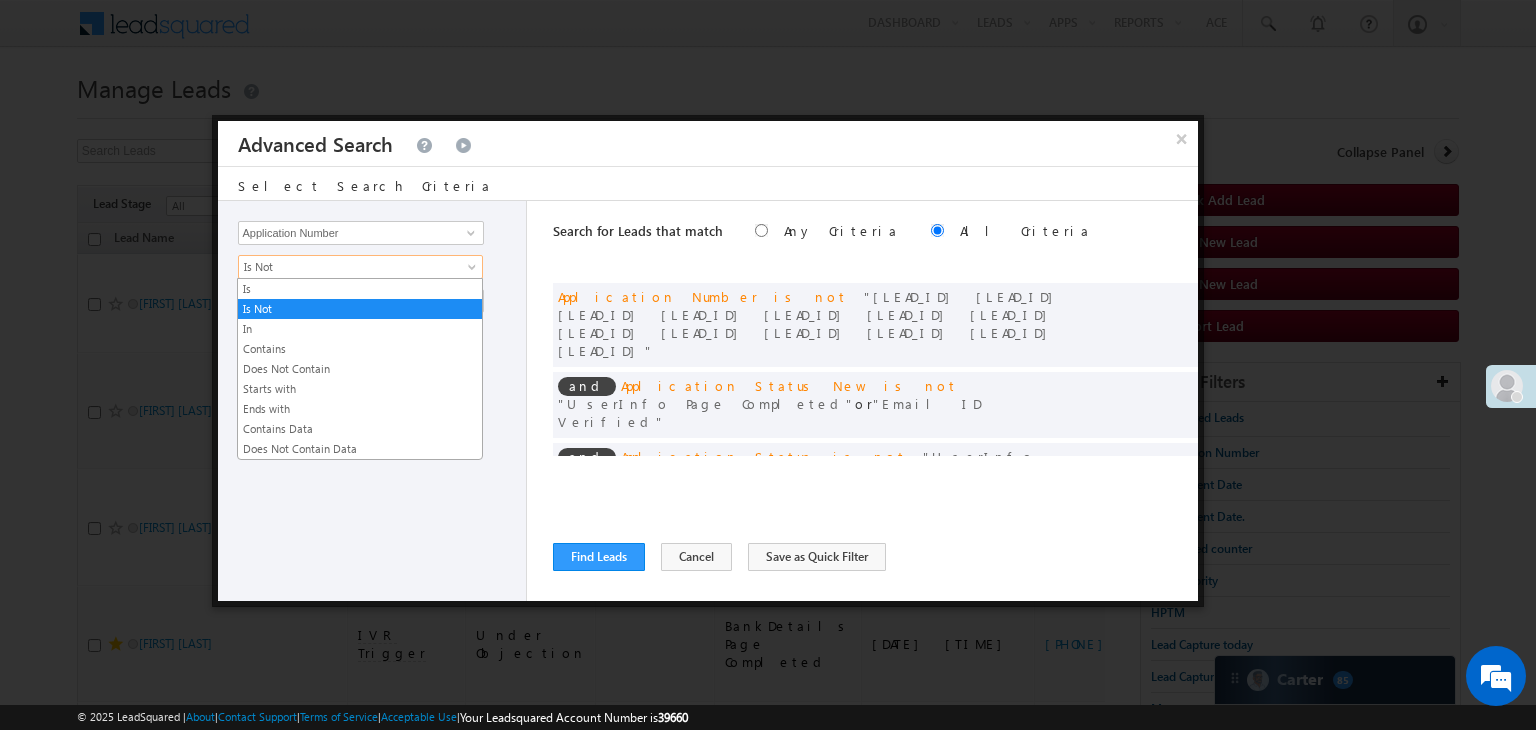 click on "Is Not" at bounding box center [360, 267] 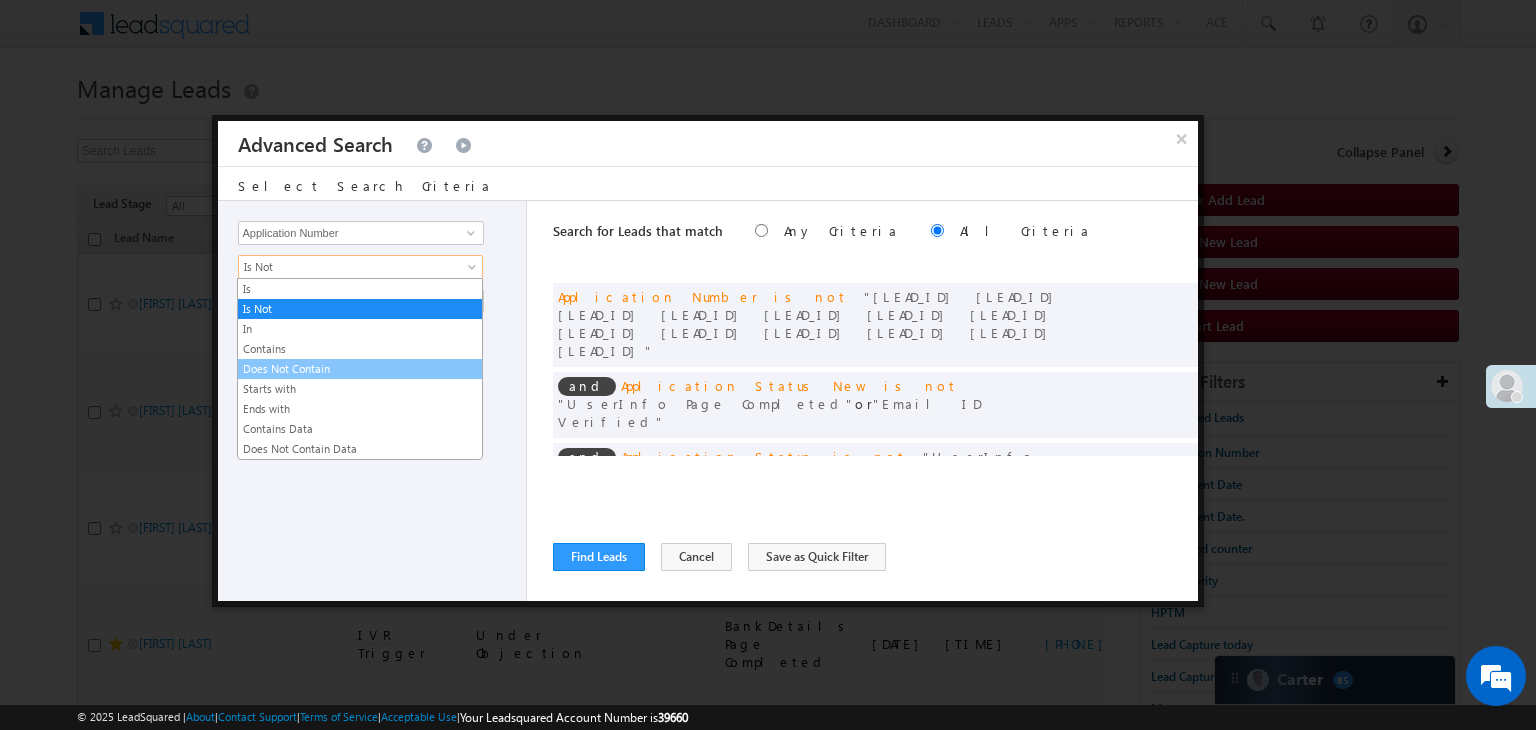 click on "Does Not Contain" at bounding box center [360, 369] 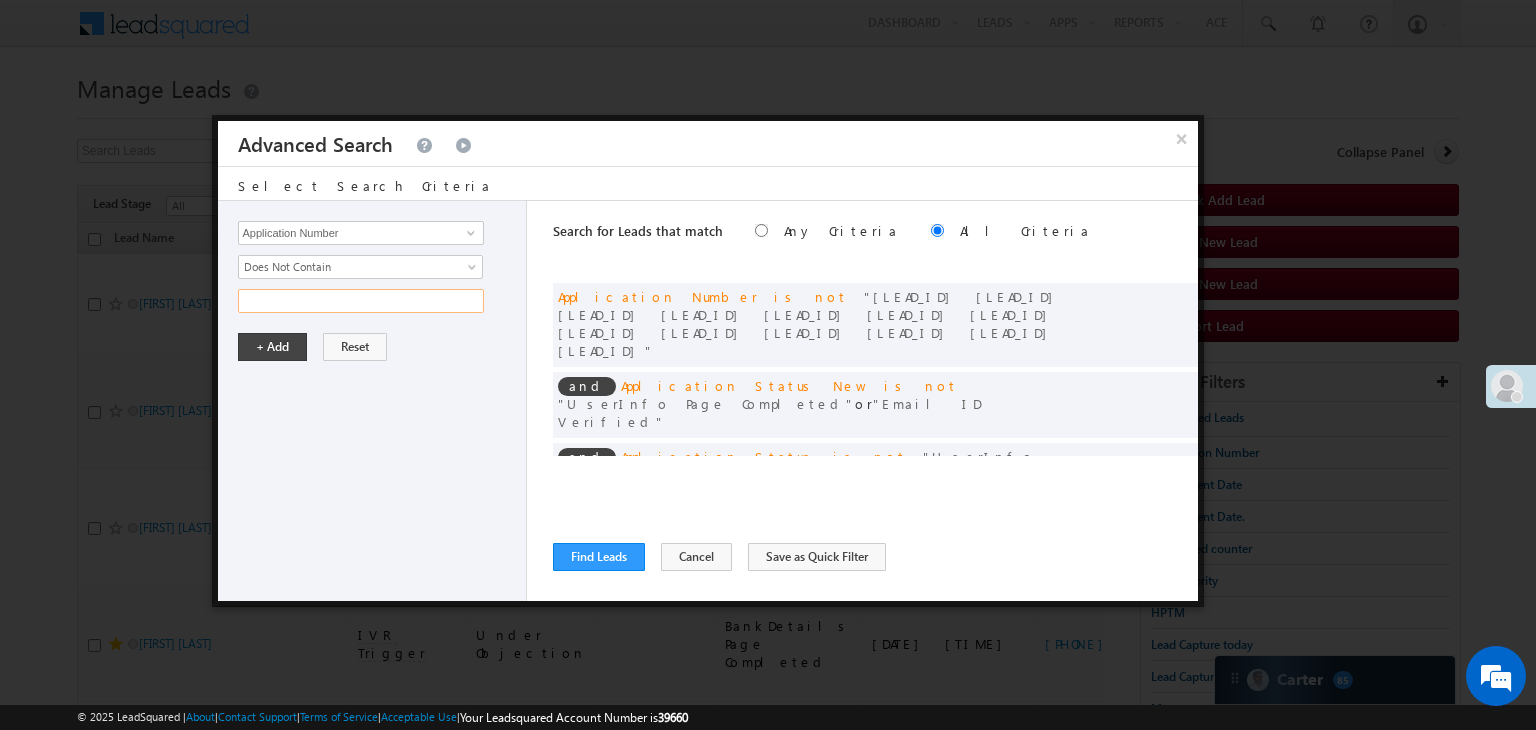 click at bounding box center (361, 301) 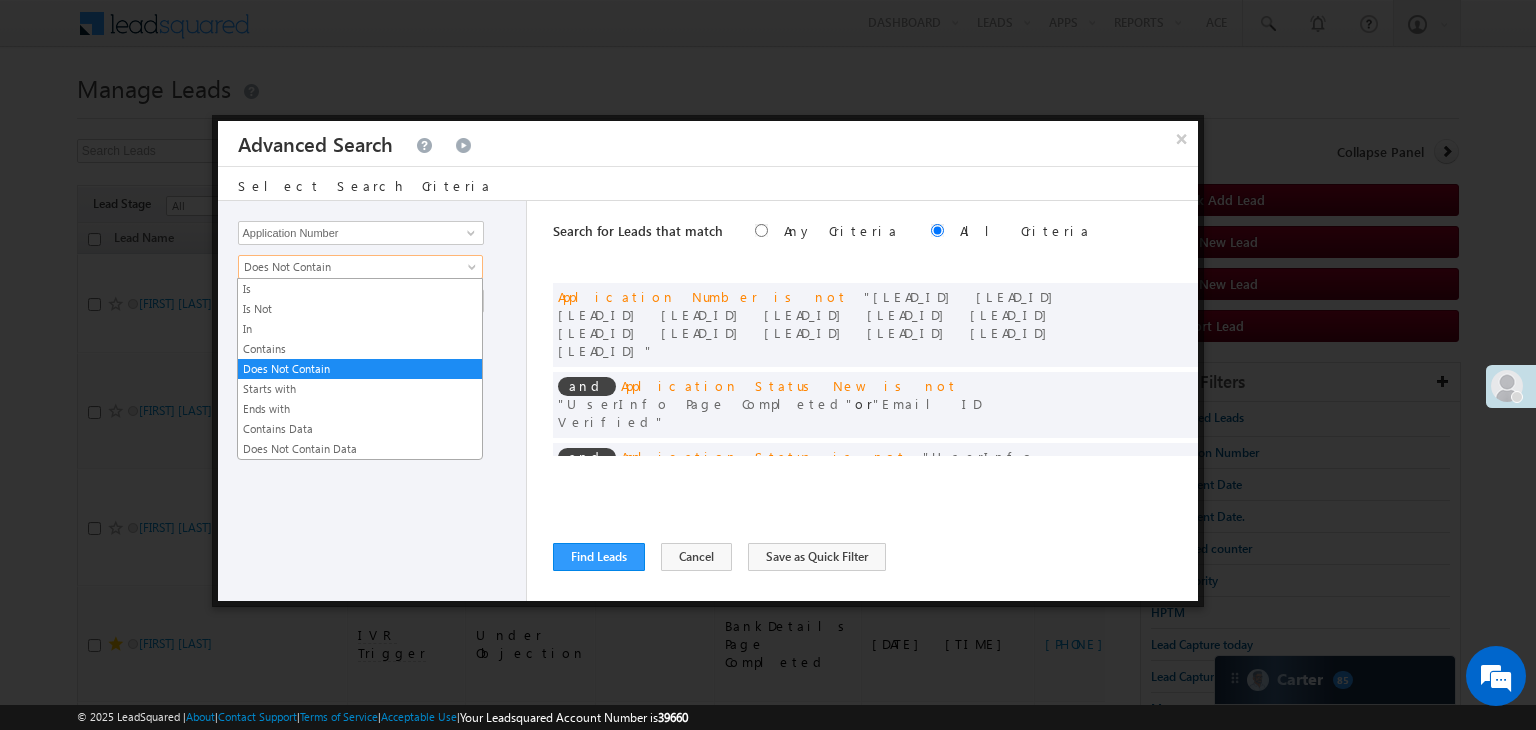 click on "Does Not Contain" at bounding box center [347, 267] 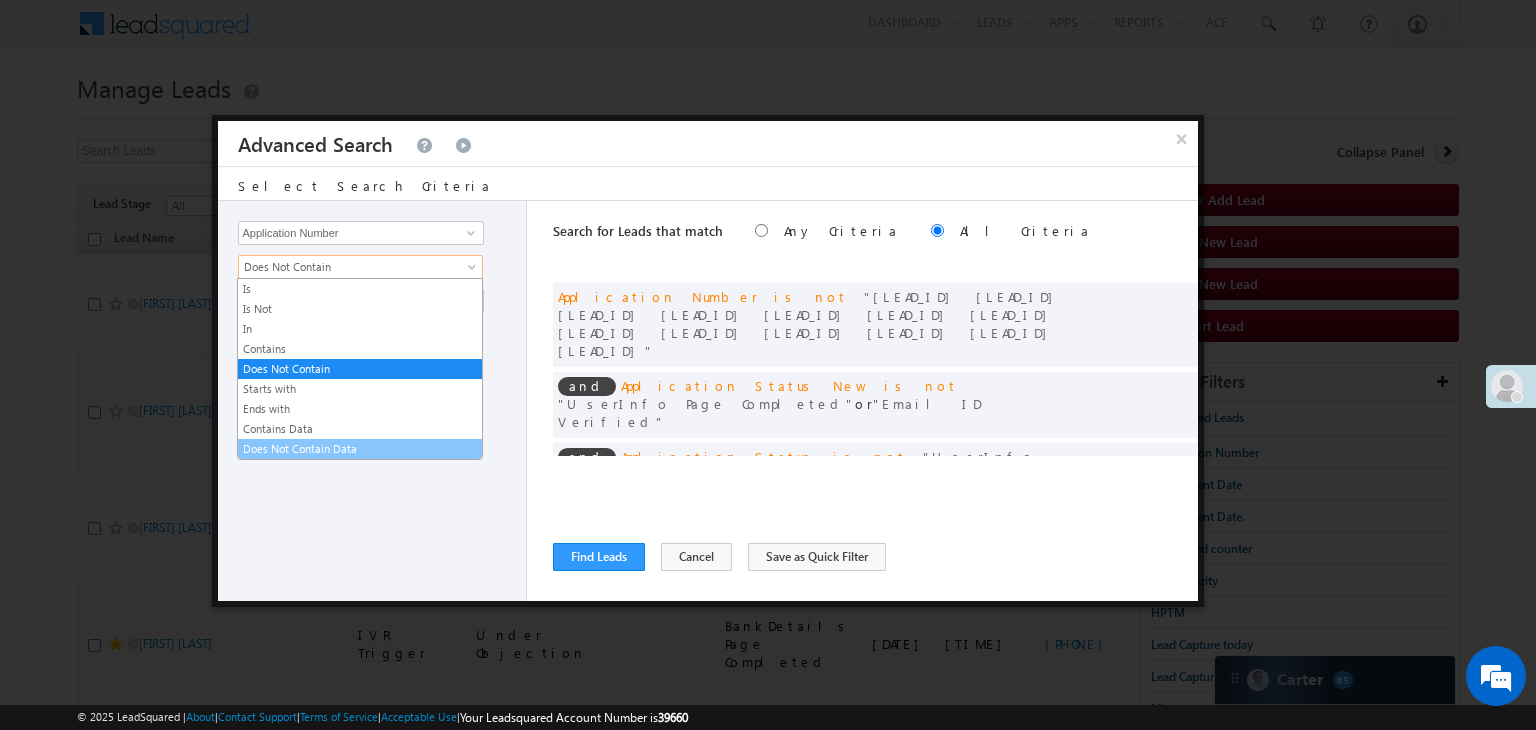 click on "Does Not Contain Data" at bounding box center [360, 449] 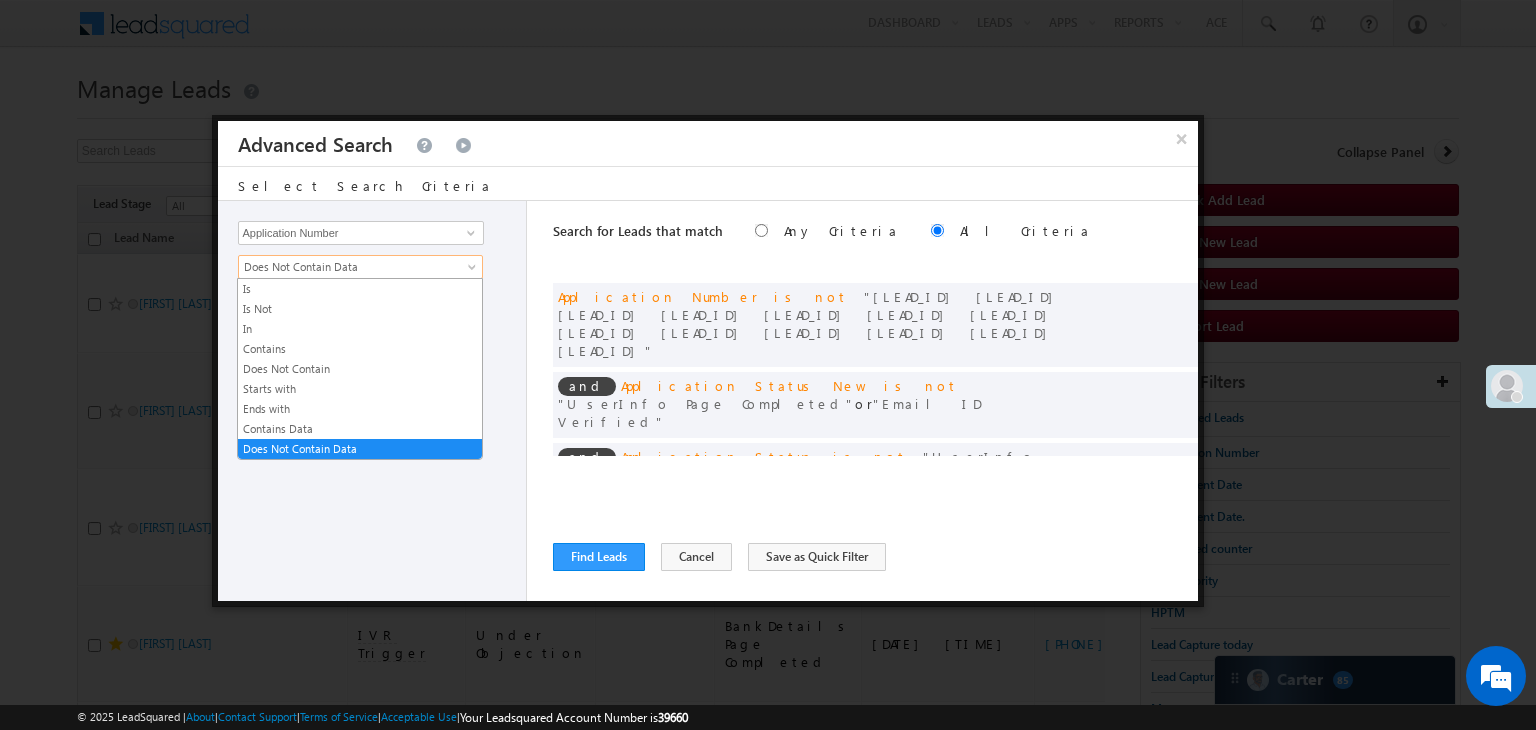 click on "Does Not Contain Data" at bounding box center (347, 267) 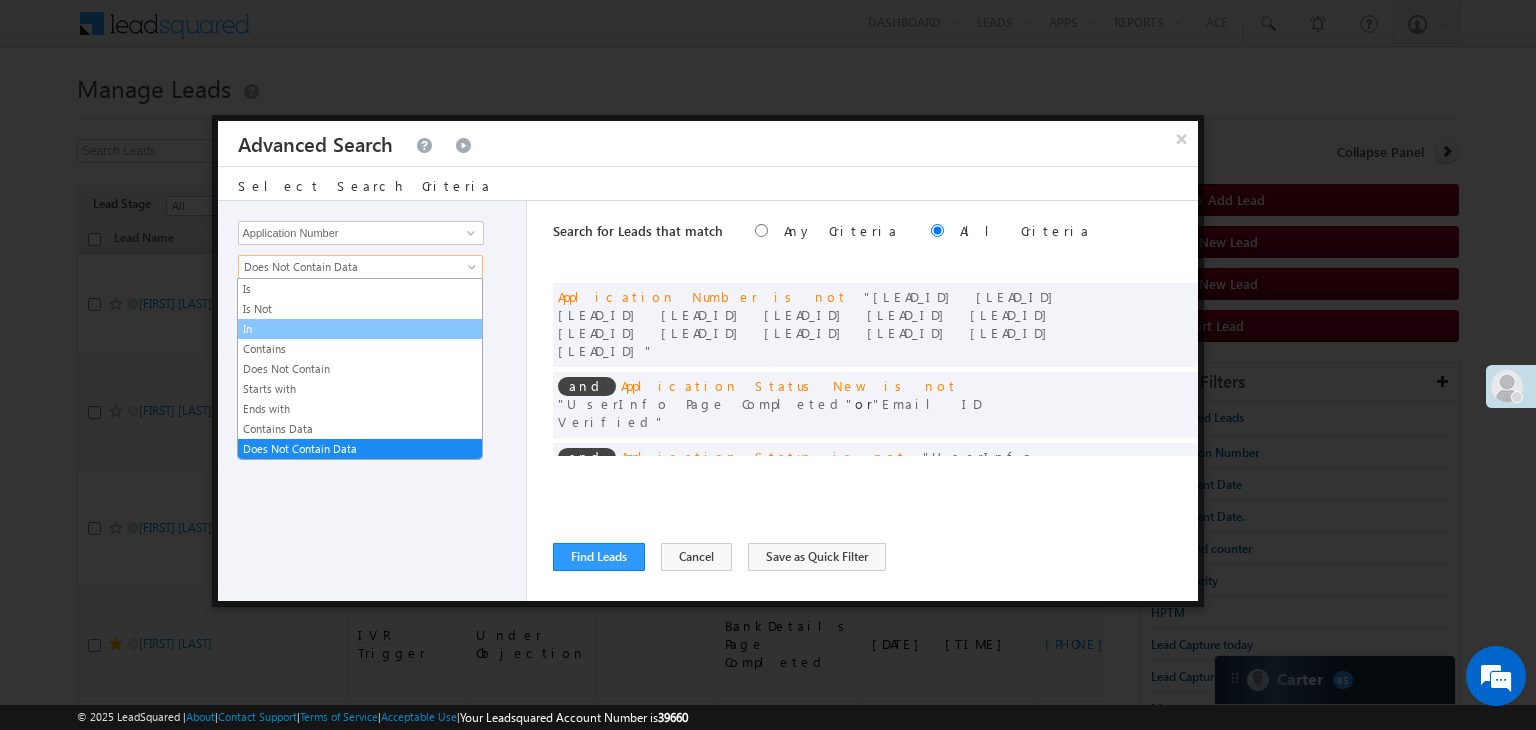 click on "In" at bounding box center [360, 329] 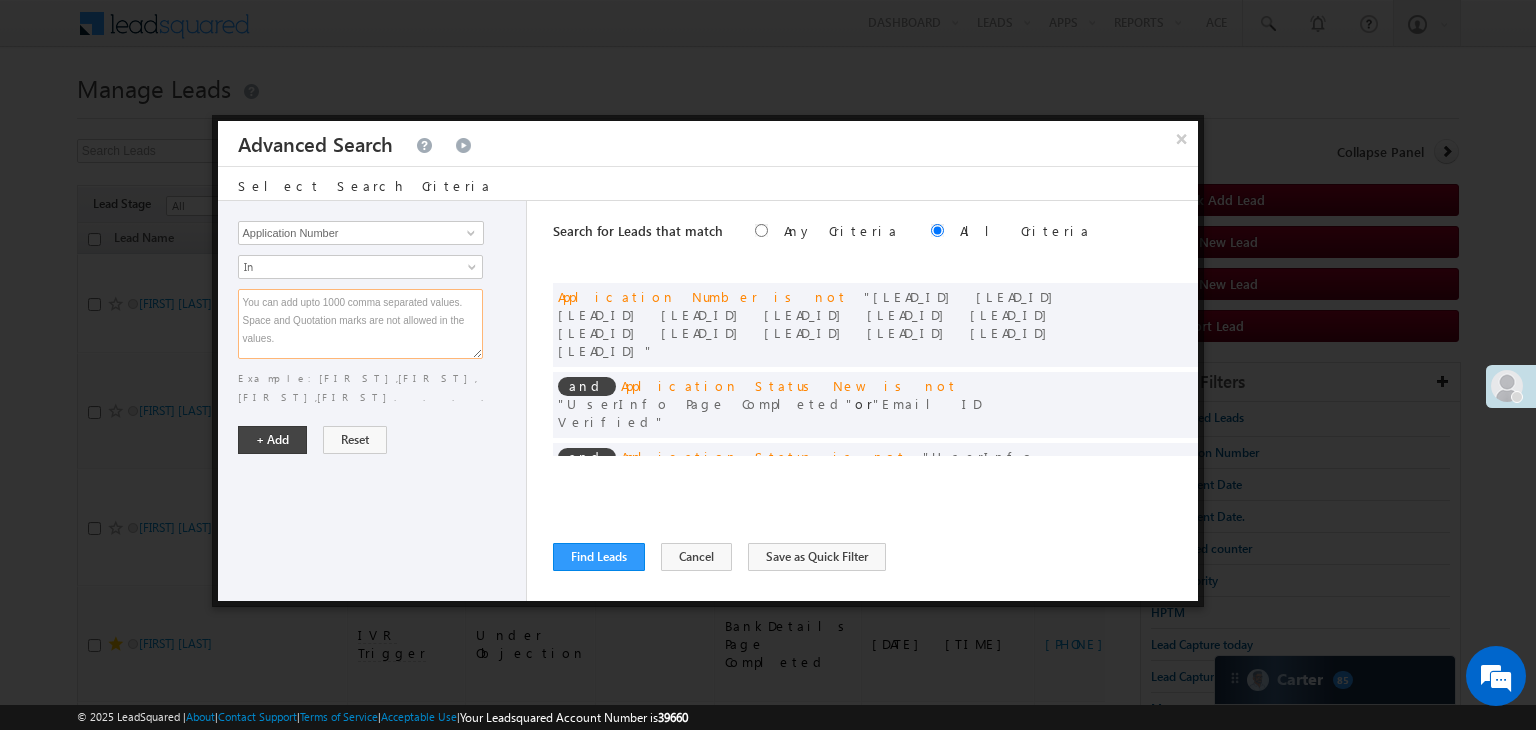 click at bounding box center (360, 324) 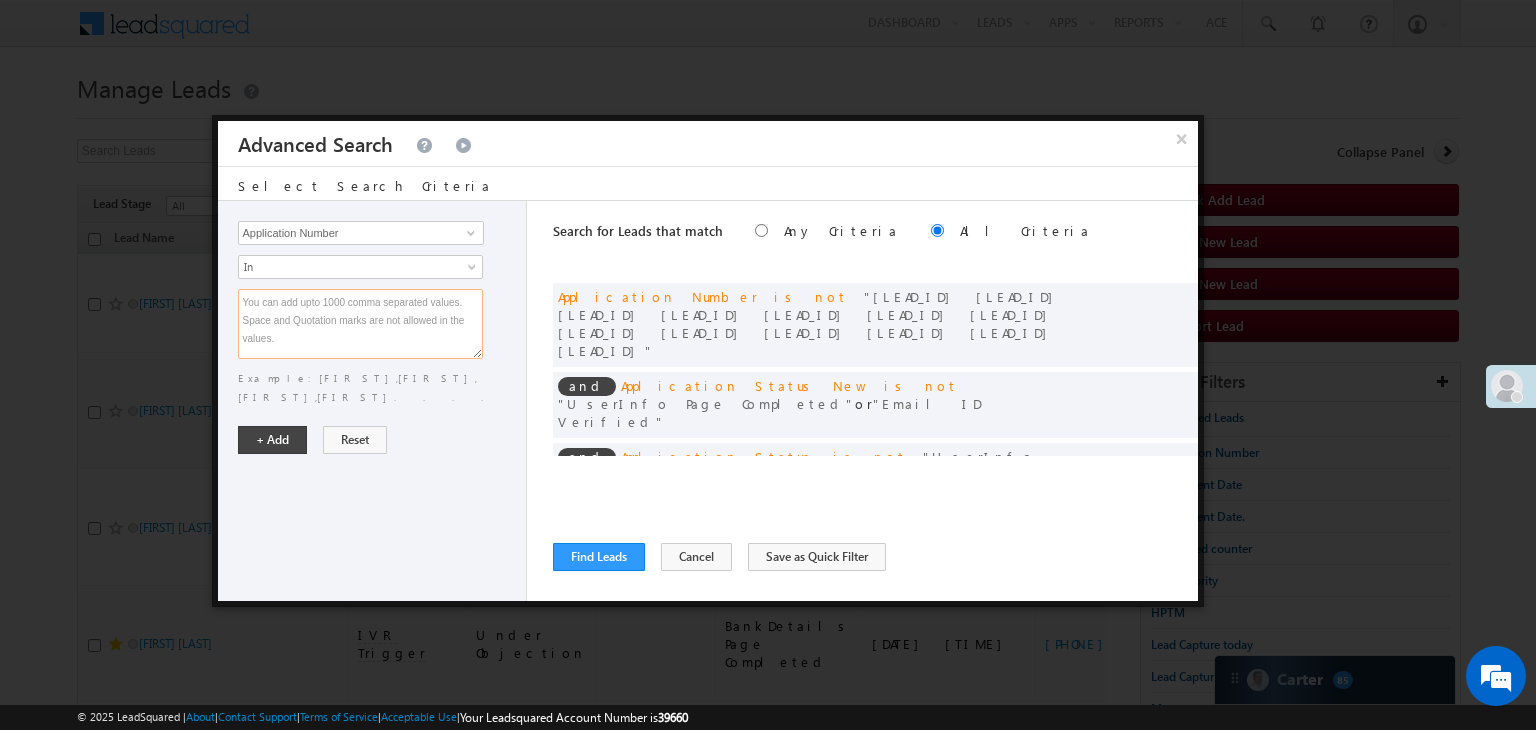 paste on "[LEAD_ID]
[LEAD_ID]
[LEAD_ID]
[LEAD_ID]
[LEAD_ID]
[LEAD_ID]
[LEAD_ID]
[LEAD_ID]
[LEAD_ID]
[LEAD_ID]
[LEAD_ID]
[LEAD_ID]
[LEAD_ID]" 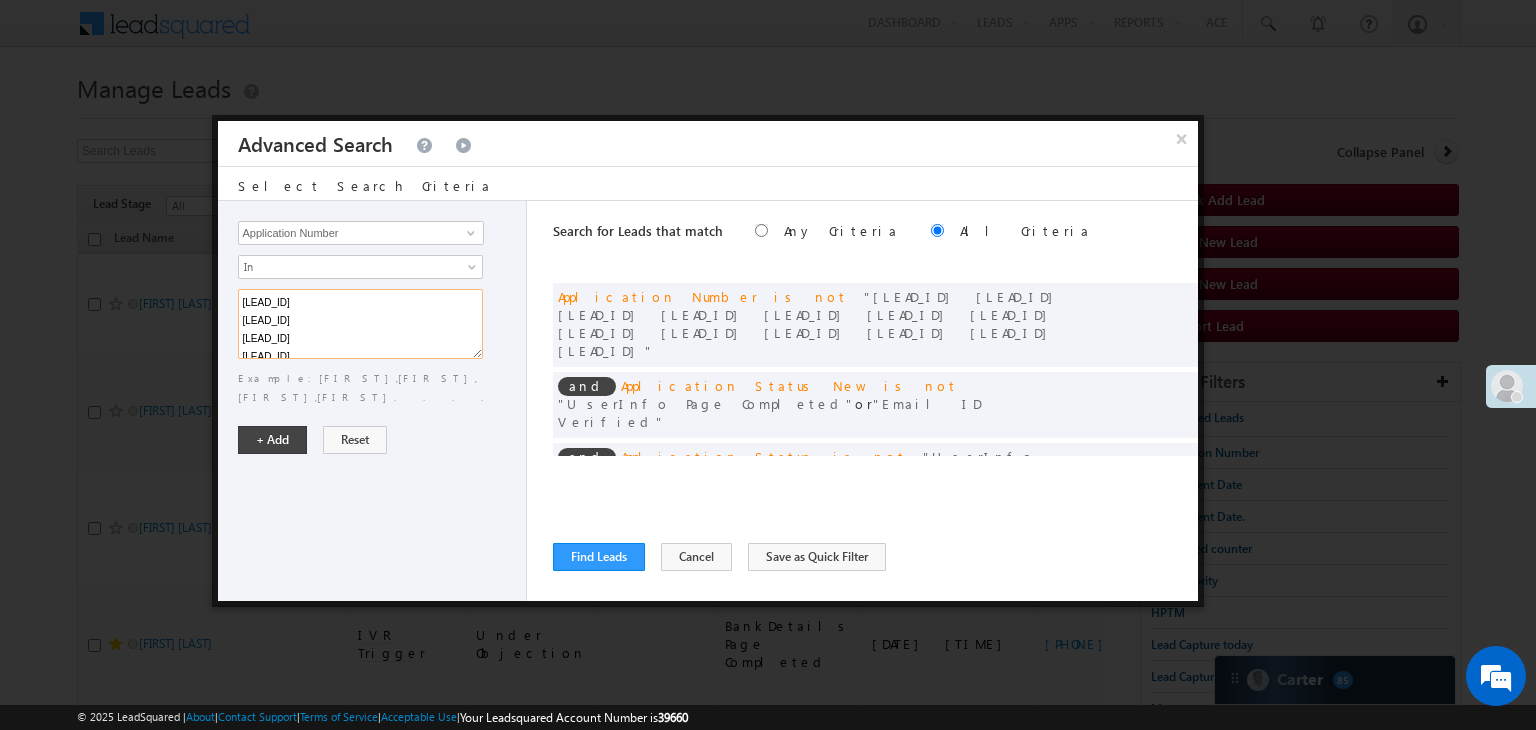 scroll, scrollTop: 166, scrollLeft: 0, axis: vertical 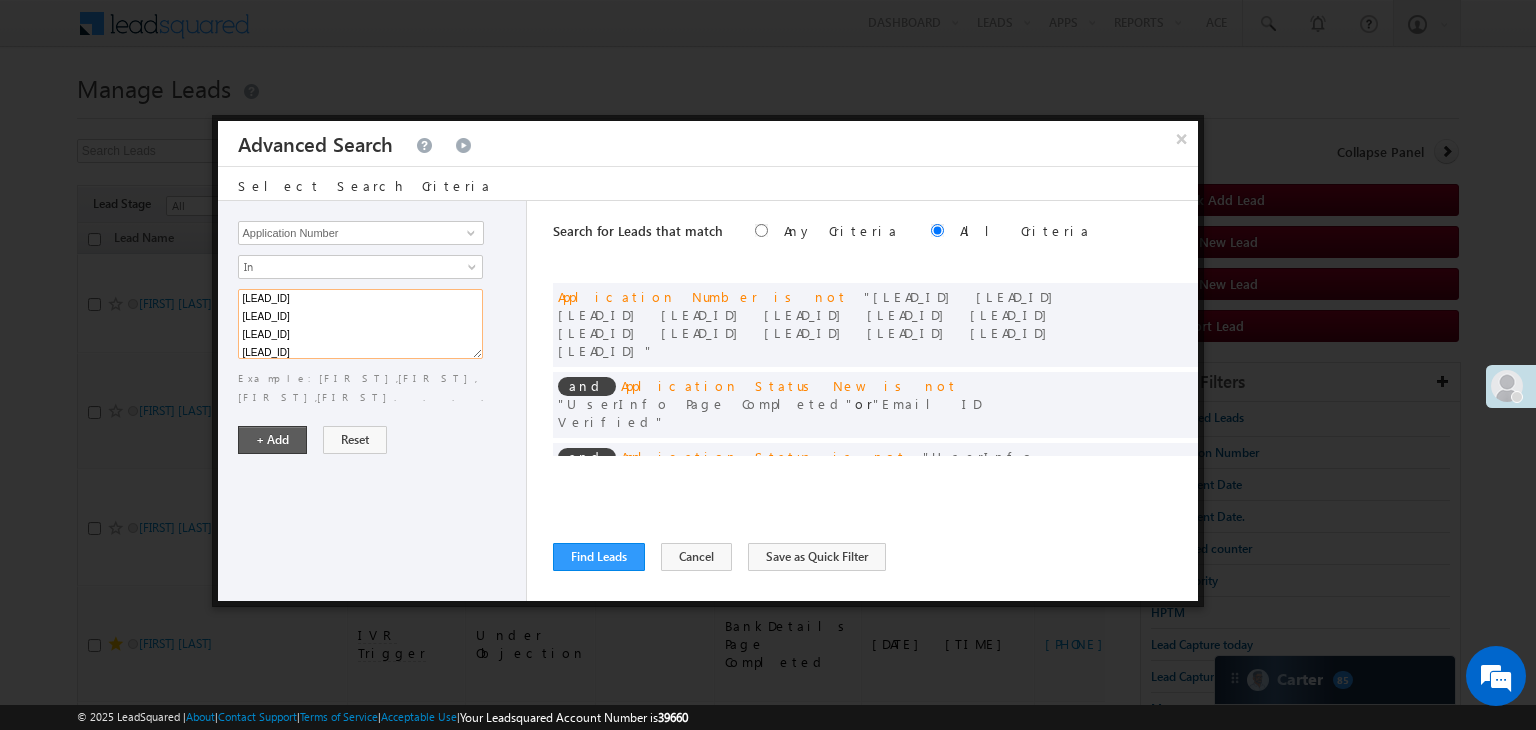 type on "[LEAD_ID]
[LEAD_ID]
[LEAD_ID]
[LEAD_ID]
[LEAD_ID]
[LEAD_ID]
[LEAD_ID]
[LEAD_ID]
[LEAD_ID]
[LEAD_ID]
[LEAD_ID]
[LEAD_ID]
[LEAD_ID]" 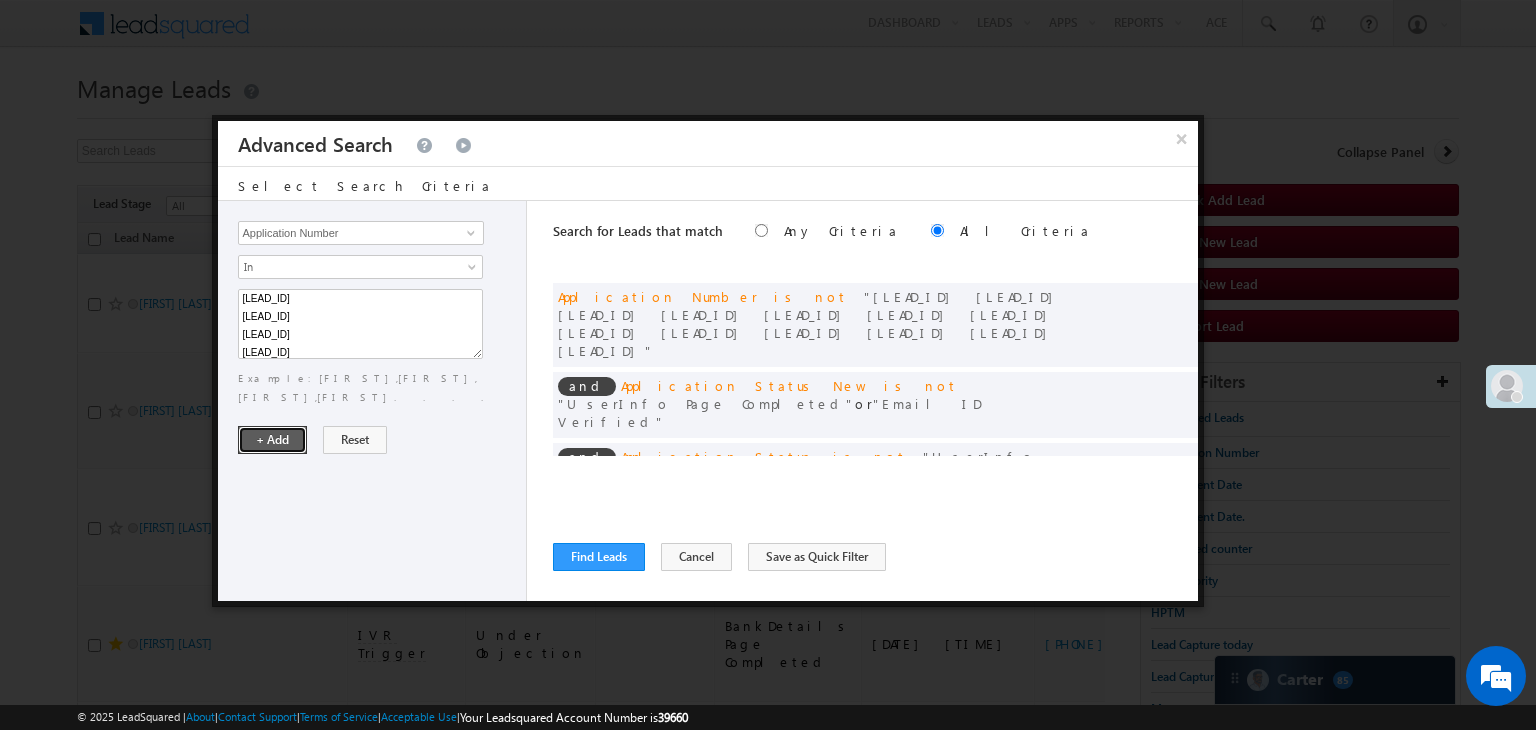 click on "+ Add" at bounding box center [272, 440] 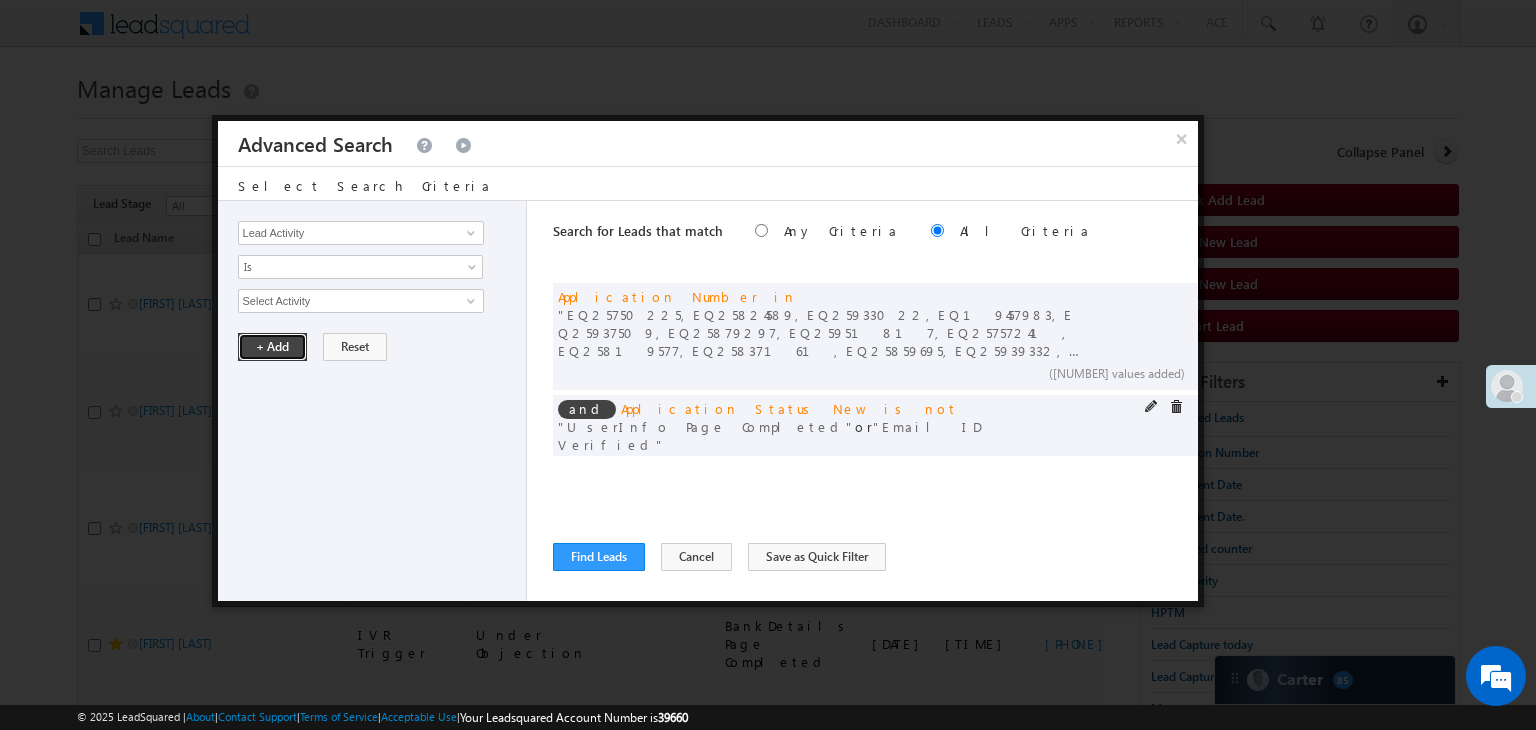 scroll, scrollTop: 78, scrollLeft: 0, axis: vertical 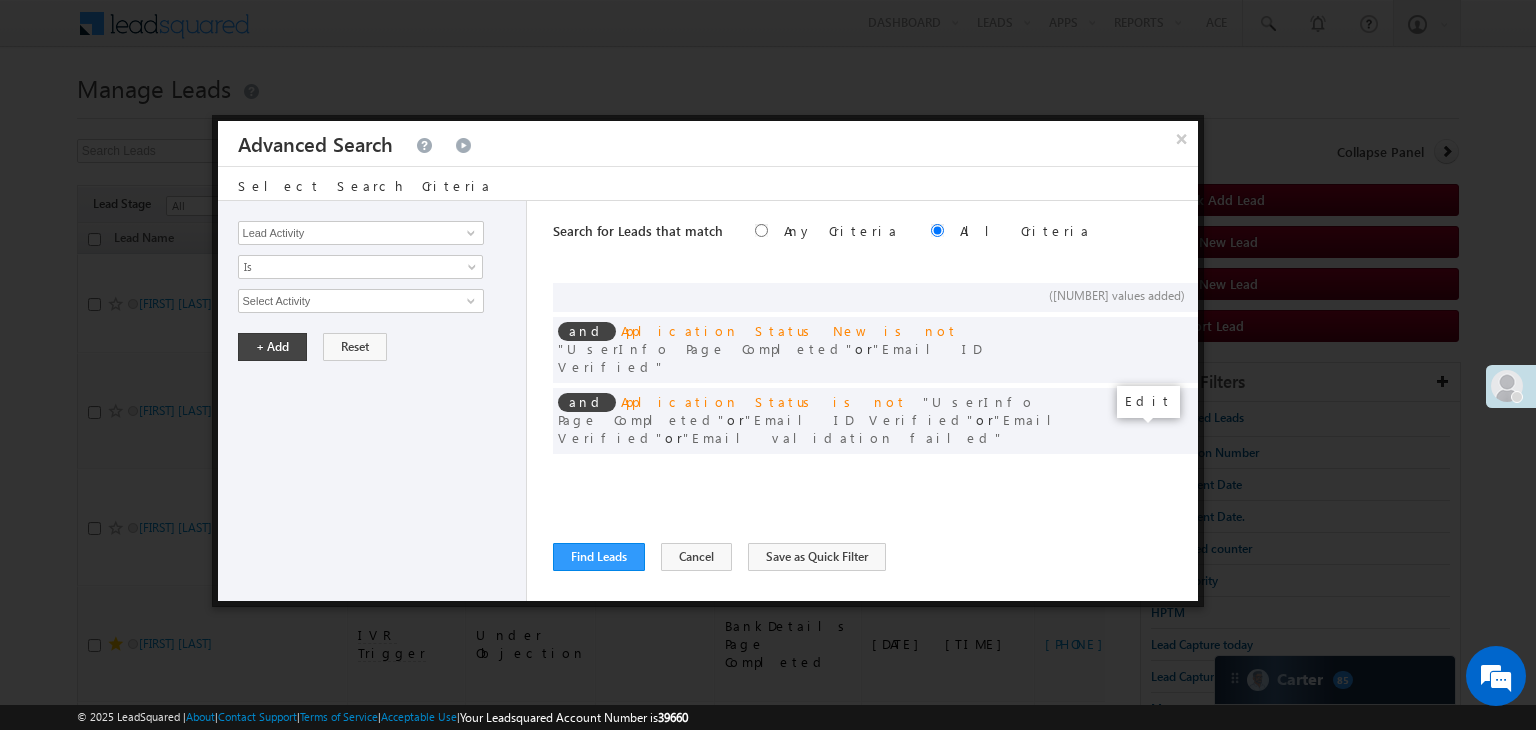 click at bounding box center (1152, 524) 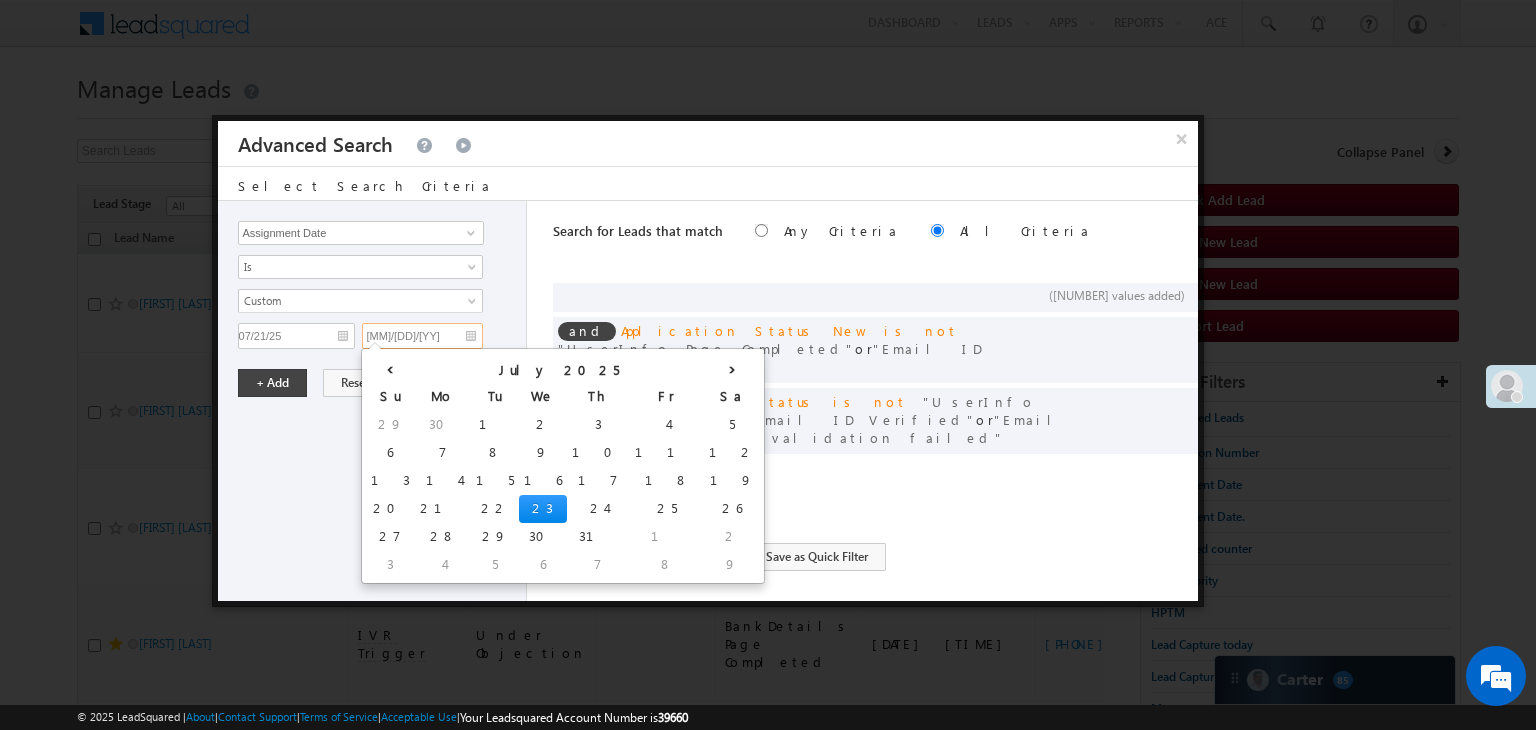 click on "[MM]/[DD]/[YY]" at bounding box center (422, 336) 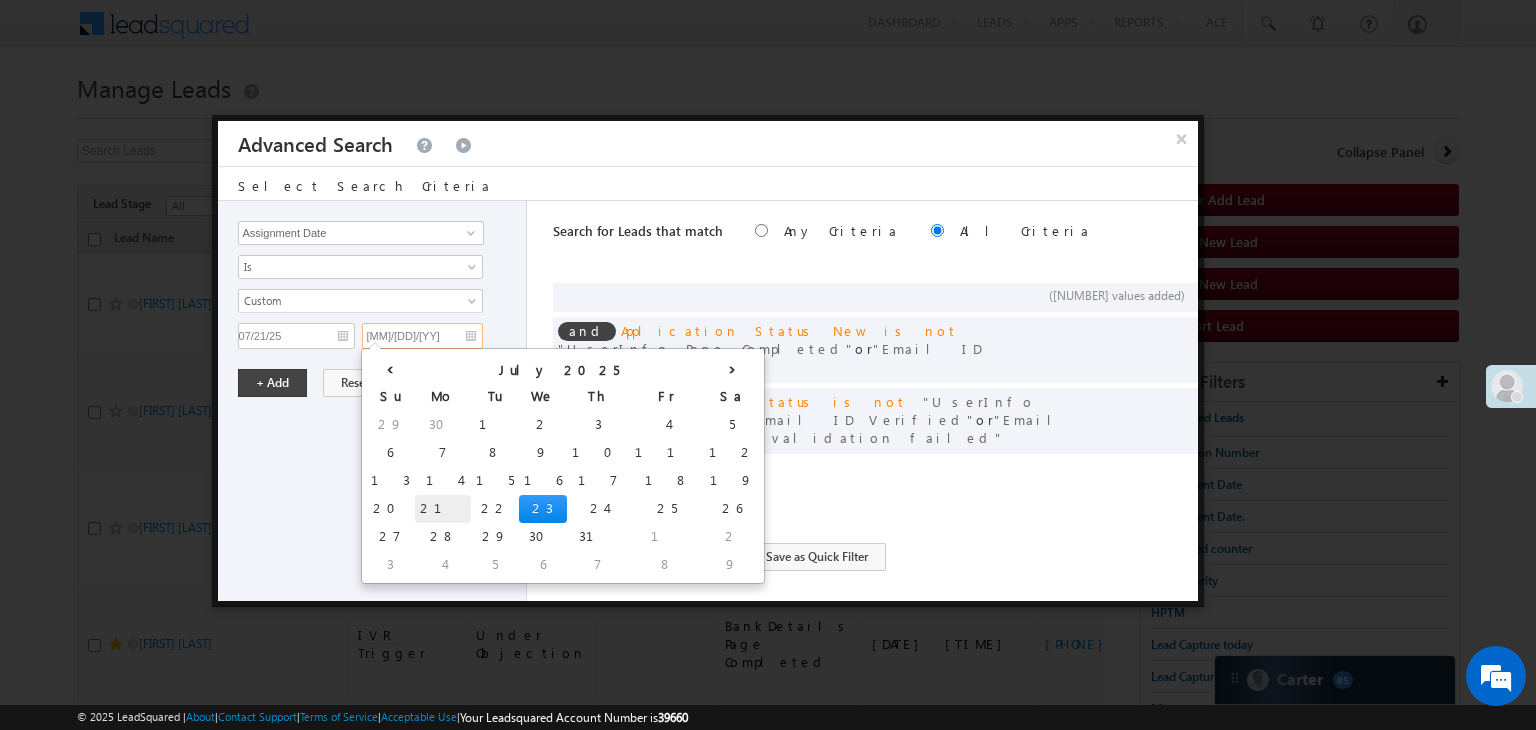 click on "21" at bounding box center [443, 509] 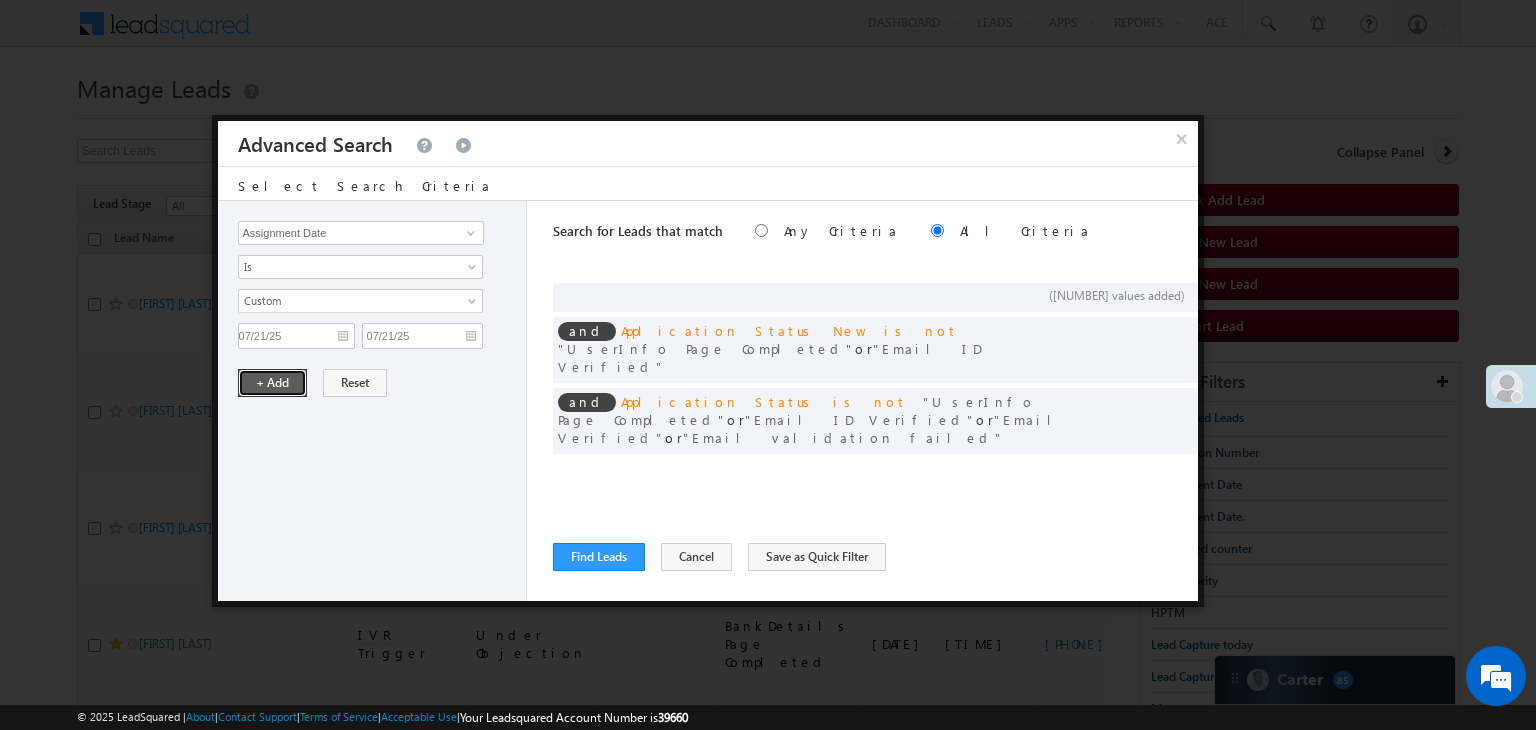 click on "+ Add" at bounding box center (272, 383) 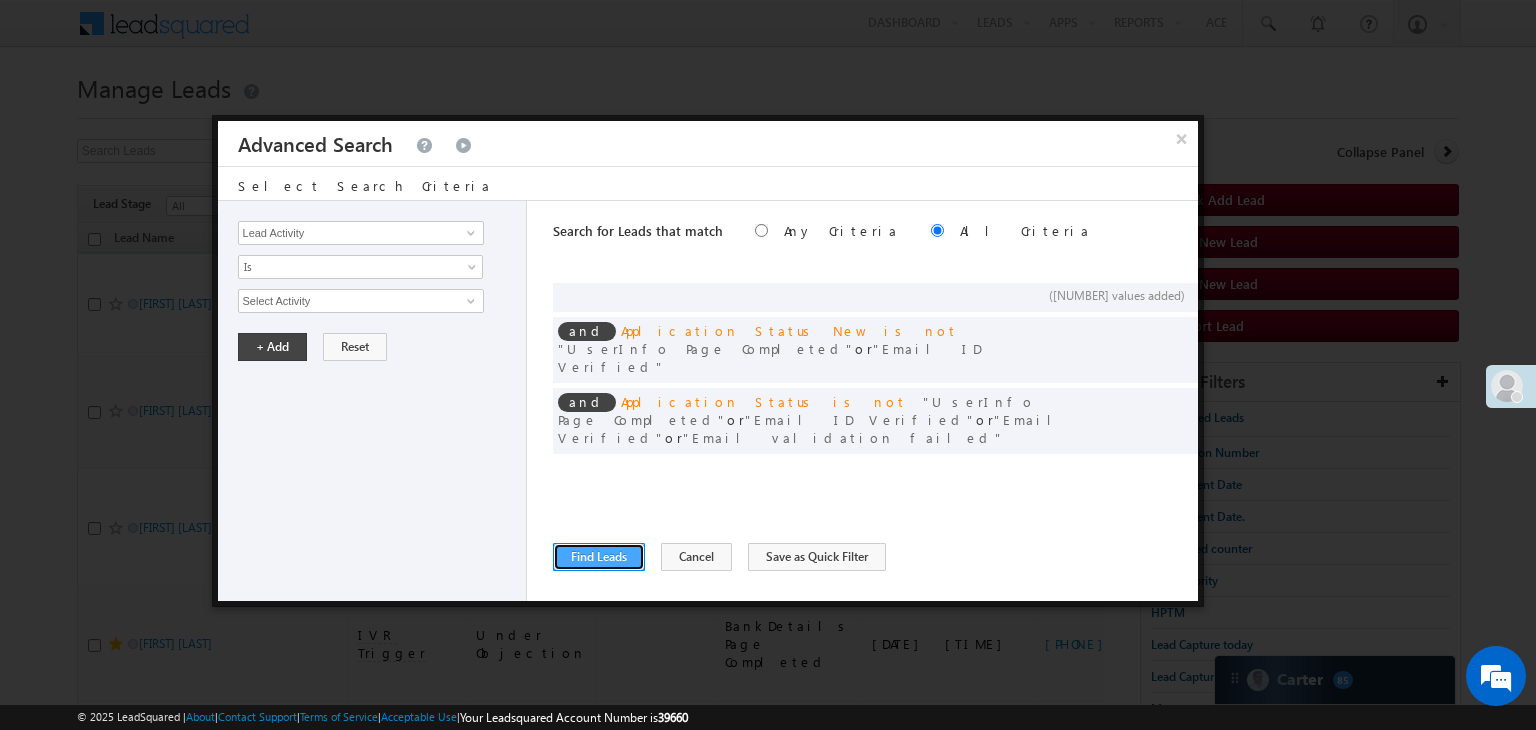 click on "Find Leads" at bounding box center [599, 557] 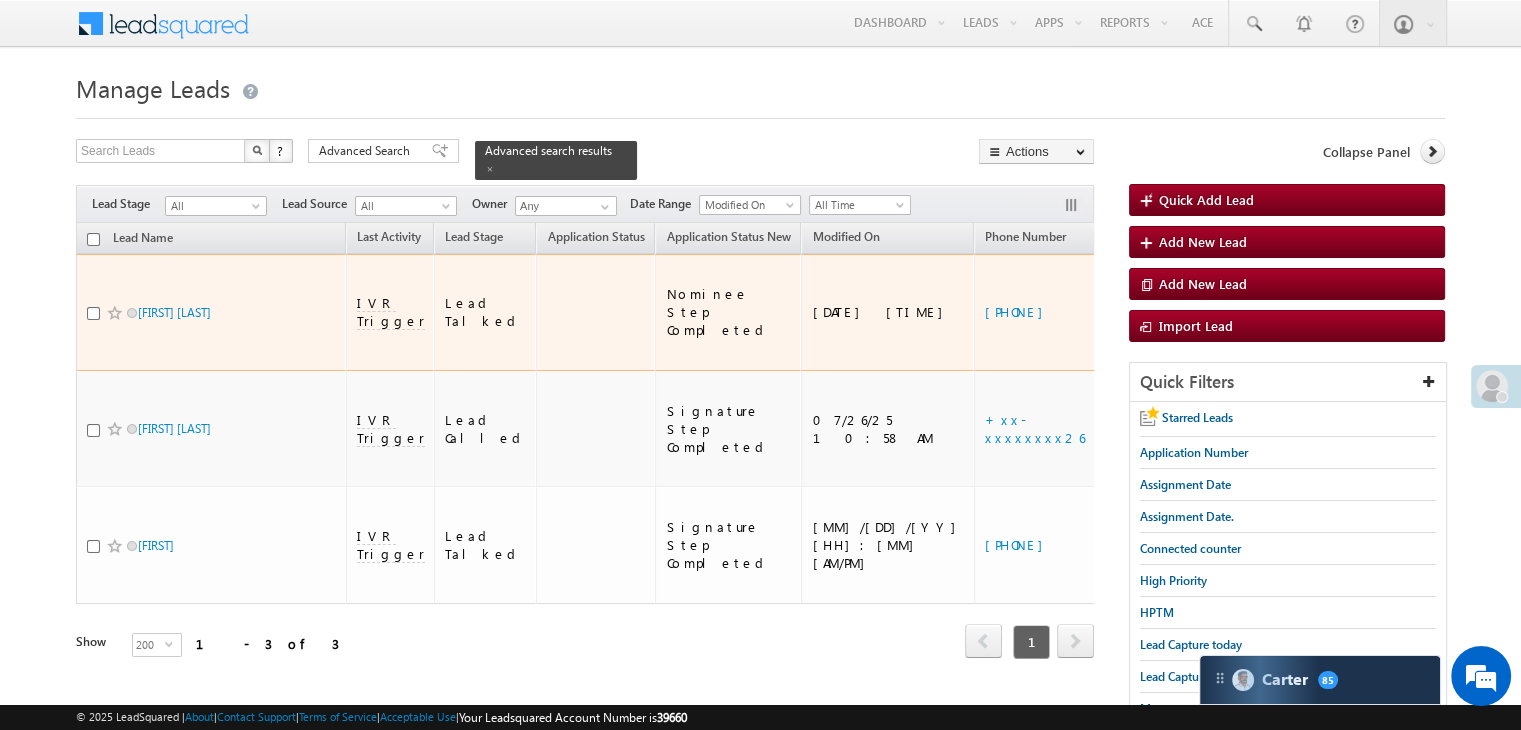 click on "https://angelbroking1-pk3em7sa.customui-test.leadsquared.com?leadId=bb6902c9-ecd5-4809-9326-3134f5597499" at bounding box center (1268, 312) 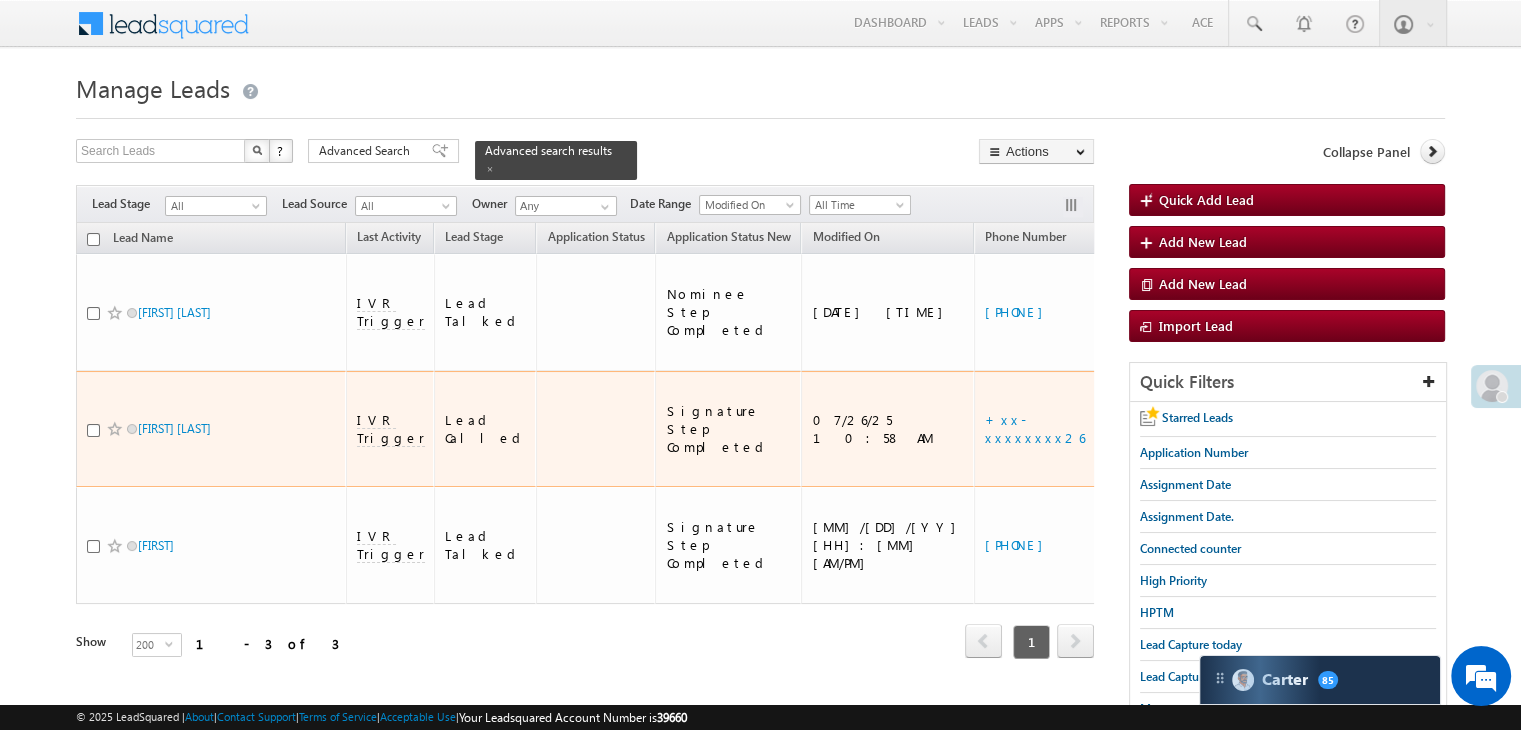 click on "https://angelbroking1-pk3em7sa.customui-test.leadsquared.com?leadId=5ff82027-e3ad-4819-88bc-143aa4b291c6" at bounding box center (1268, 429) 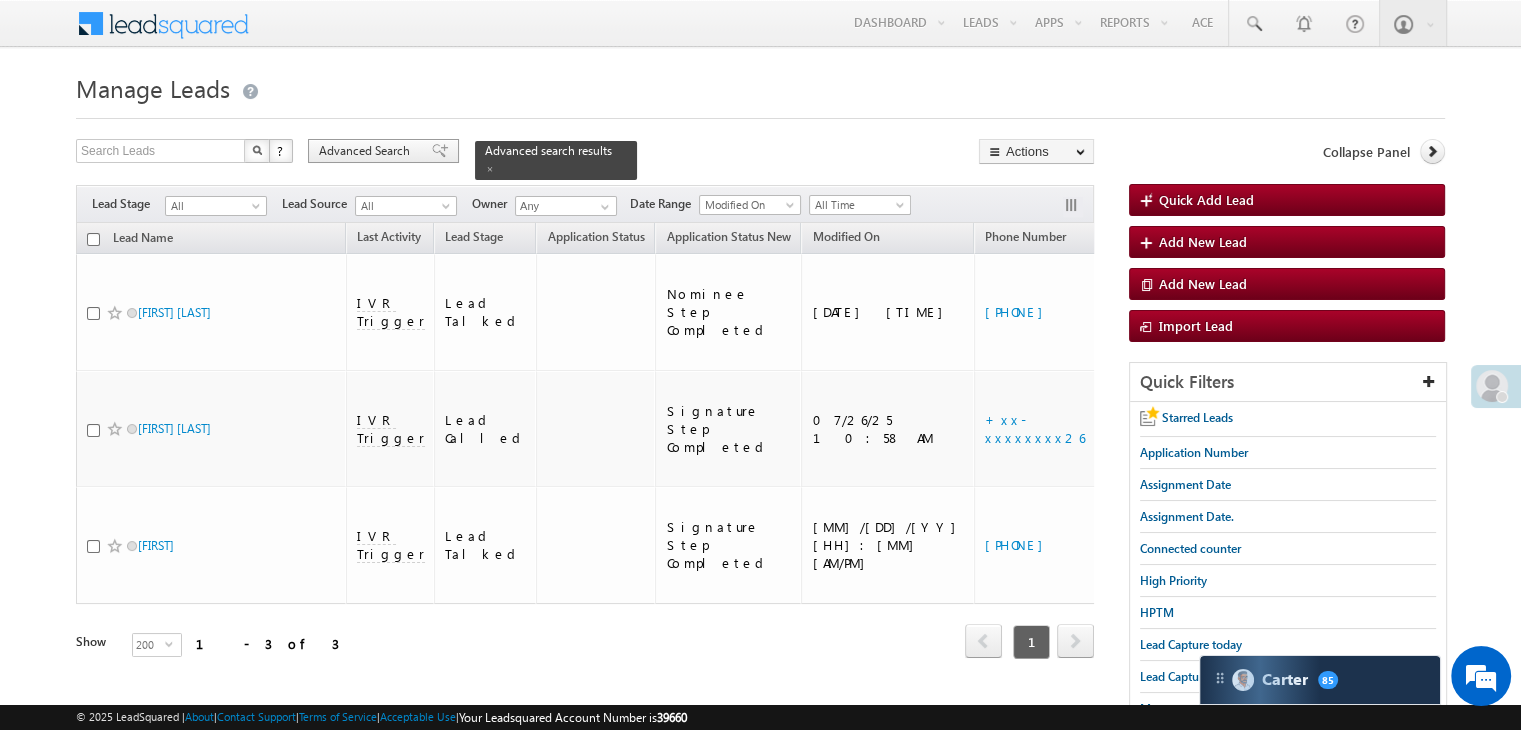 click on "Advanced Search" at bounding box center [367, 151] 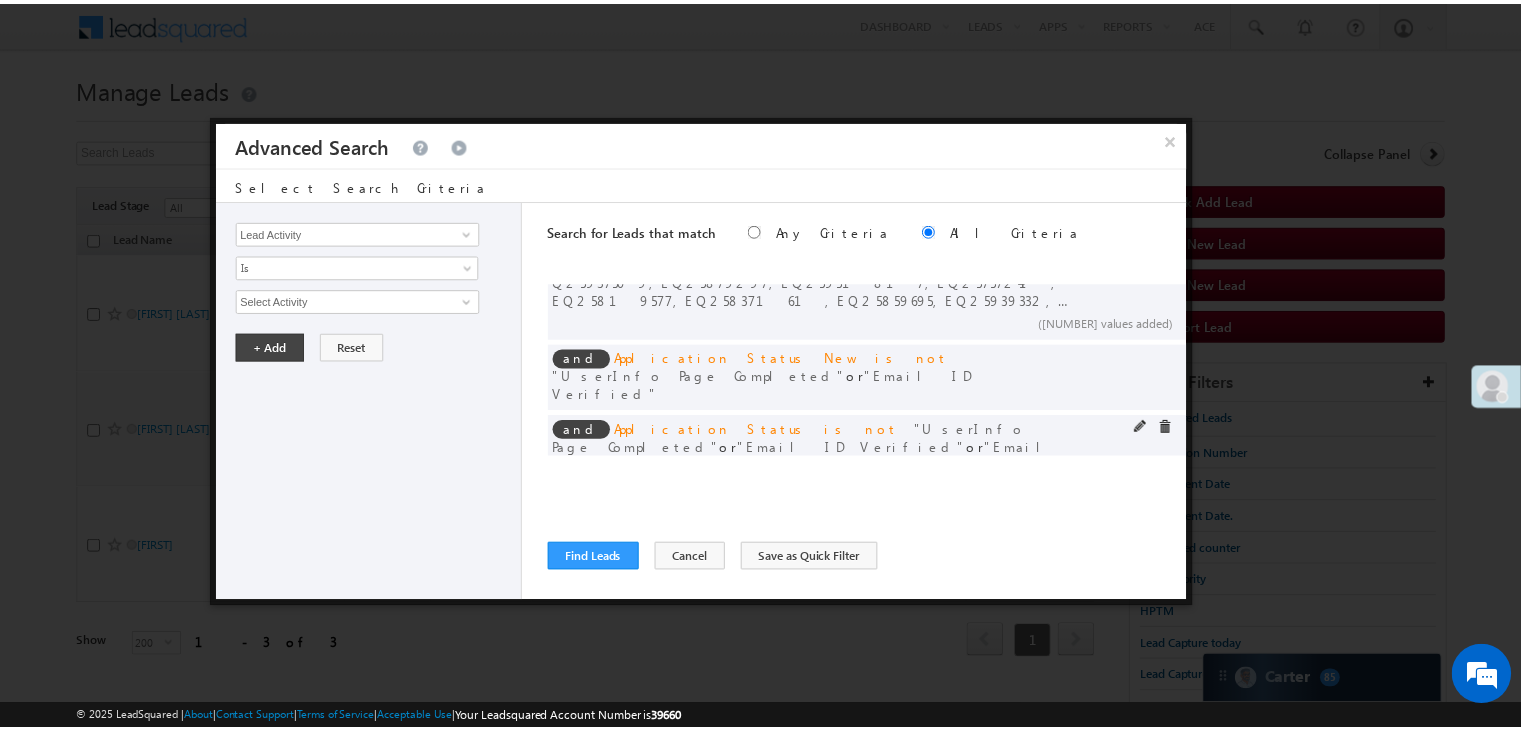 scroll, scrollTop: 78, scrollLeft: 0, axis: vertical 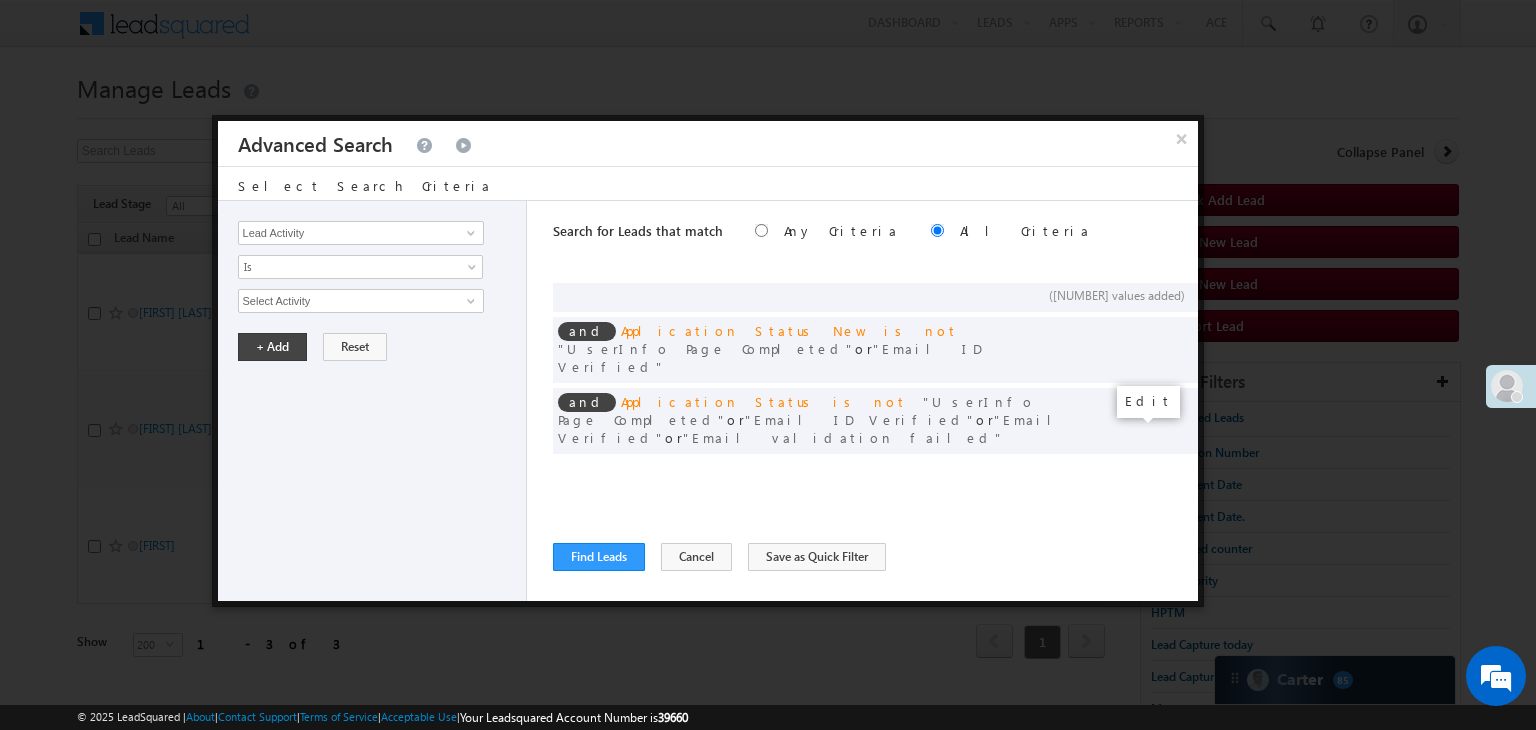 click at bounding box center [1152, 524] 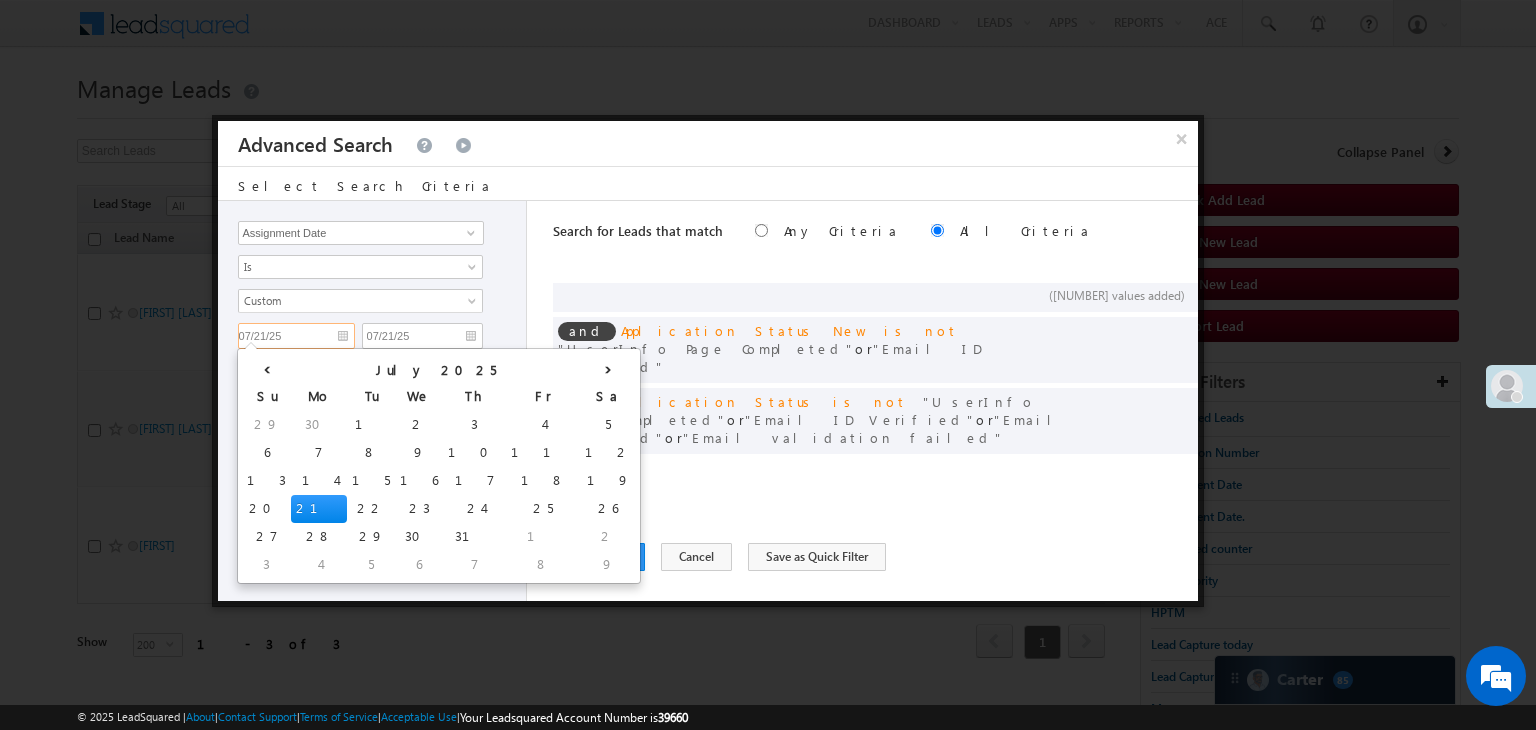 click on "07/21/25" at bounding box center (296, 336) 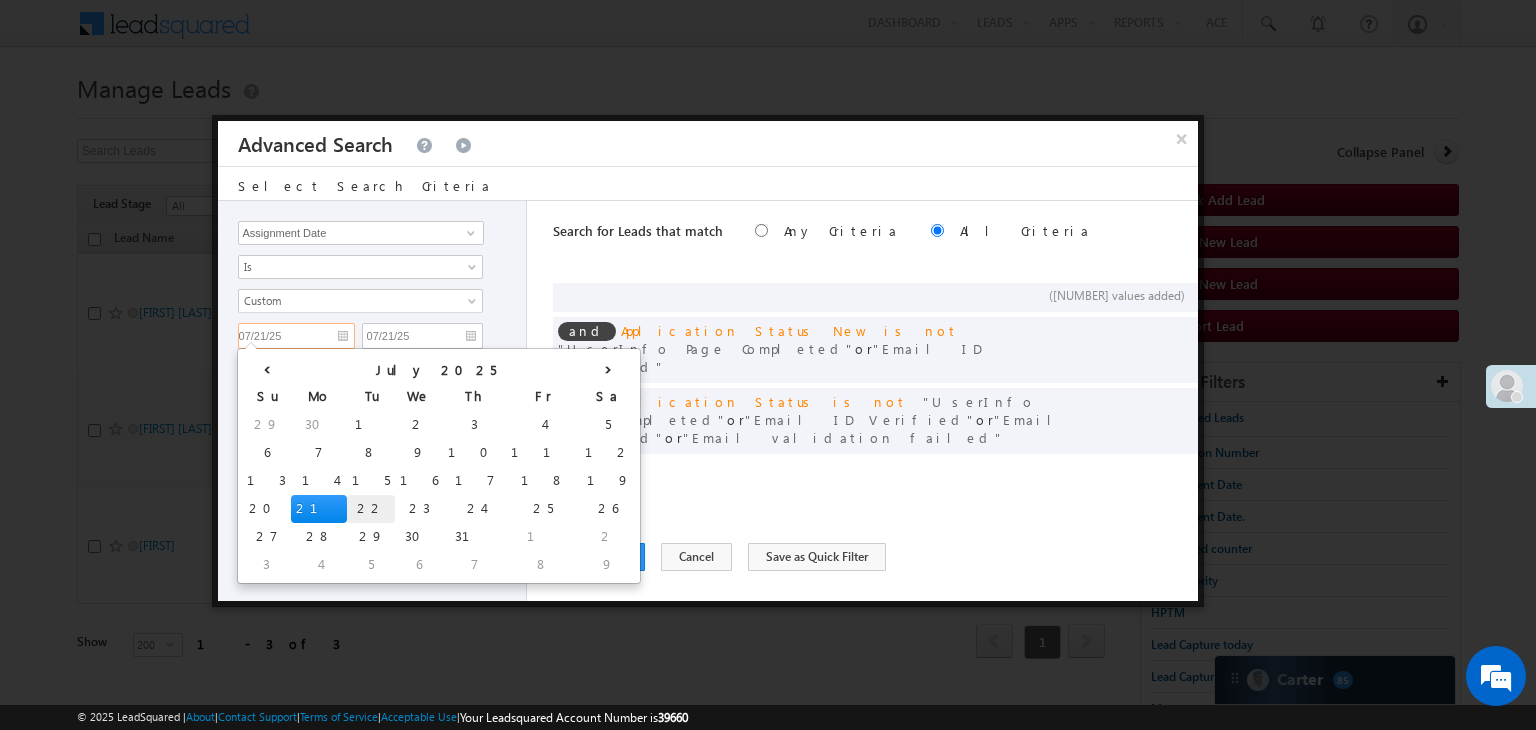 click on "22" at bounding box center [371, 509] 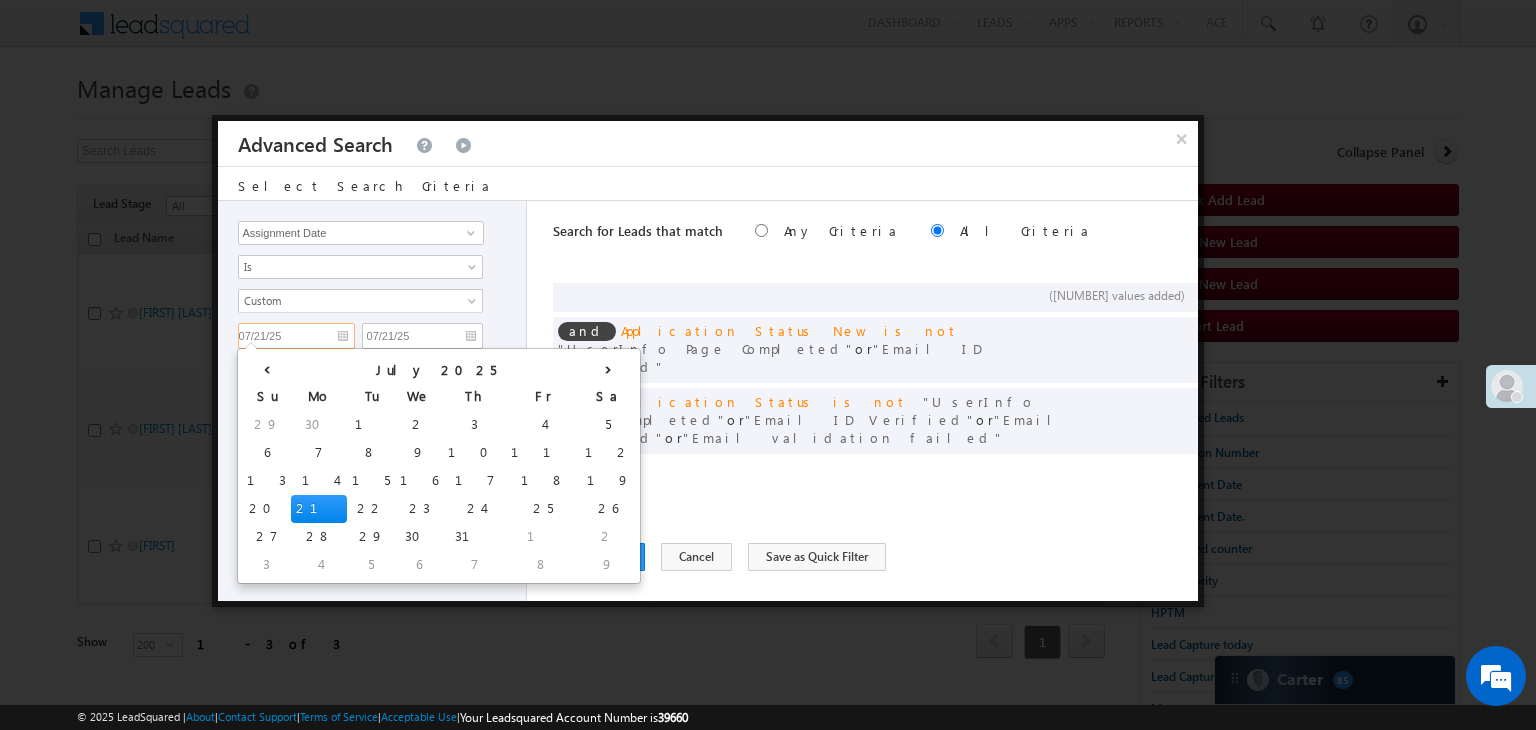 type on "[MM]/[DD]/[YY]" 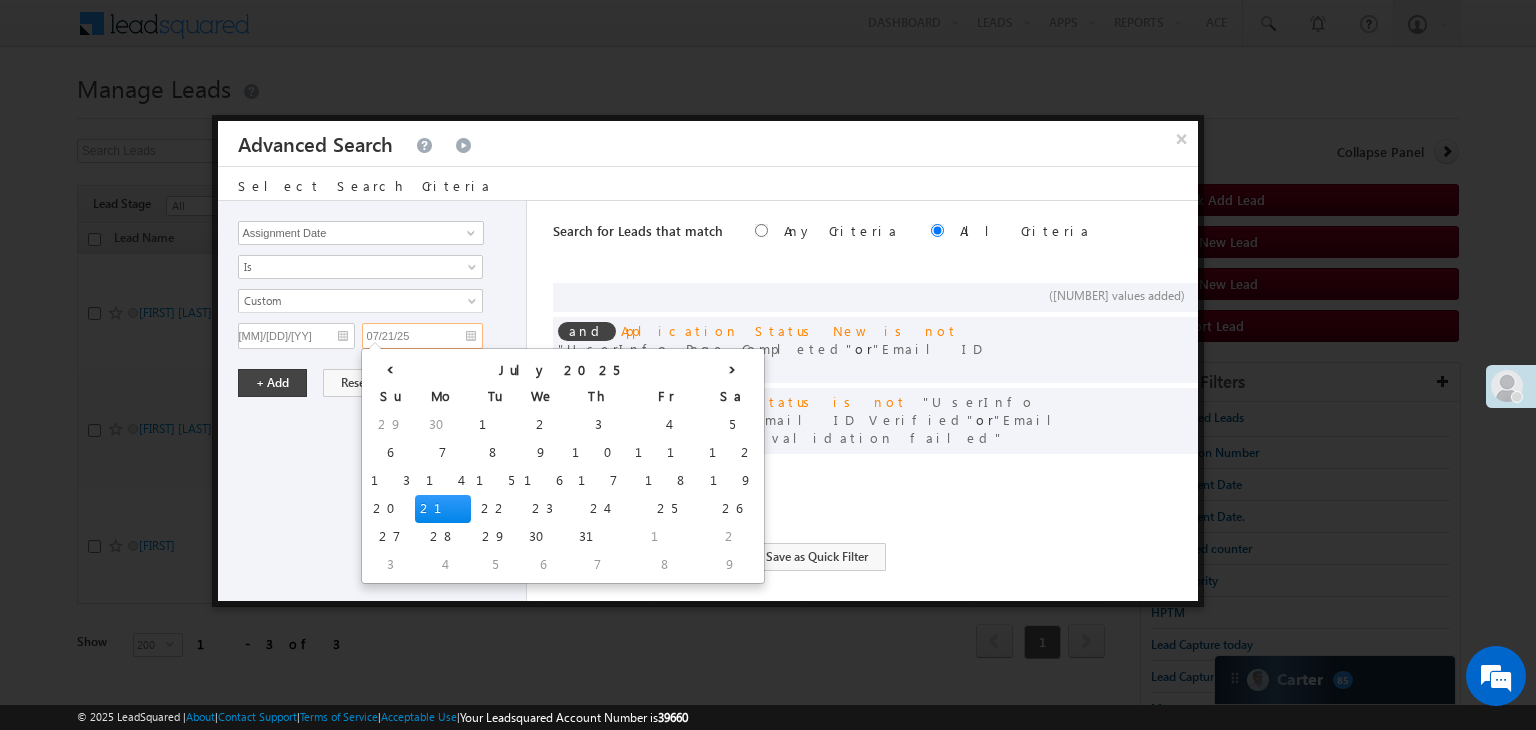 click on "07/21/25" at bounding box center (422, 336) 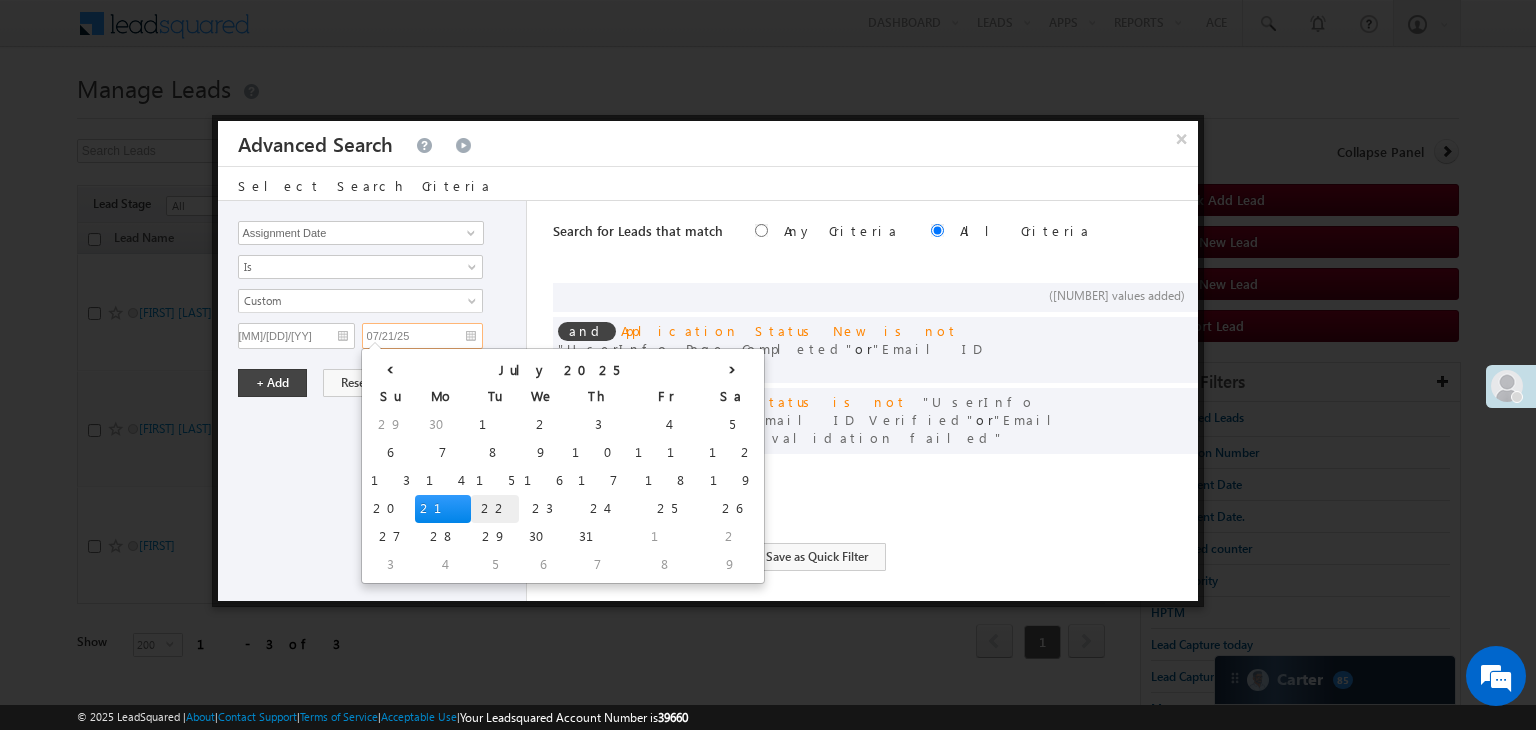 click on "22" at bounding box center [495, 509] 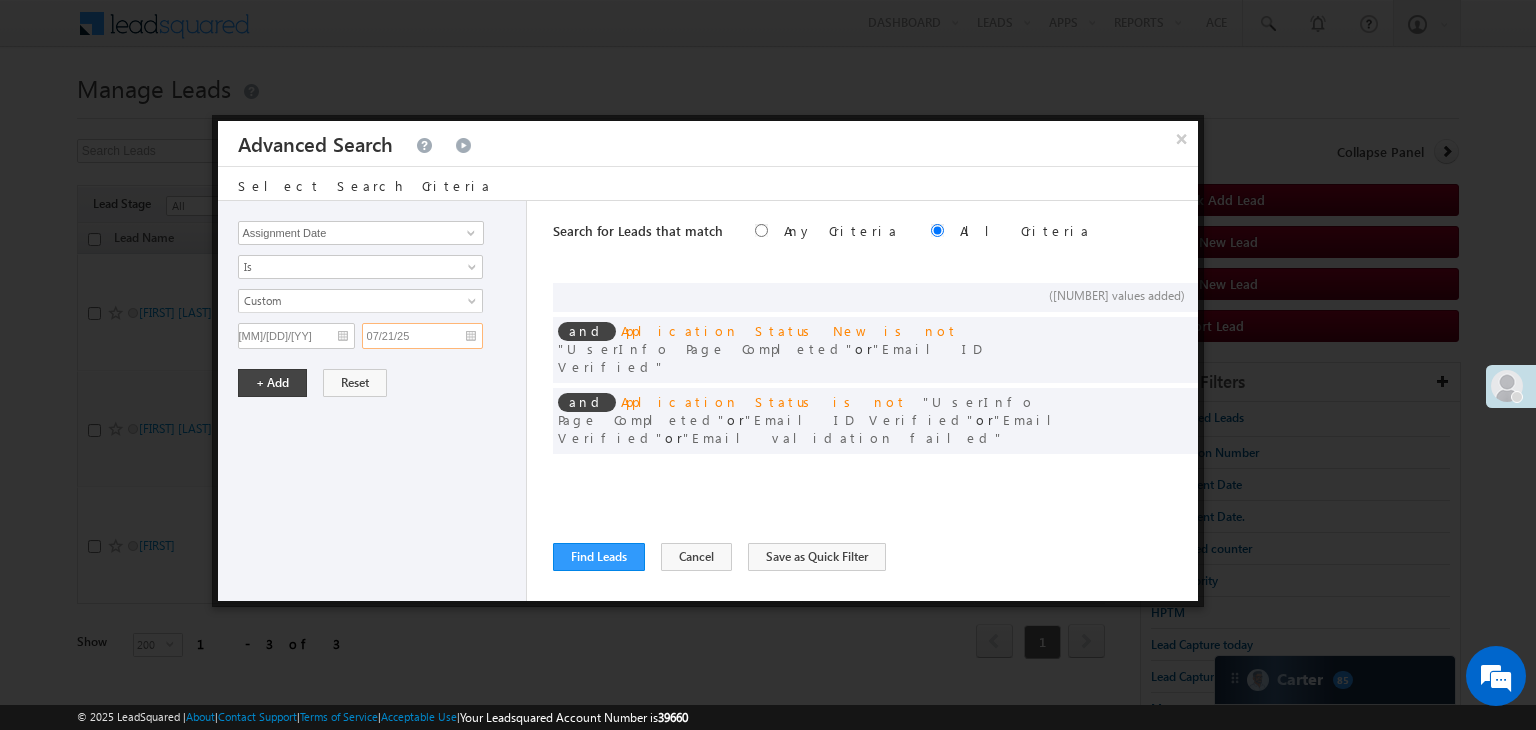 type on "[MM]/[DD]/[YY]" 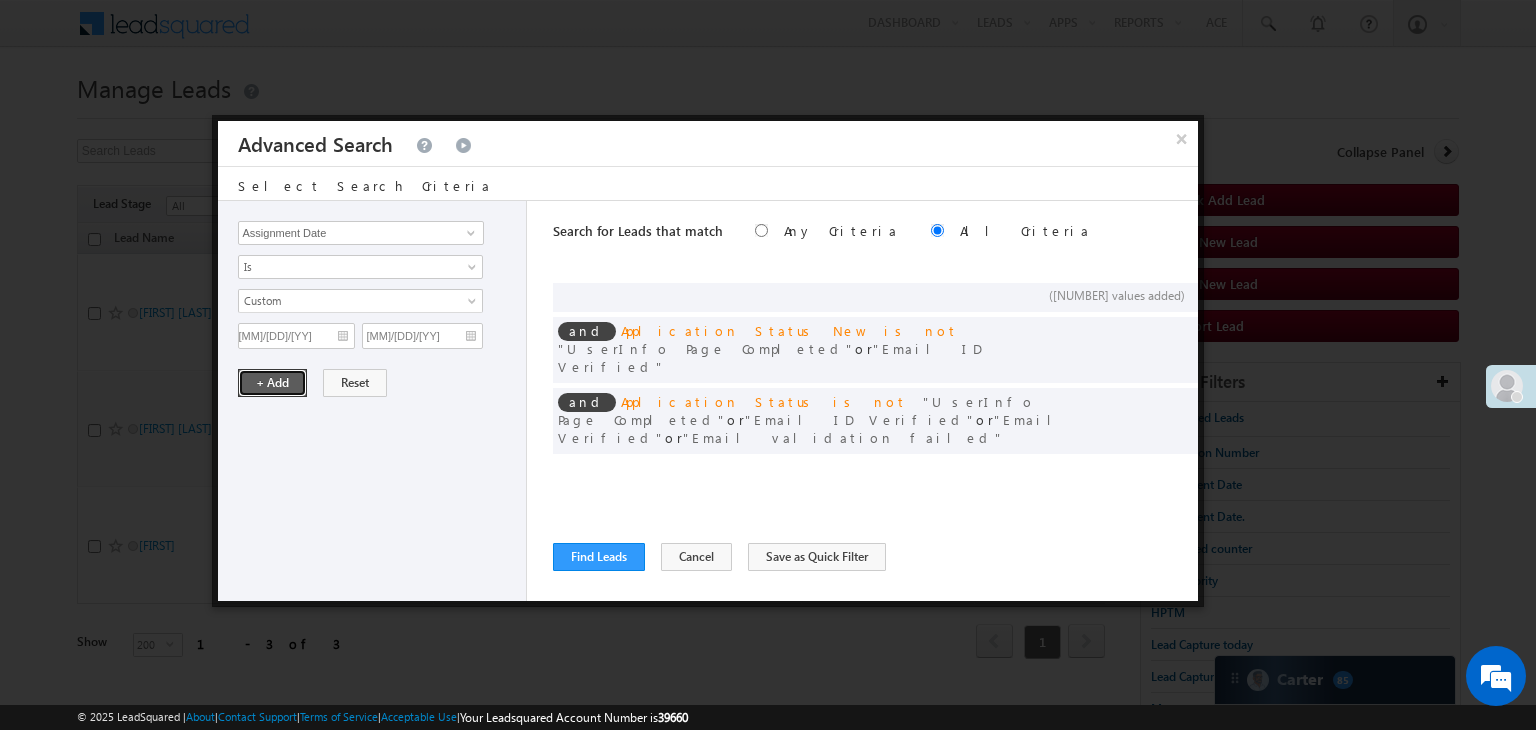 click on "+ Add" at bounding box center (272, 383) 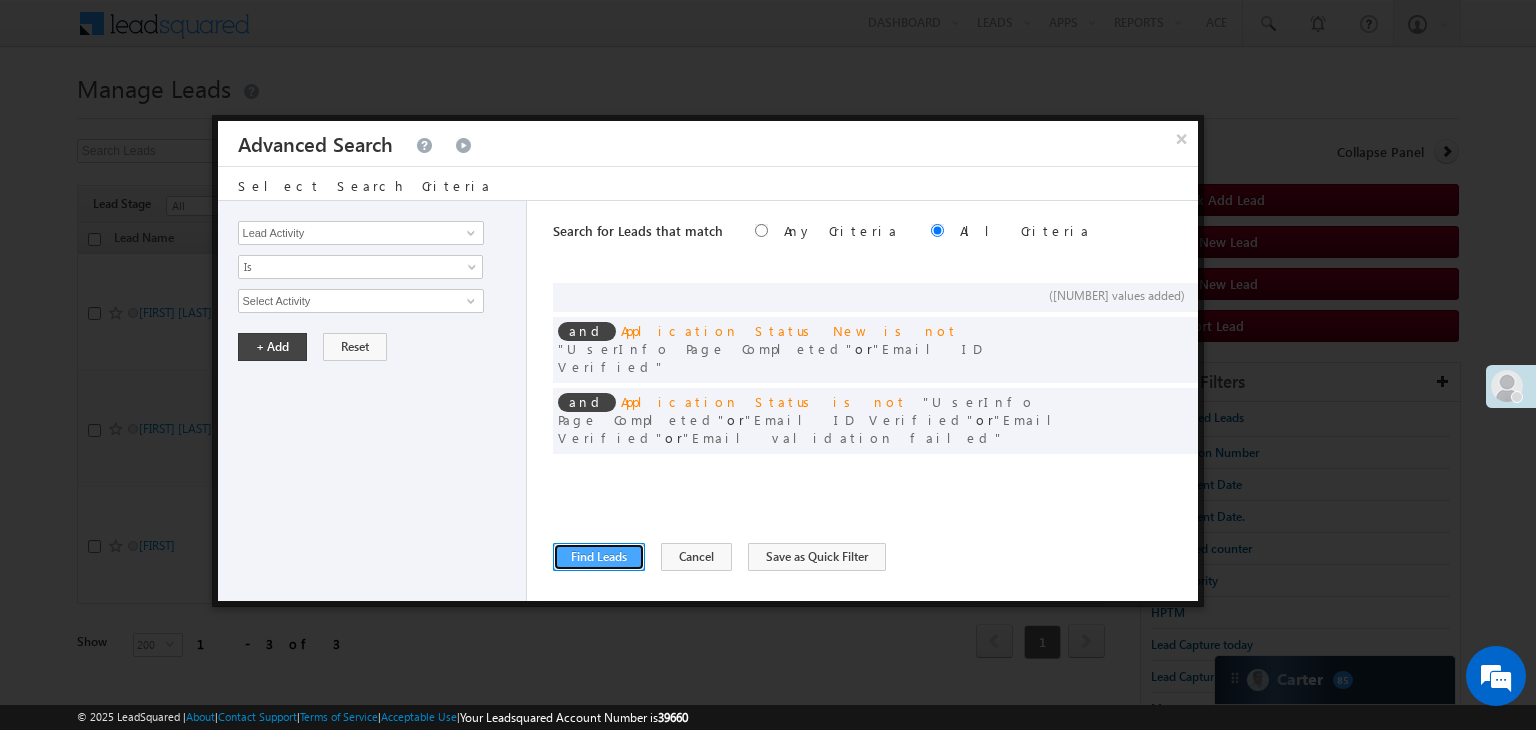 click on "Find Leads" at bounding box center (599, 557) 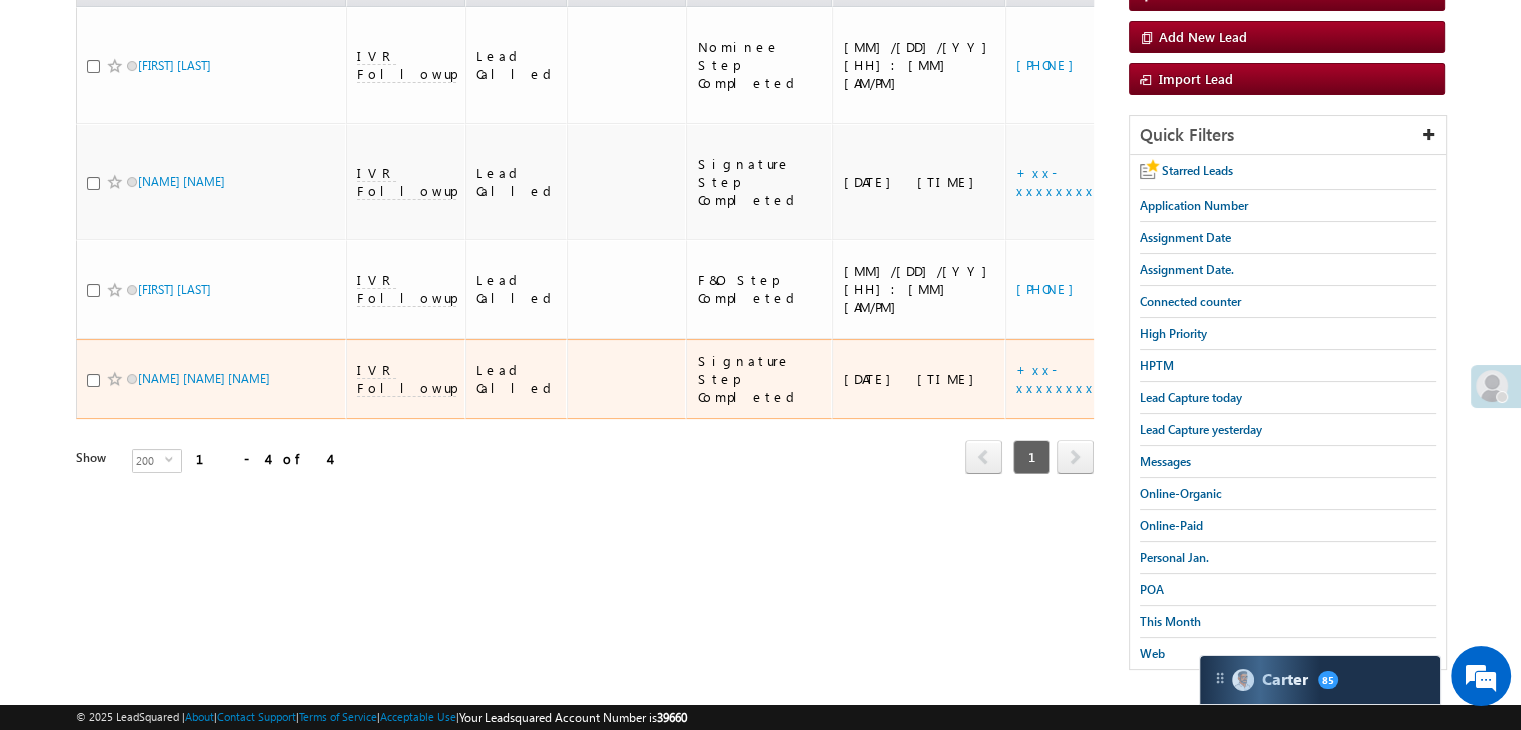scroll, scrollTop: 249, scrollLeft: 0, axis: vertical 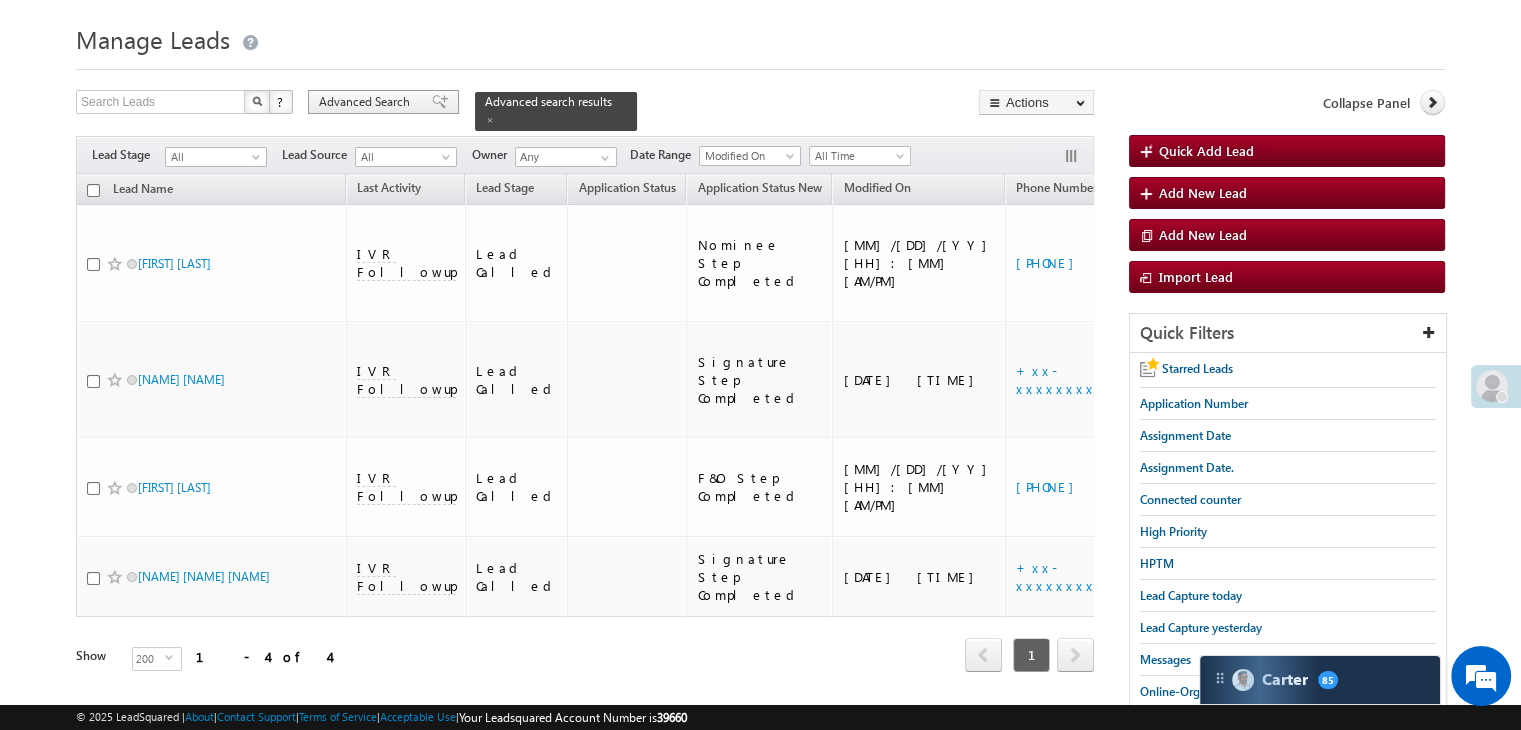 click at bounding box center [440, 102] 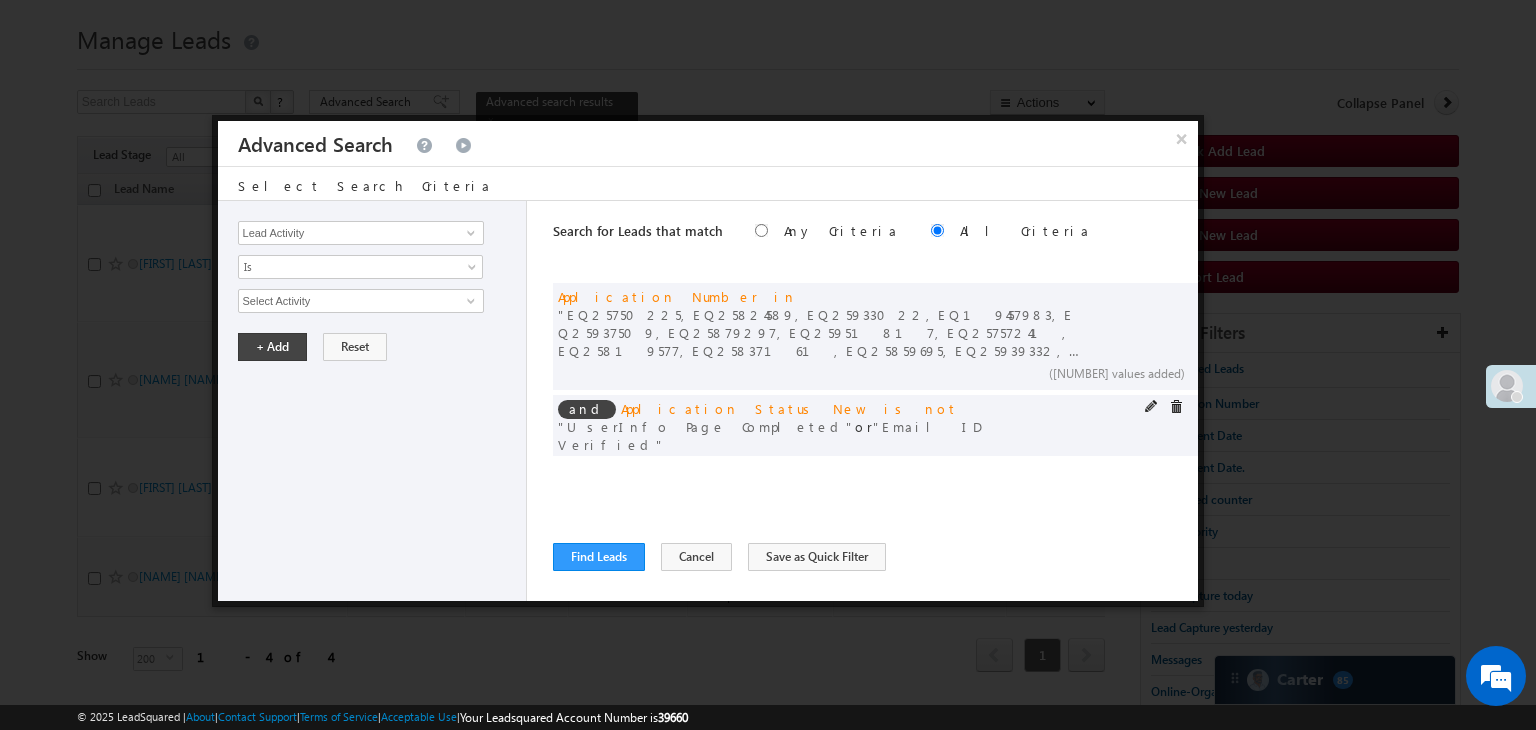 scroll, scrollTop: 78, scrollLeft: 0, axis: vertical 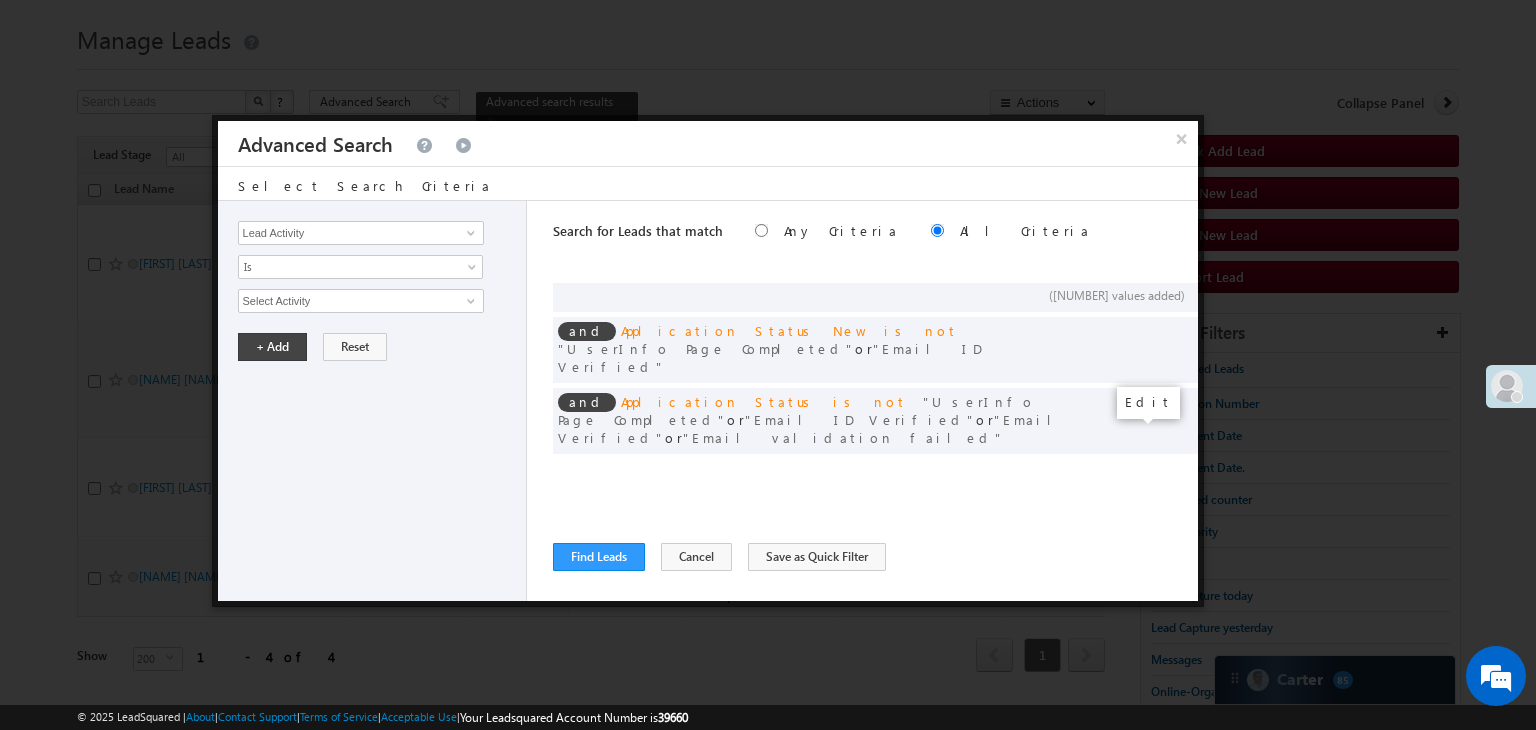 click at bounding box center [1152, 524] 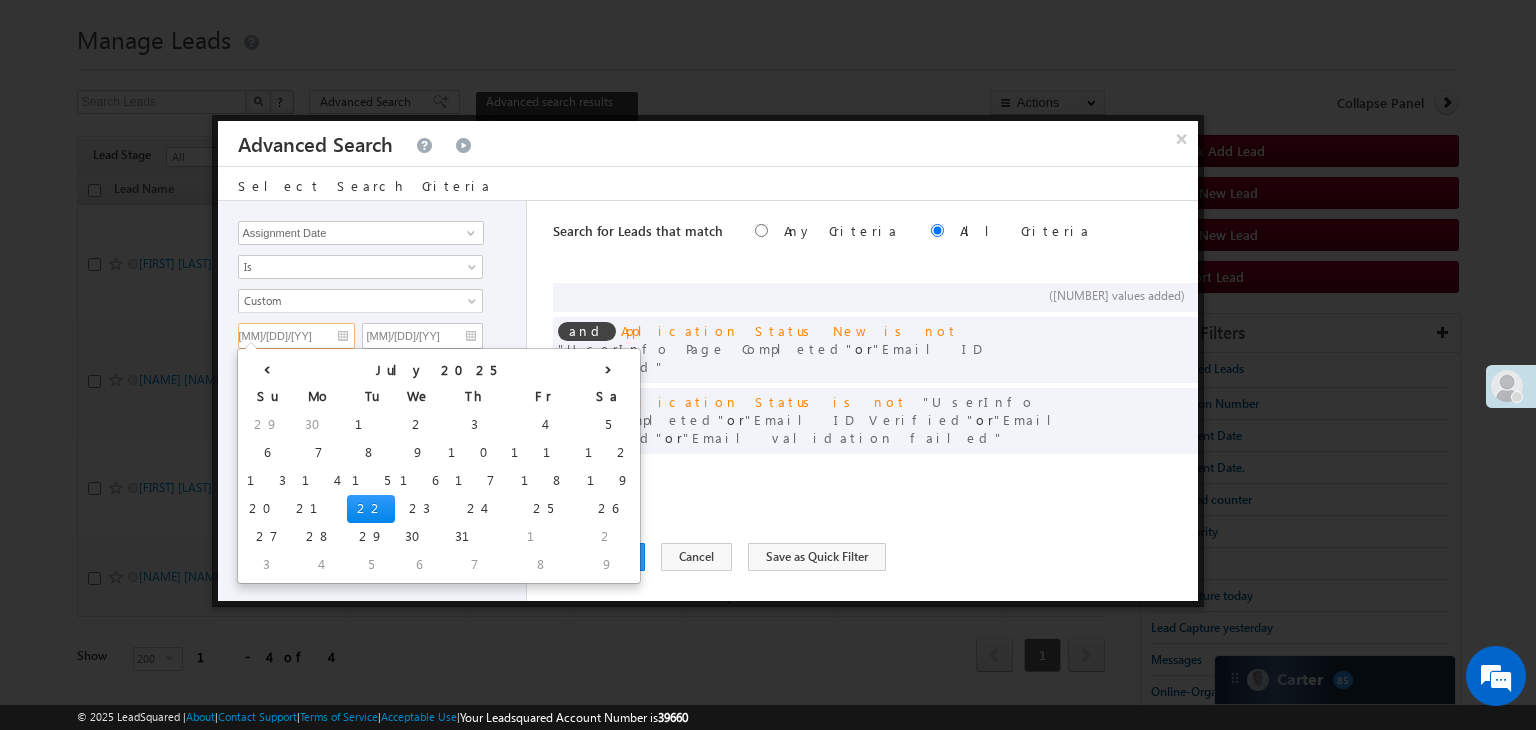 click on "[MM]/[DD]/[YY]" at bounding box center (296, 336) 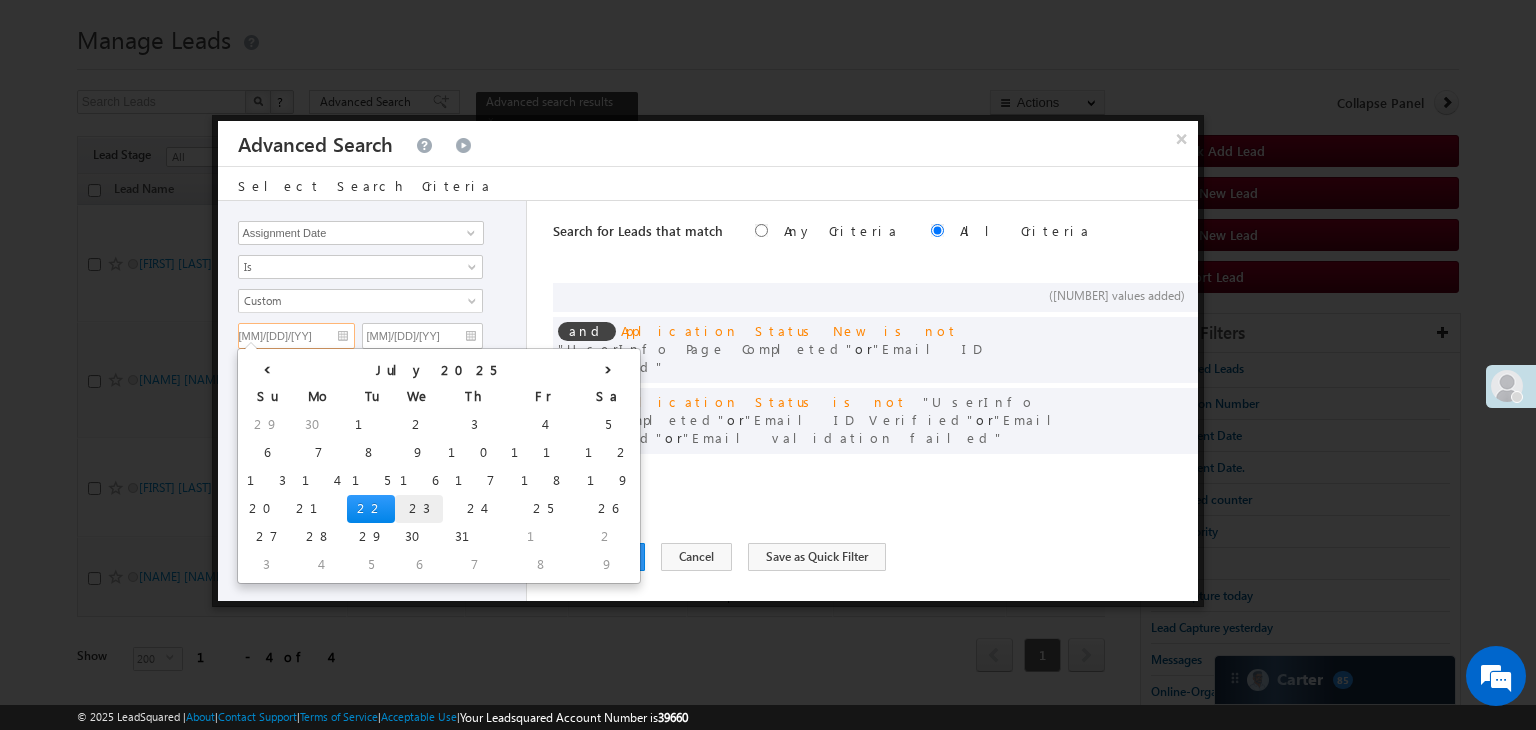 click on "23" at bounding box center (419, 509) 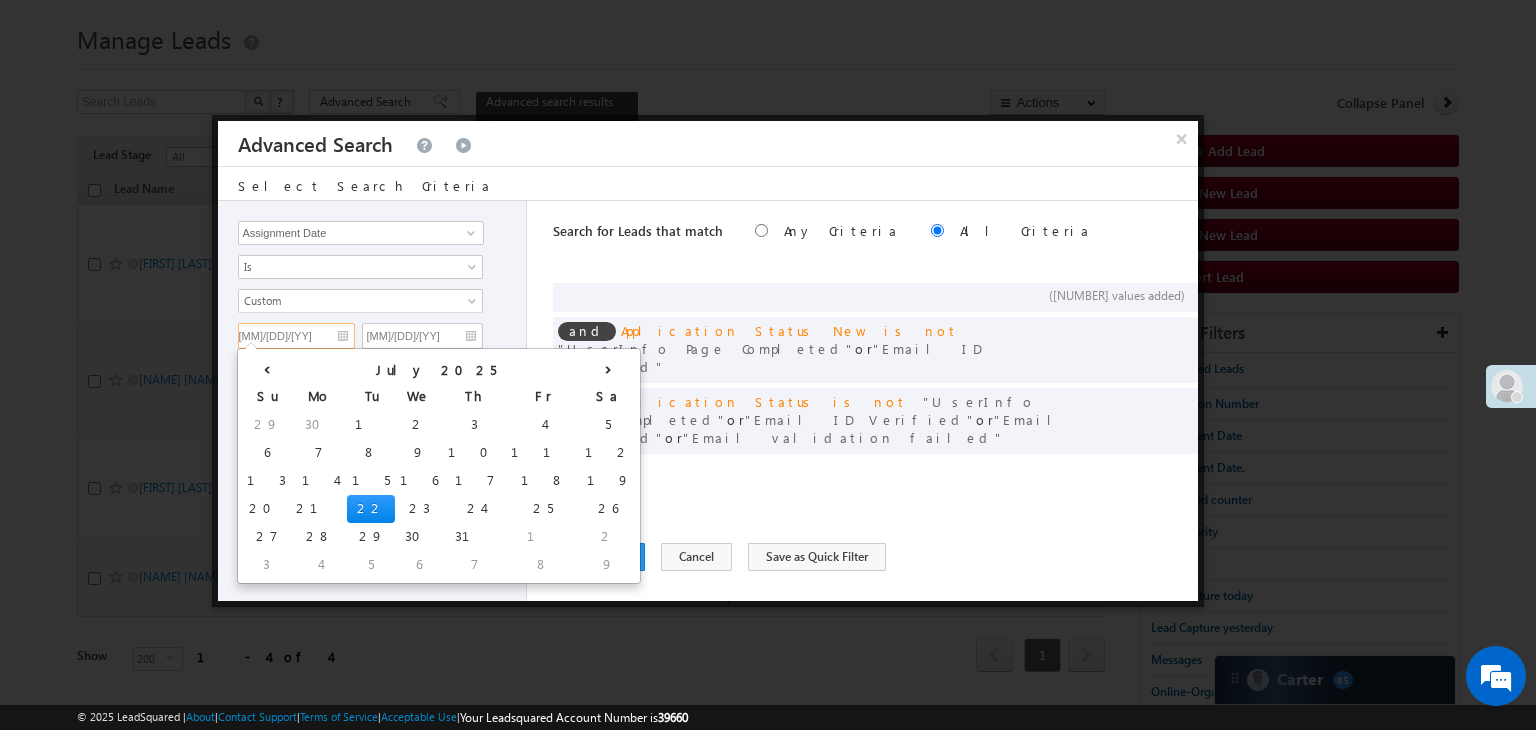 type on "[MM]/[DD]/[YY]" 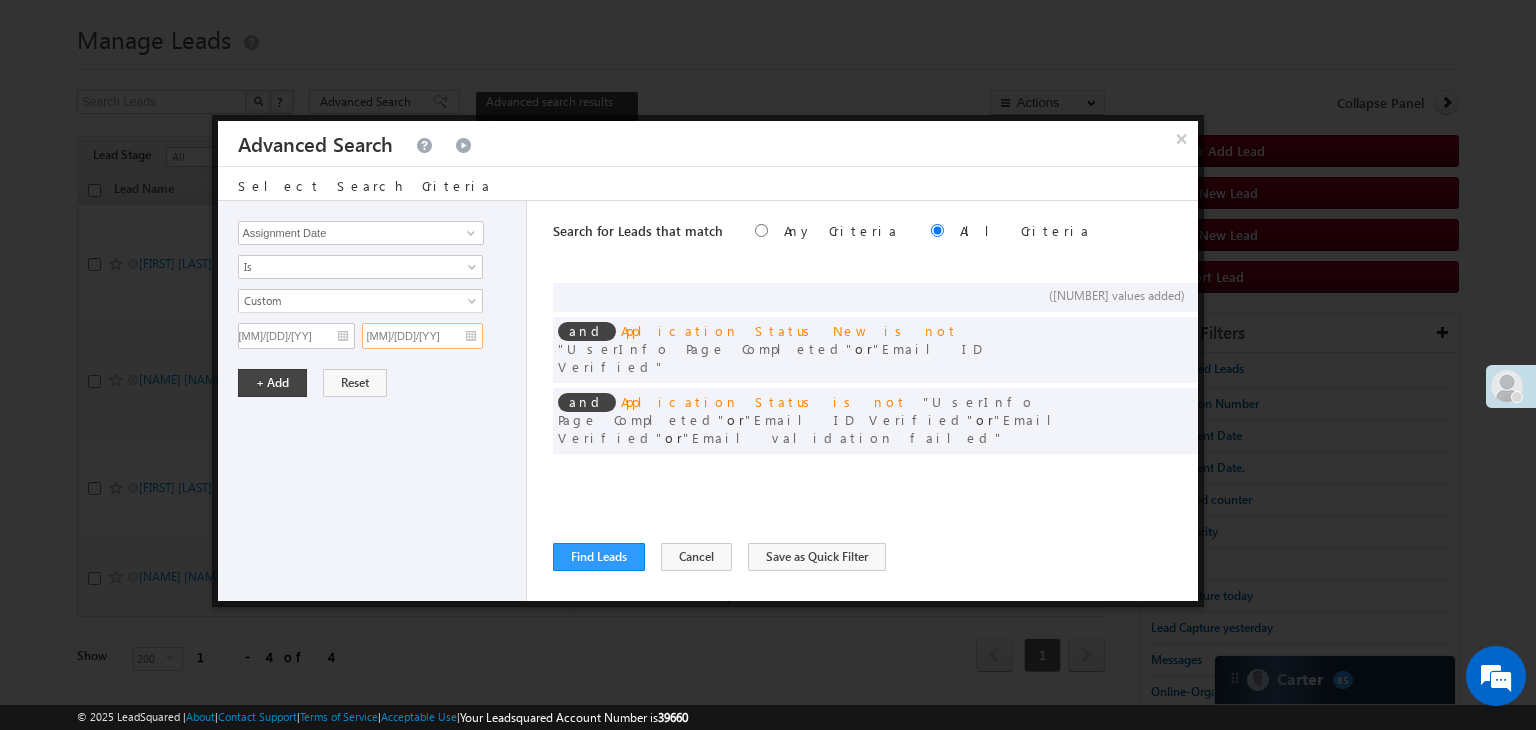 click on "[MM]/[DD]/[YY]" at bounding box center [422, 336] 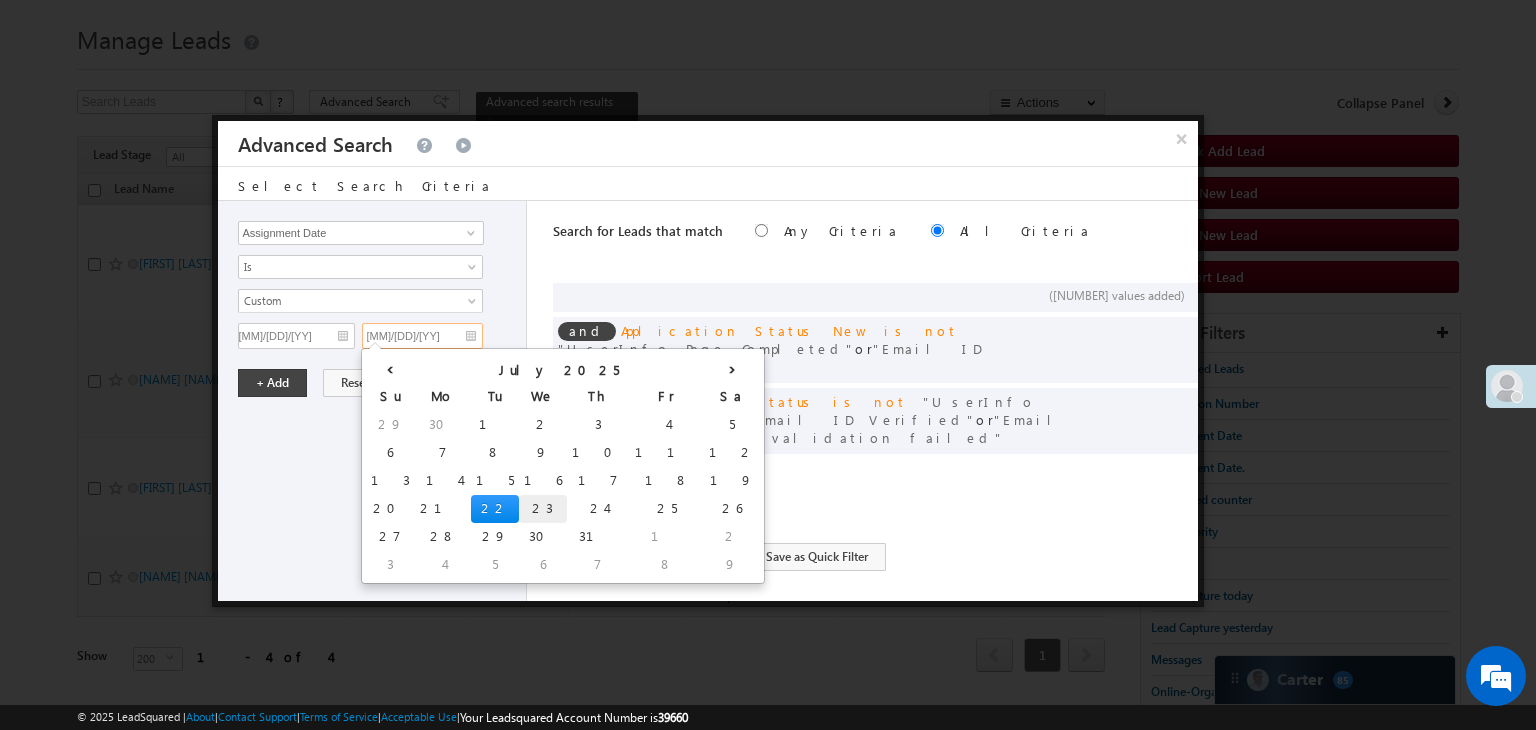 click on "23" at bounding box center (543, 509) 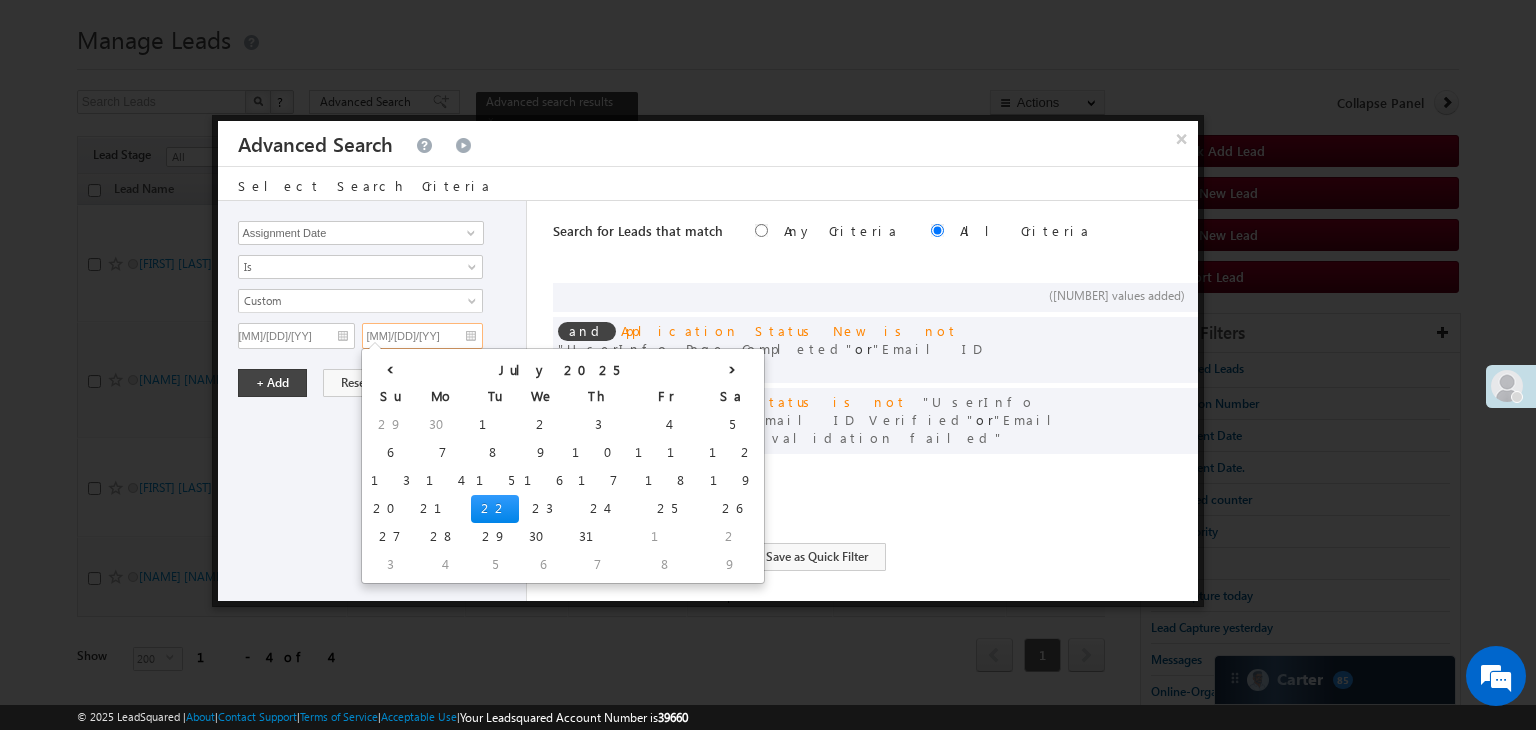 type on "[MM]/[DD]/[YY]" 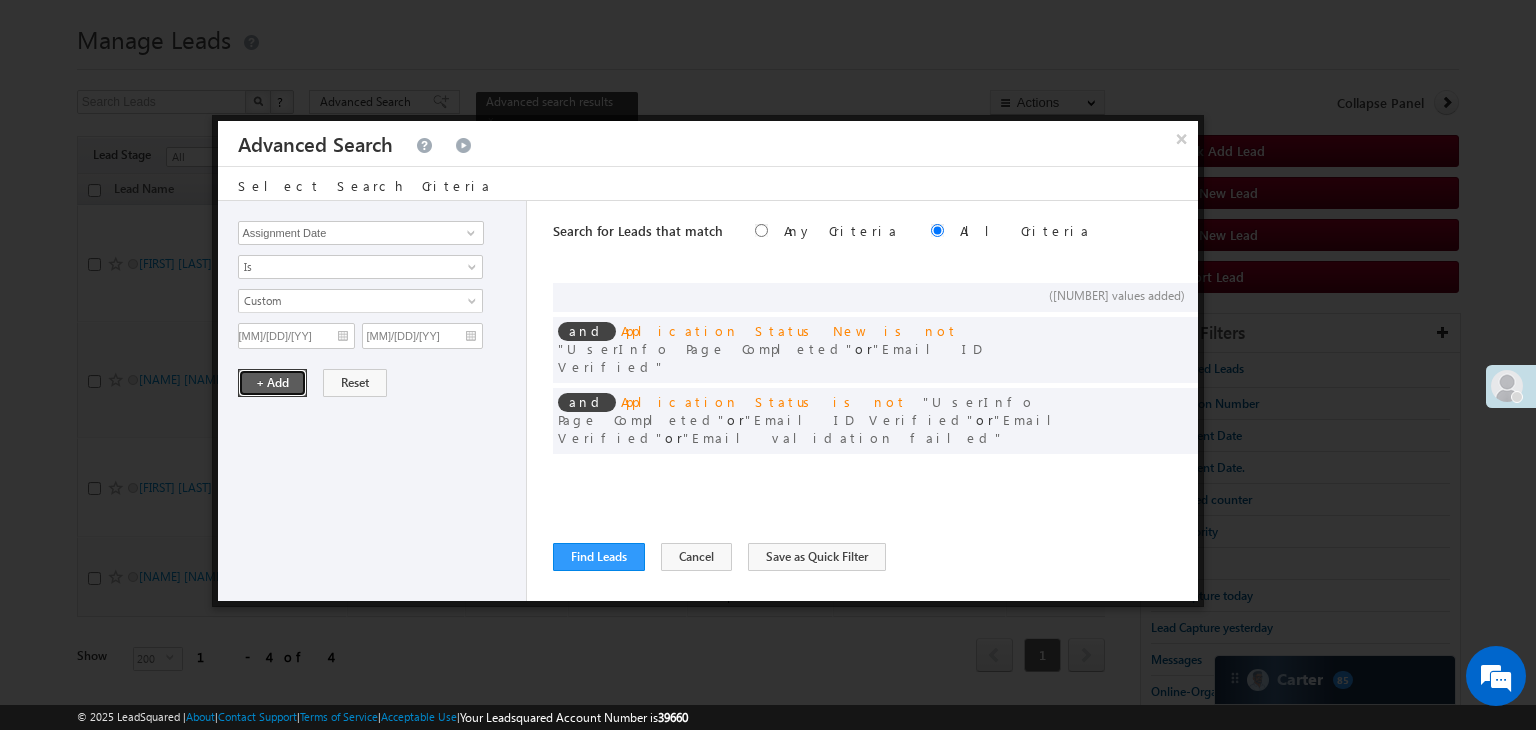 click on "+ Add" at bounding box center (272, 383) 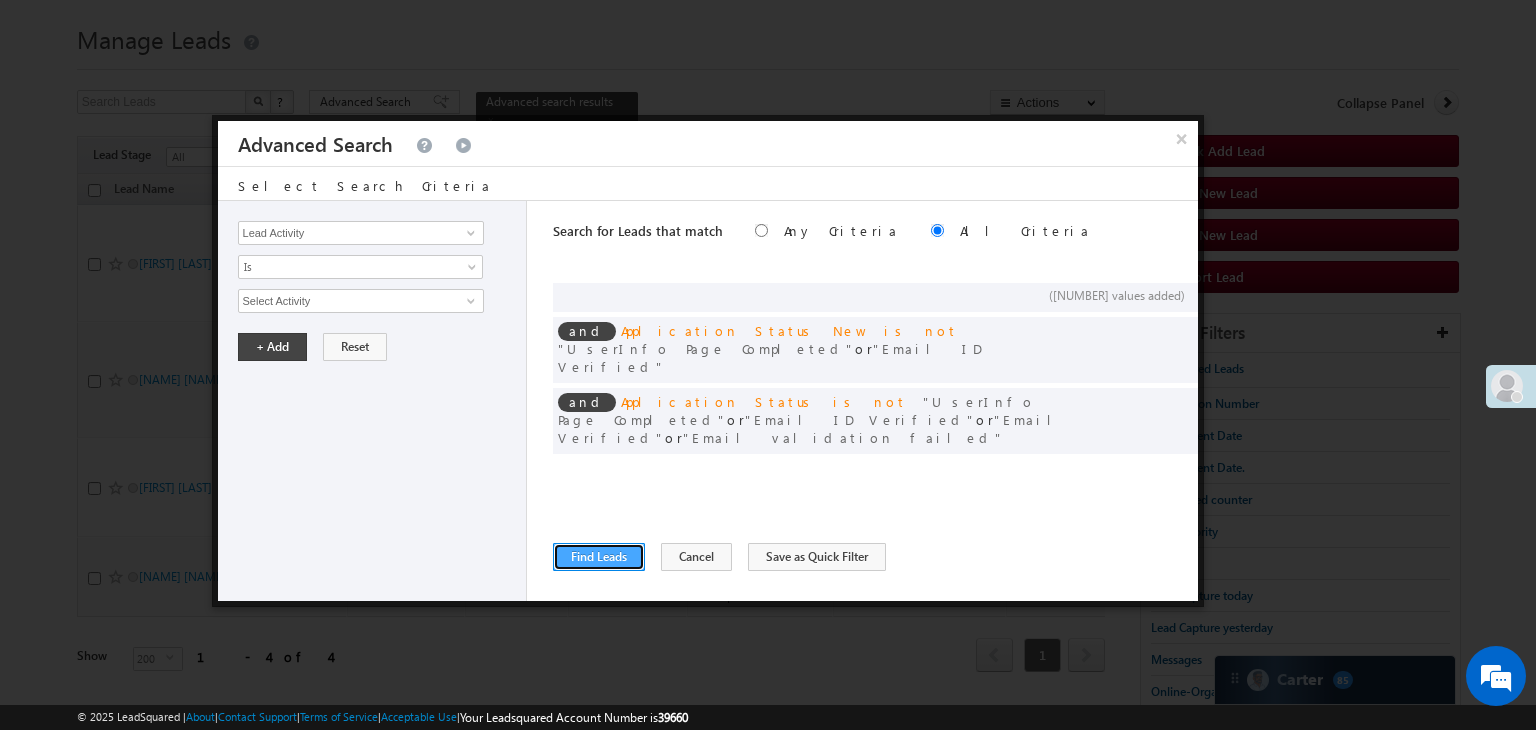 click on "Find Leads" at bounding box center (599, 557) 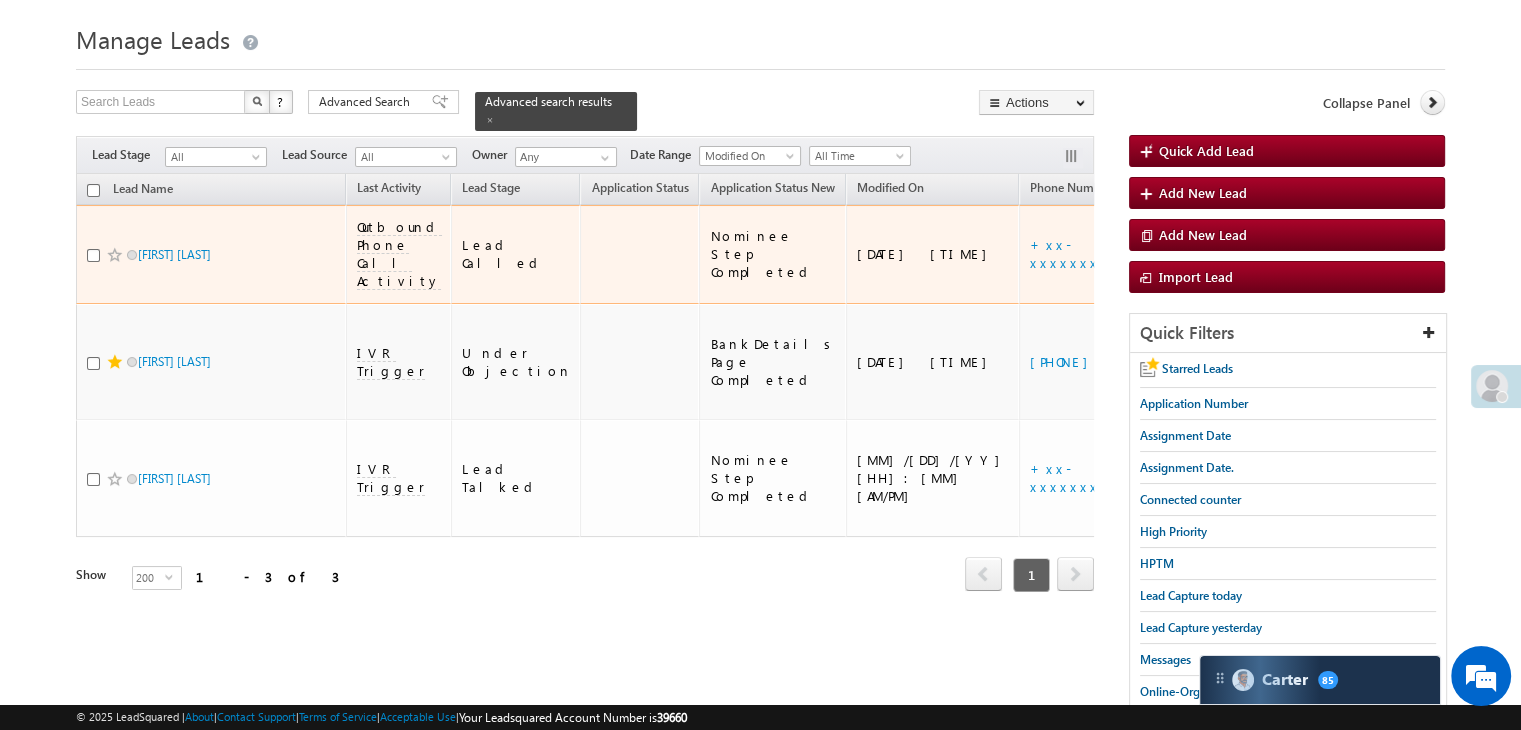 click on "https://angelbroking1-pk3em7sa.customui-test.leadsquared.com?leadId=30fb4977-cd62-444b-9cca-63d042ed2628" at bounding box center (1313, 254) 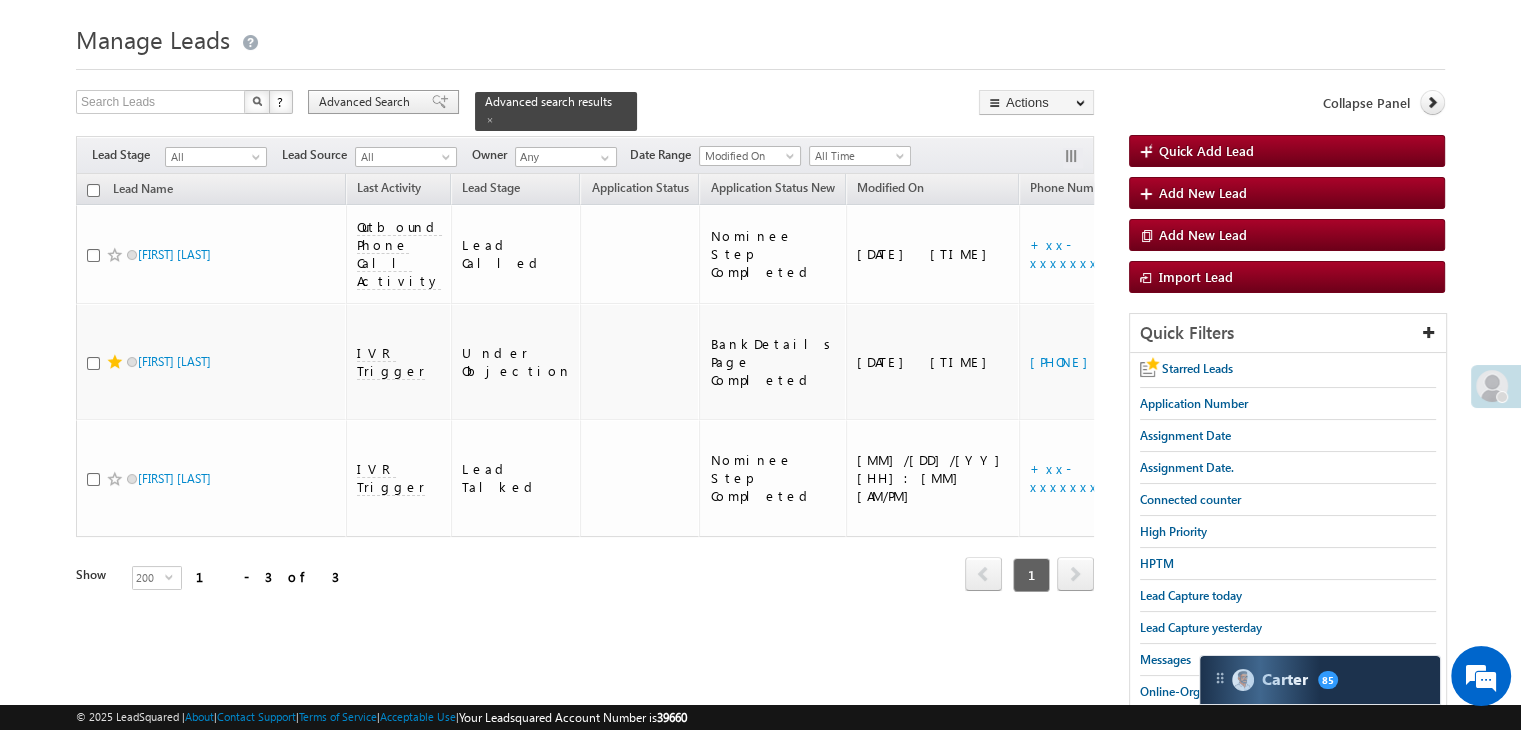 click on "Advanced Search" at bounding box center [383, 102] 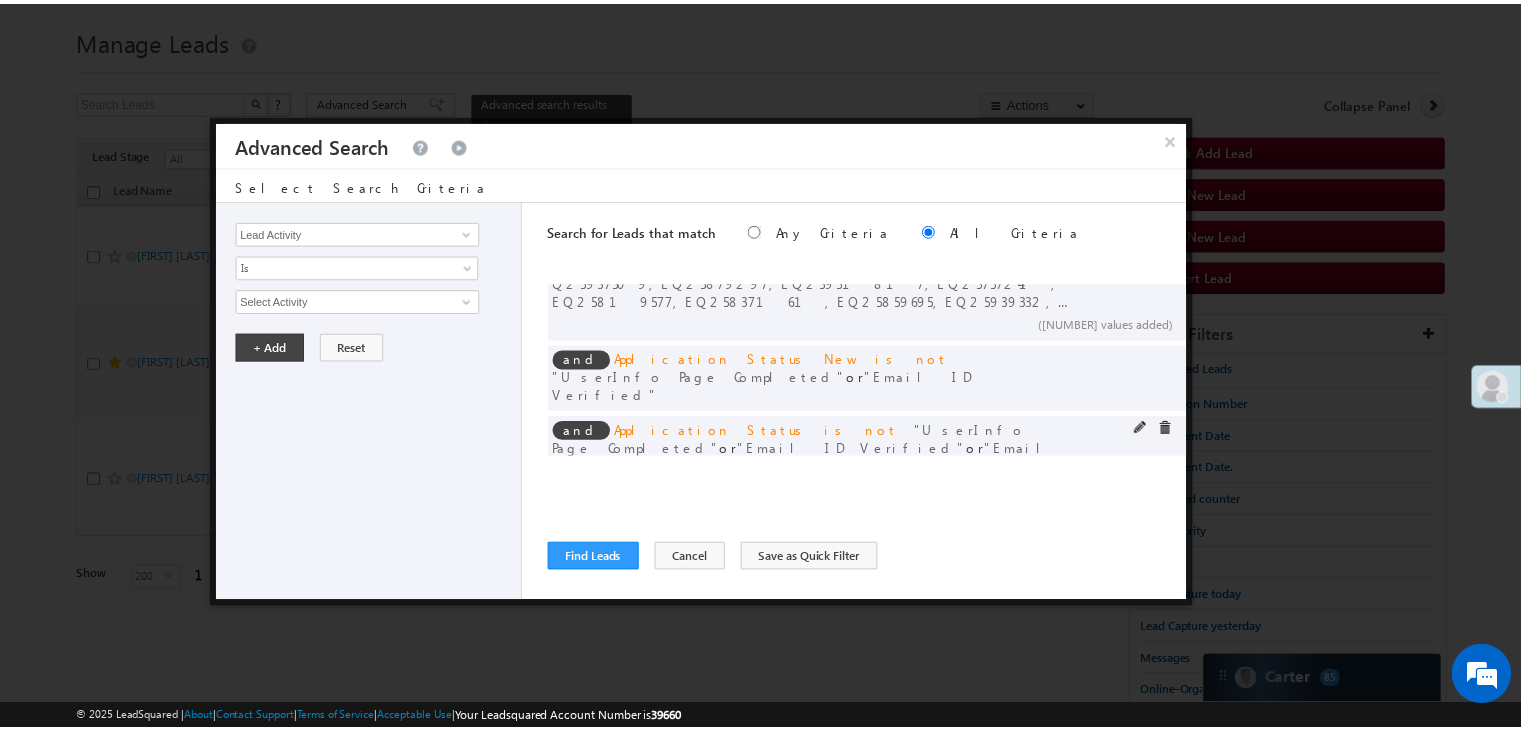 scroll, scrollTop: 78, scrollLeft: 0, axis: vertical 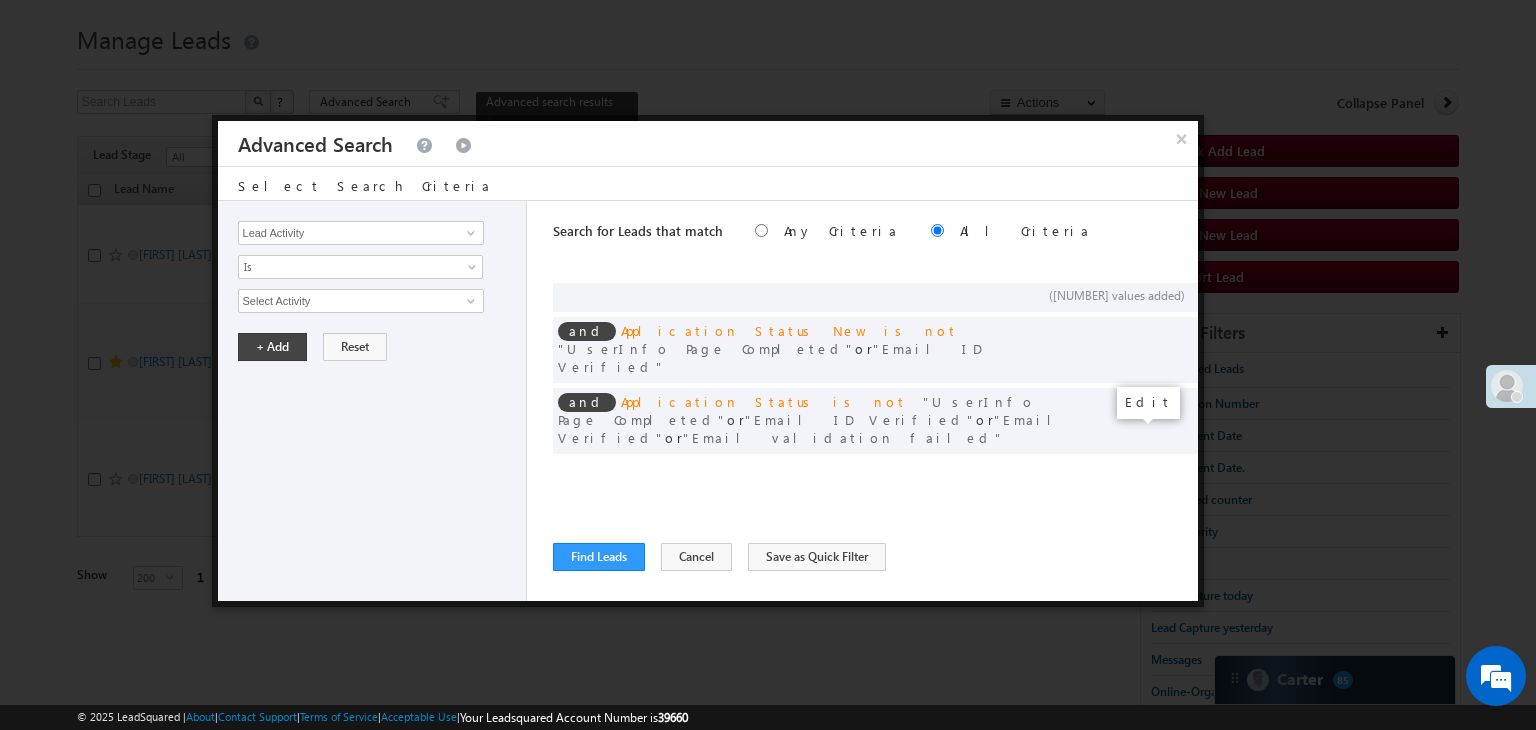 click at bounding box center [1152, 524] 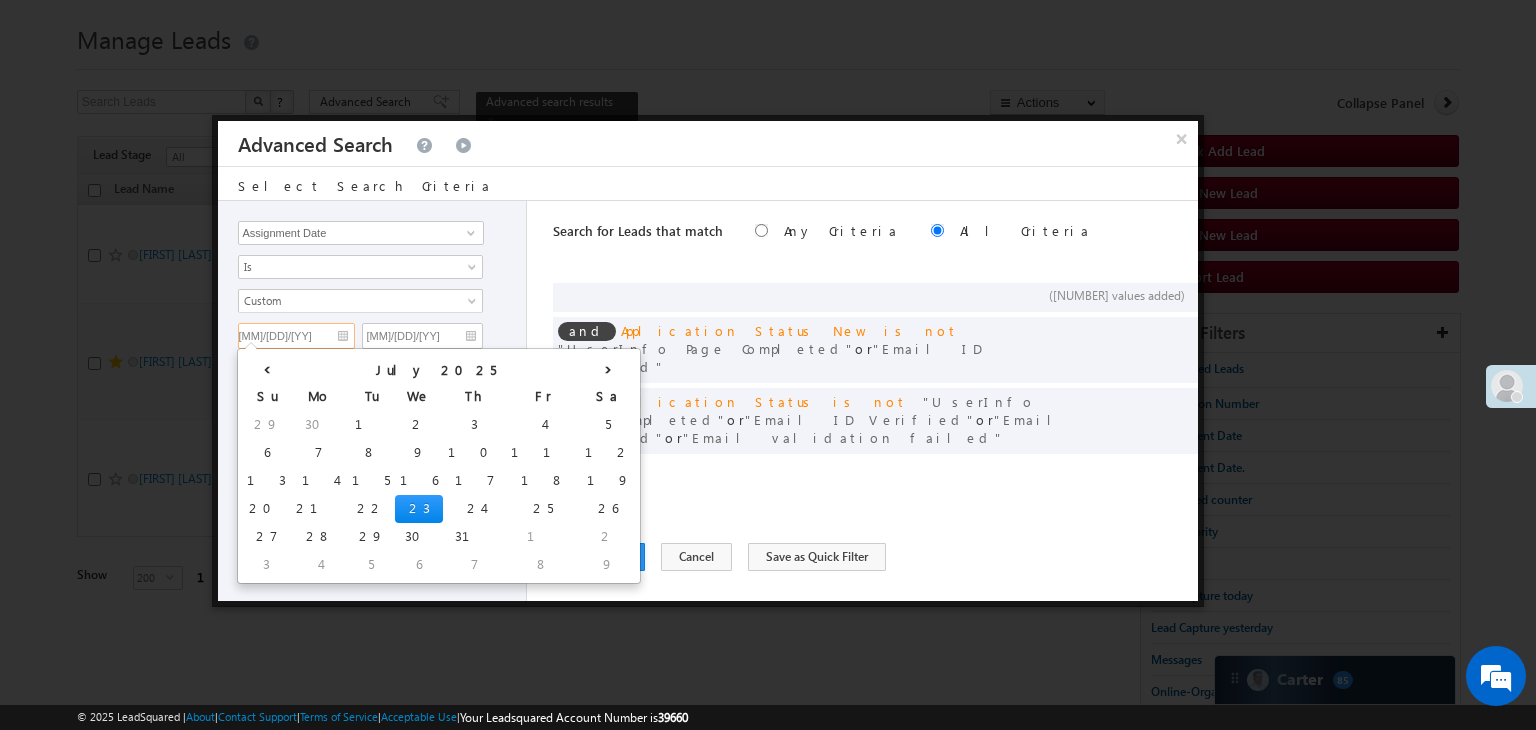 click on "[MM]/[DD]/[YY]" at bounding box center (296, 336) 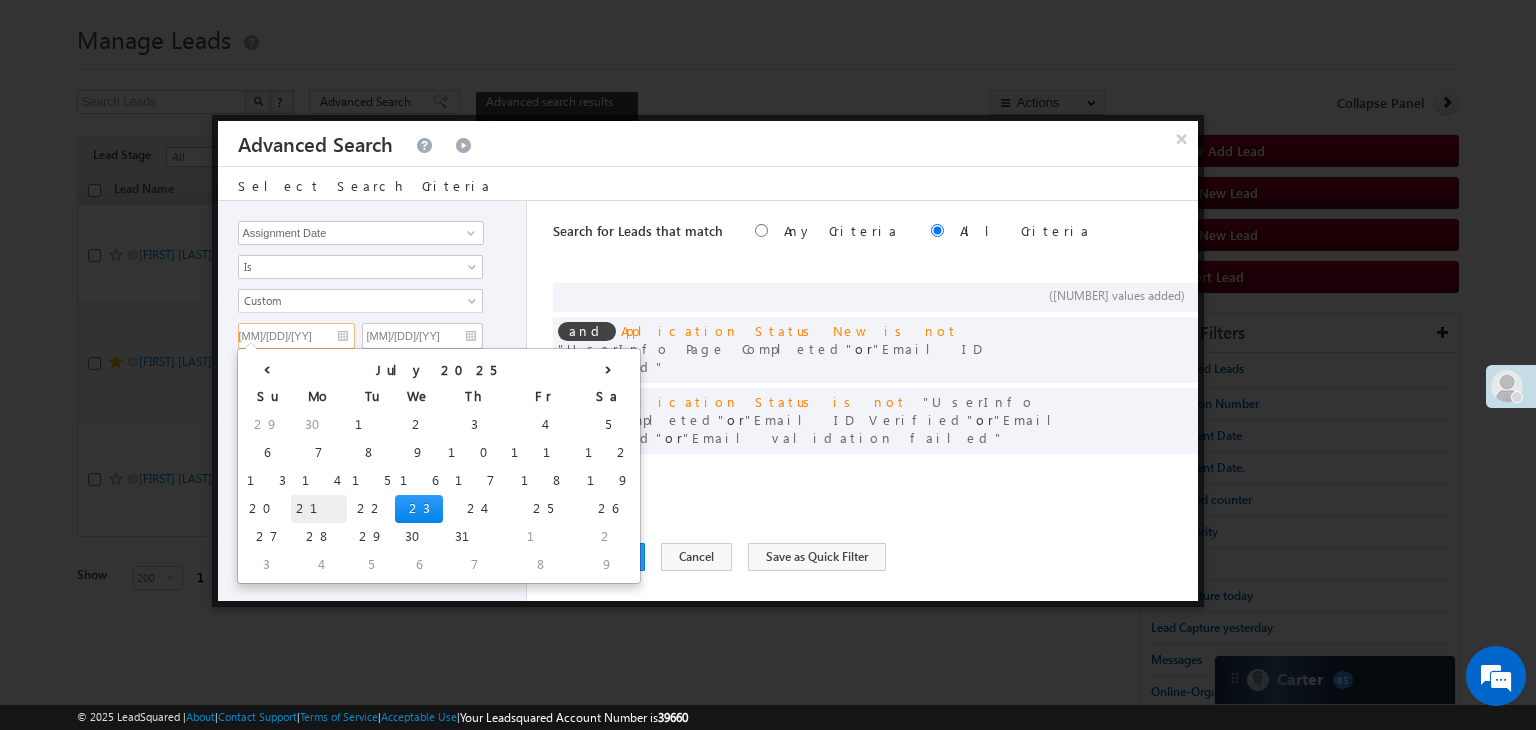 click on "21" at bounding box center [319, 509] 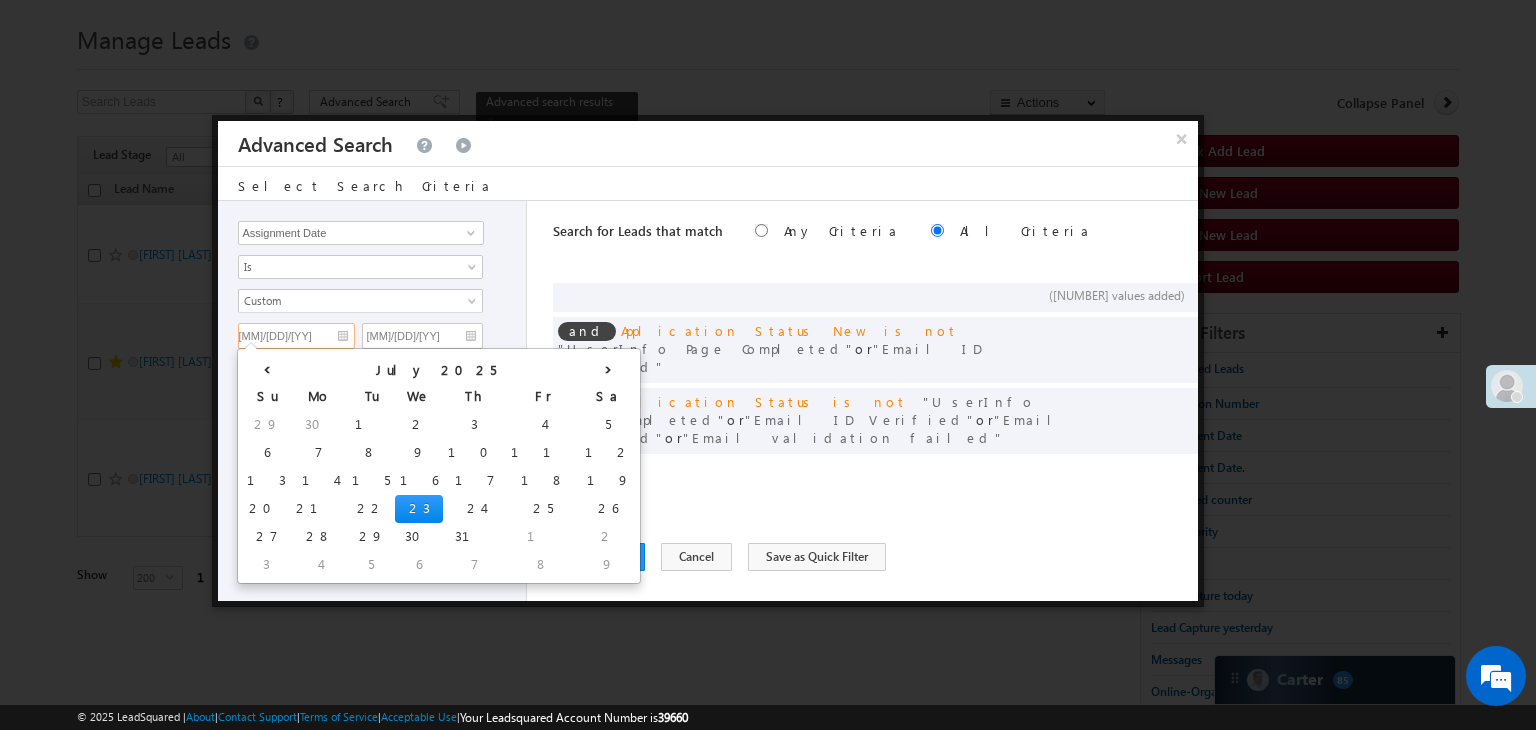 type on "07/21/25" 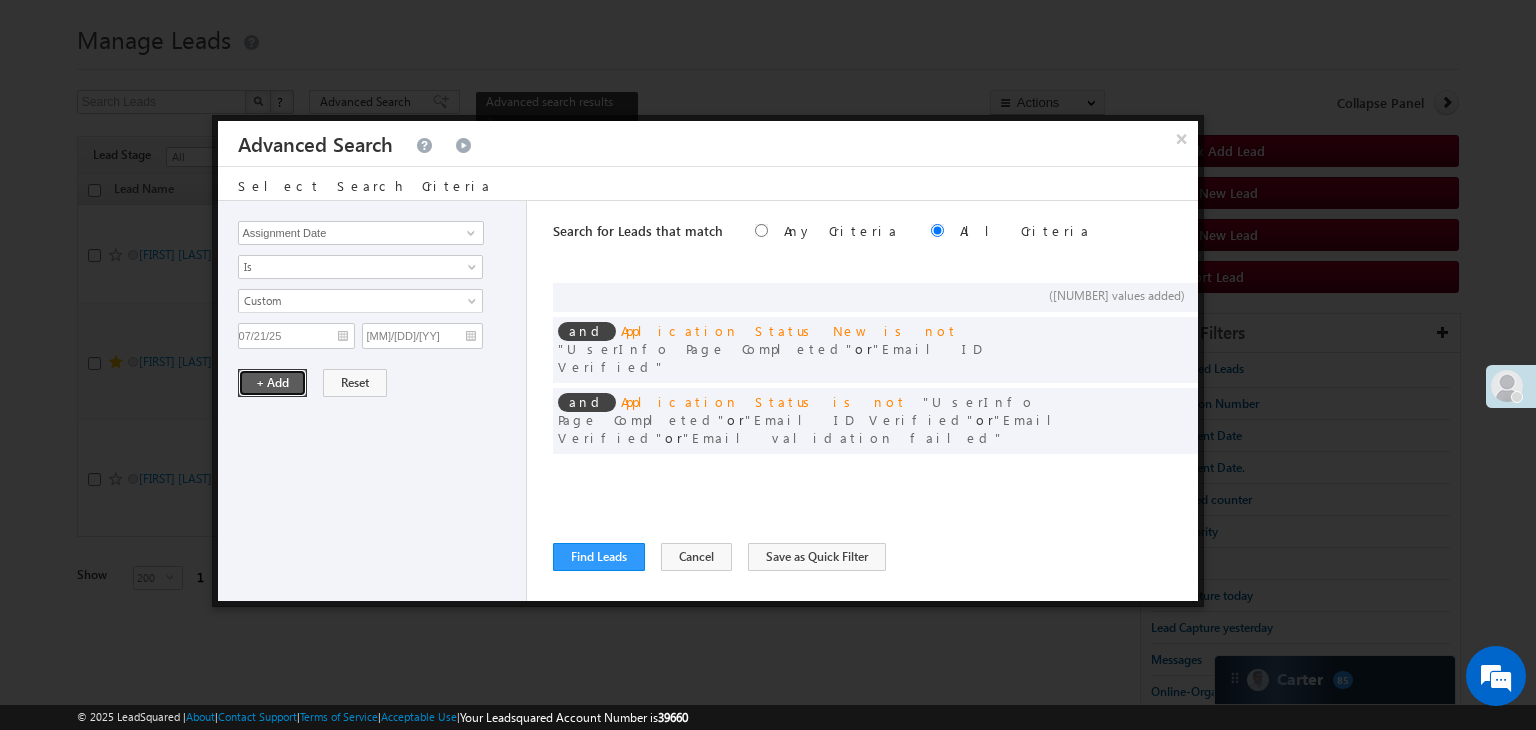 click on "+ Add" at bounding box center (272, 383) 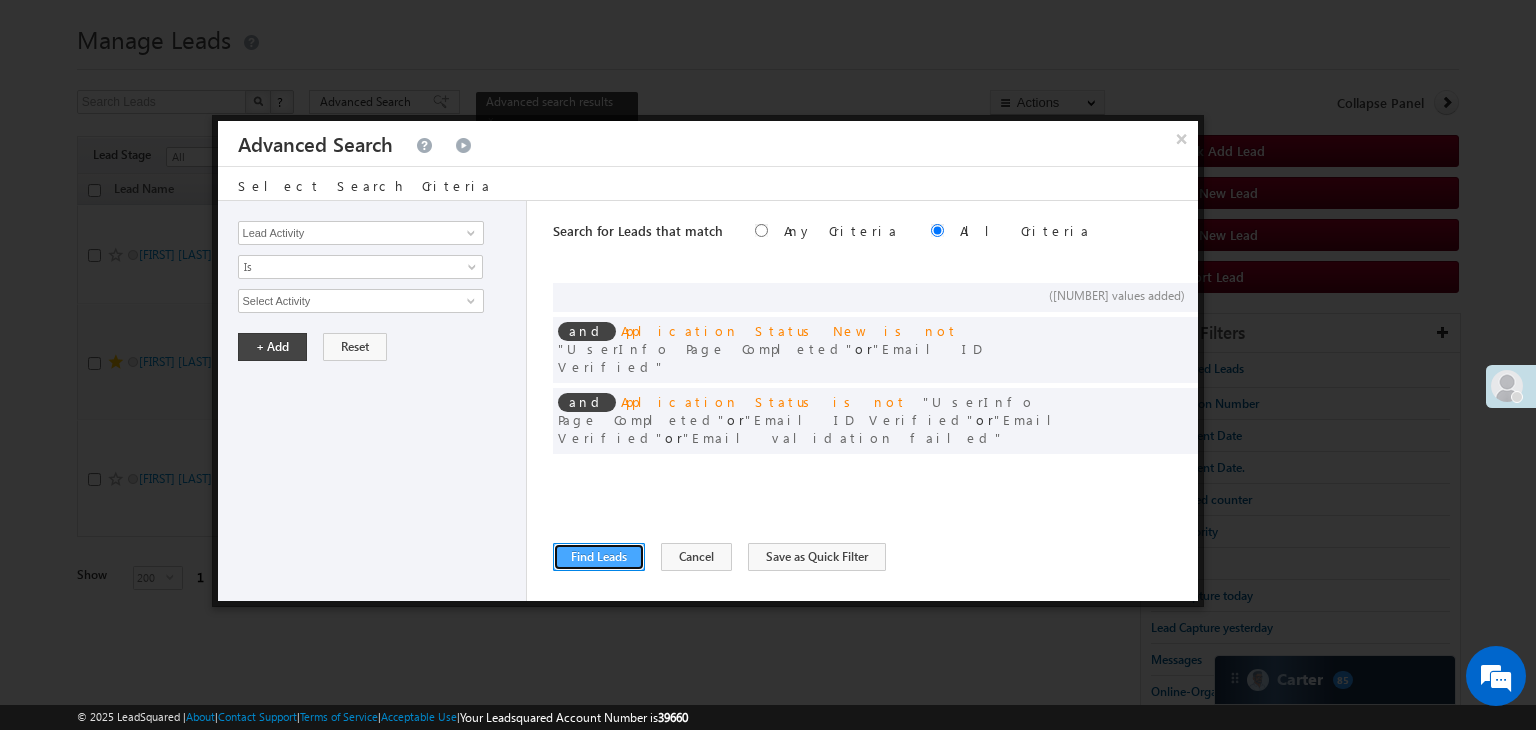 click on "Find Leads" at bounding box center (599, 557) 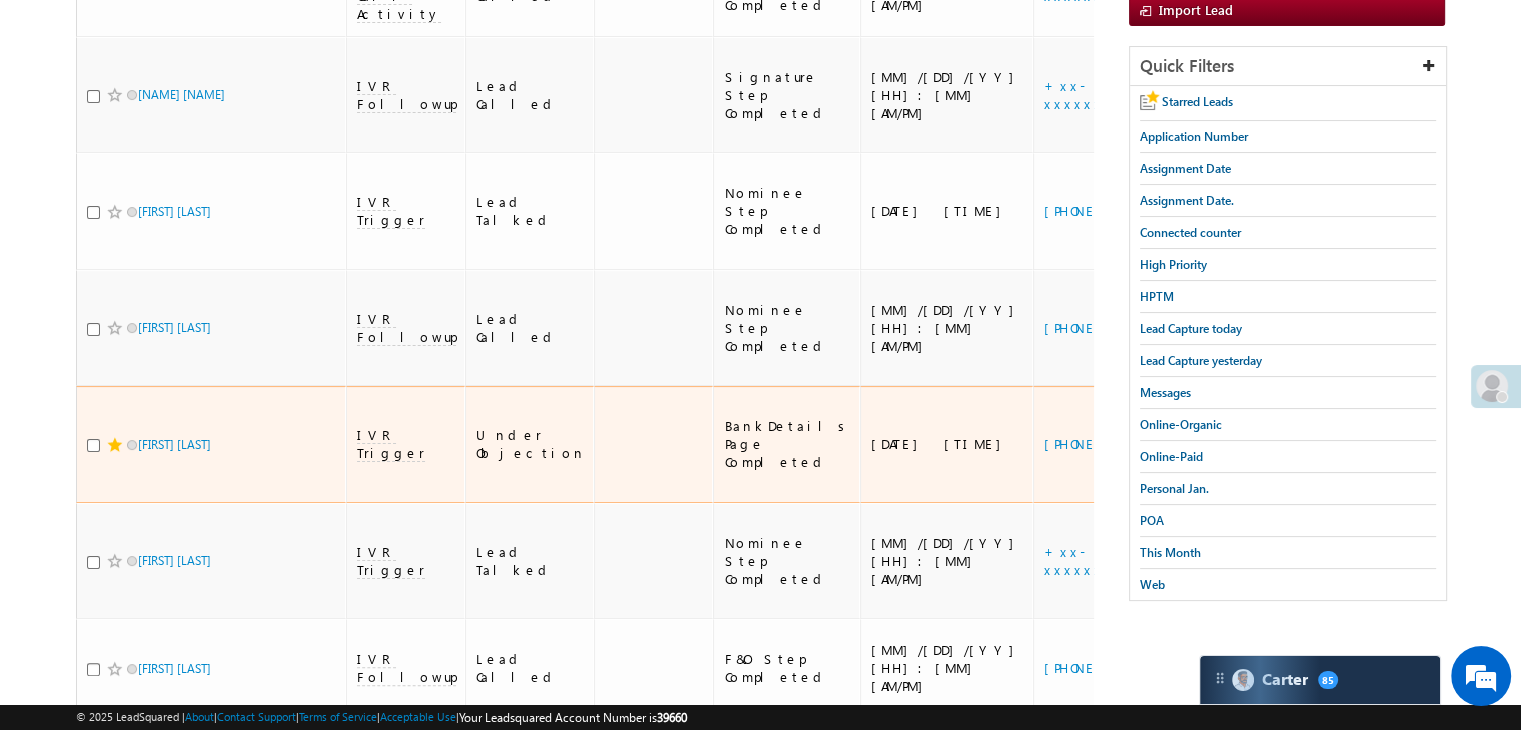 scroll, scrollTop: 116, scrollLeft: 0, axis: vertical 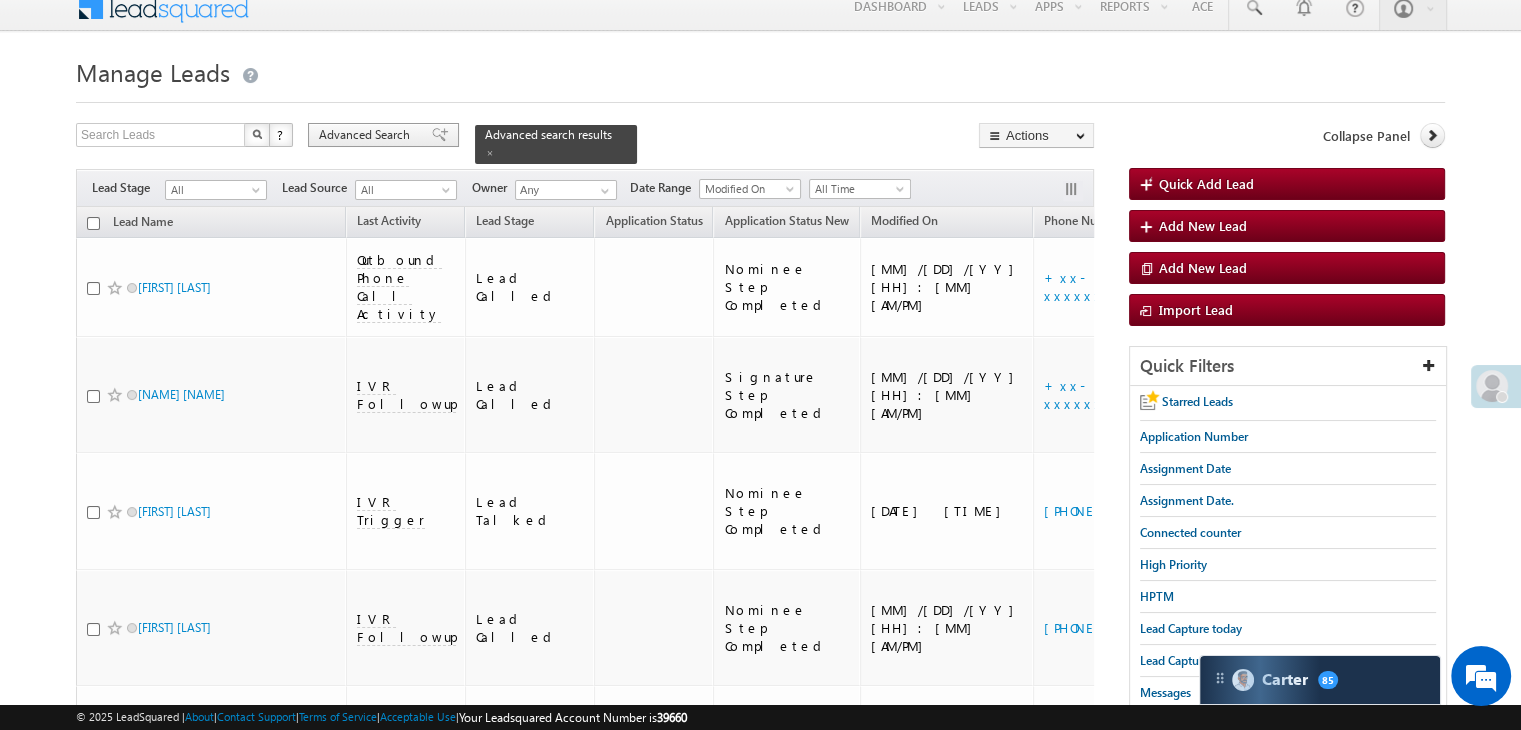 click on "Advanced Search" at bounding box center [383, 135] 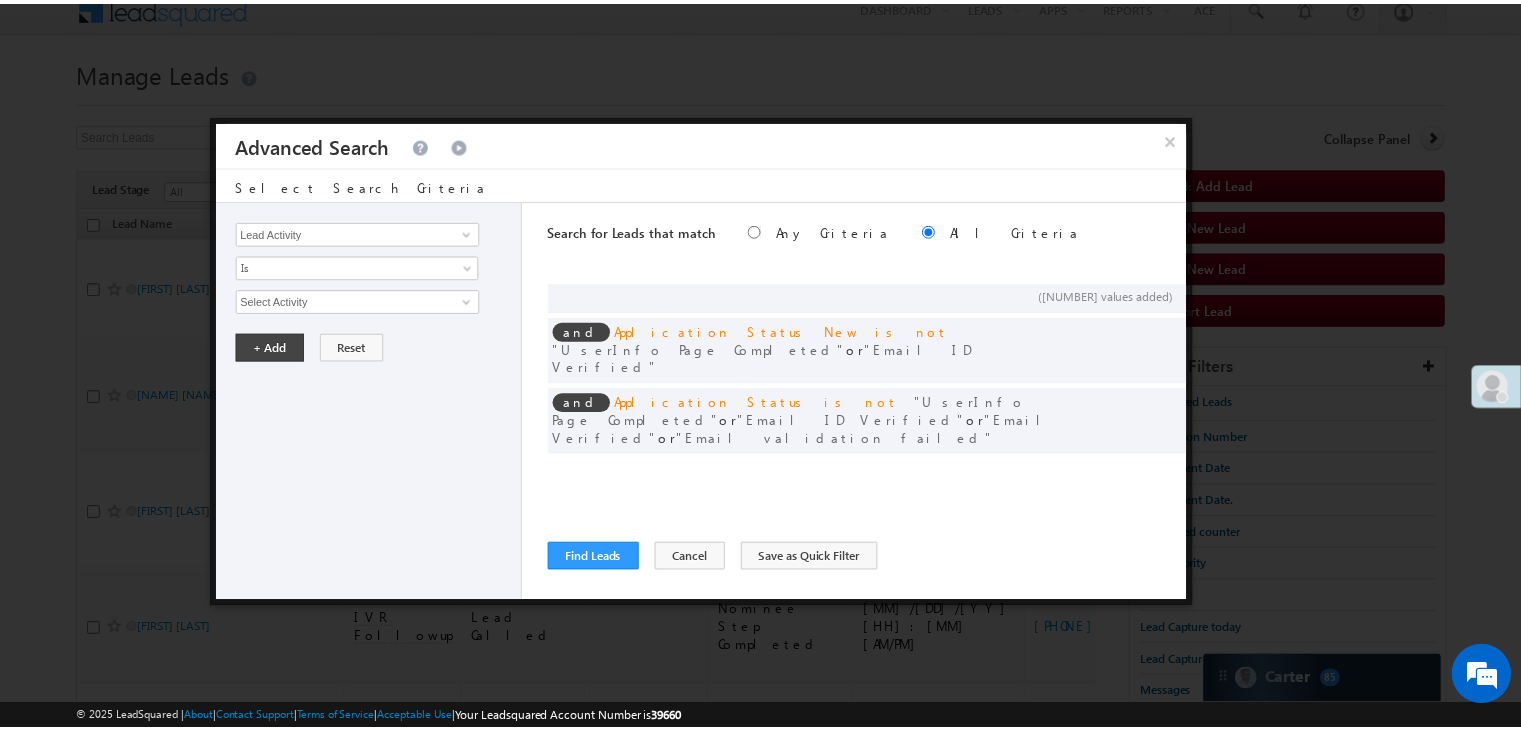scroll, scrollTop: 0, scrollLeft: 0, axis: both 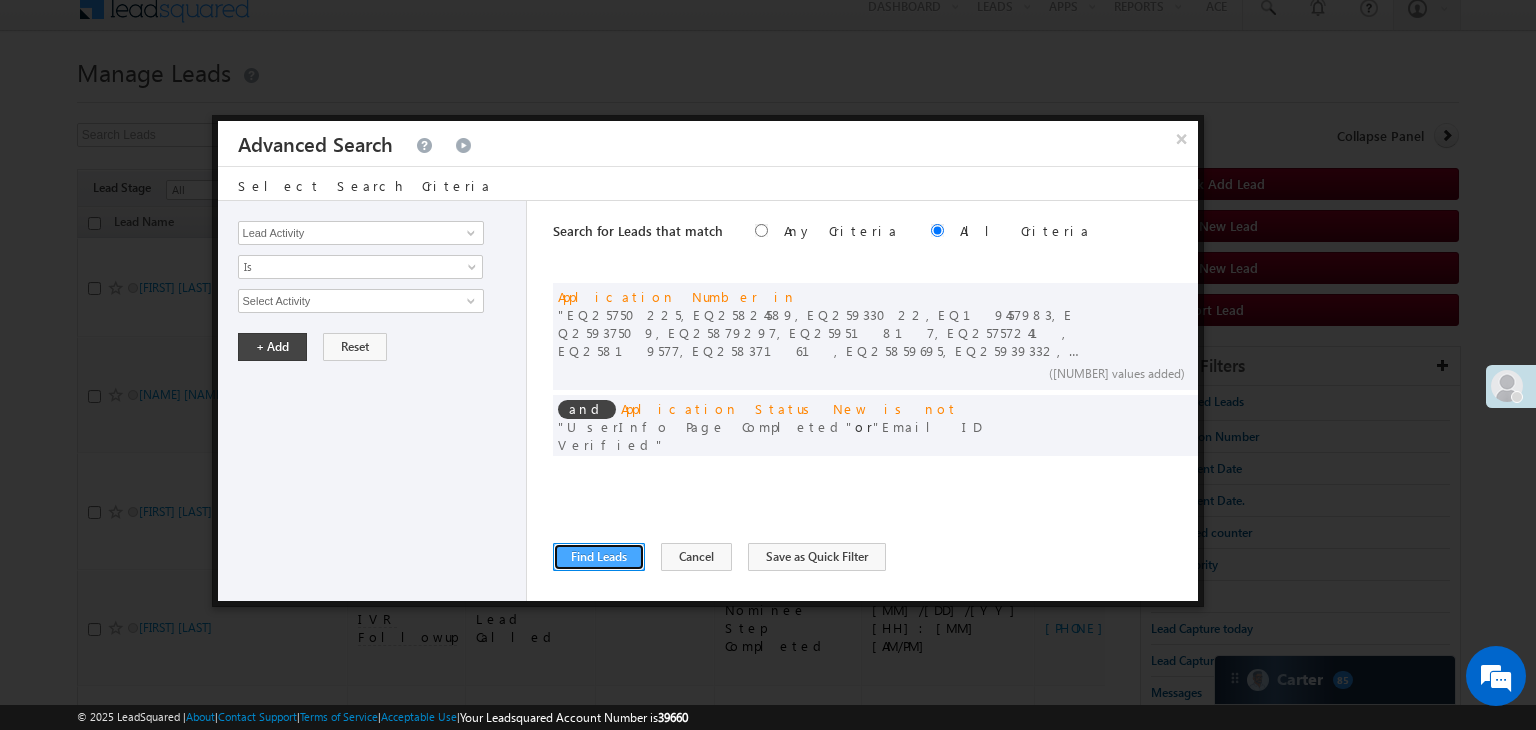 click on "Find Leads" at bounding box center [599, 557] 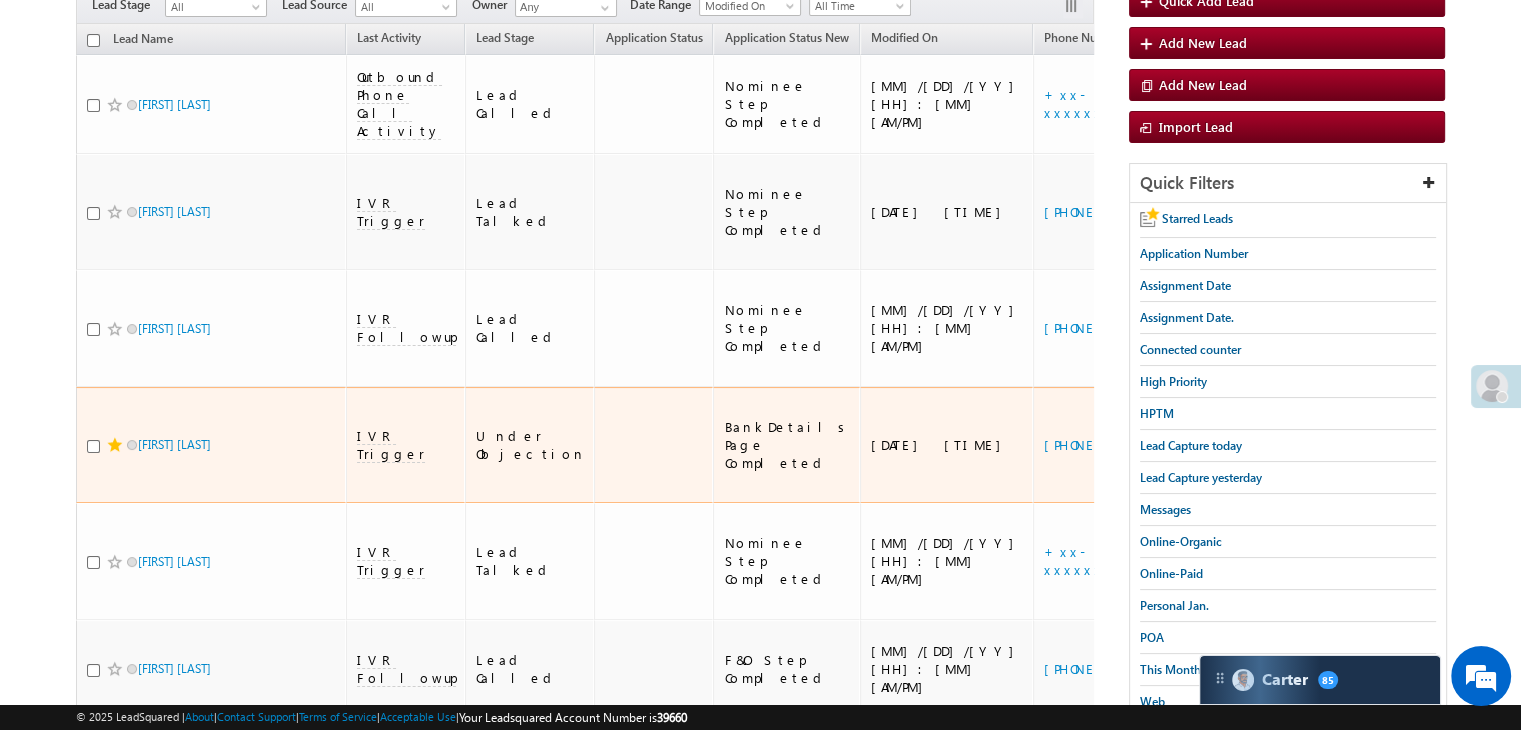 scroll, scrollTop: 0, scrollLeft: 0, axis: both 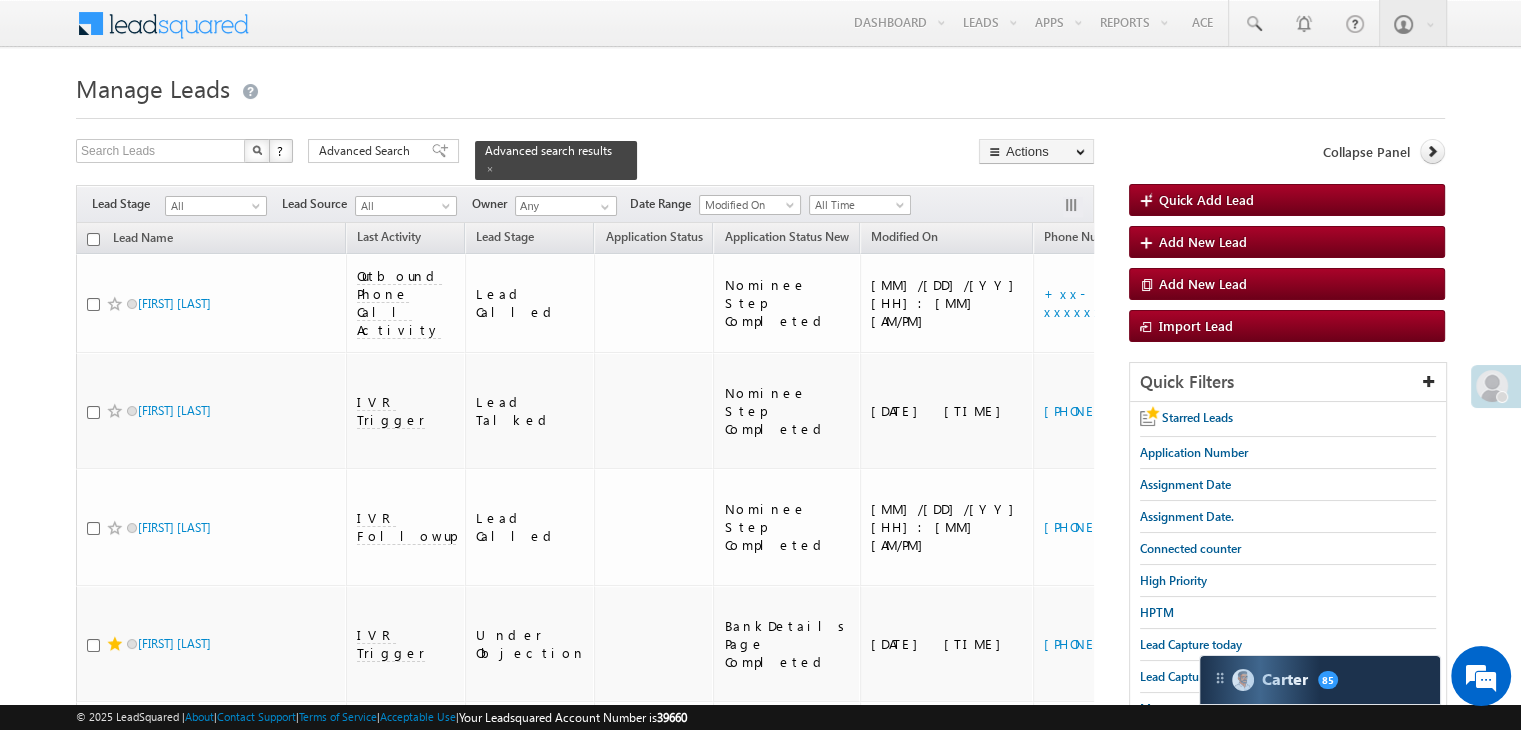 click at bounding box center [1432, 151] 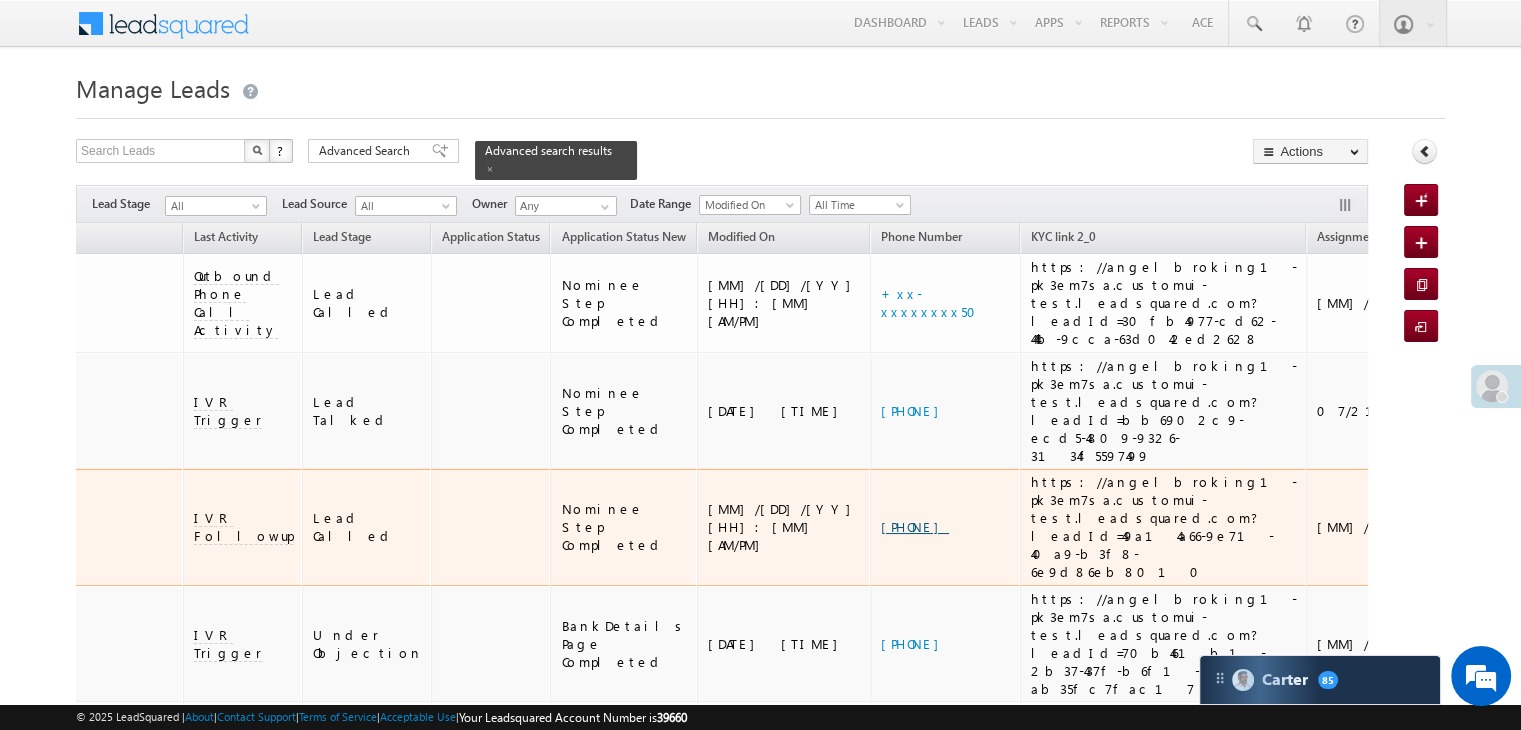 scroll, scrollTop: 0, scrollLeft: 164, axis: horizontal 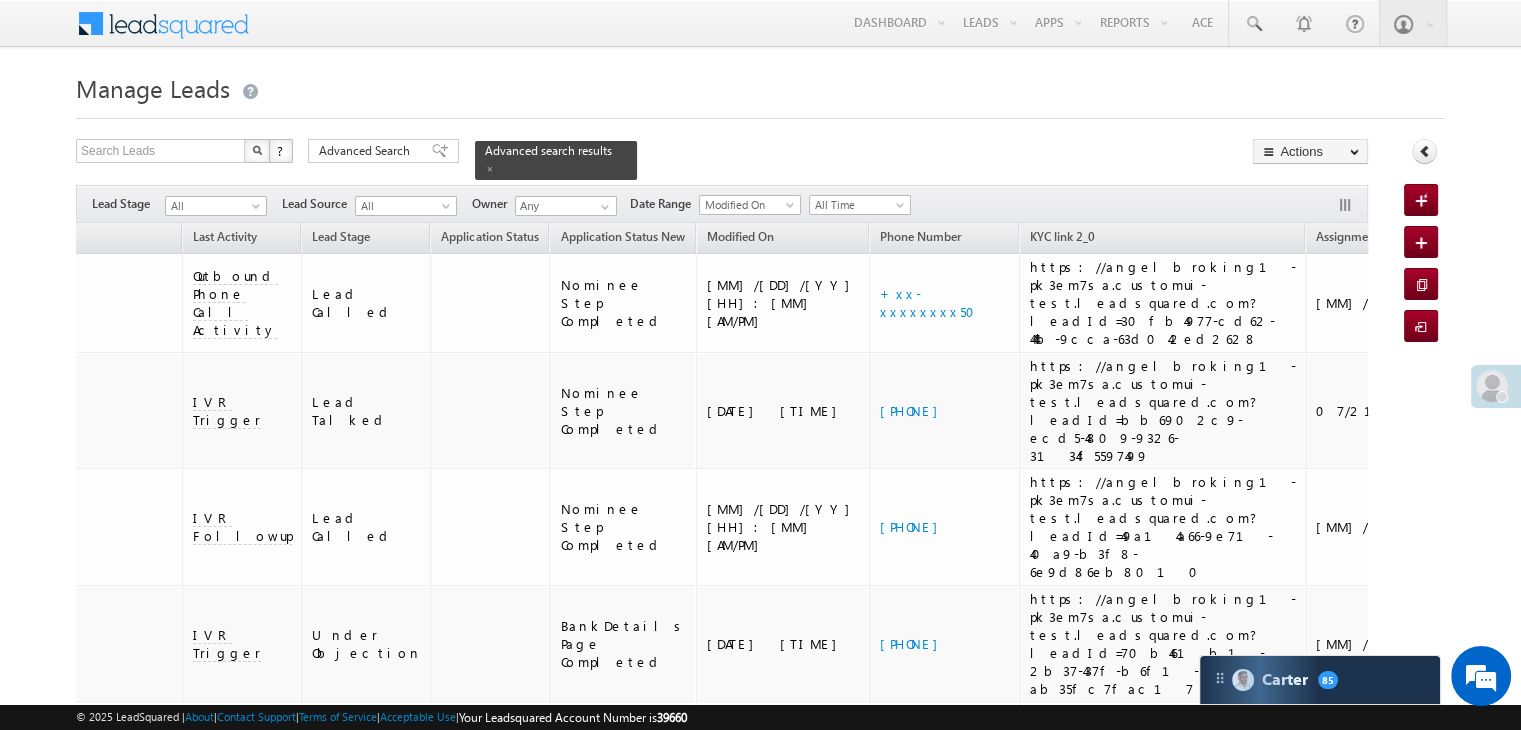 click on "Quick Add Lead" at bounding box center (1447, 86) 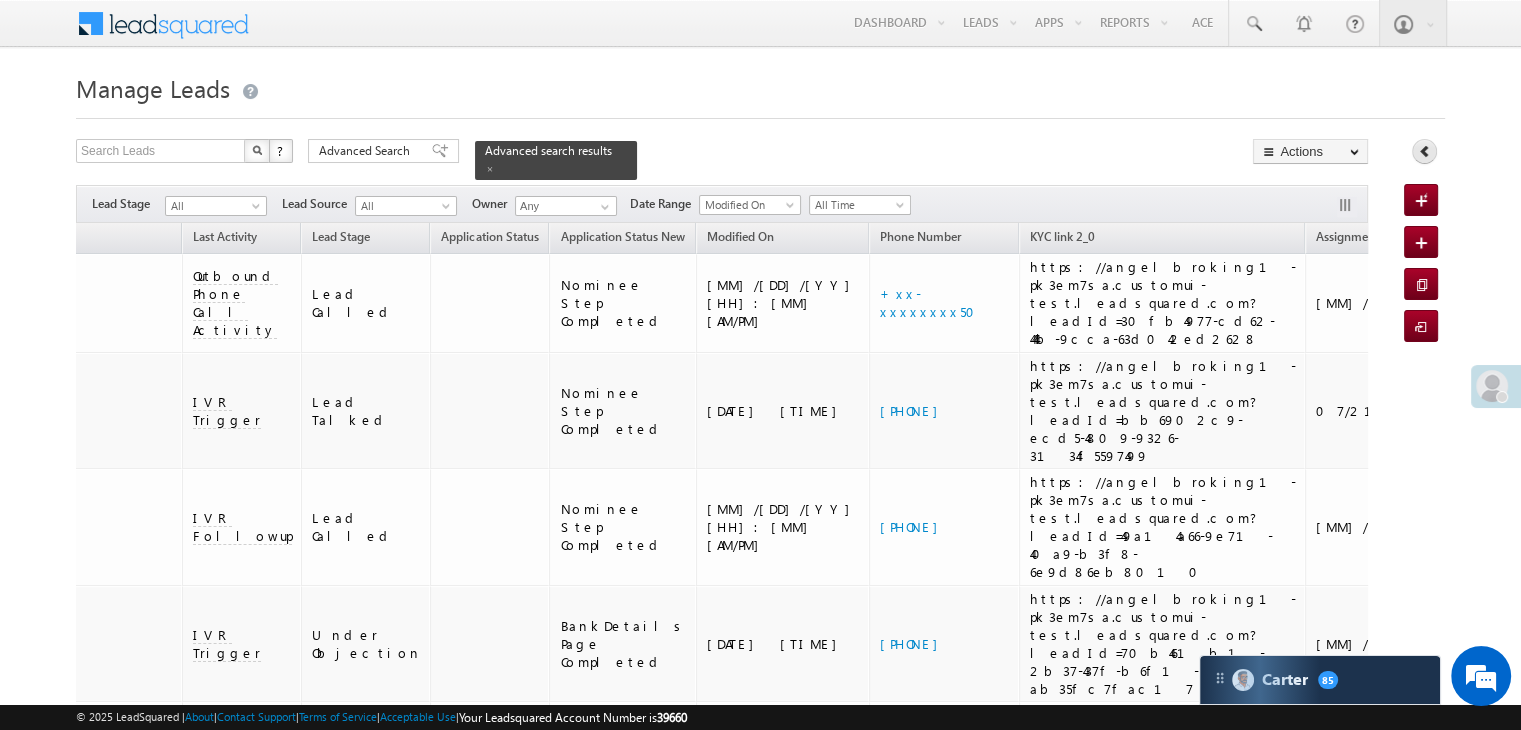 click at bounding box center [1425, 151] 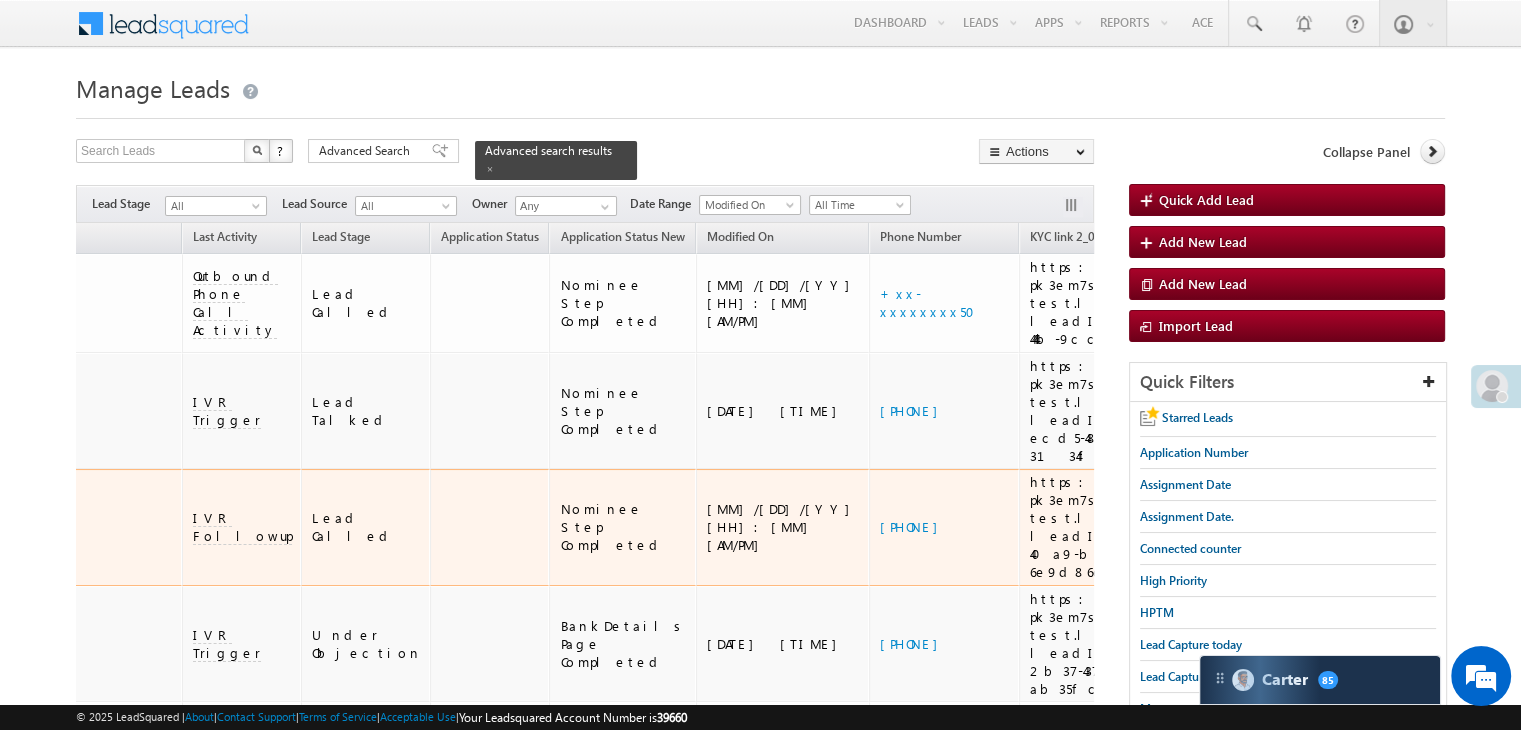 scroll, scrollTop: 100, scrollLeft: 0, axis: vertical 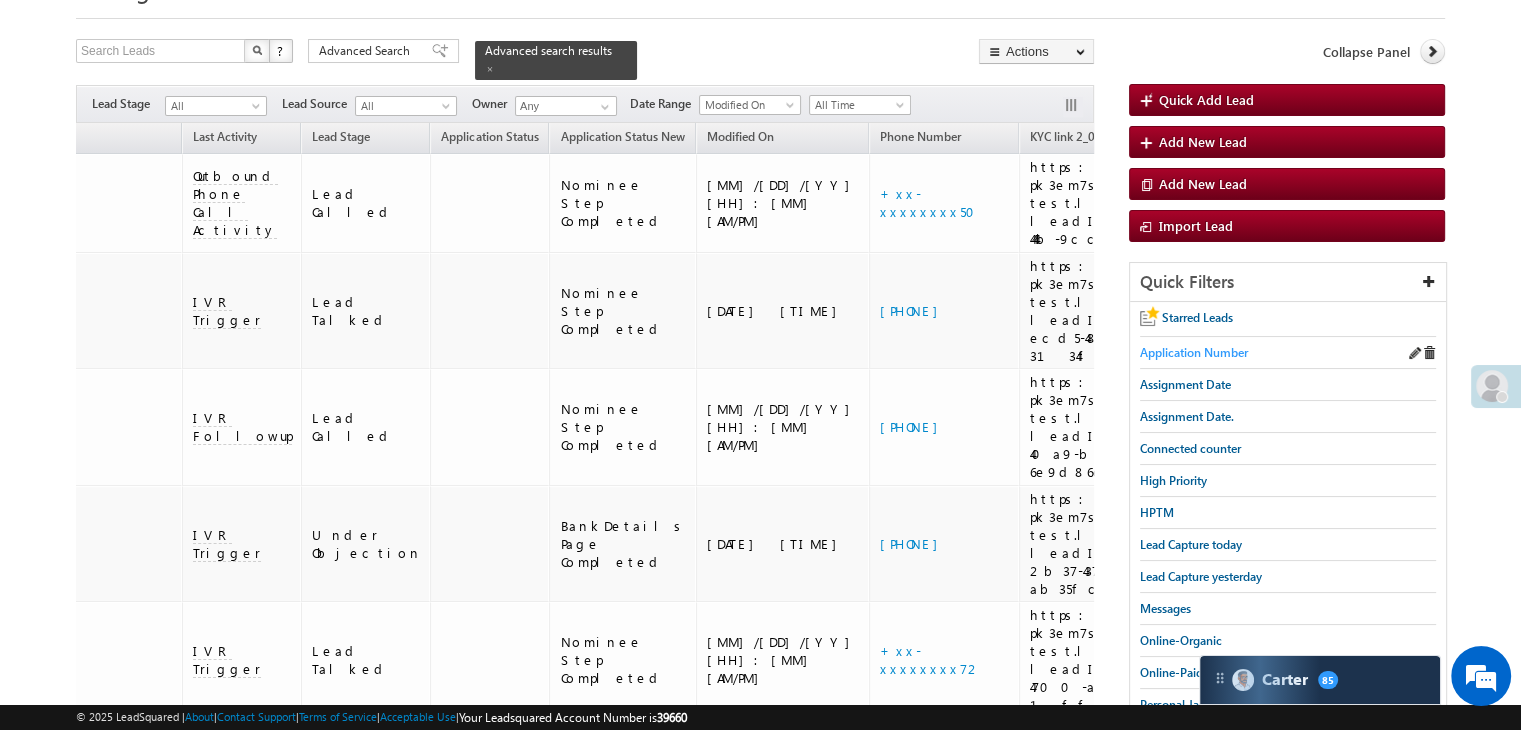 click on "Application Number" at bounding box center [1194, 352] 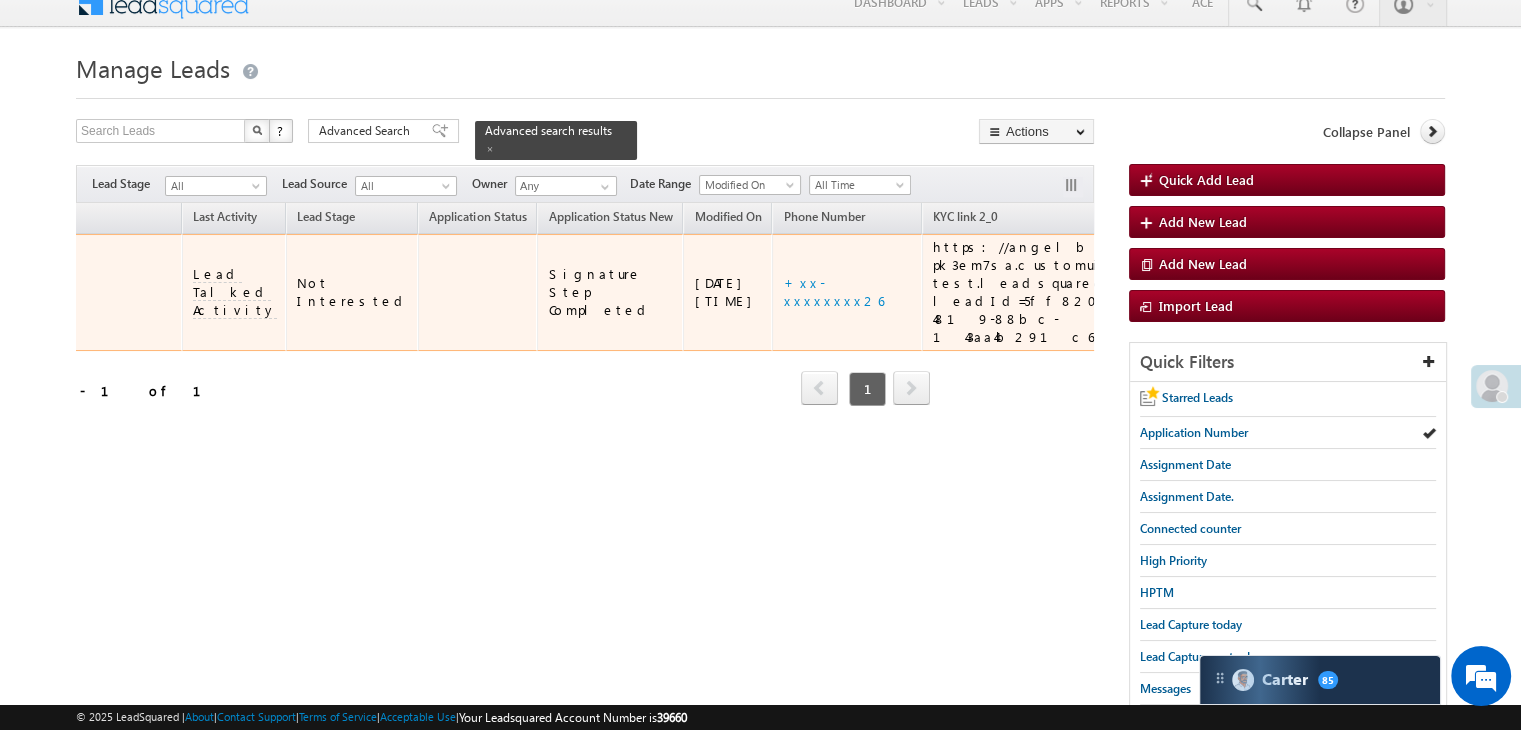 scroll, scrollTop: 0, scrollLeft: 0, axis: both 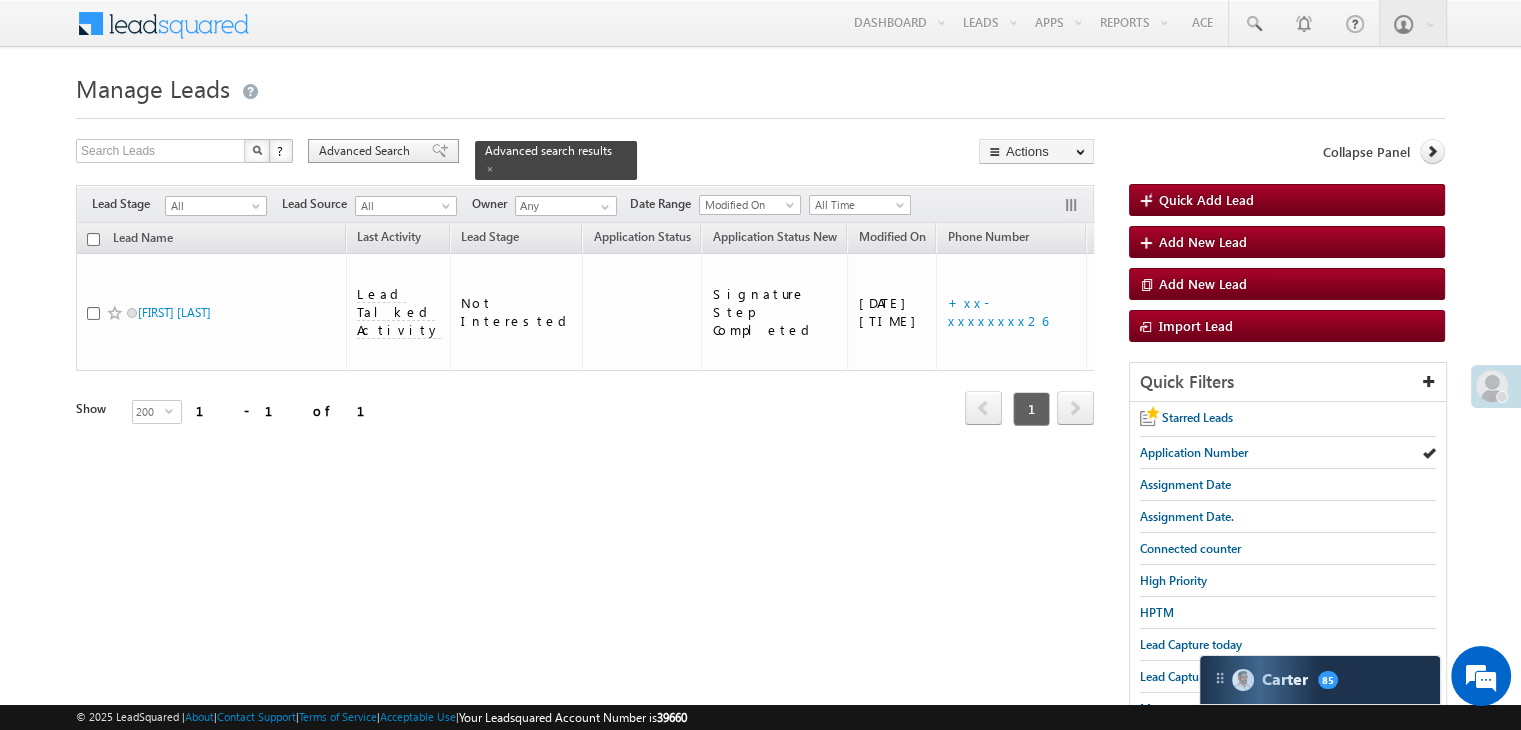 click on "Advanced Search" at bounding box center (383, 151) 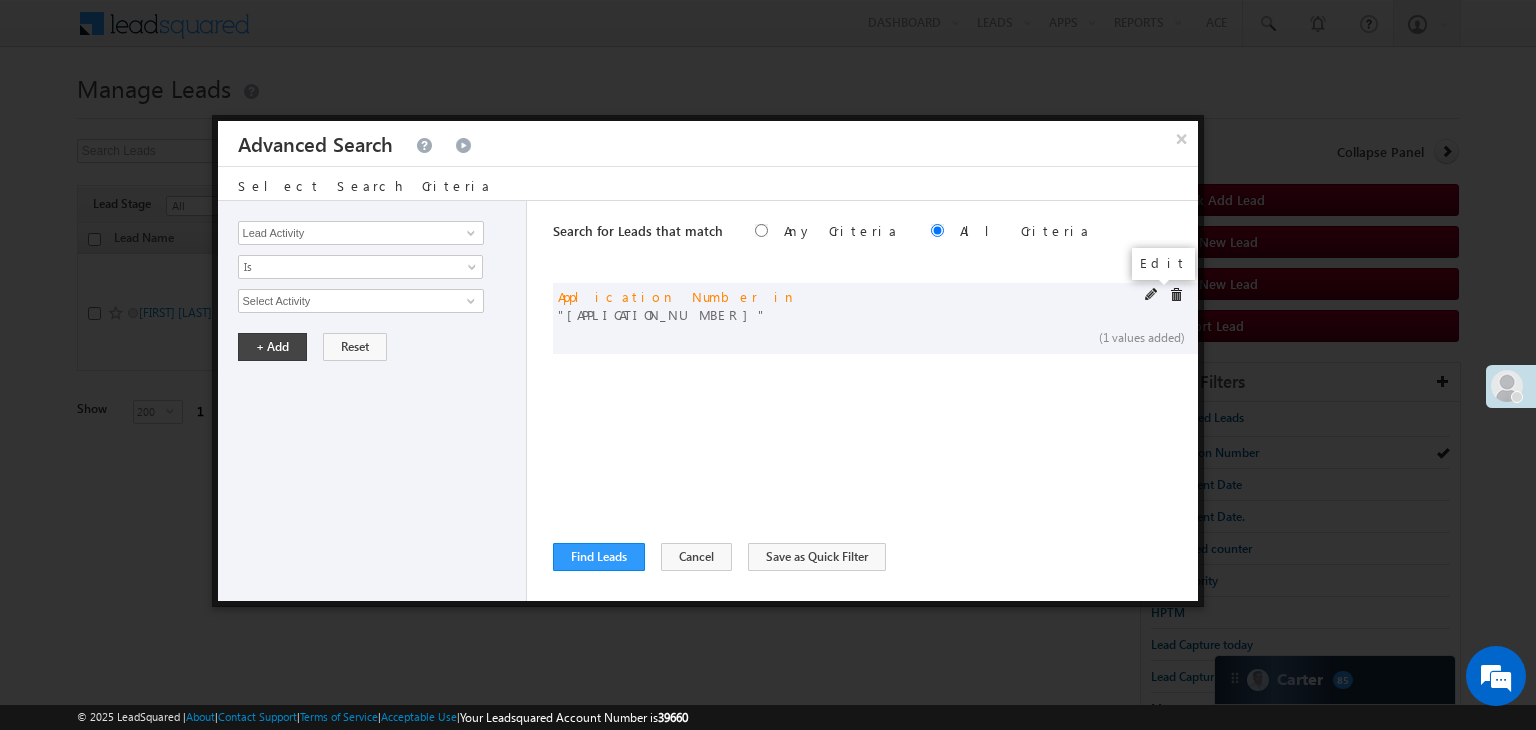 click at bounding box center [1152, 295] 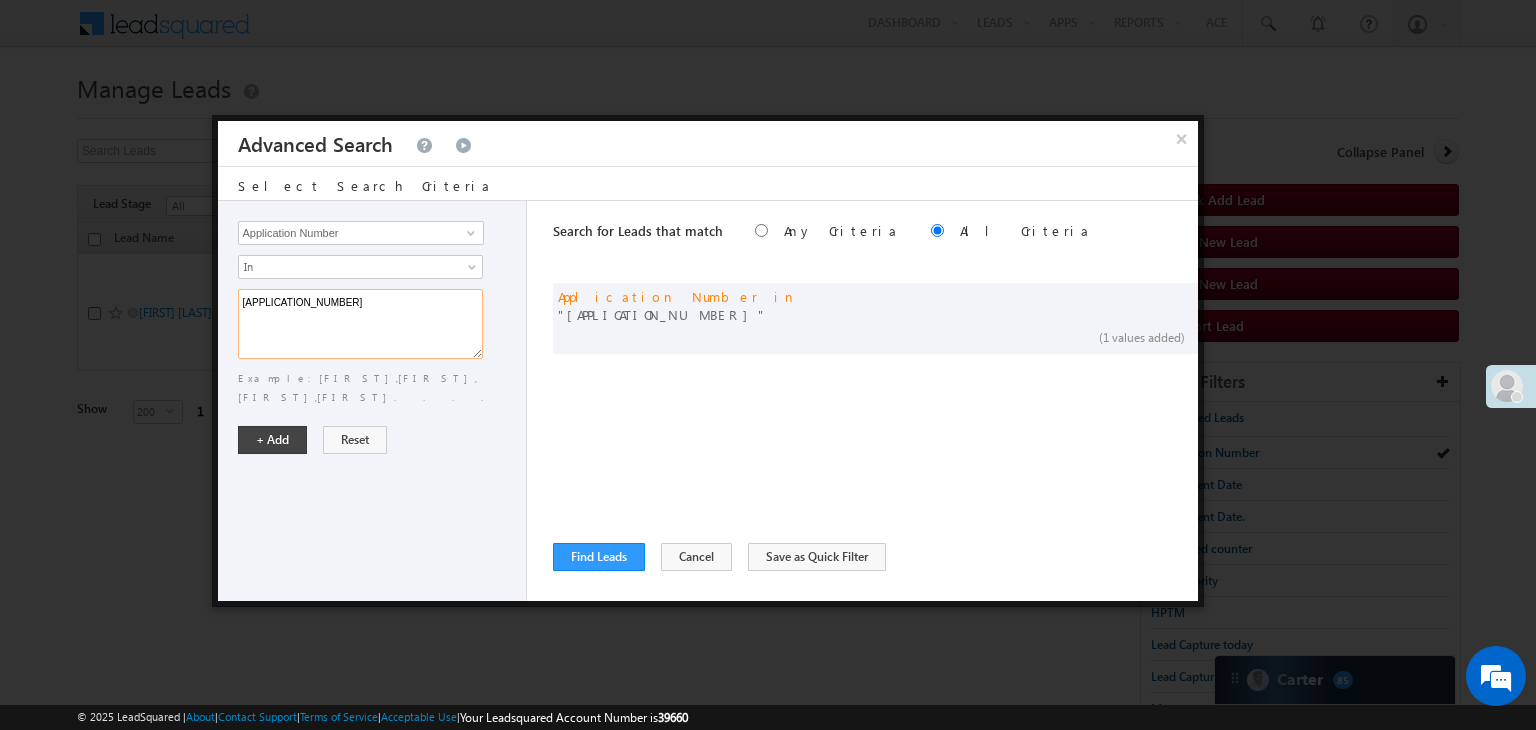 click on "[APPLICATION_NUMBER]" at bounding box center [360, 324] 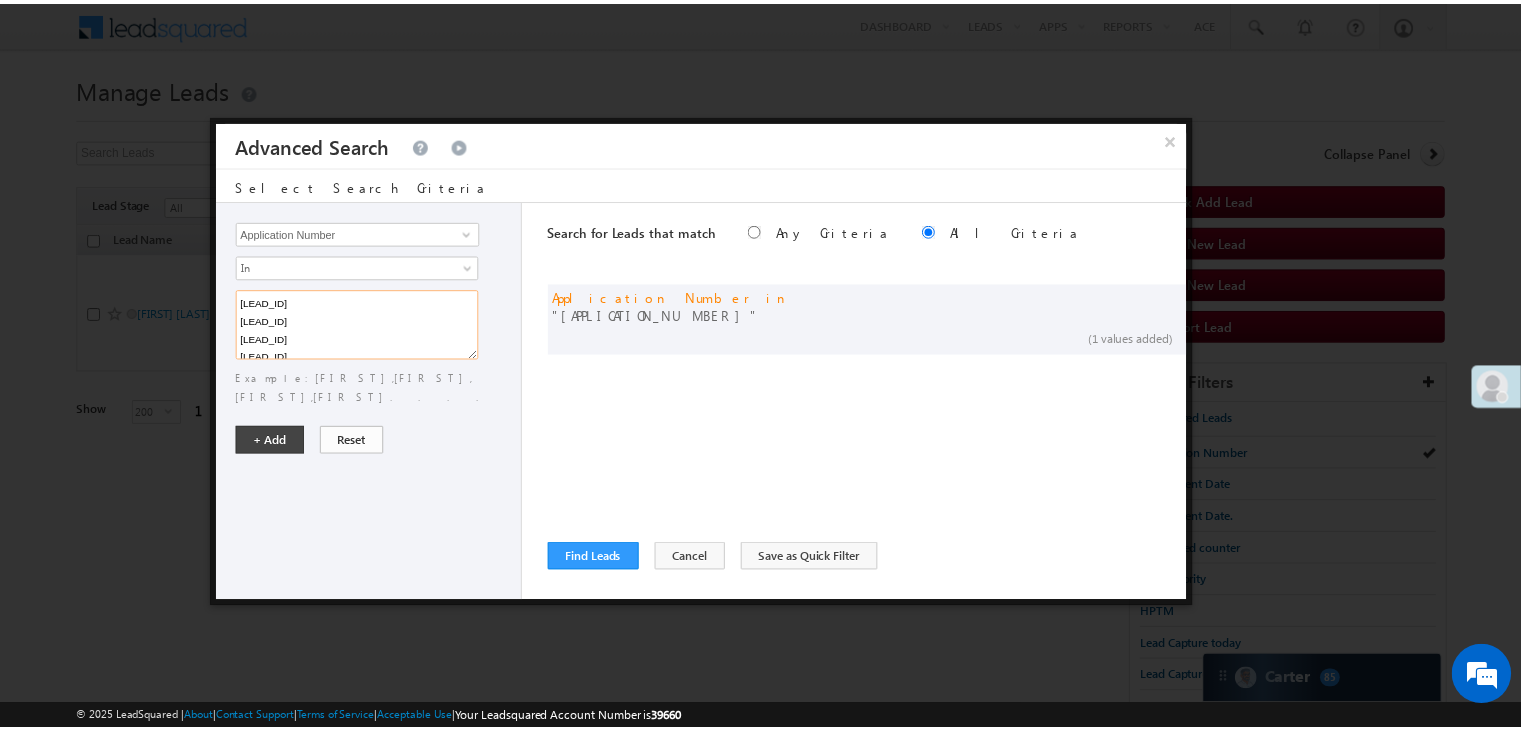 scroll, scrollTop: 292, scrollLeft: 0, axis: vertical 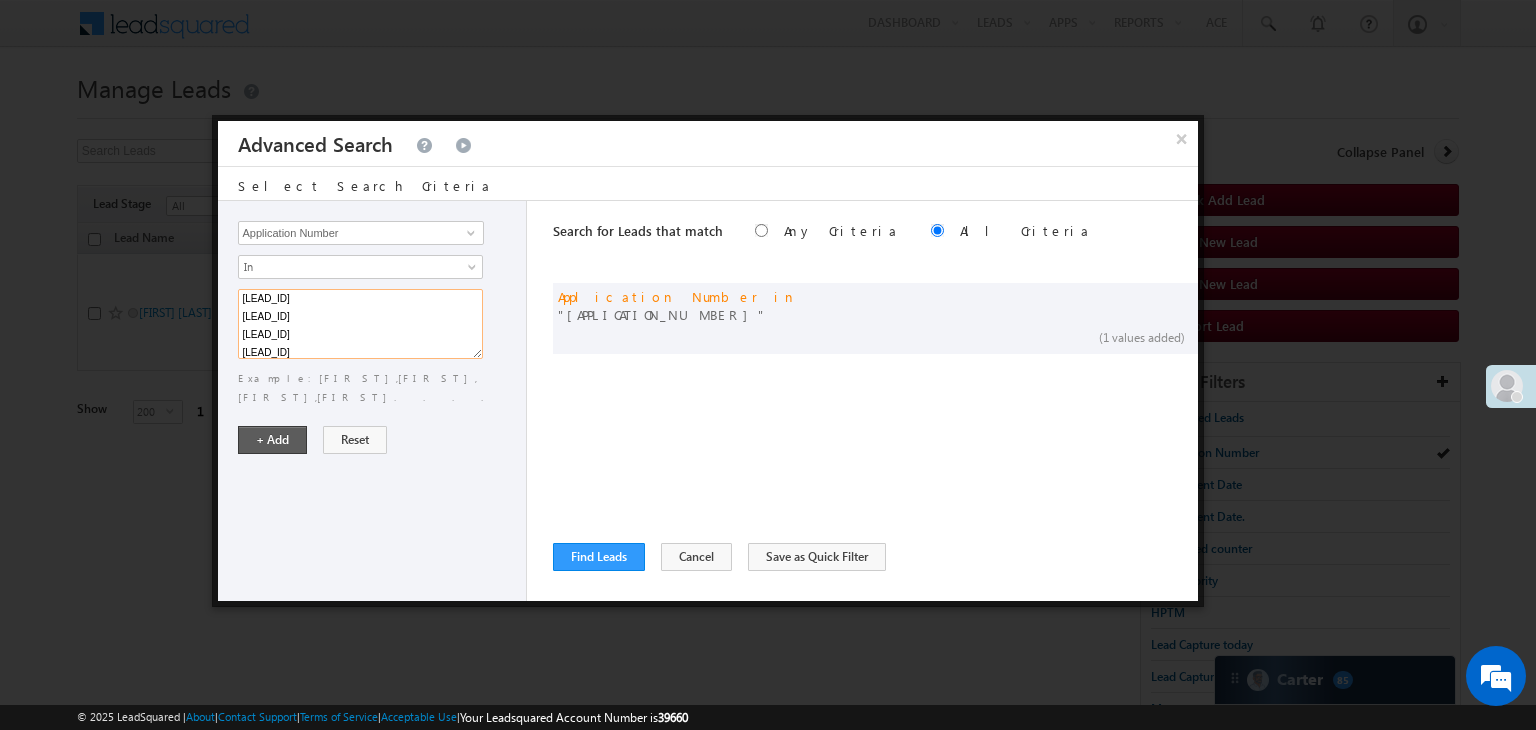 type on "[LEAD_ID]
[LEAD_ID]
[LEAD_ID]
[LEAD_ID]
[LEAD_ID]
[LEAD_ID]
[LEAD_ID]
[LEAD_ID]
[LEAD_ID]
[LEAD_ID]
[LEAD_ID]
[LEAD_ID]
[LEAD_ID]
[LEAD_ID]
[LEAD_ID]
[LEAD_ID]
[LEAD_ID]
[LEAD_ID]
[LEAD_ID]
[LEAD_ID]" 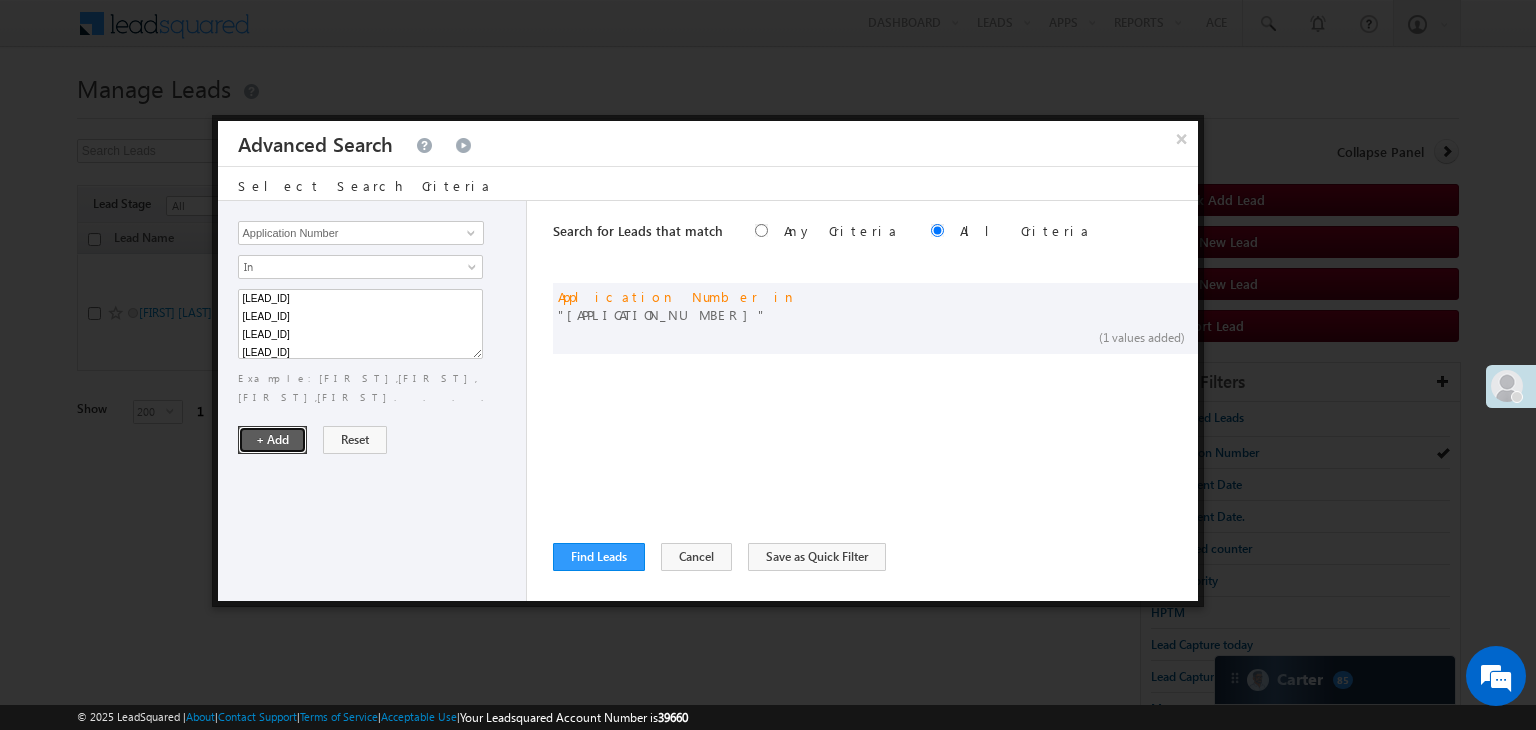 click on "+ Add" at bounding box center (272, 440) 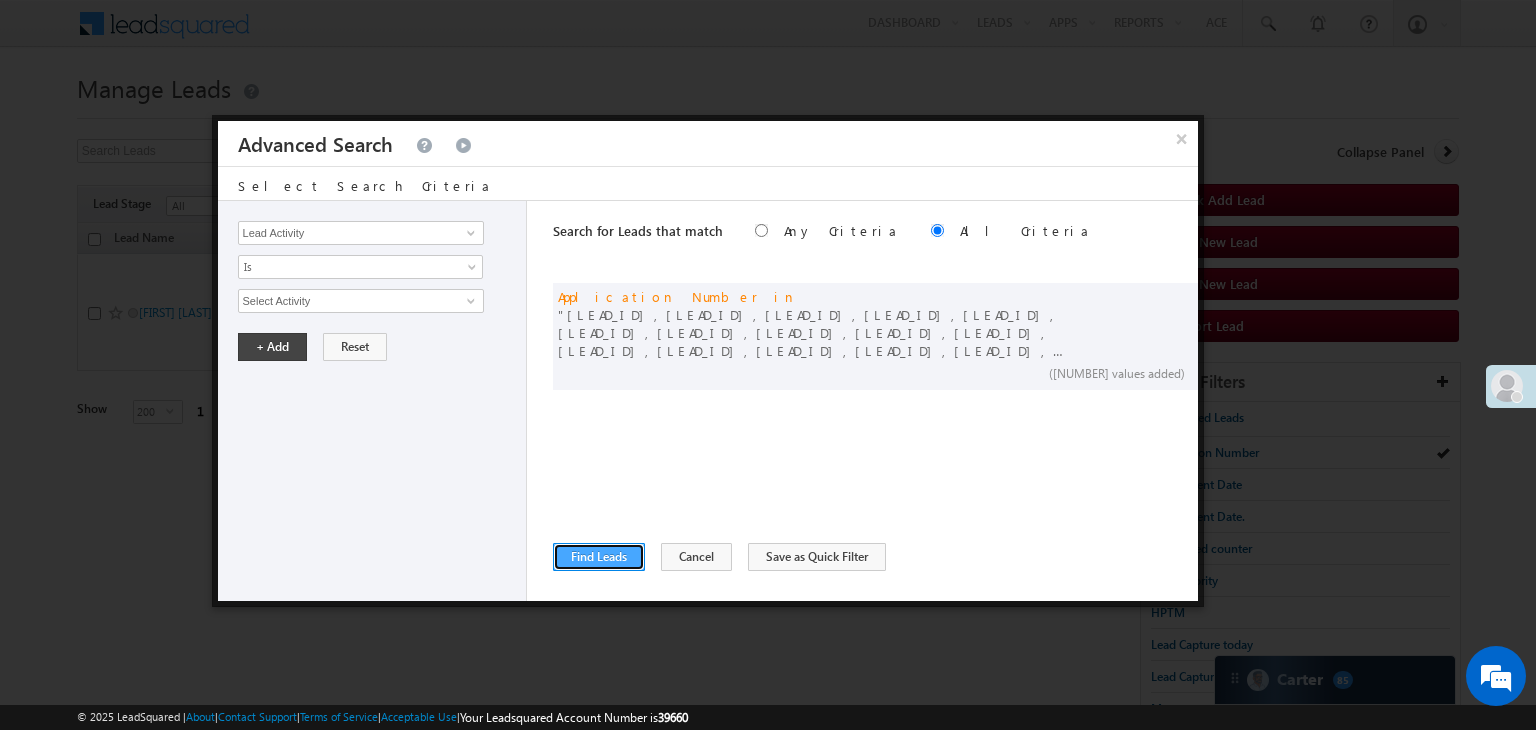 click on "Find Leads" at bounding box center [599, 557] 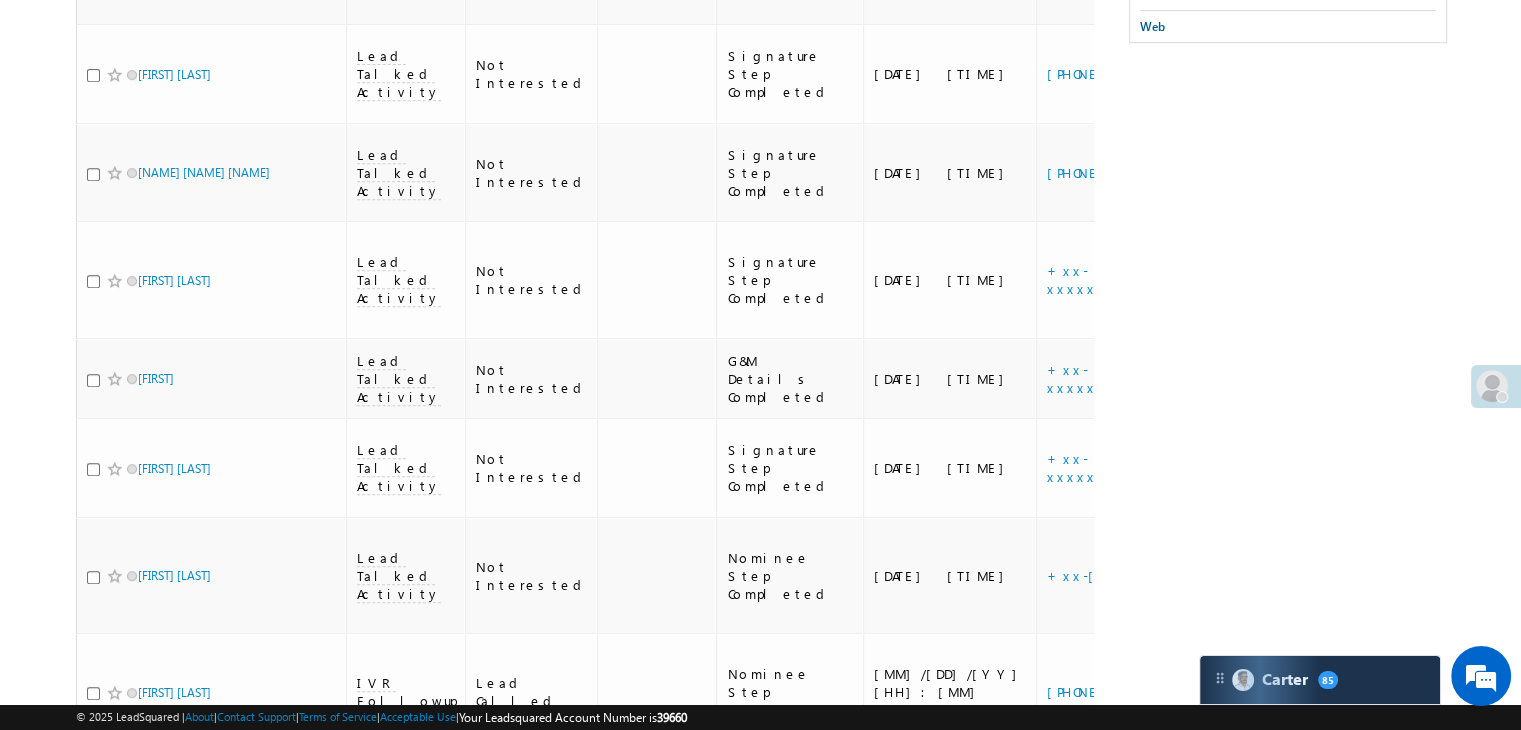 scroll, scrollTop: 1892, scrollLeft: 0, axis: vertical 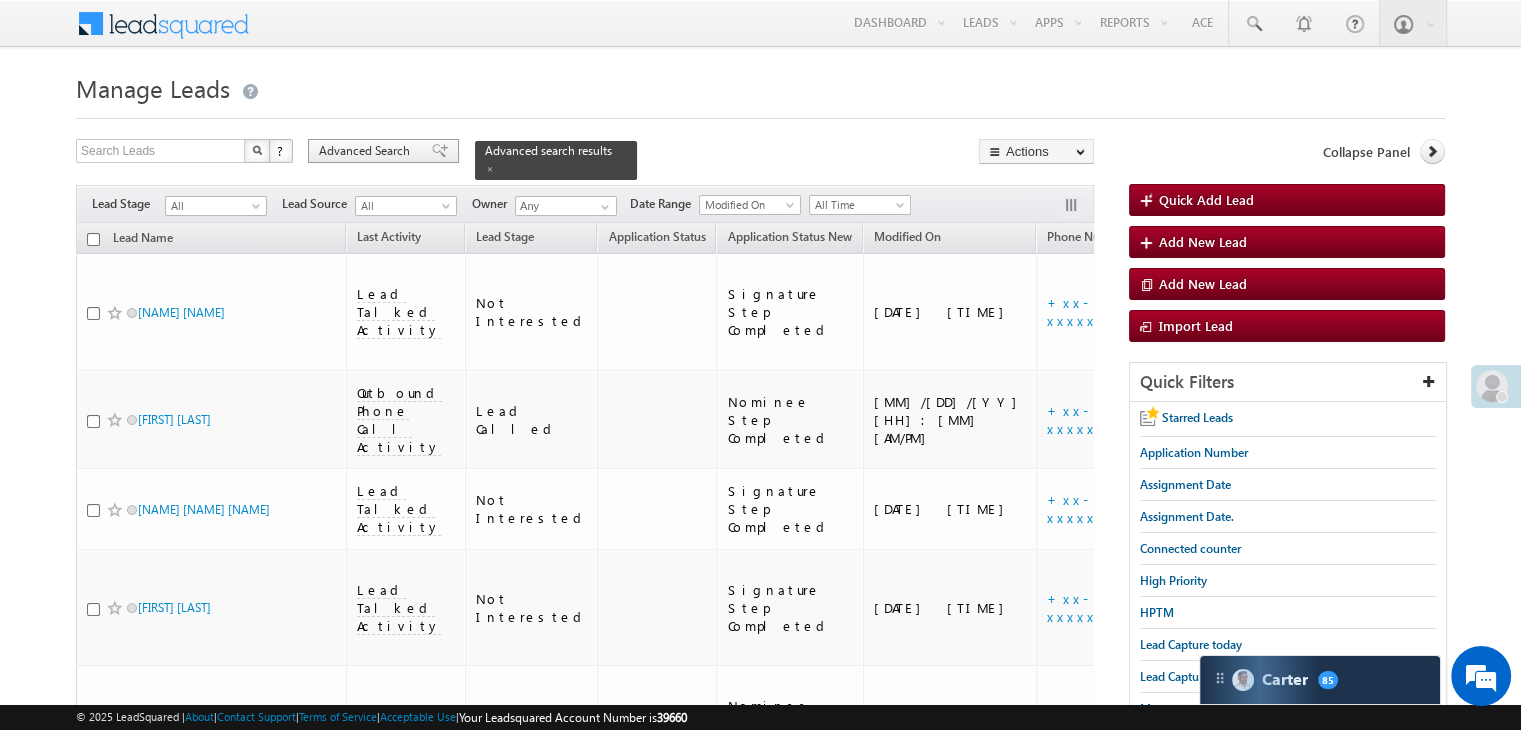 click on "Advanced Search" at bounding box center (367, 151) 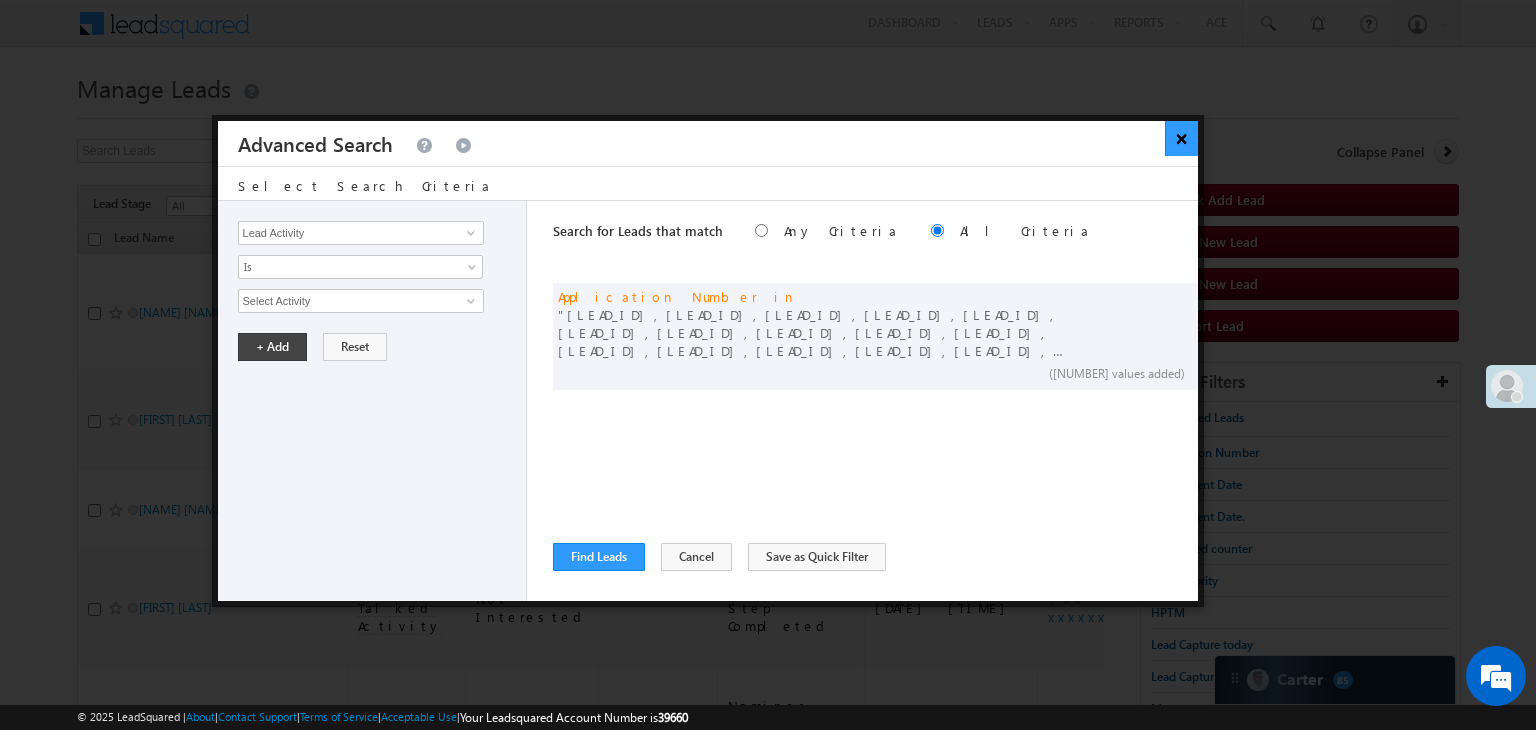 click on "×" at bounding box center [1181, 138] 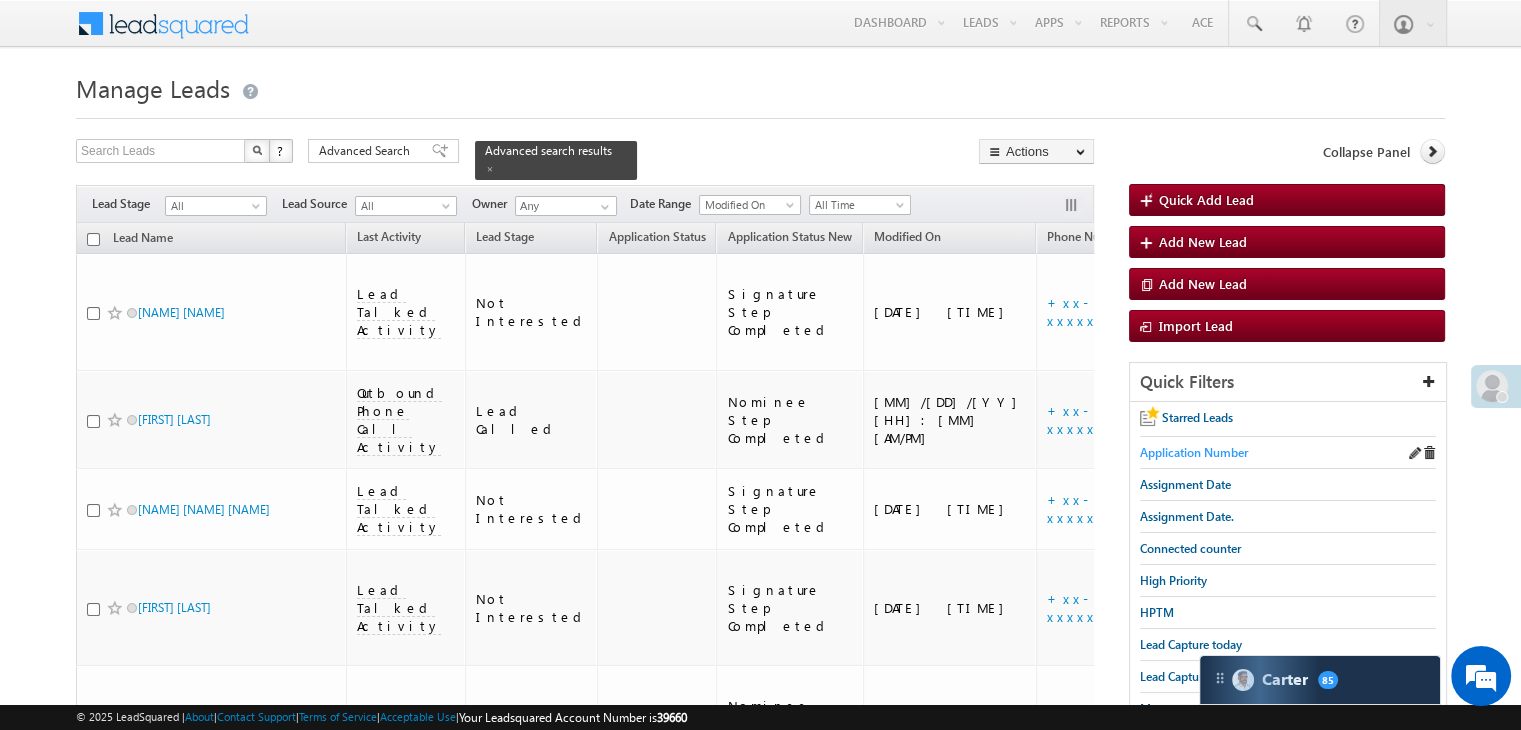 click on "Application Number" at bounding box center [1194, 452] 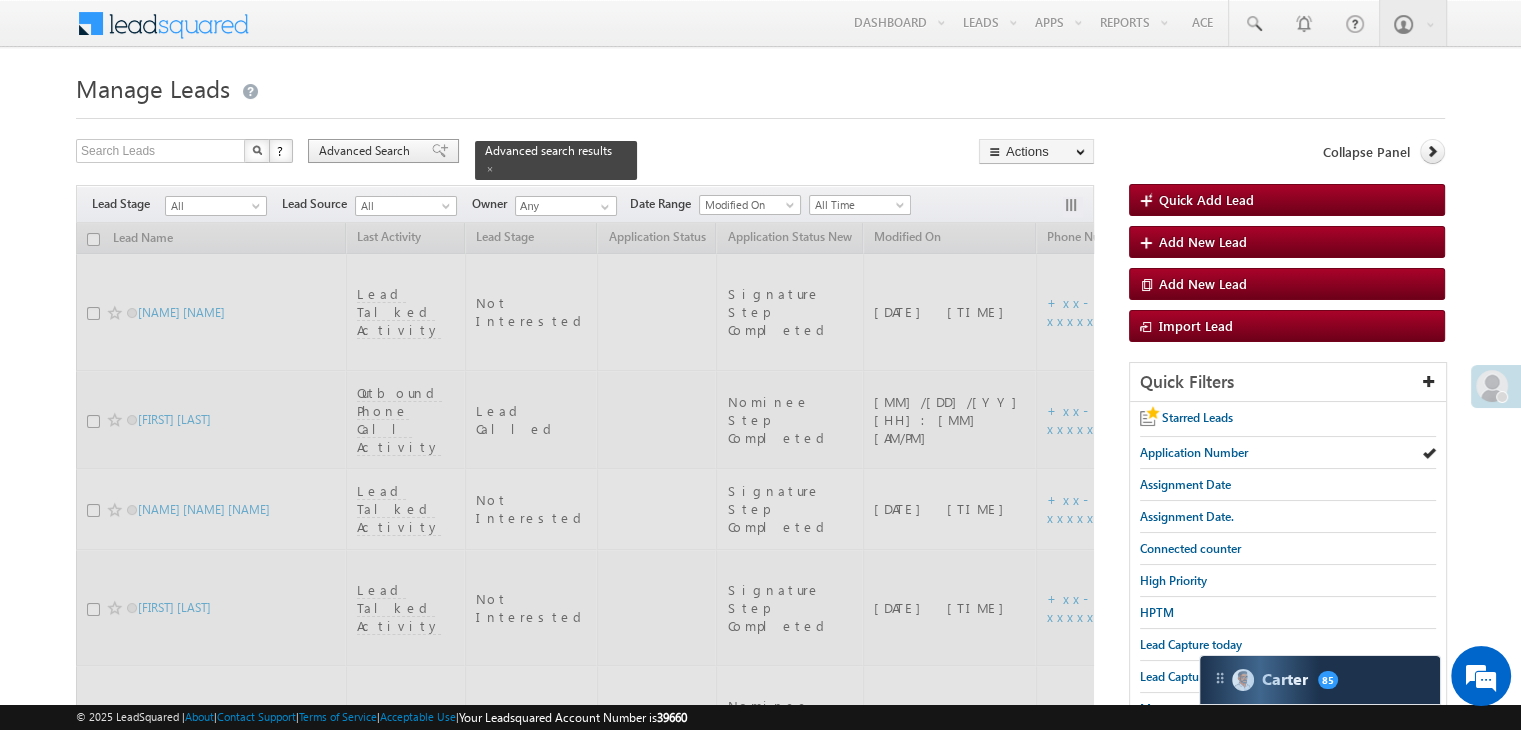 click on "Advanced Search" at bounding box center [367, 151] 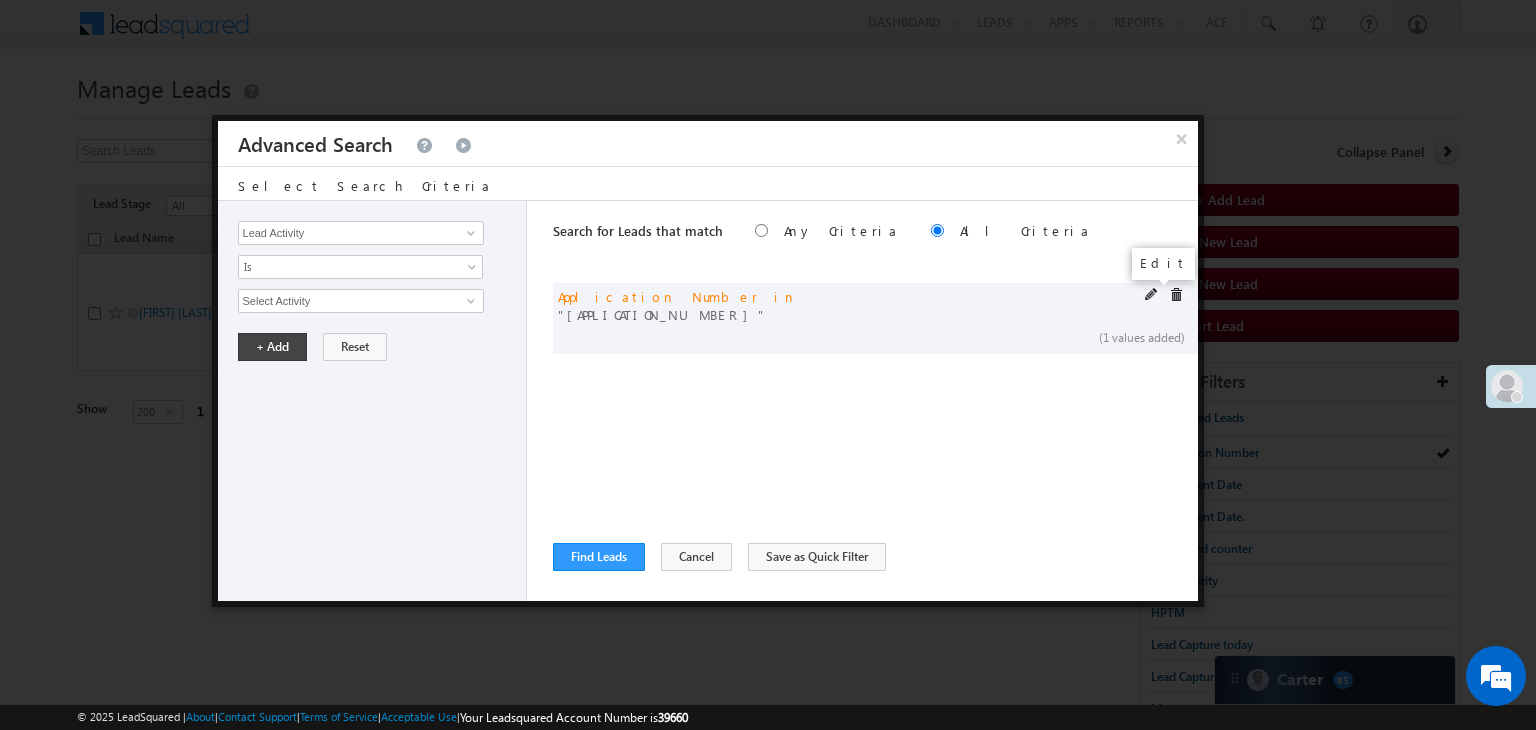 click at bounding box center [1152, 295] 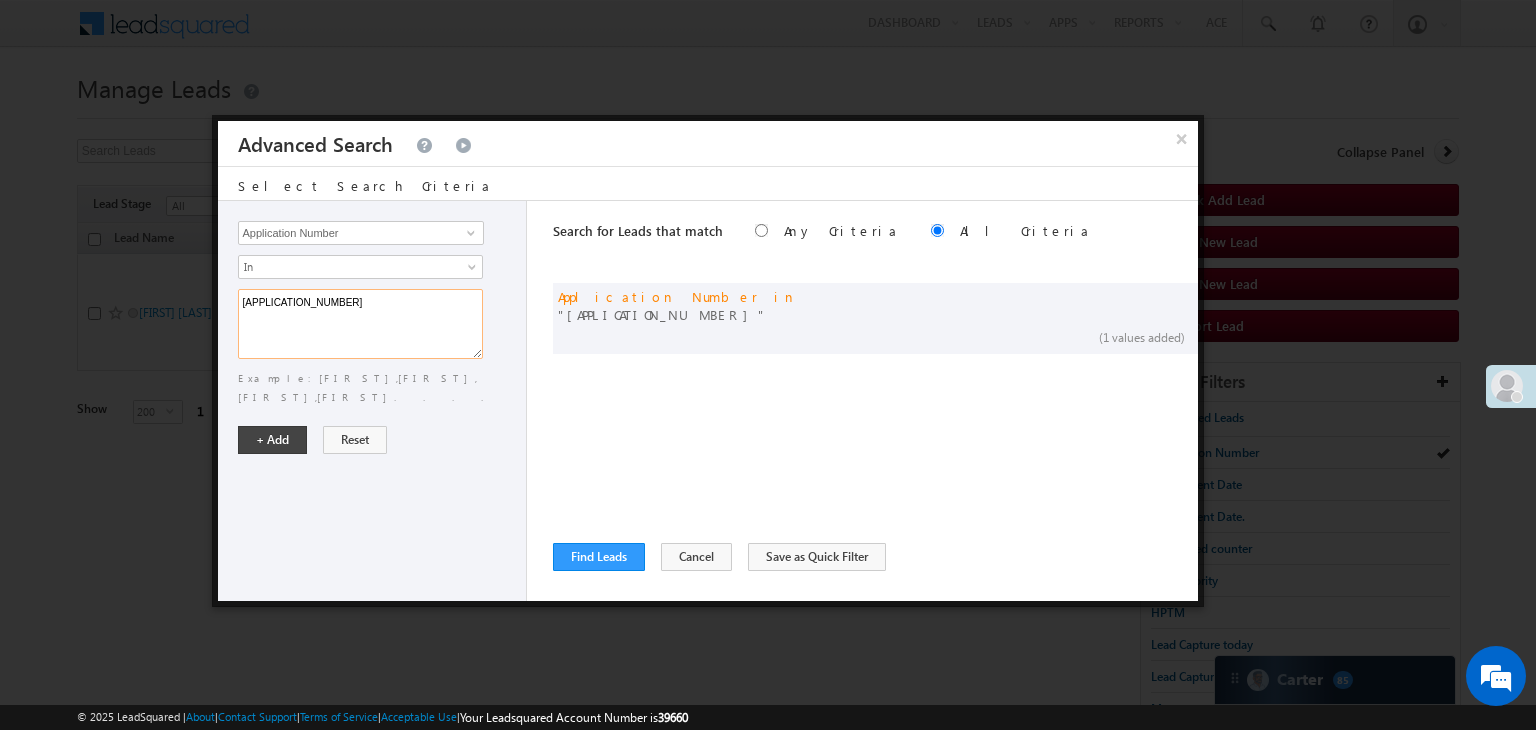click on "[APPLICATION_NUMBER]" at bounding box center [360, 324] 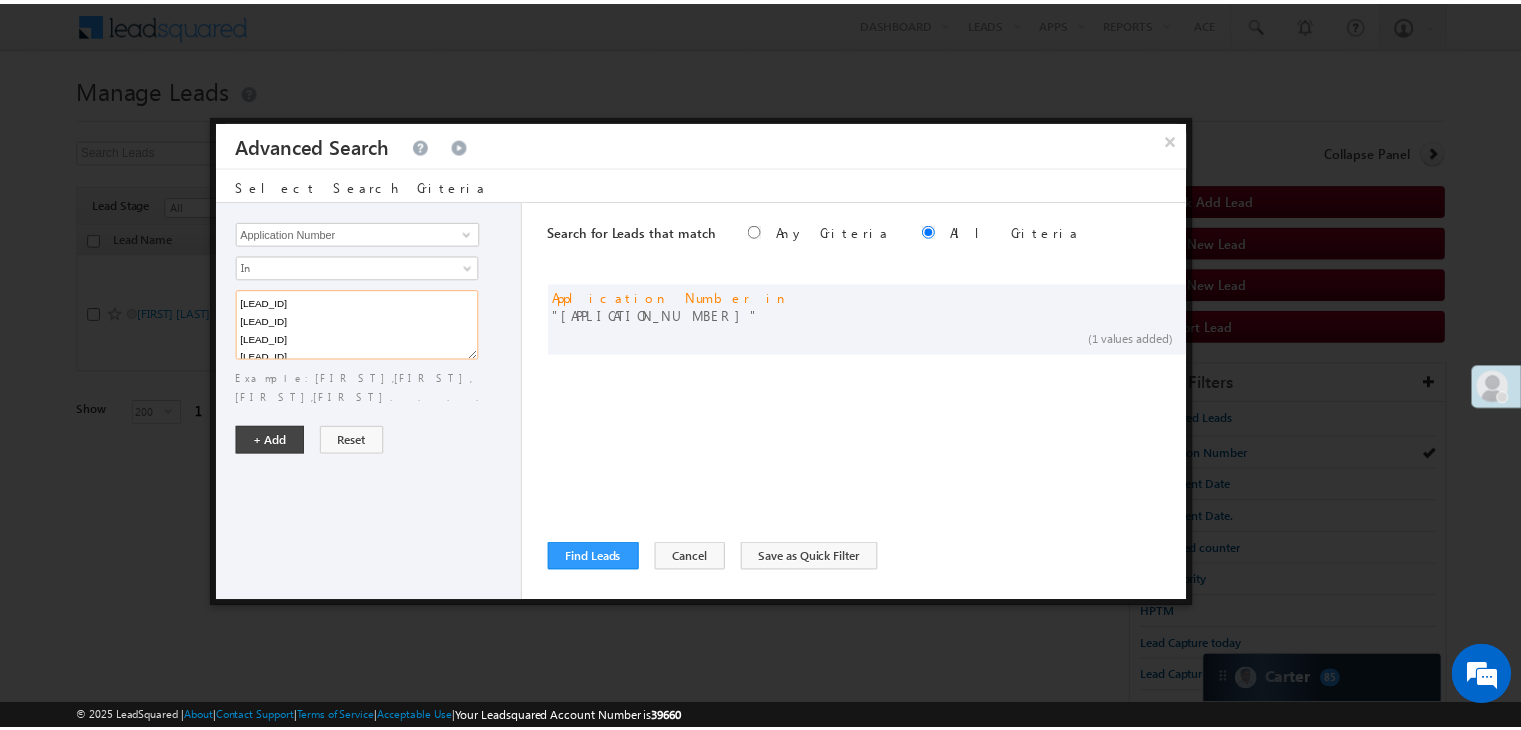 scroll, scrollTop: 130, scrollLeft: 0, axis: vertical 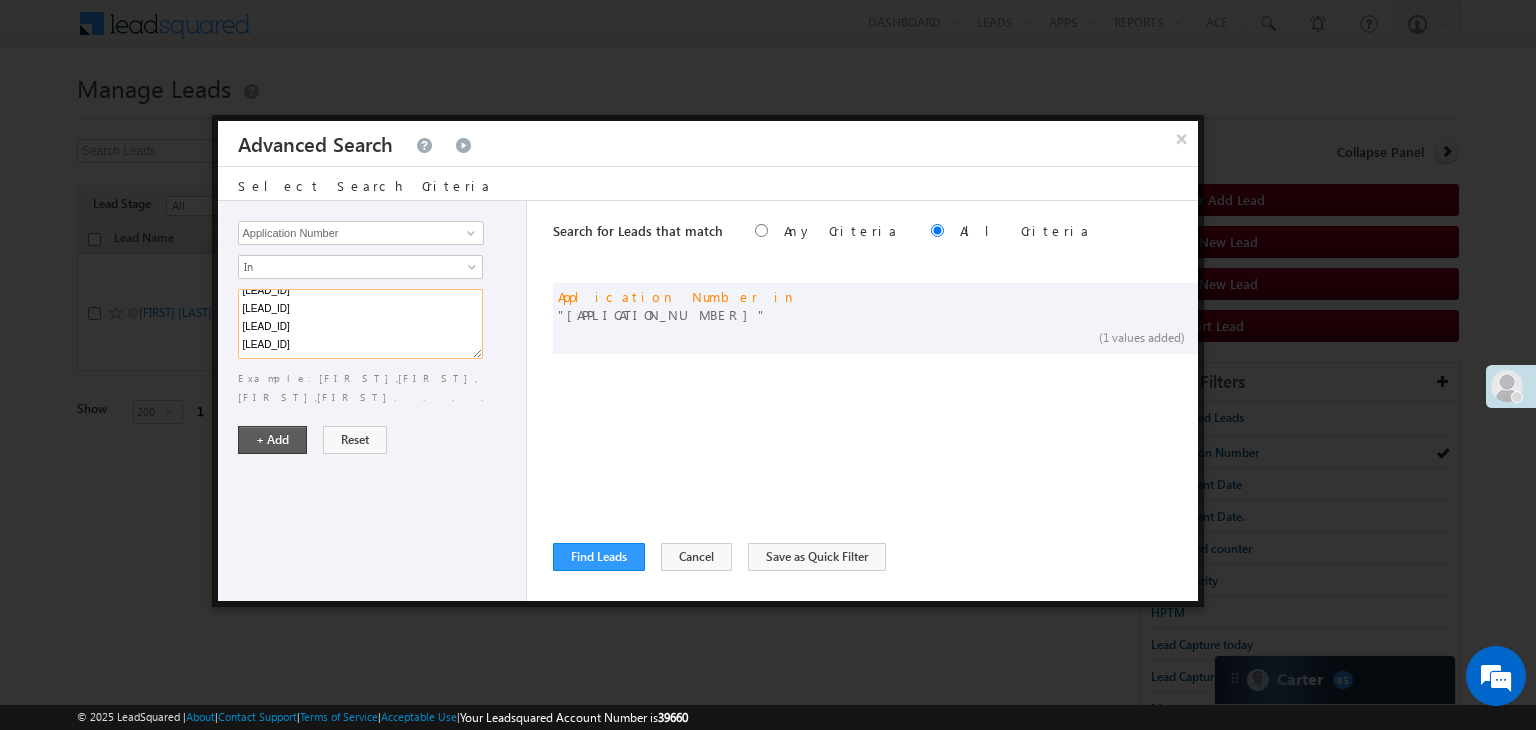 type on "[LEAD_ID]
[LEAD_ID]
[LEAD_ID]
[LEAD_ID]
[LEAD_ID]
[LEAD_ID]
[LEAD_ID]
[LEAD_ID]
[LEAD_ID]
[LEAD_ID]" 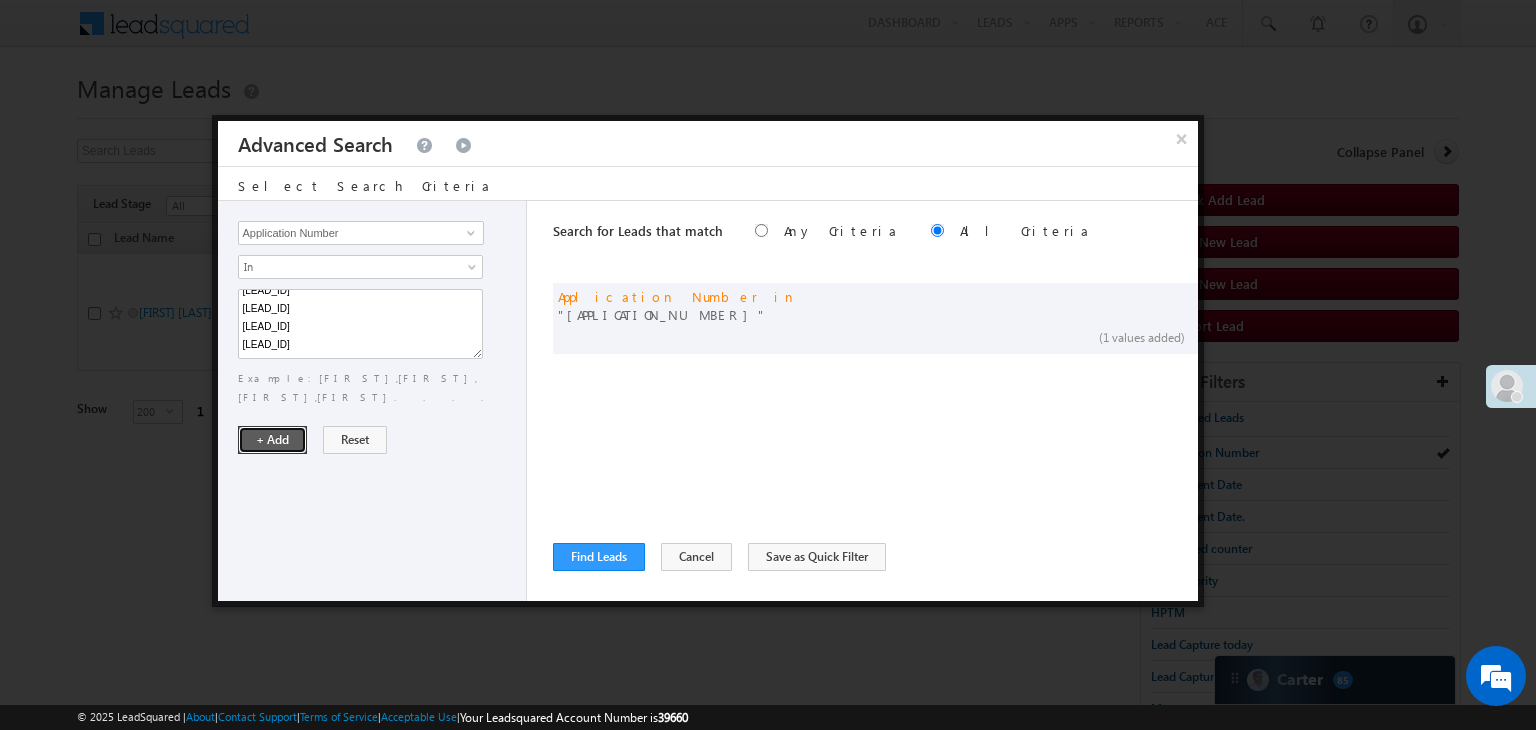 click on "+ Add" at bounding box center [272, 440] 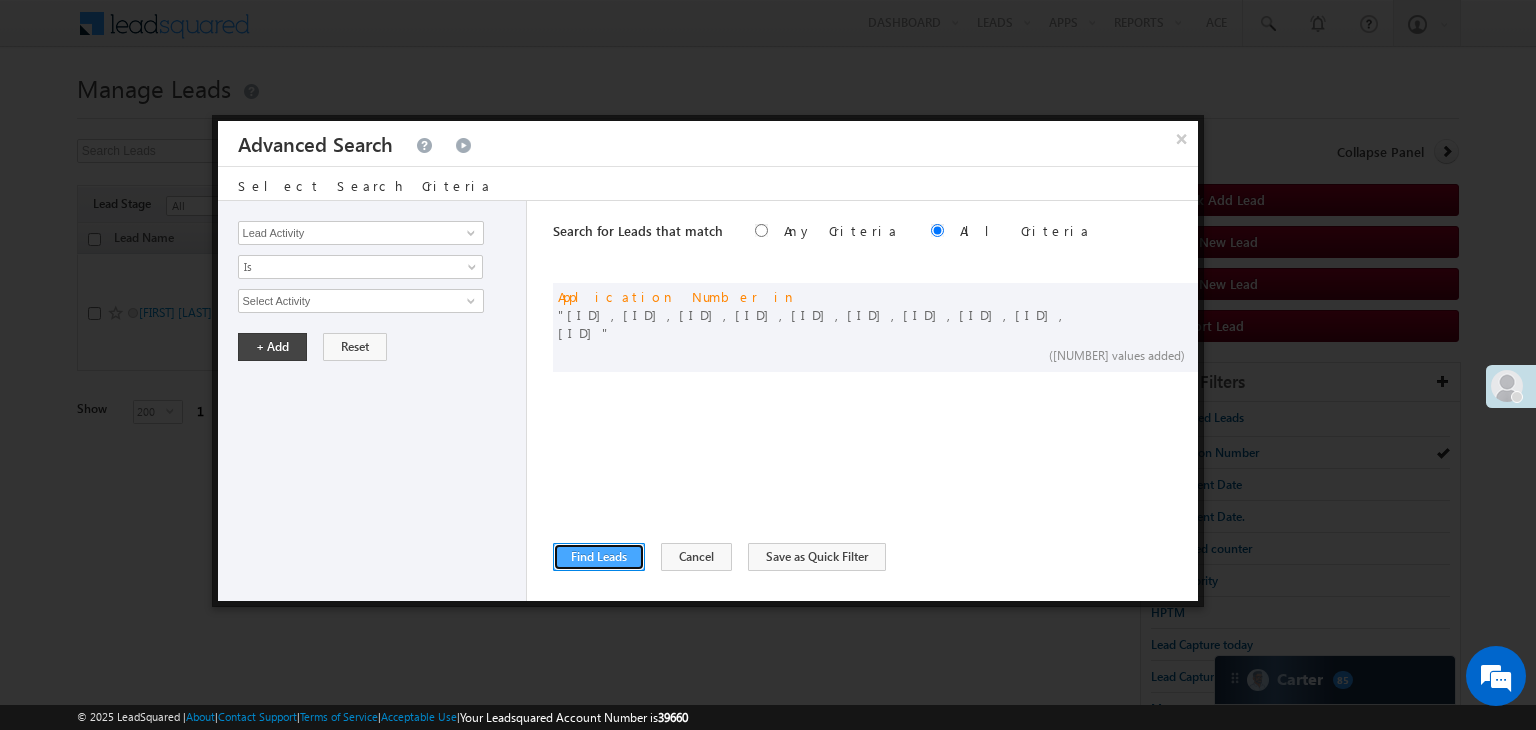 click on "Find Leads" at bounding box center (599, 557) 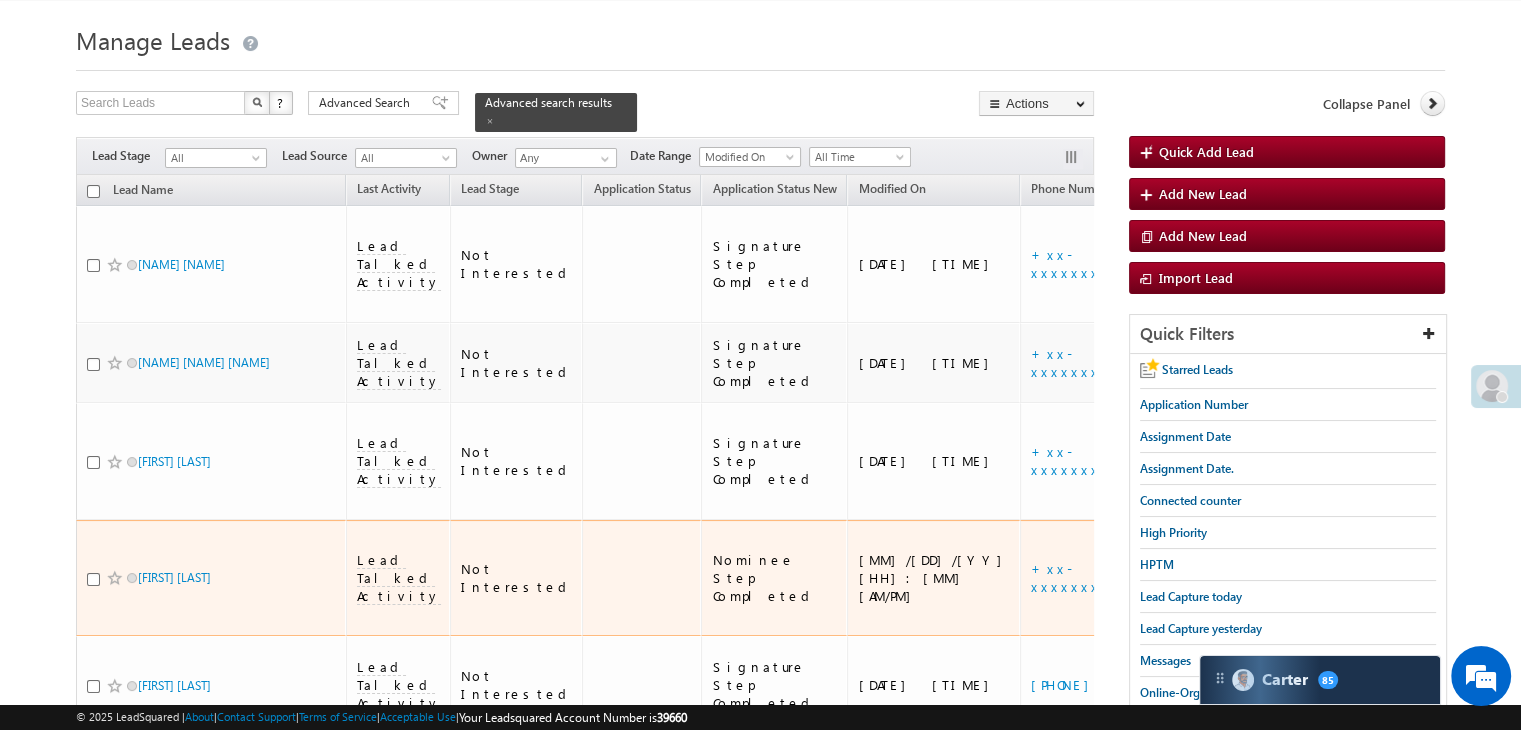 scroll, scrollTop: 0, scrollLeft: 0, axis: both 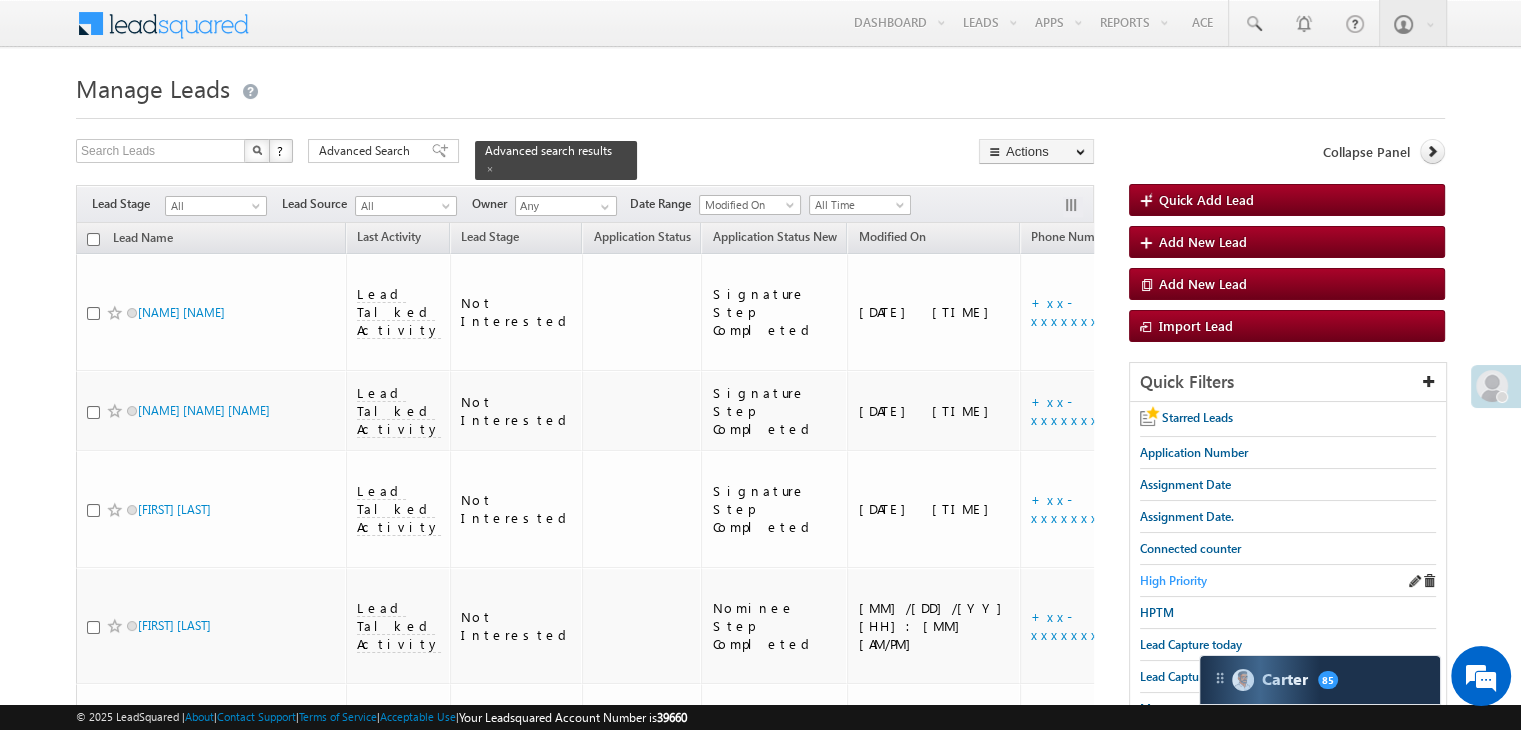 click on "High Priority" at bounding box center (1173, 580) 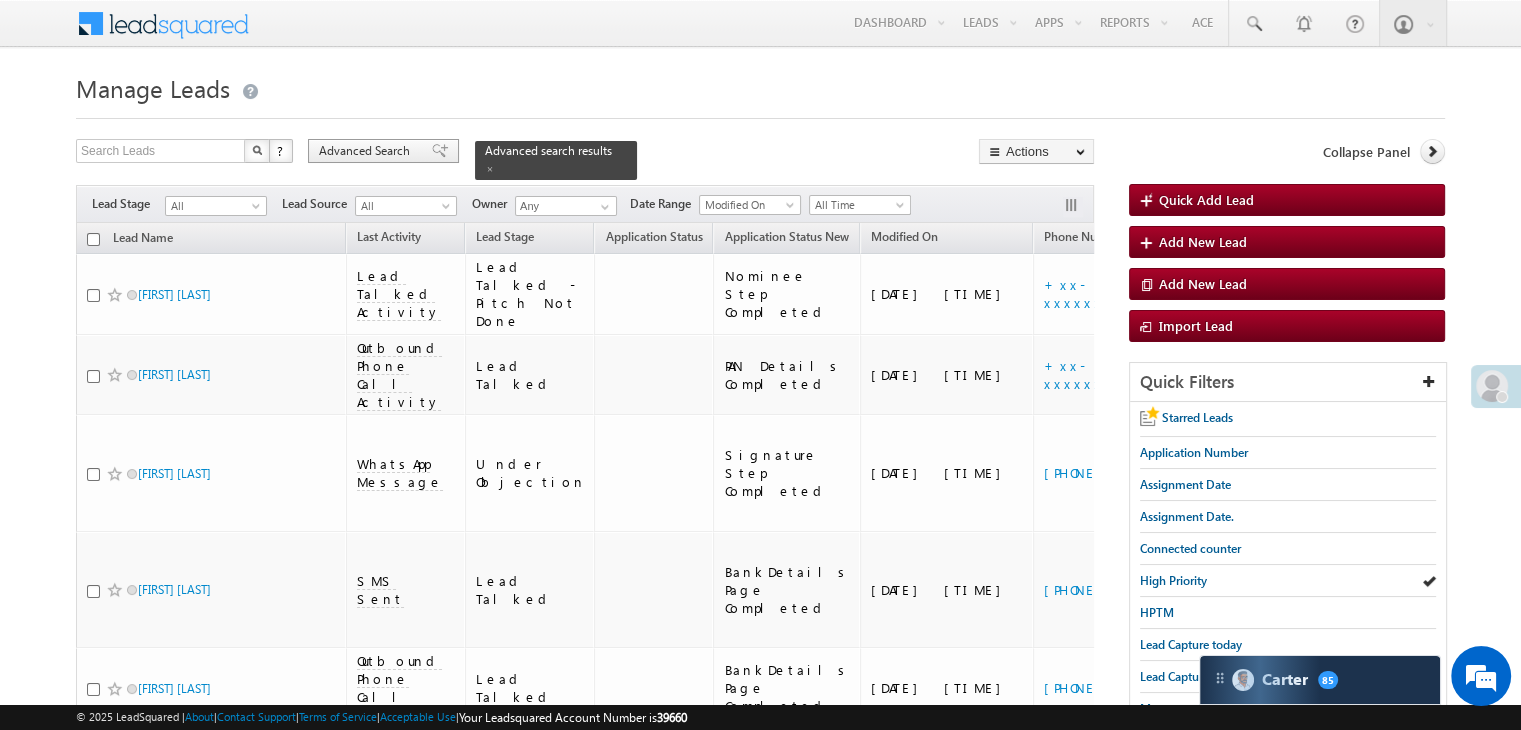 click on "Advanced Search" at bounding box center [367, 151] 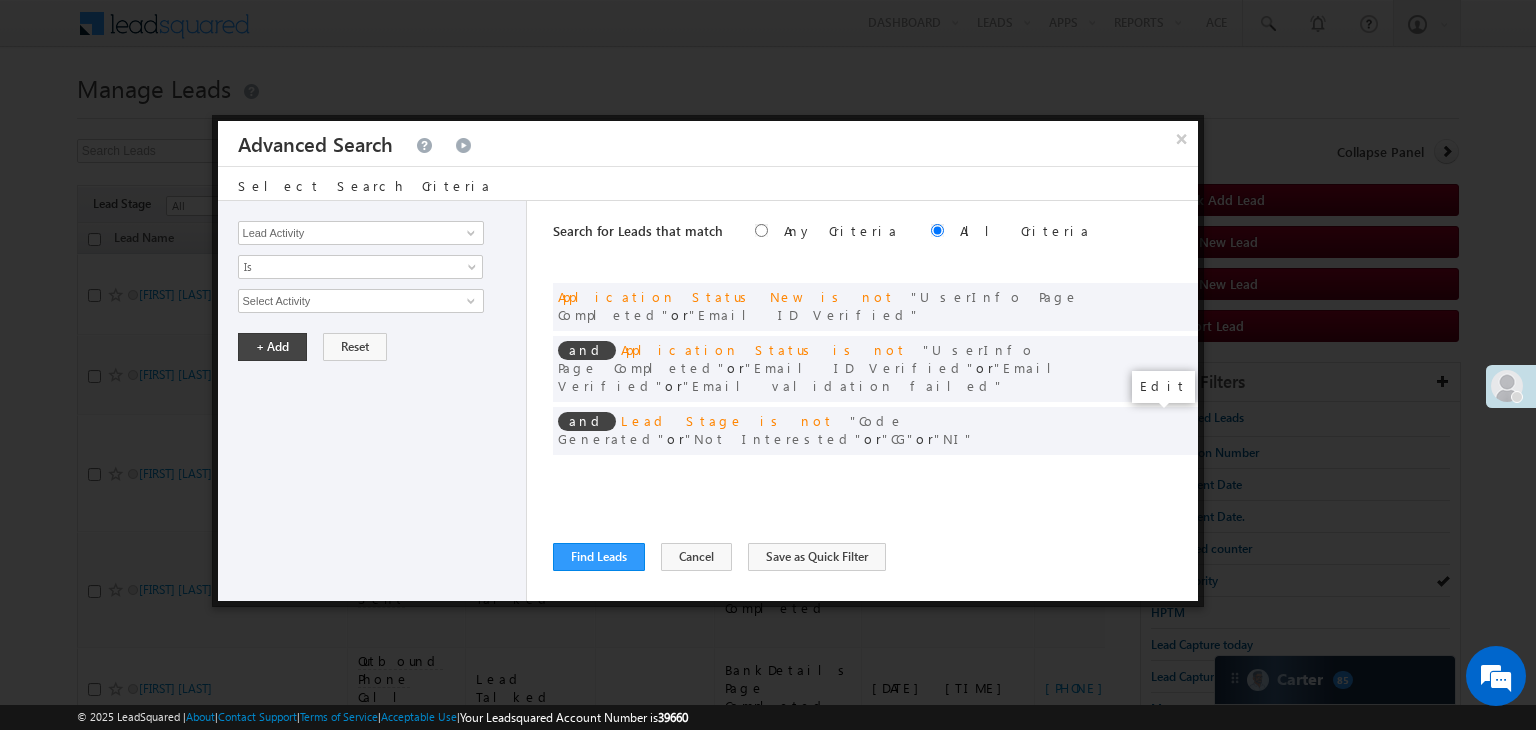 click at bounding box center [1152, 472] 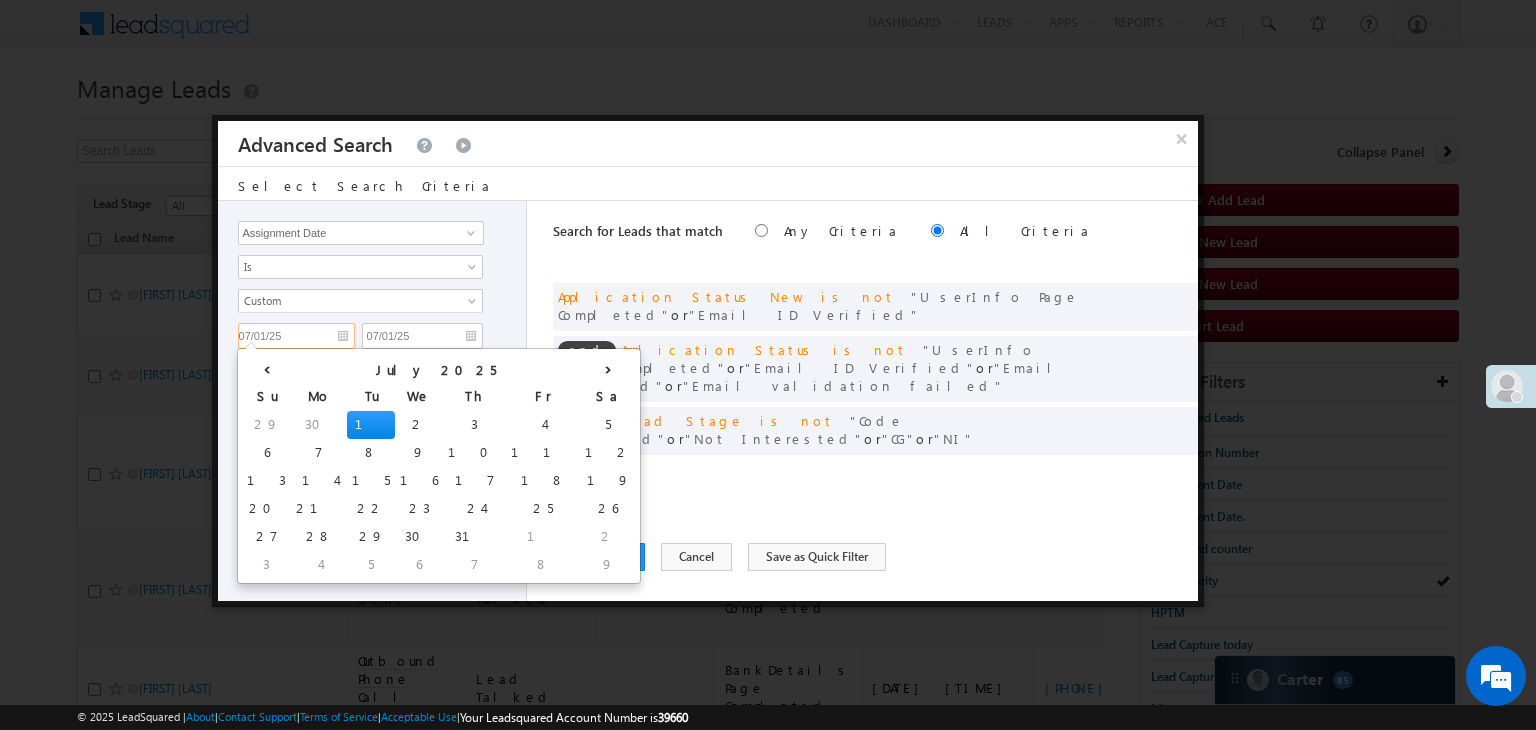 click on "07/01/25" at bounding box center [296, 336] 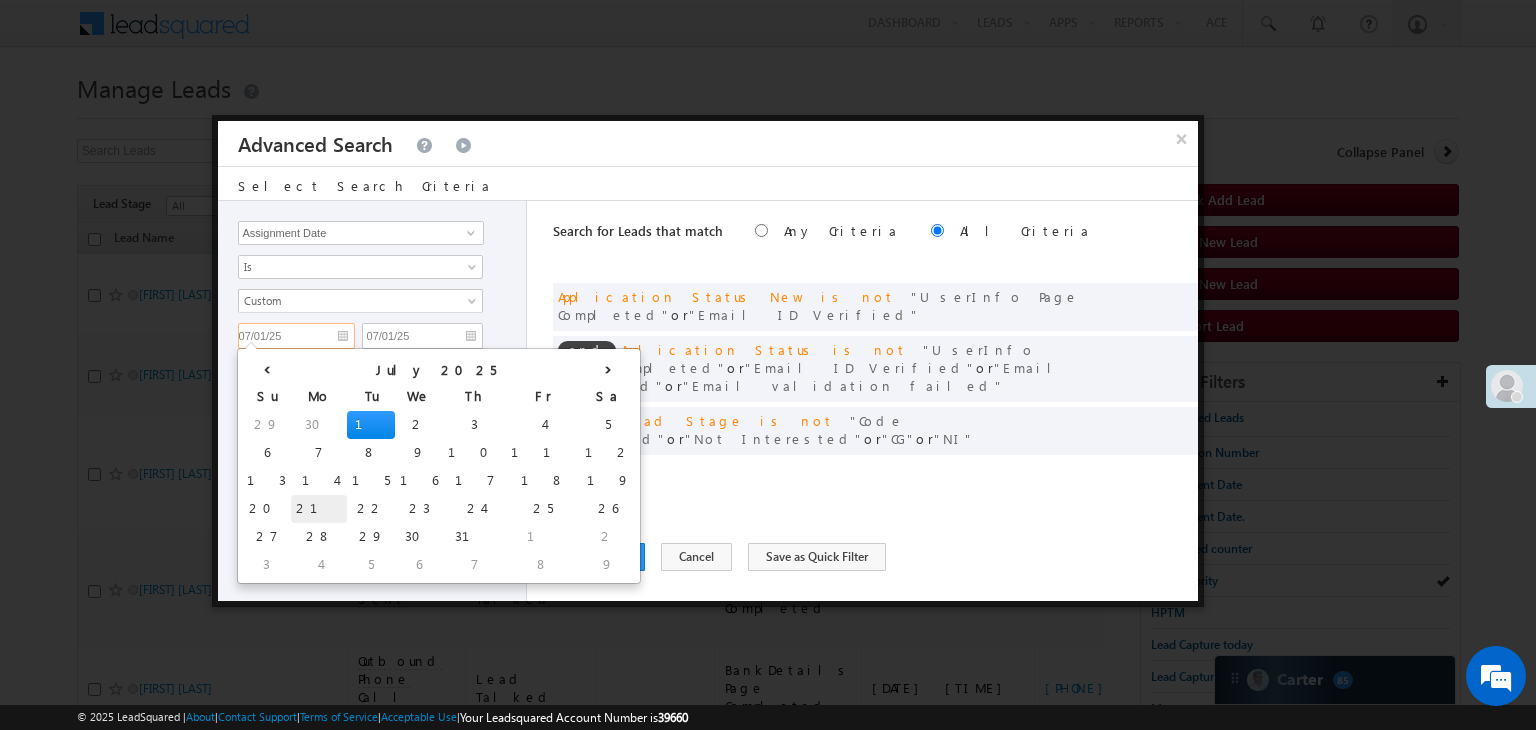 click on "21" at bounding box center (319, 509) 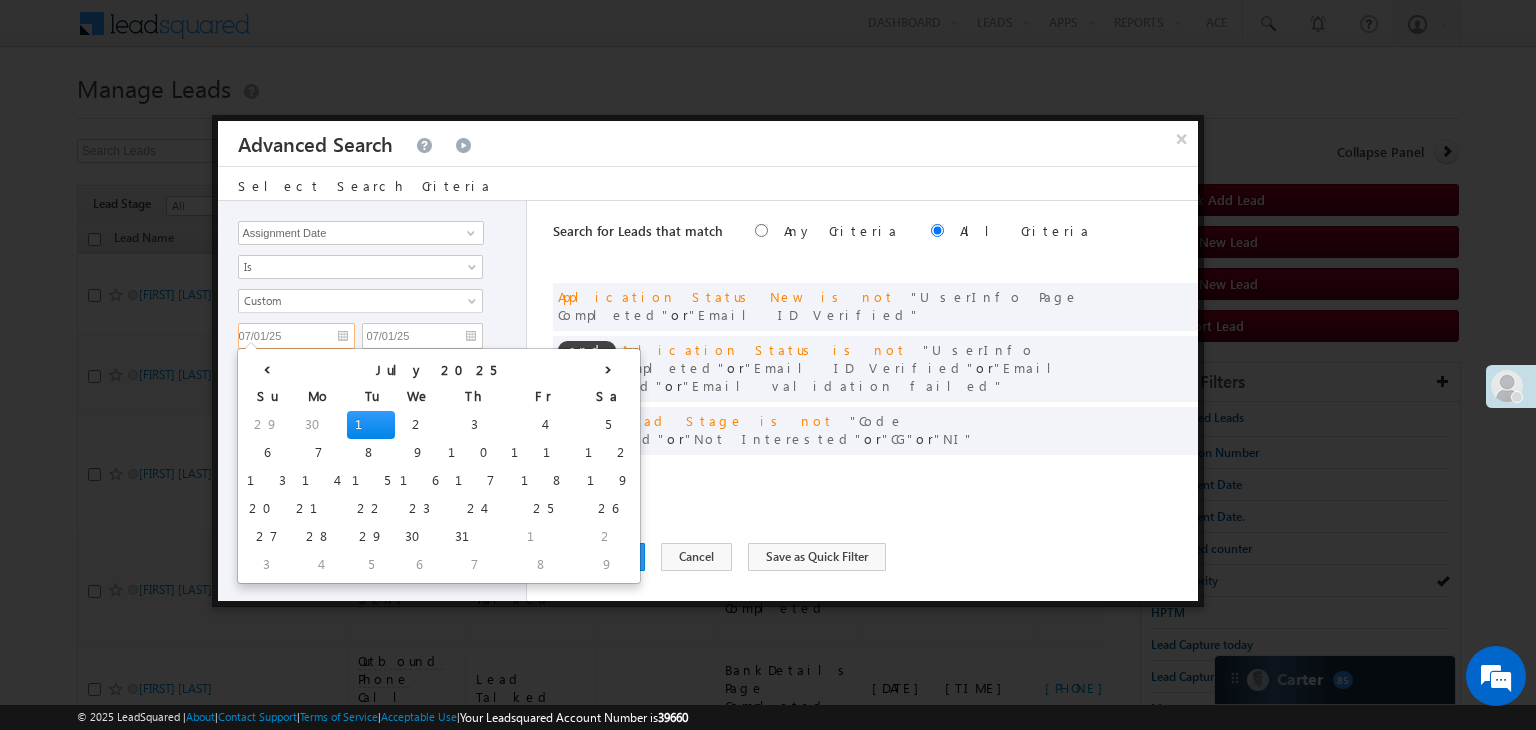 type on "07/21/25" 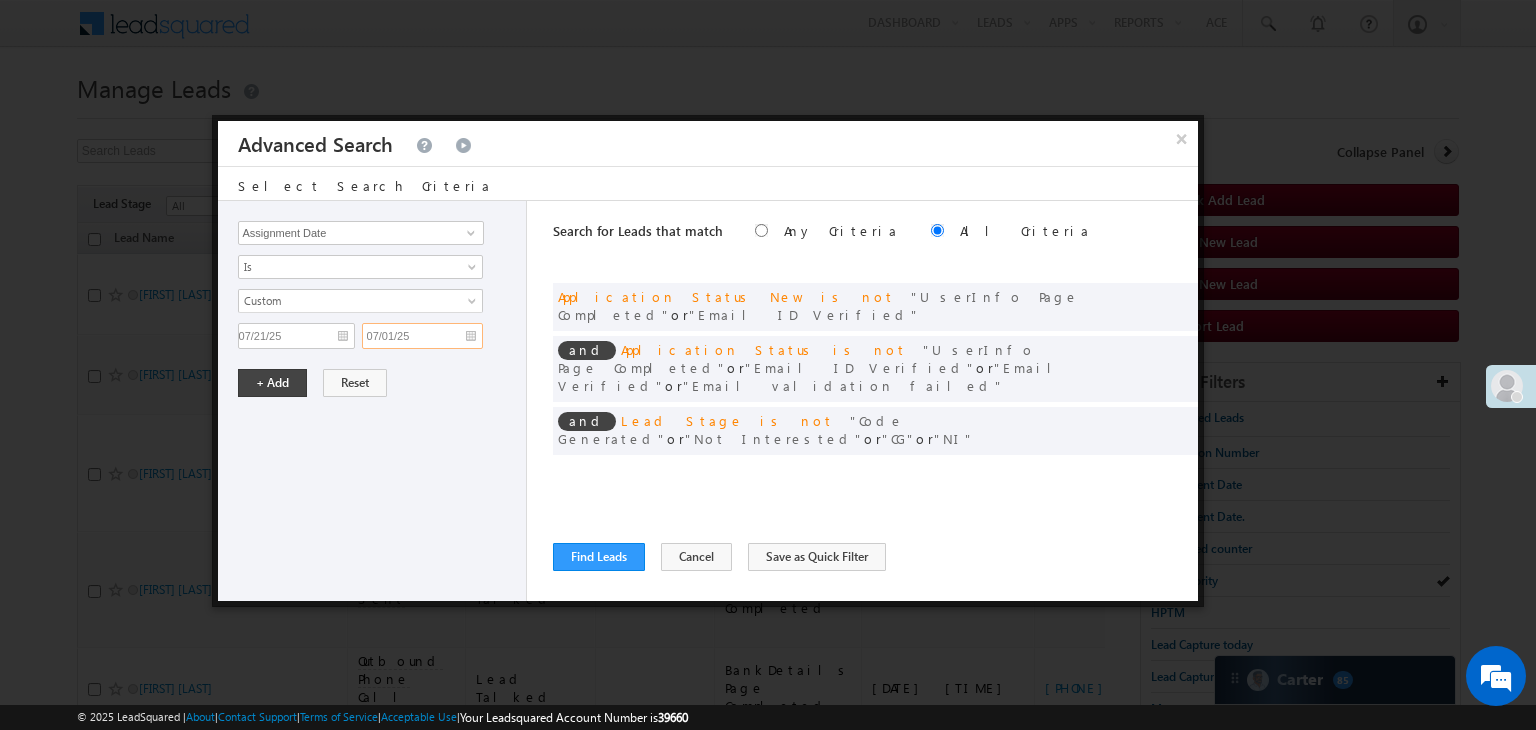 click on "07/01/25" at bounding box center [422, 336] 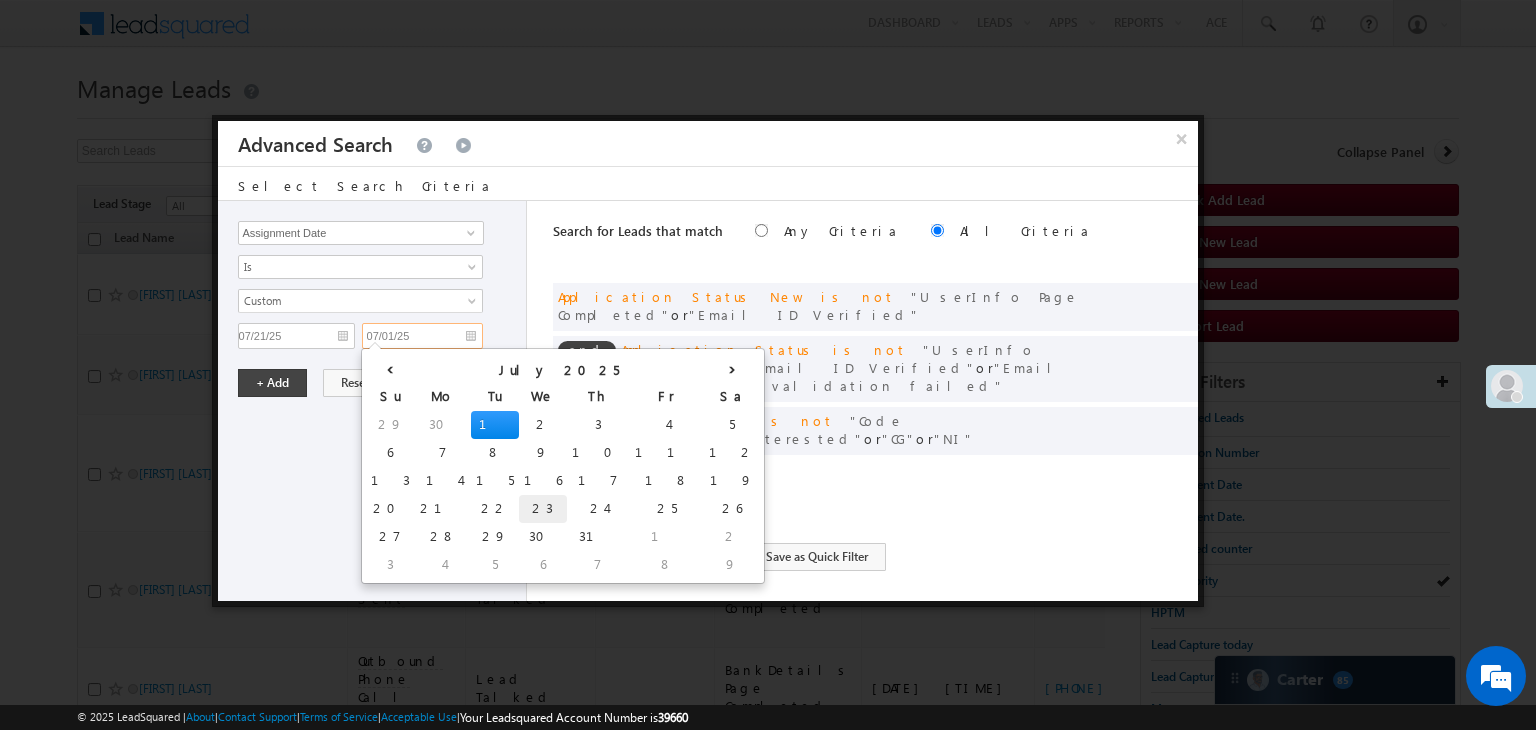 click on "23" at bounding box center [543, 509] 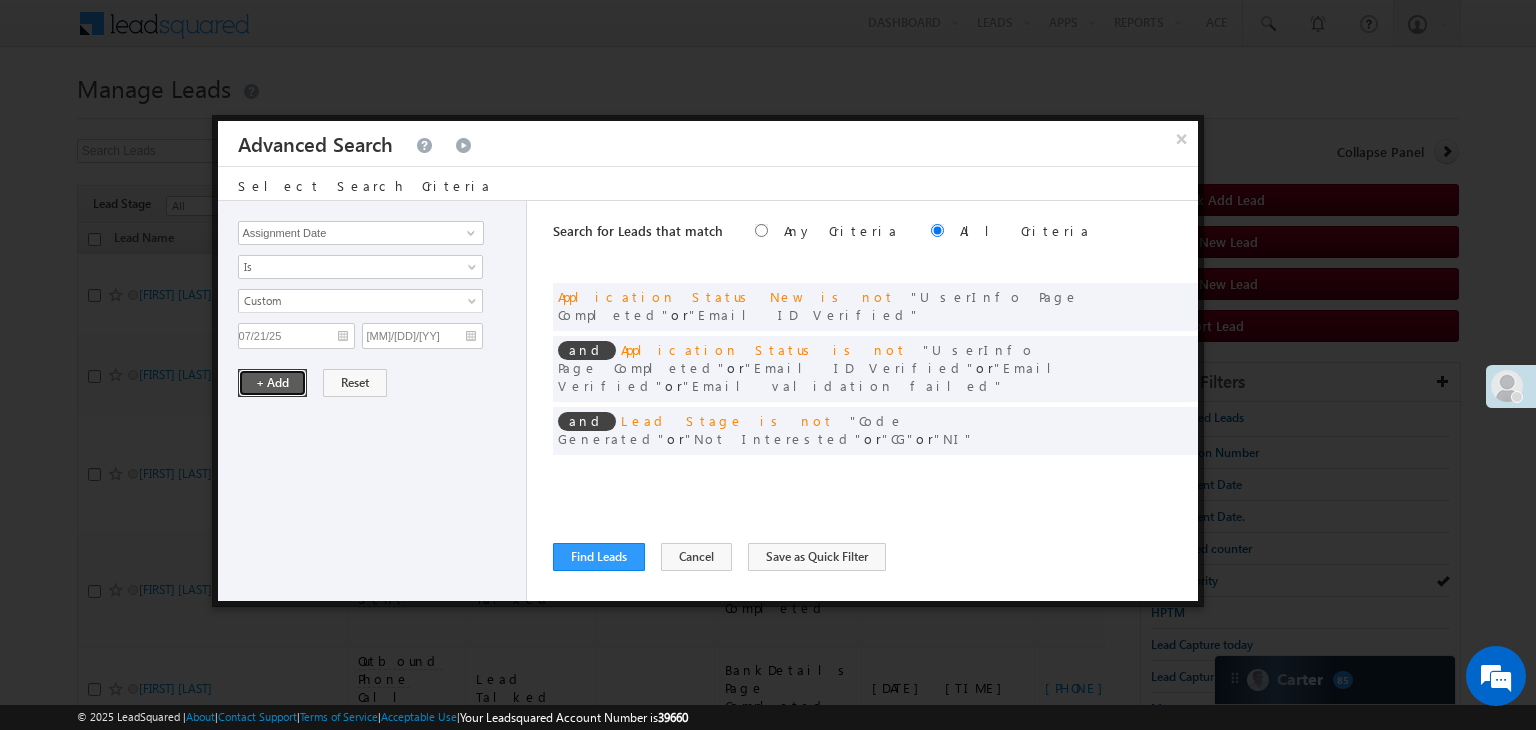 click on "+ Add" at bounding box center [272, 383] 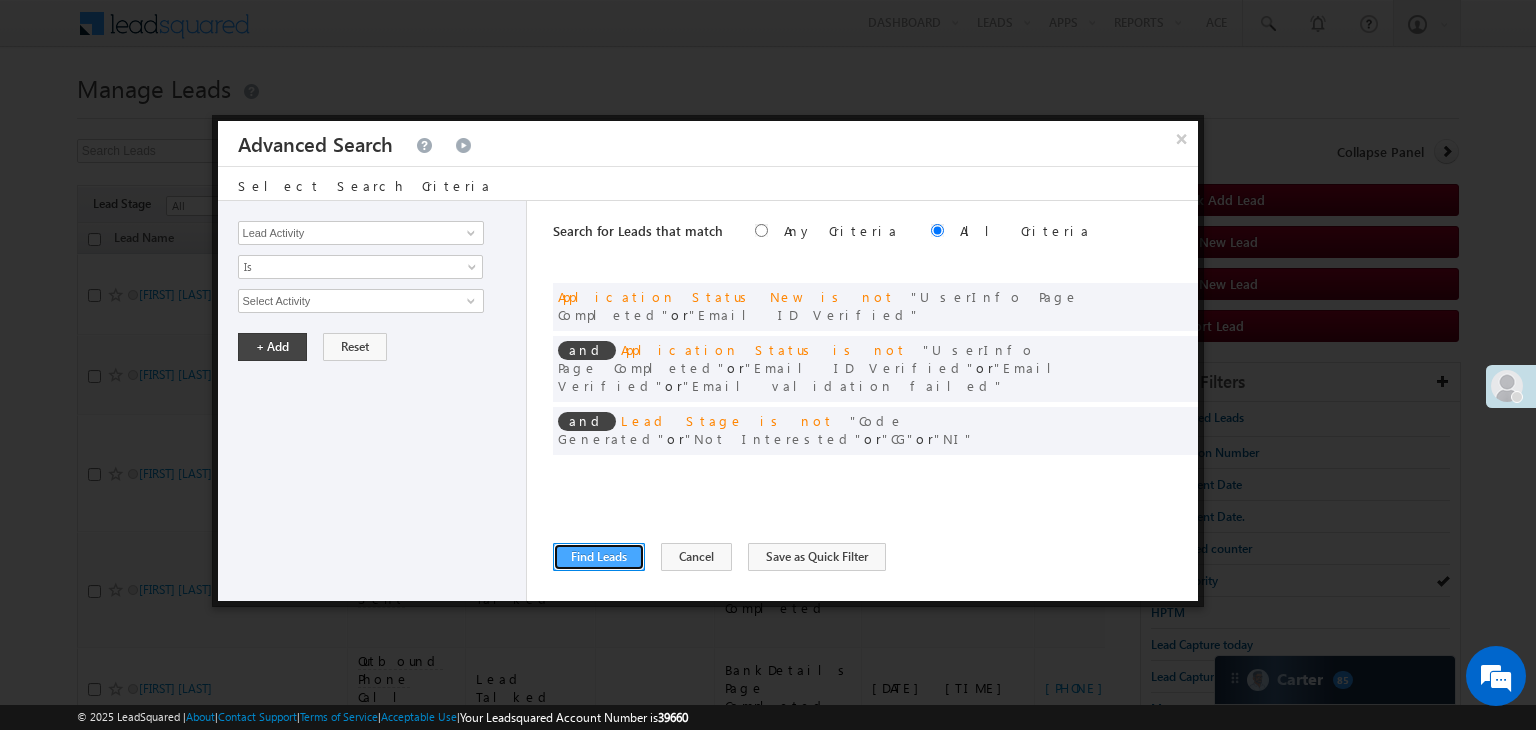 click on "Find Leads" at bounding box center (599, 557) 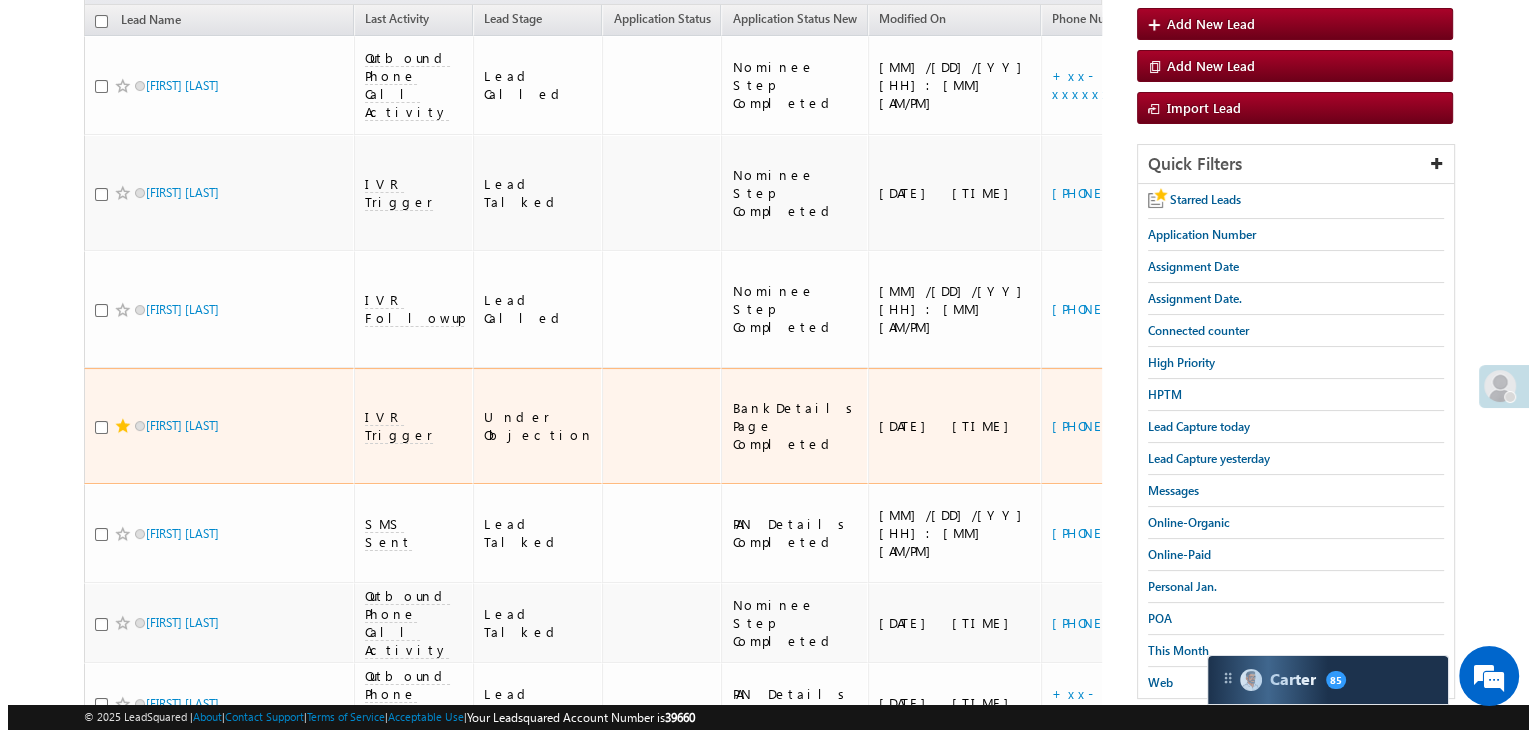 scroll, scrollTop: 0, scrollLeft: 0, axis: both 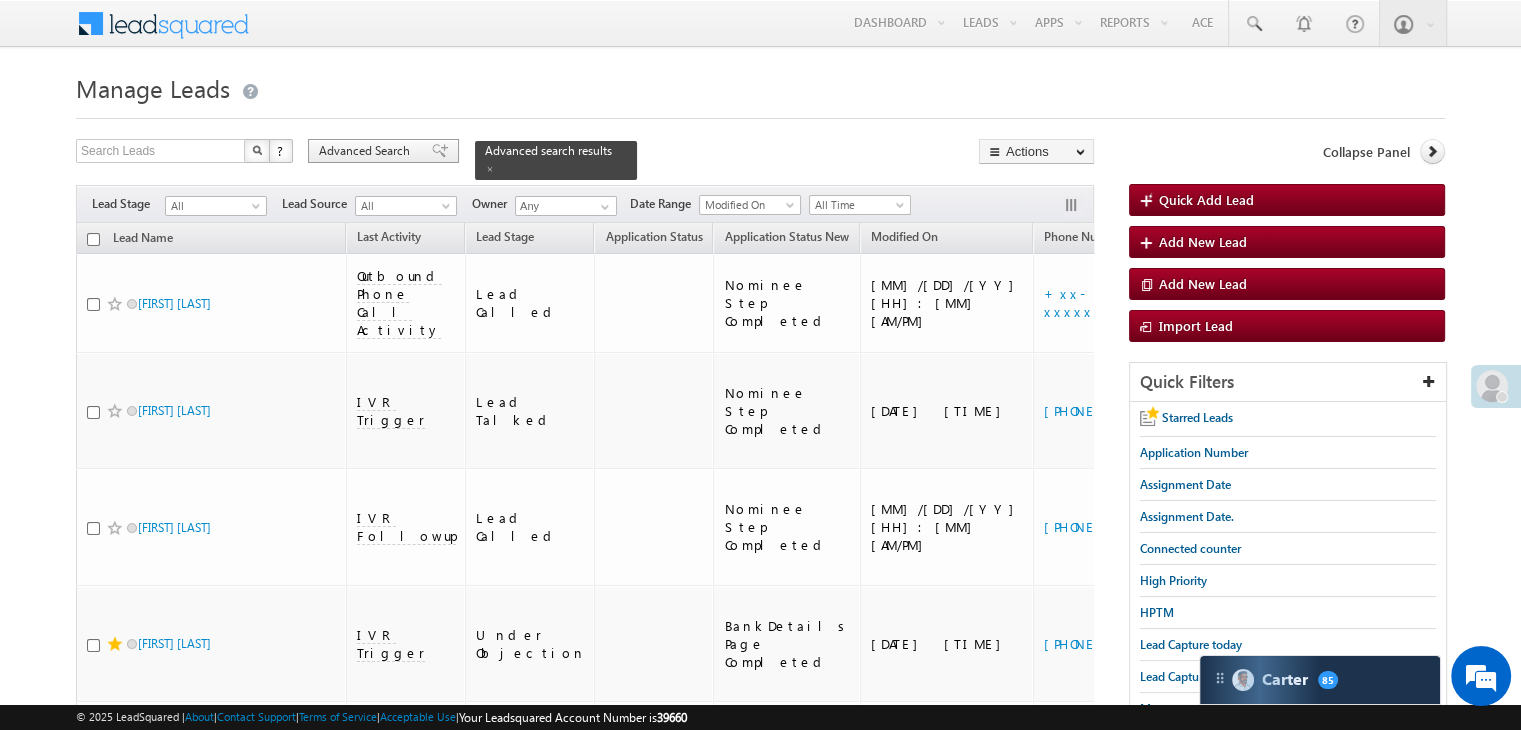click on "Advanced Search" at bounding box center (367, 151) 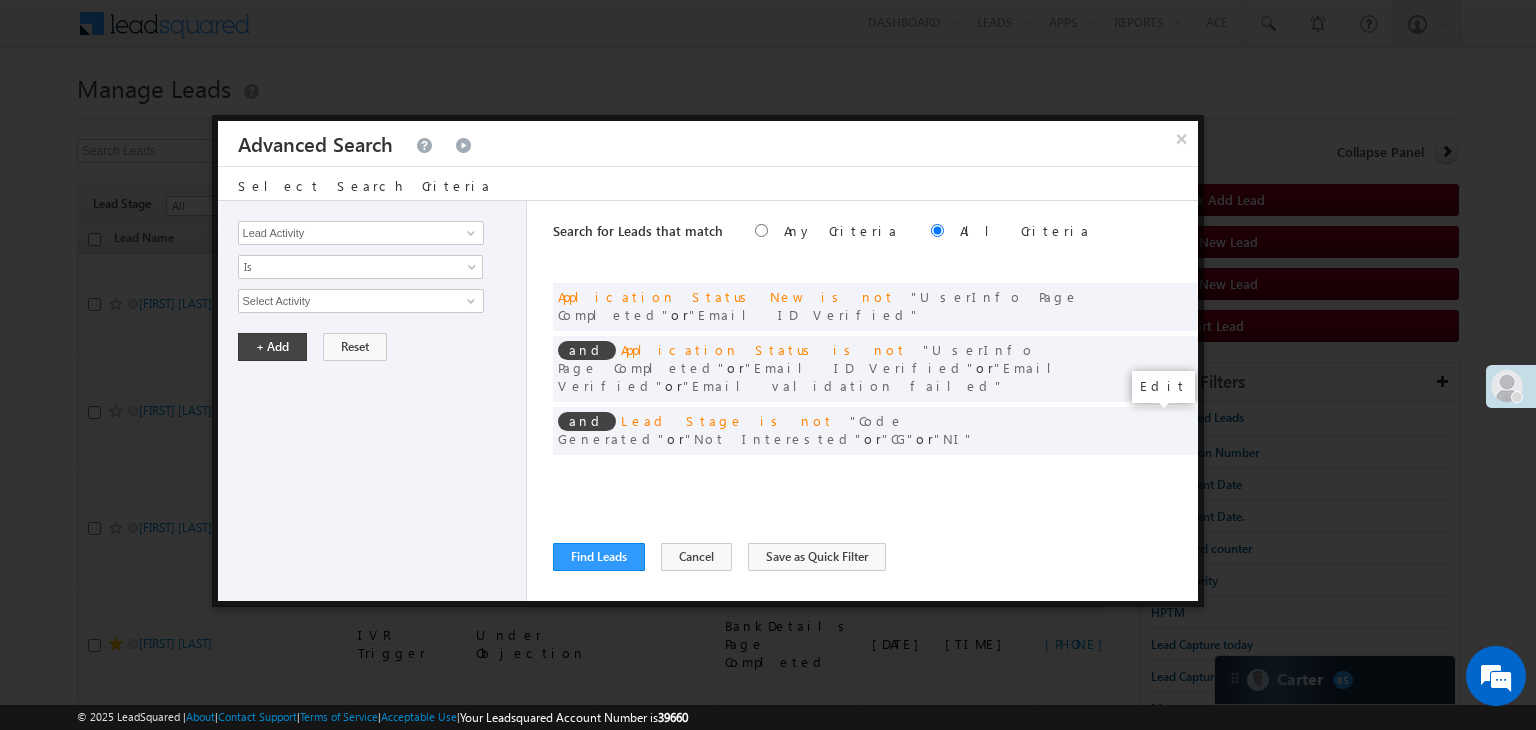 click at bounding box center (1152, 472) 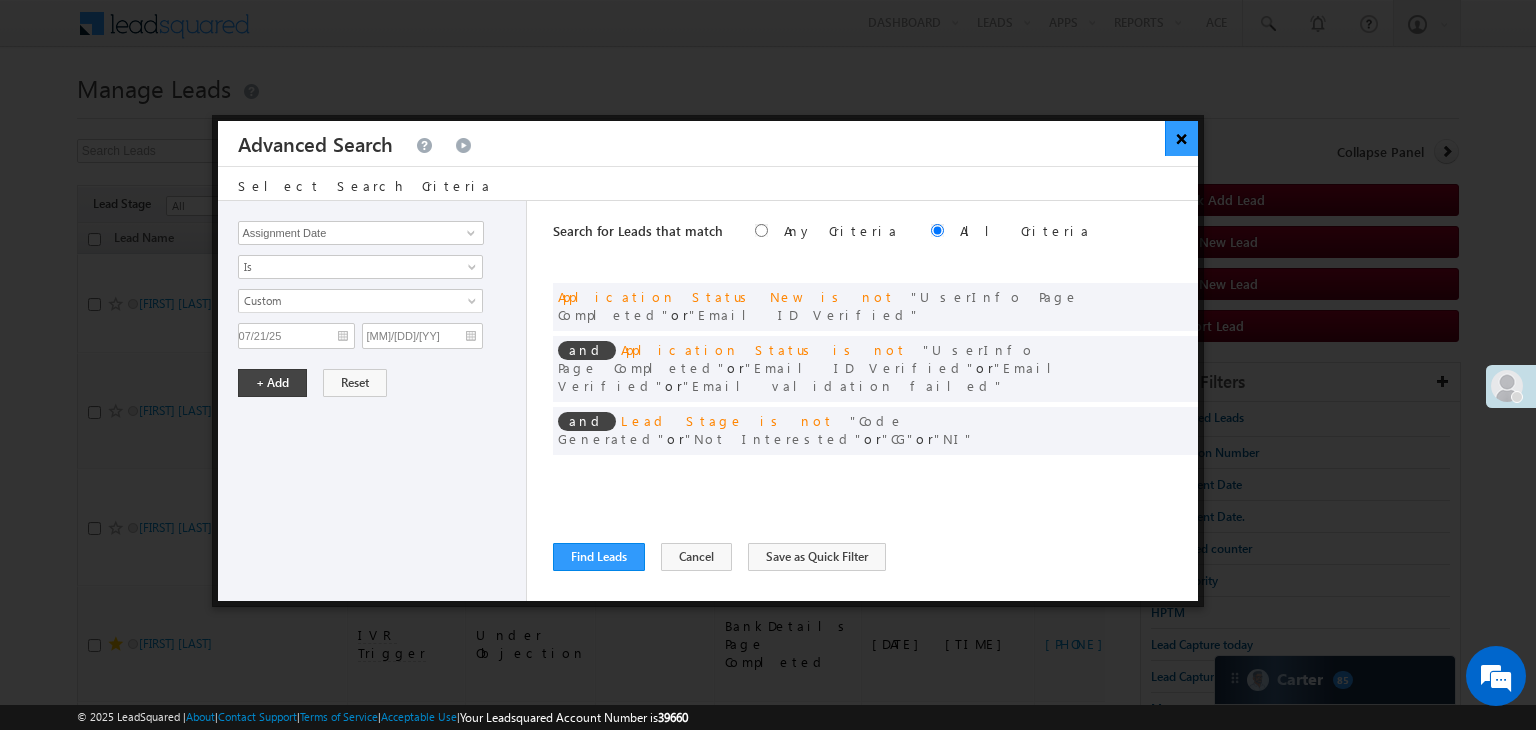 click on "×" at bounding box center [1181, 138] 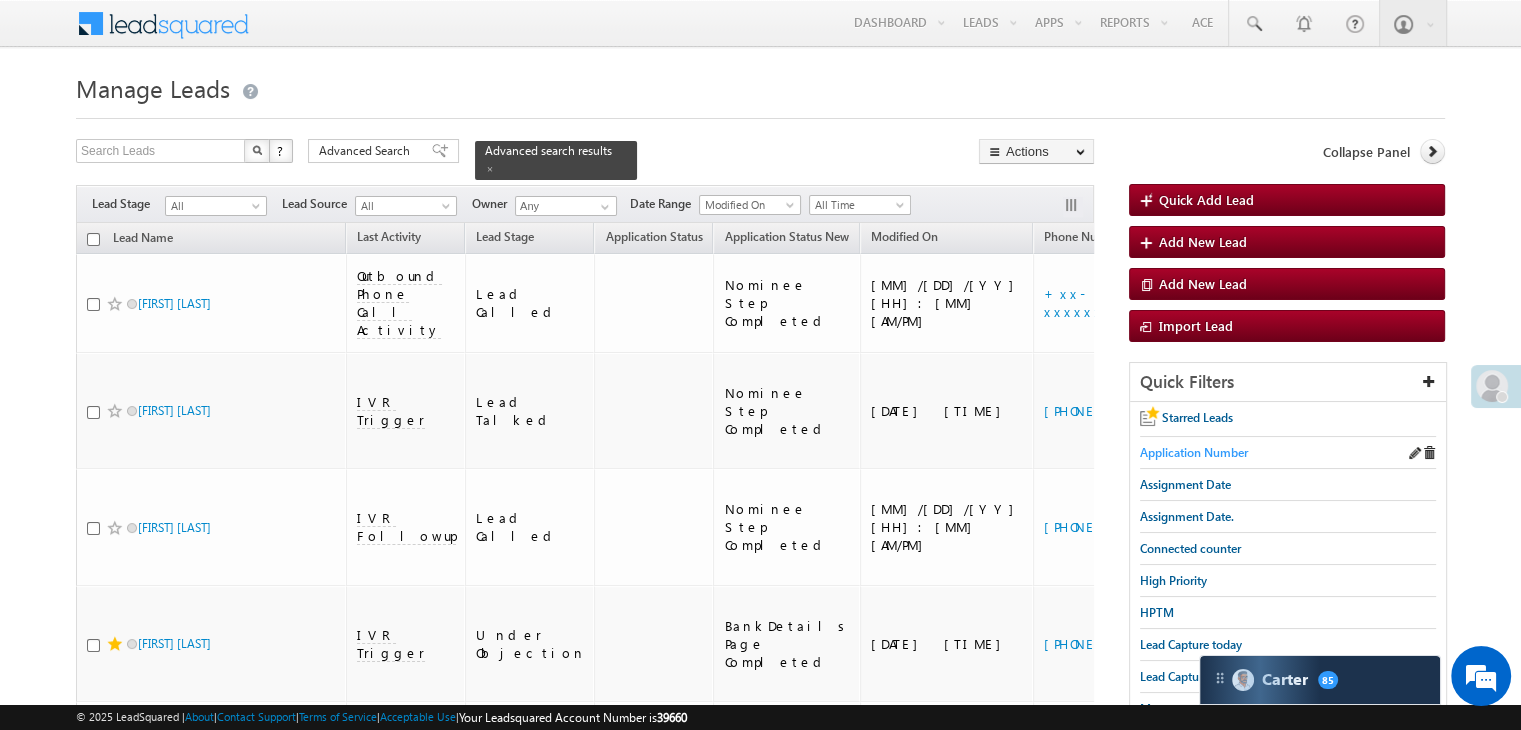 click on "Application Number" at bounding box center (1194, 452) 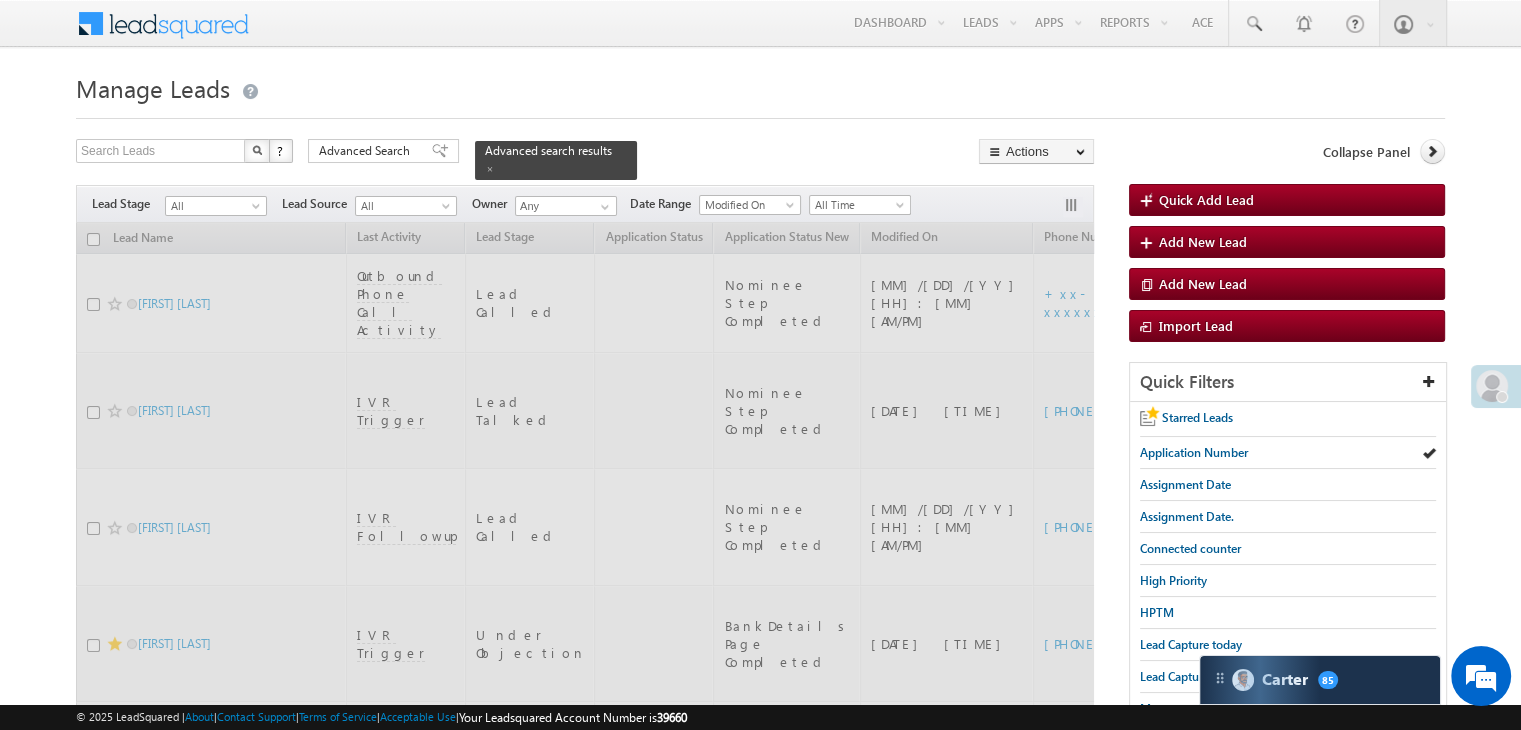 click on "Advanced Search" at bounding box center (367, 151) 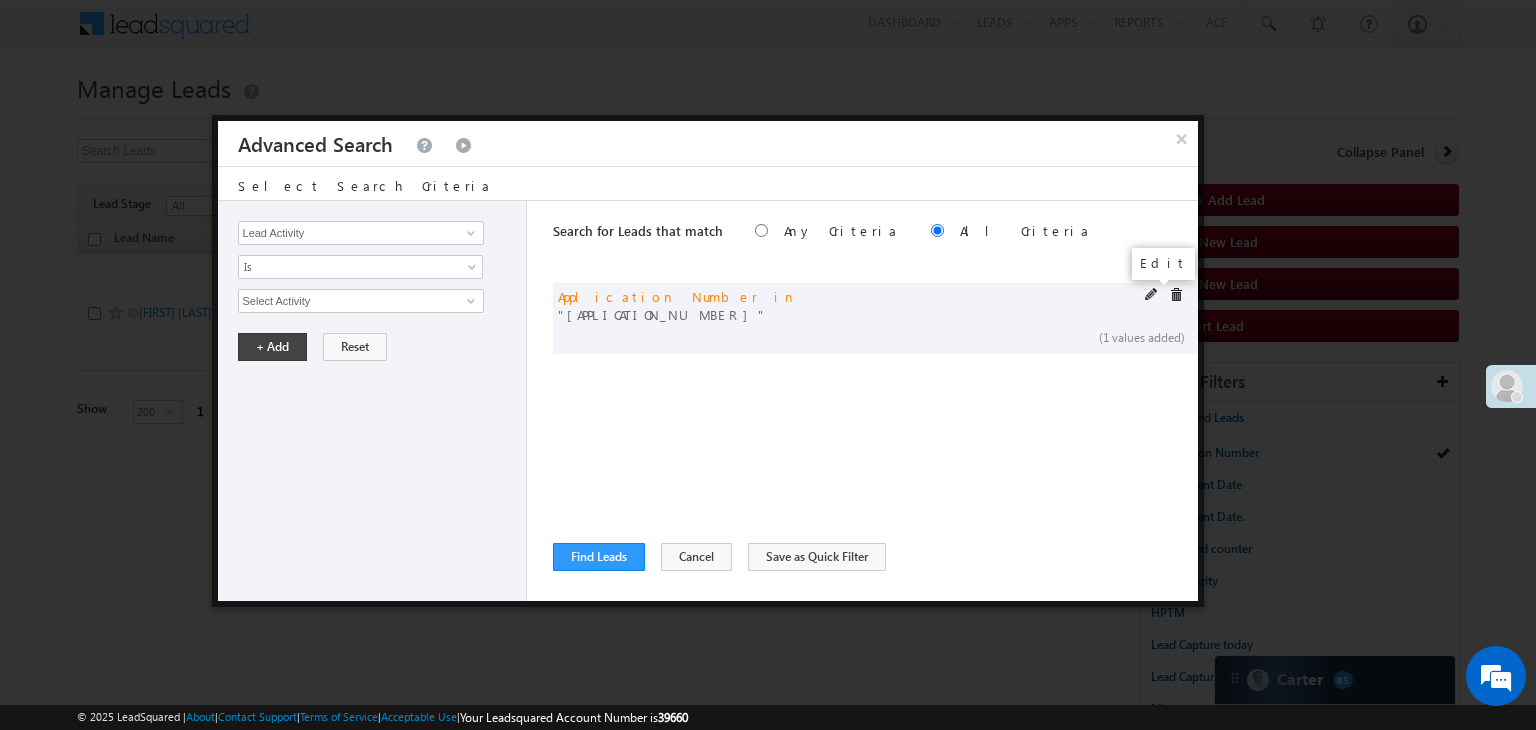 click at bounding box center [1152, 295] 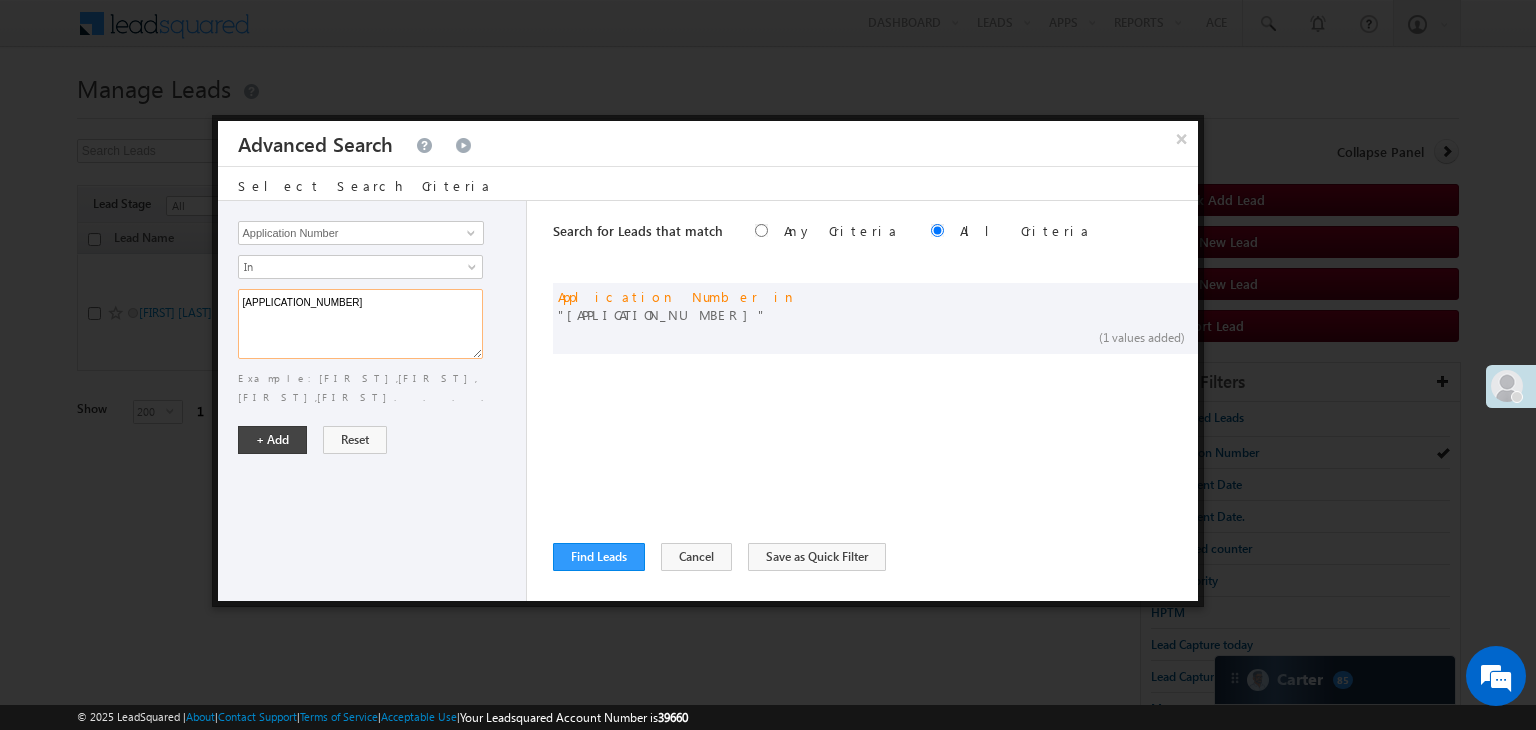 click on "[APPLICATION_NUMBER]" at bounding box center (360, 324) 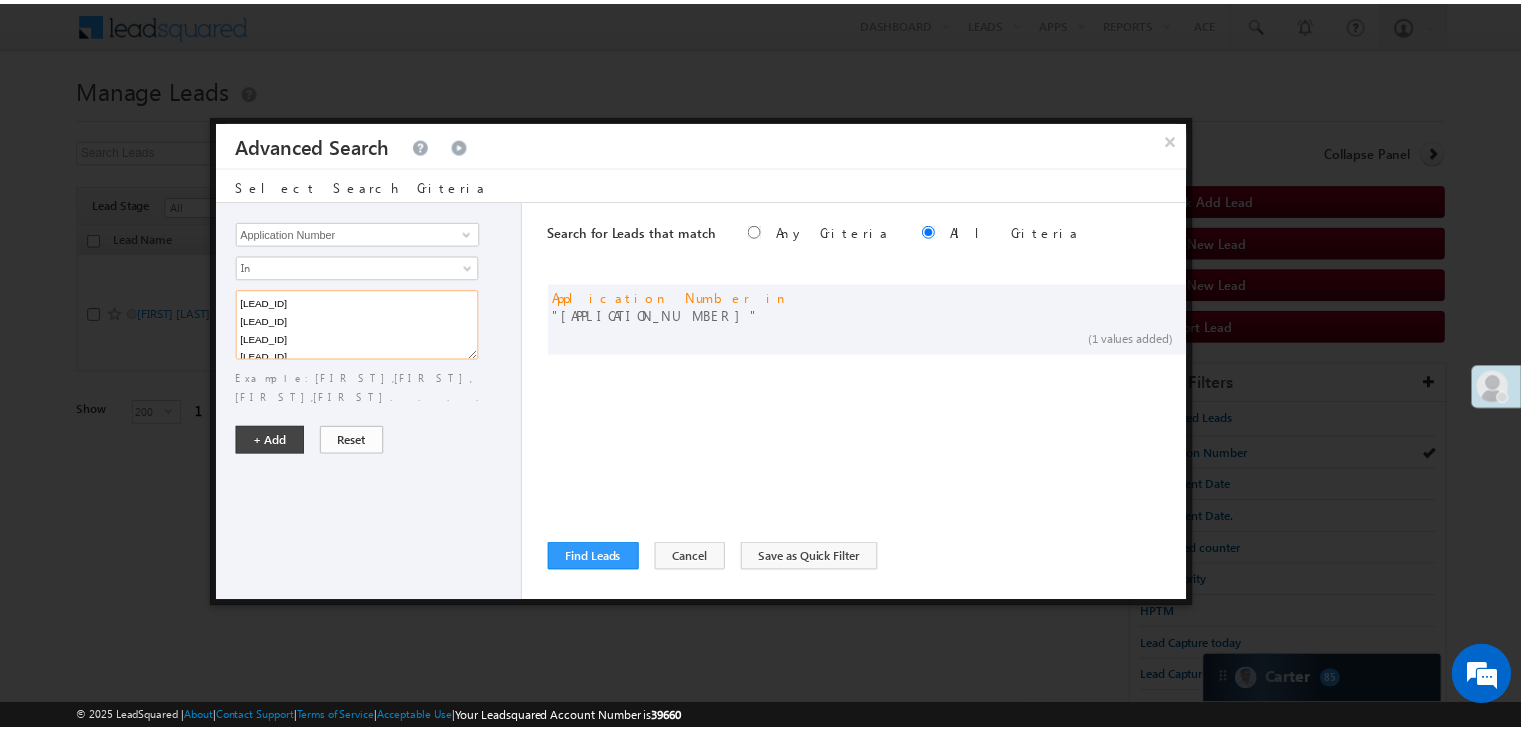scroll, scrollTop: 166, scrollLeft: 0, axis: vertical 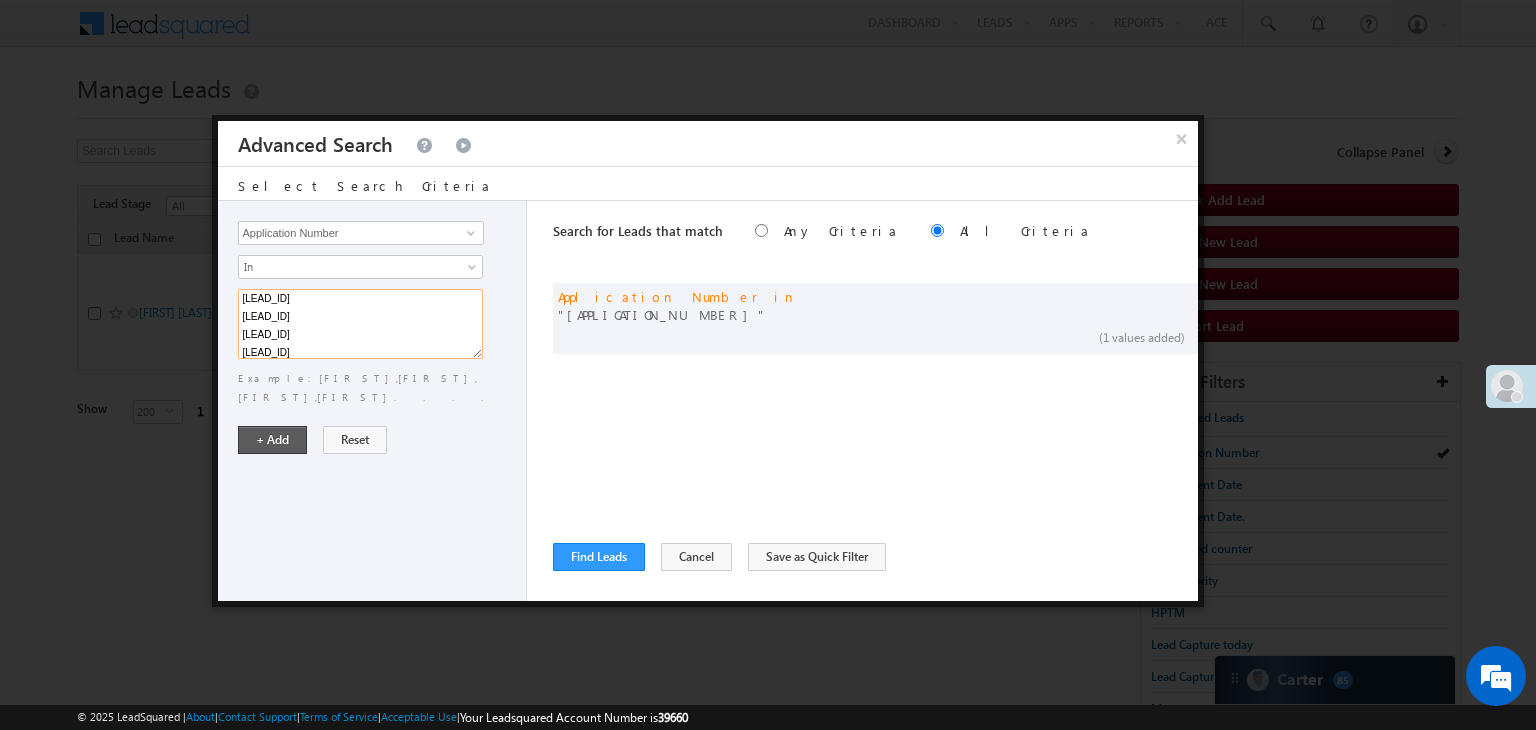 type on "[LEAD_ID]
[LEAD_ID]
[LEAD_ID]
[LEAD_ID]
[LEAD_ID]
[LEAD_ID]
[LEAD_ID]
[LEAD_ID]
[LEAD_ID]
[LEAD_ID]
[LEAD_ID]
[LEAD_ID]
[LEAD_ID]" 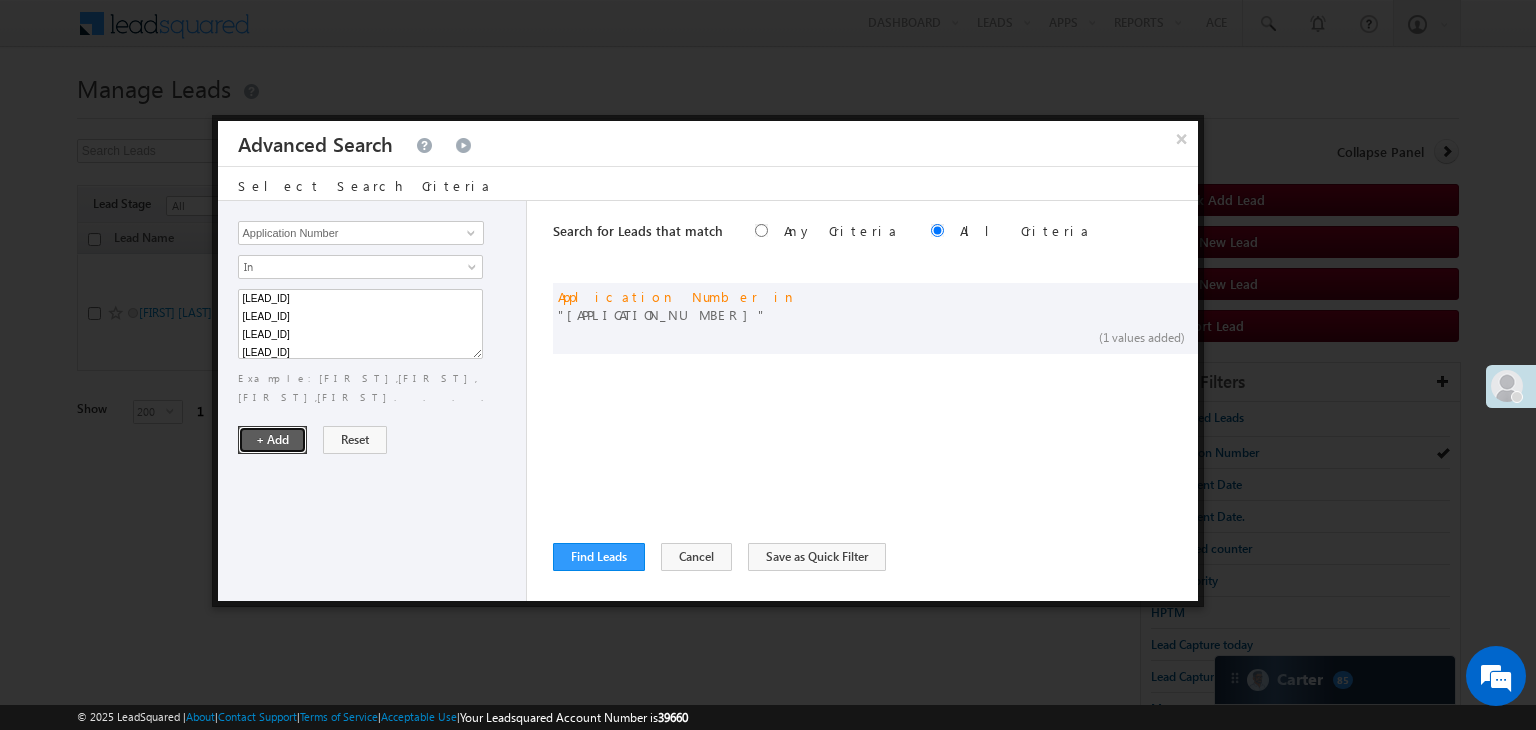 click on "+ Add" at bounding box center [272, 440] 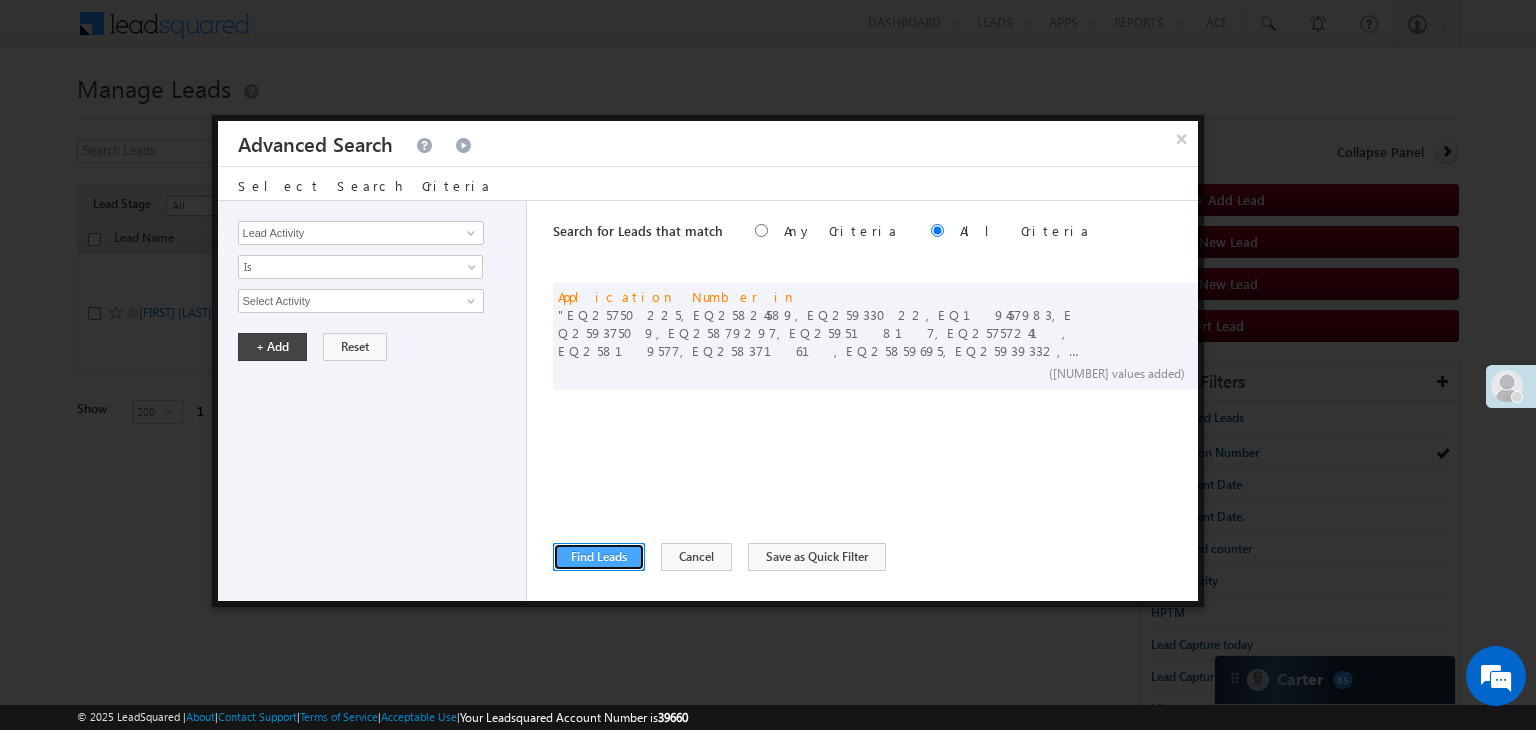 click on "Find Leads" at bounding box center (599, 557) 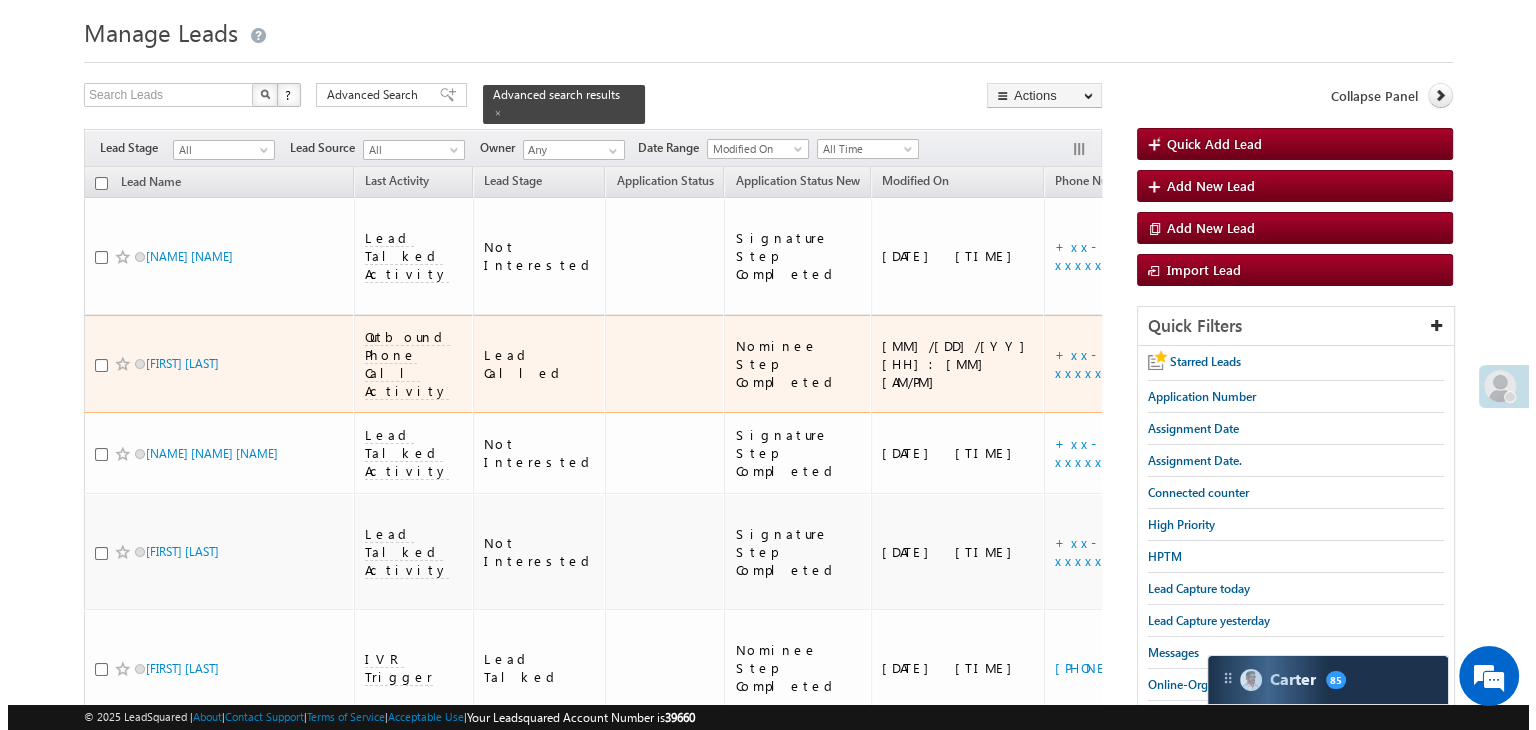 scroll, scrollTop: 0, scrollLeft: 0, axis: both 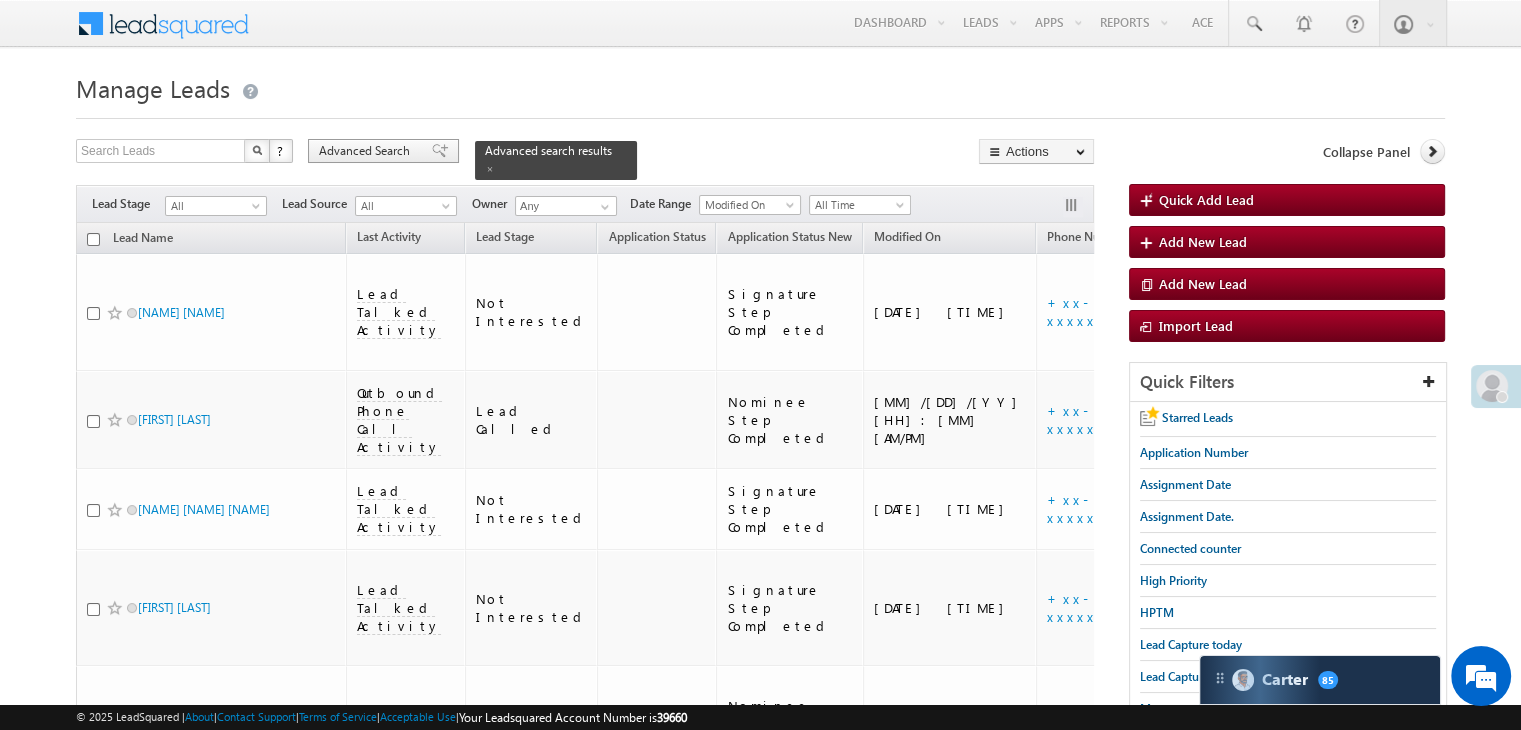 click on "Manage Leads
Quick Add Lead
Search Leads X ?   13 results found
Advanced Search
Advanced Search
Actions Actions" at bounding box center (760, 928) 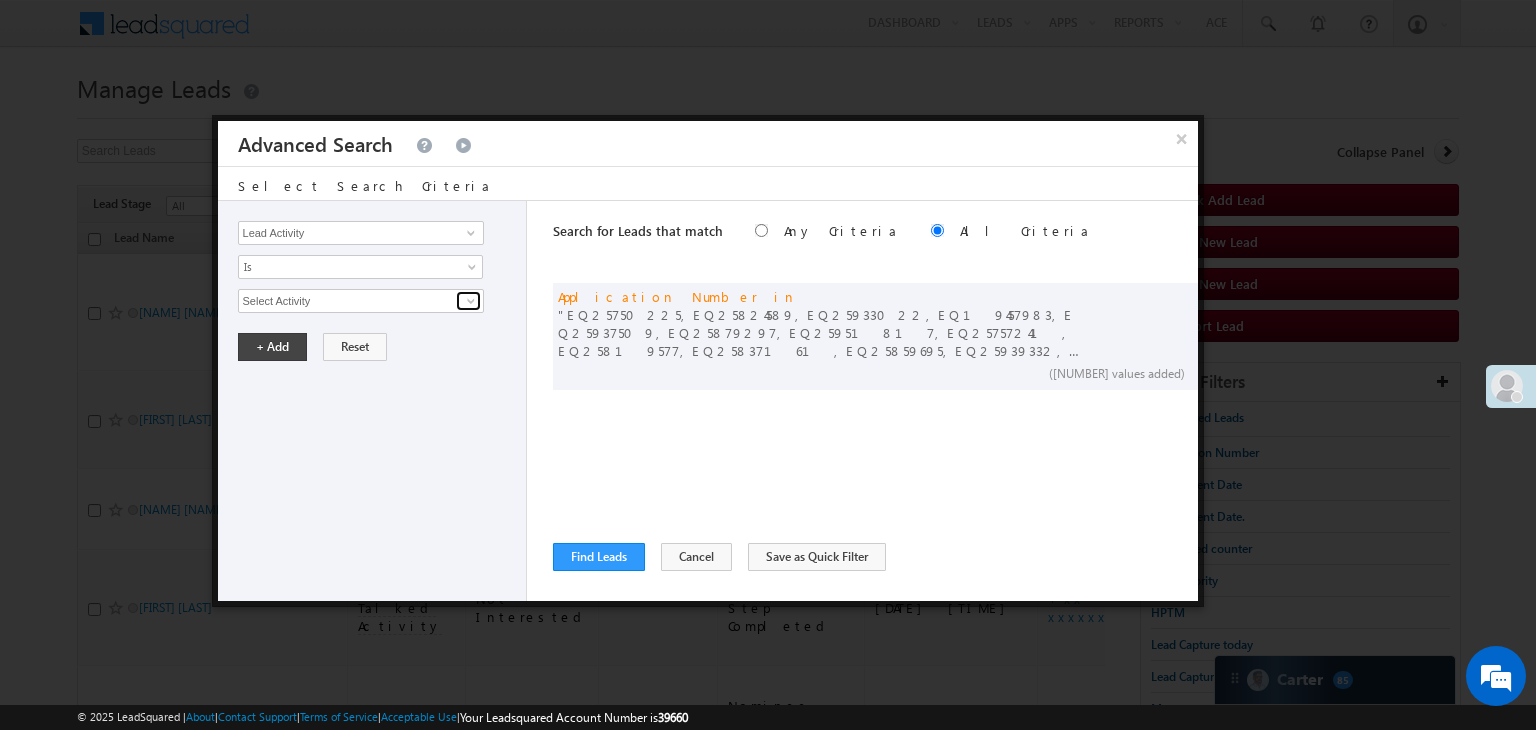 click at bounding box center [471, 301] 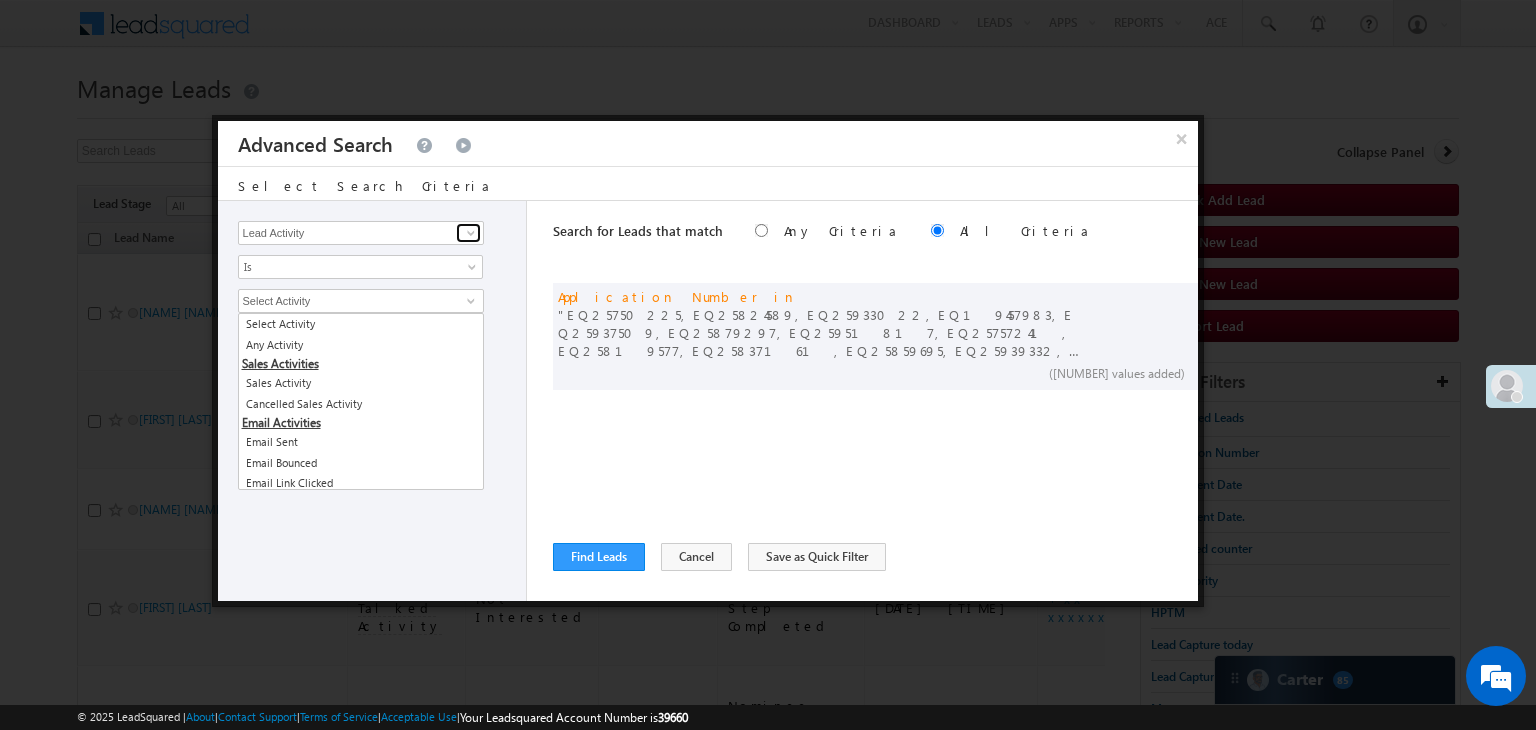 click at bounding box center (471, 233) 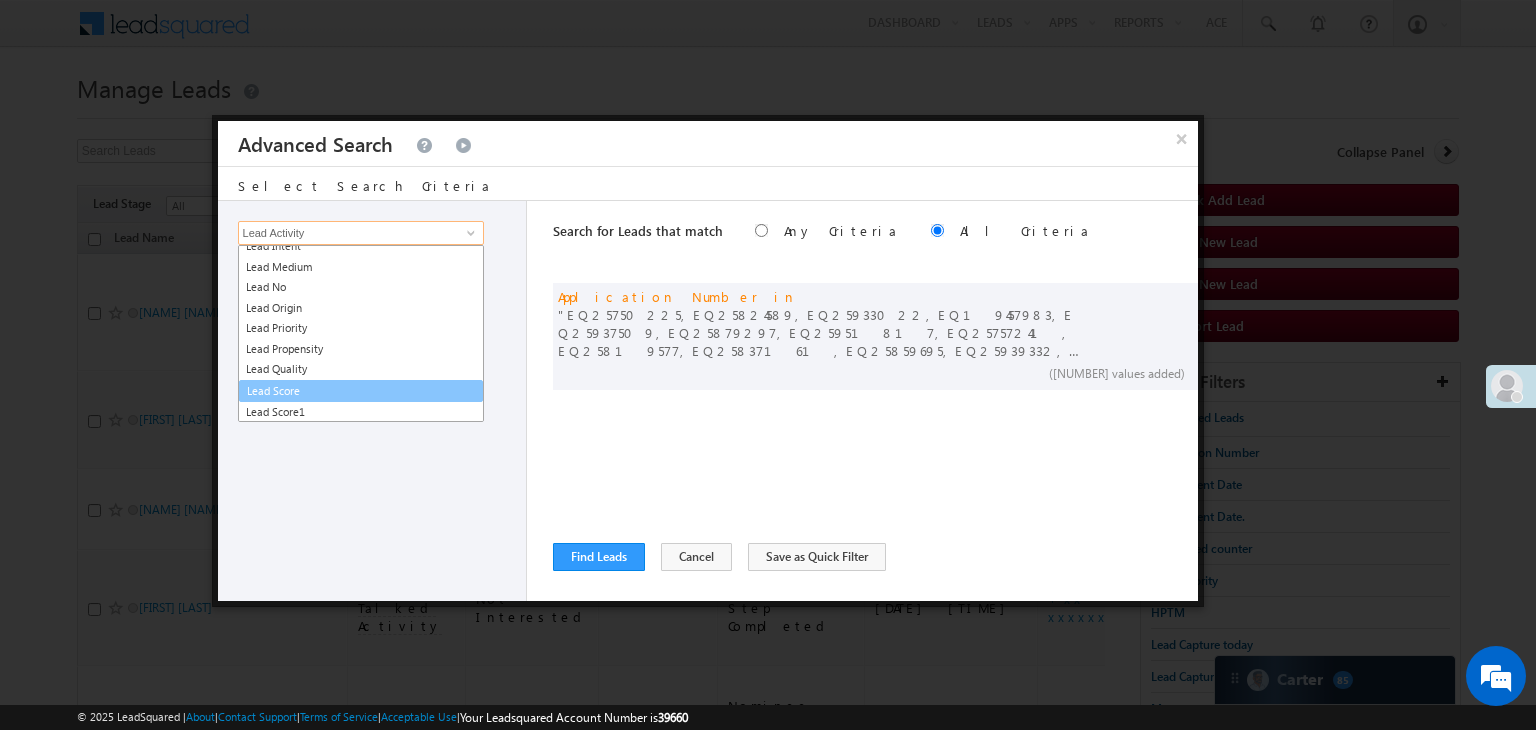scroll, scrollTop: 3900, scrollLeft: 0, axis: vertical 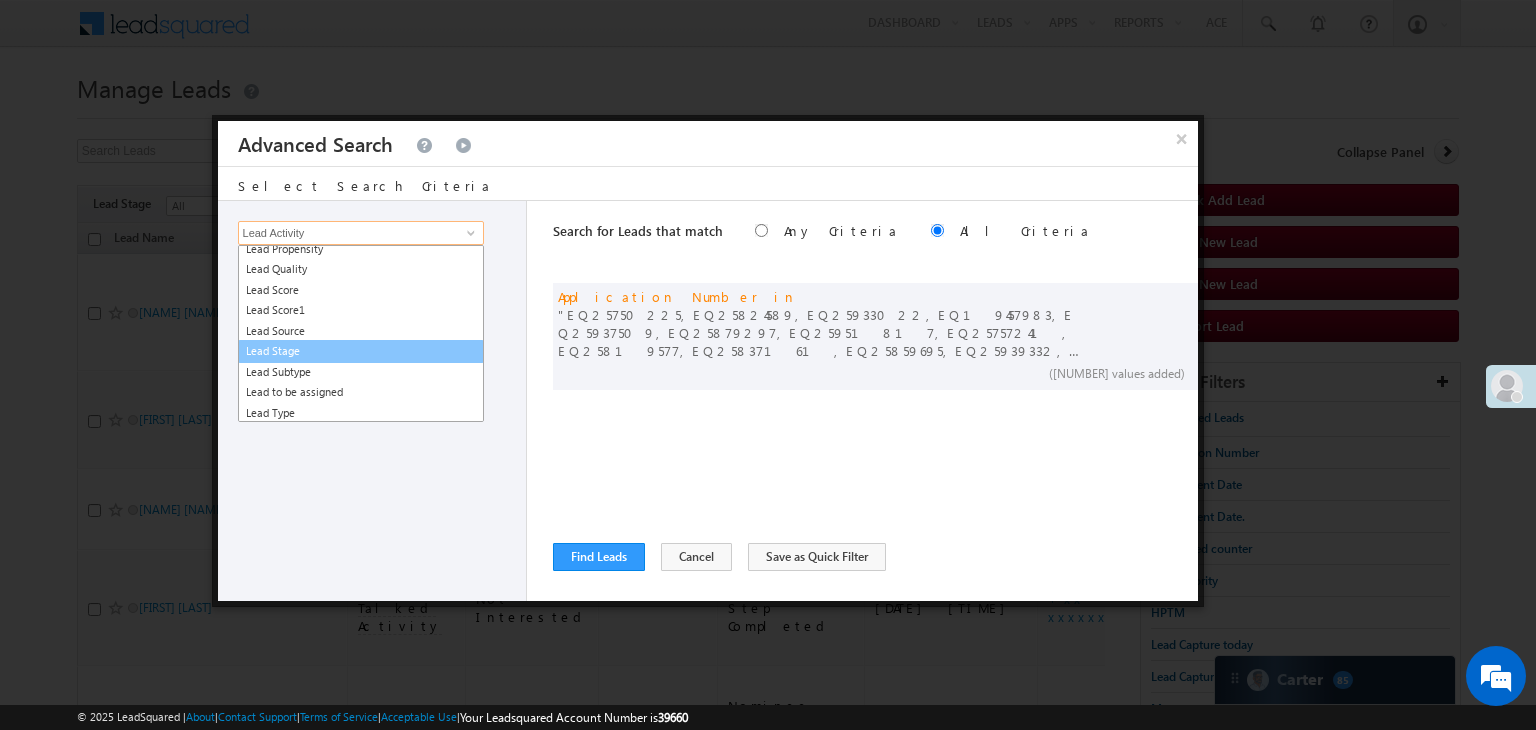 click on "Lead Stage" at bounding box center [361, 351] 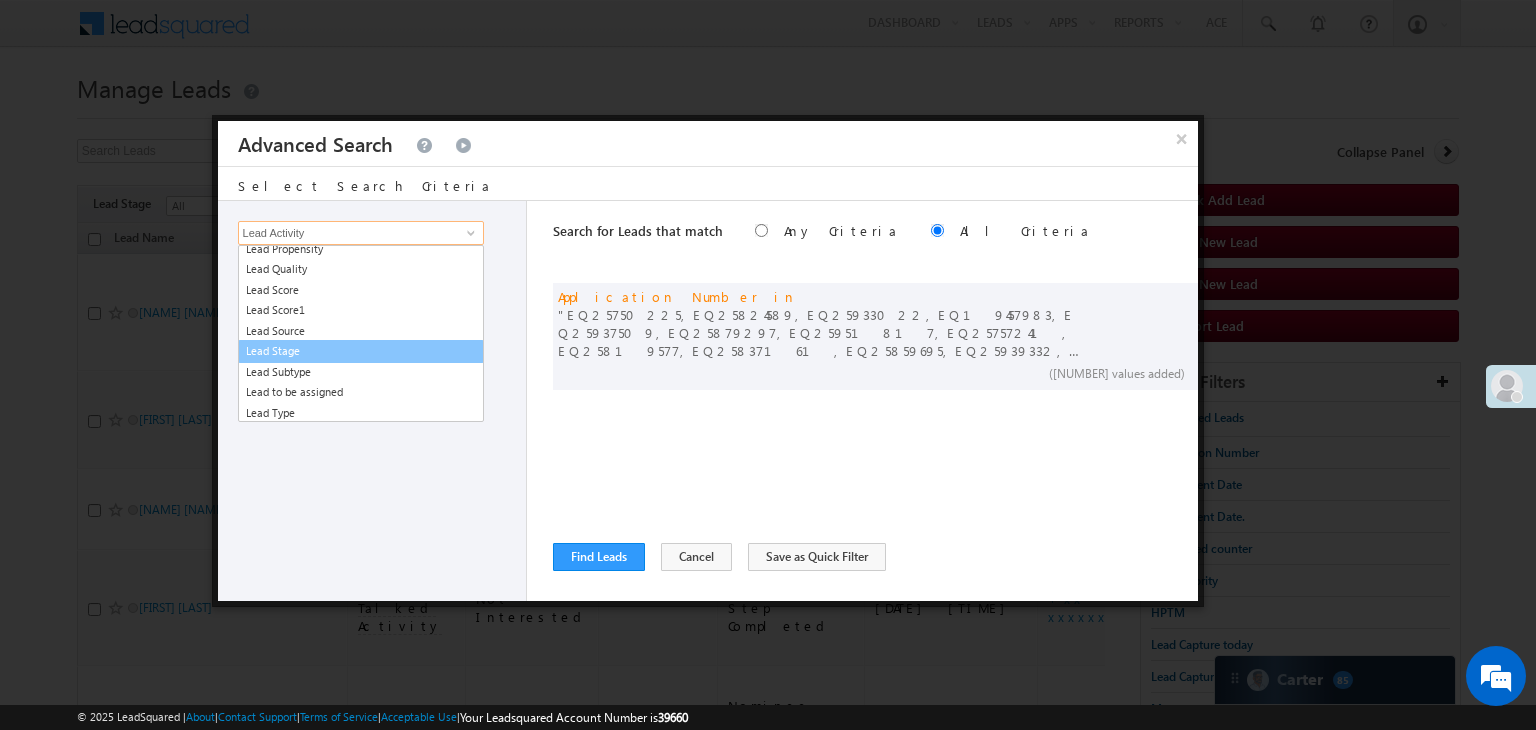 type on "Lead Stage" 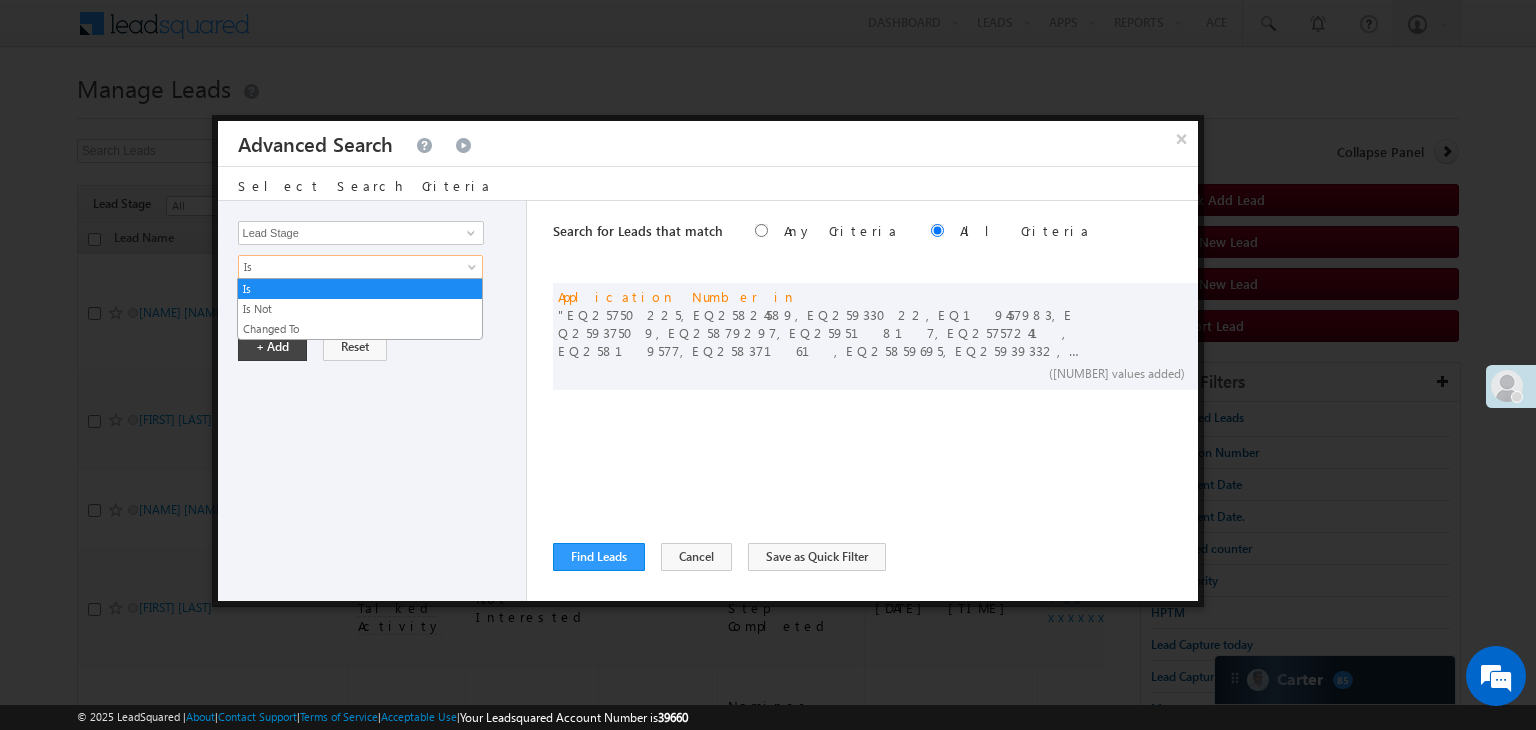 click on "Is" at bounding box center (347, 267) 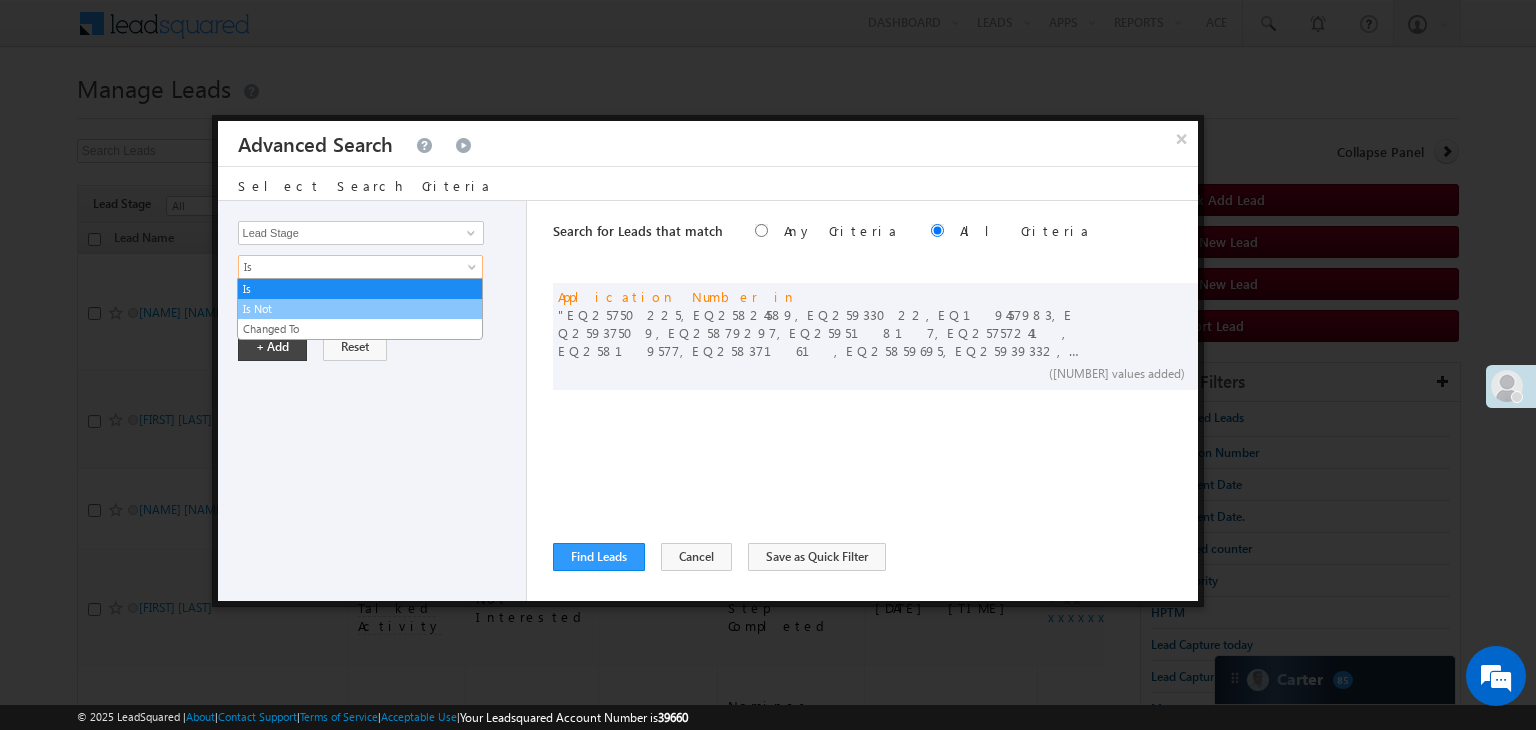 click on "Is Not" at bounding box center (360, 309) 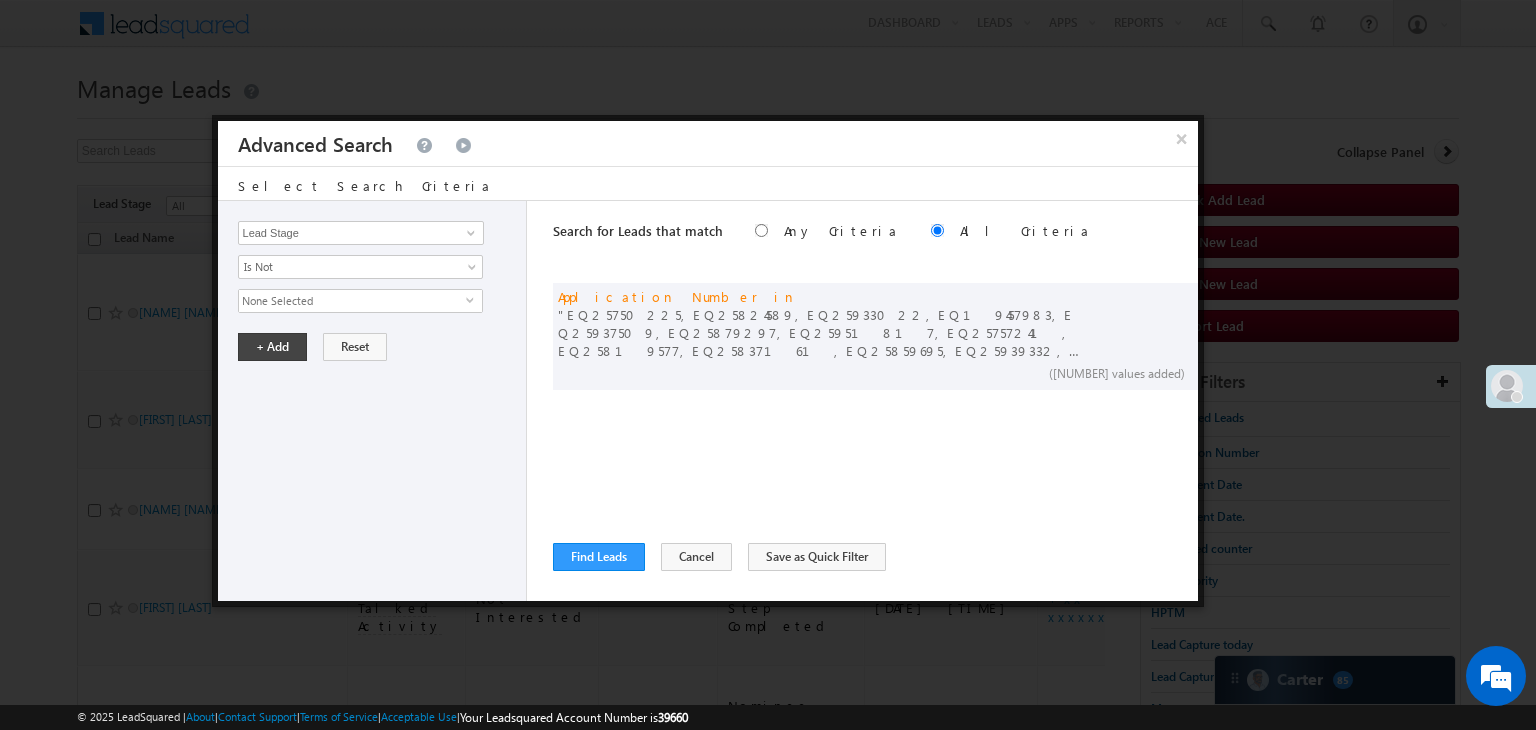 click on "None Selected" at bounding box center (352, 301) 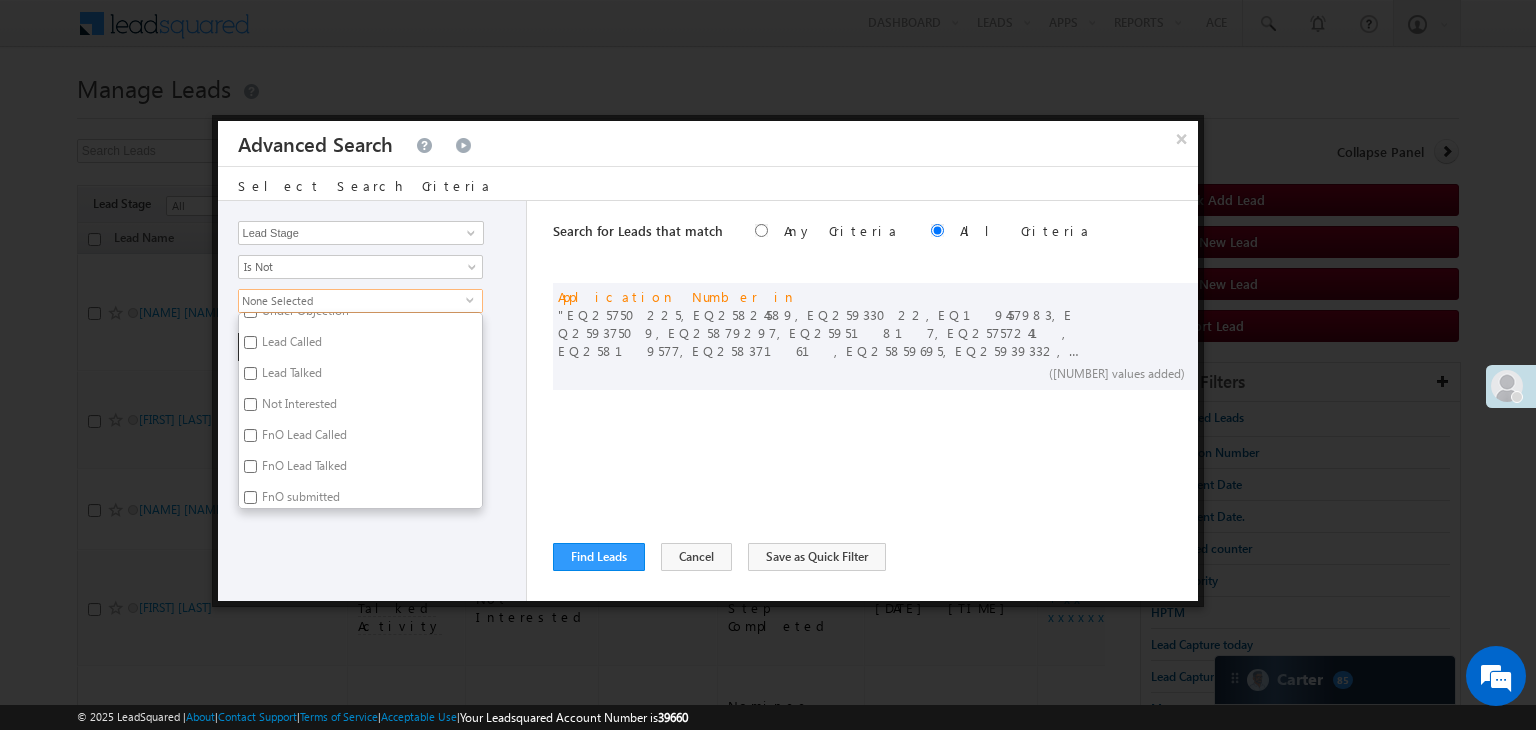 scroll, scrollTop: 300, scrollLeft: 0, axis: vertical 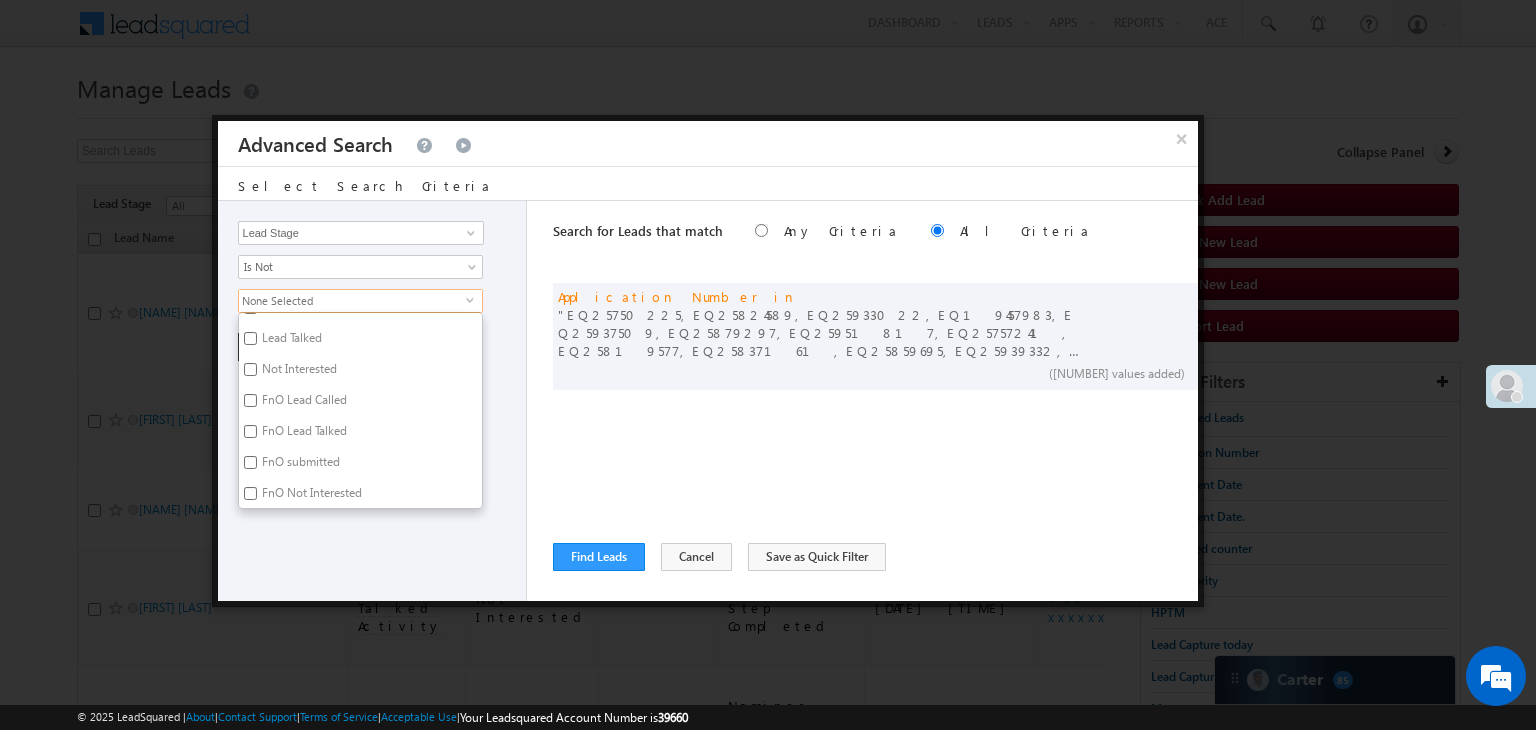 click on "Not Interested" at bounding box center [298, 372] 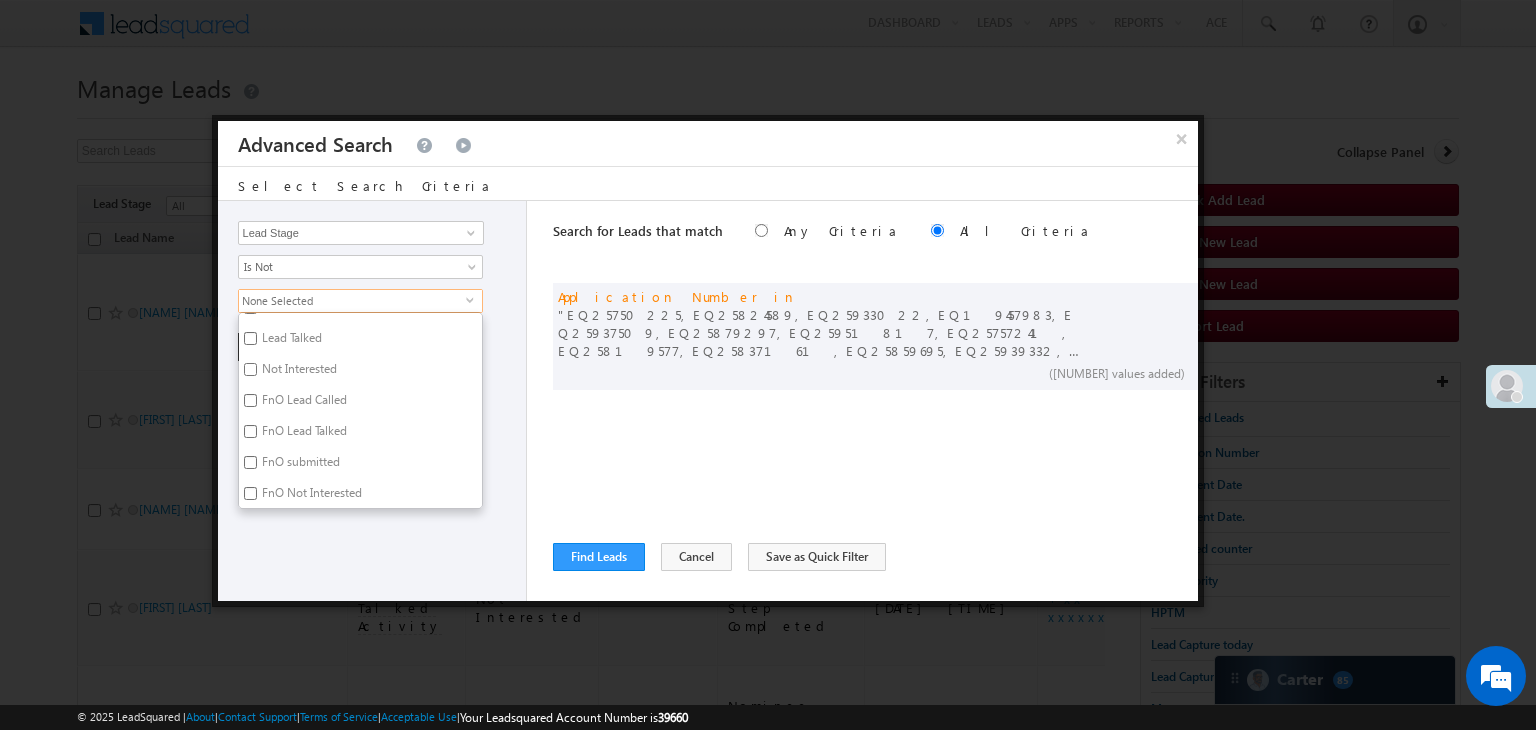 click on "Not Interested" at bounding box center (250, 369) 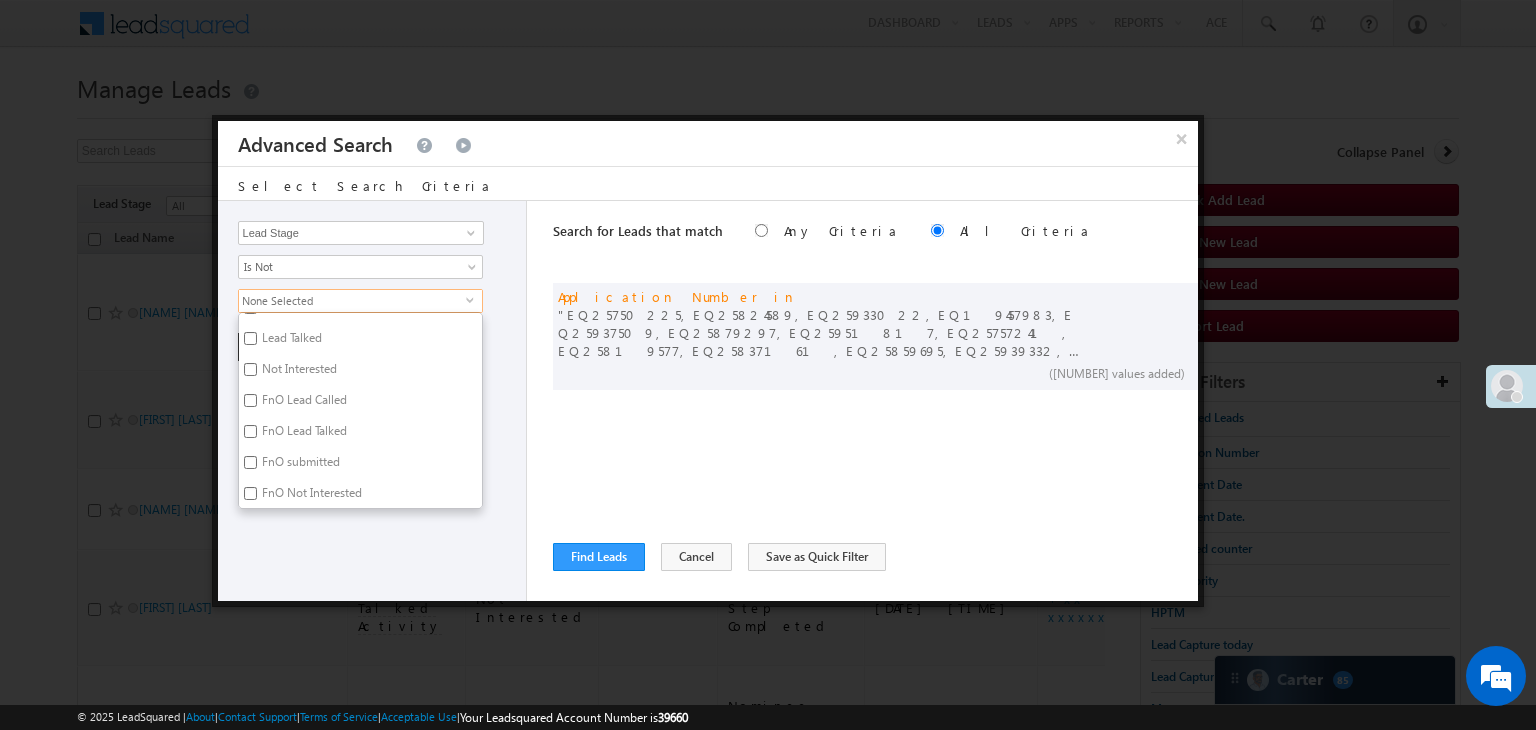 checkbox on "true" 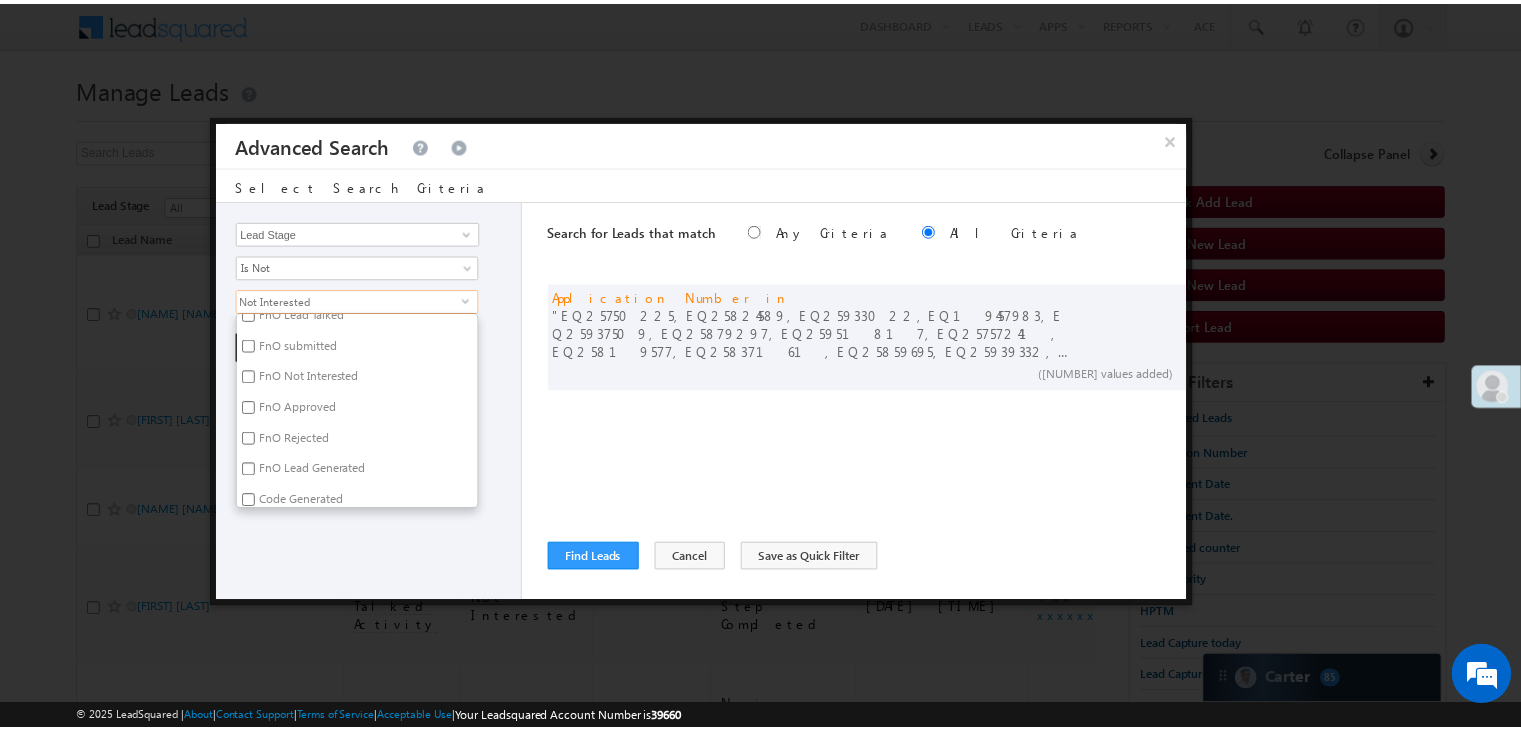 scroll, scrollTop: 489, scrollLeft: 0, axis: vertical 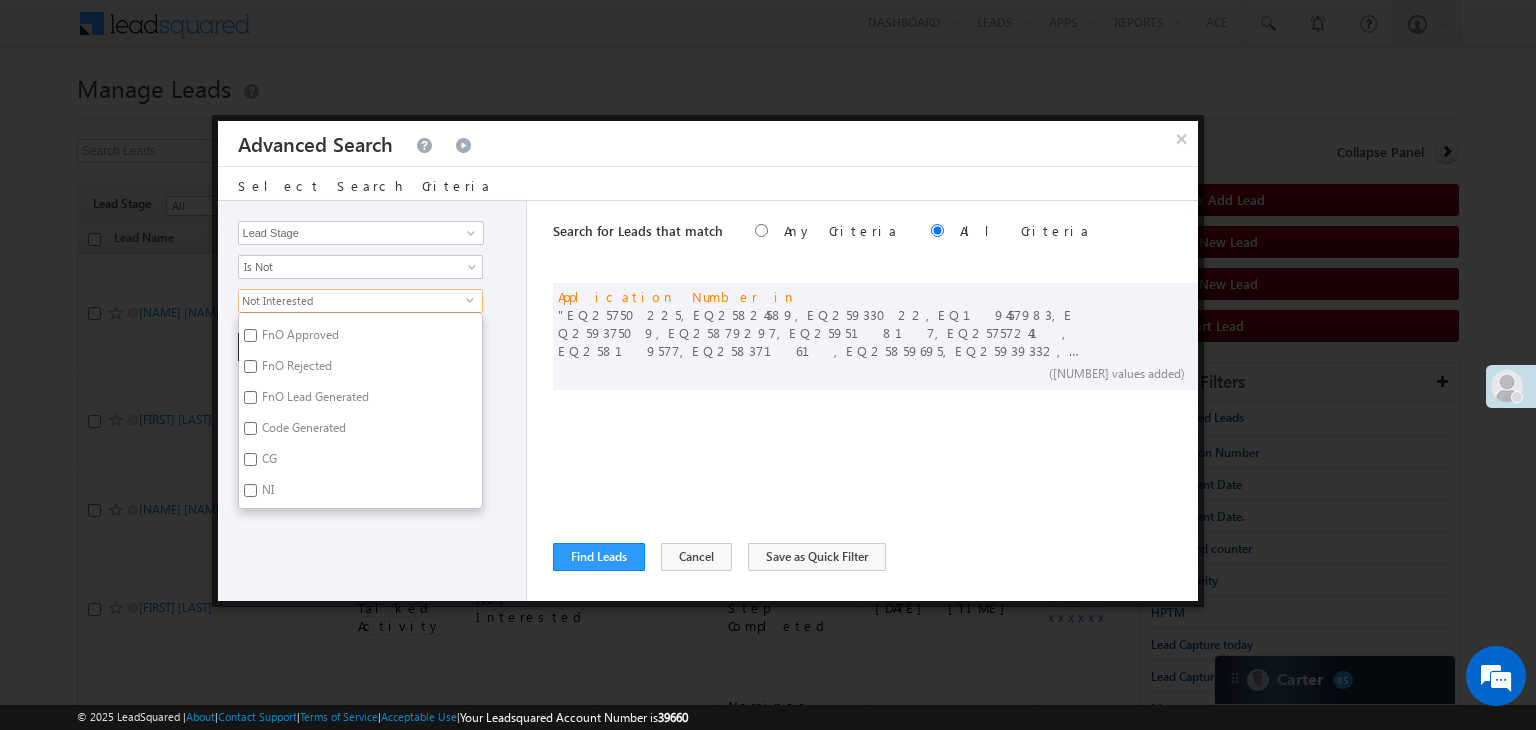 click on "Code Generated" at bounding box center (302, 431) 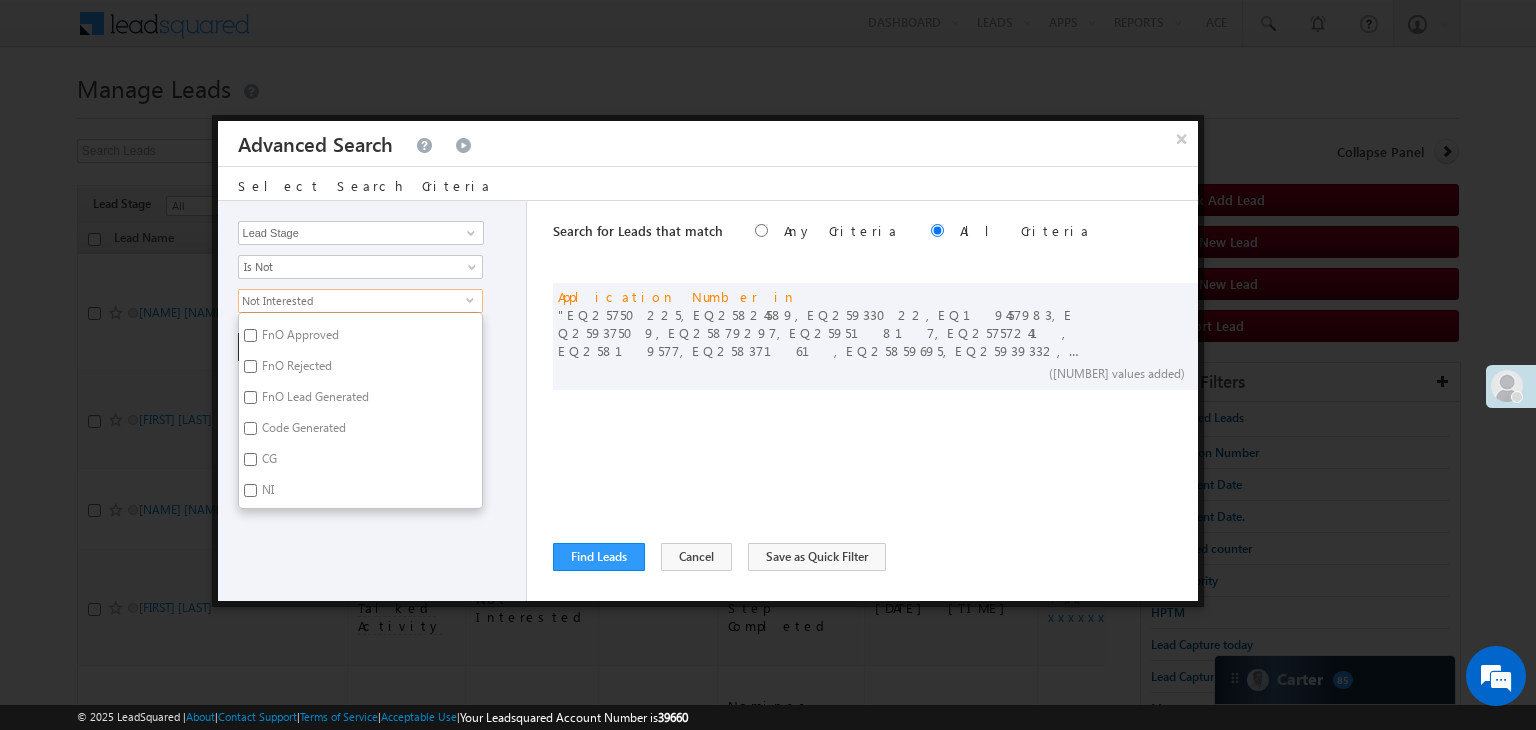 click on "Code Generated" at bounding box center (250, 428) 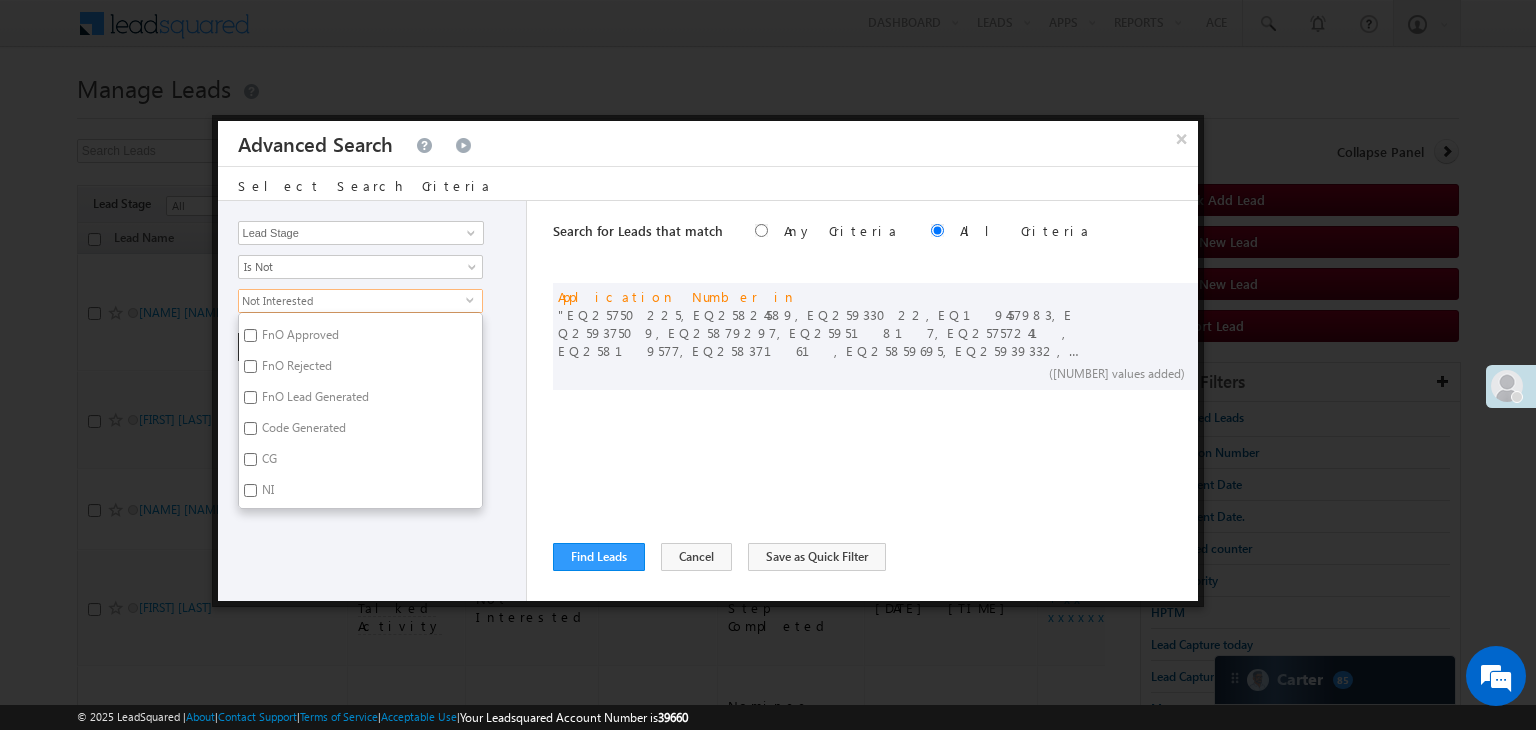 checkbox on "true" 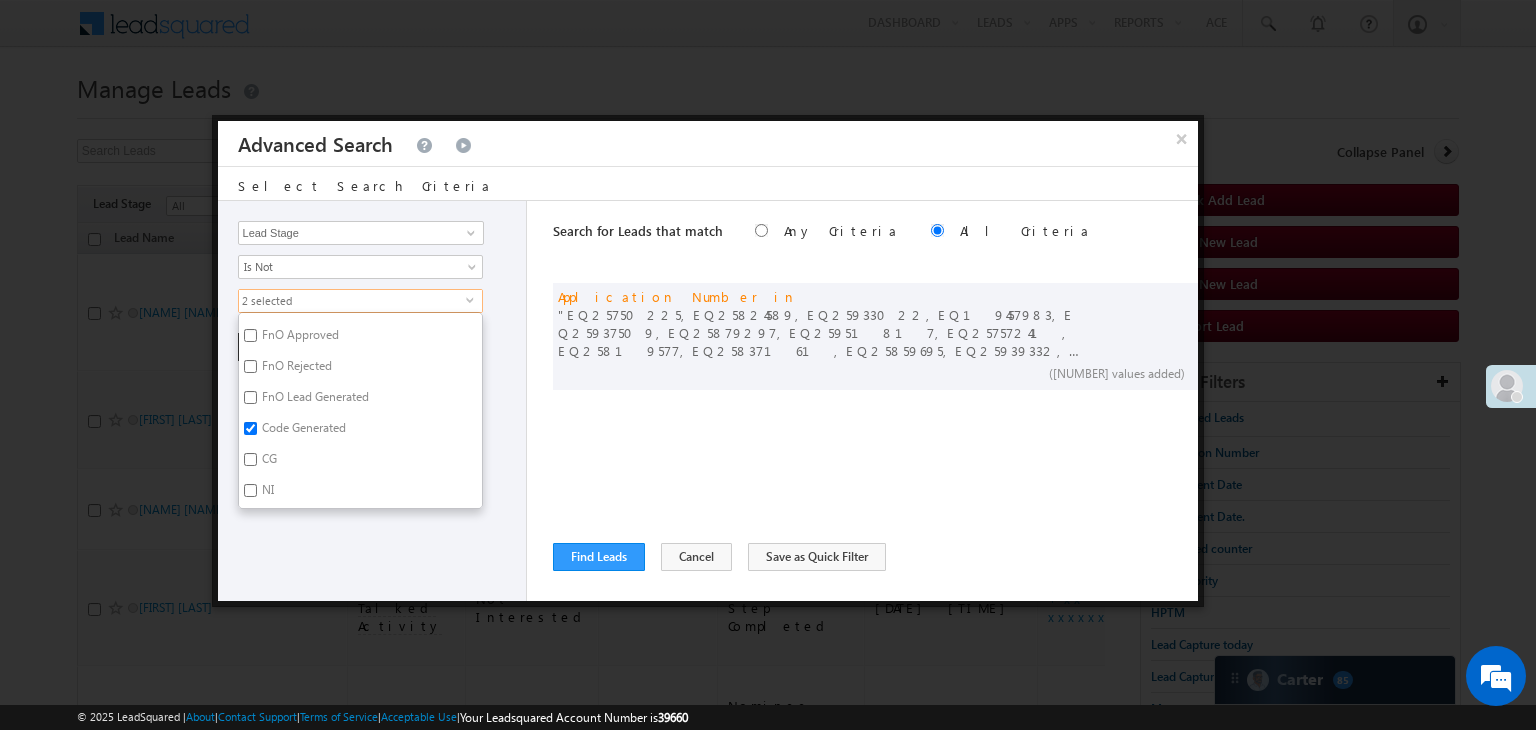 click on "CG" at bounding box center [268, 462] 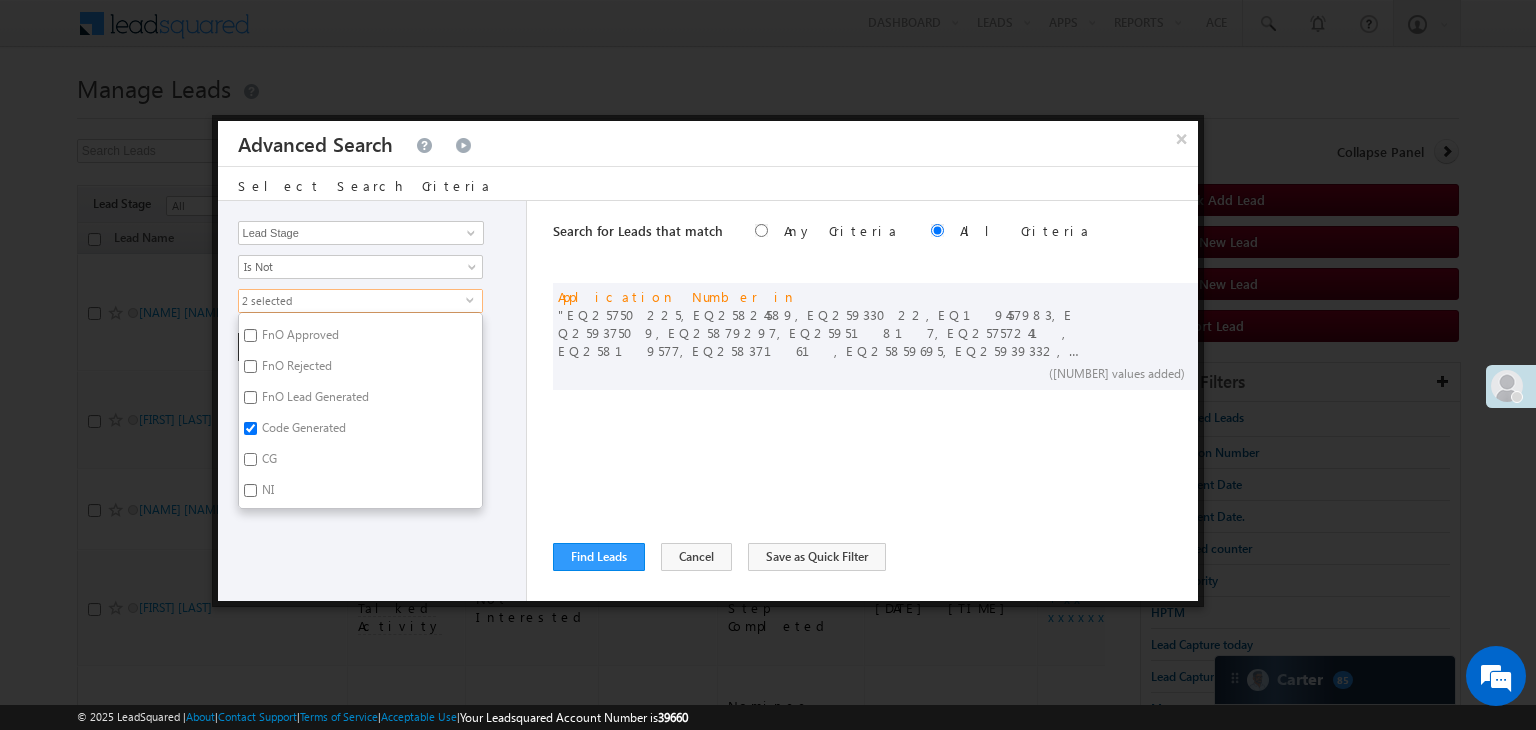 click on "CG" at bounding box center (250, 459) 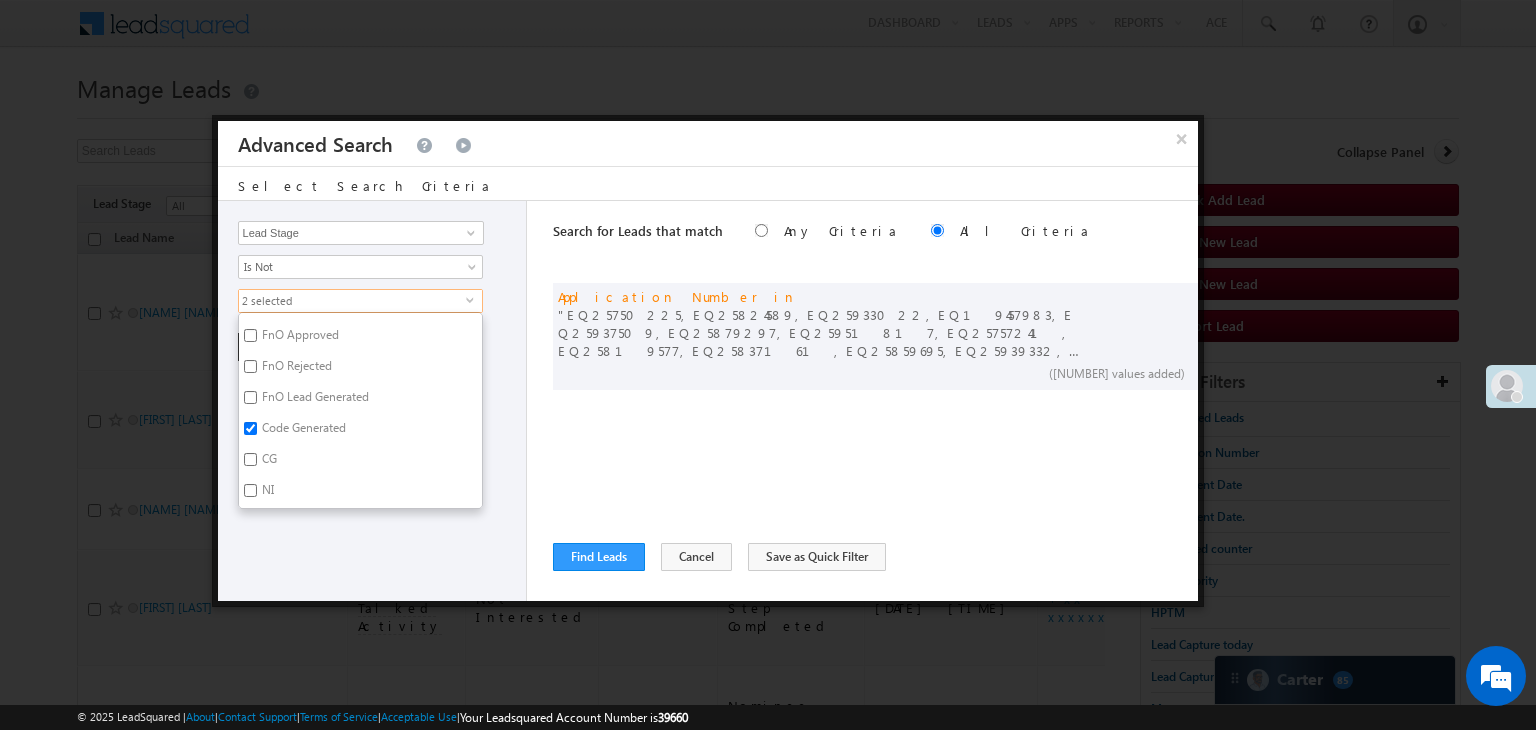 checkbox on "true" 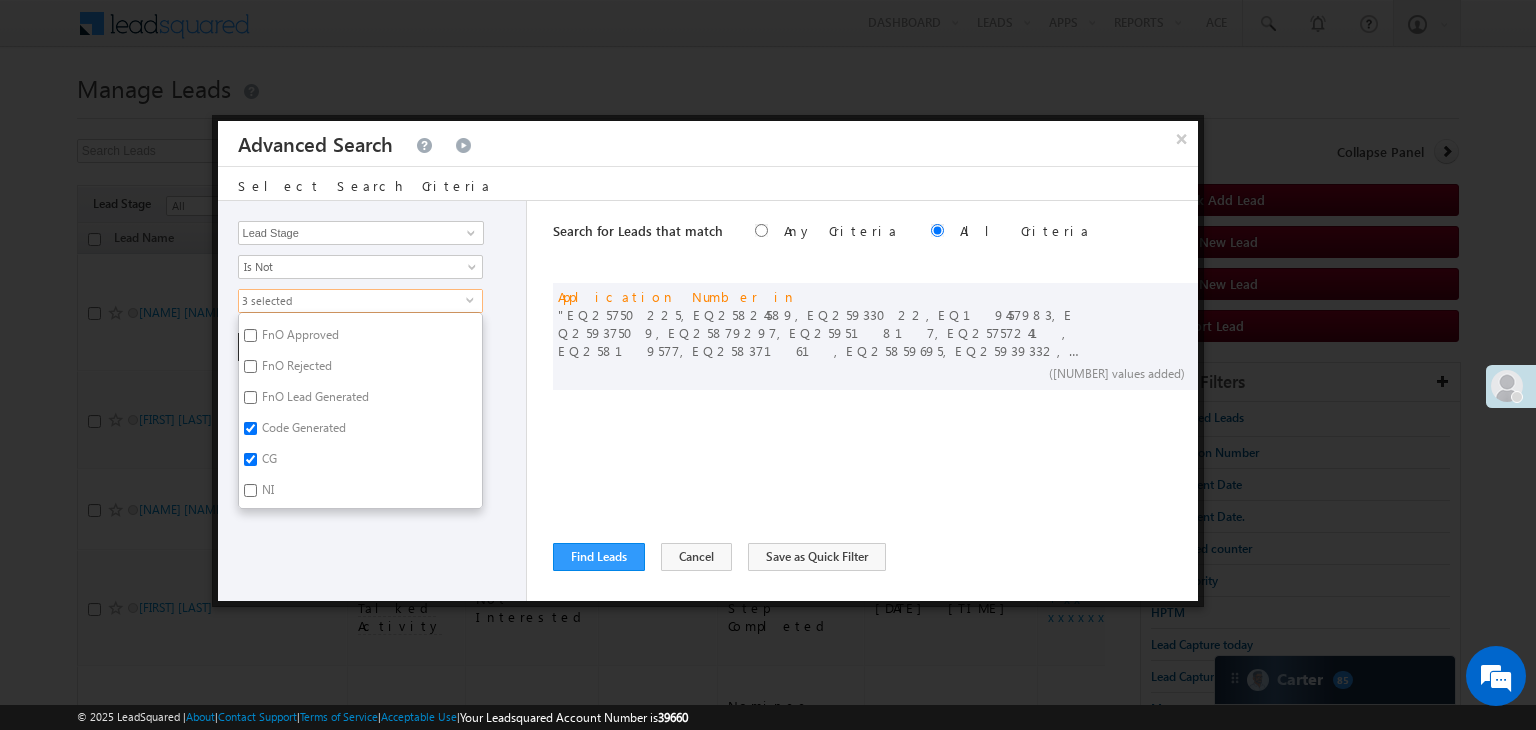 click on "NI" at bounding box center (266, 493) 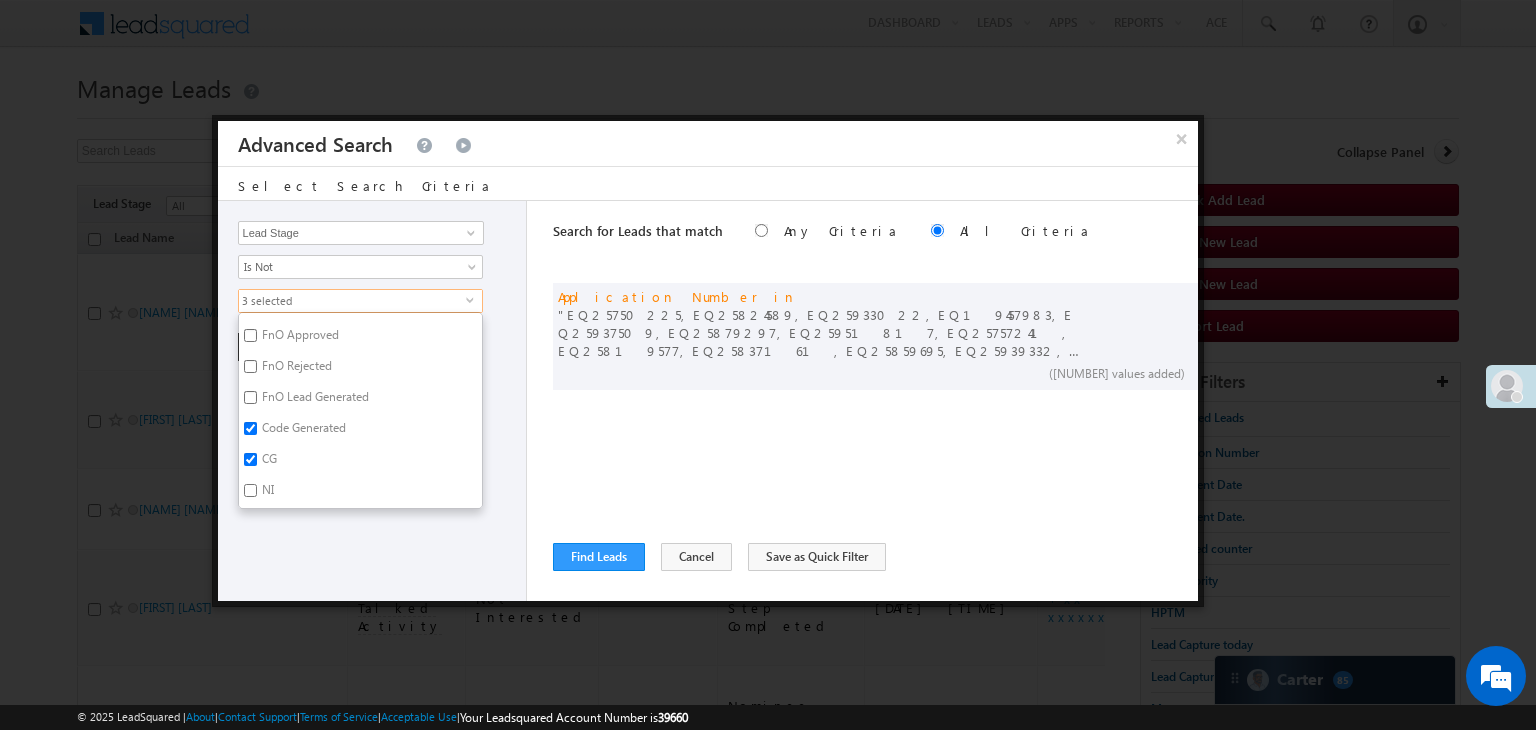 click on "NI" at bounding box center [250, 490] 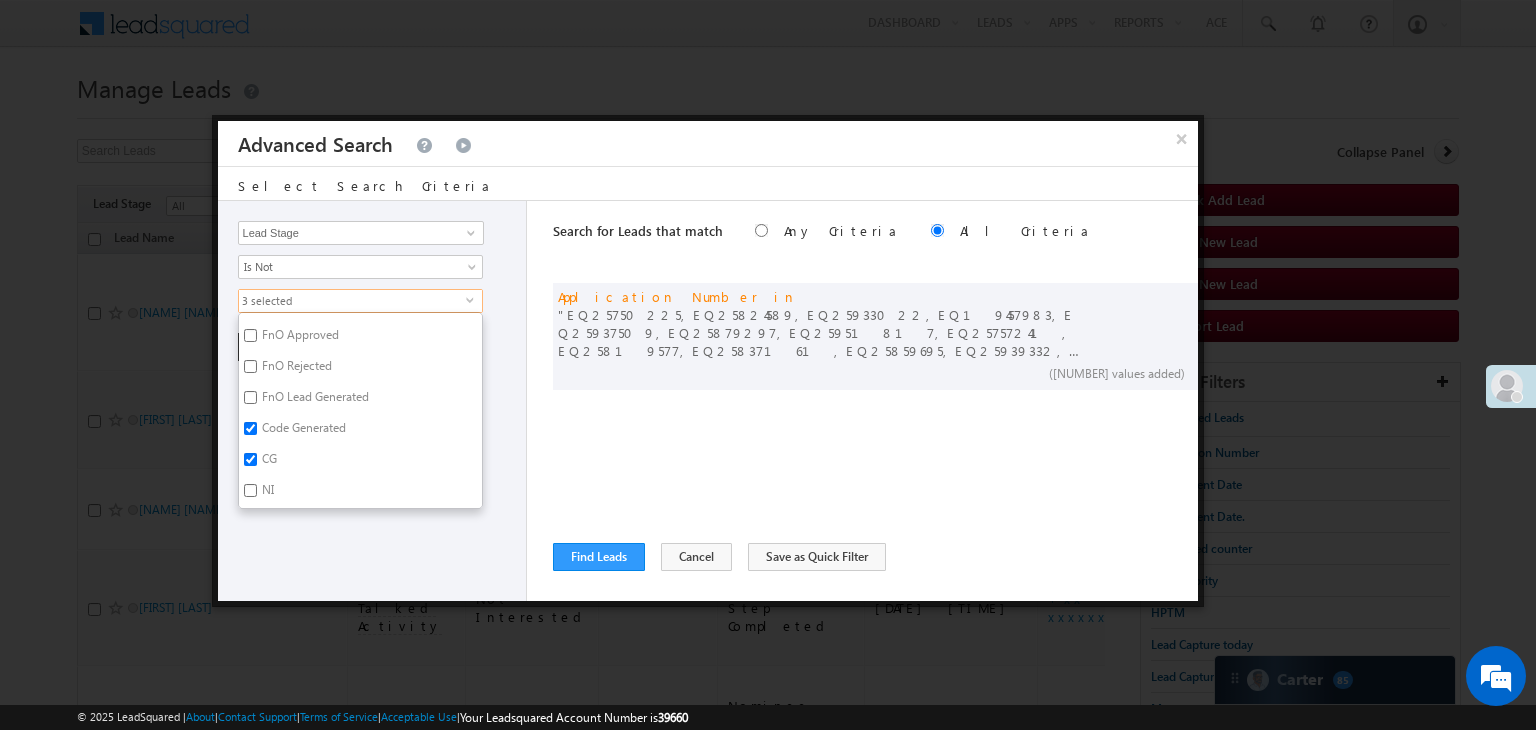 checkbox on "true" 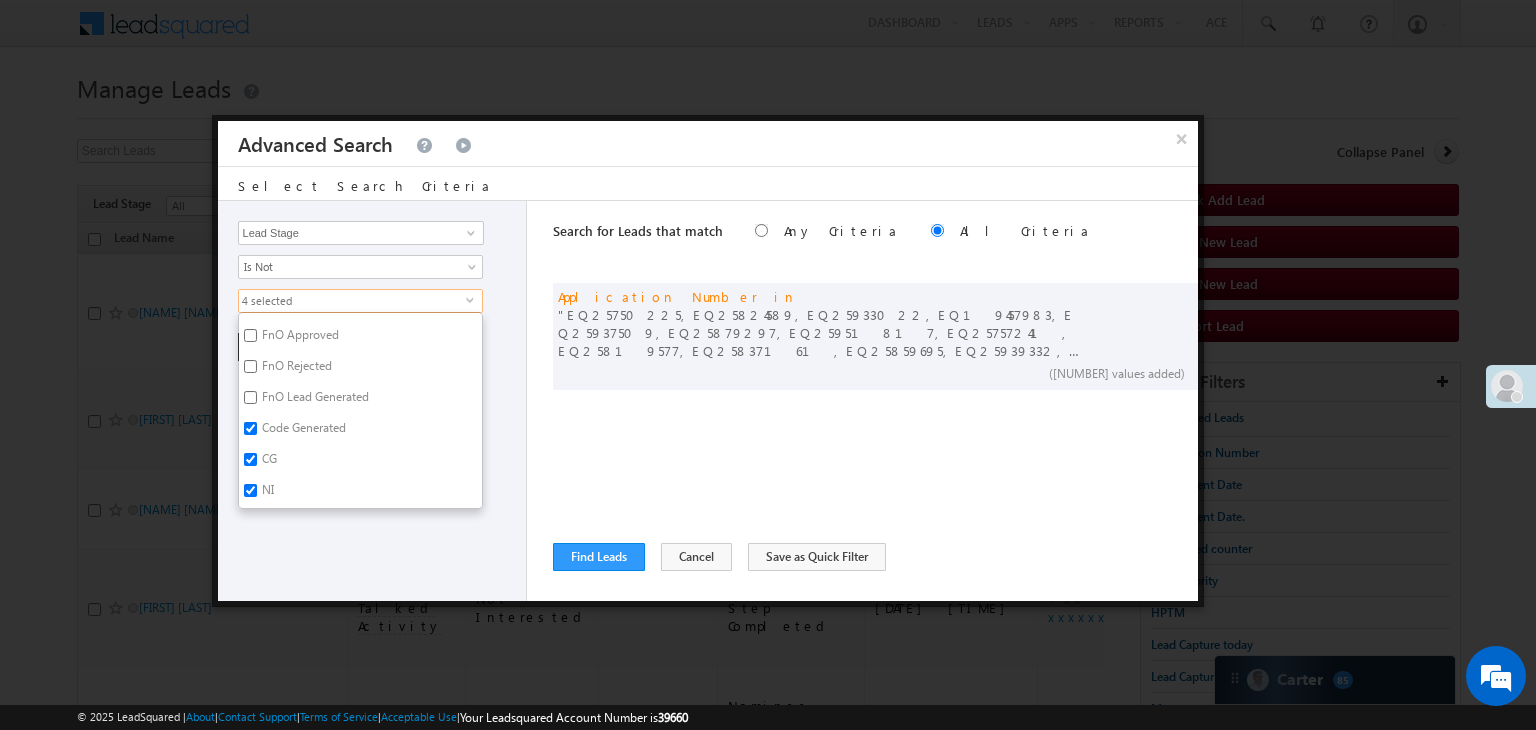 click on "Lead Activity Task Sales Group  Prospect Id  WA Last Message Timestamp 4th Day Disposition Aadhaar_MobileLinked Account Application Status Activation_Score Age Bucket AI_ML AngelCode App Download App Download Date App Status Compare Application Number Application Owner Application Source Application Status  Application Status at Assignment Application Status at Dropoff Application status before assignment  Application Status First time Drop Off  Application Status New Application Step Number Application Submission Flag Application Type Appsflyer Adset Area Manager Name Assignment Date Assignment Quota Assignment Status Attempt counter post coding  BO Branch Browser Call Back Counter Call back Date & Time Call Back Requested Created At Call Back Requested on  Call Back Requested Slot Call Duration Call Later Overall Counter Call Later_Insurance call back date Callid Campaign Call Counter Campaign Date Campaign flag for smart view Campaign Talktime counter Campaign Trade Date Is" at bounding box center [373, 401] 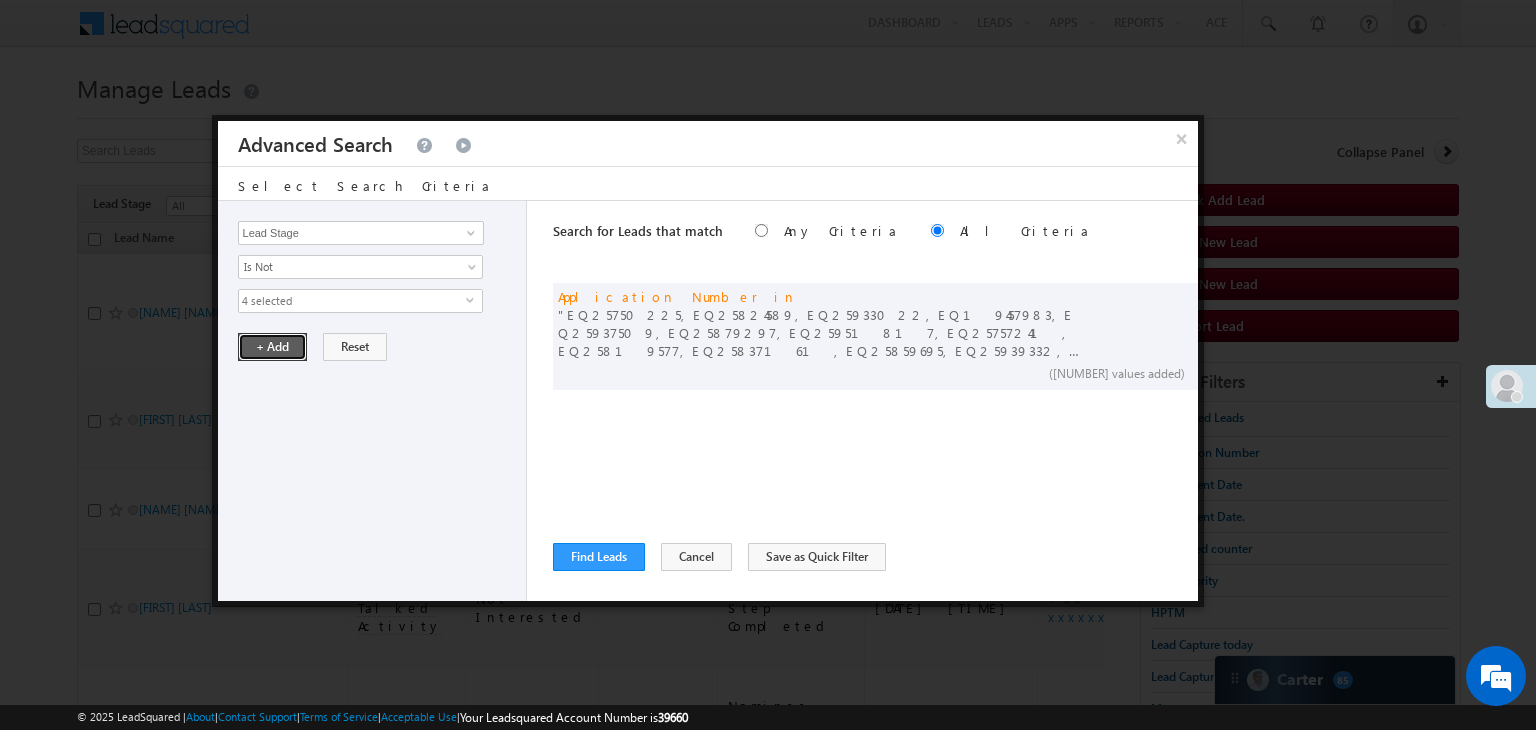 click on "+ Add" at bounding box center (272, 347) 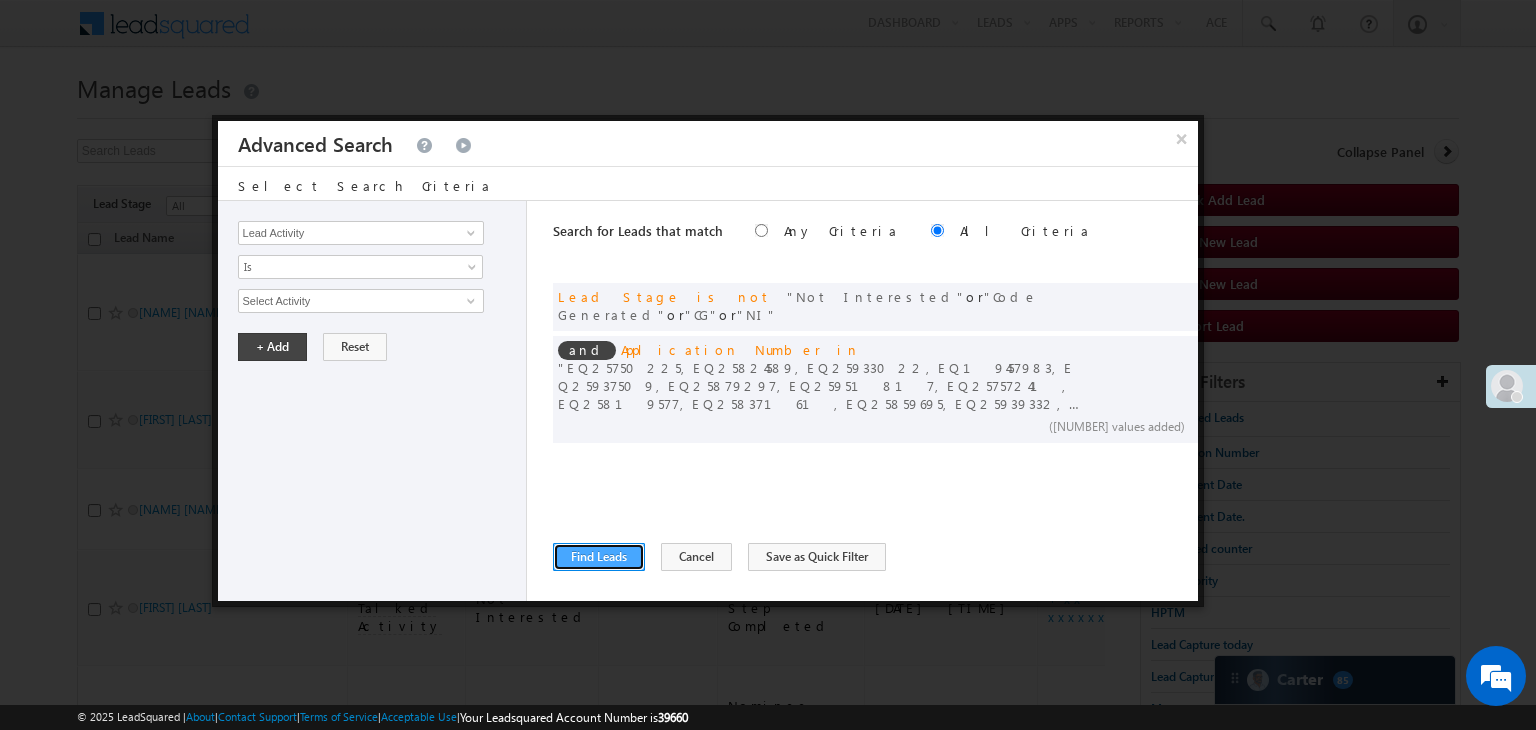 click on "Find Leads" at bounding box center (599, 557) 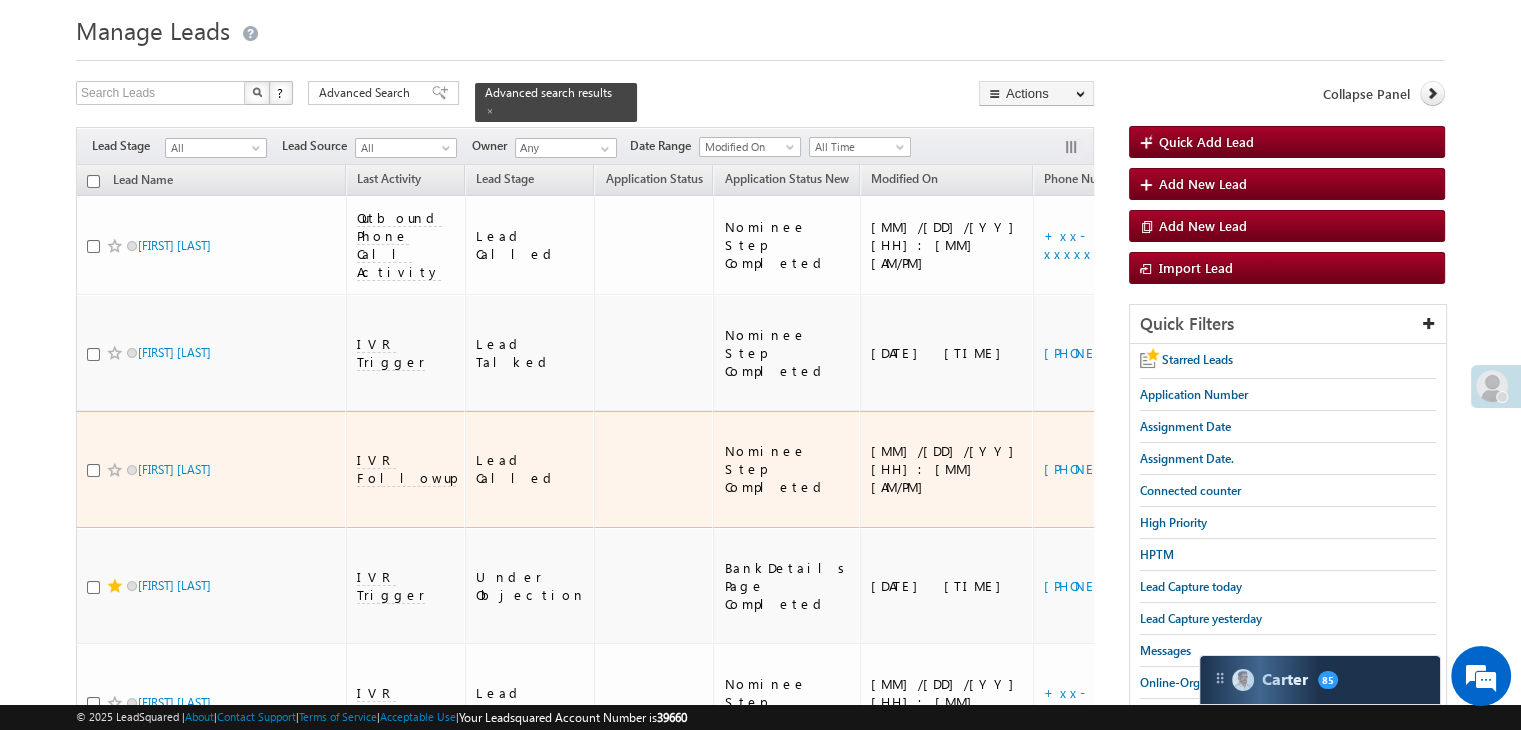 scroll, scrollTop: 0, scrollLeft: 0, axis: both 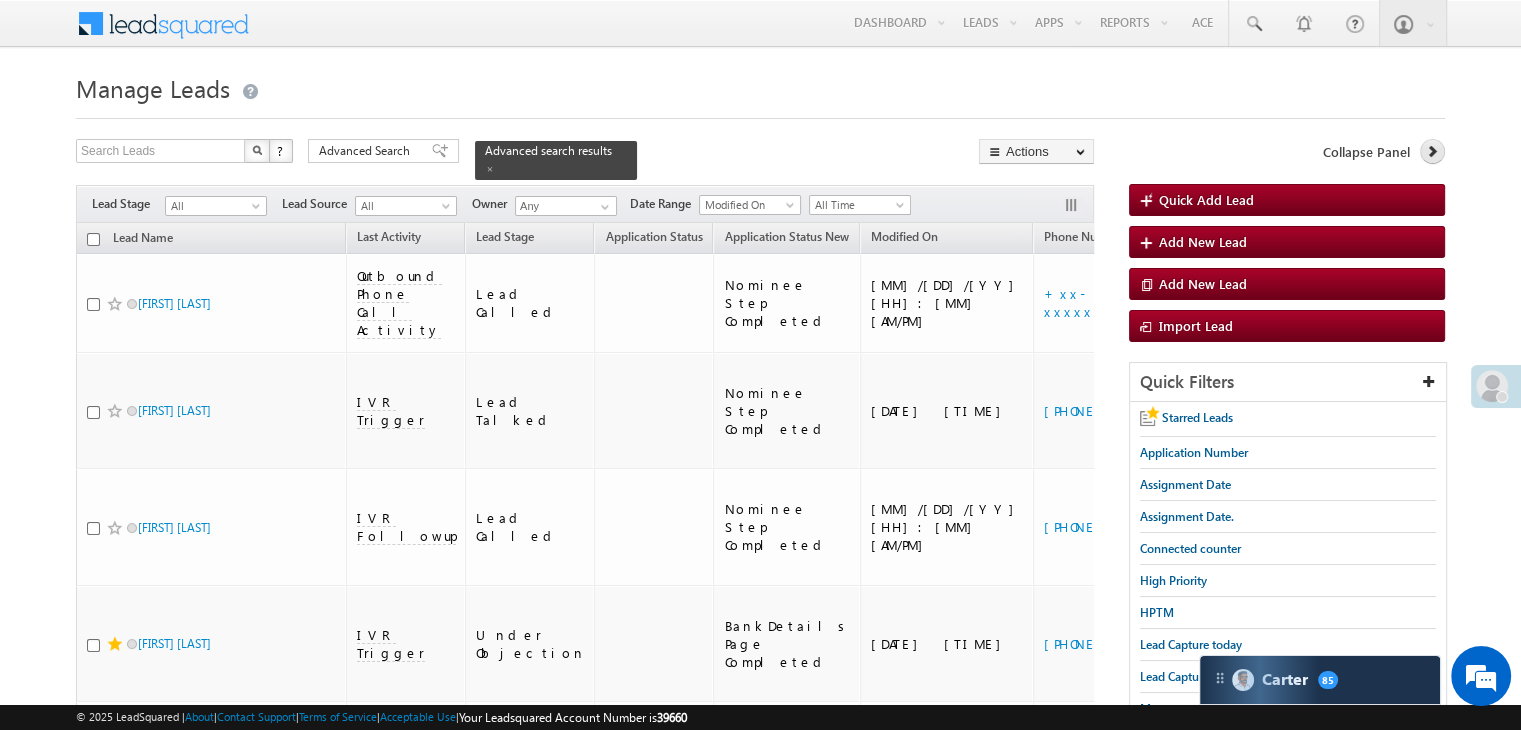 click at bounding box center [1432, 151] 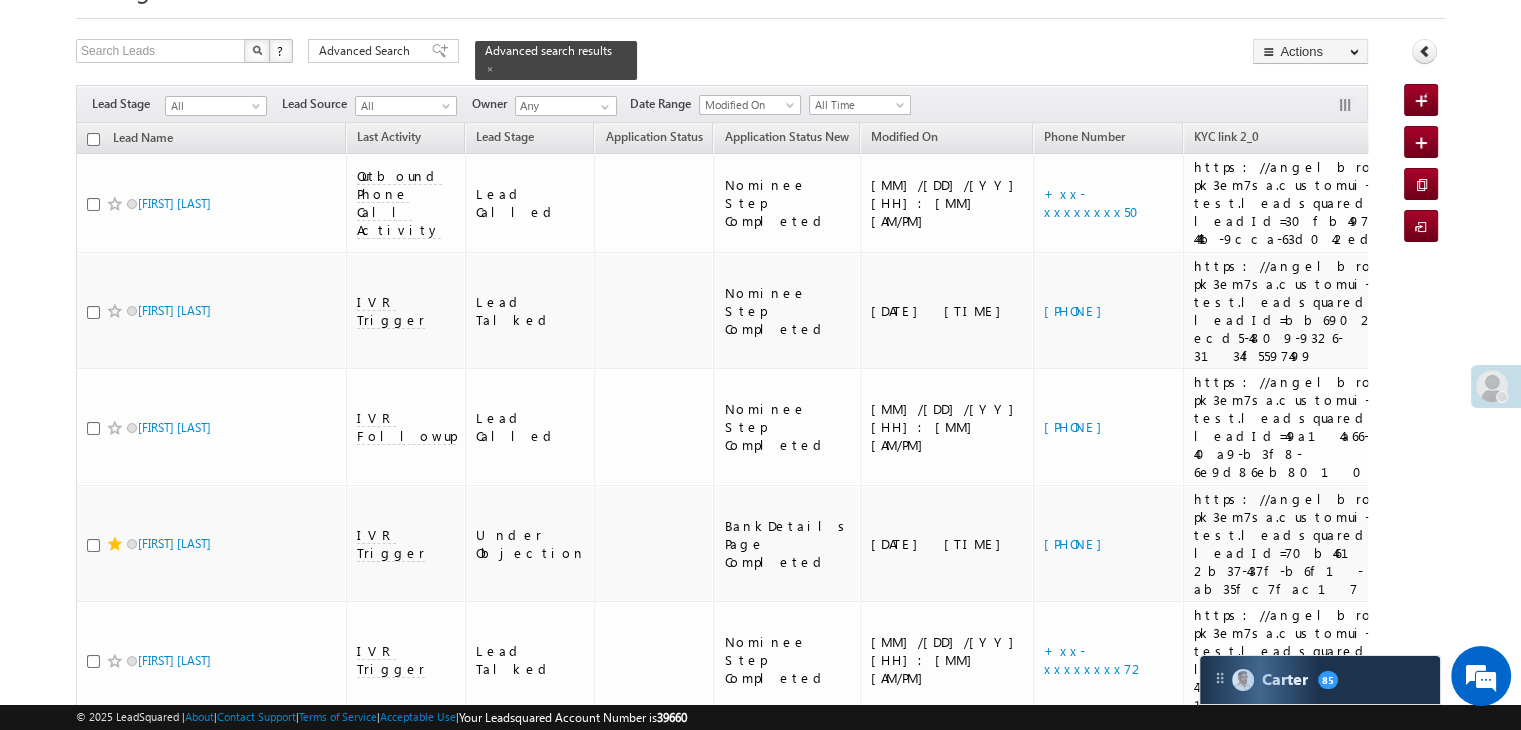 scroll, scrollTop: 499, scrollLeft: 0, axis: vertical 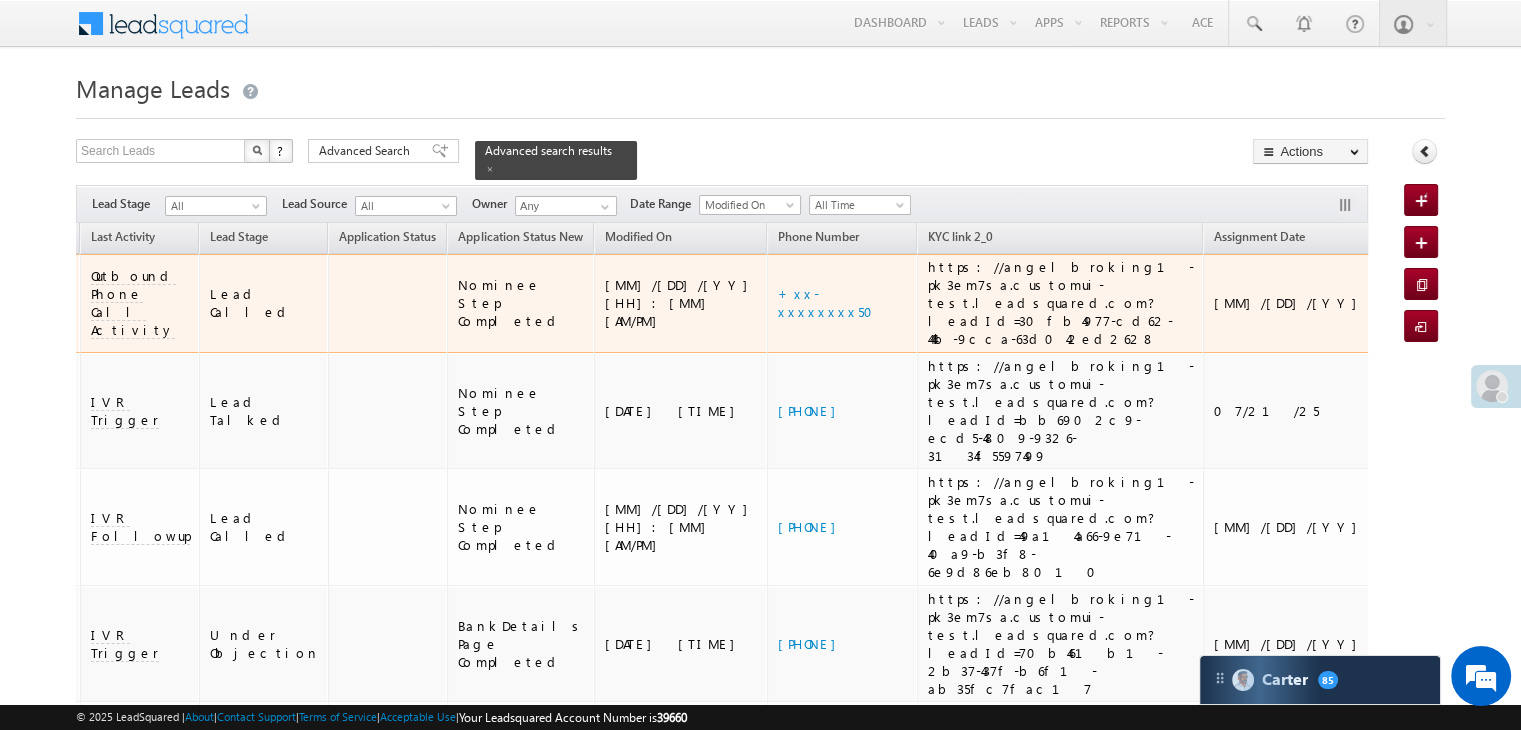 click on "[LEAD_ID]" at bounding box center [1538, 303] 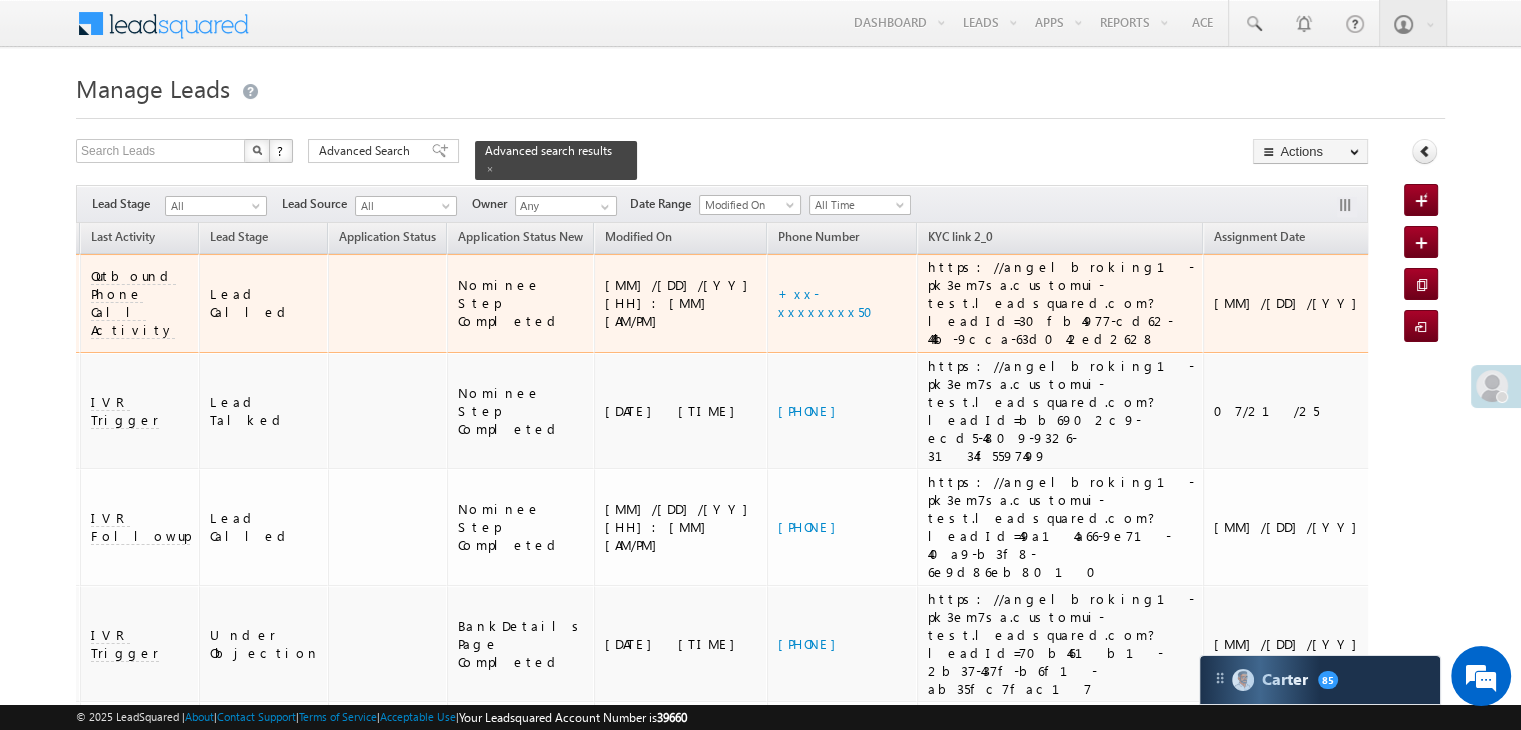 click on "[LEAD_ID]" at bounding box center [1538, 303] 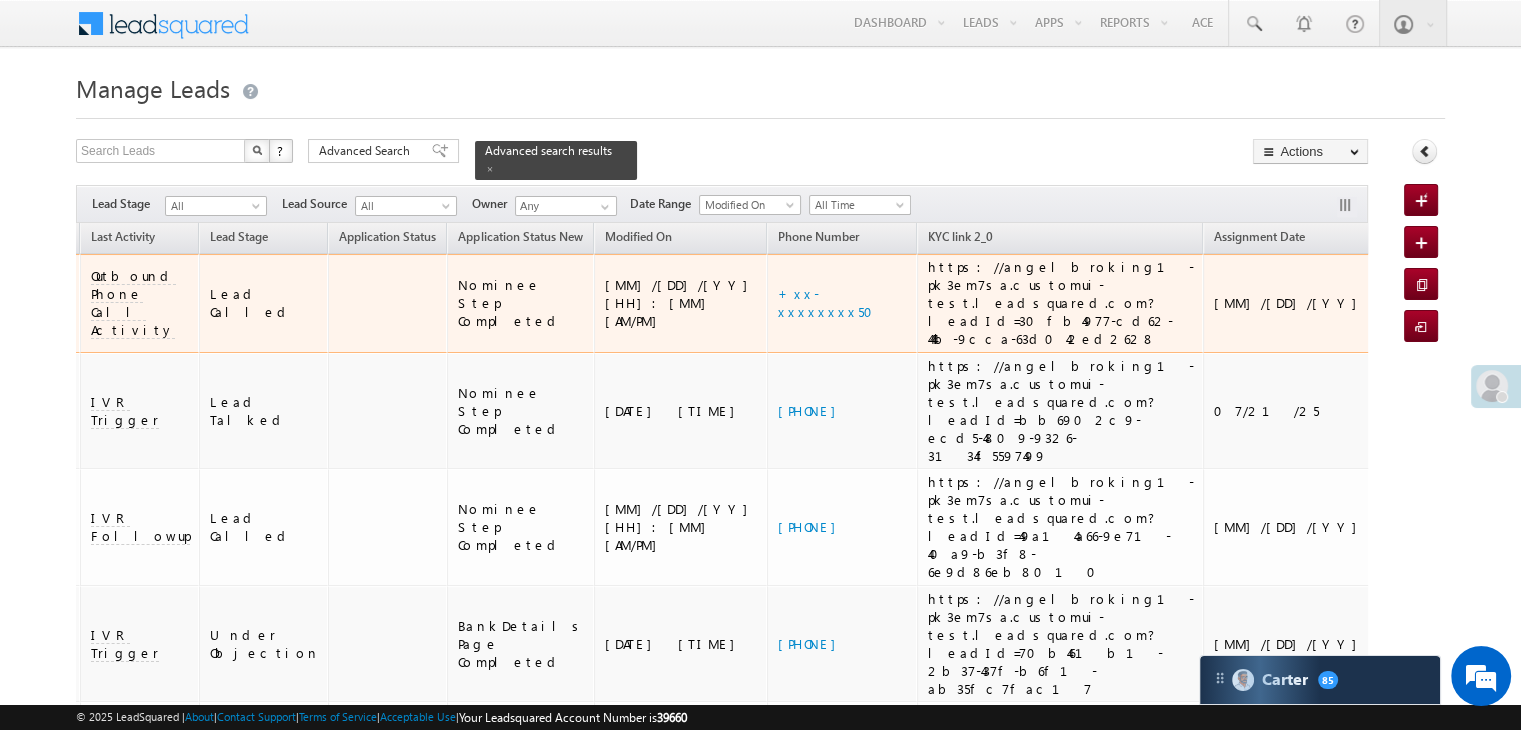 copy on "[LEAD_ID]" 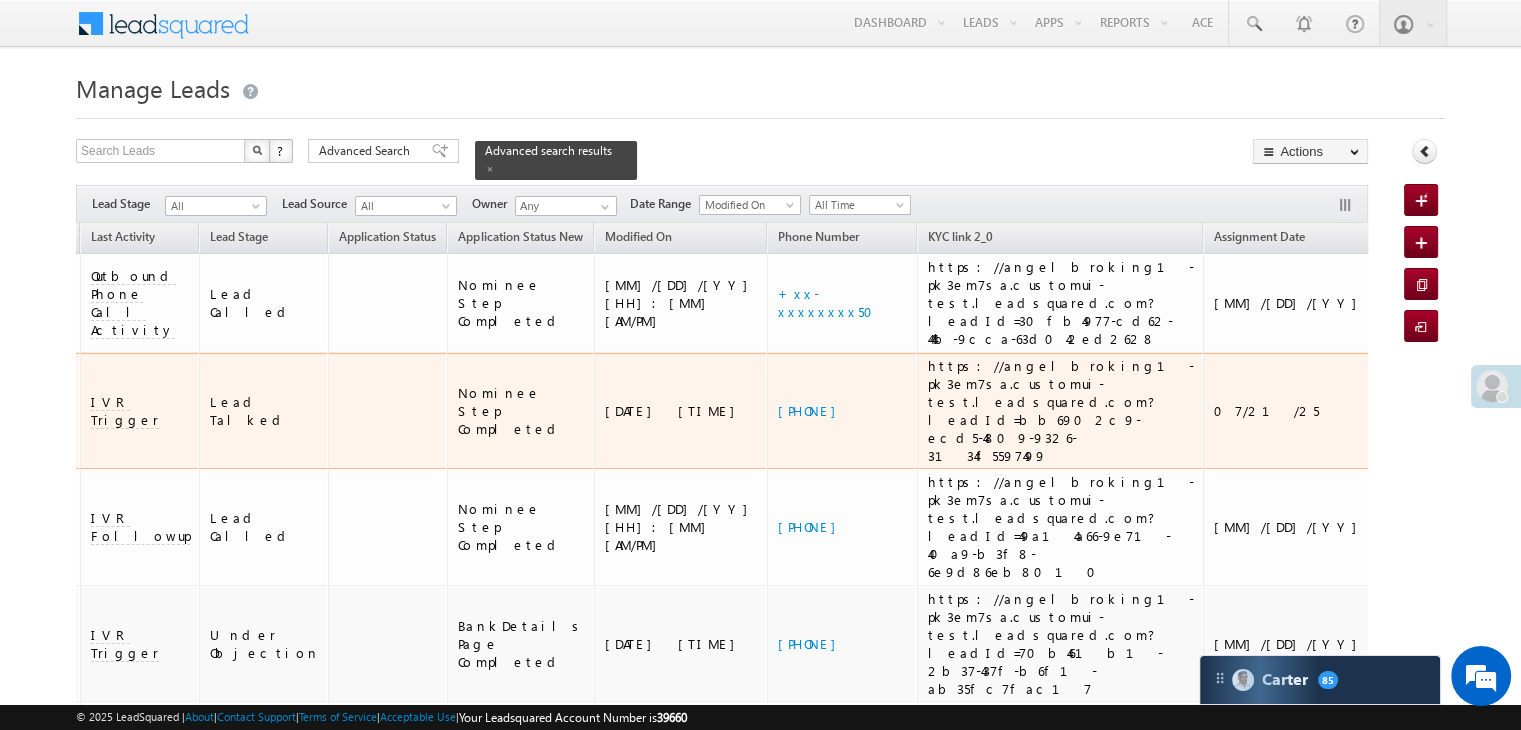 click on "[ALPHANUMERIC]" at bounding box center (1538, 411) 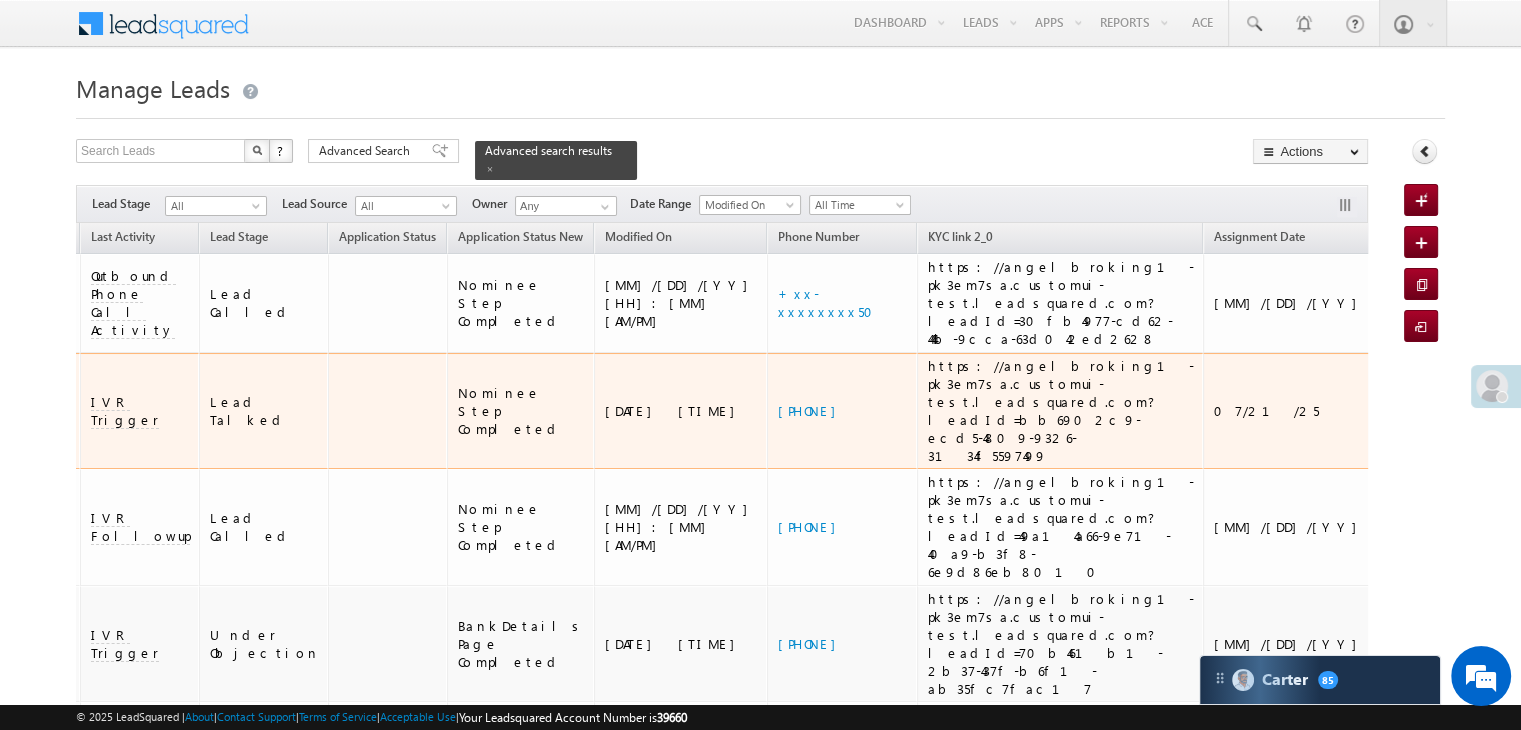 click on "[ALPHANUMERIC]" at bounding box center (1538, 411) 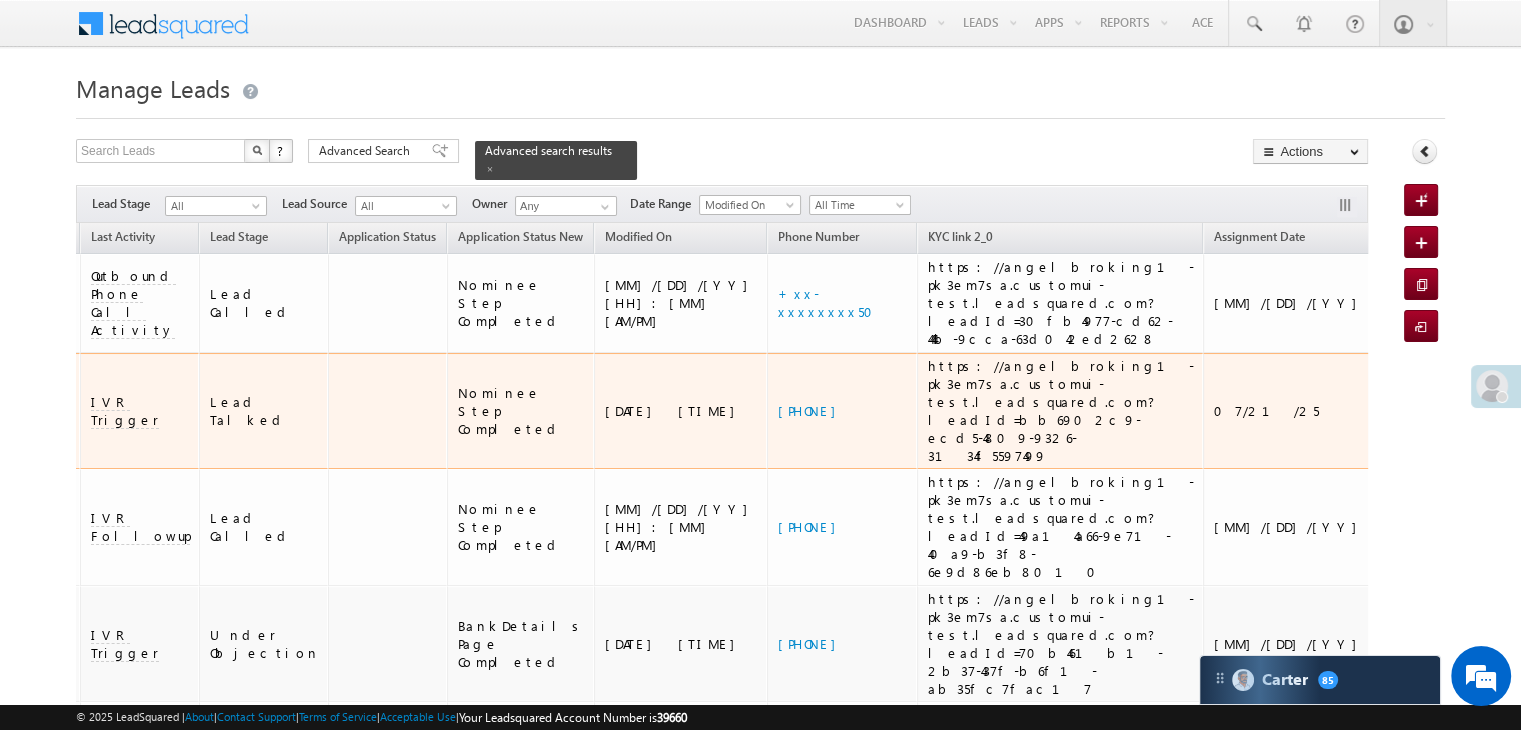 copy on "[ALPHANUMERIC]" 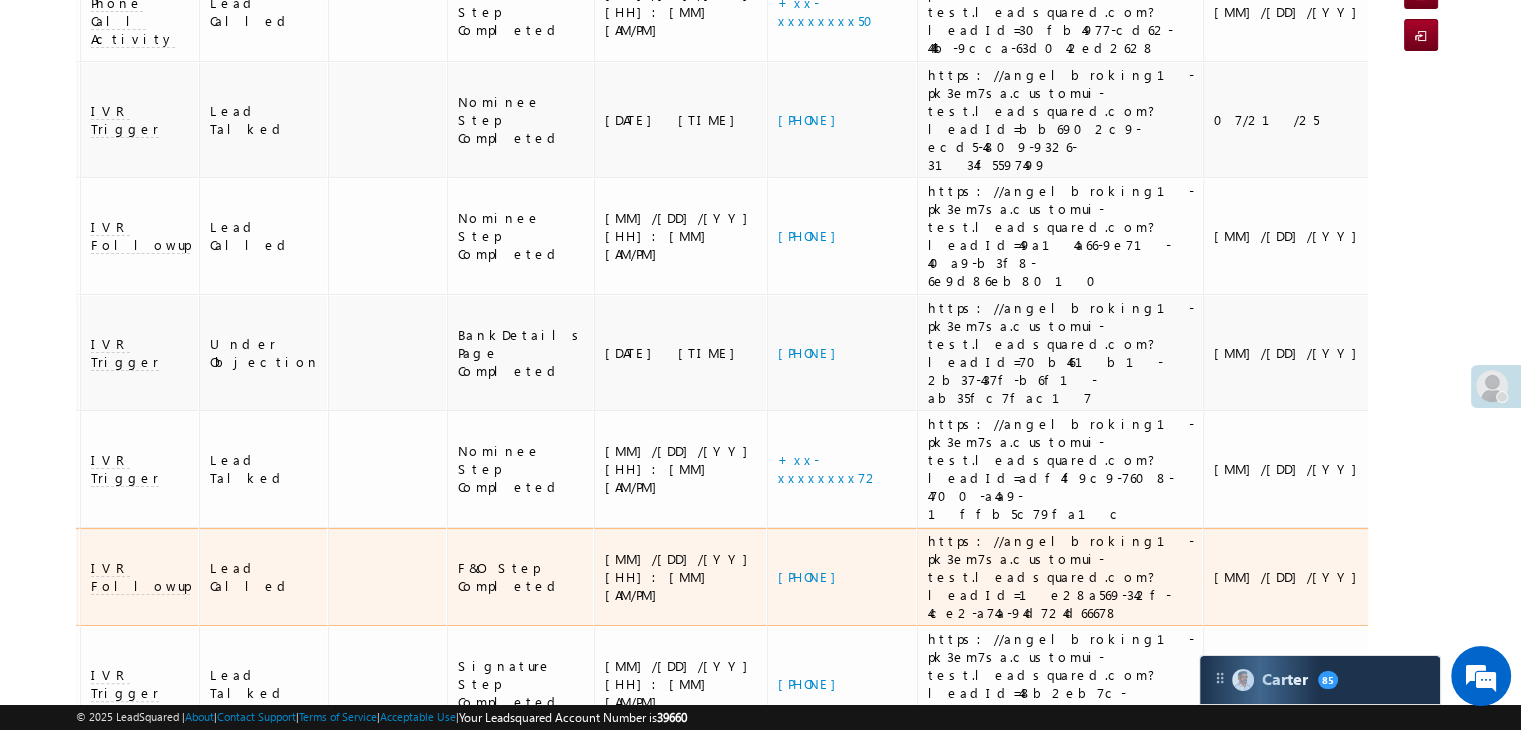 scroll, scrollTop: 300, scrollLeft: 0, axis: vertical 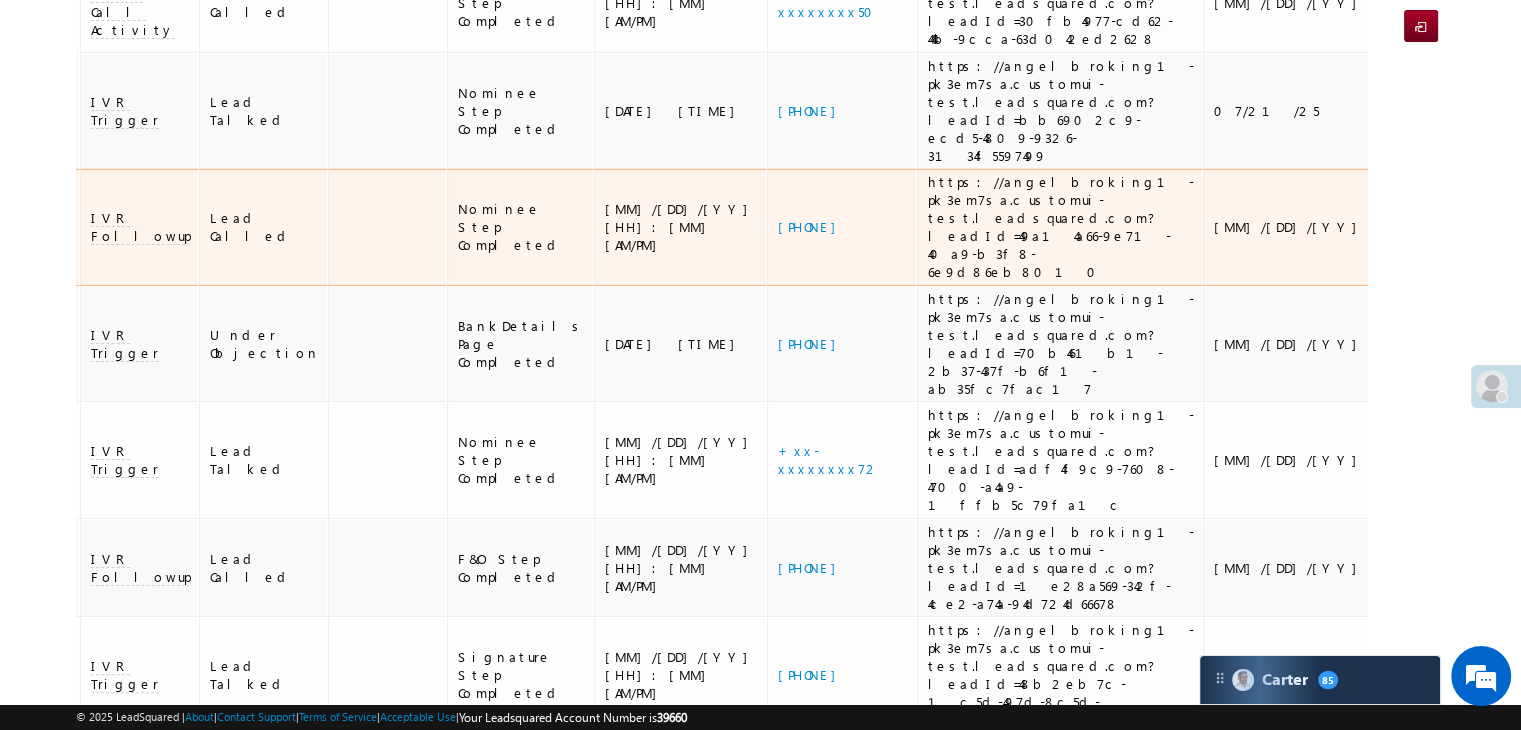click on "[ID]" at bounding box center (1538, 227) 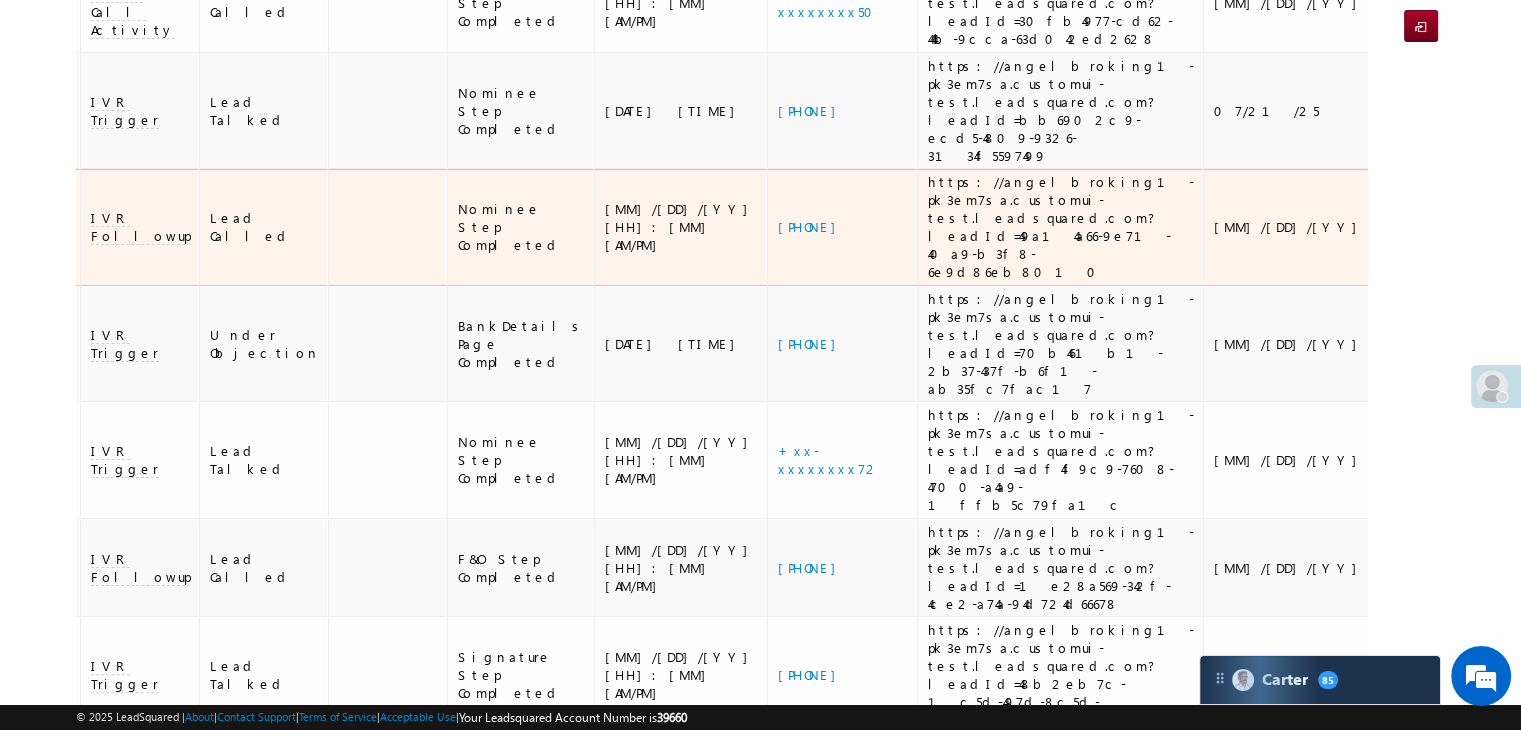 click on "[ID]" at bounding box center (1538, 227) 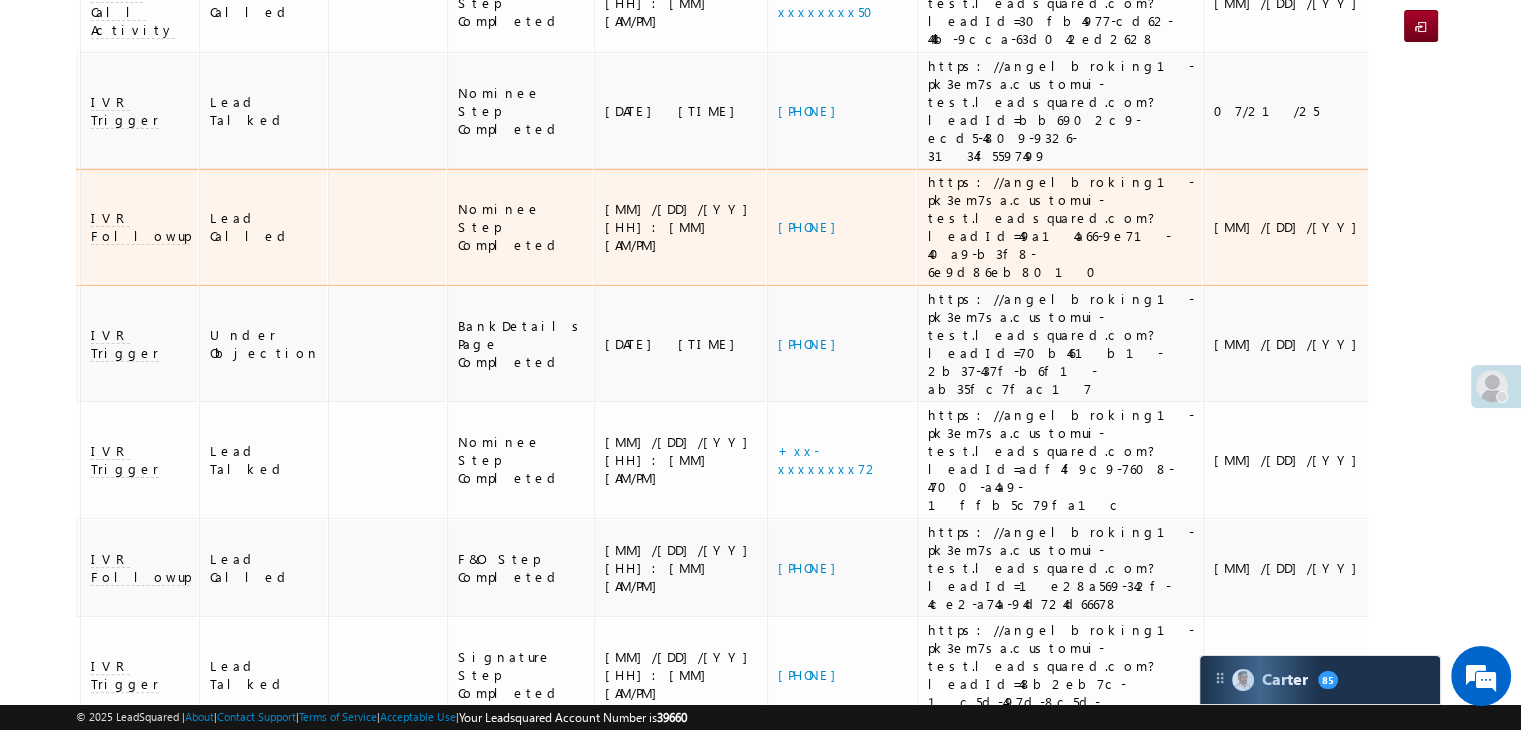 copy on "[ID]" 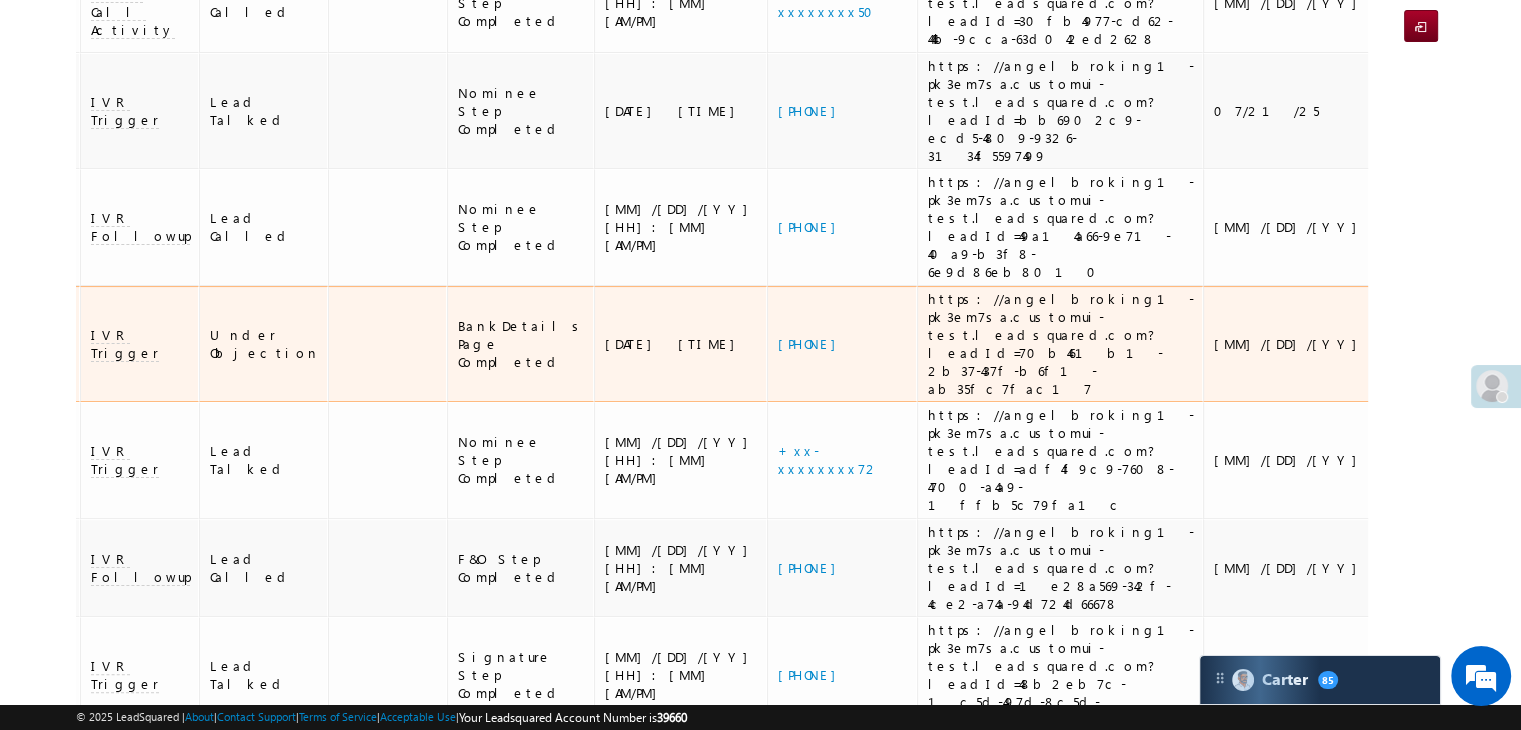 click on "[ID]" at bounding box center [1538, 344] 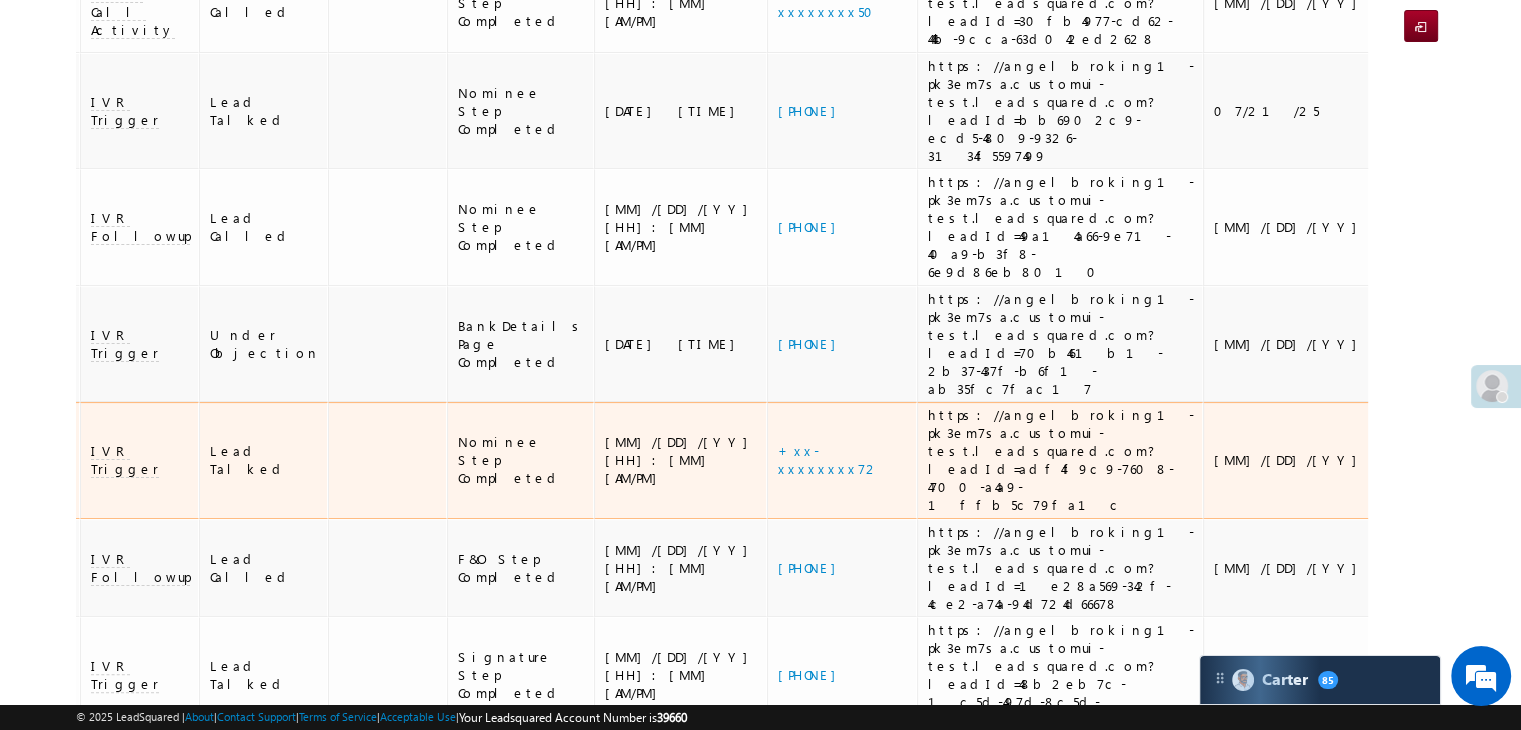 click on "[LEAD_ID]" at bounding box center [1538, 460] 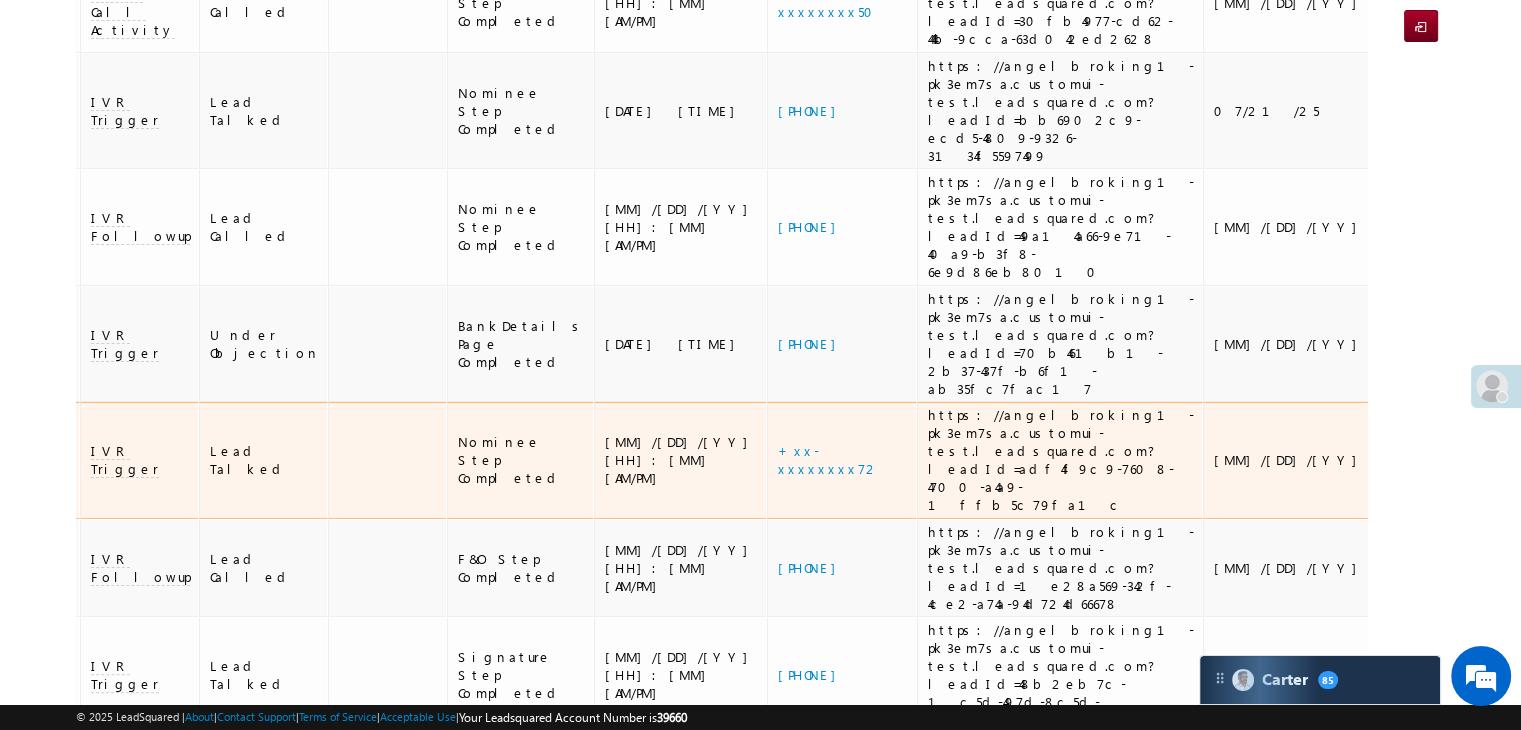 click on "[LEAD_ID]" at bounding box center [1538, 460] 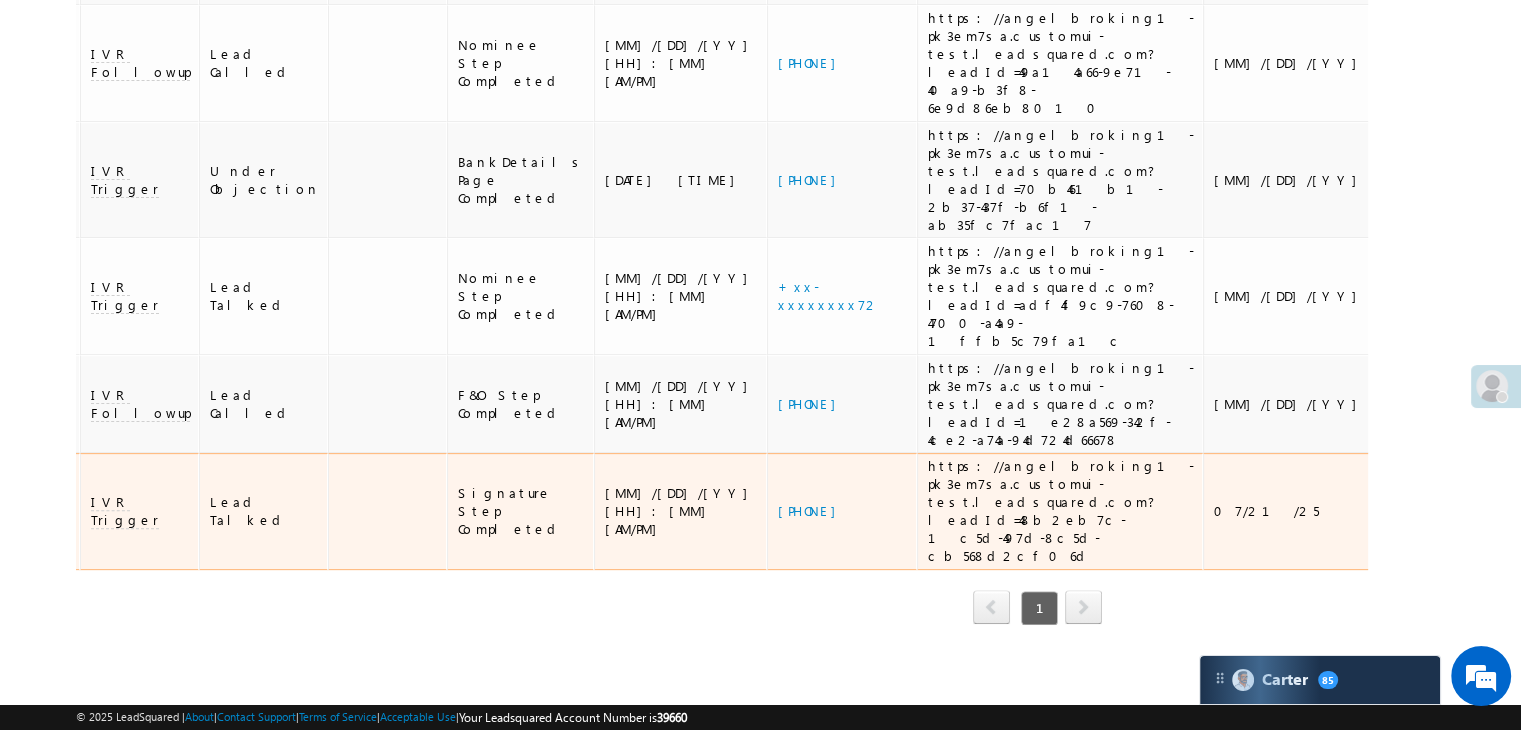 scroll, scrollTop: 499, scrollLeft: 0, axis: vertical 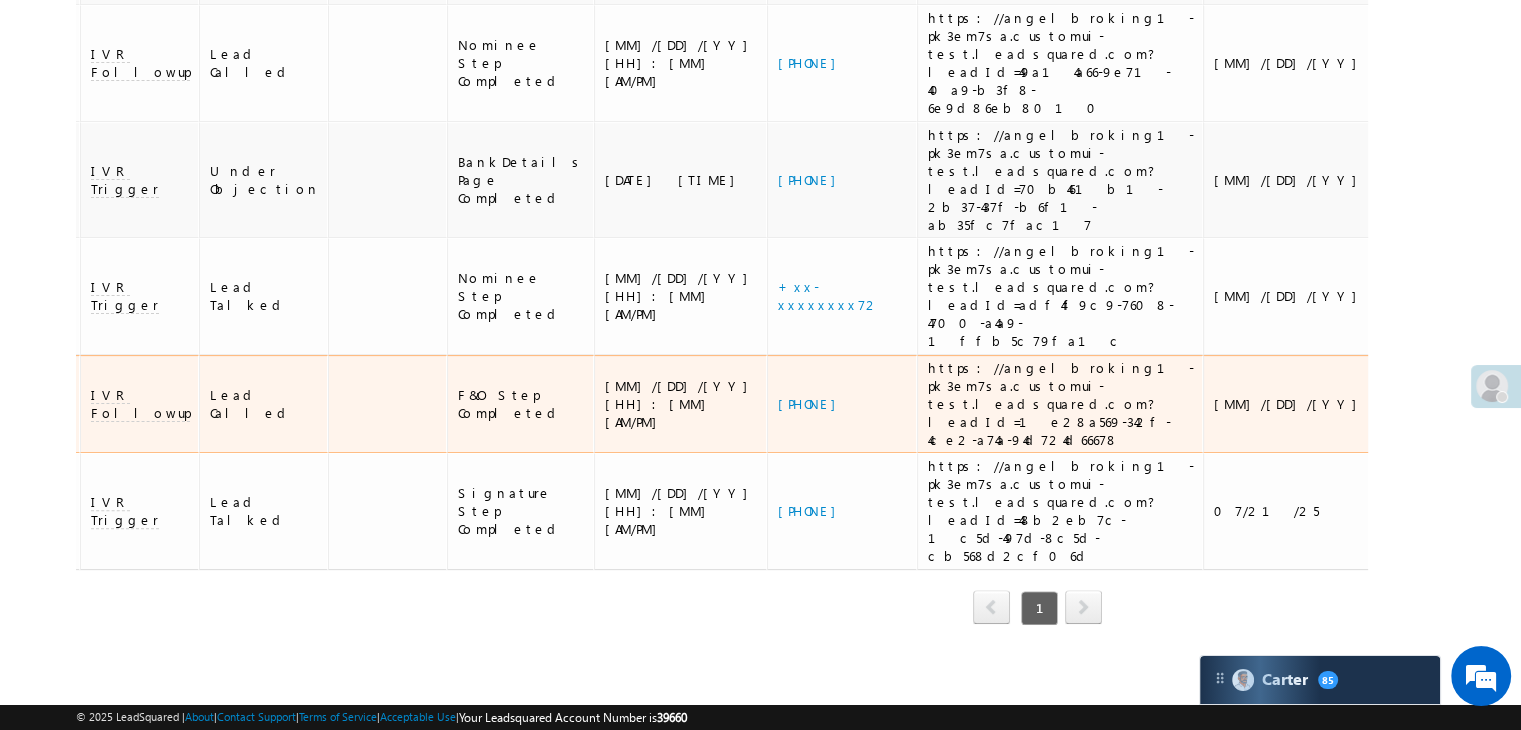 click on "EQ25819577" at bounding box center (1538, 404) 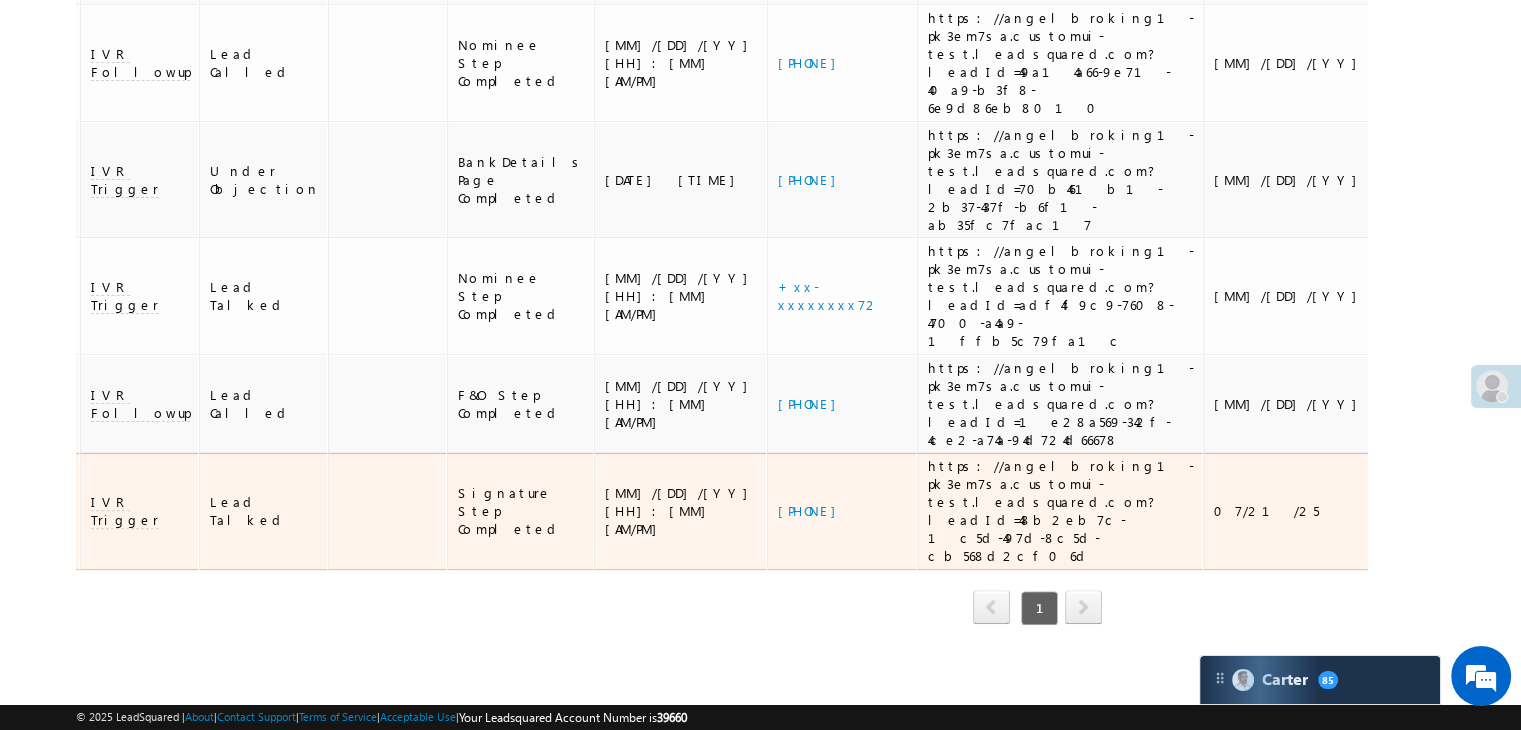 click on "EQ19457983" at bounding box center [1538, 511] 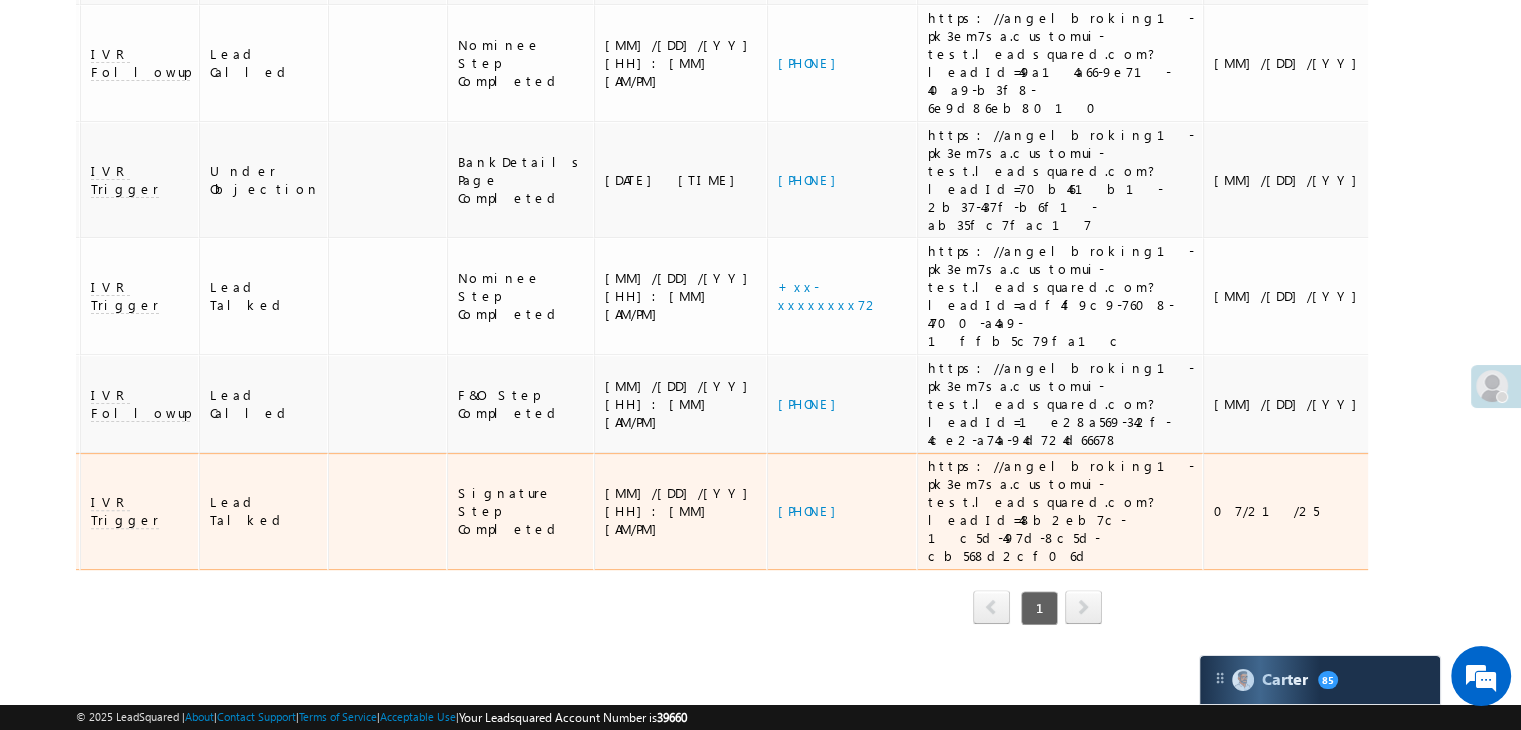 copy on "EQ19457983" 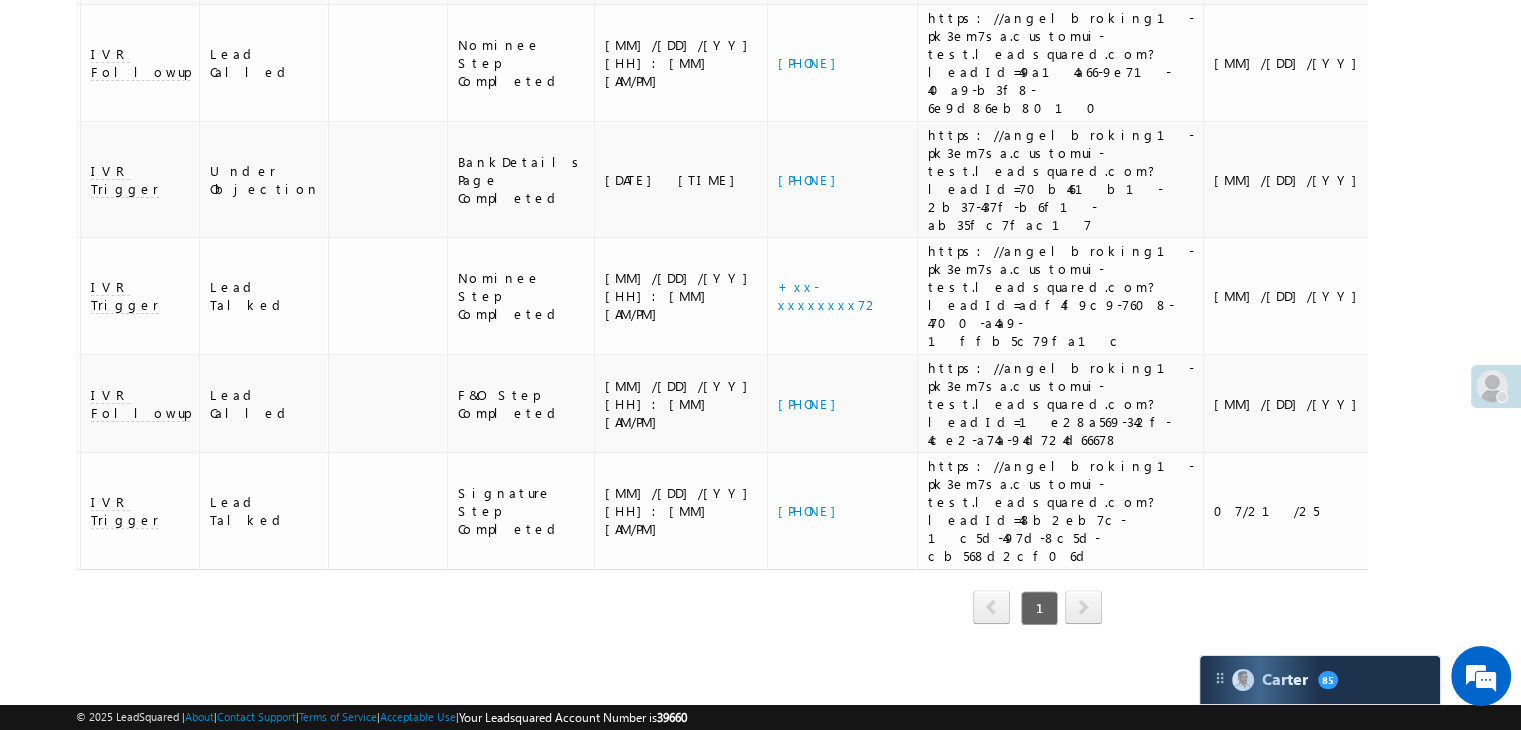 scroll, scrollTop: 0, scrollLeft: 0, axis: both 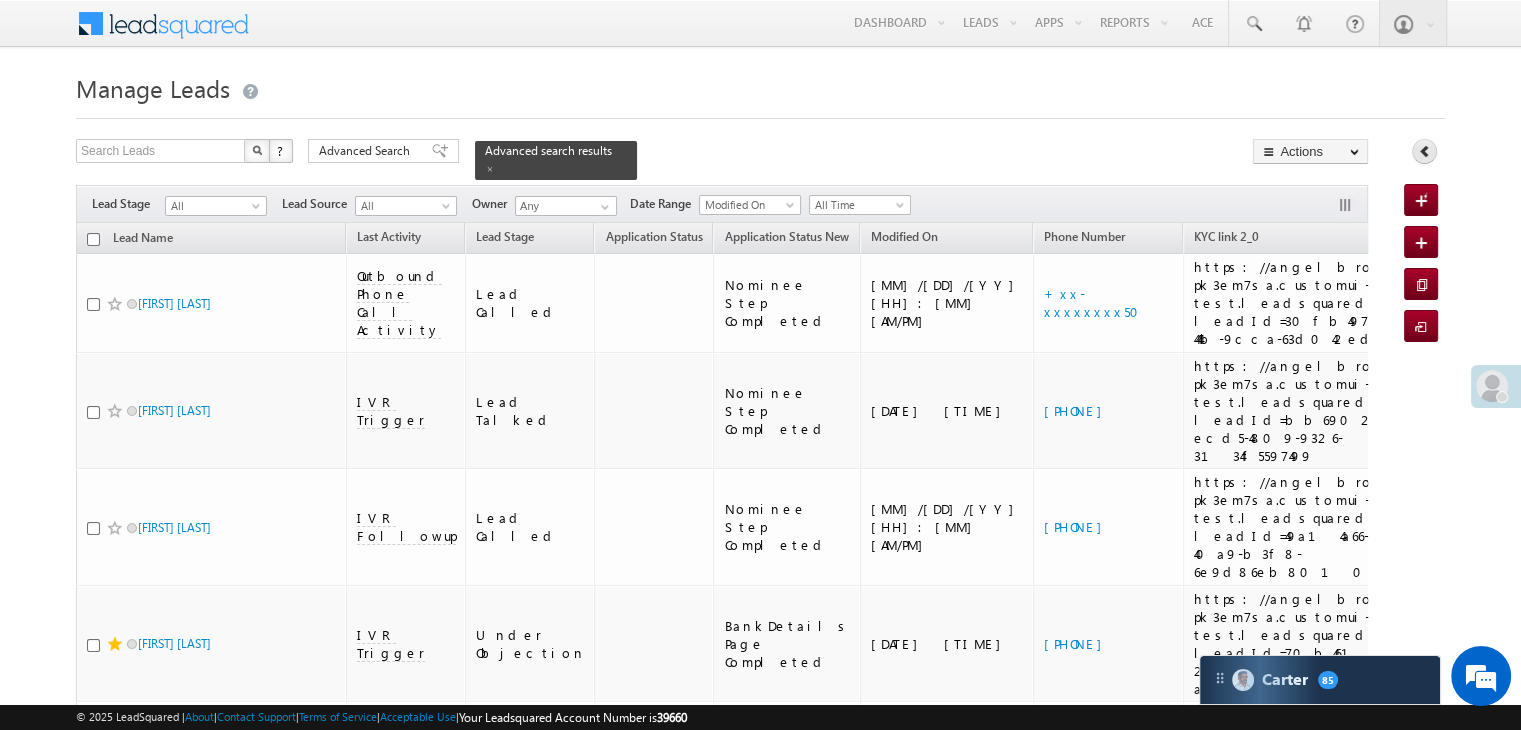 click at bounding box center [1425, 151] 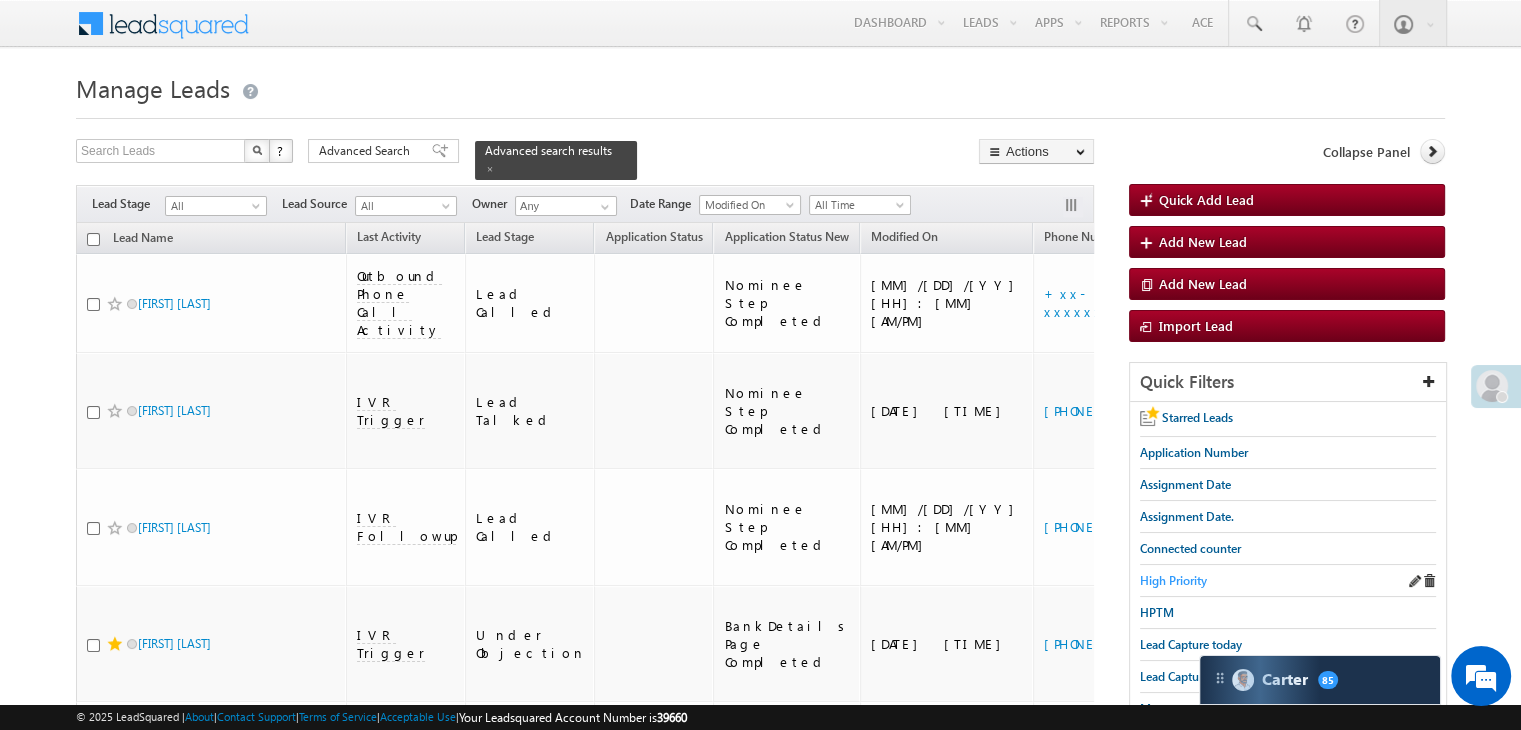 click on "High Priority" at bounding box center [1173, 580] 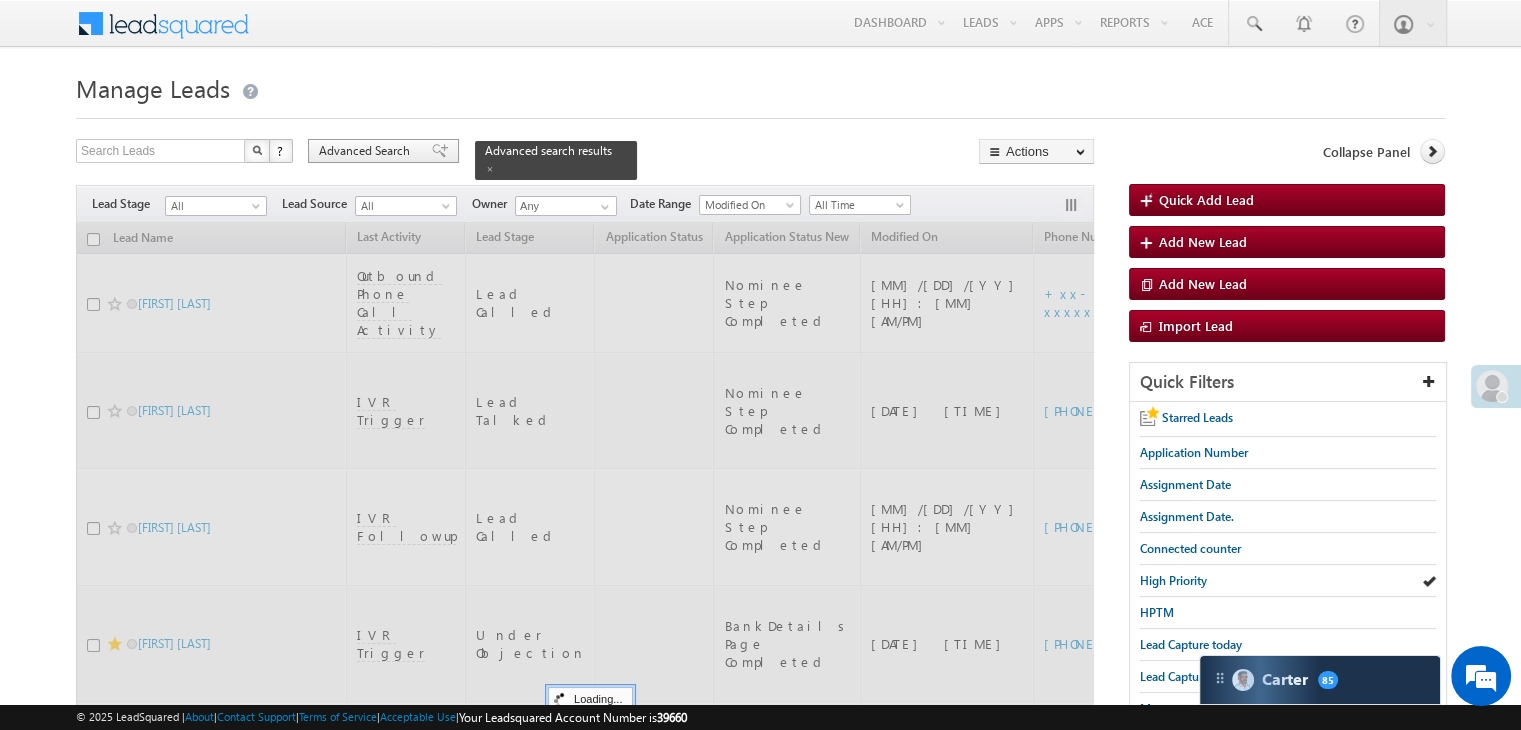 click at bounding box center [440, 151] 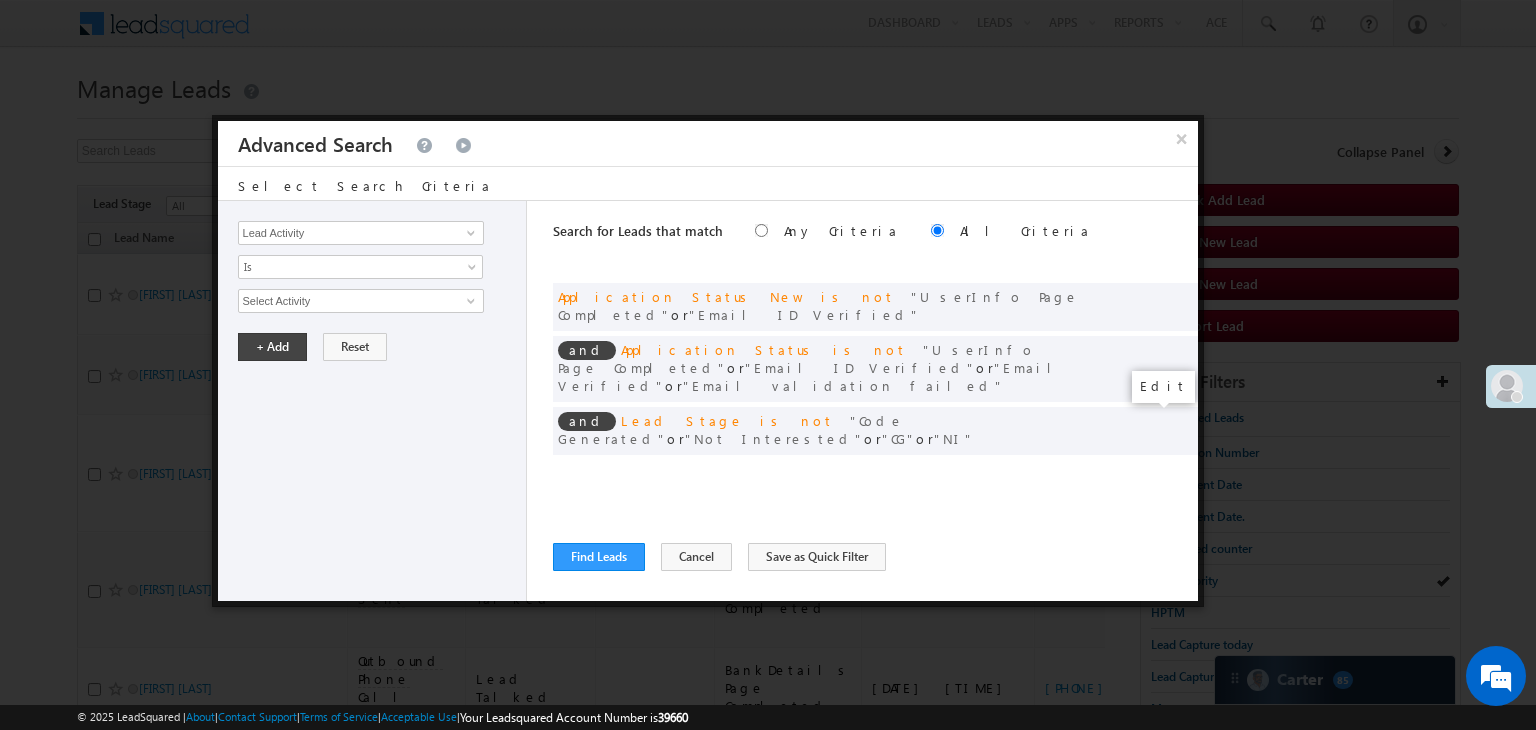 click at bounding box center [1152, 472] 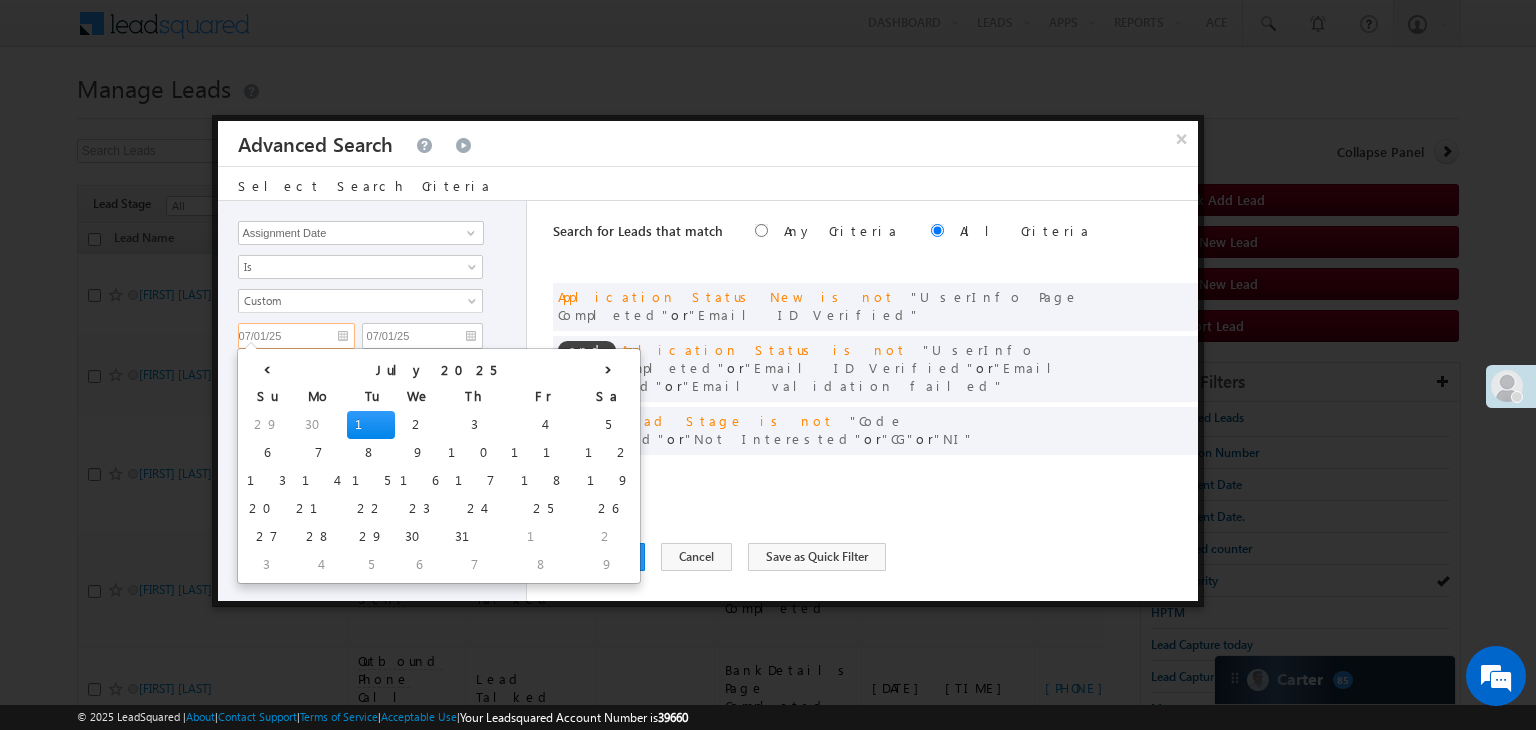 click on "07/01/25" at bounding box center [296, 336] 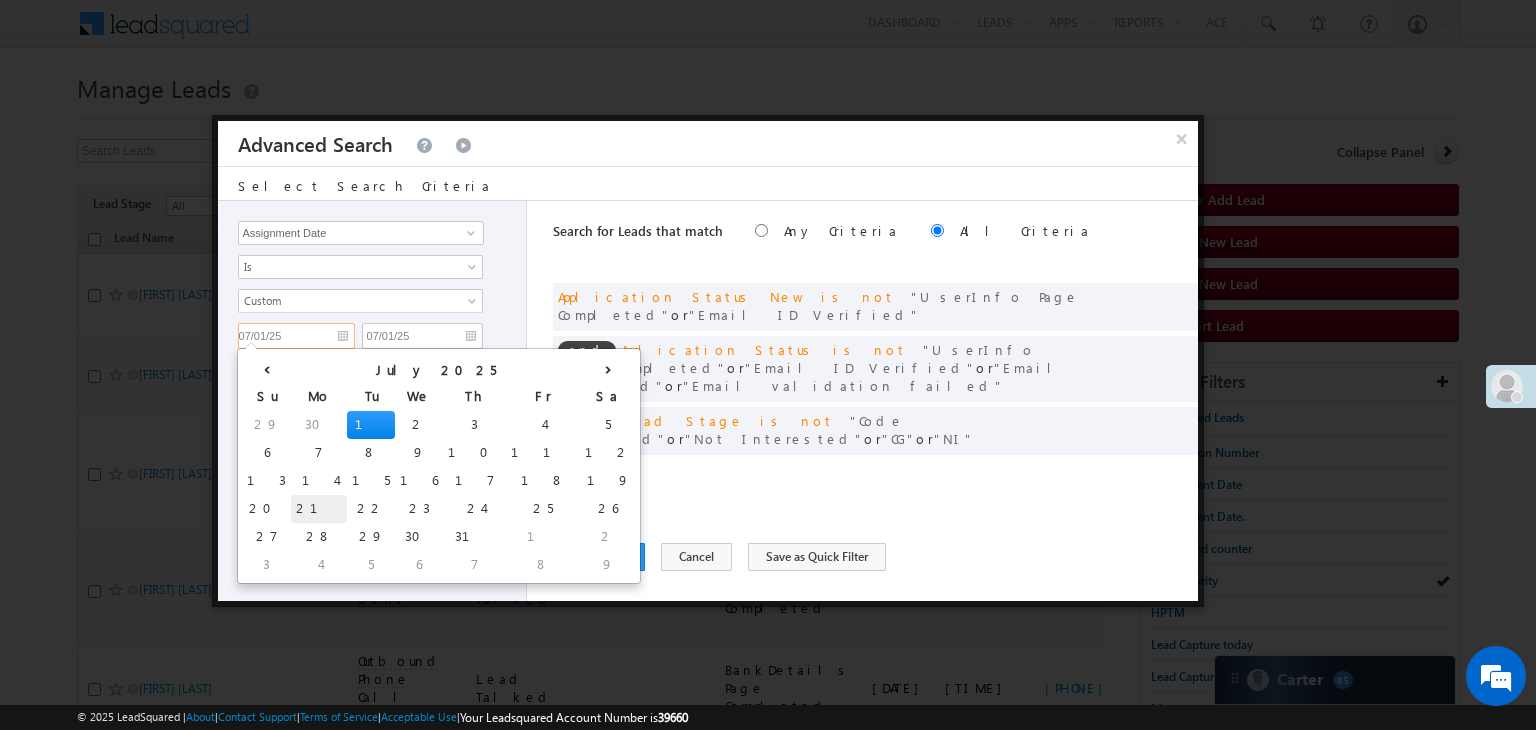 click on "21" at bounding box center (319, 509) 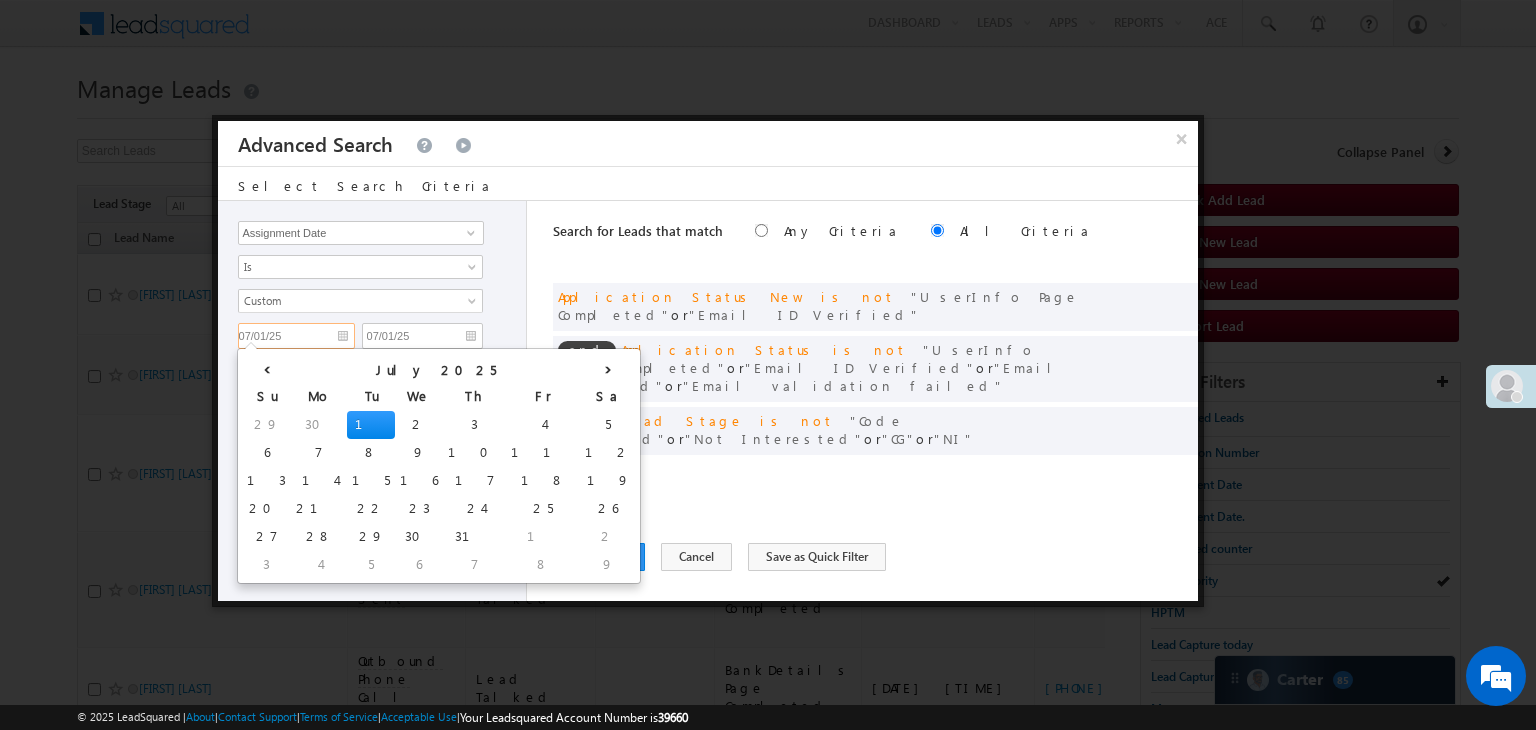 type on "07/21/25" 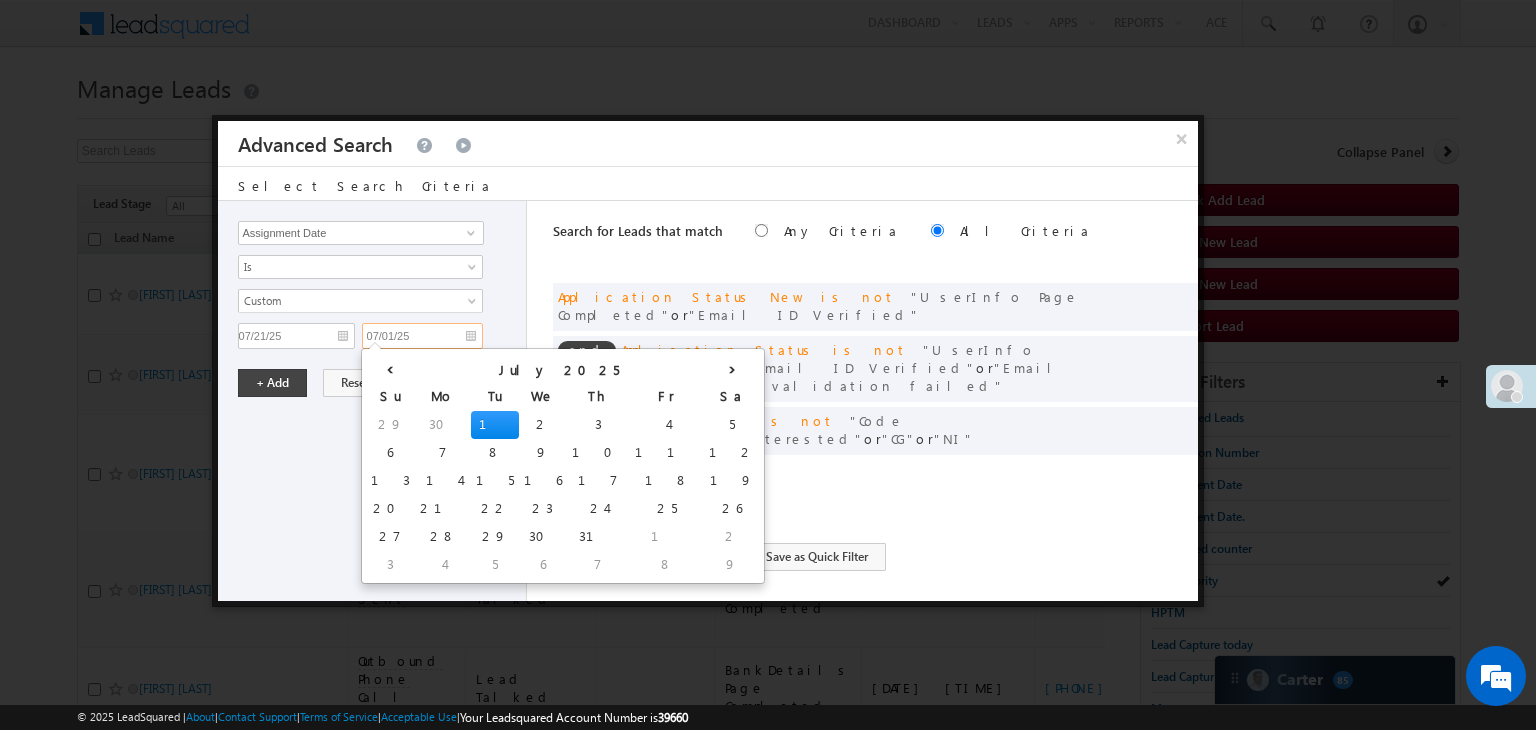 click on "07/01/25" at bounding box center [422, 336] 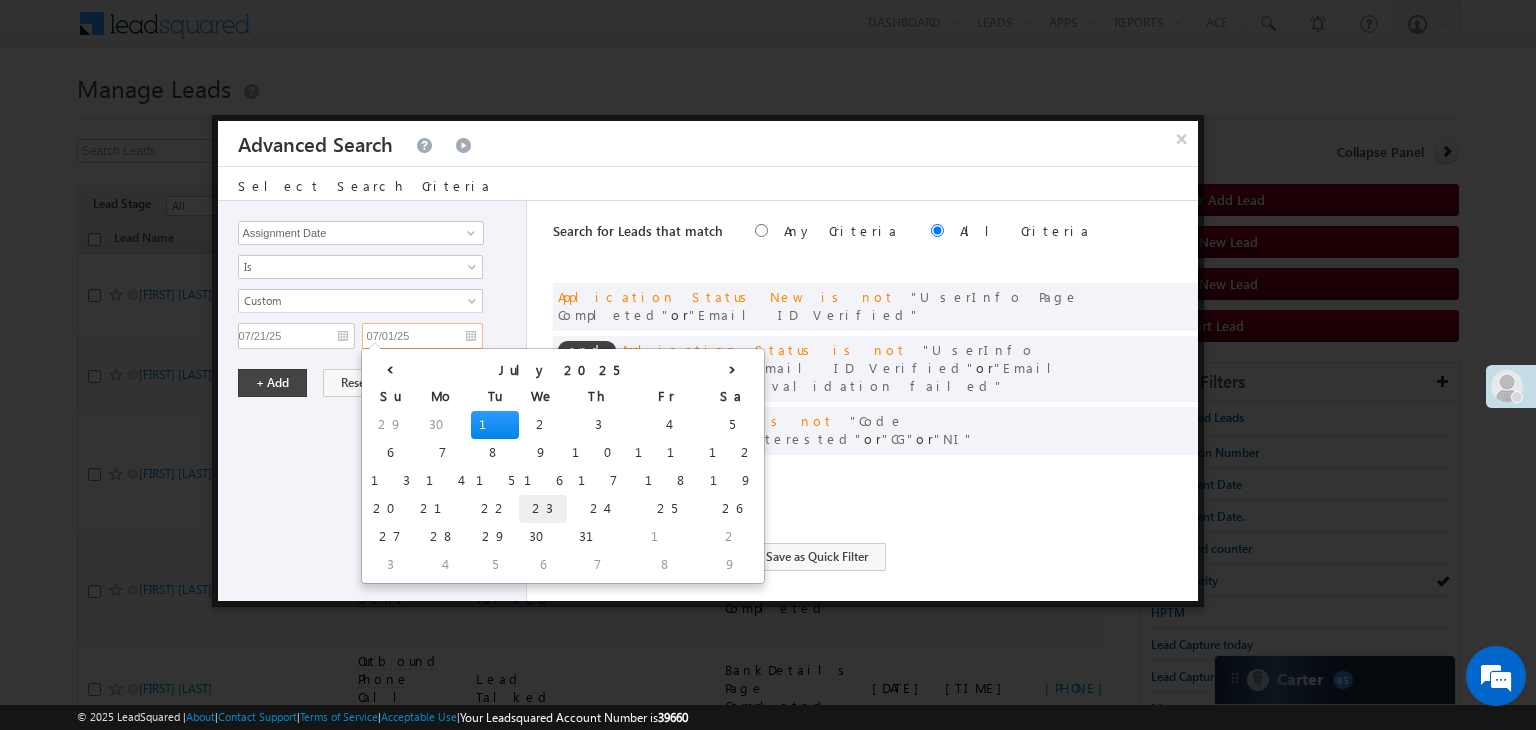 click on "23" at bounding box center (543, 509) 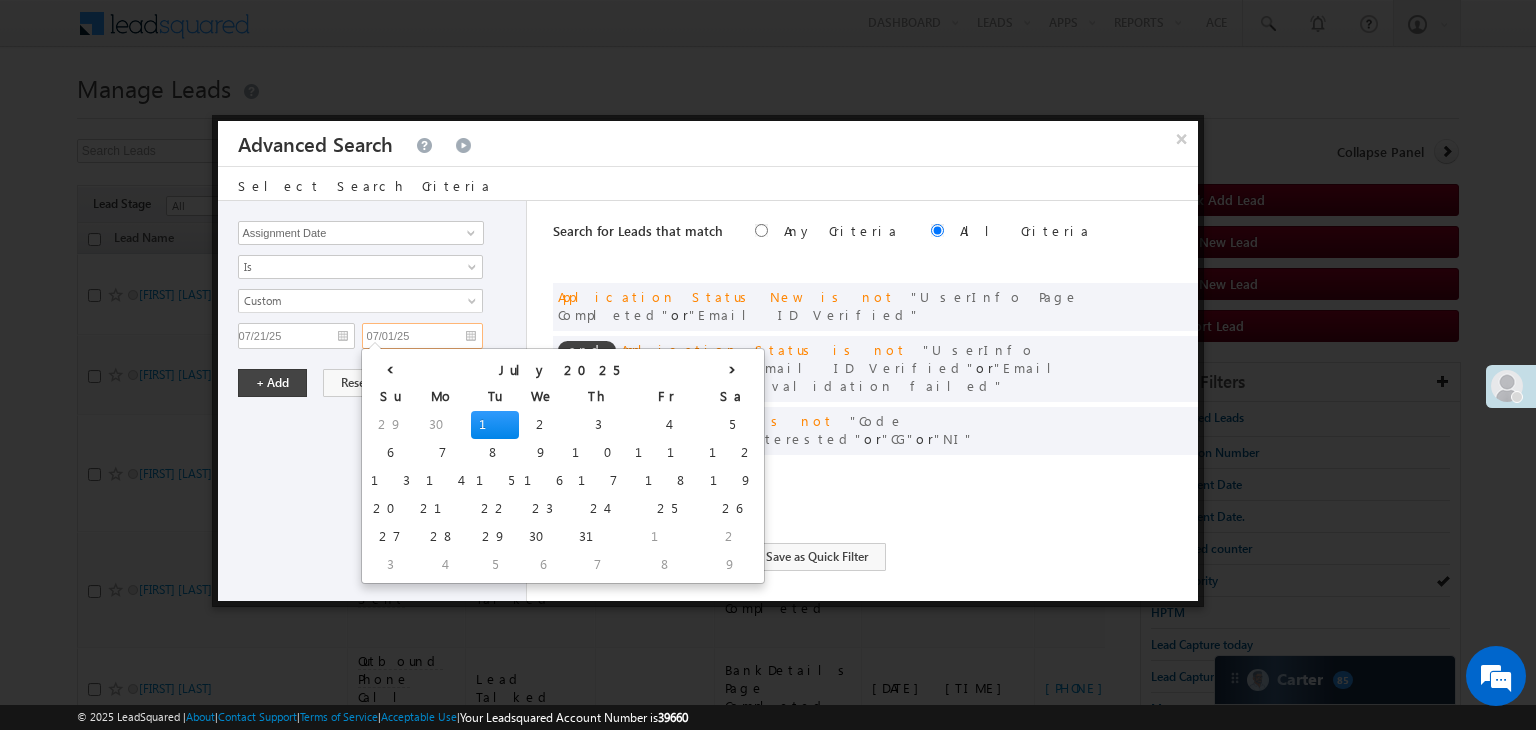 type on "[MM]/[DD]/[YY]" 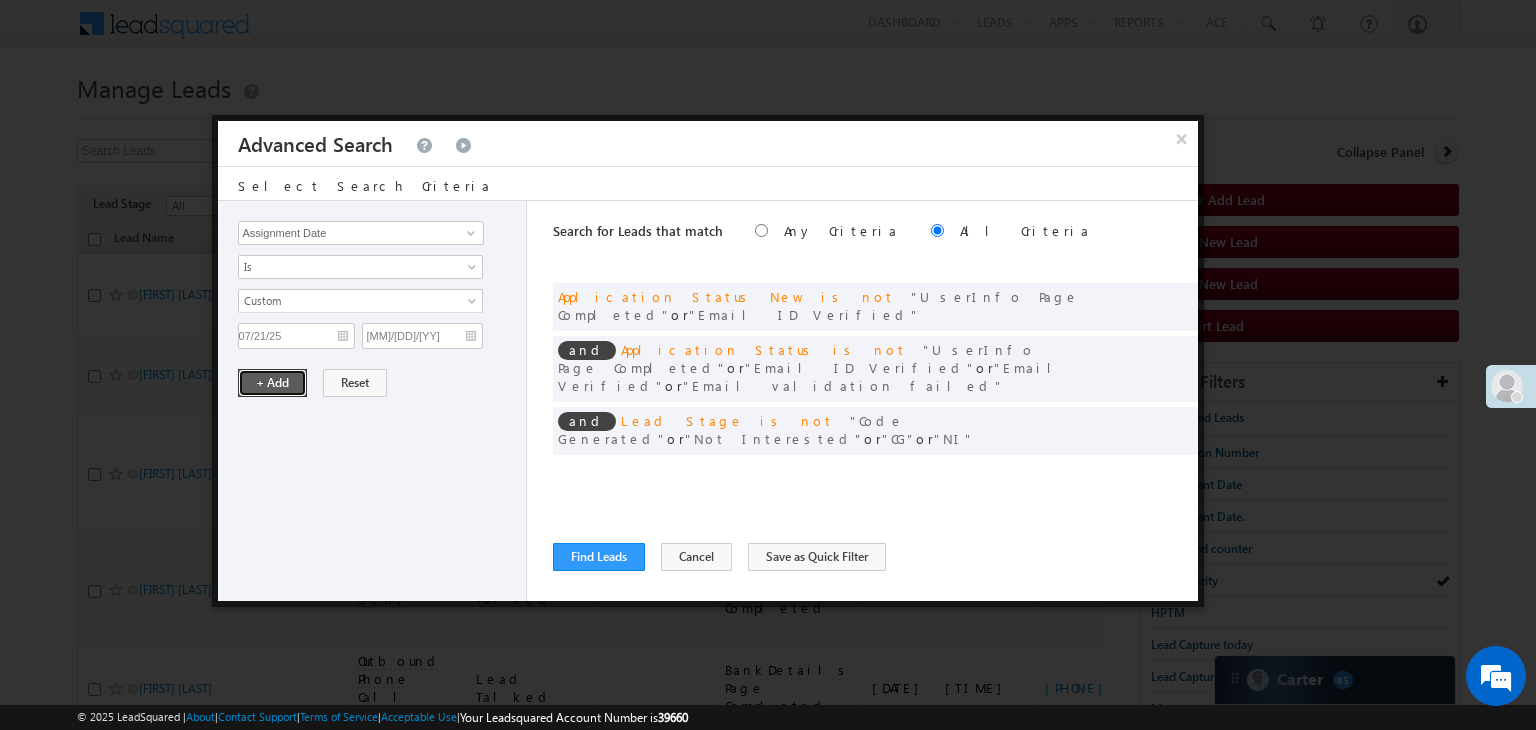 click on "+ Add" at bounding box center [272, 383] 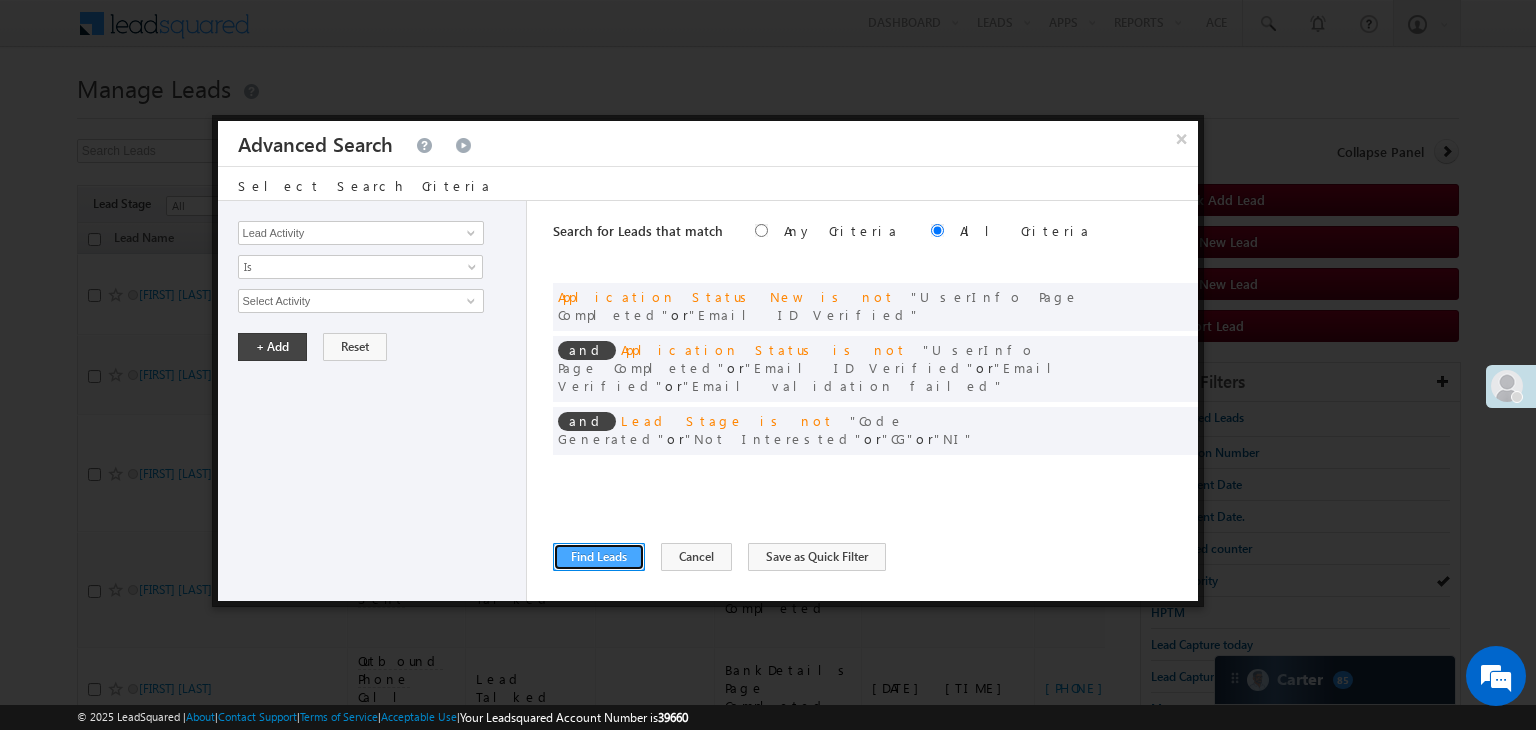 click on "Find Leads" at bounding box center (599, 557) 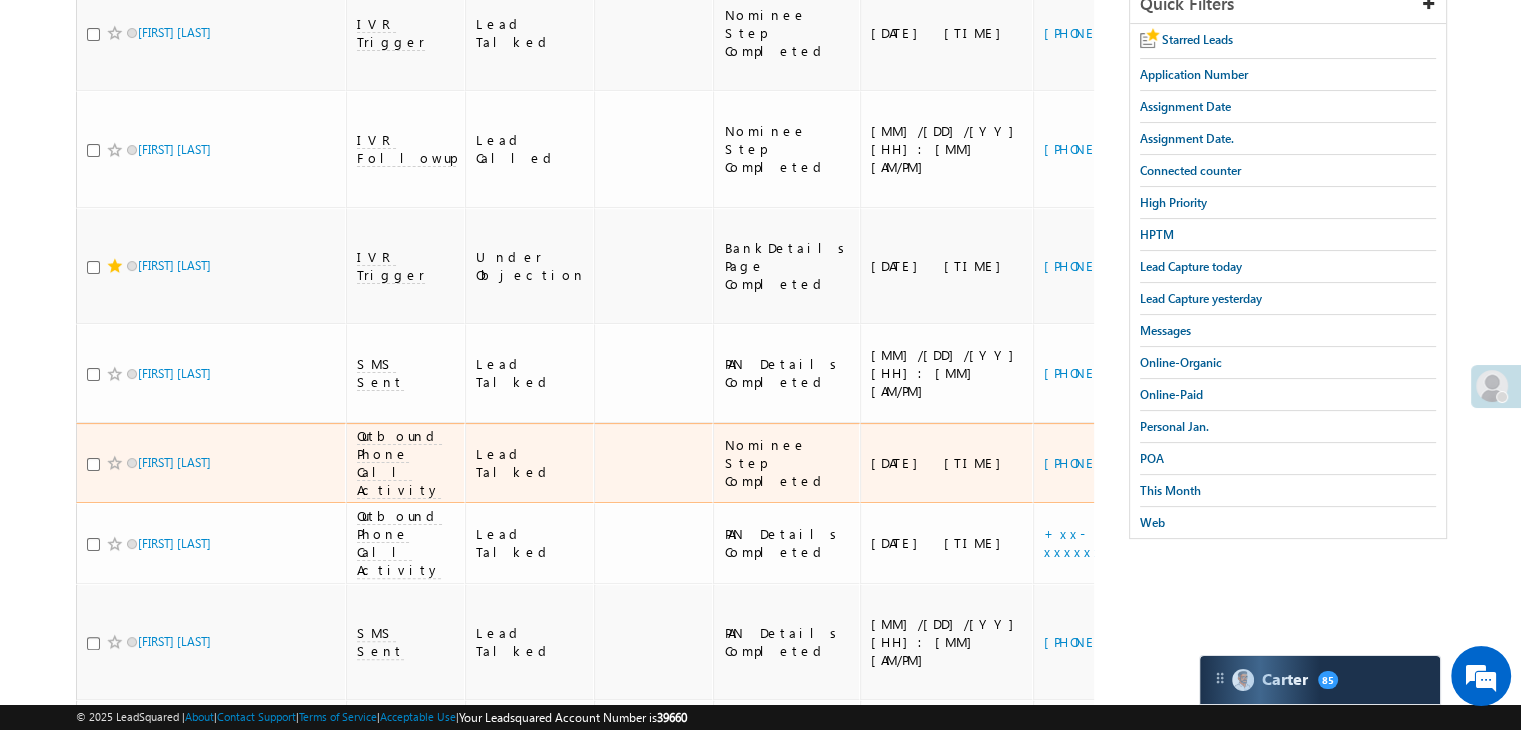 scroll, scrollTop: 400, scrollLeft: 0, axis: vertical 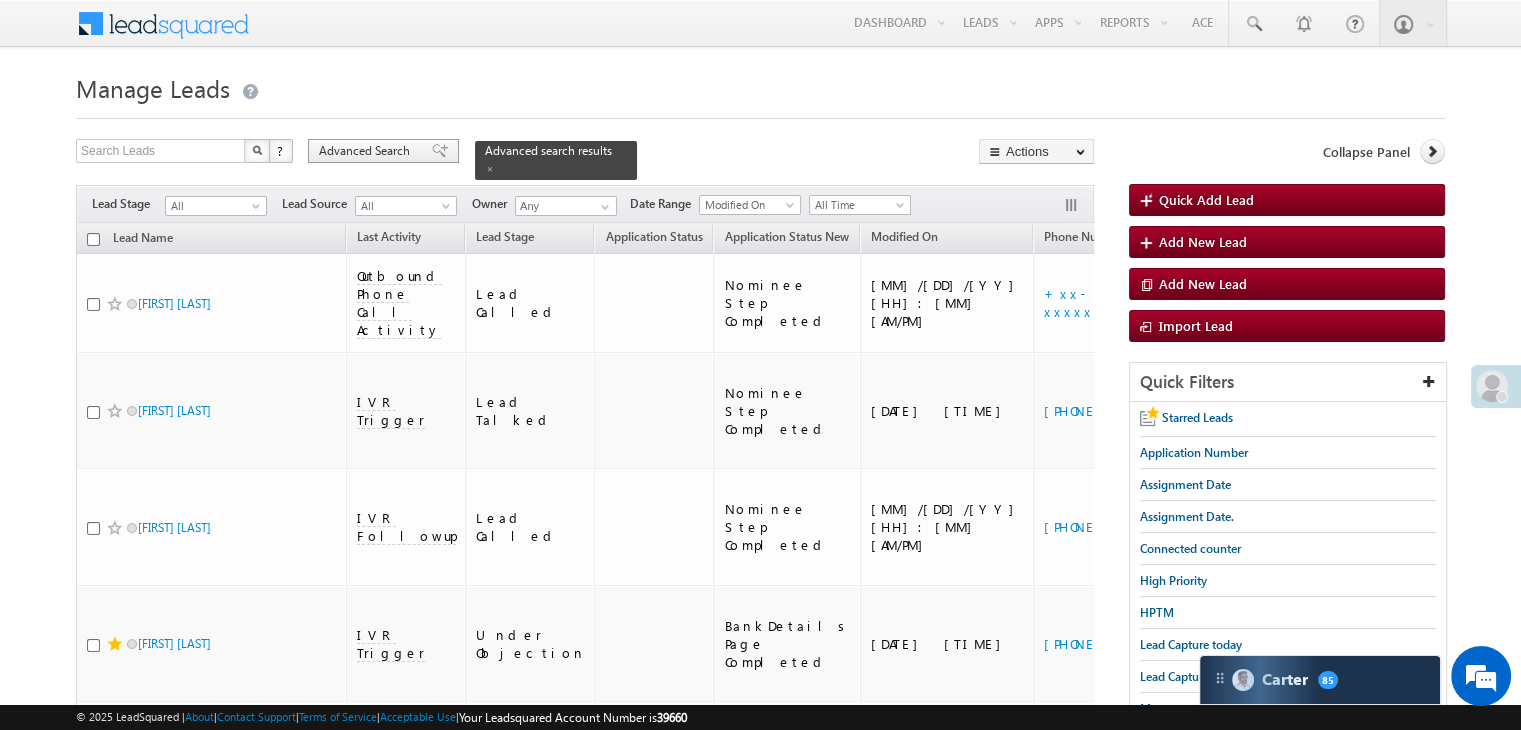 click on "Advanced Search" at bounding box center (367, 151) 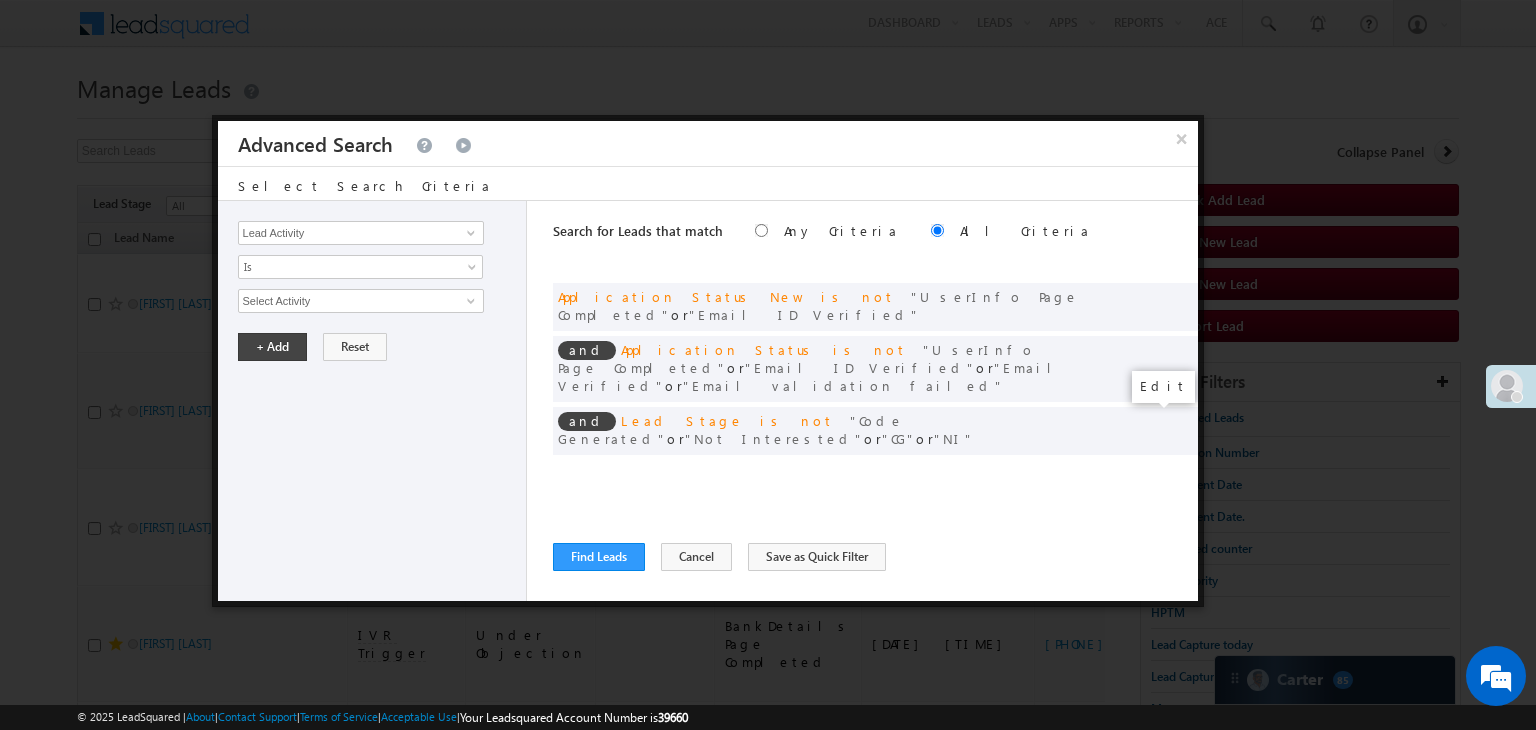 click at bounding box center [1152, 472] 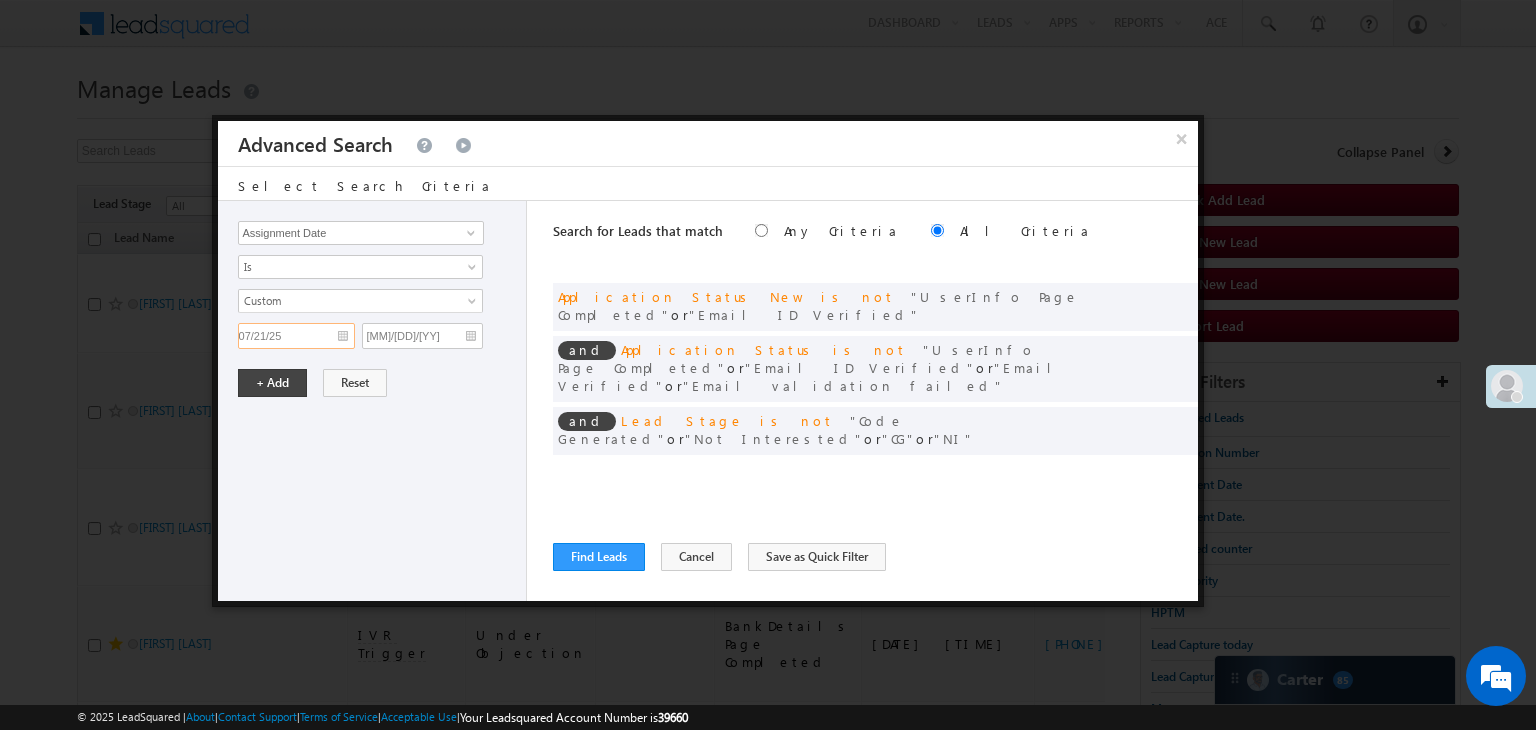 click on "07/21/25" at bounding box center (296, 336) 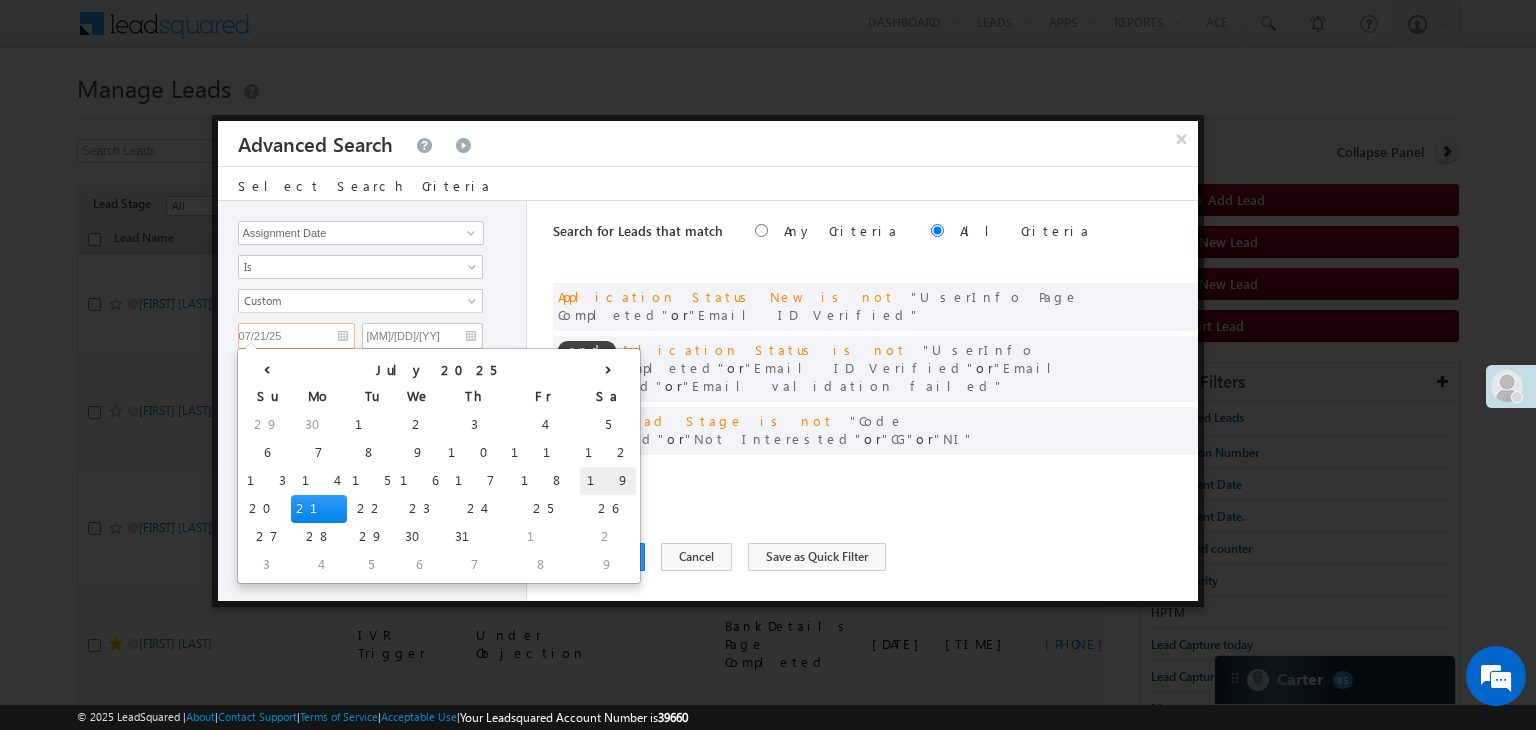 click on "19" at bounding box center [608, 481] 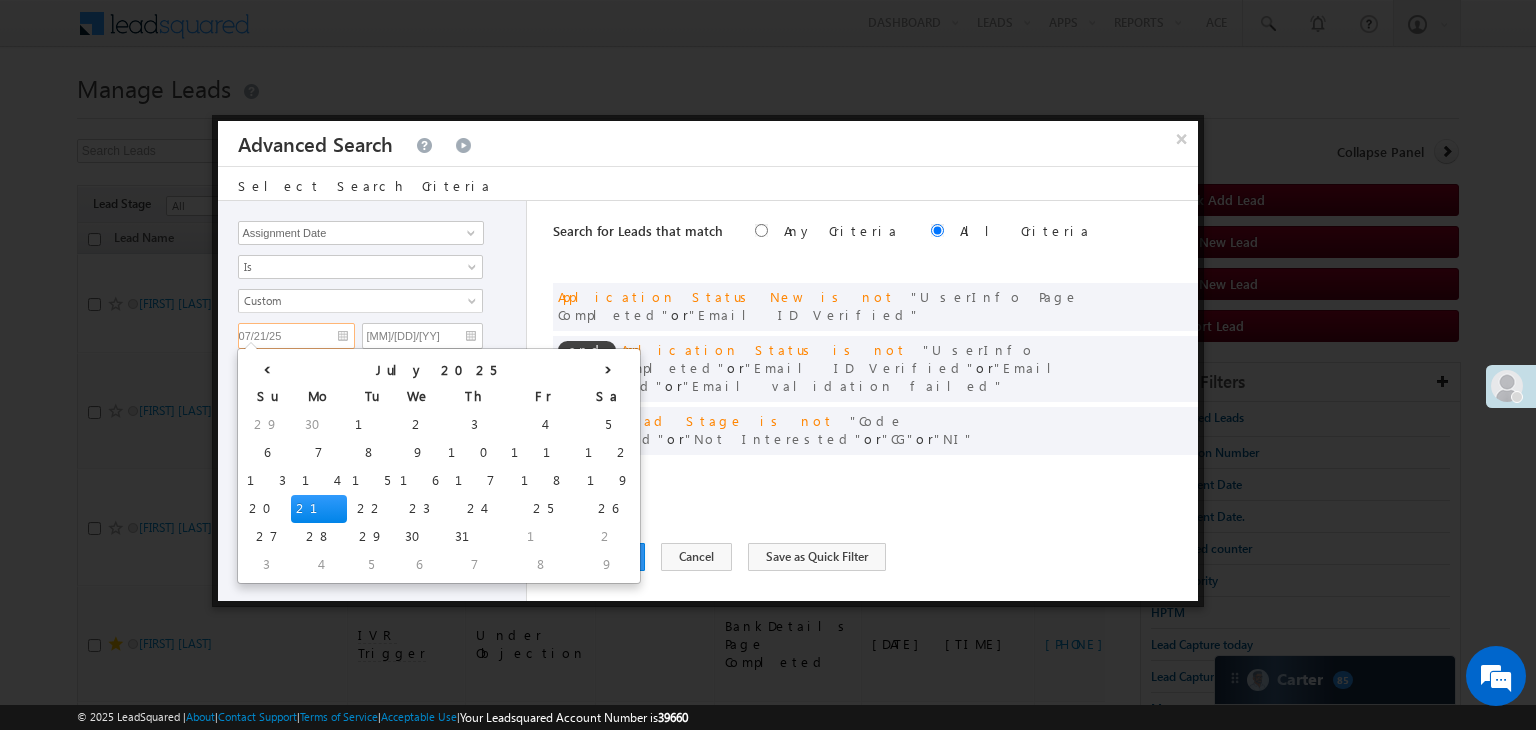 type on "[DATE]" 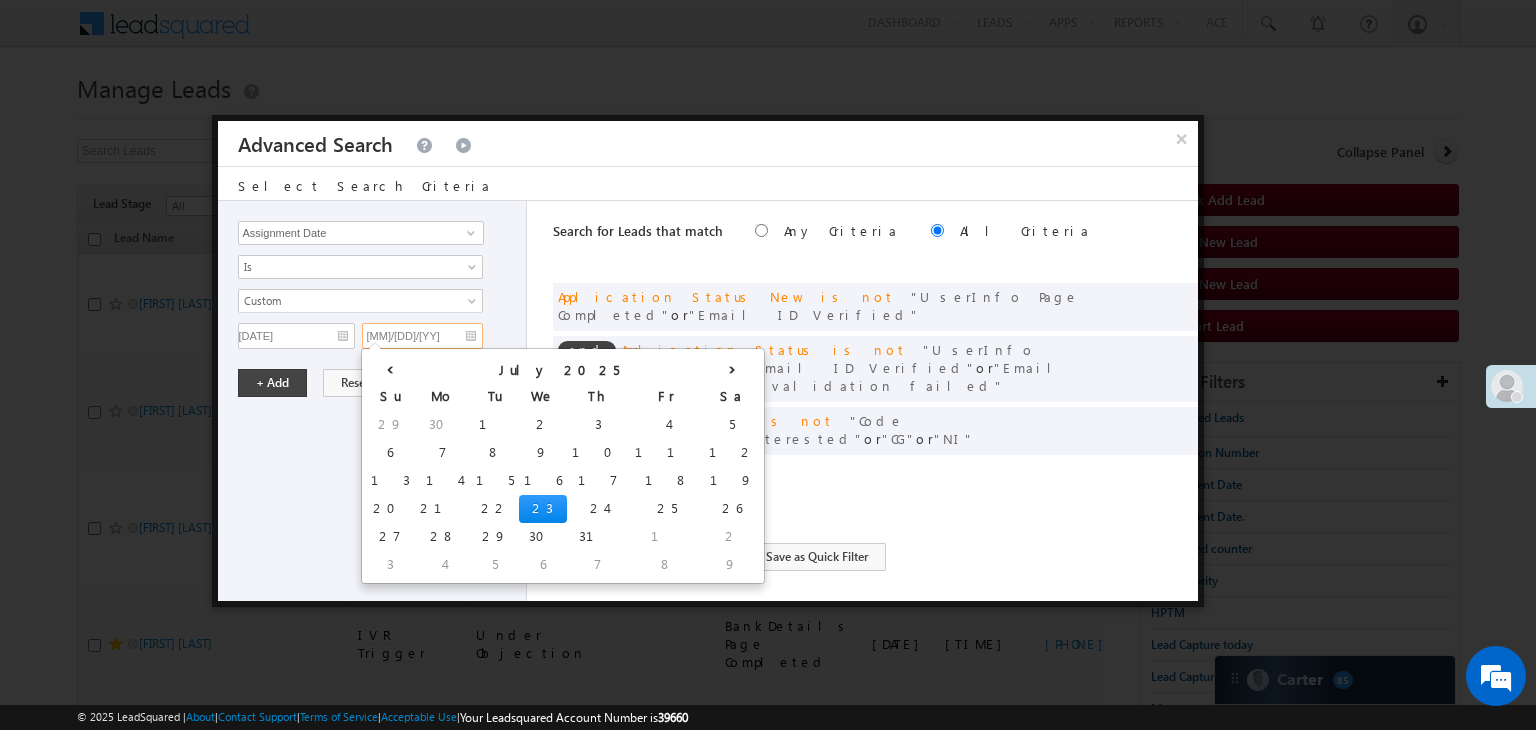 click on "[MM]/[DD]/[YY]" at bounding box center [422, 336] 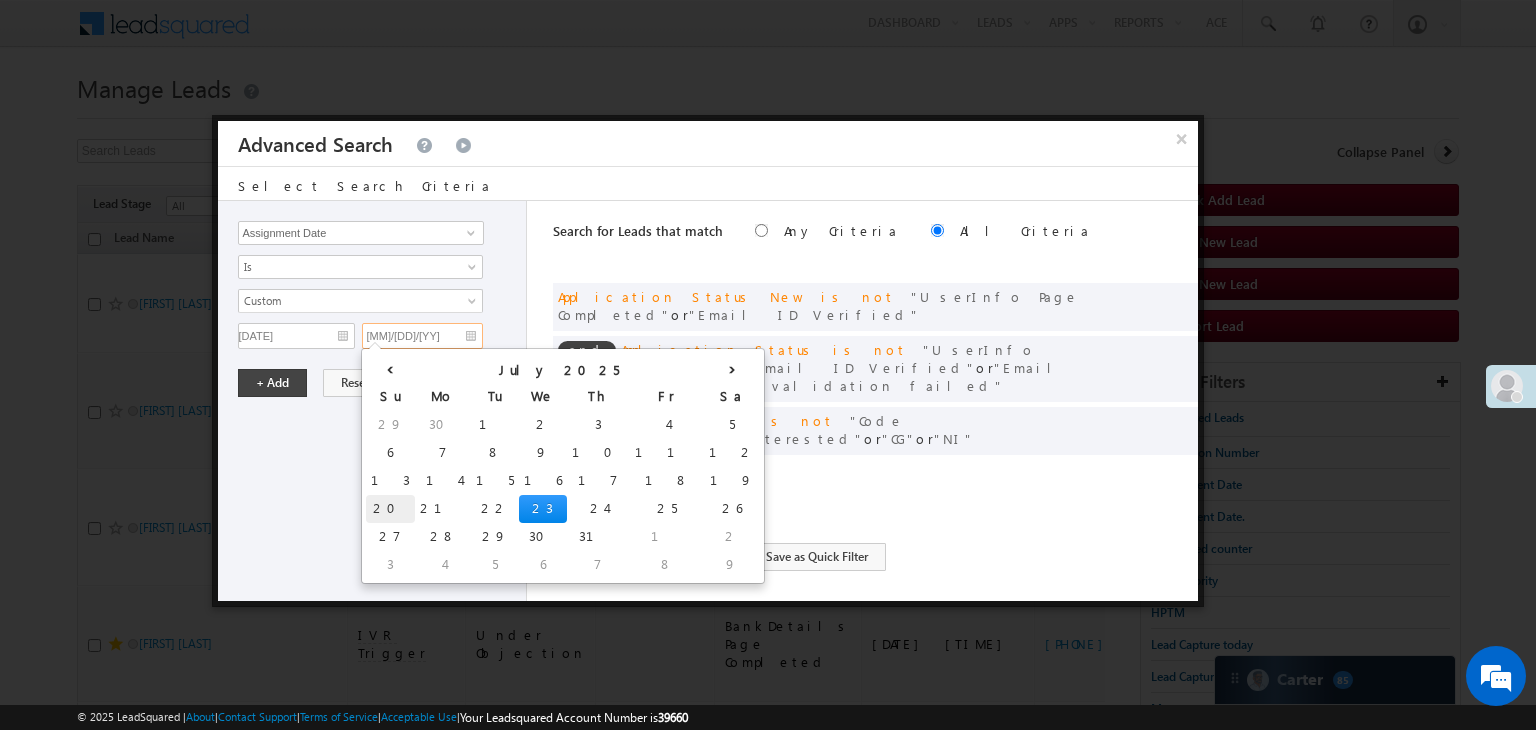 click on "20" at bounding box center (390, 509) 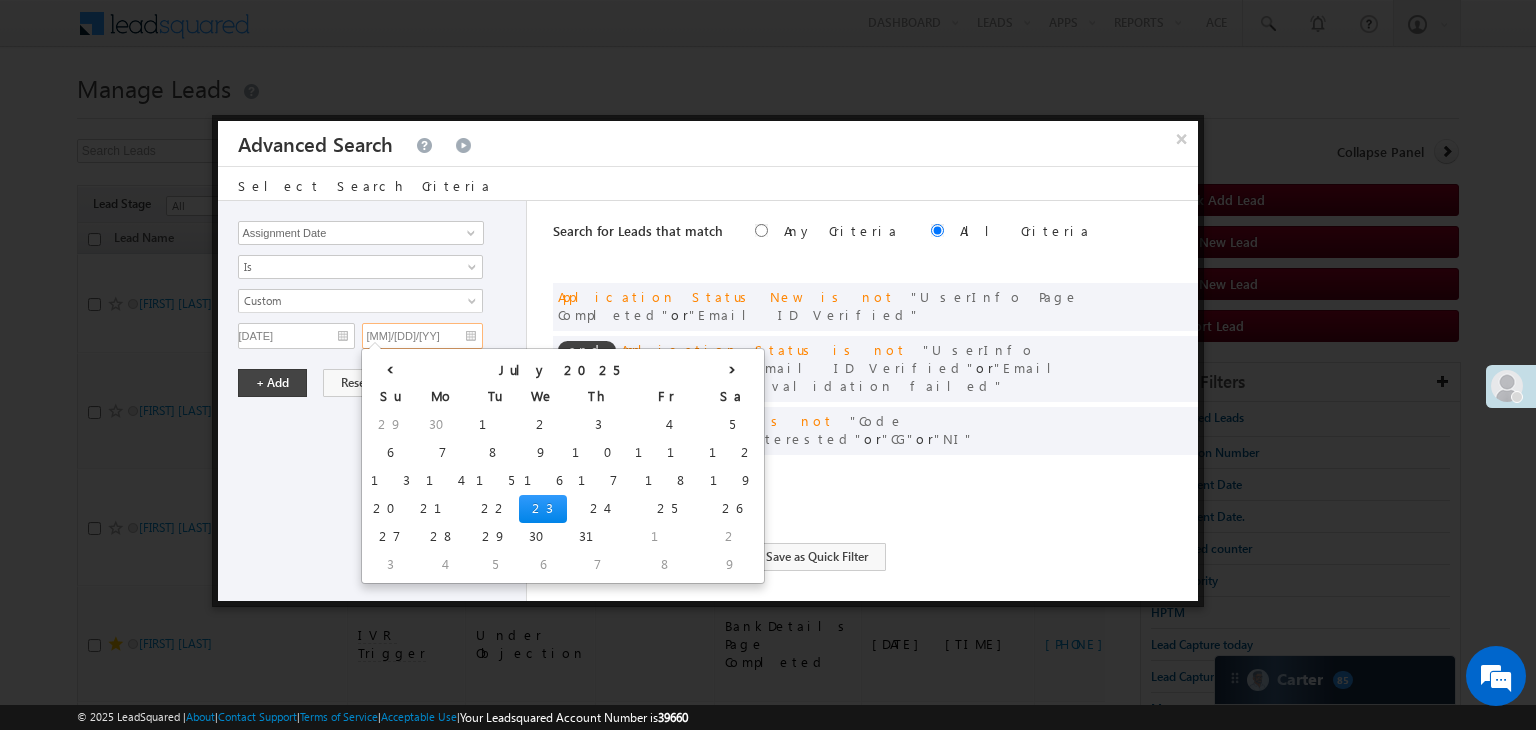 type on "[DATE]" 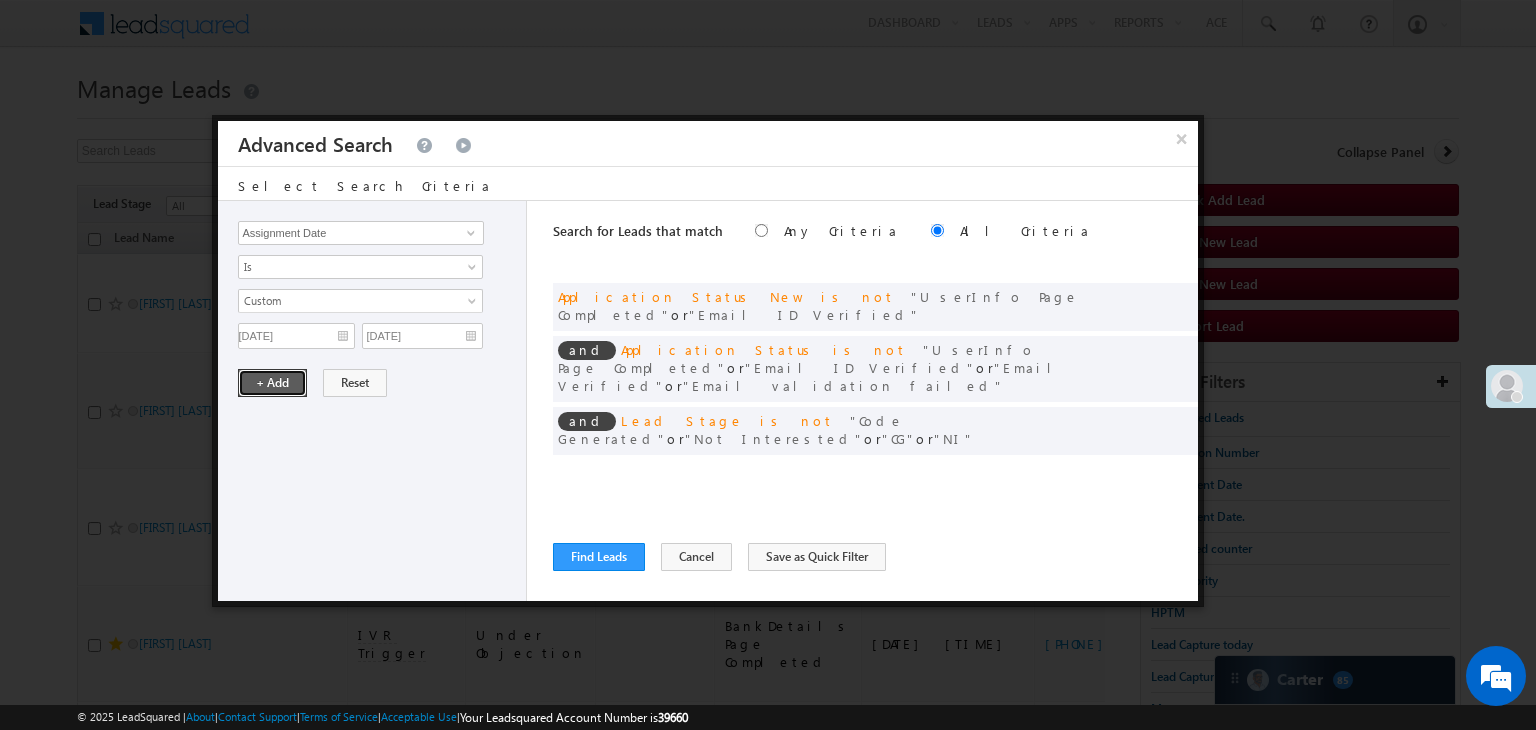 click on "+ Add" at bounding box center (272, 383) 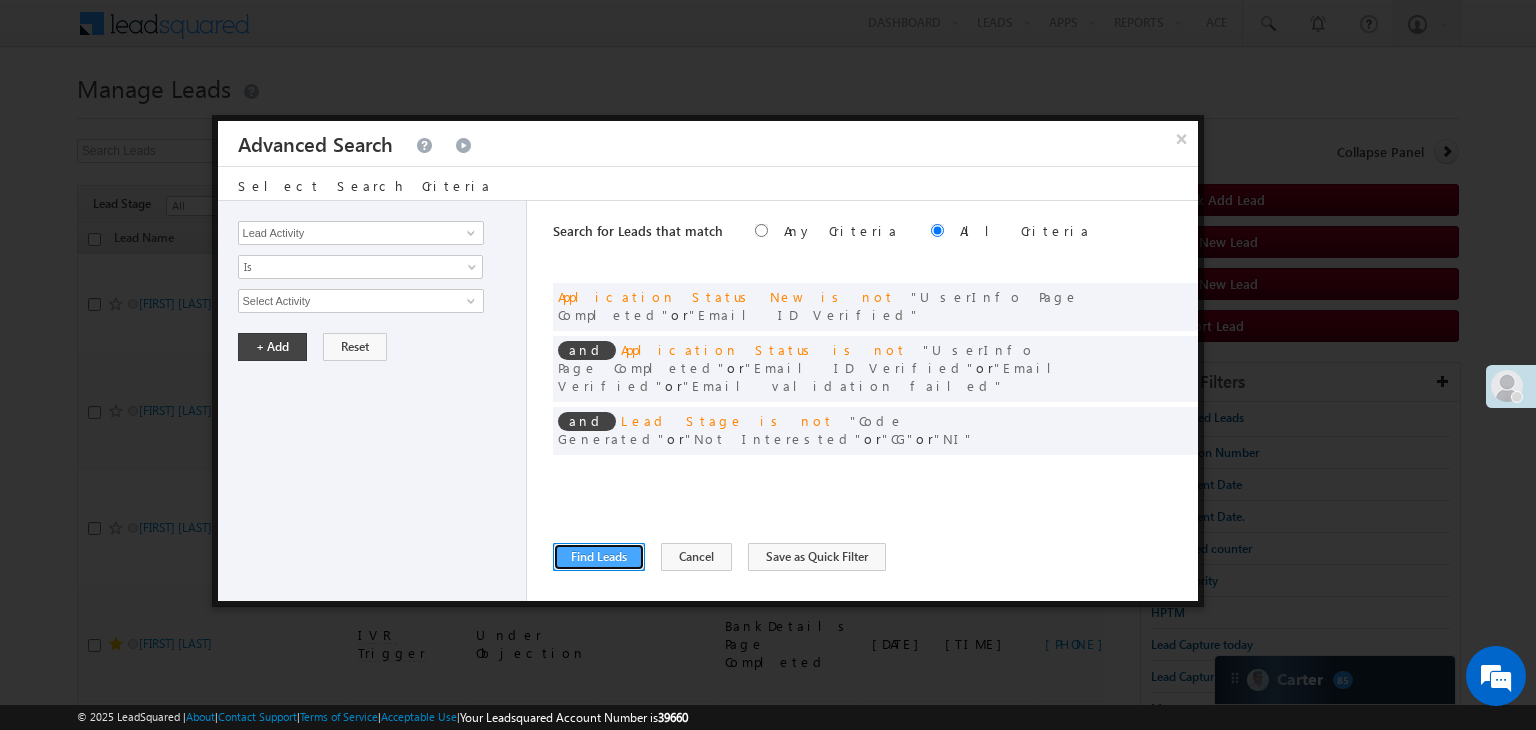click on "Find Leads" at bounding box center (599, 557) 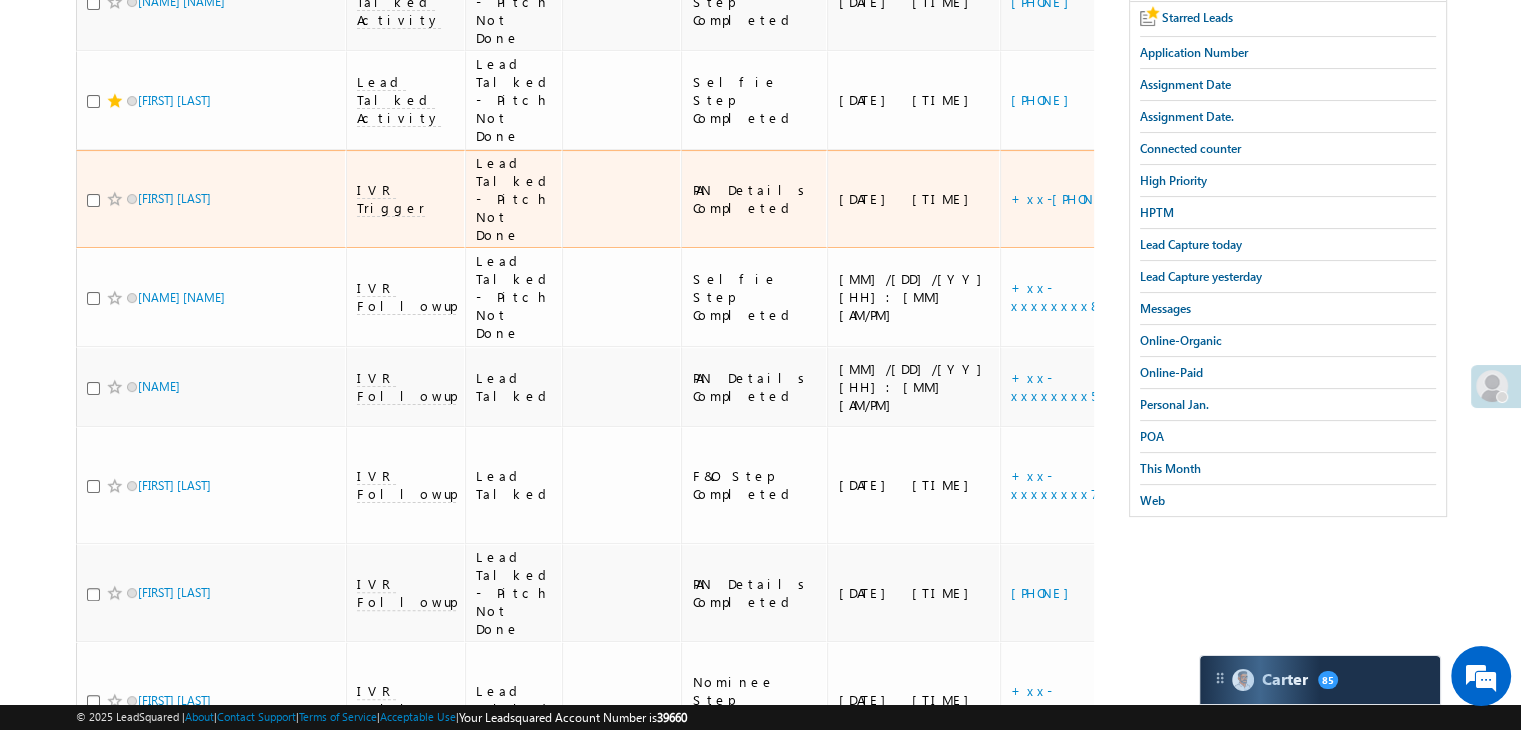 scroll, scrollTop: 0, scrollLeft: 0, axis: both 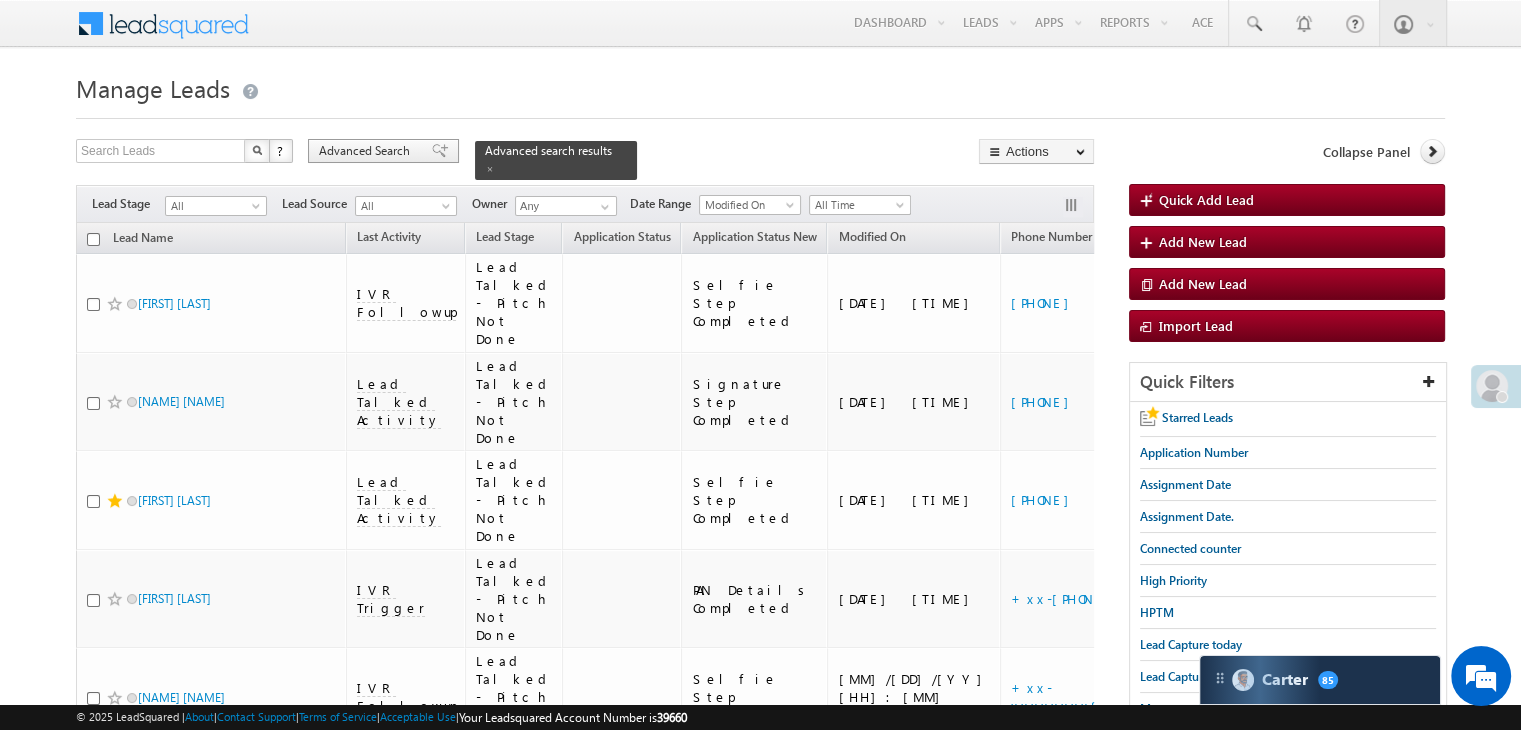 click on "Advanced Search" at bounding box center [367, 151] 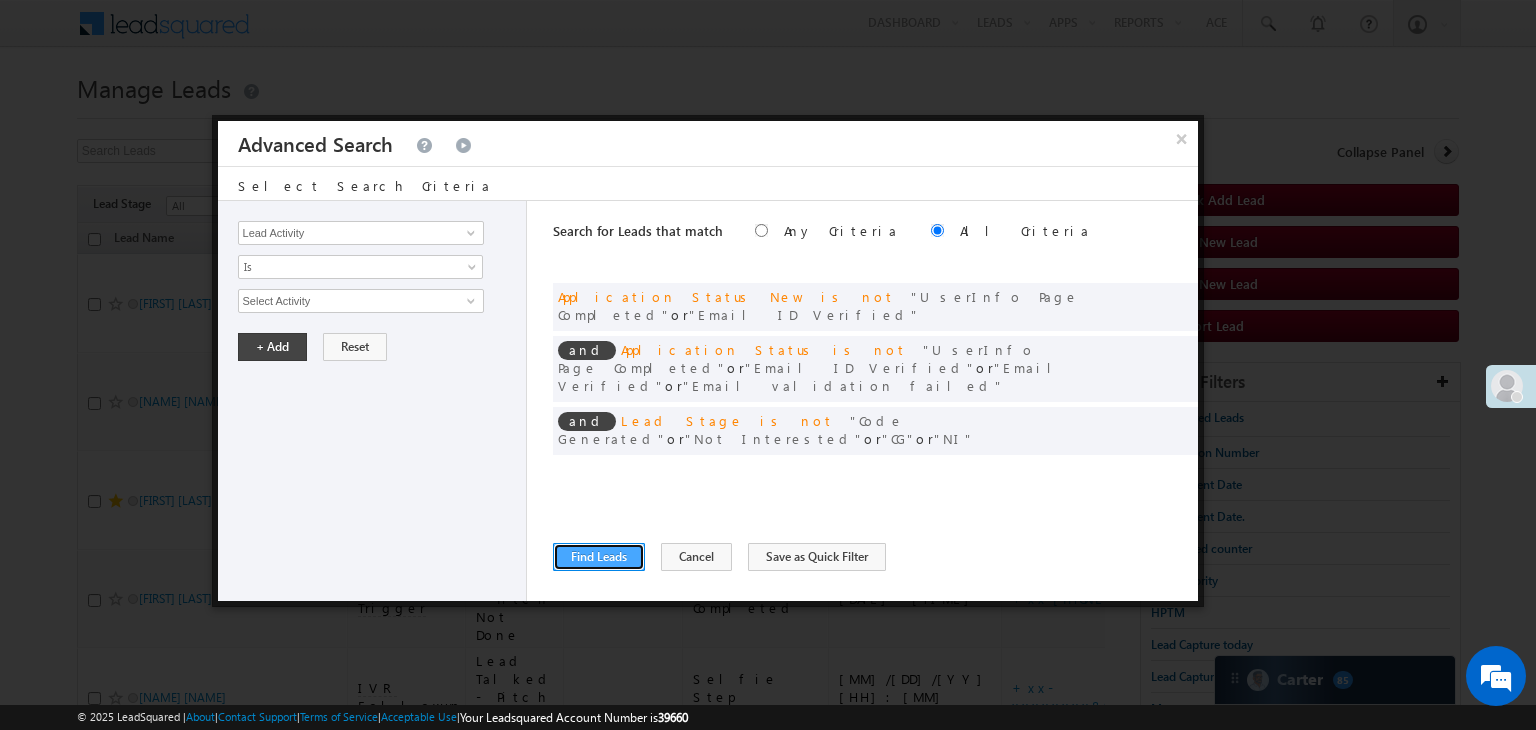 click on "Find Leads" at bounding box center (599, 557) 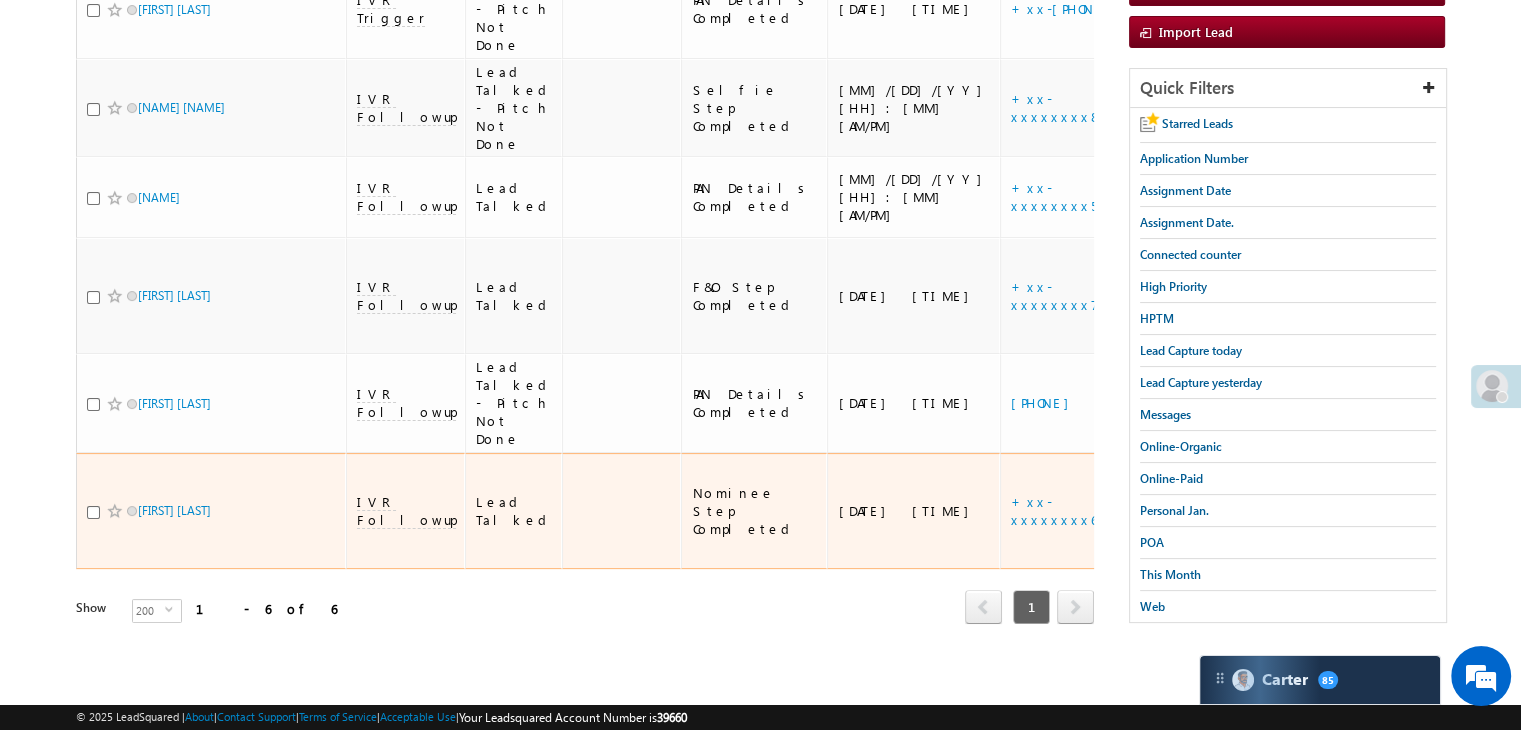 scroll, scrollTop: 383, scrollLeft: 0, axis: vertical 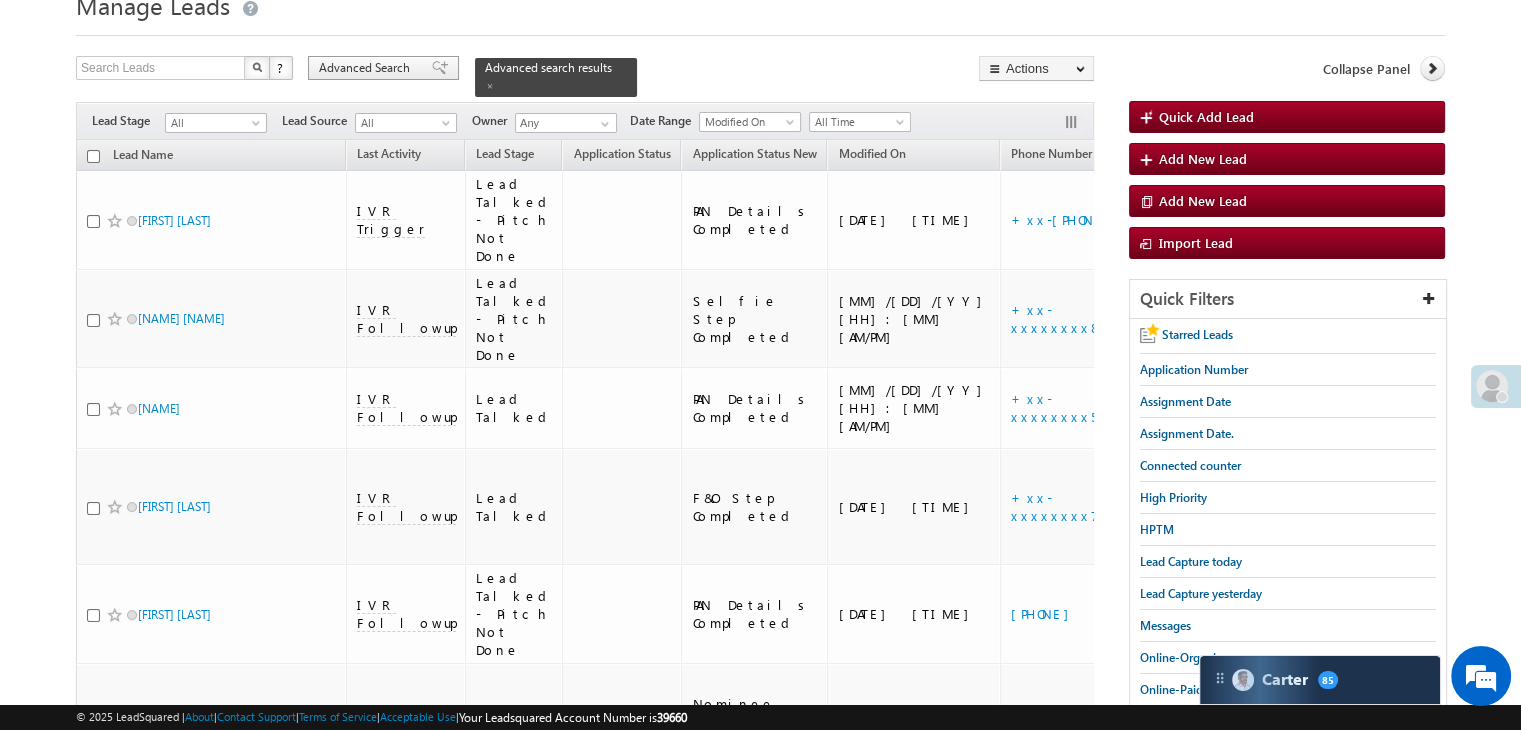 click on "Advanced Search" at bounding box center (383, 68) 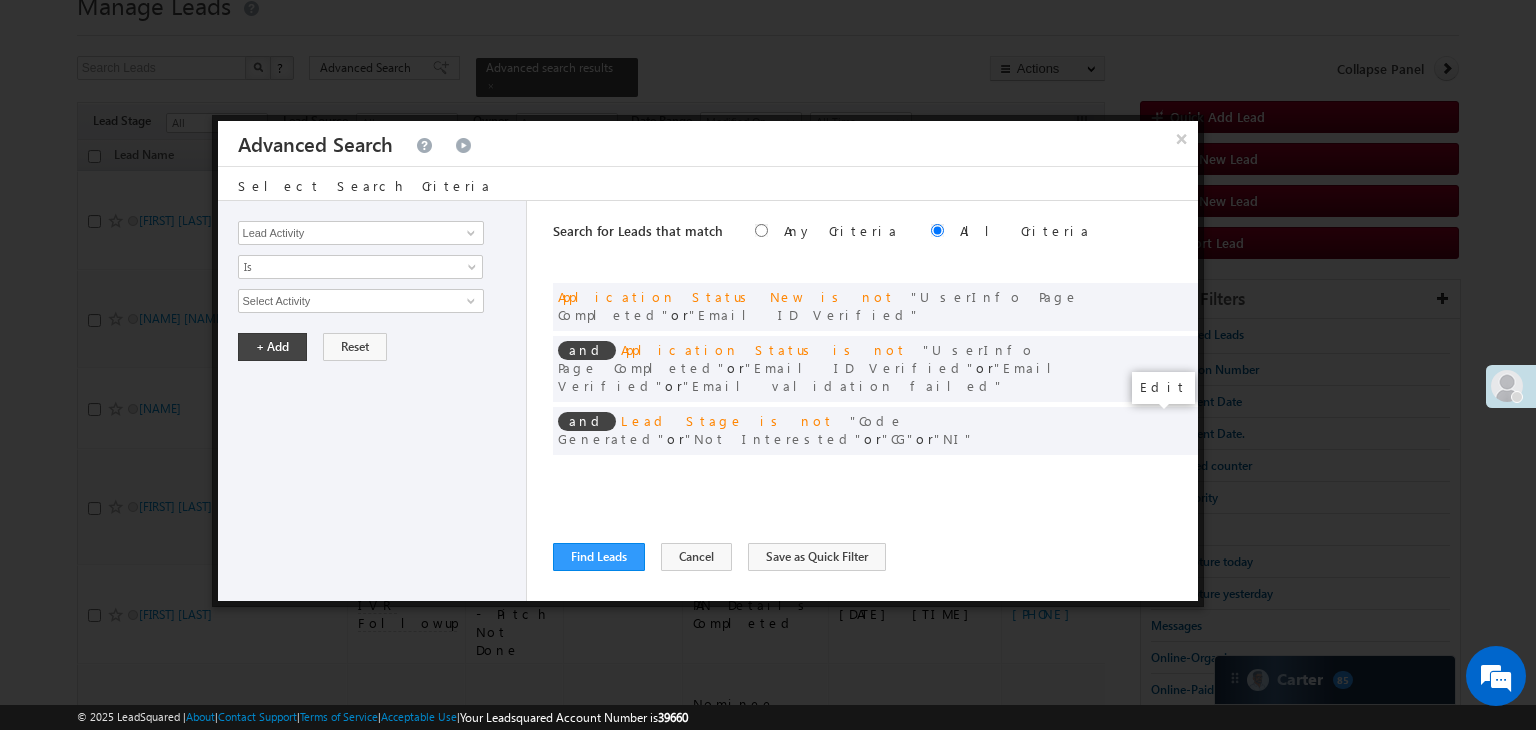 click at bounding box center [0, 0] 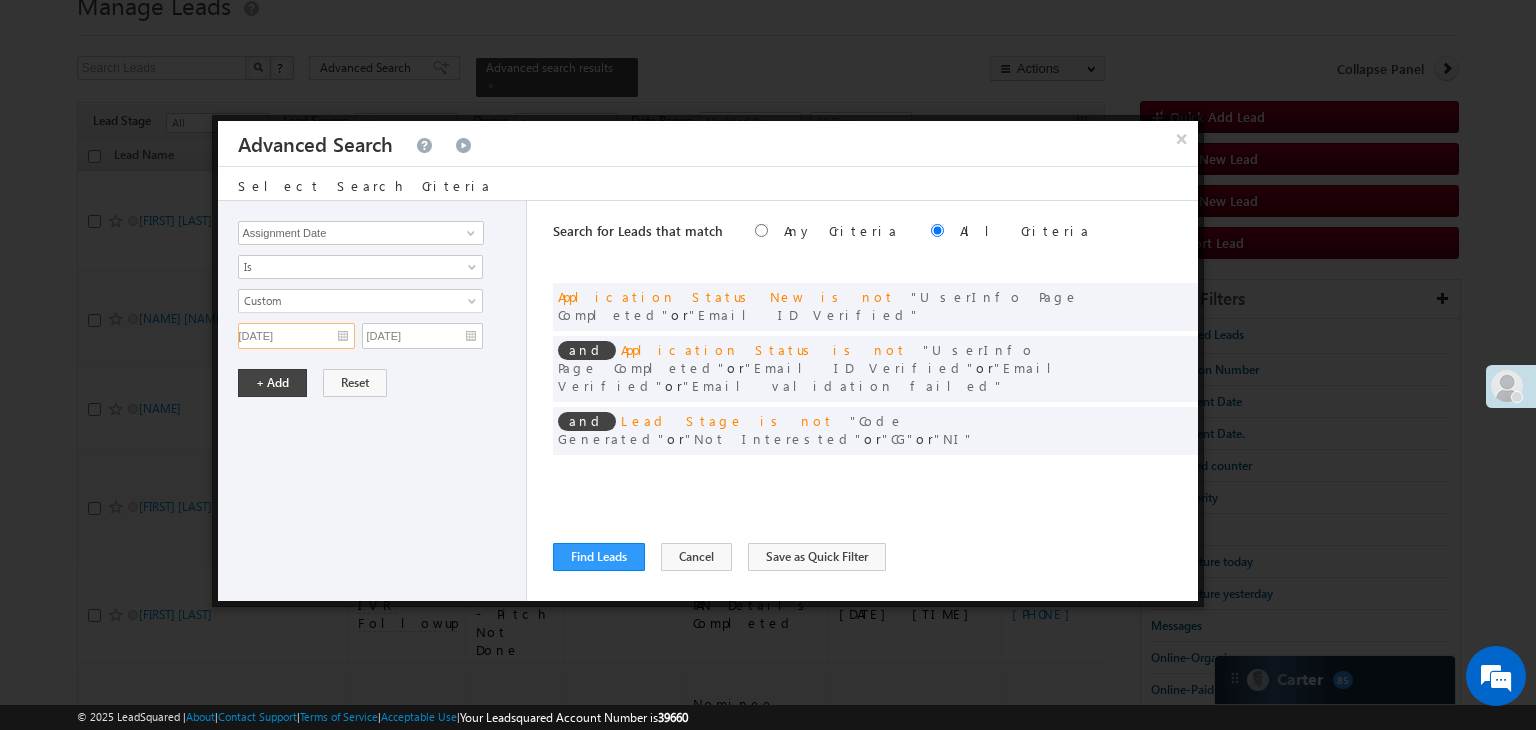 click on "[DATE]" at bounding box center [296, 336] 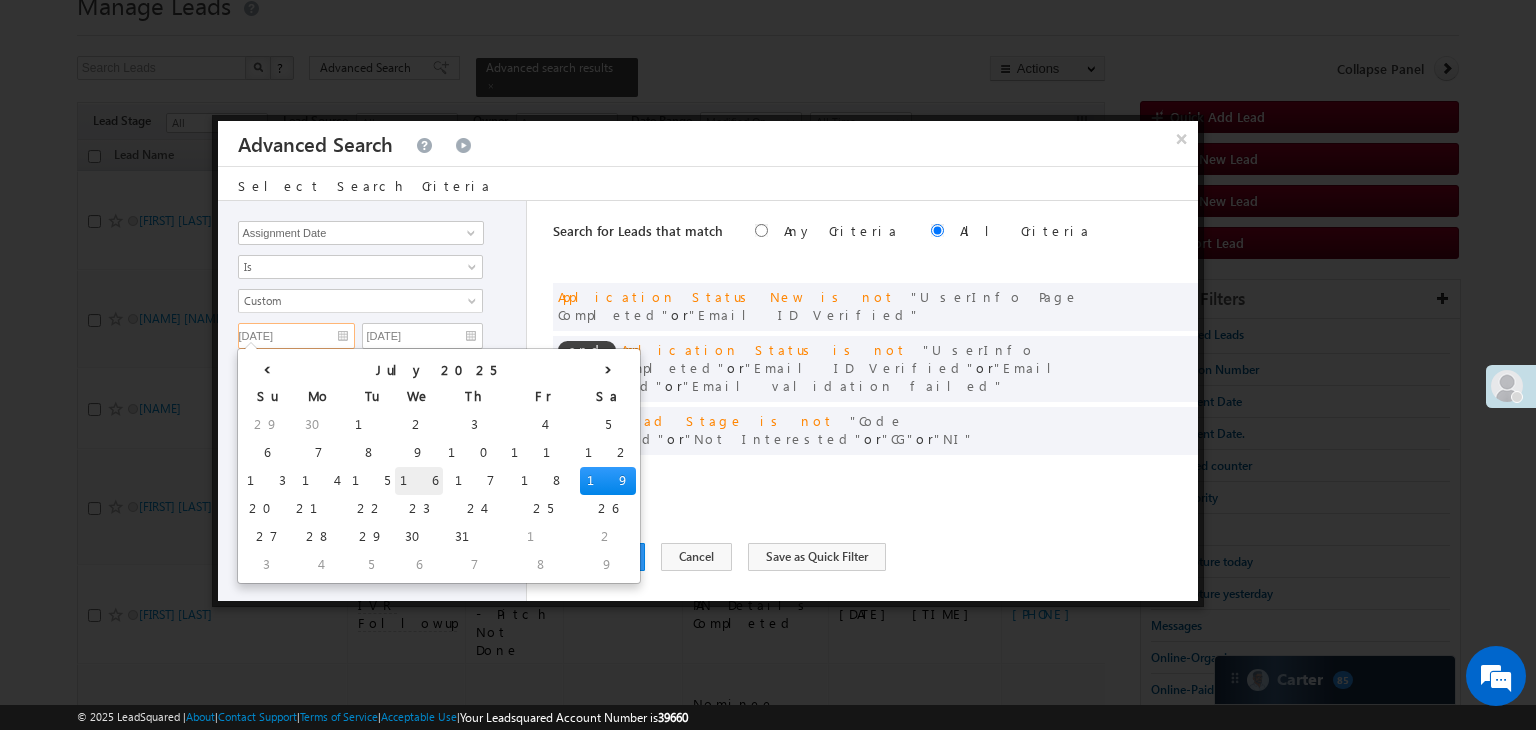 click on "16" at bounding box center (419, 481) 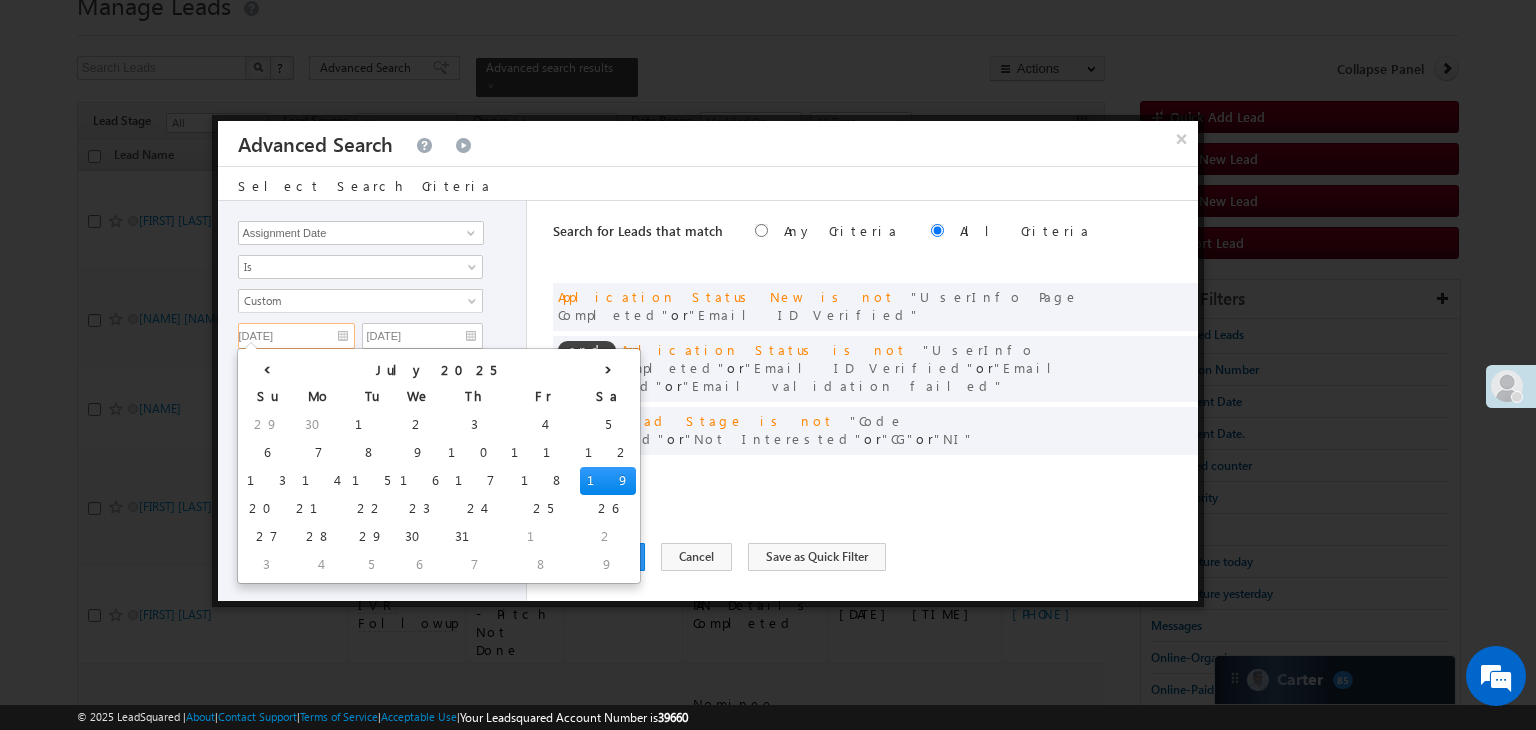 type on "[DATE]" 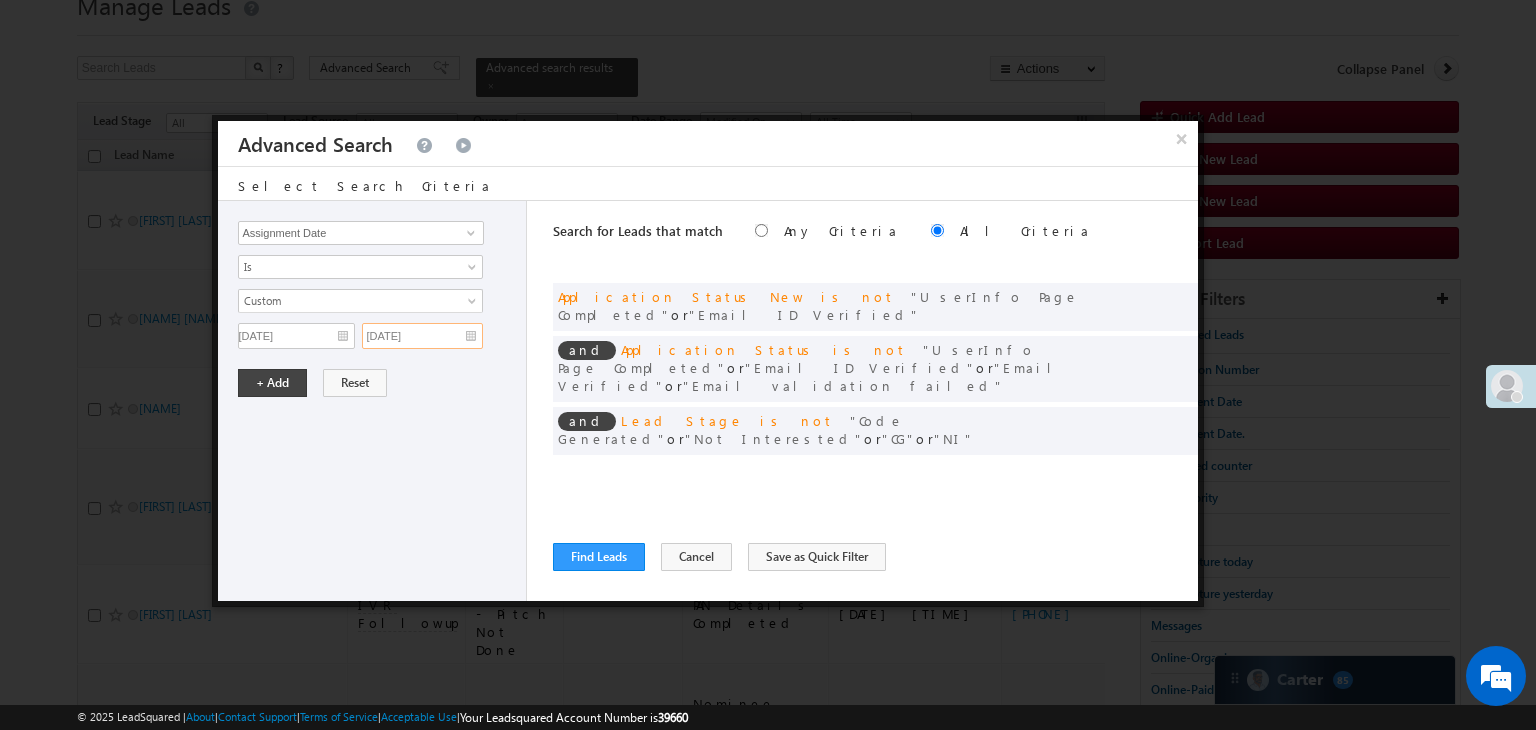 drag, startPoint x: 464, startPoint y: 332, endPoint x: 461, endPoint y: 342, distance: 10.440307 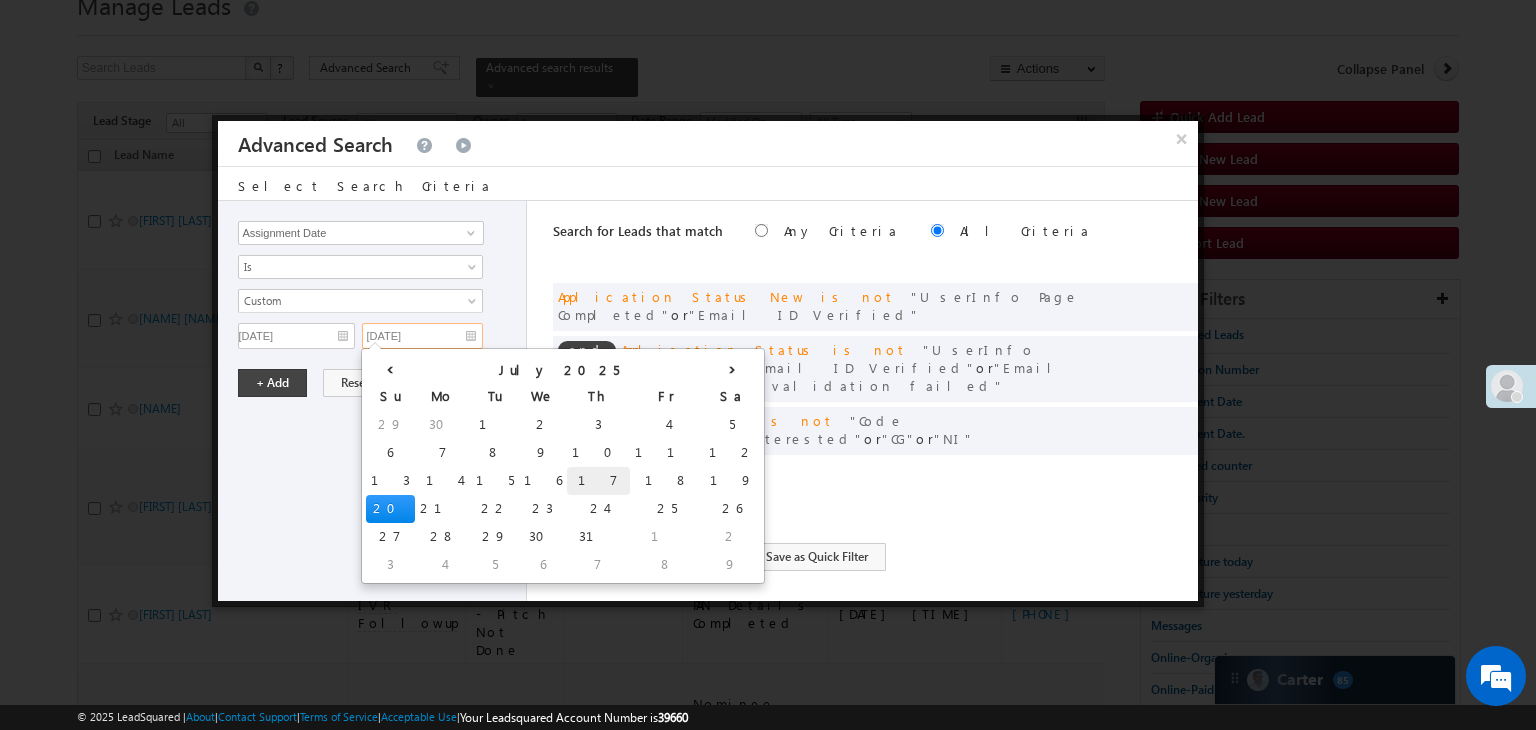 click on "17" at bounding box center (598, 481) 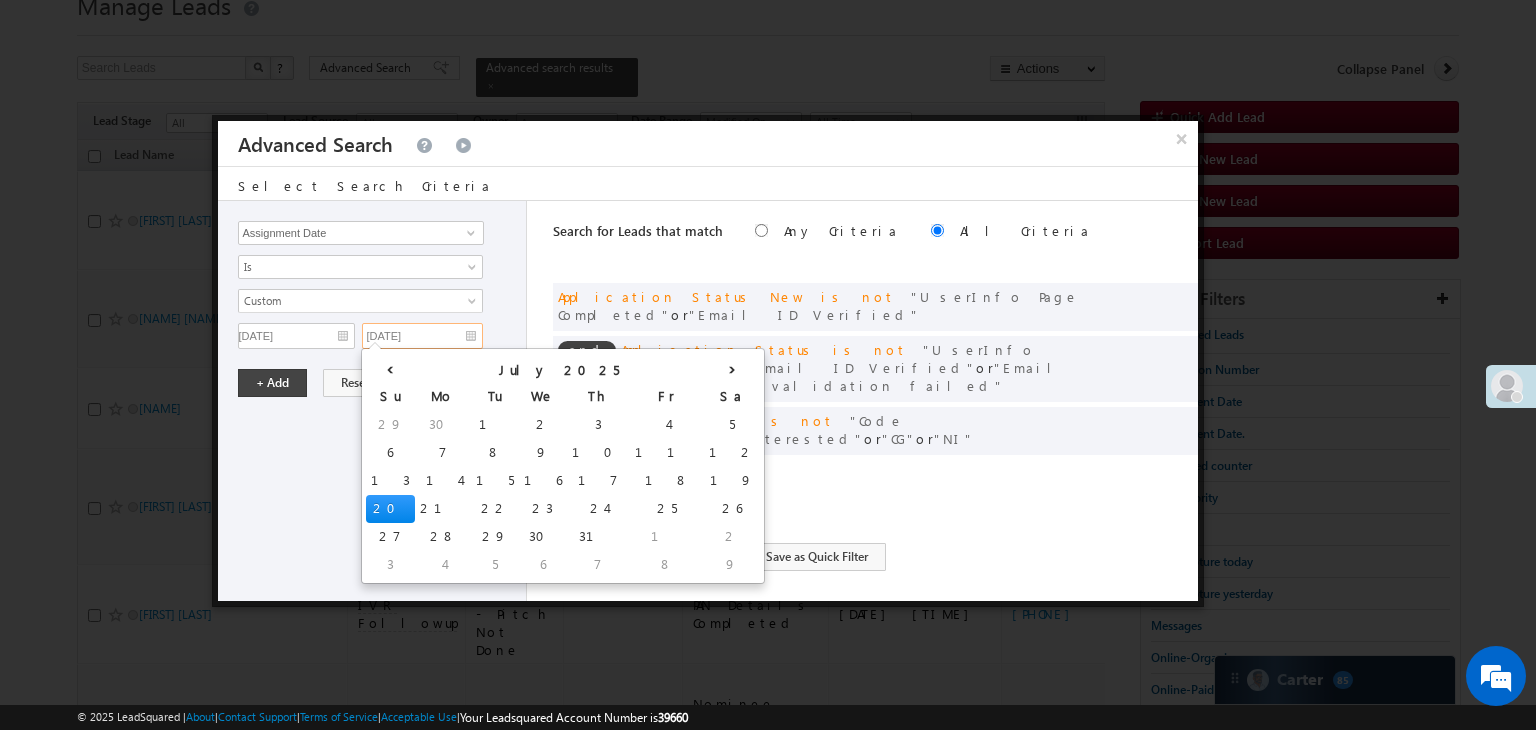 type on "[MM]/[DD]/[YY]" 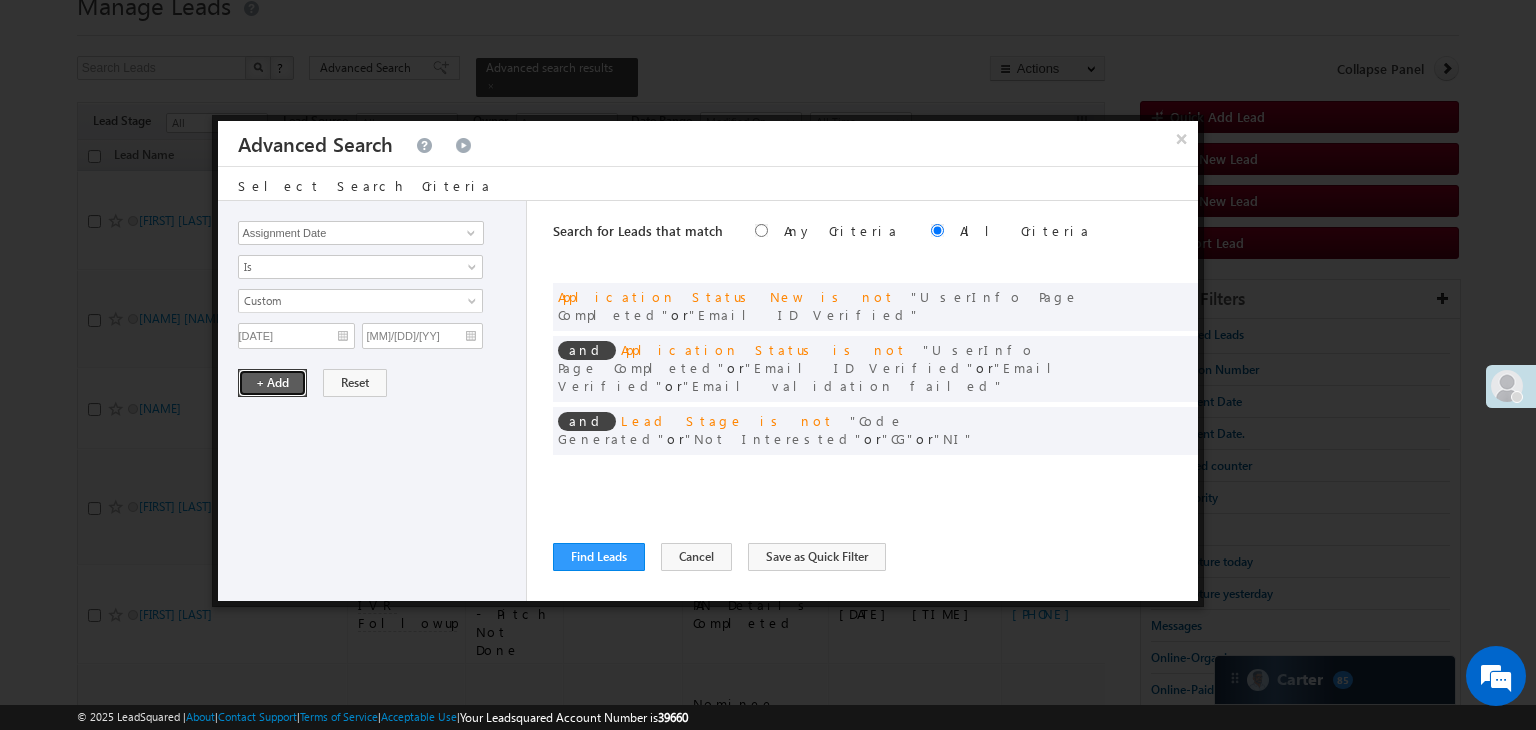 click on "+ Add" at bounding box center [272, 383] 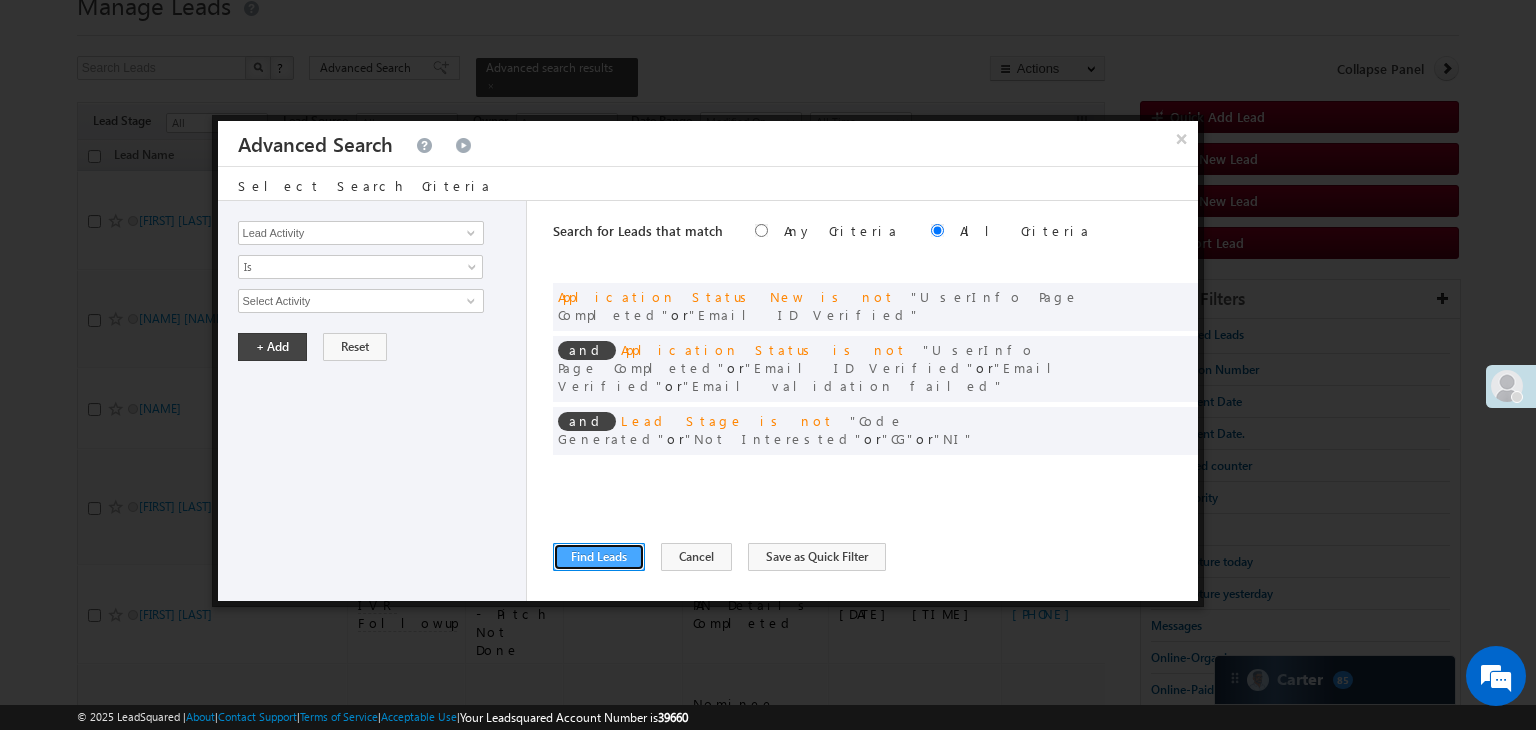 click on "Find Leads" at bounding box center [599, 557] 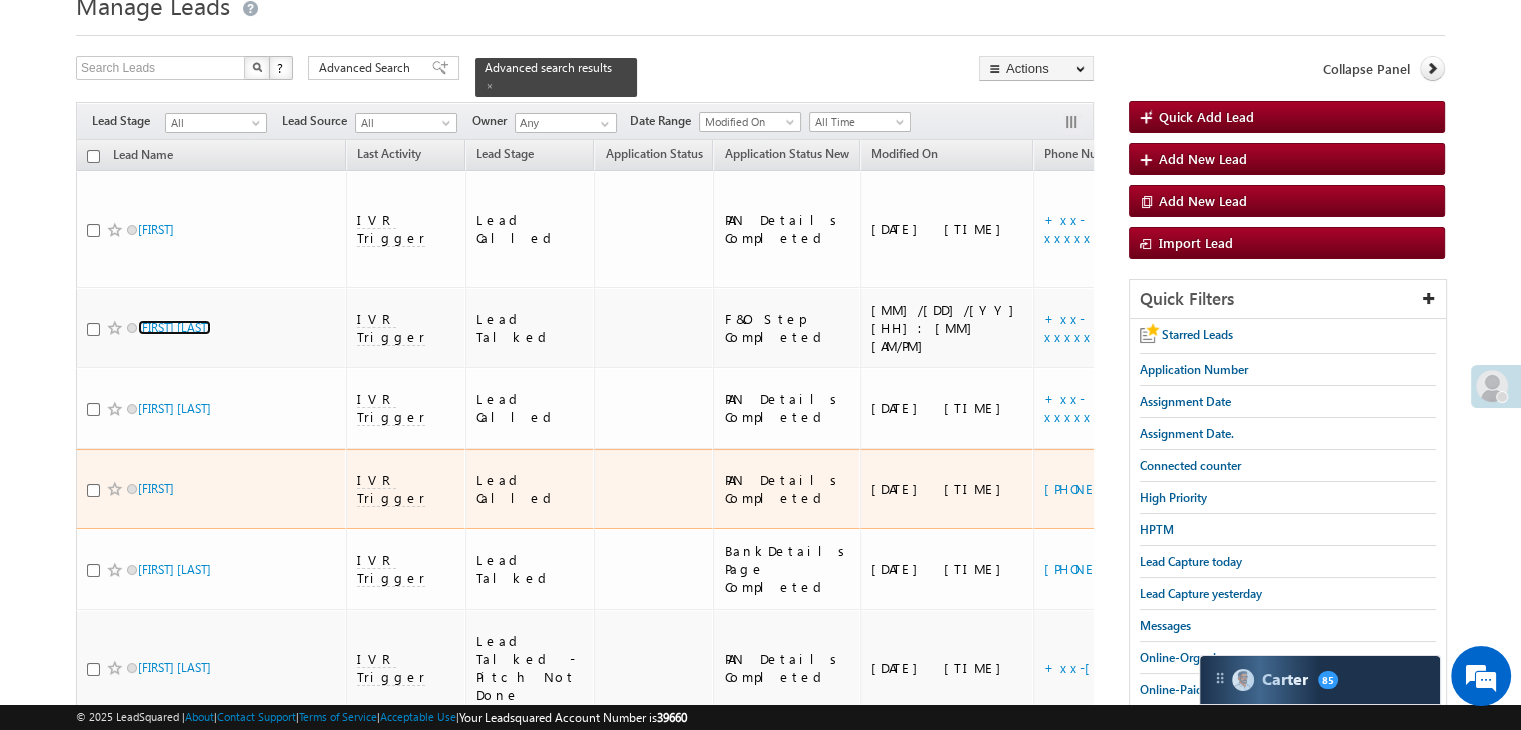 scroll, scrollTop: 283, scrollLeft: 0, axis: vertical 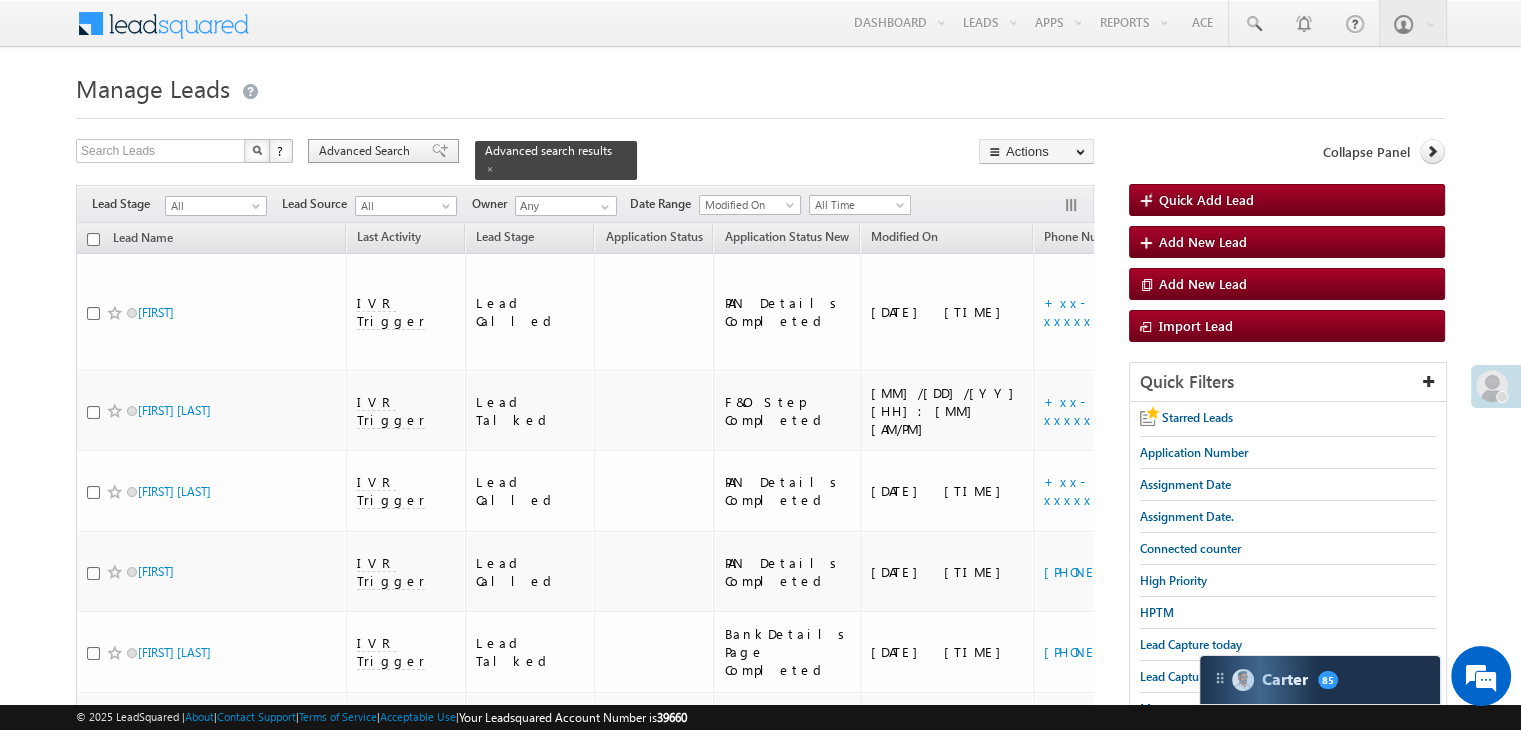 click on "Advanced Search" at bounding box center [367, 151] 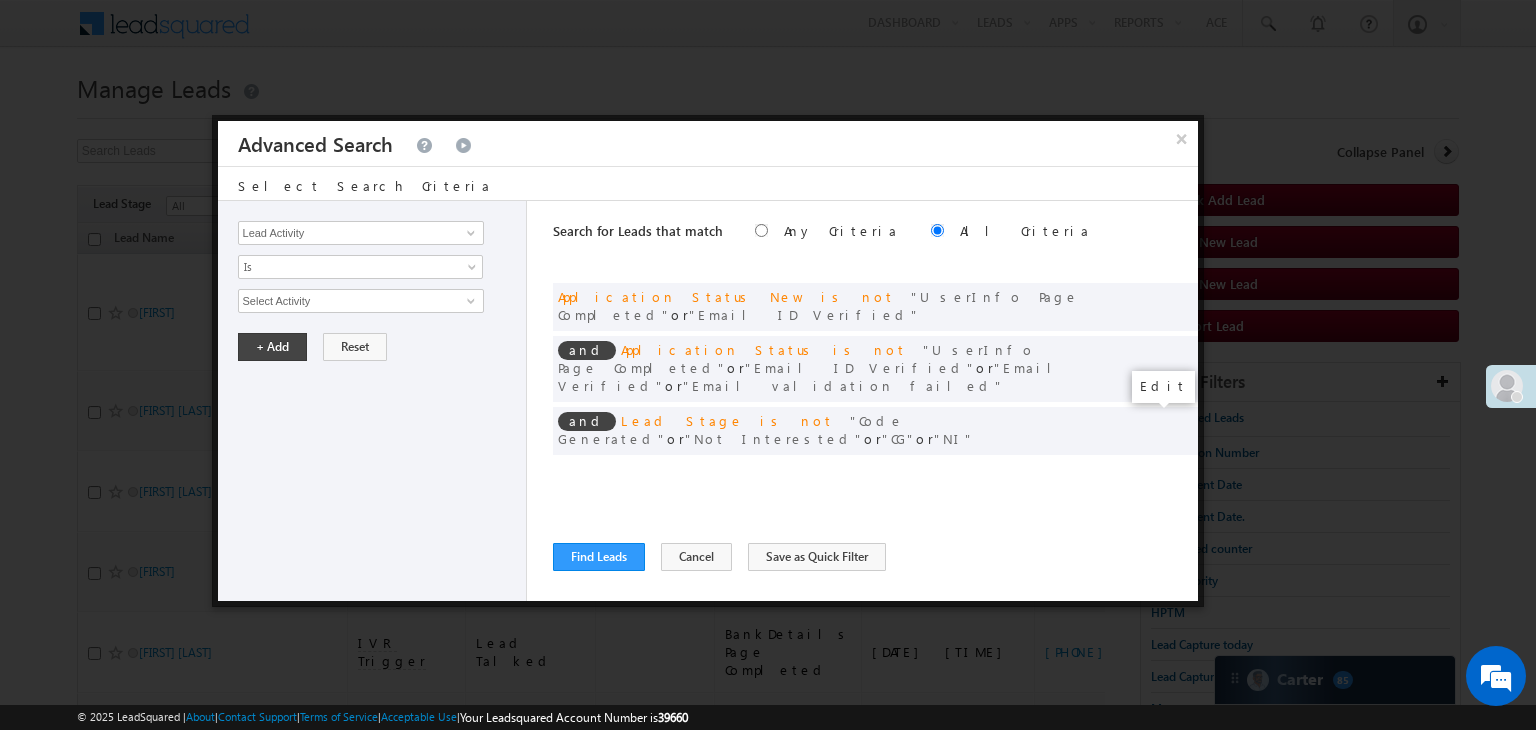 click at bounding box center [1152, 472] 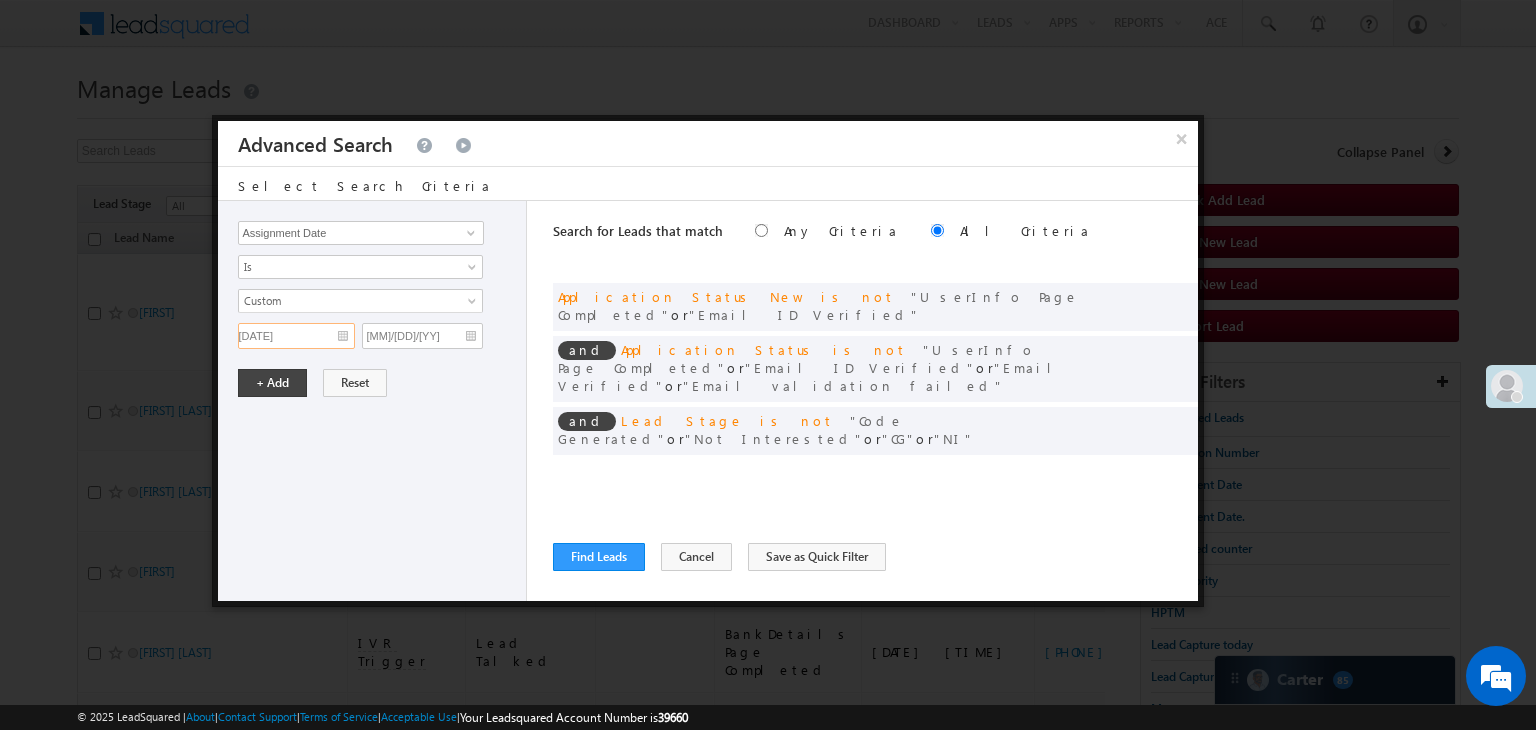 click on "[DATE]" at bounding box center [296, 336] 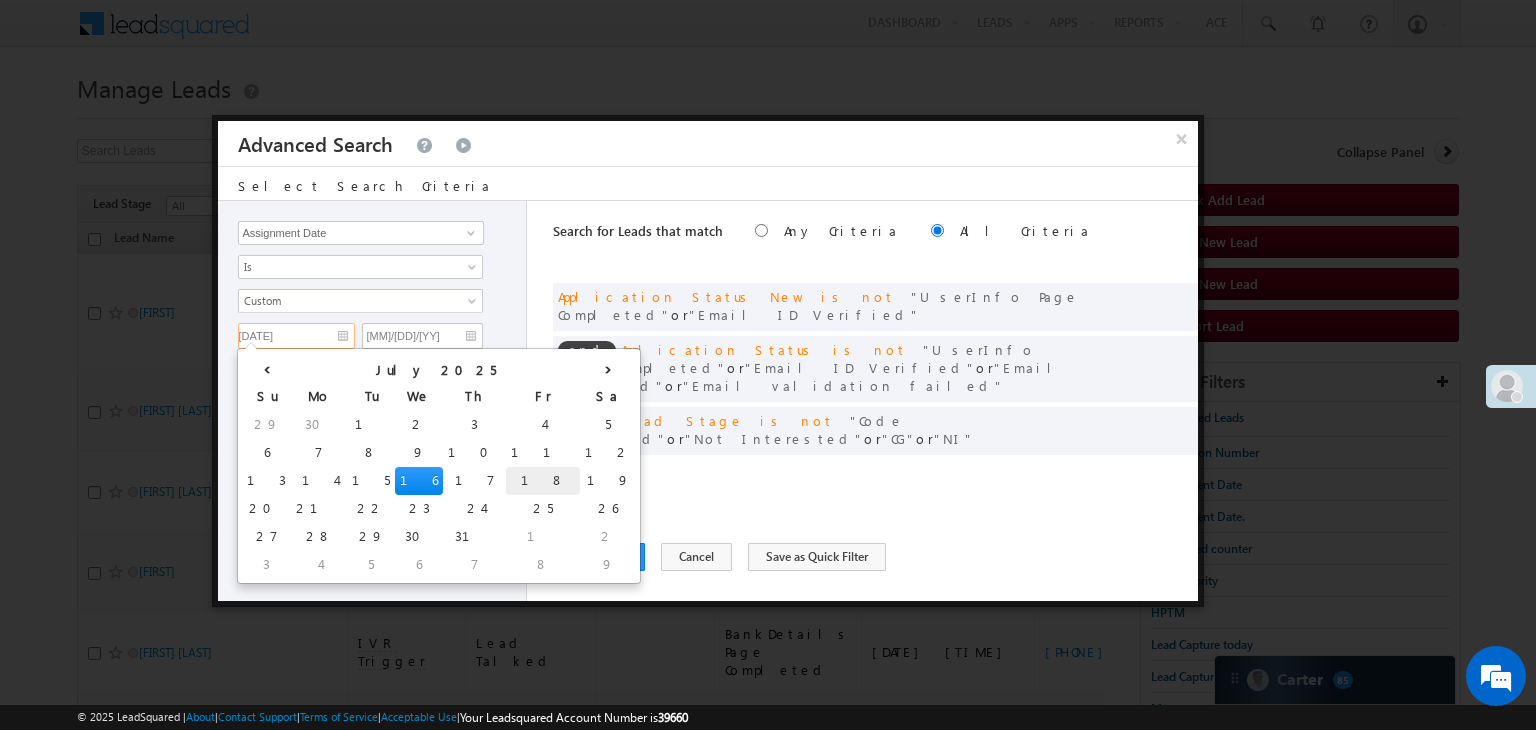 click on "18" at bounding box center (543, 481) 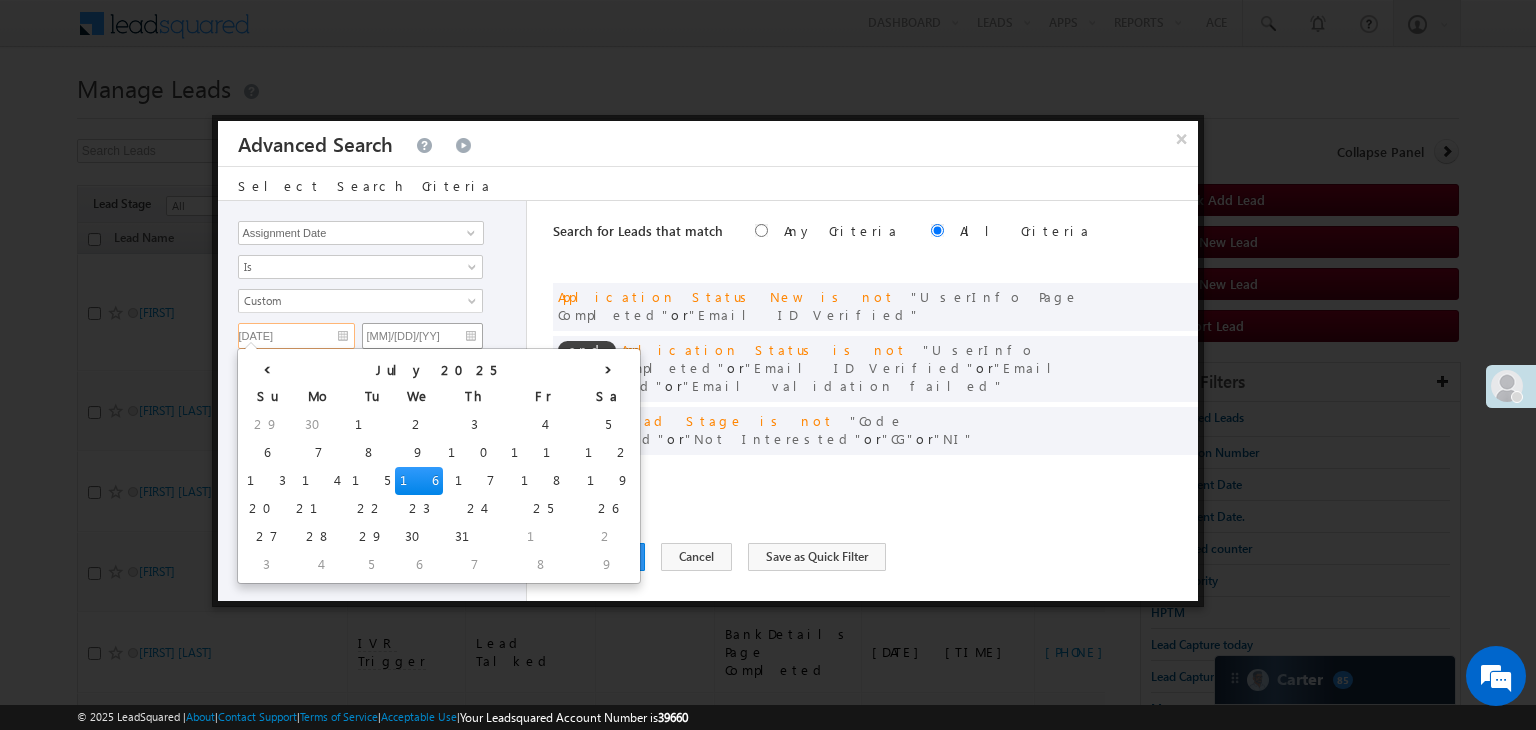 type on "[DATE]" 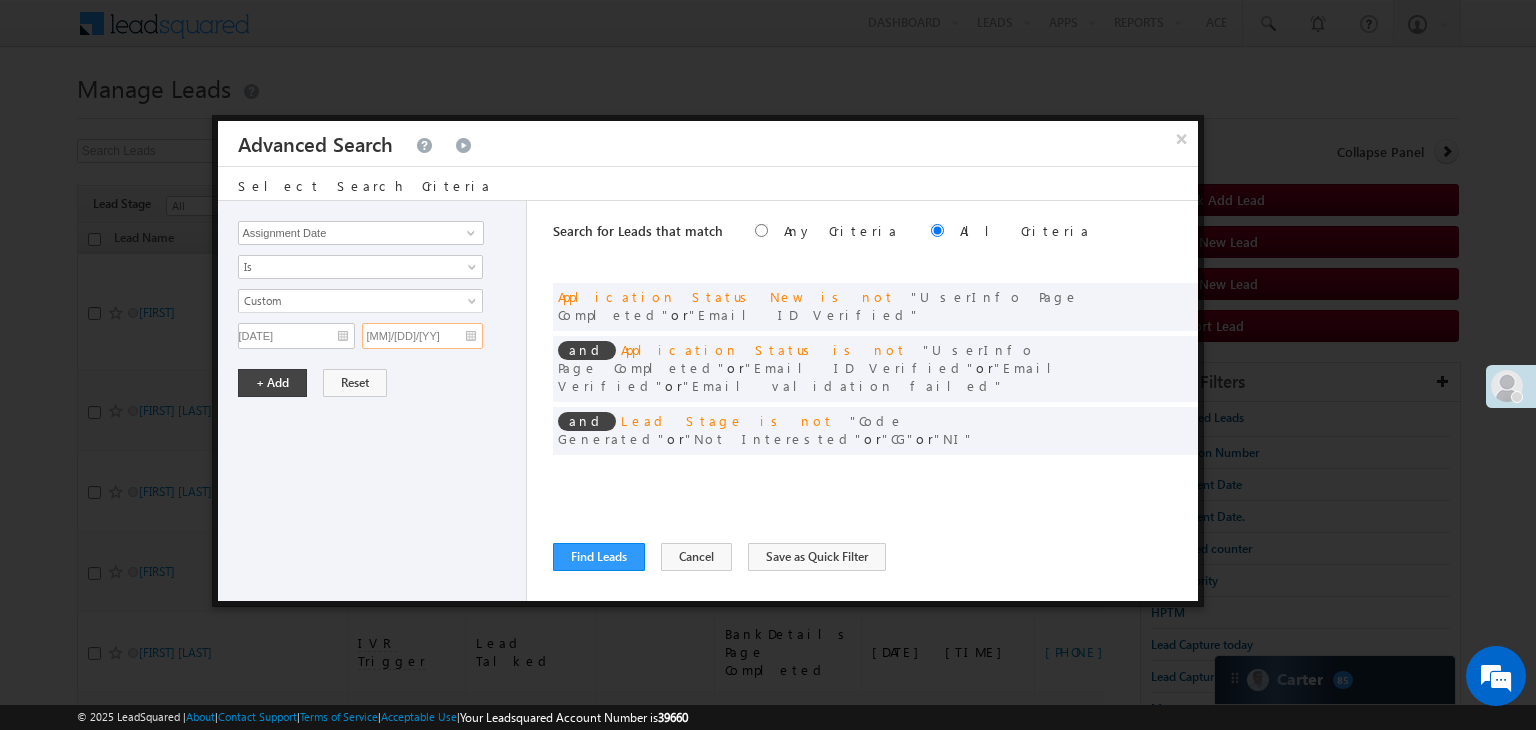 click on "[MM]/[DD]/[YY]" at bounding box center [422, 336] 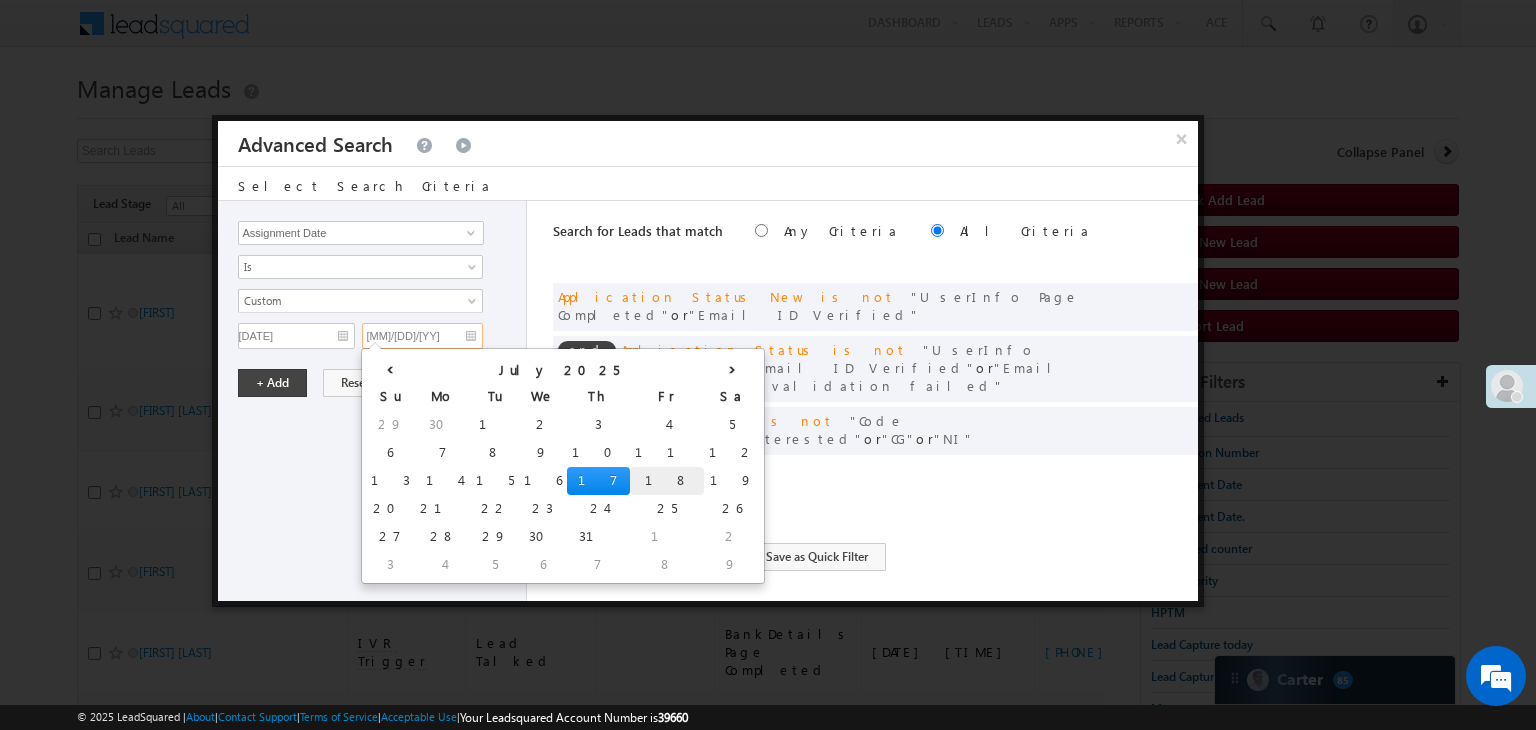click on "18" at bounding box center (667, 481) 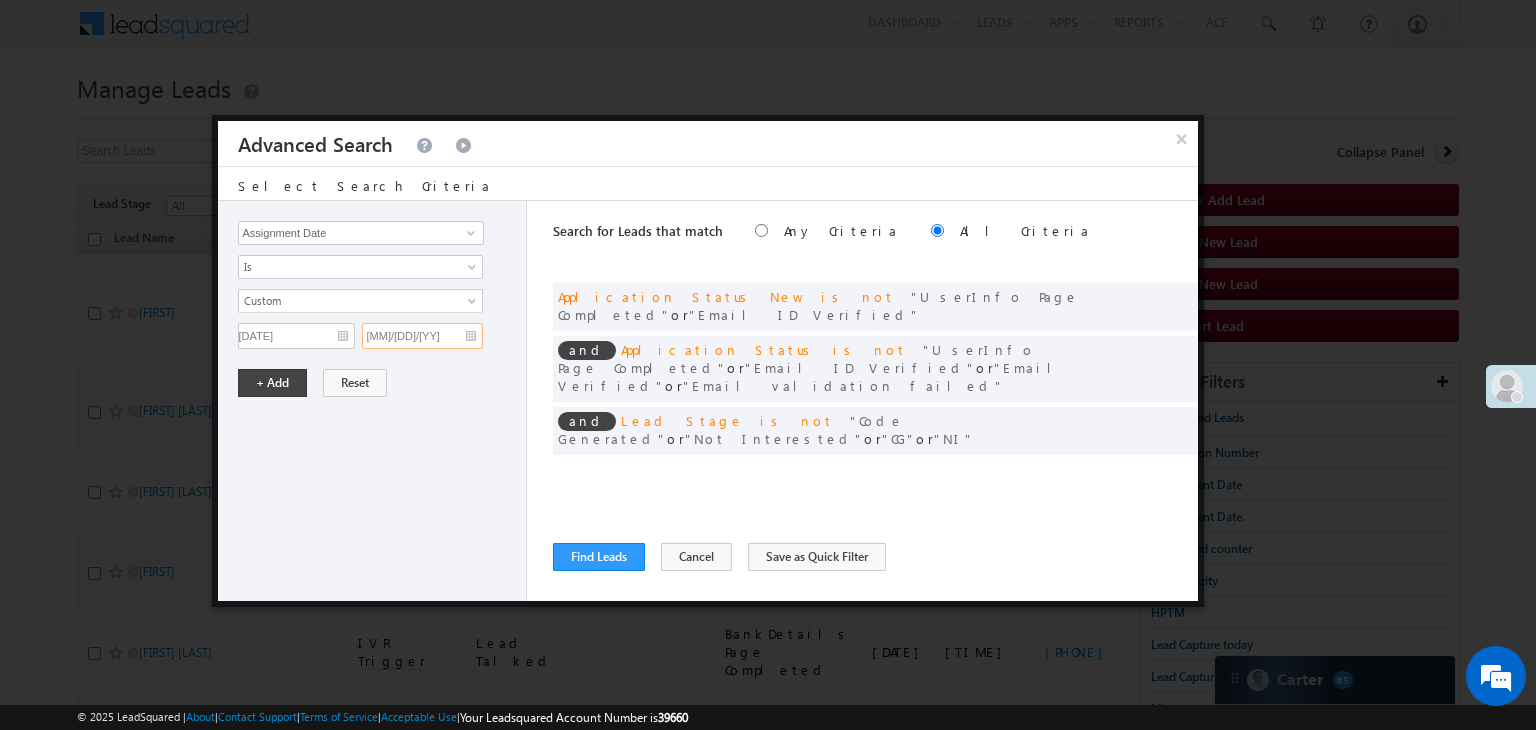 type on "[DATE]" 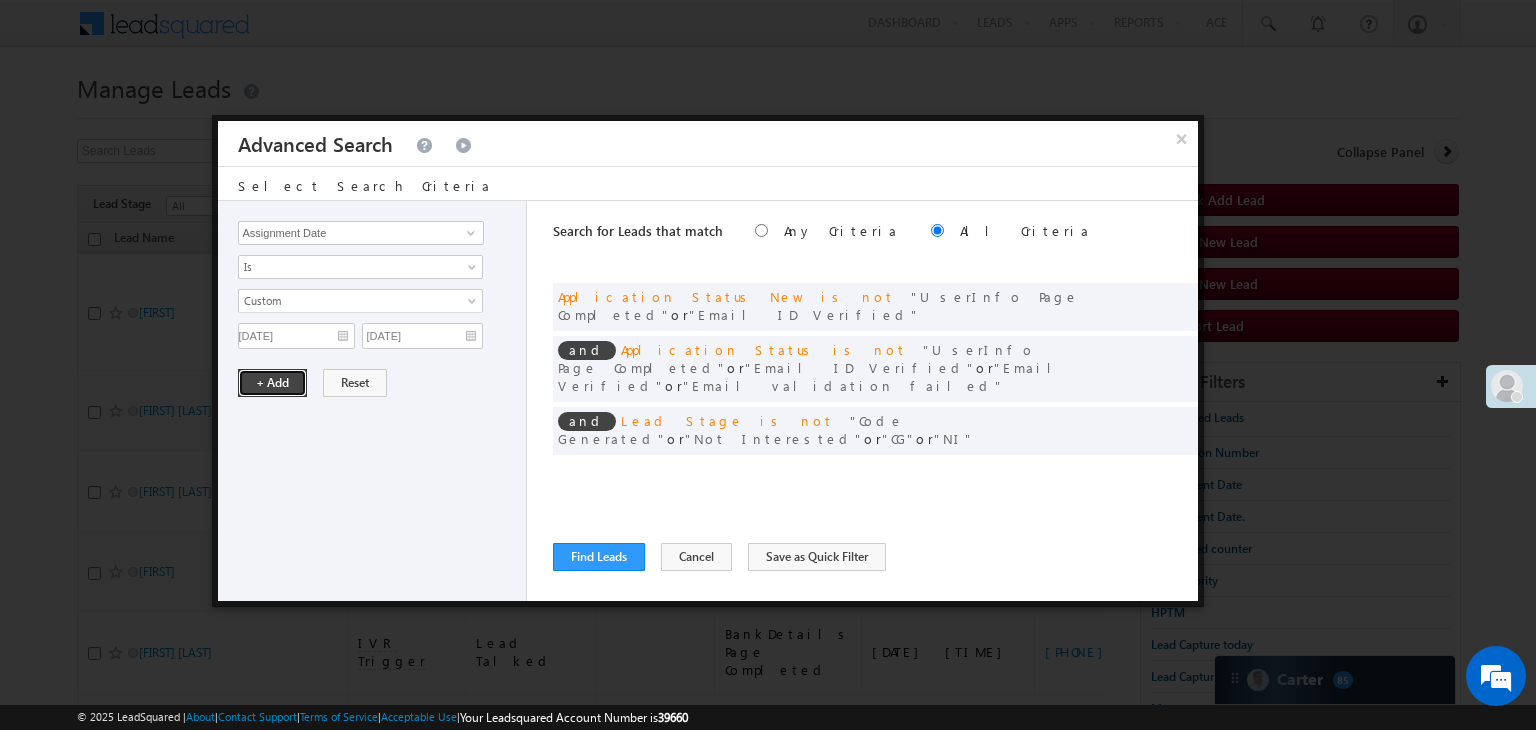 click on "+ Add" at bounding box center [272, 383] 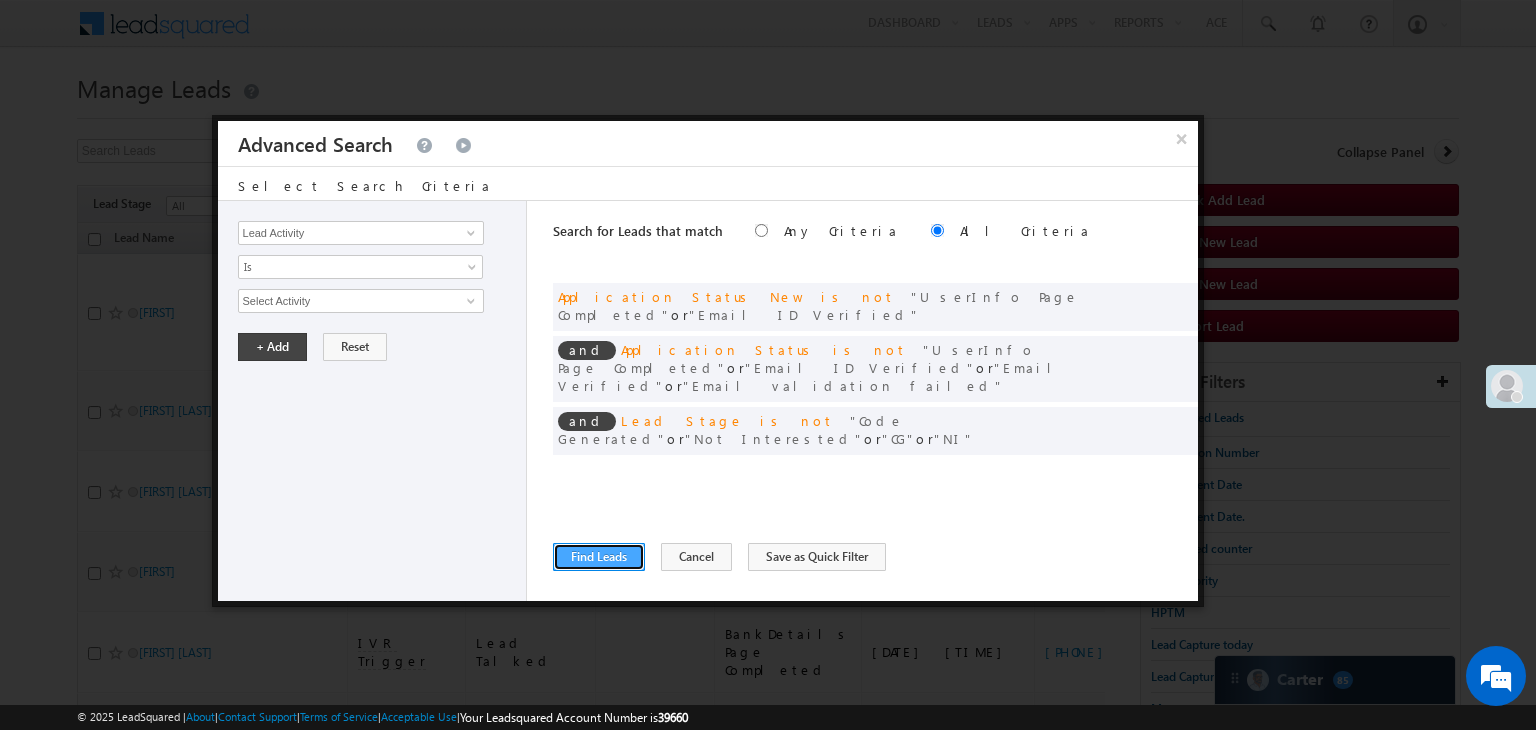 click on "Find Leads" at bounding box center (599, 557) 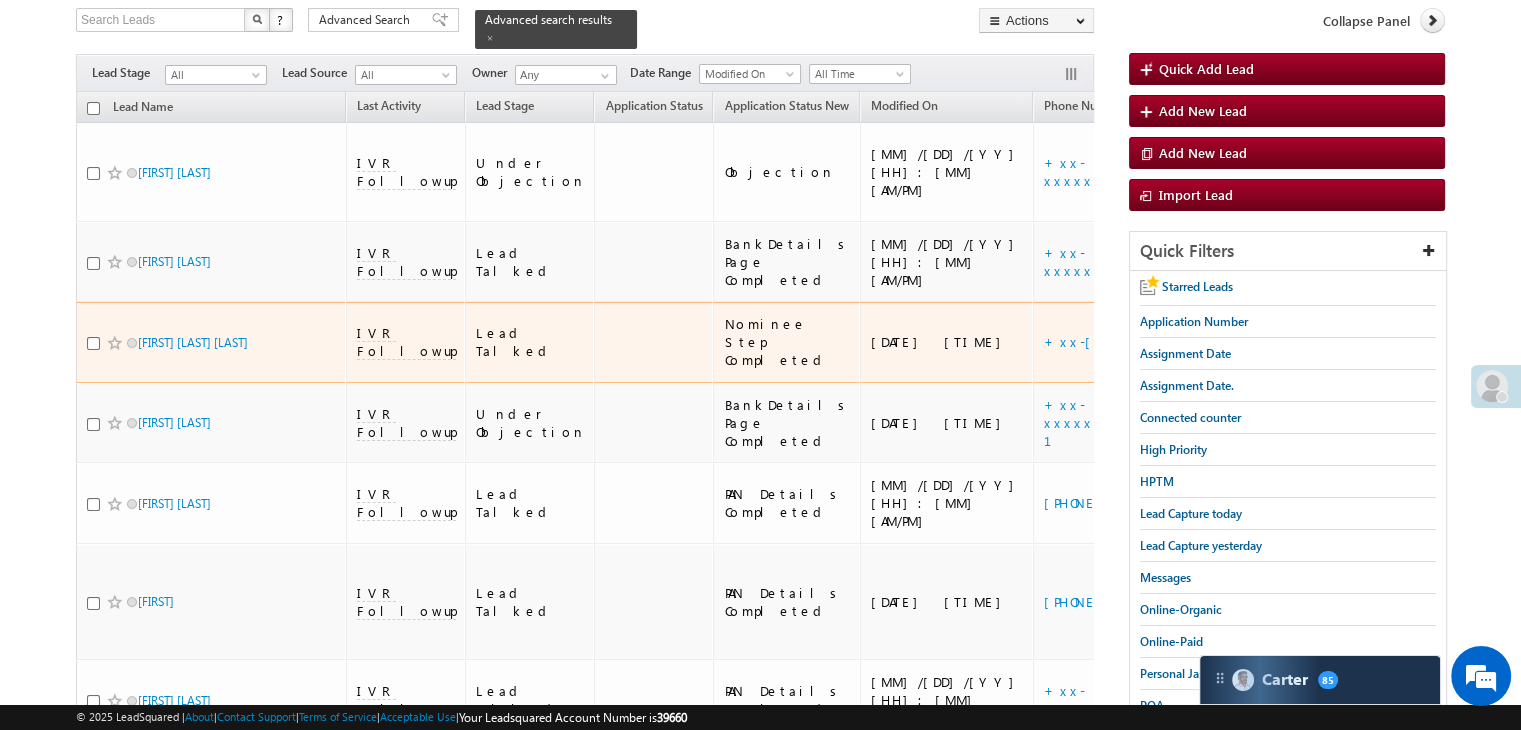 scroll, scrollTop: 200, scrollLeft: 0, axis: vertical 